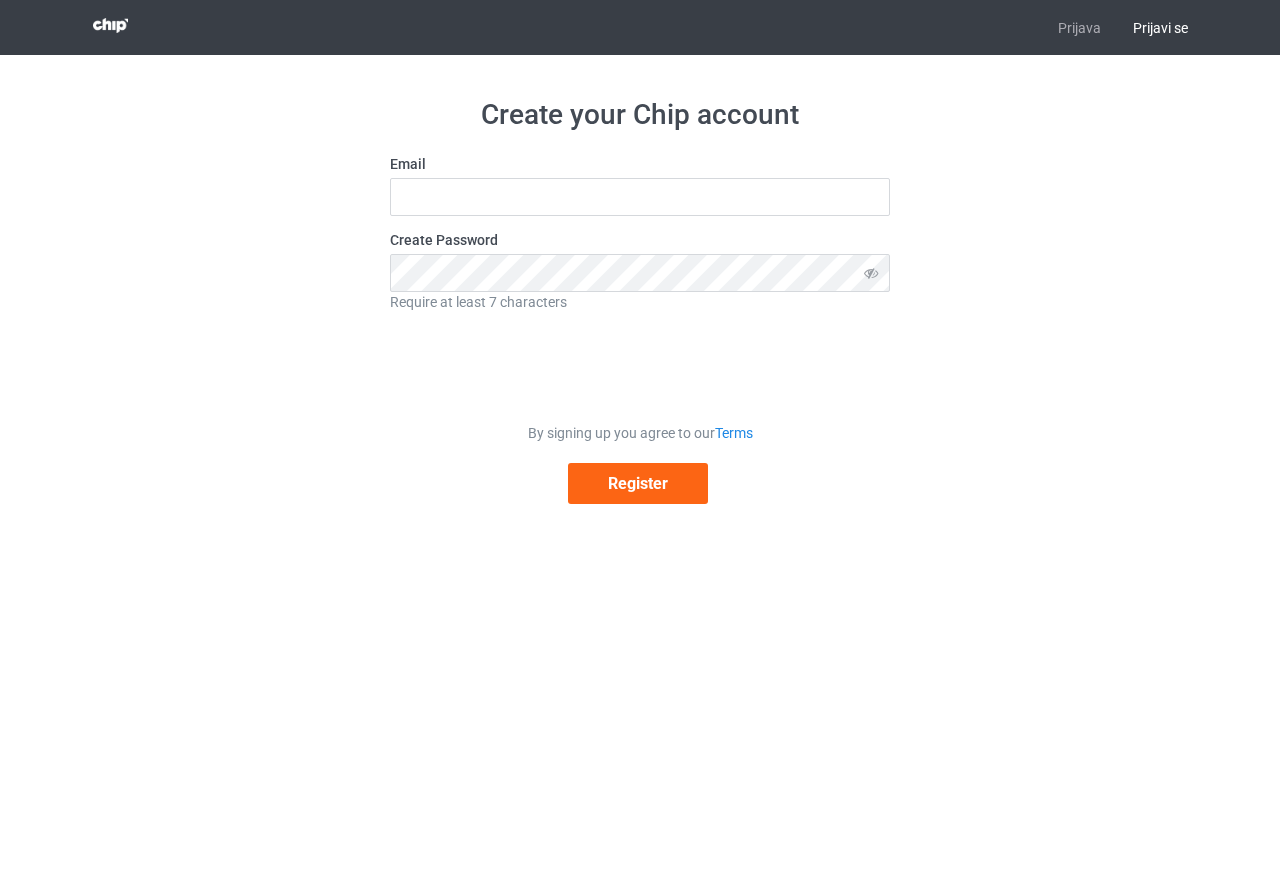 scroll, scrollTop: 0, scrollLeft: 0, axis: both 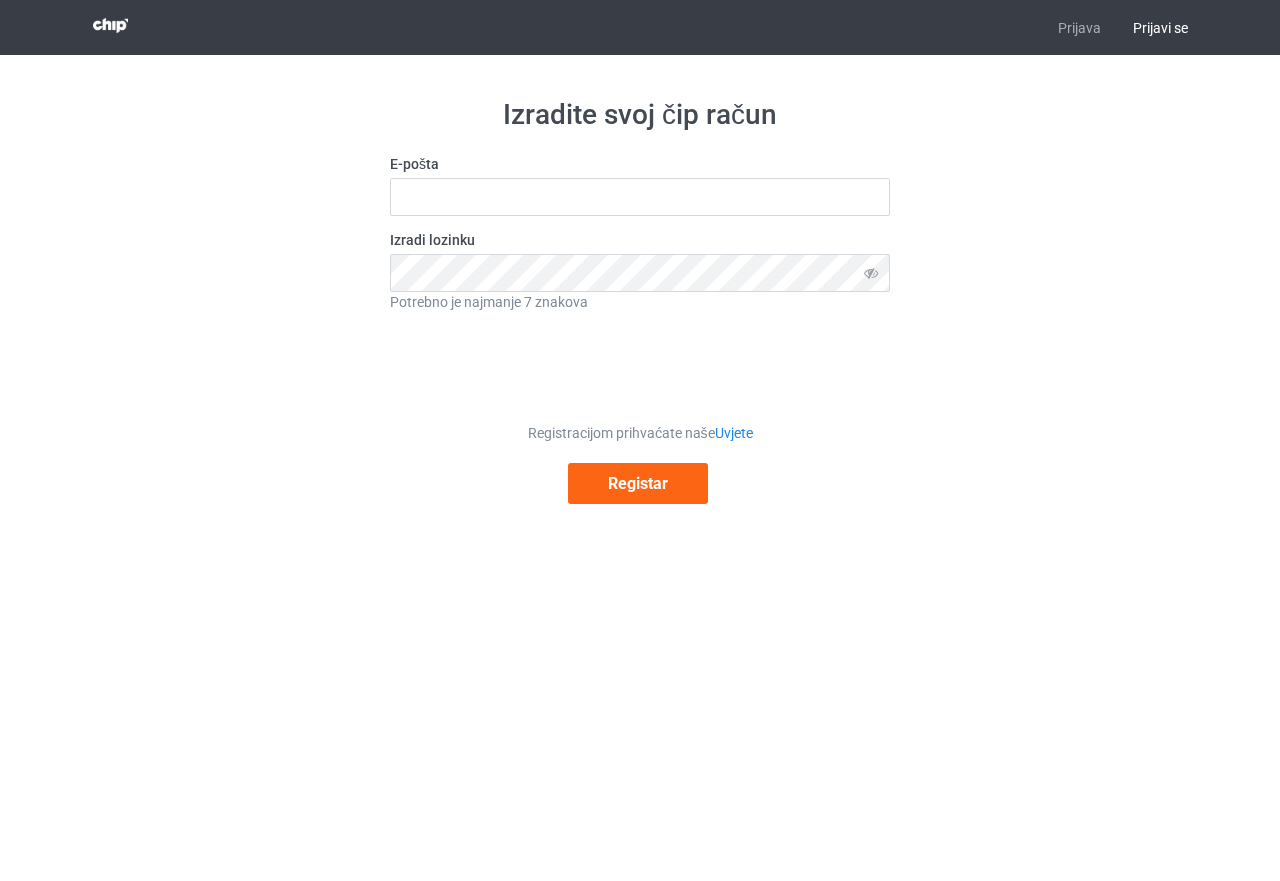 click on "Izradite svoj čip račun E-pošta Izradi lozinku Potrebno je najmanje 7 znakova Registracijom prihvaćate naše  Uvjete Registar" at bounding box center [640, 300] 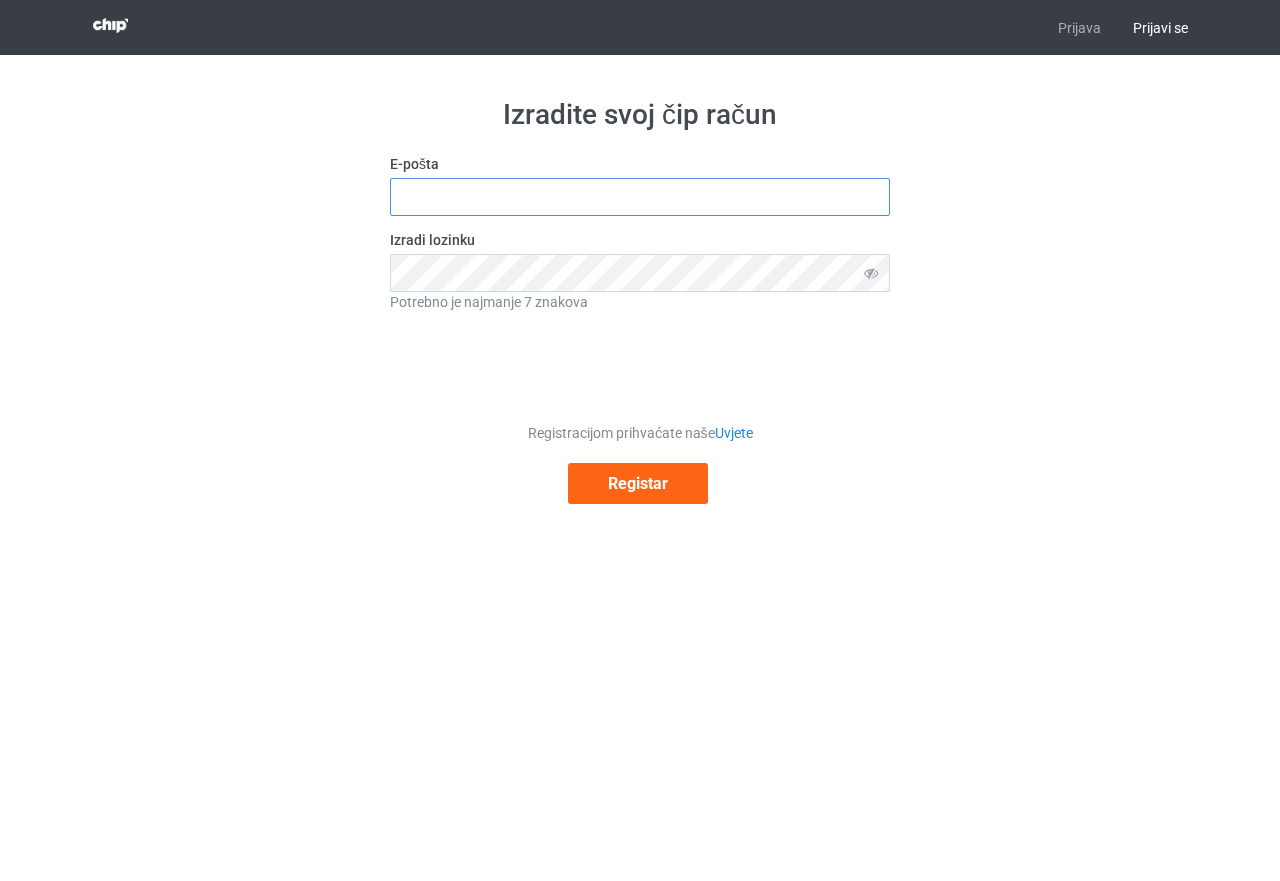 click at bounding box center (640, 197) 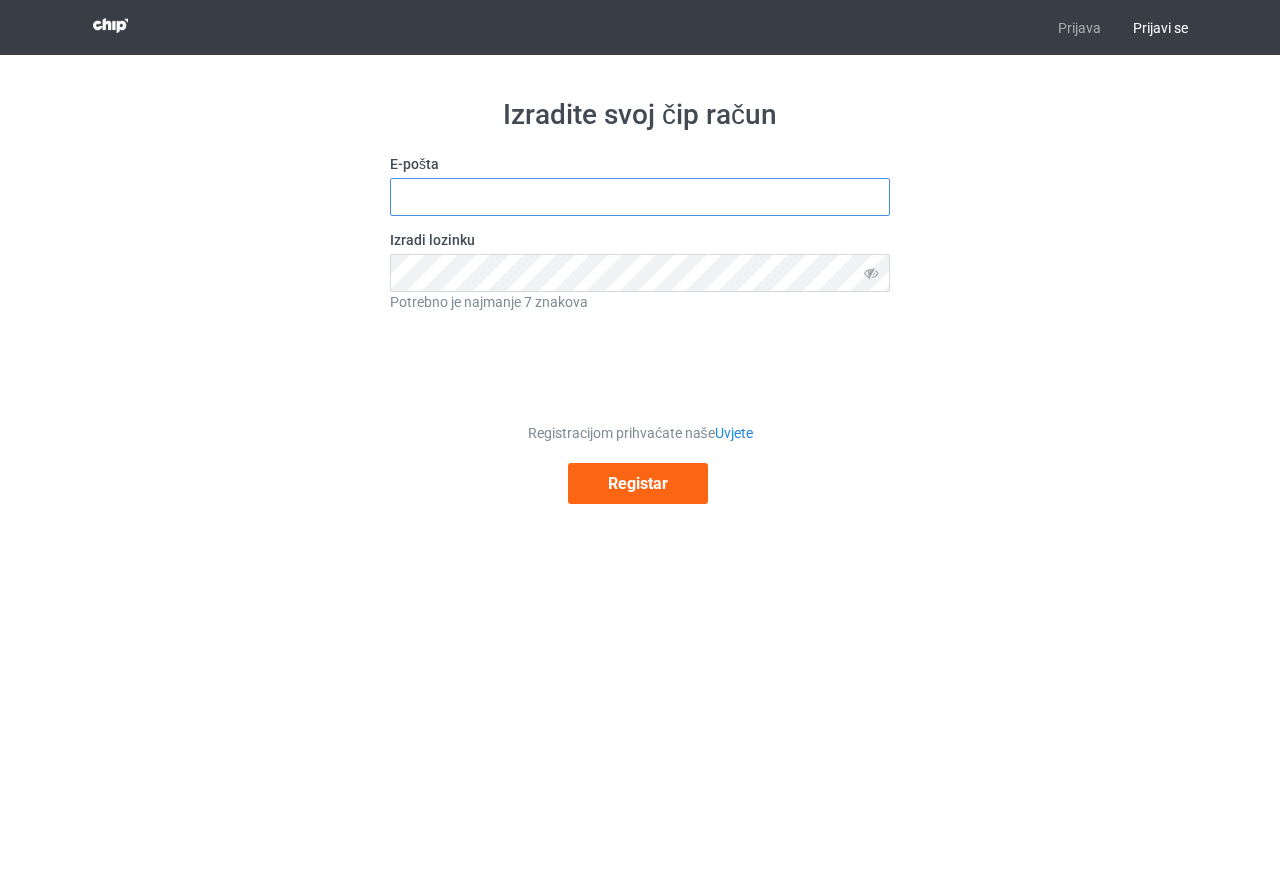type on "suzanabuha05@gmail.com" 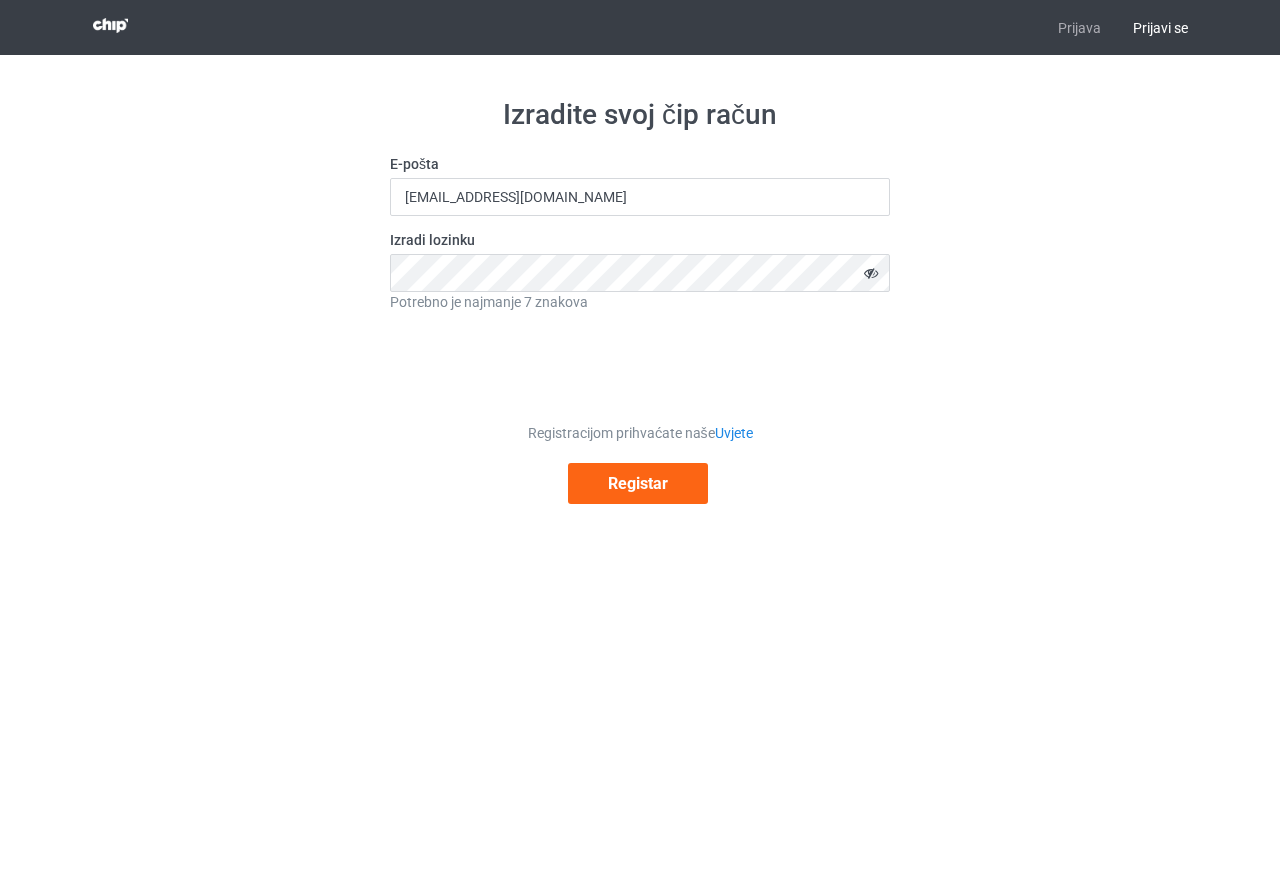 click at bounding box center (871, 273) 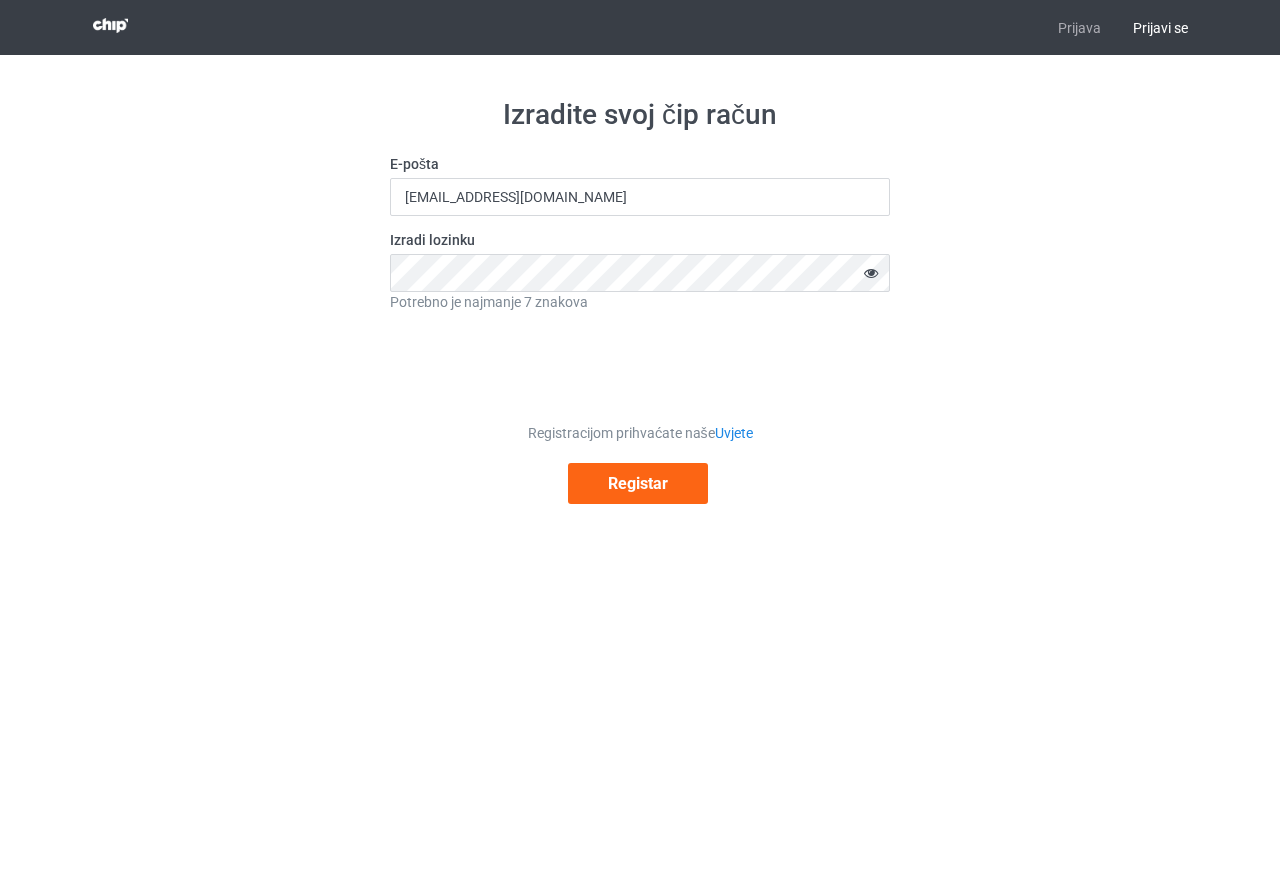 click at bounding box center (871, 273) 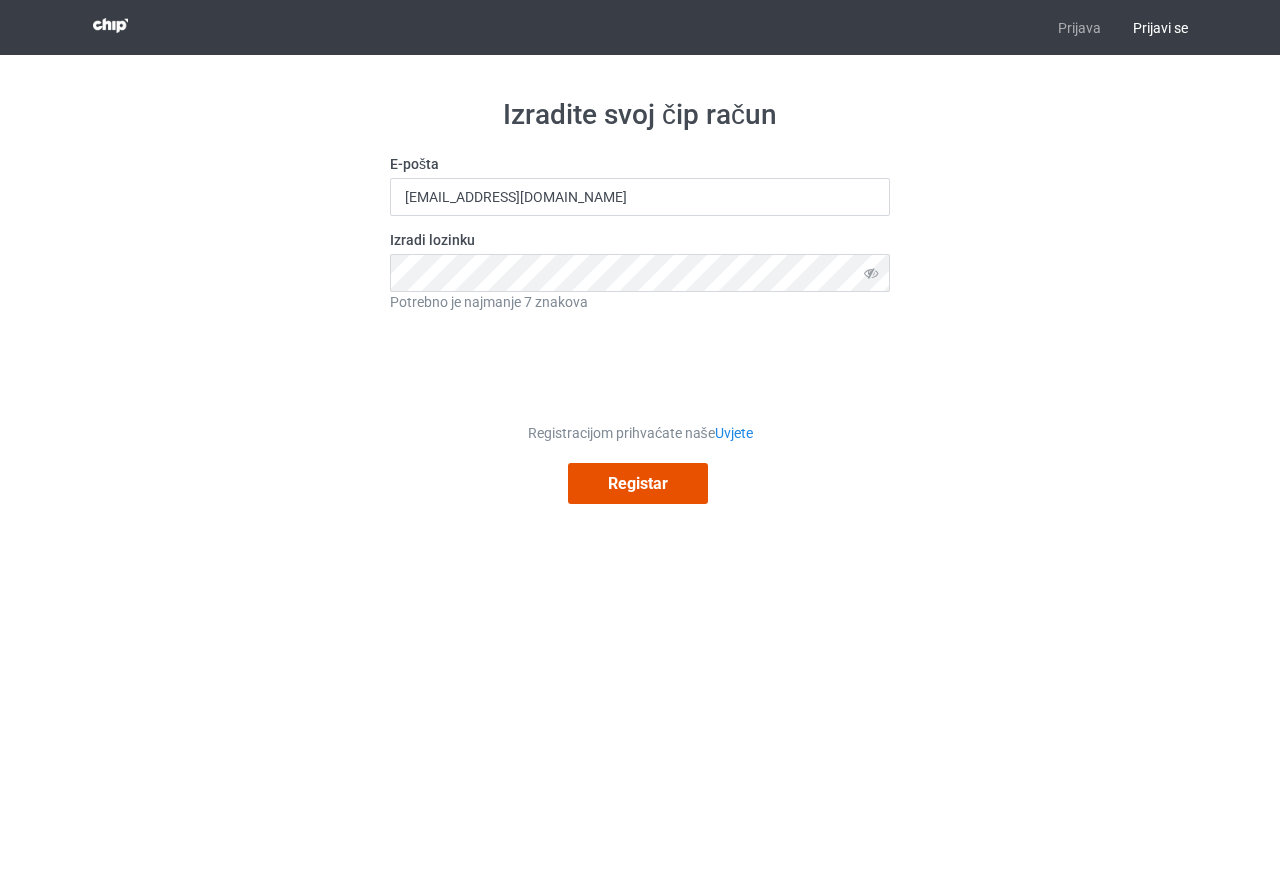 click on "Registar" at bounding box center [638, 483] 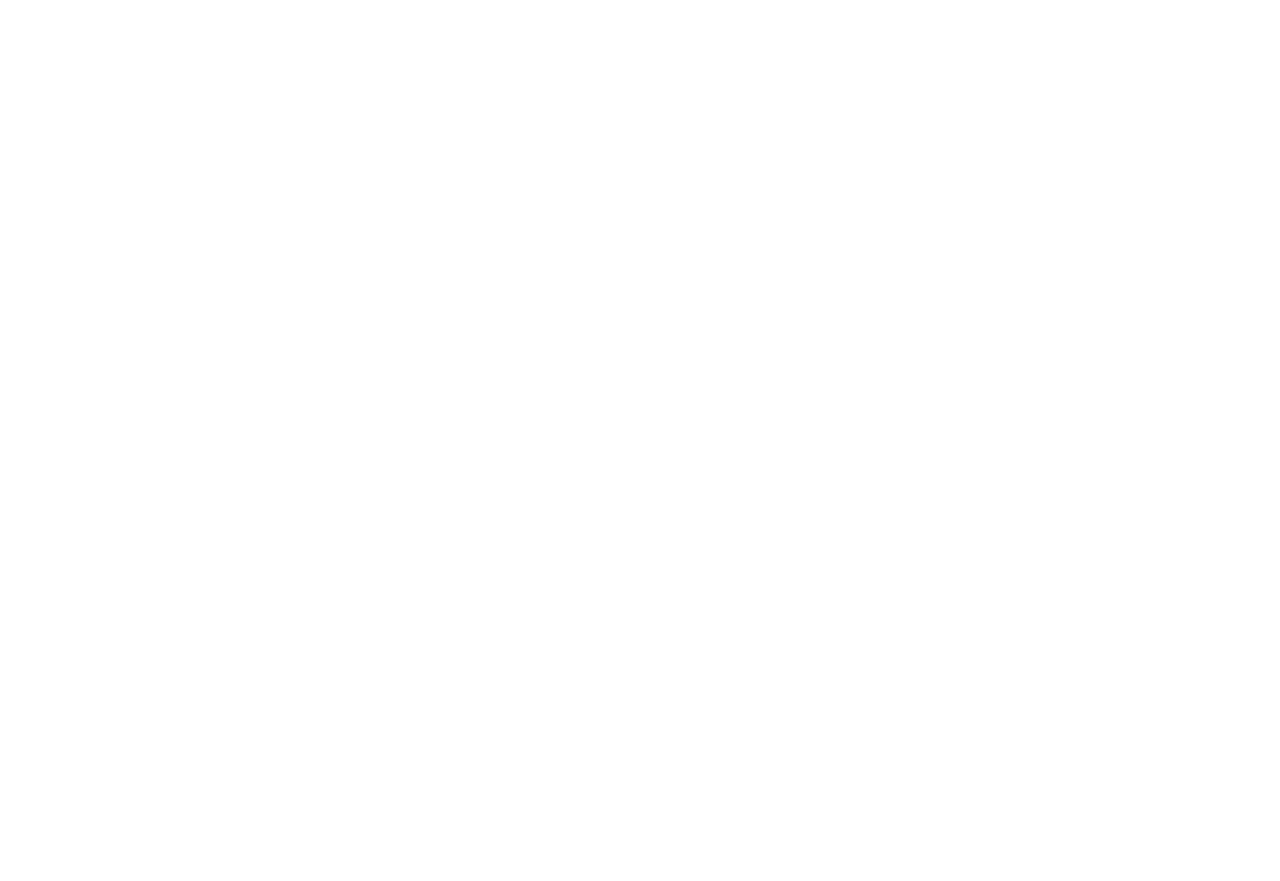 scroll, scrollTop: 0, scrollLeft: 0, axis: both 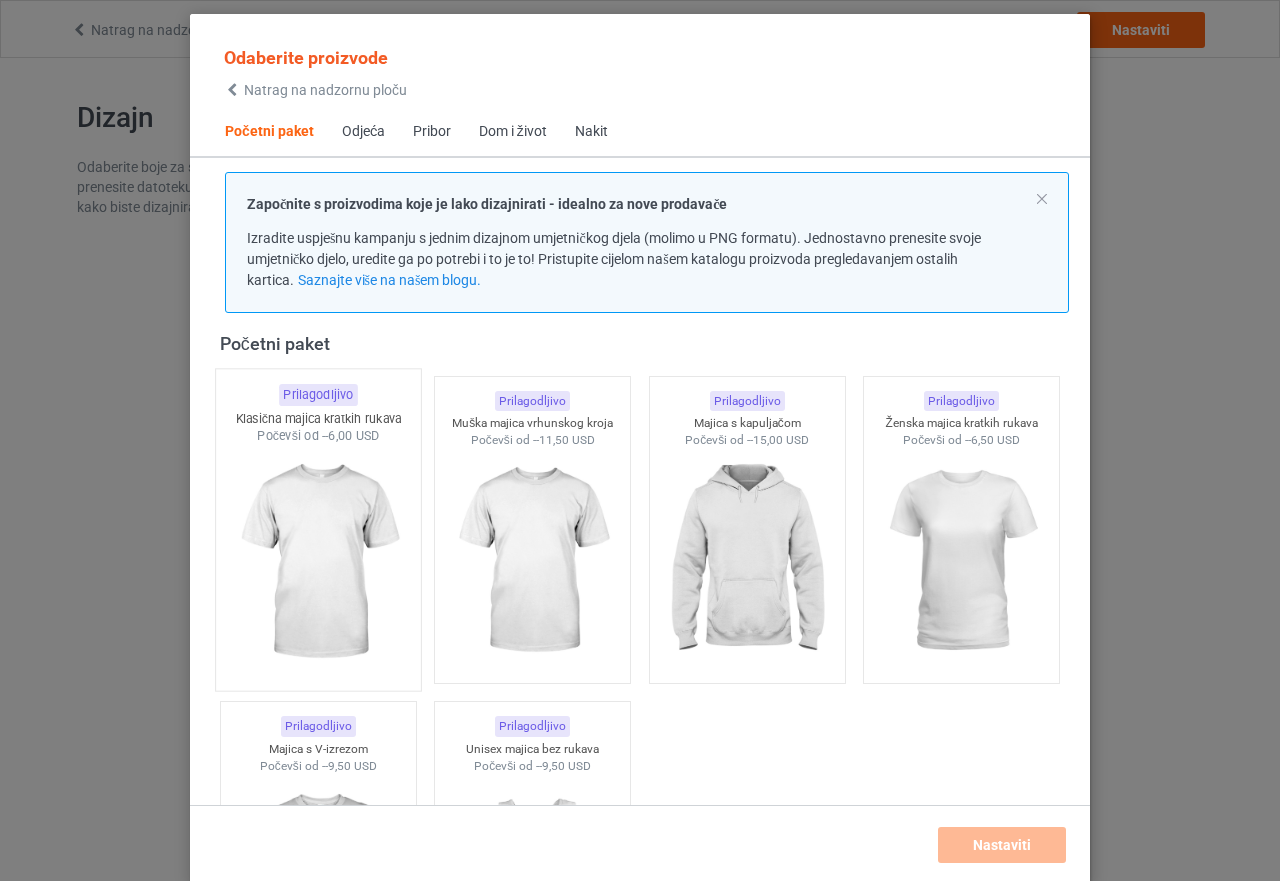 click at bounding box center [318, 562] 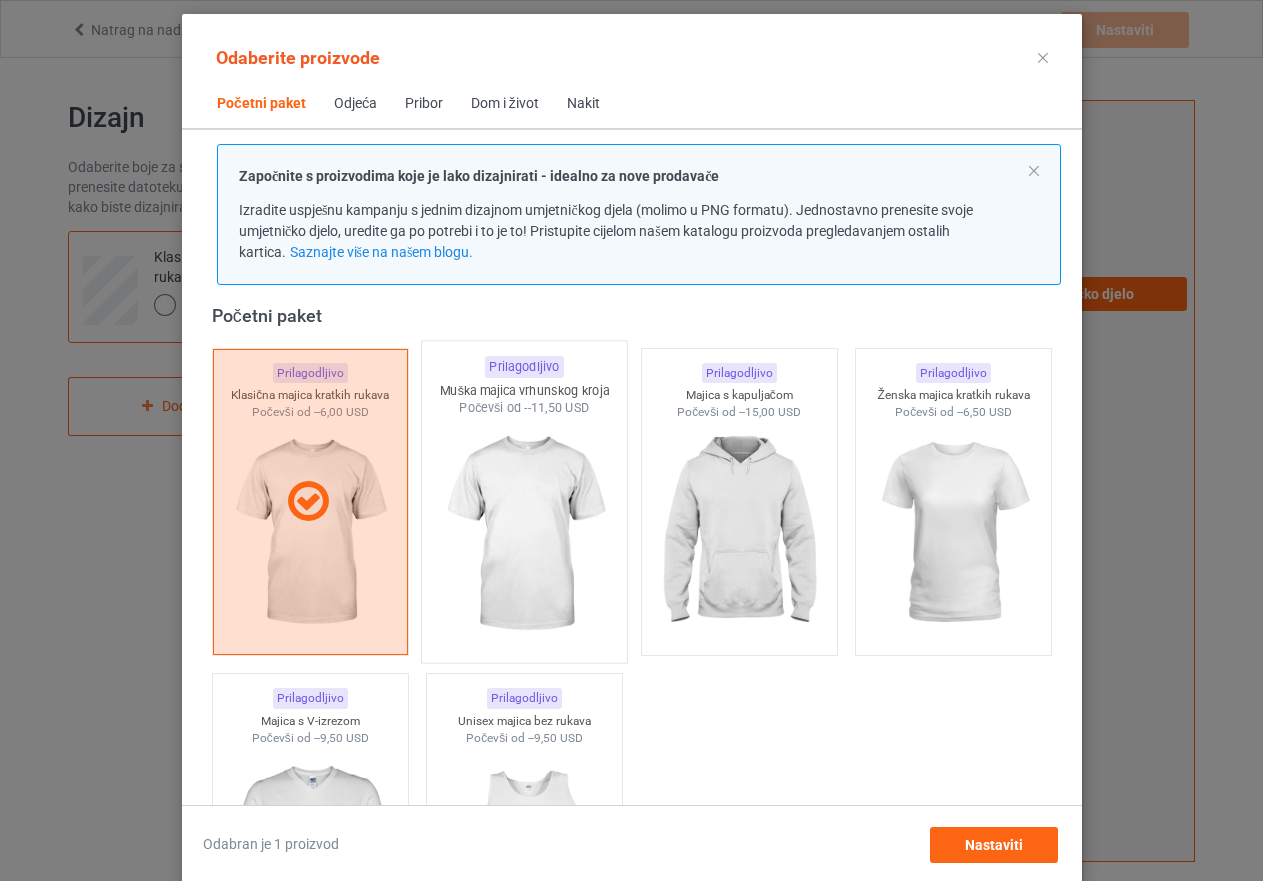 click at bounding box center [524, 534] 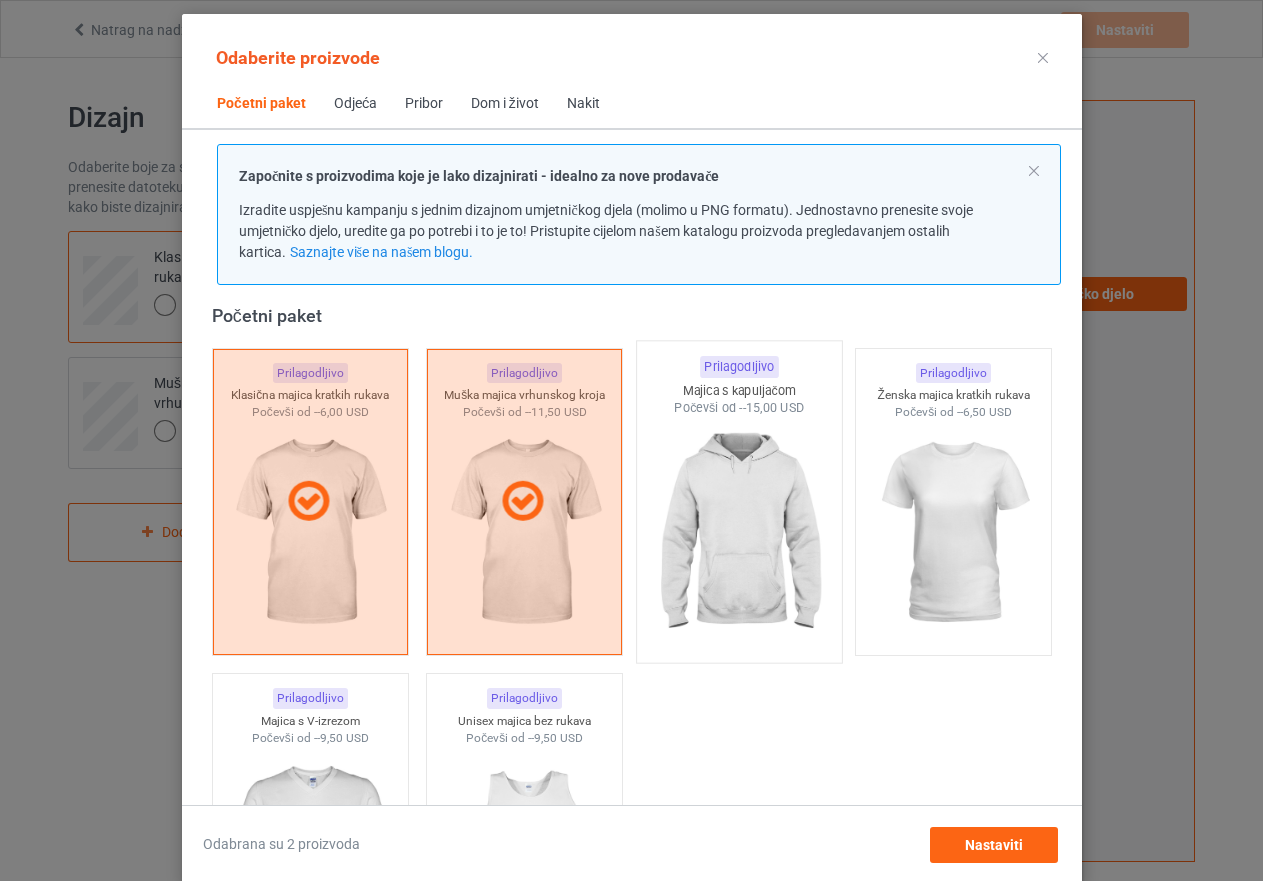 click at bounding box center [739, 534] 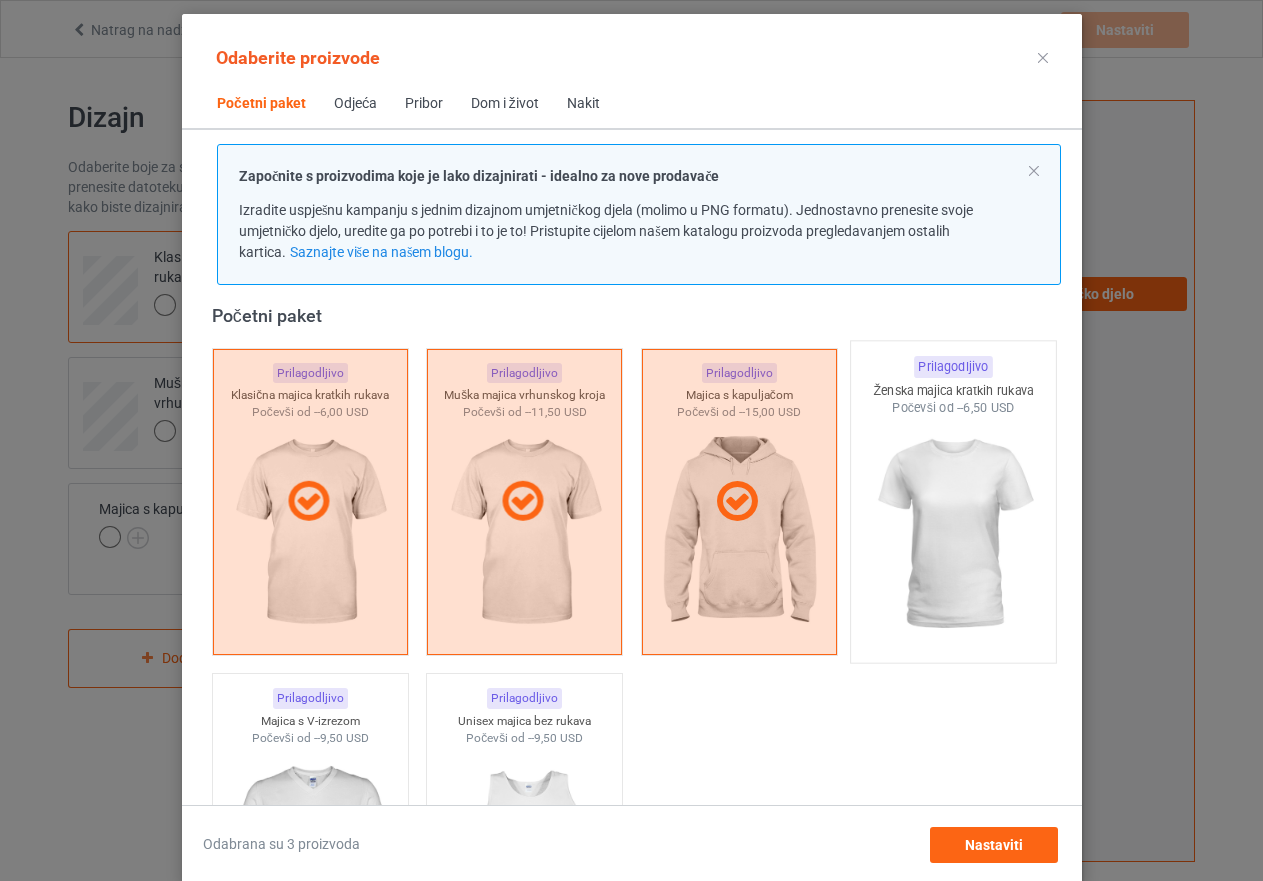 click at bounding box center [953, 534] 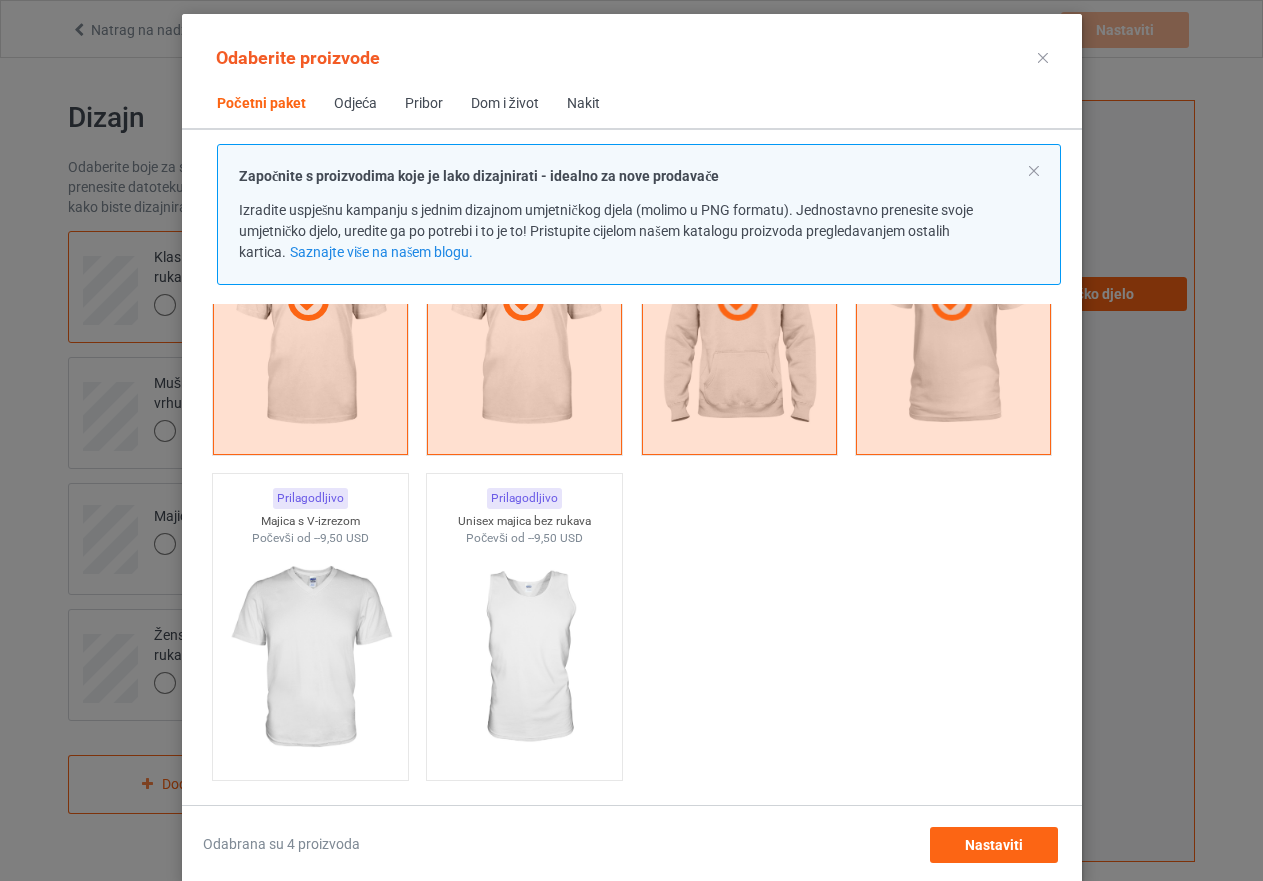 scroll, scrollTop: 326, scrollLeft: 0, axis: vertical 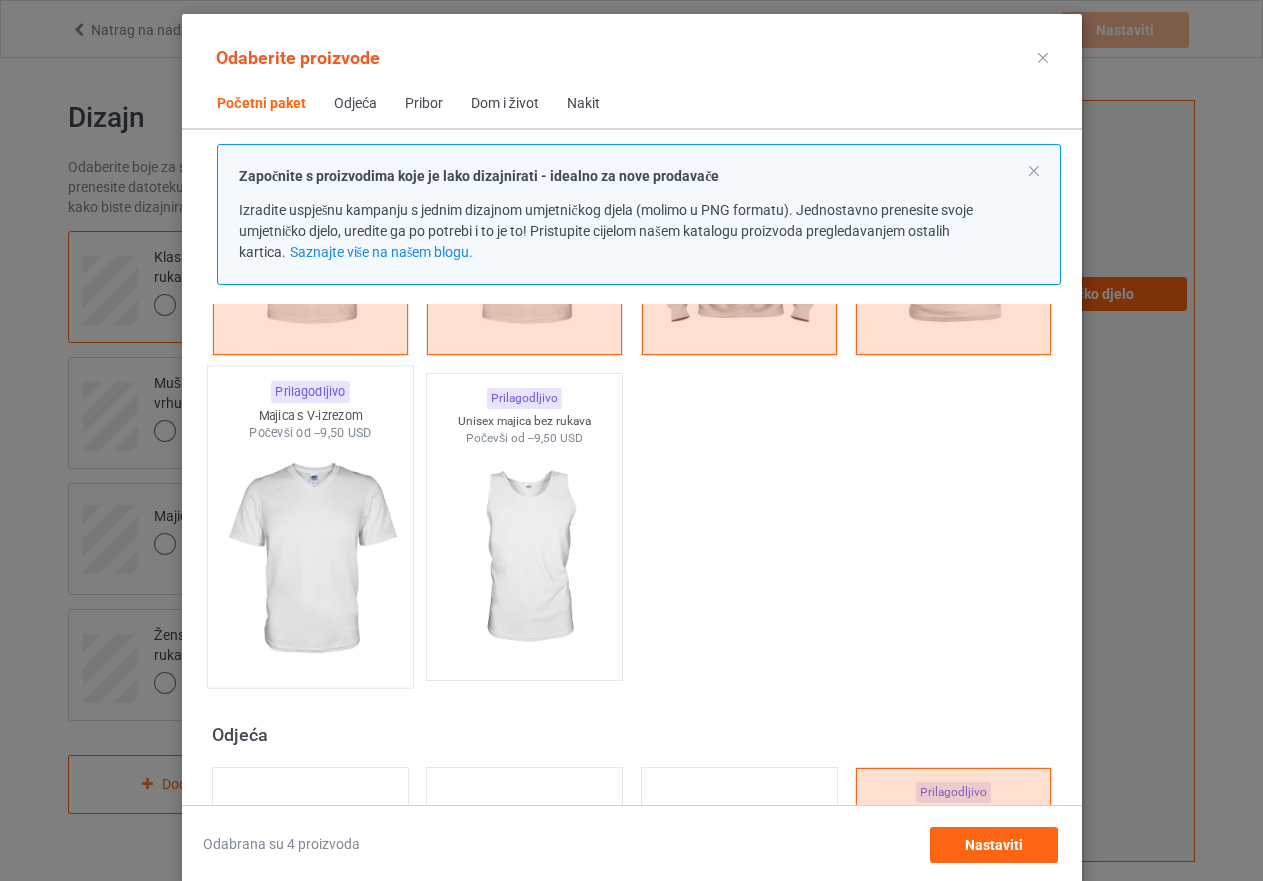 click at bounding box center [310, 559] 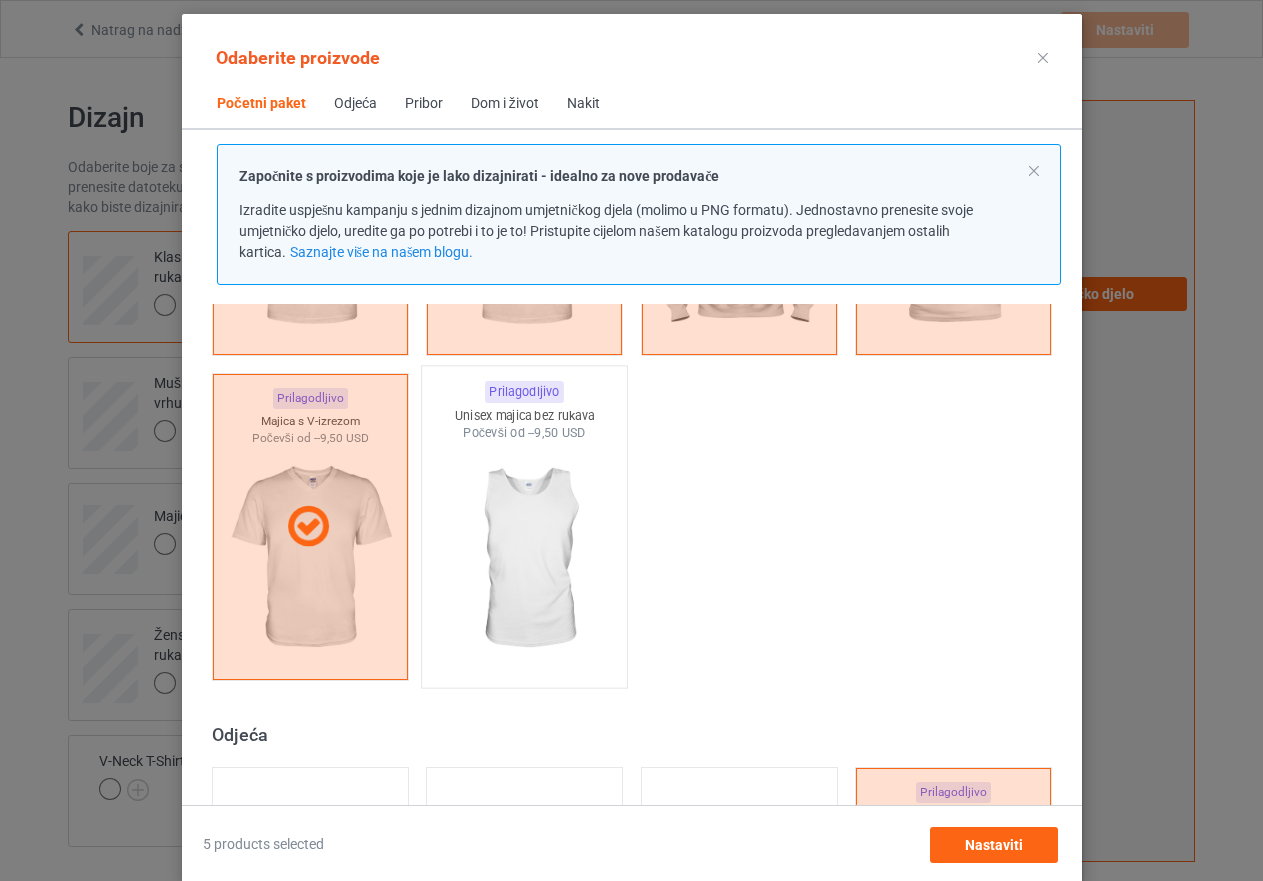 click at bounding box center [524, 559] 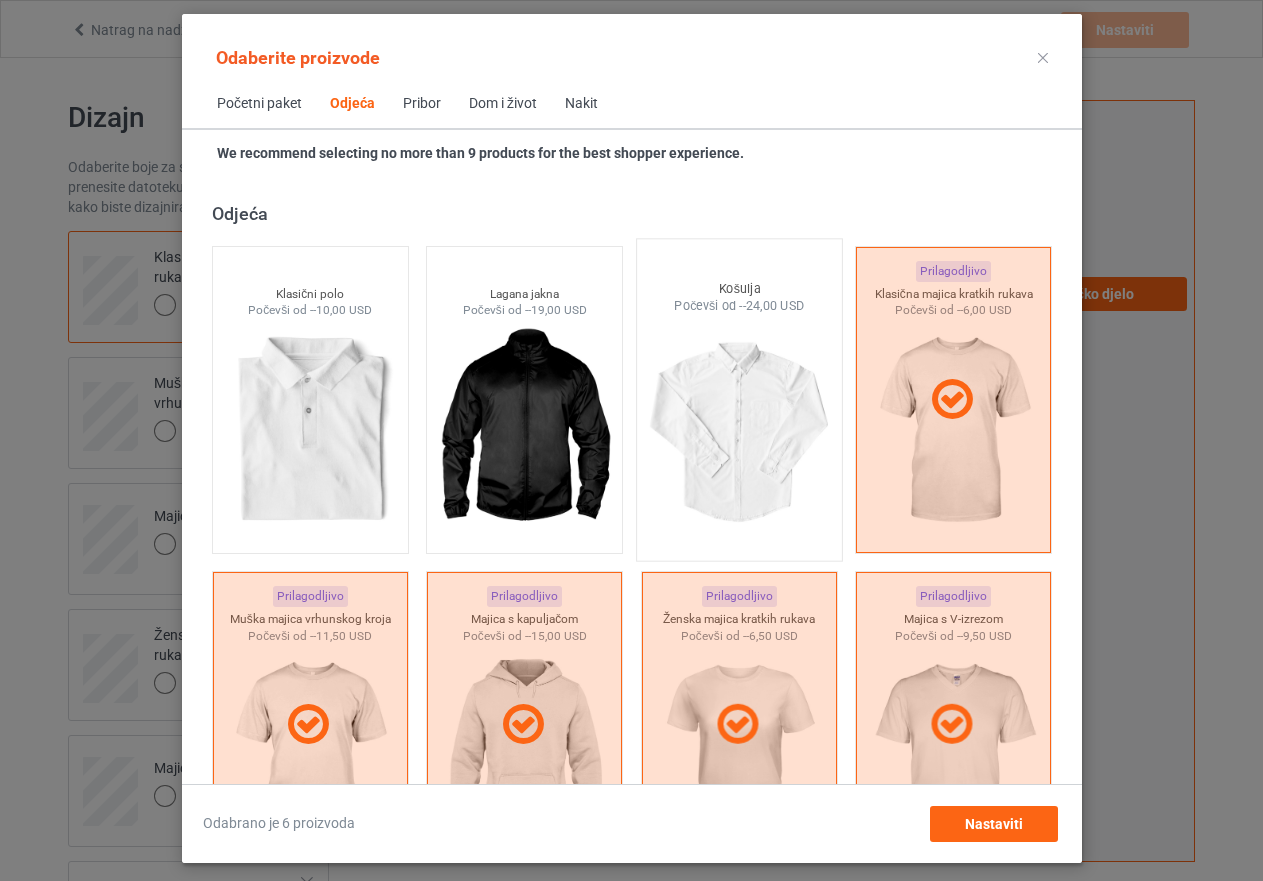 scroll, scrollTop: 1126, scrollLeft: 0, axis: vertical 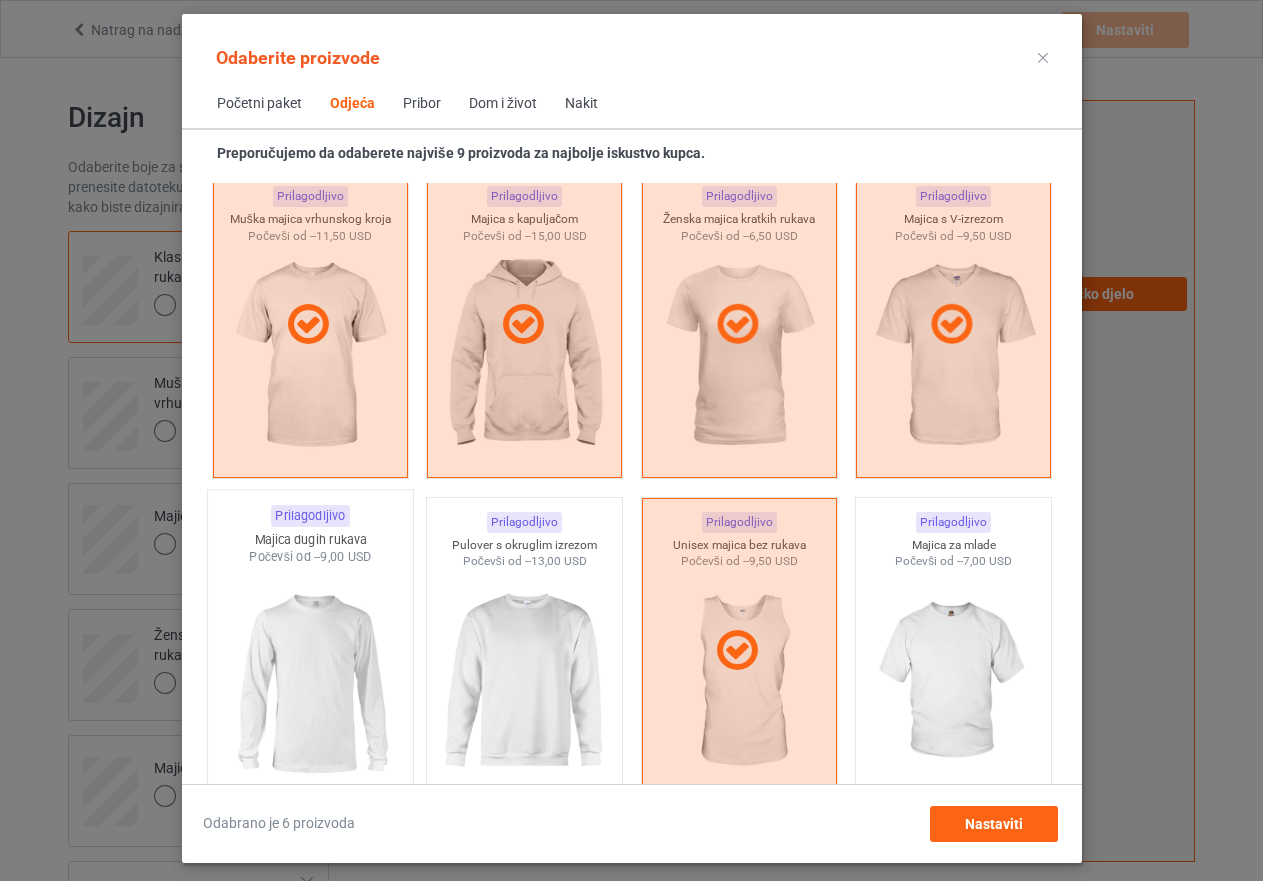 click at bounding box center (310, 683) 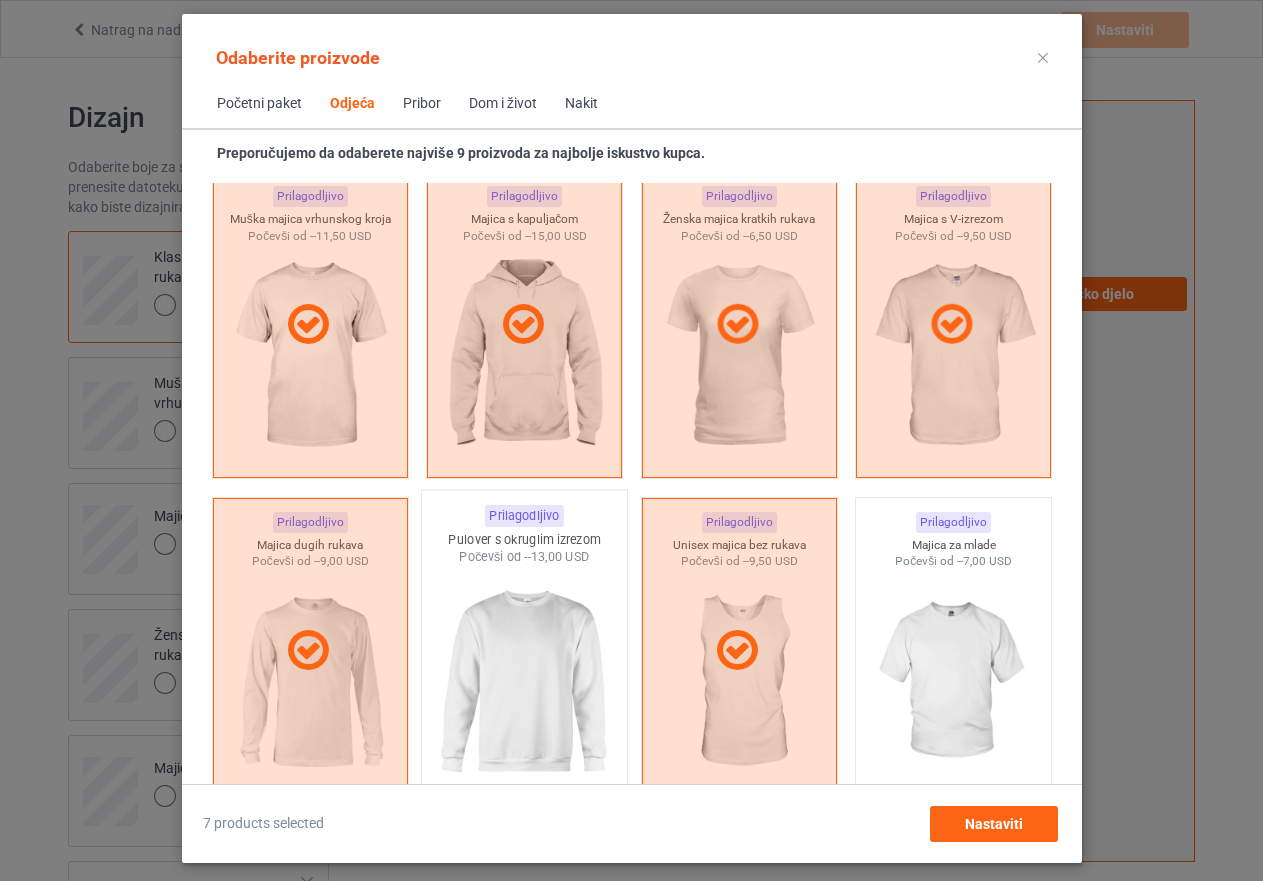 click at bounding box center [524, 683] 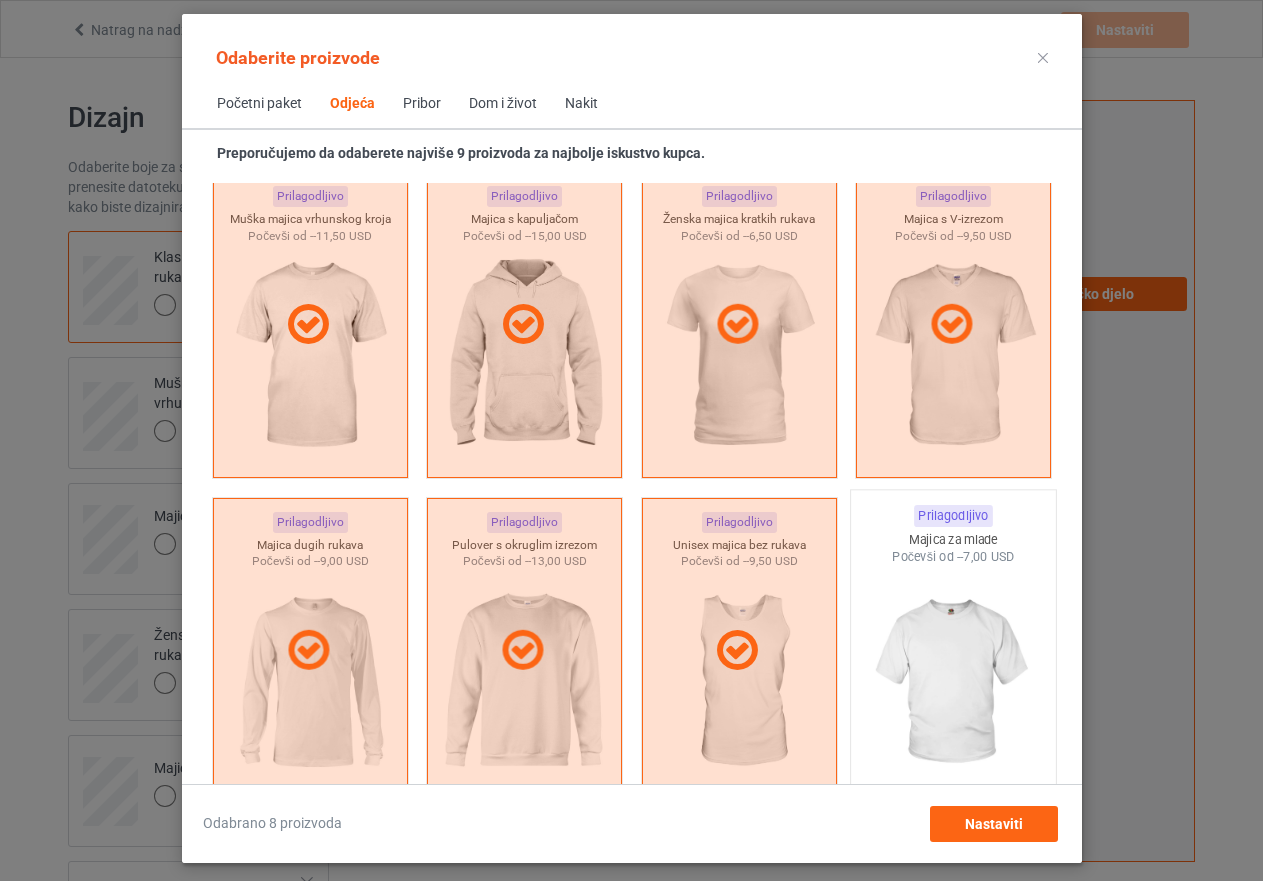 click at bounding box center [953, 683] 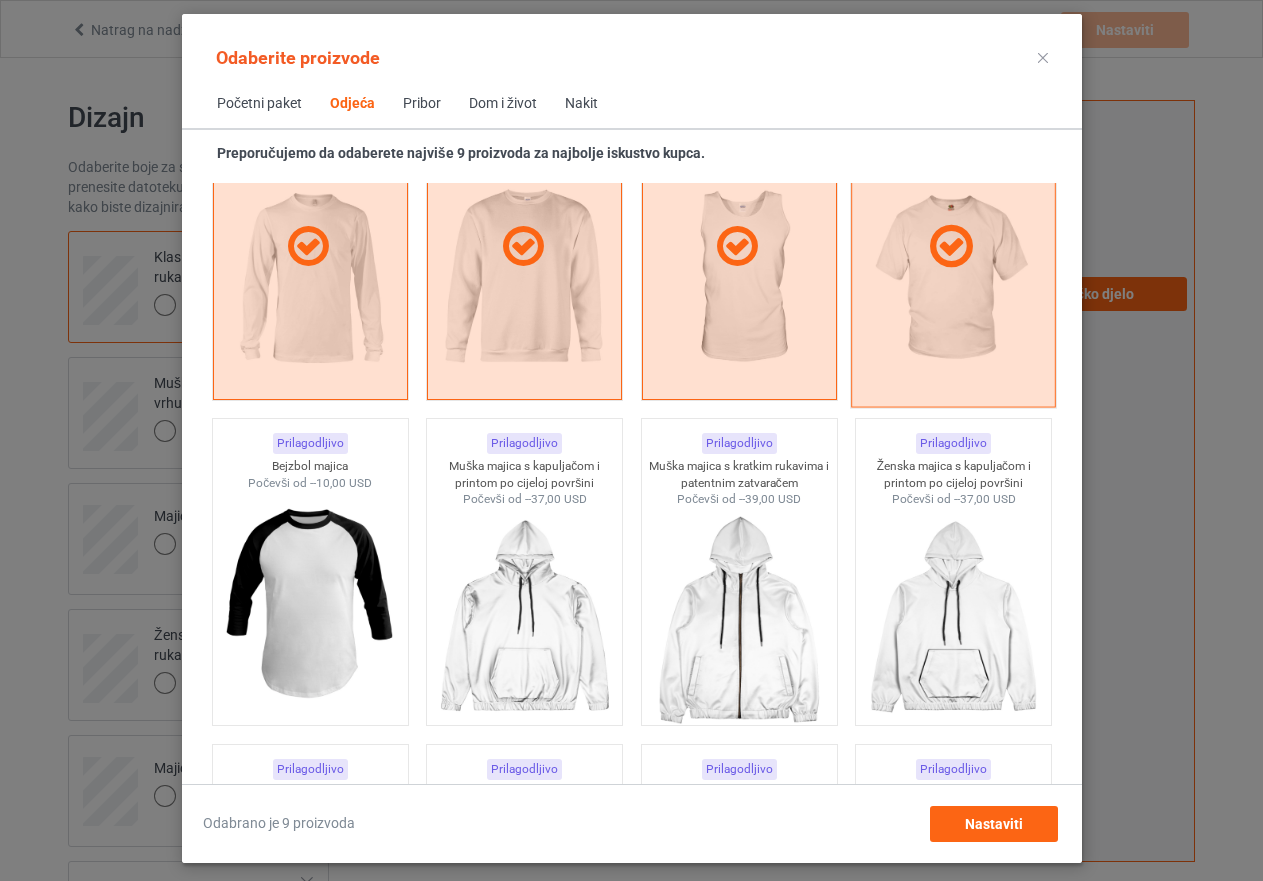 scroll, scrollTop: 1626, scrollLeft: 0, axis: vertical 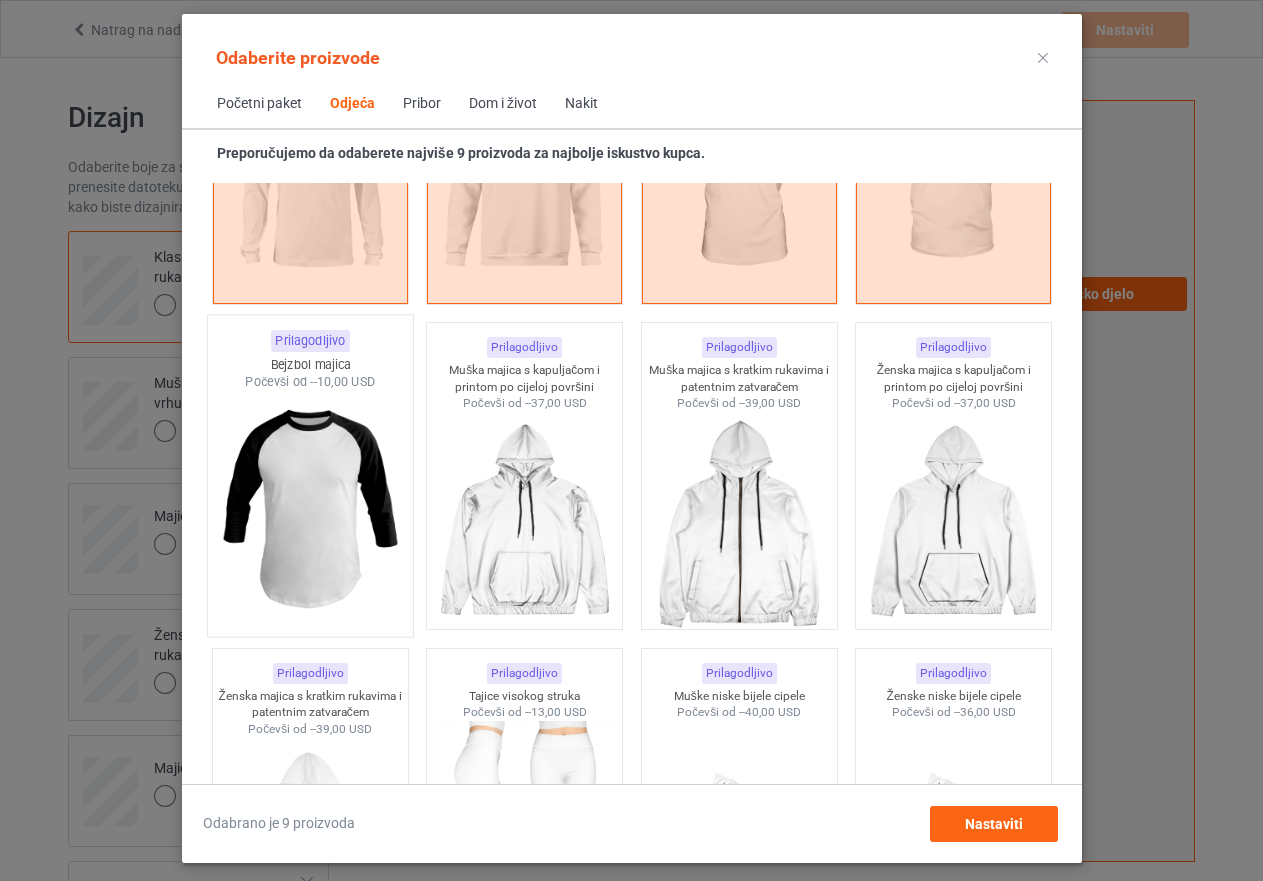 click at bounding box center (310, 508) 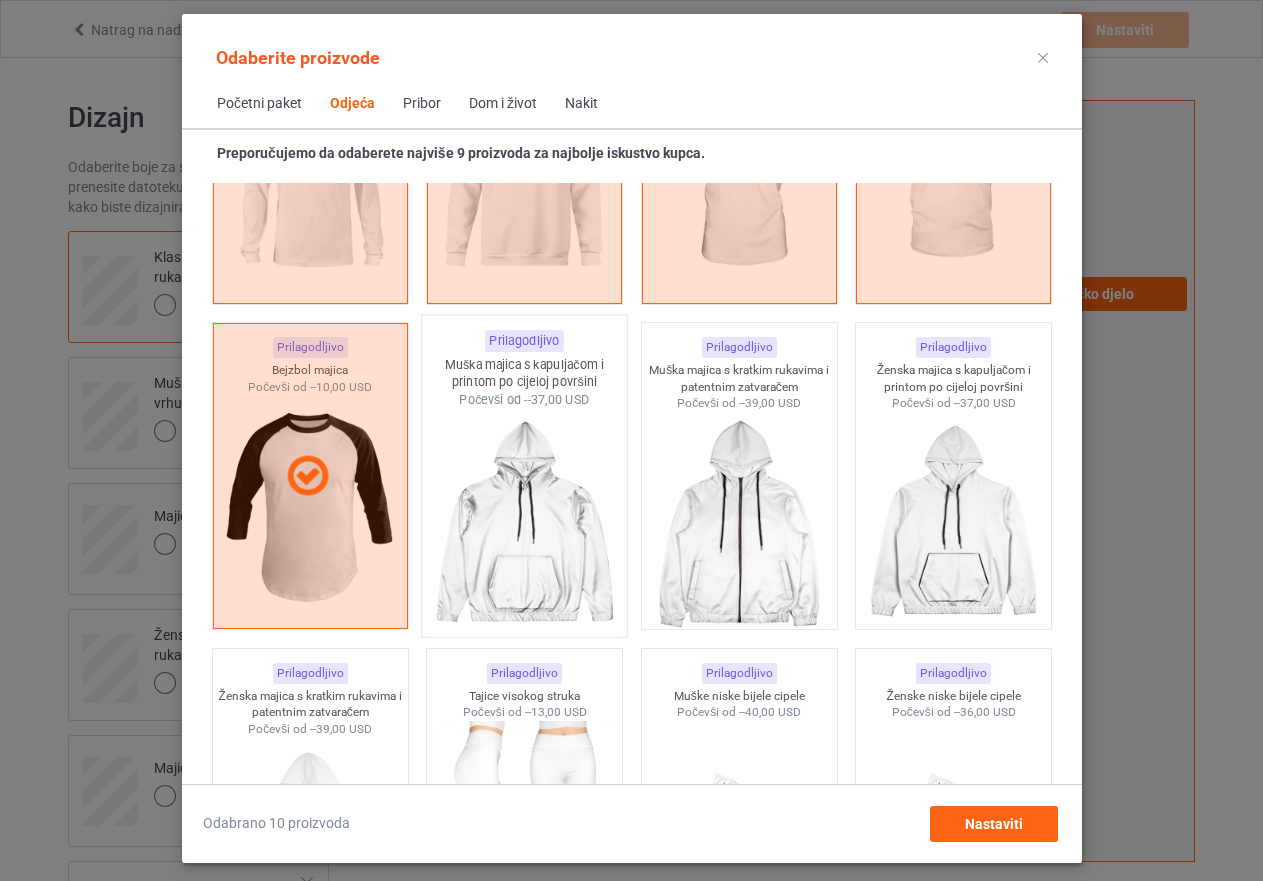click at bounding box center (524, 526) 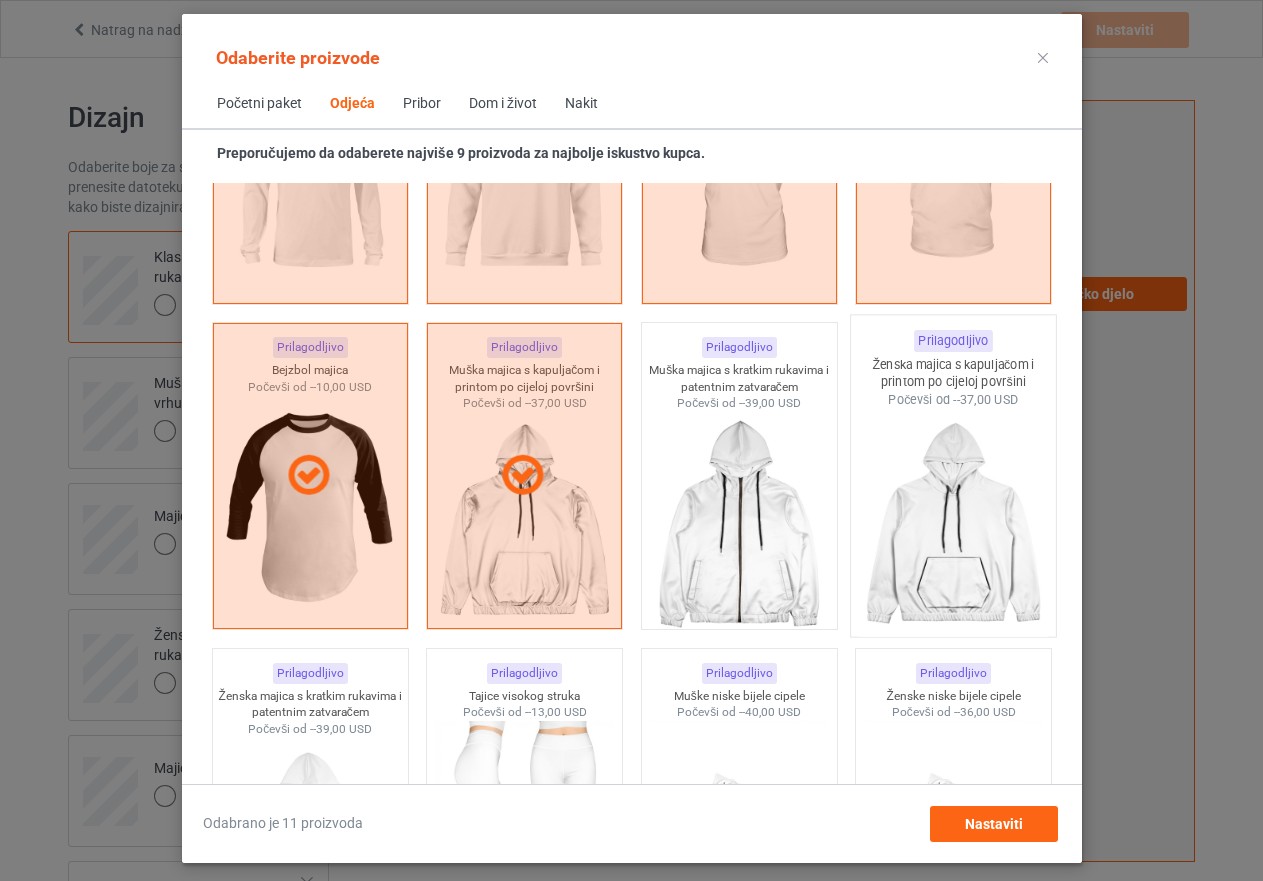 click at bounding box center [953, 526] 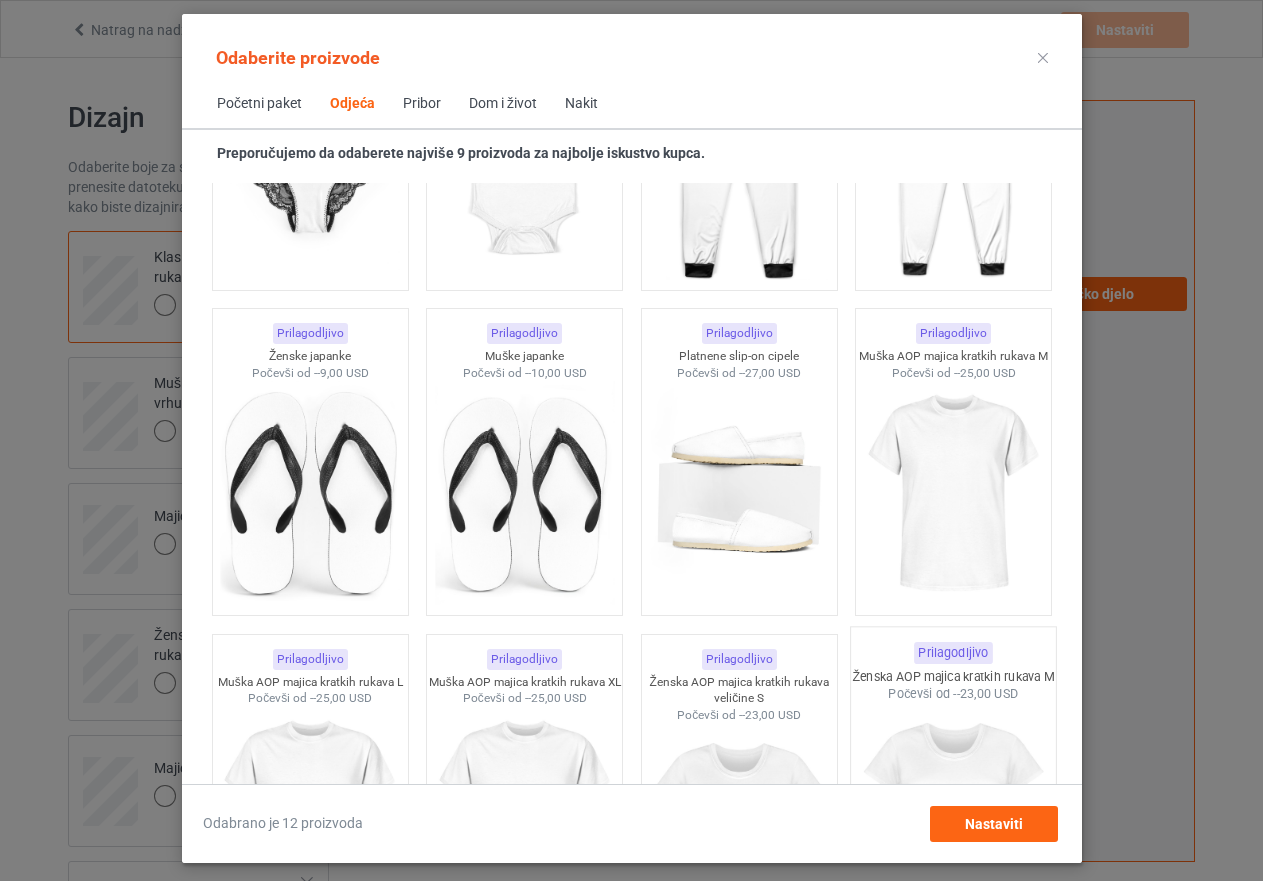 scroll, scrollTop: 2926, scrollLeft: 0, axis: vertical 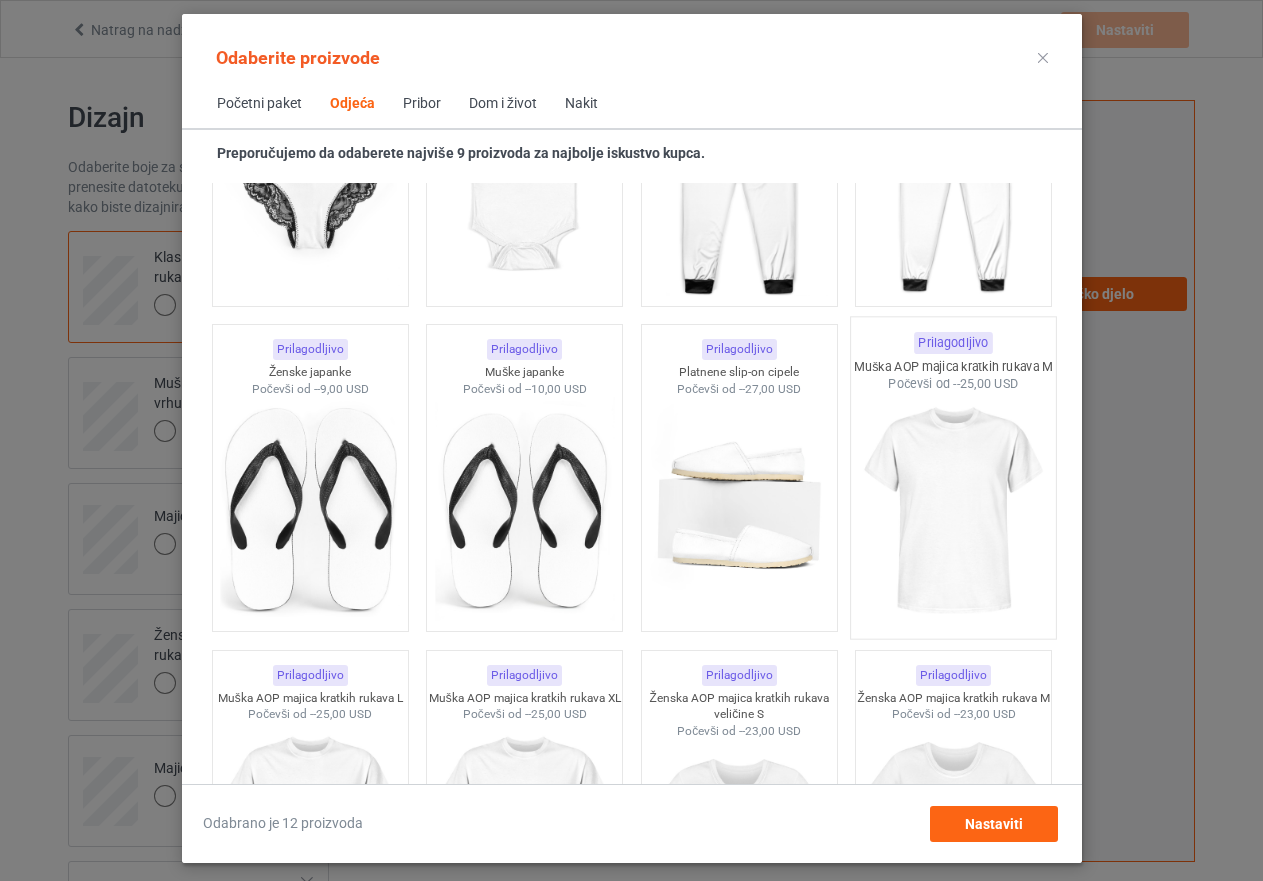 click at bounding box center (953, 510) 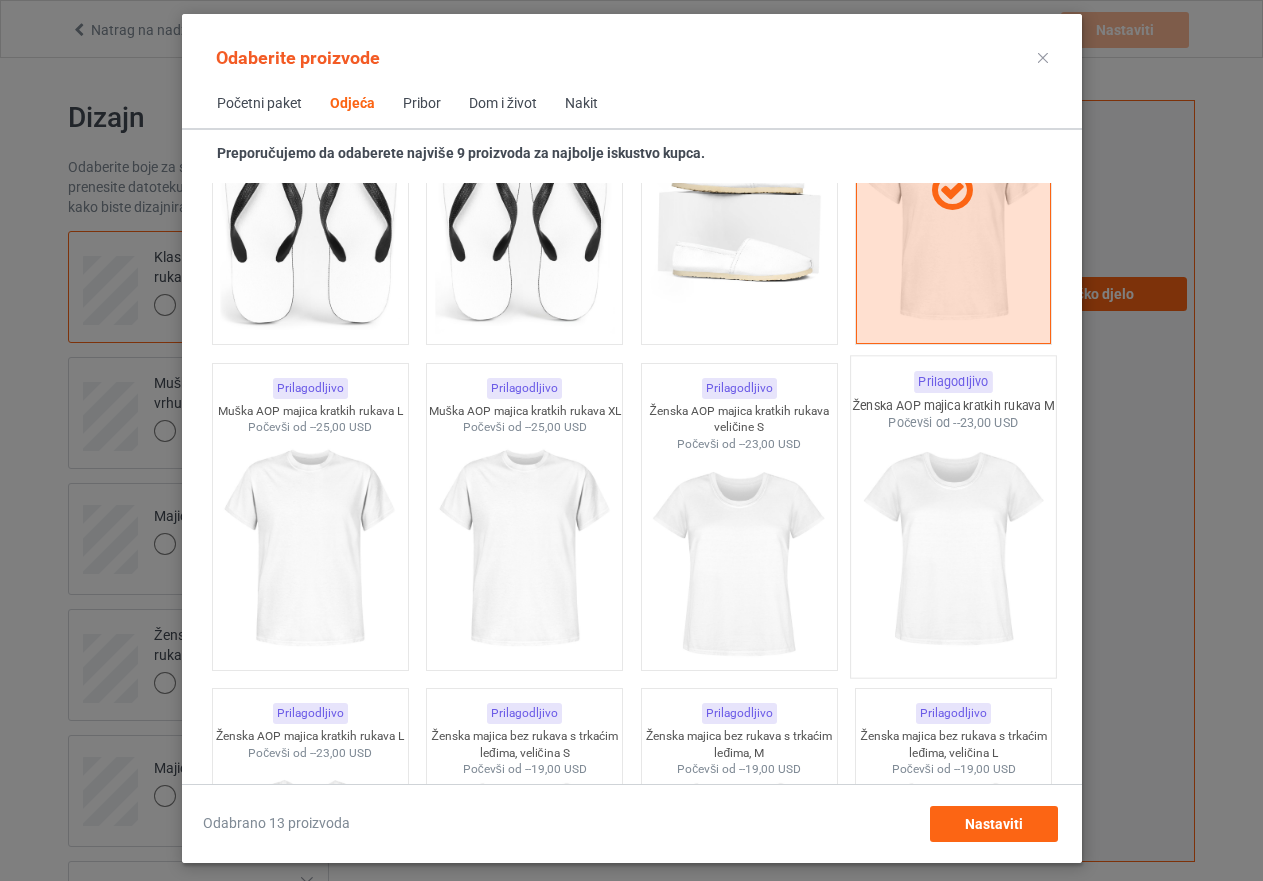 scroll, scrollTop: 3326, scrollLeft: 0, axis: vertical 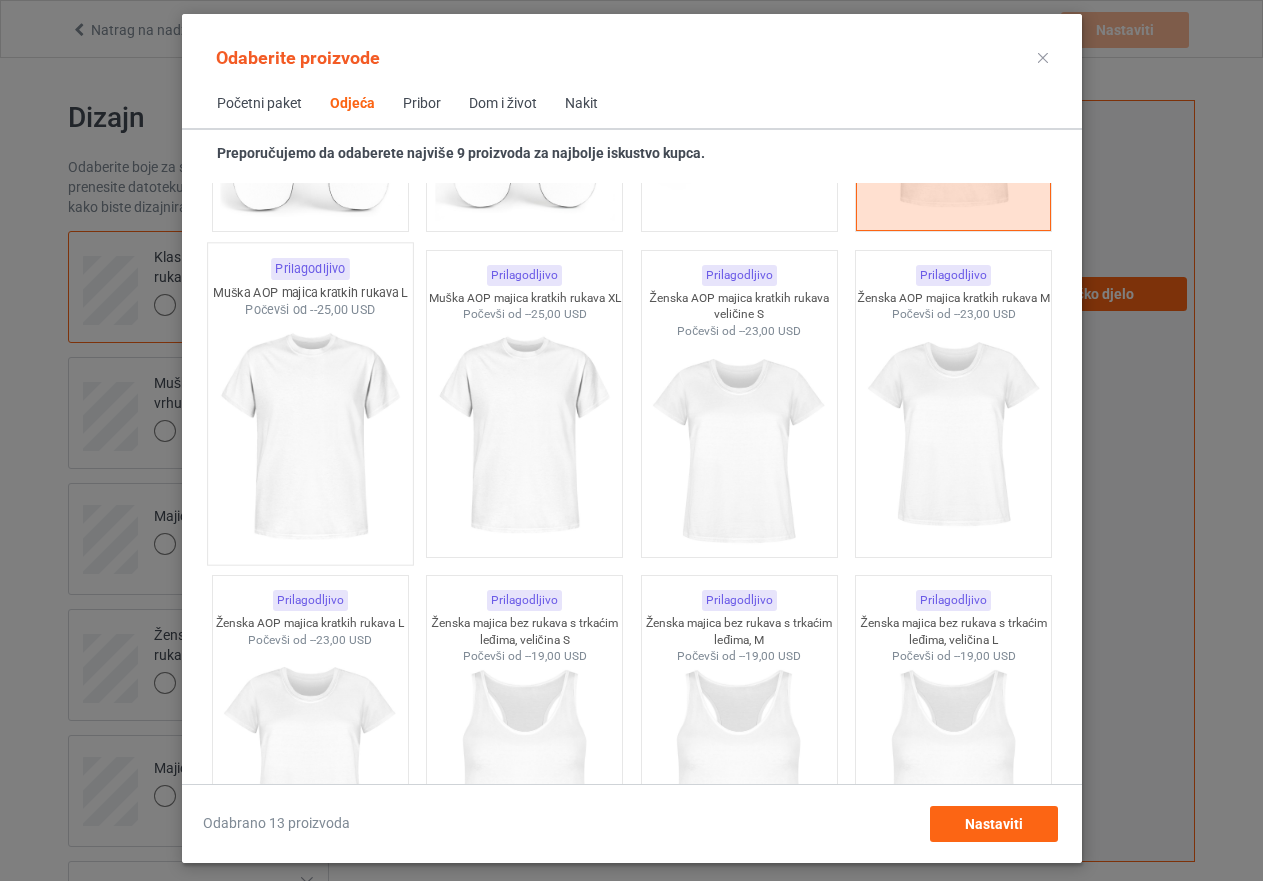 click at bounding box center [310, 436] 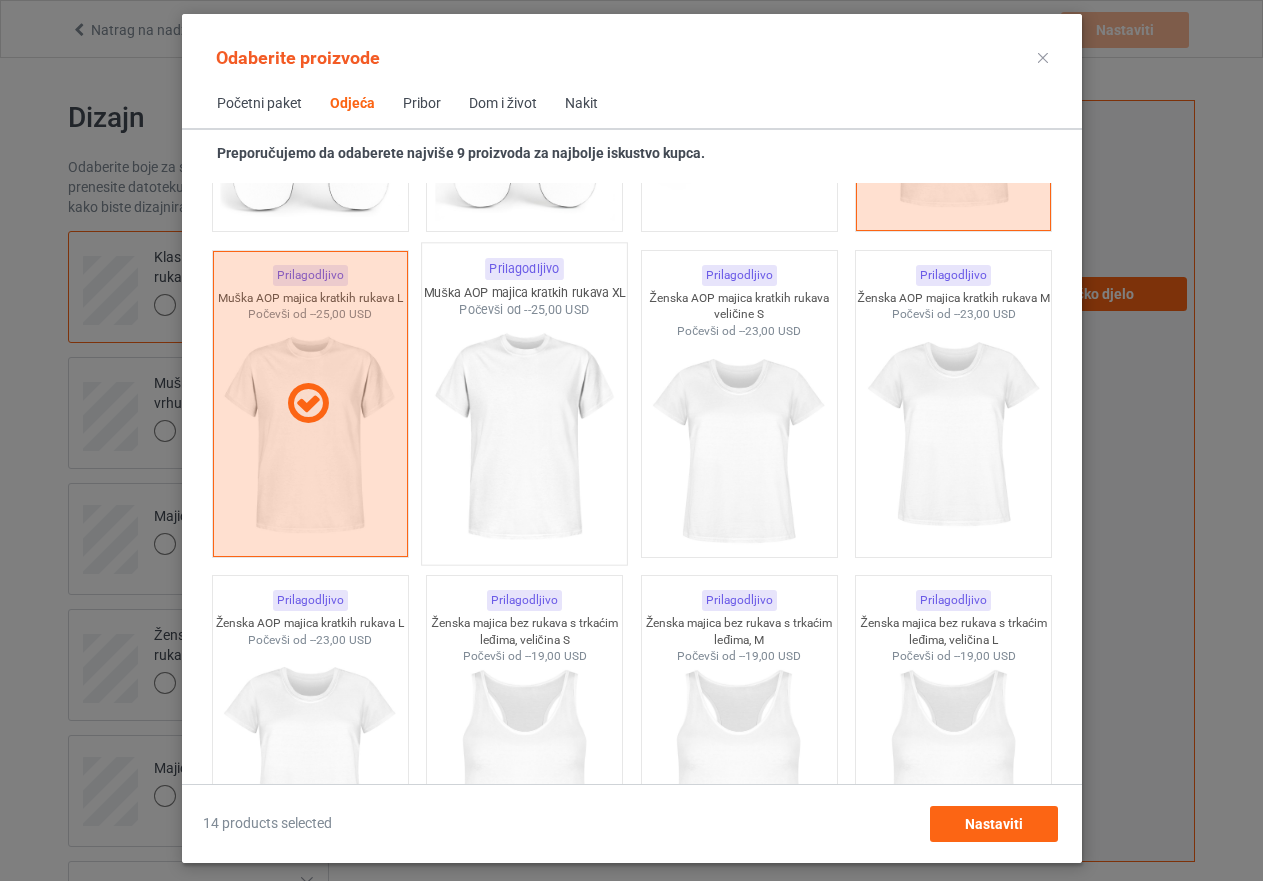 click at bounding box center [524, 436] 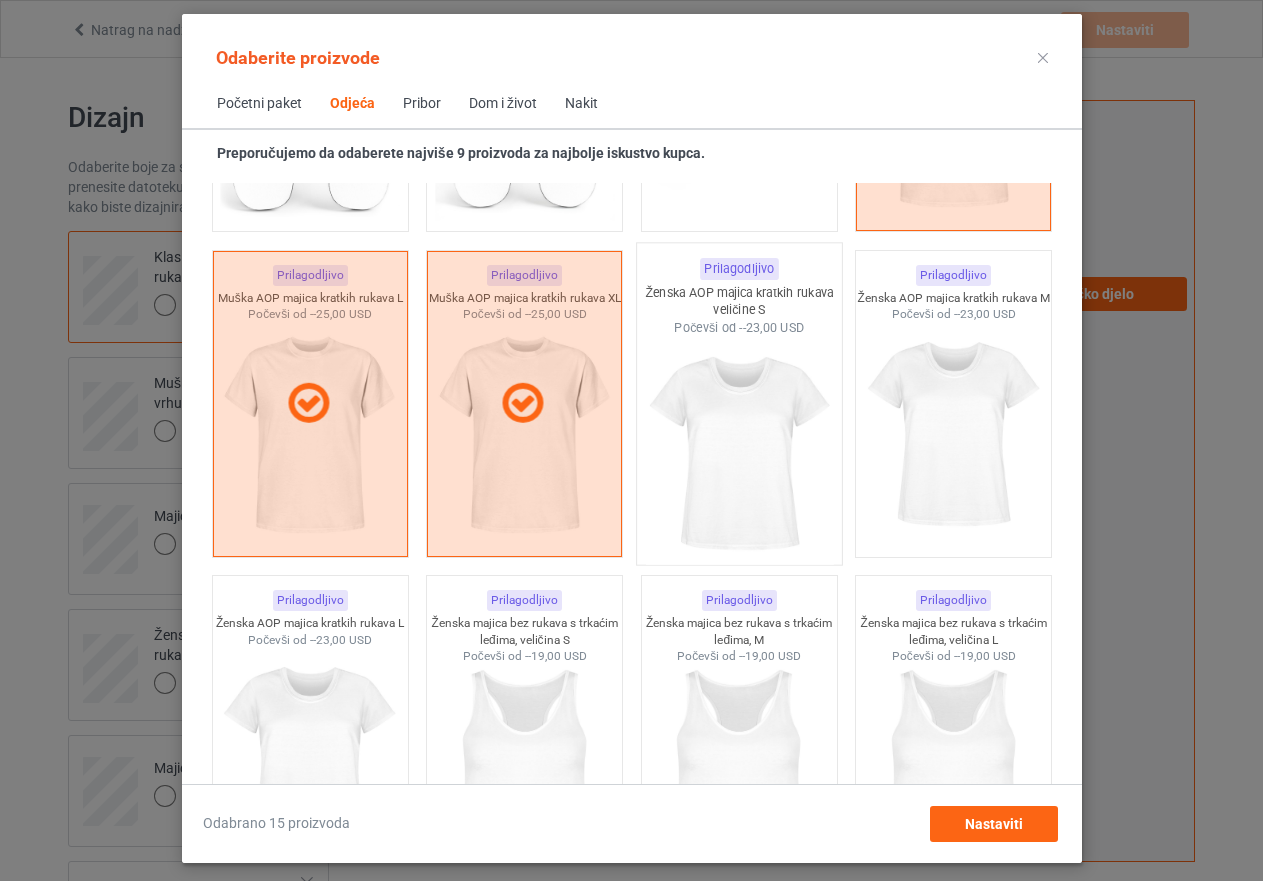 click at bounding box center [739, 453] 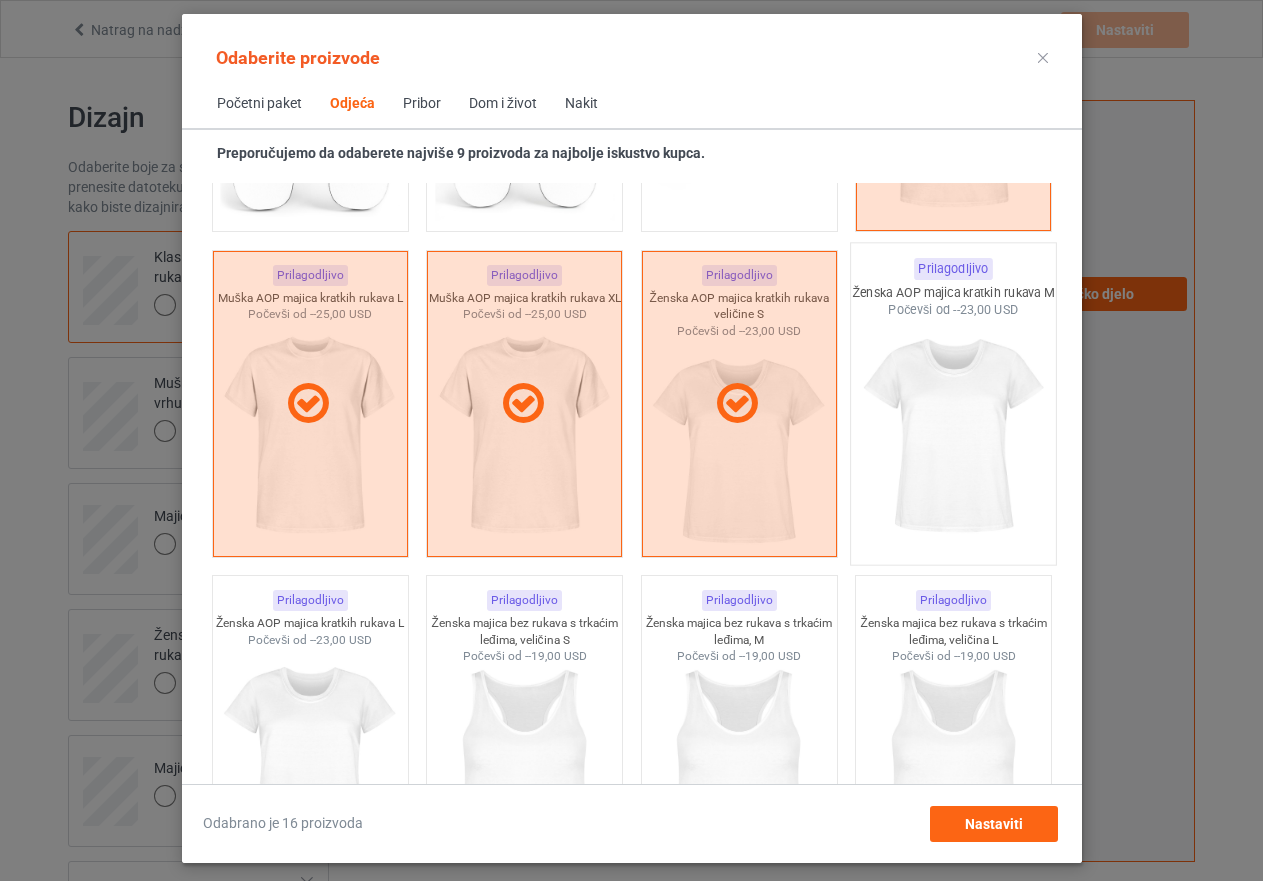 click at bounding box center [953, 436] 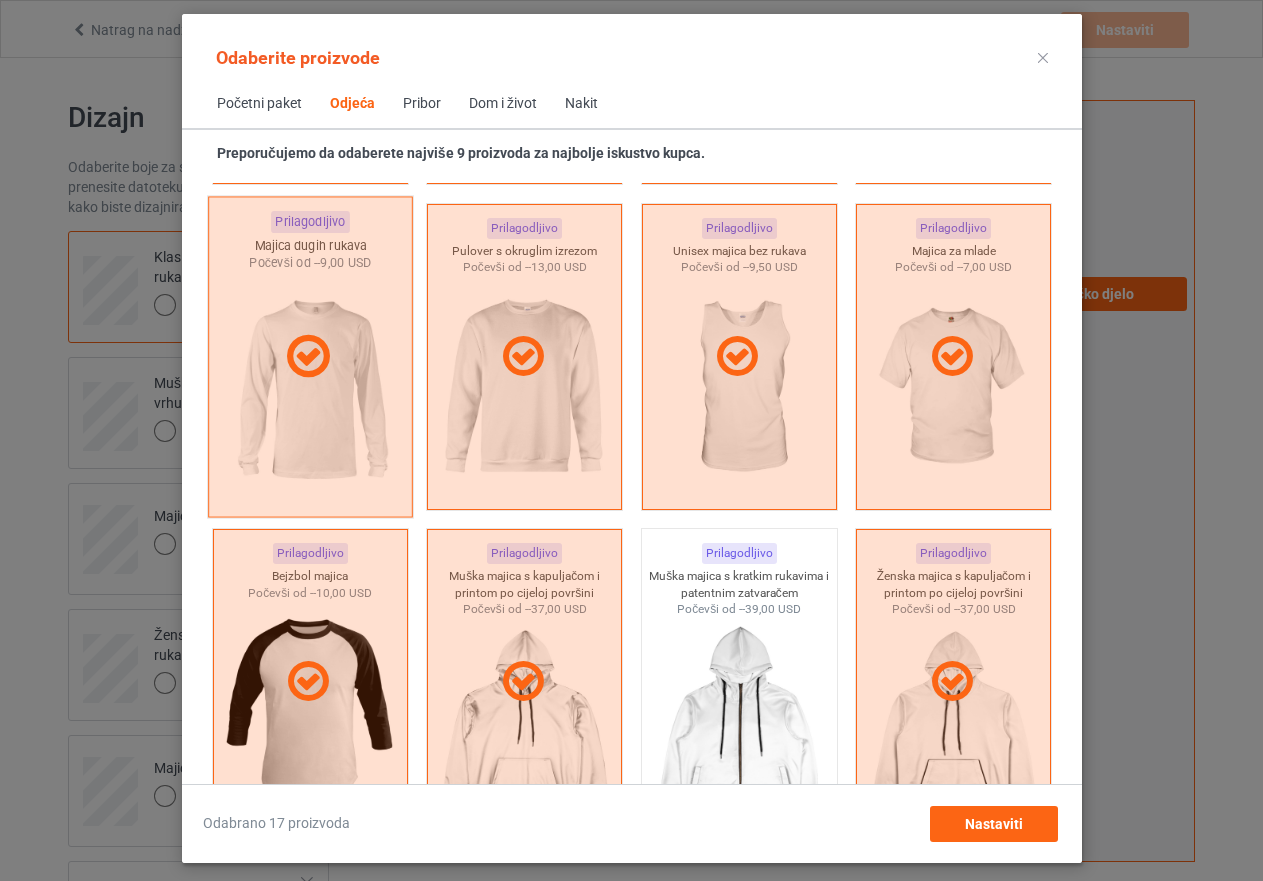 scroll, scrollTop: 1426, scrollLeft: 0, axis: vertical 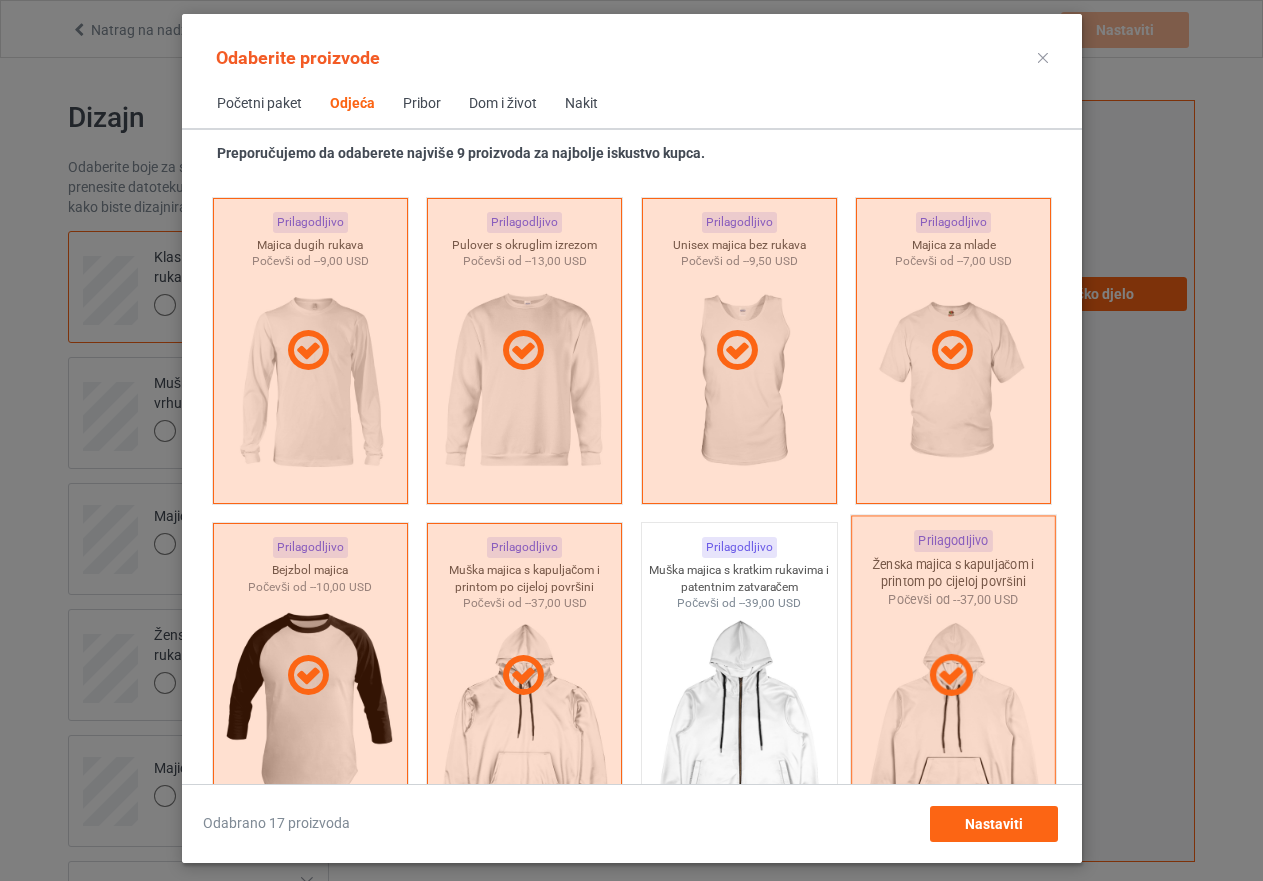 click at bounding box center [953, 676] 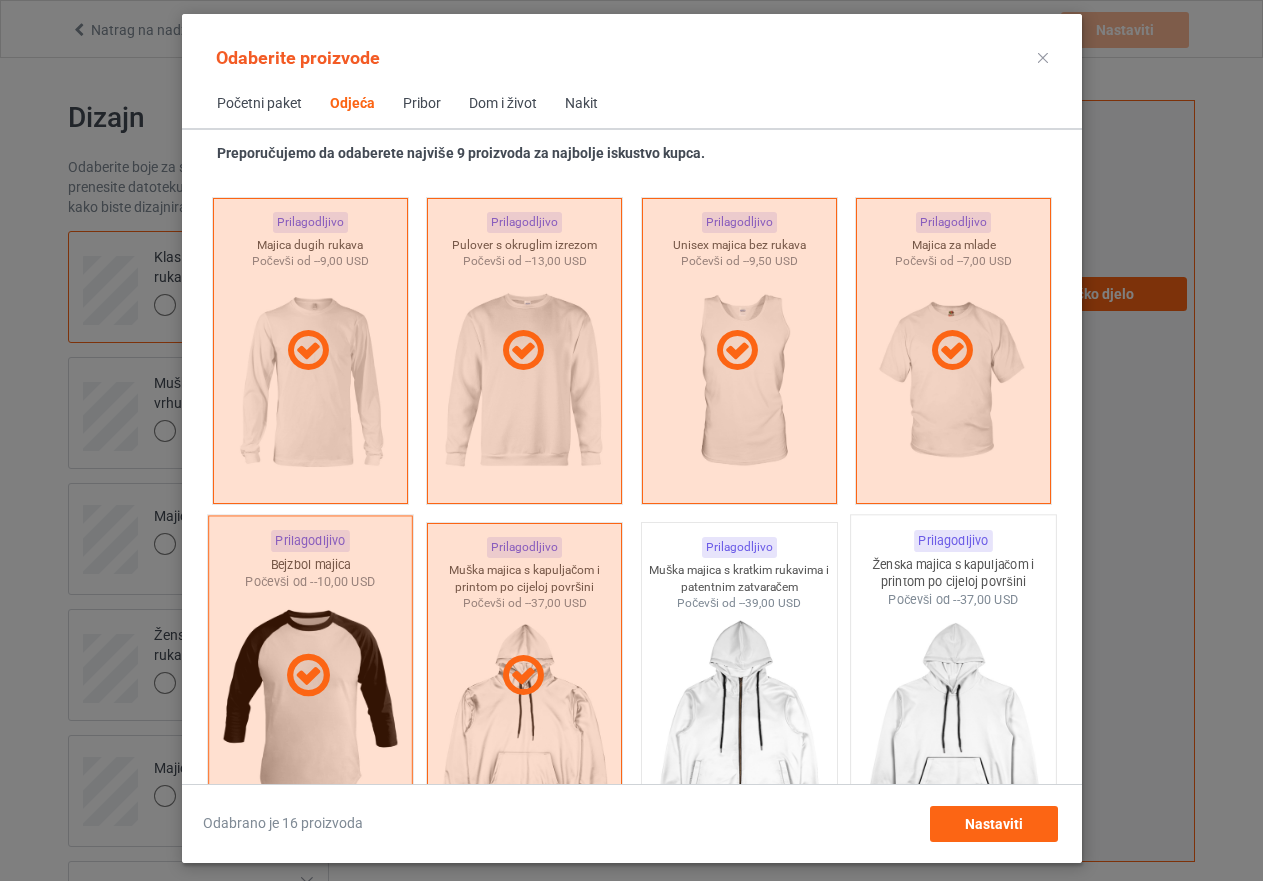 click at bounding box center [307, 676] 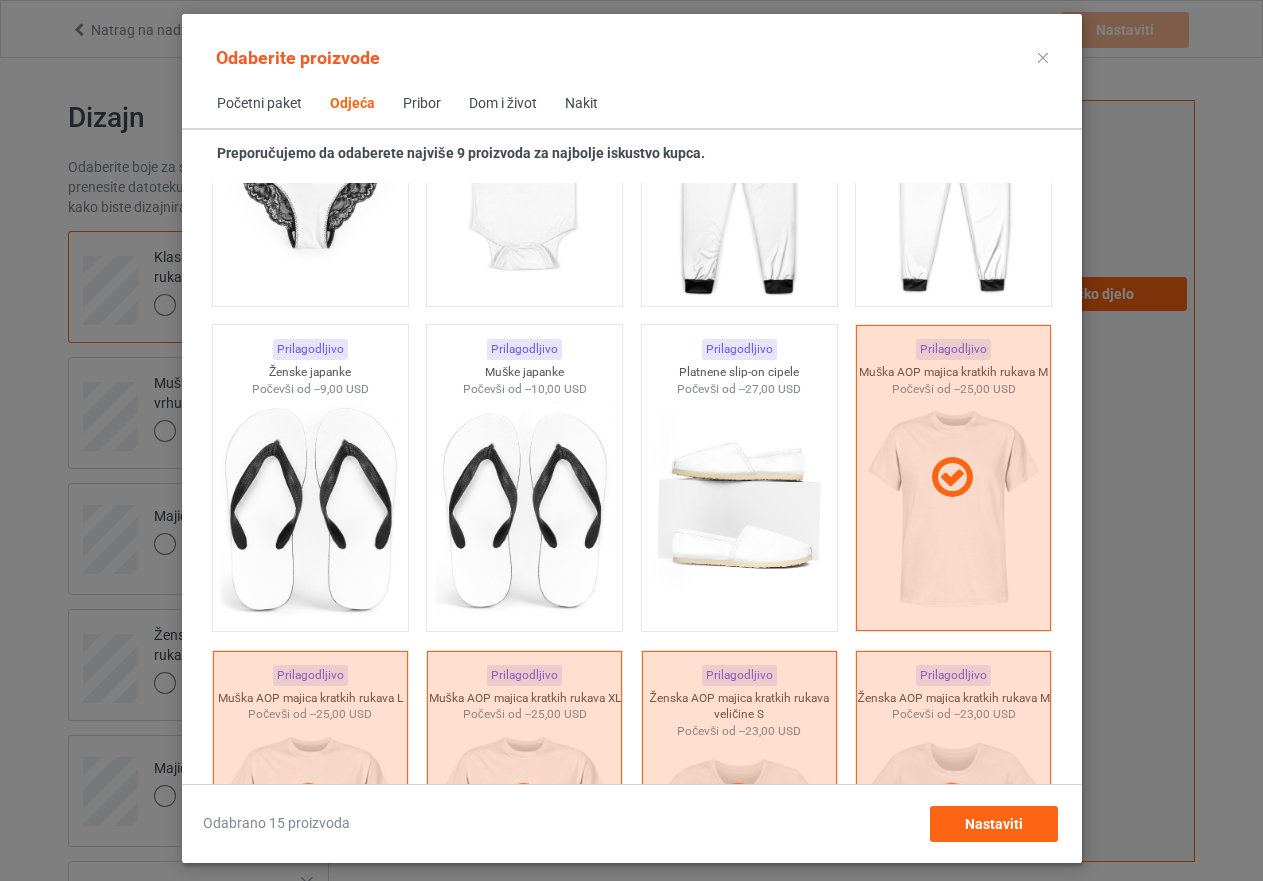 scroll, scrollTop: 3126, scrollLeft: 0, axis: vertical 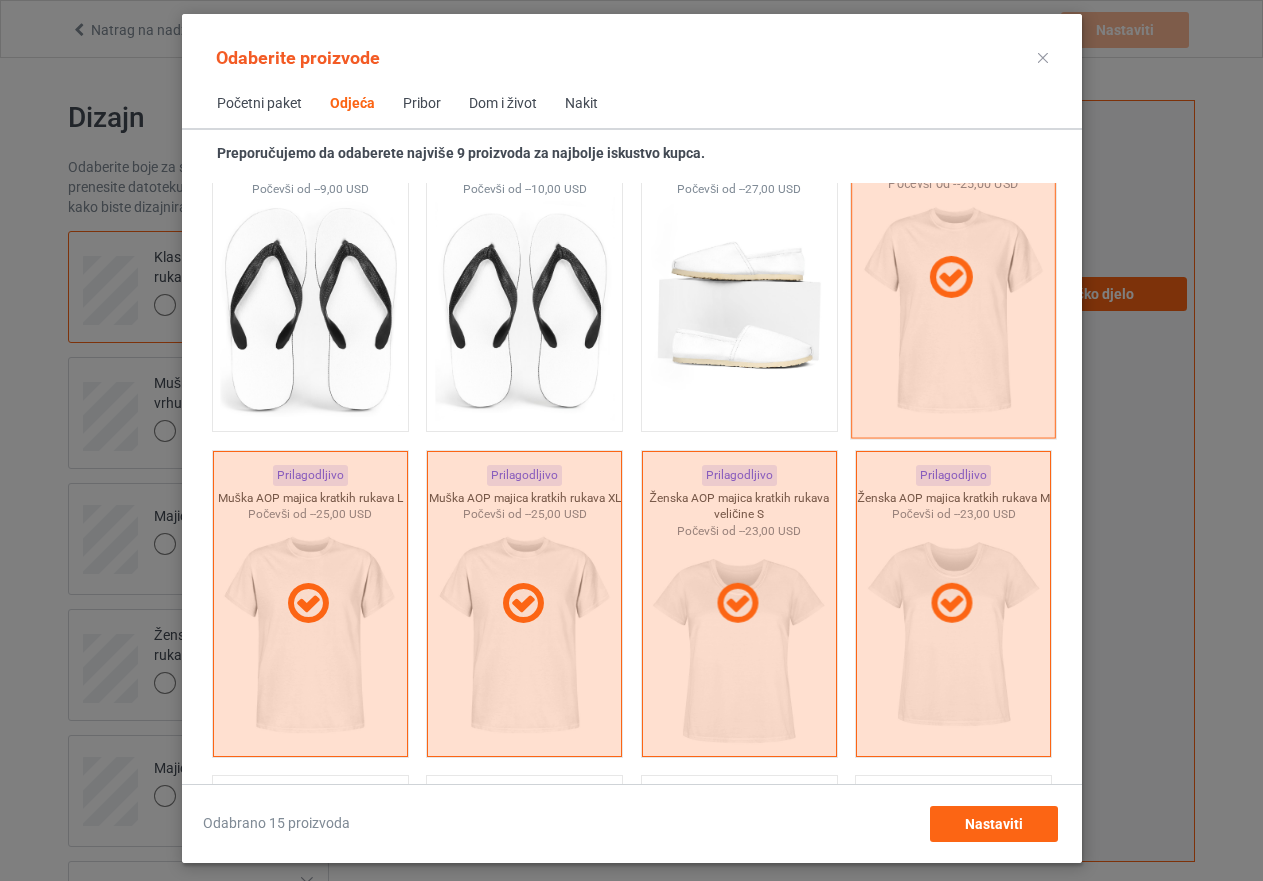 click at bounding box center (953, 278) 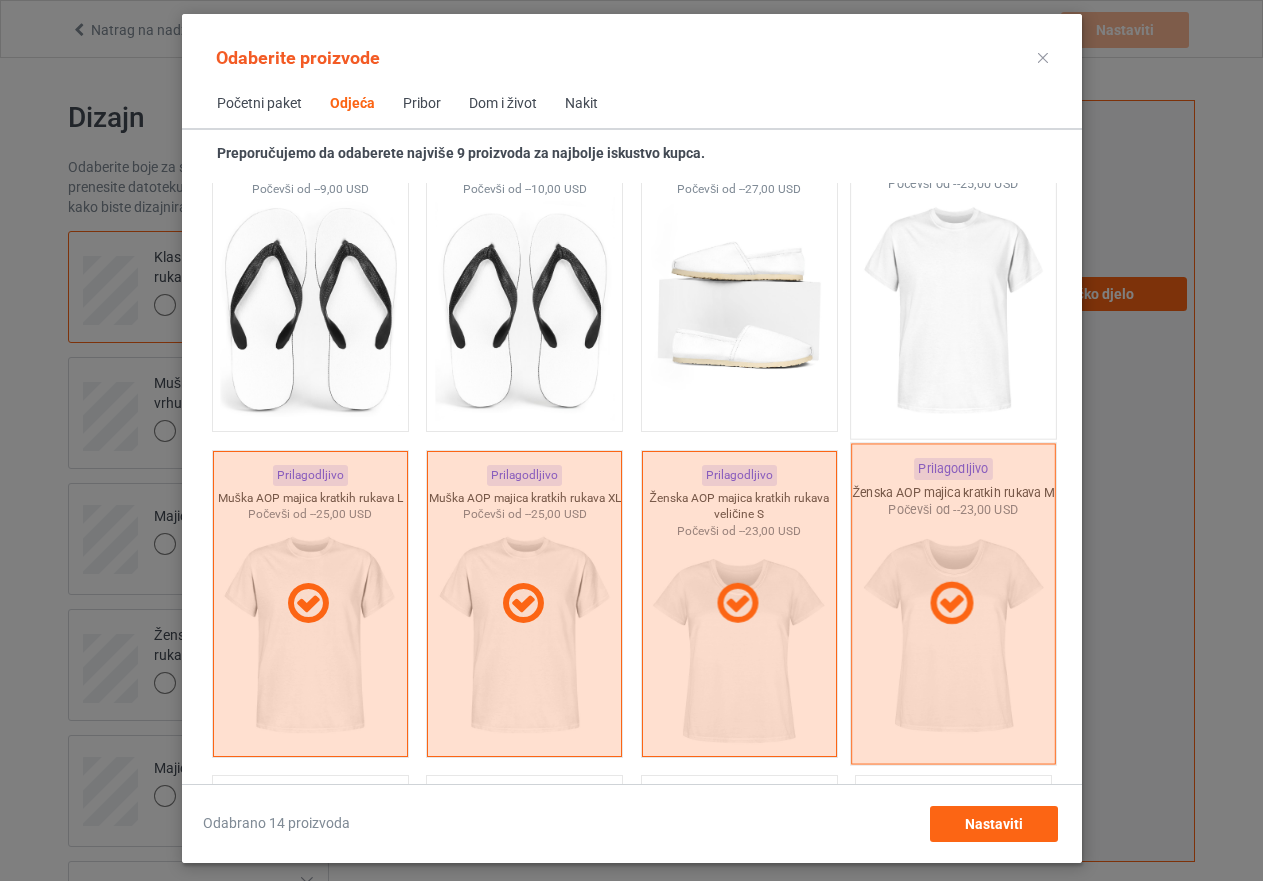 click at bounding box center (953, 603) 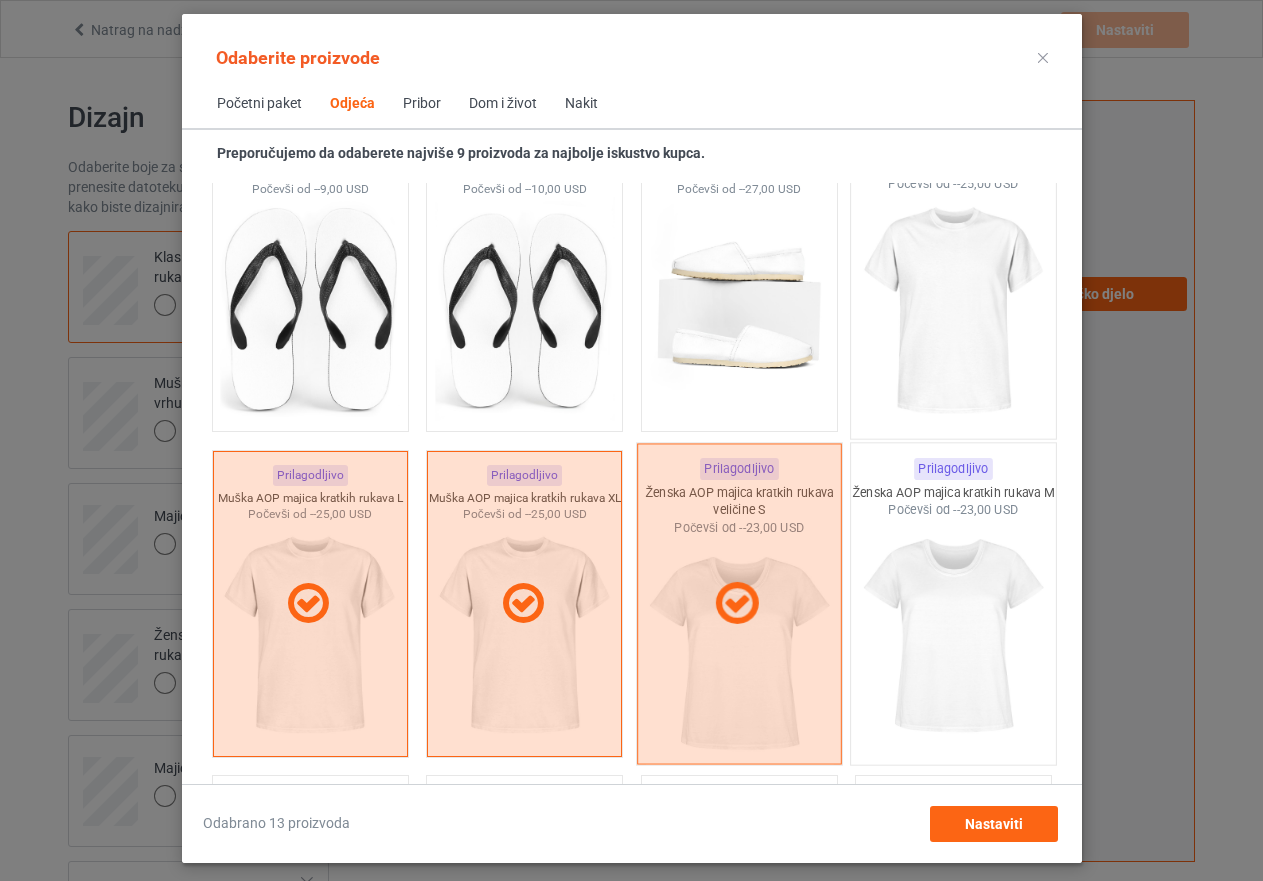 click at bounding box center [738, 603] 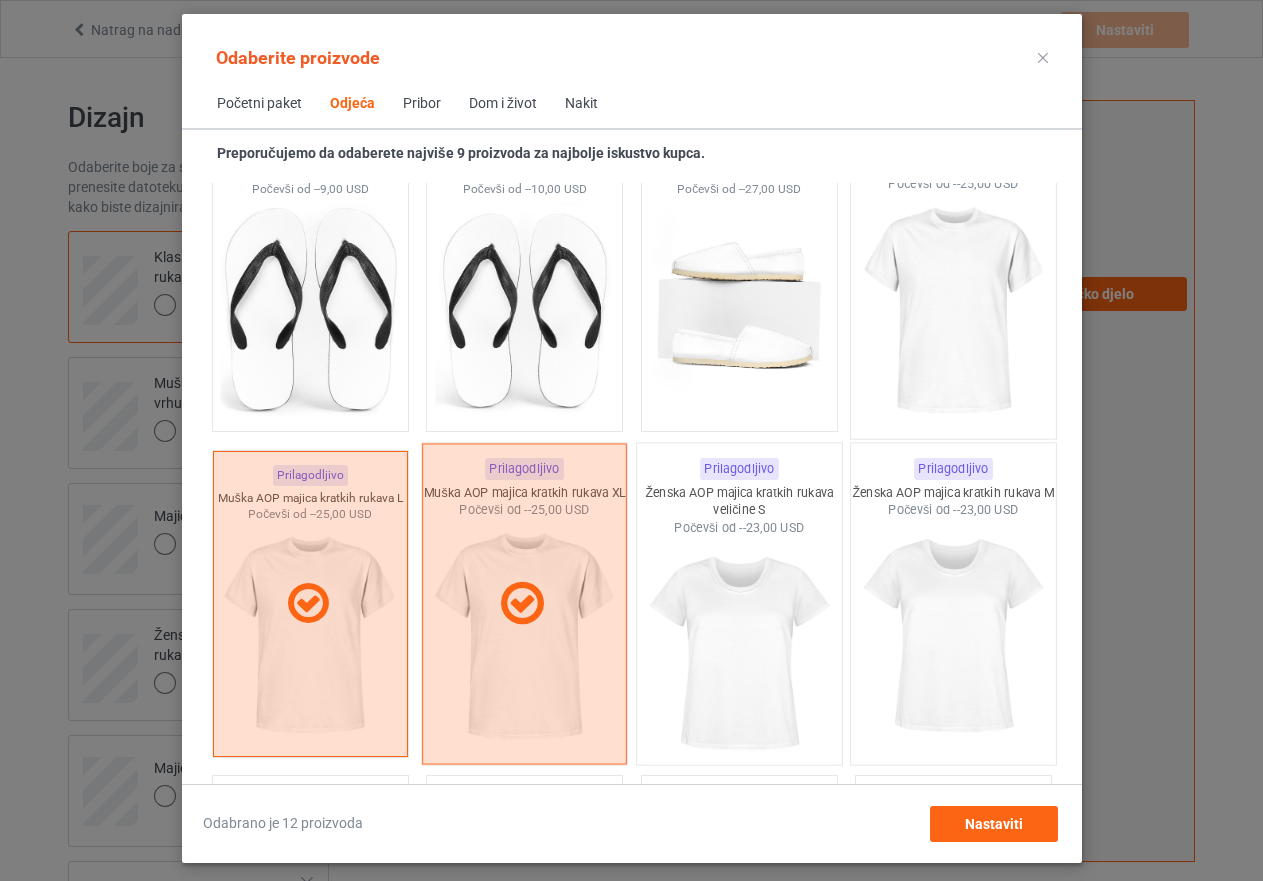 click at bounding box center [524, 603] 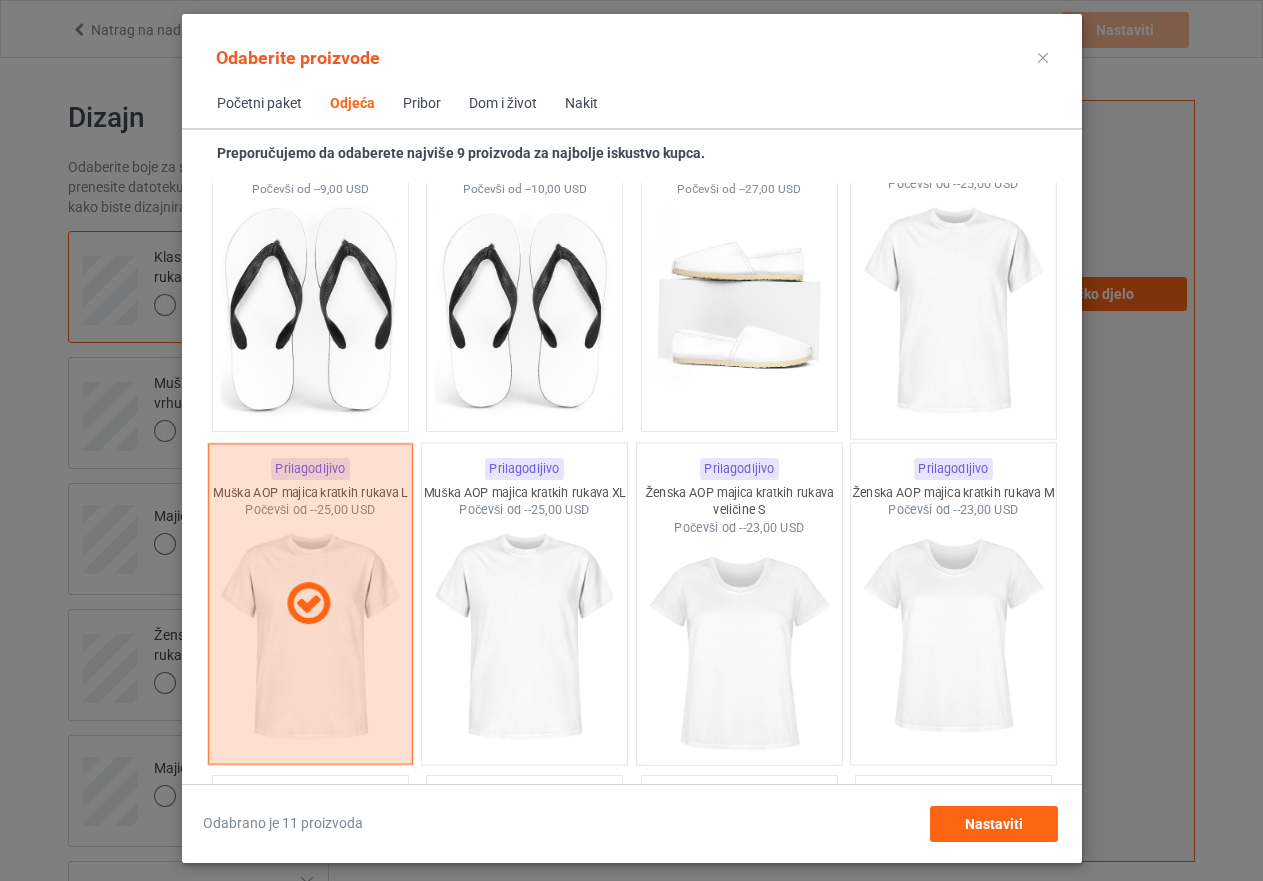 click at bounding box center [309, 603] 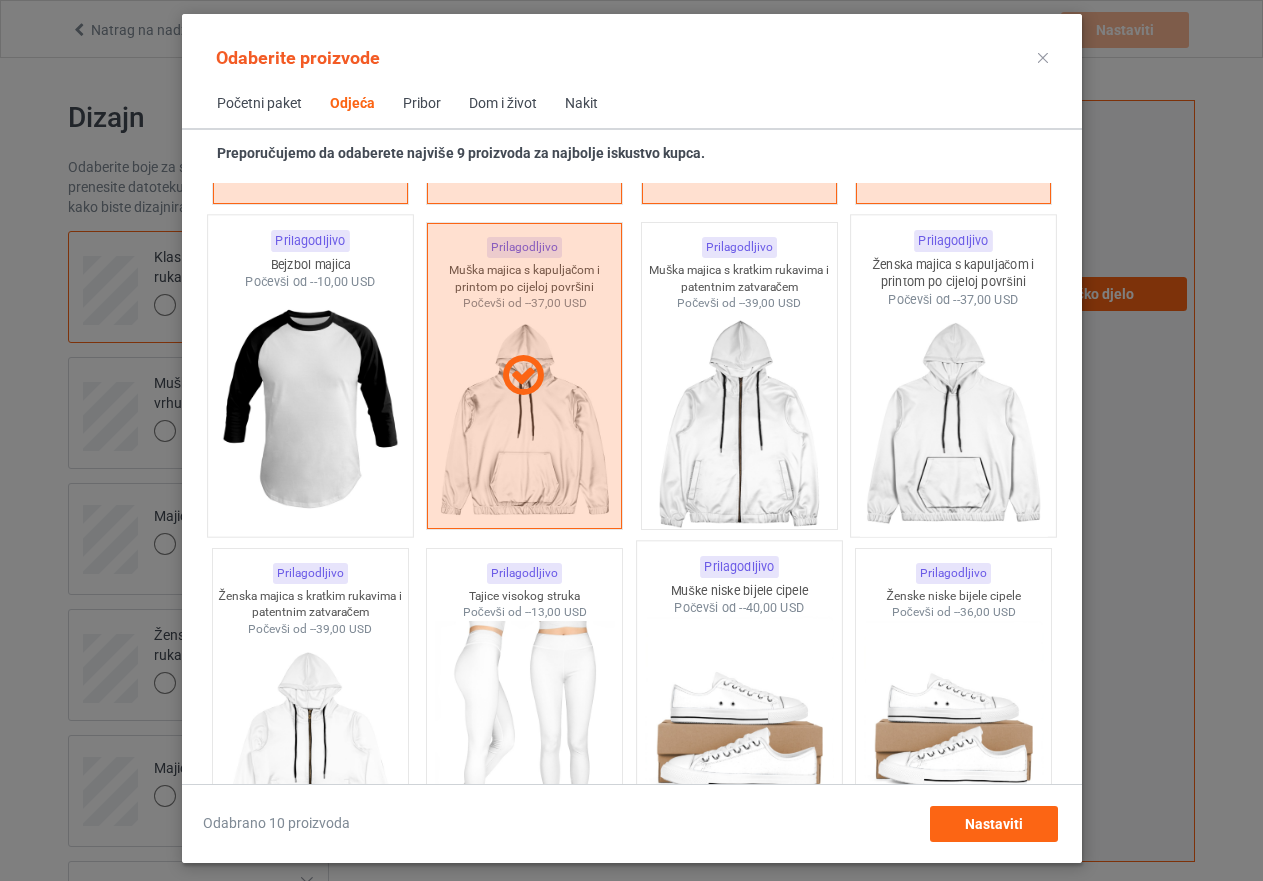 scroll, scrollTop: 1126, scrollLeft: 0, axis: vertical 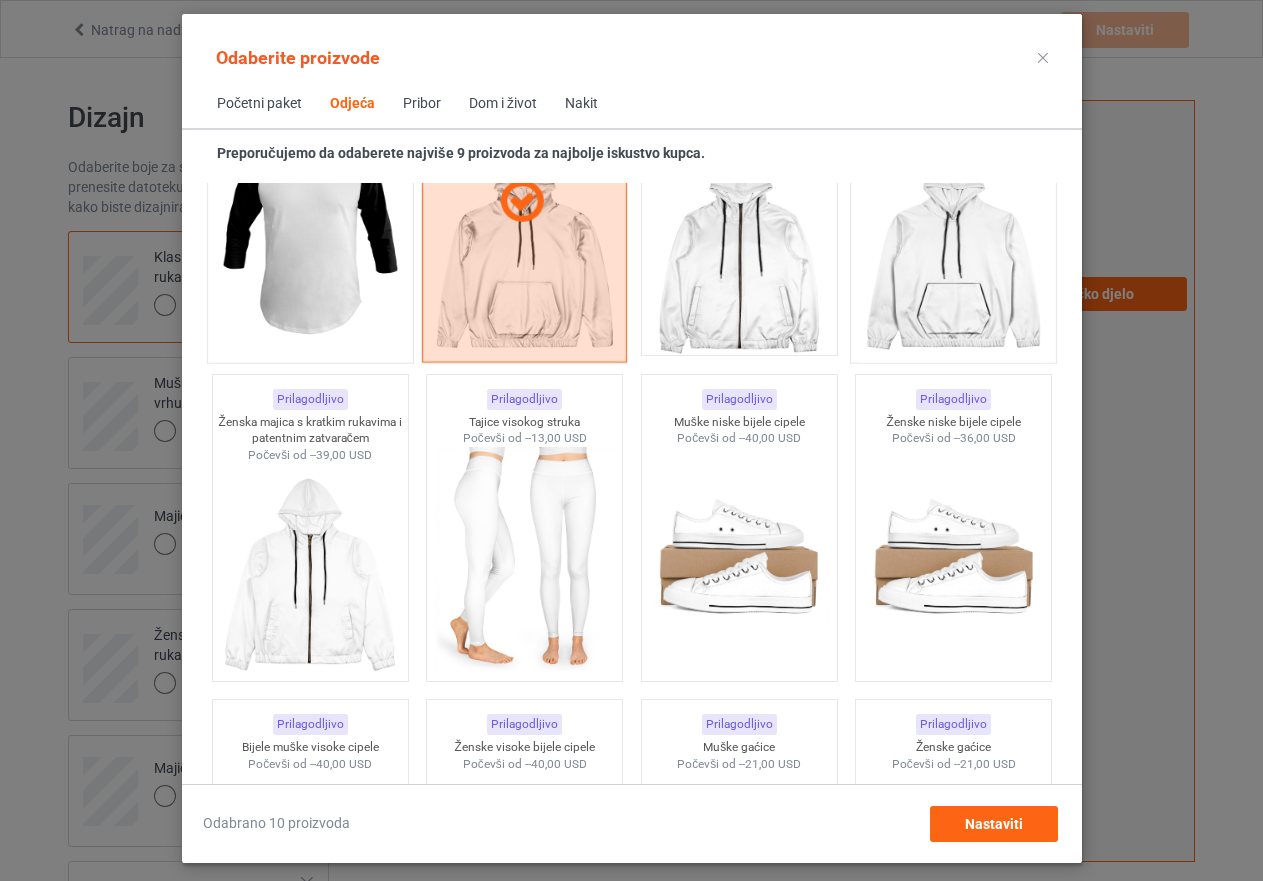 click at bounding box center [522, 202] 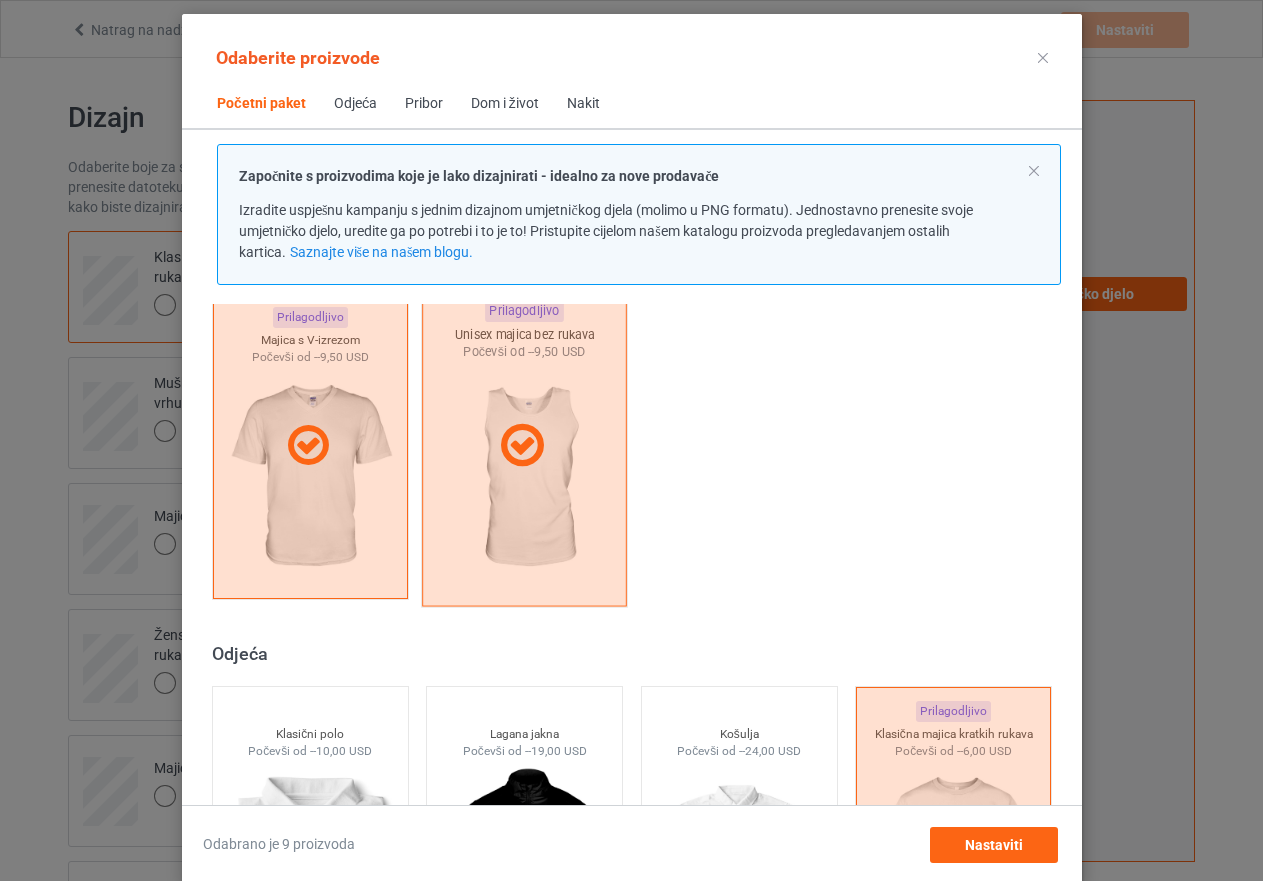 scroll, scrollTop: 500, scrollLeft: 0, axis: vertical 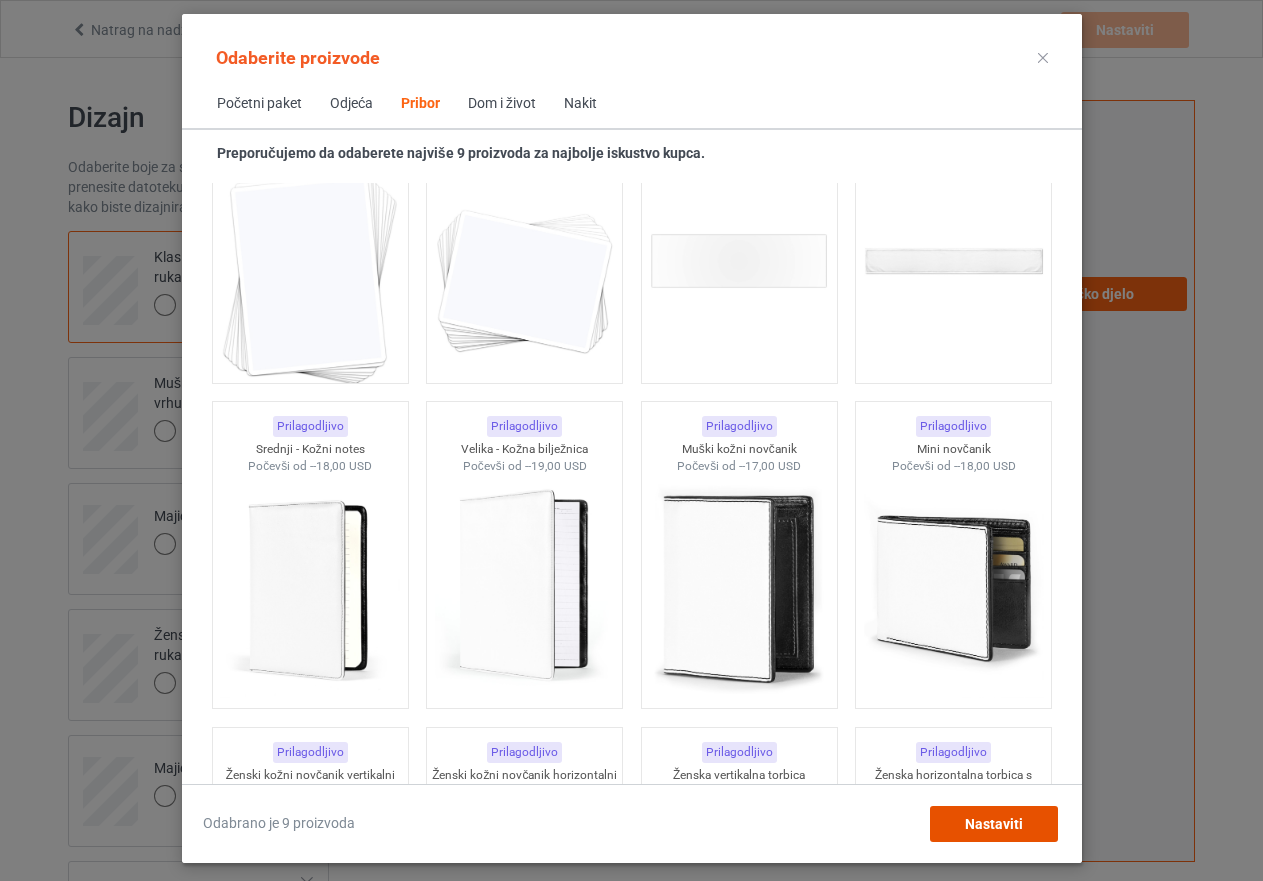 click on "Nastaviti" at bounding box center (993, 824) 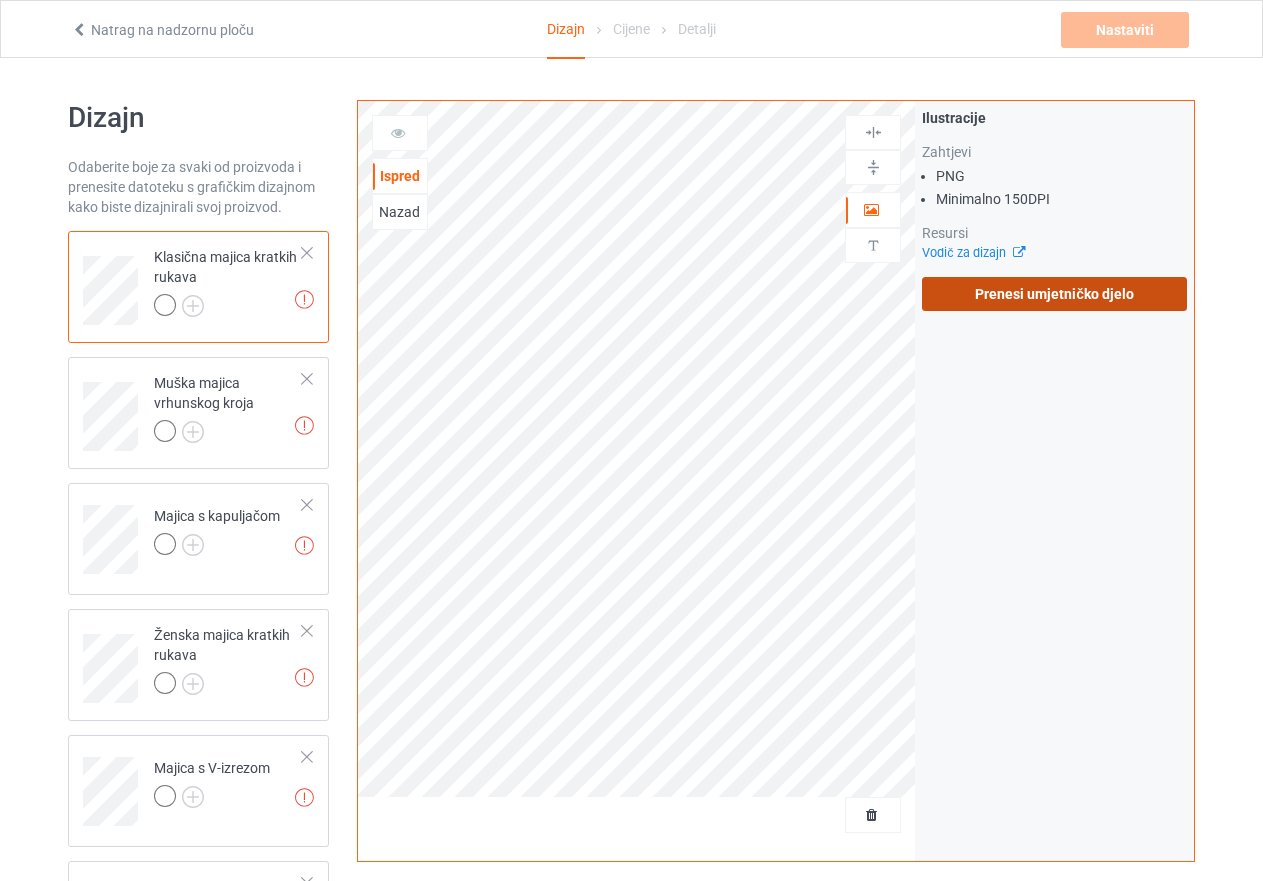 click on "Prenesi umjetničko djelo" at bounding box center (1054, 294) 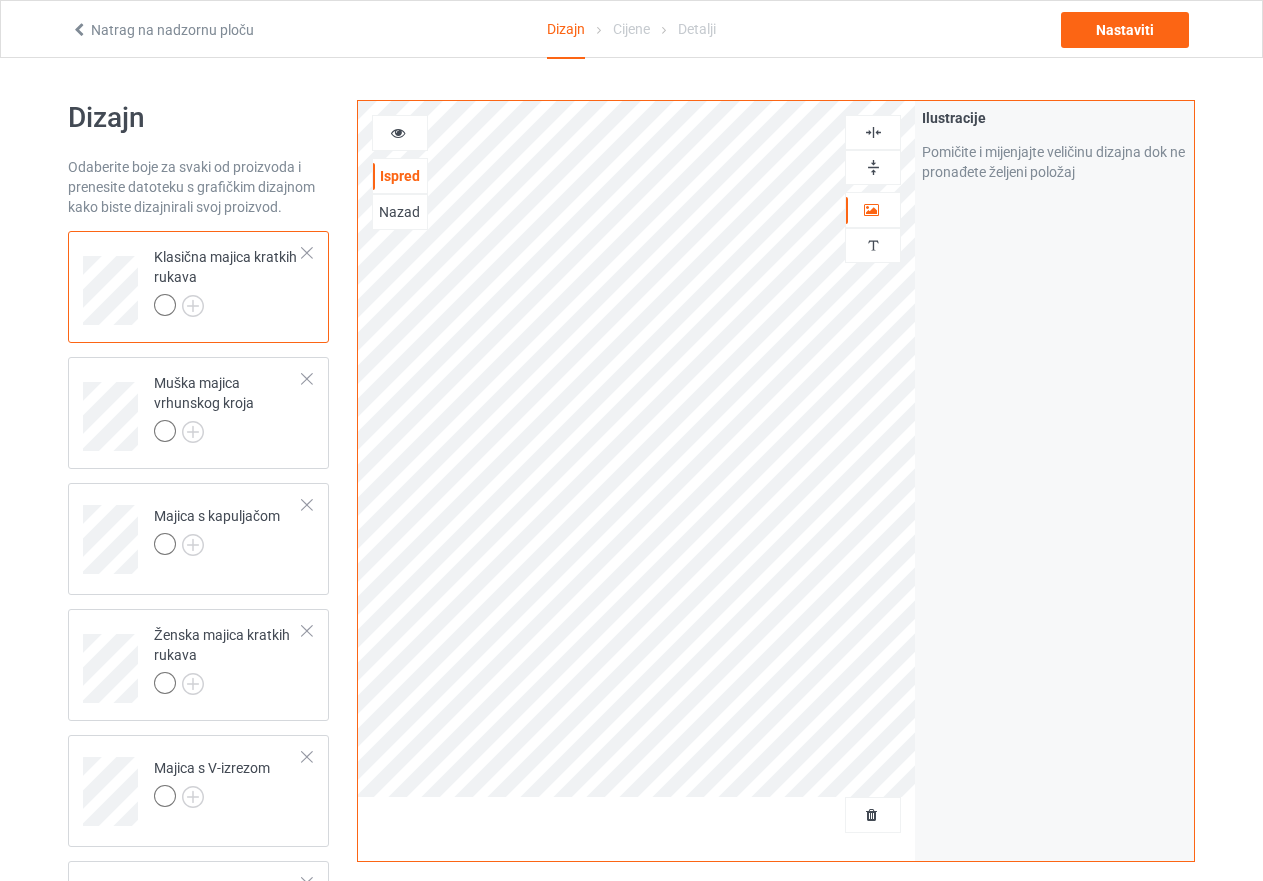 click at bounding box center [873, 167] 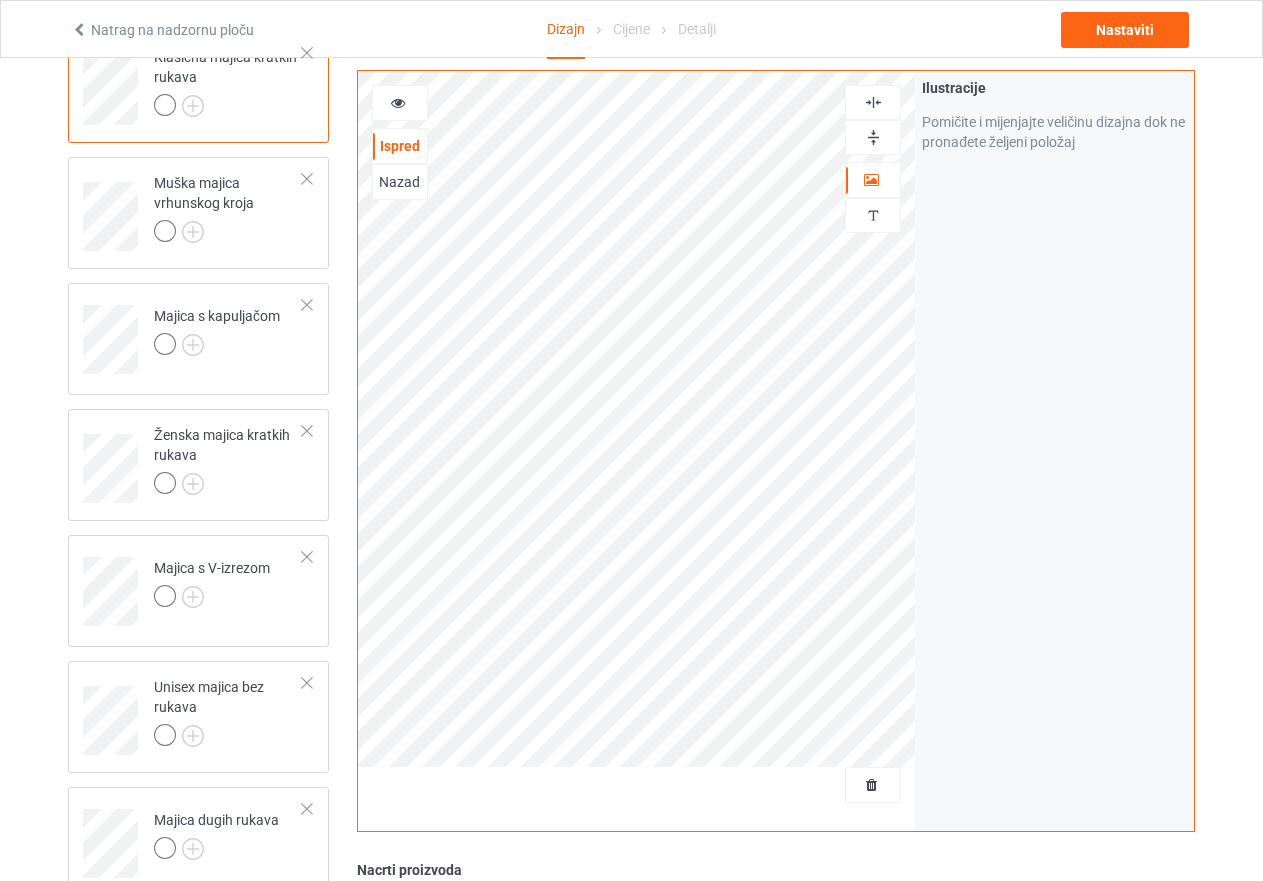 scroll, scrollTop: 100, scrollLeft: 0, axis: vertical 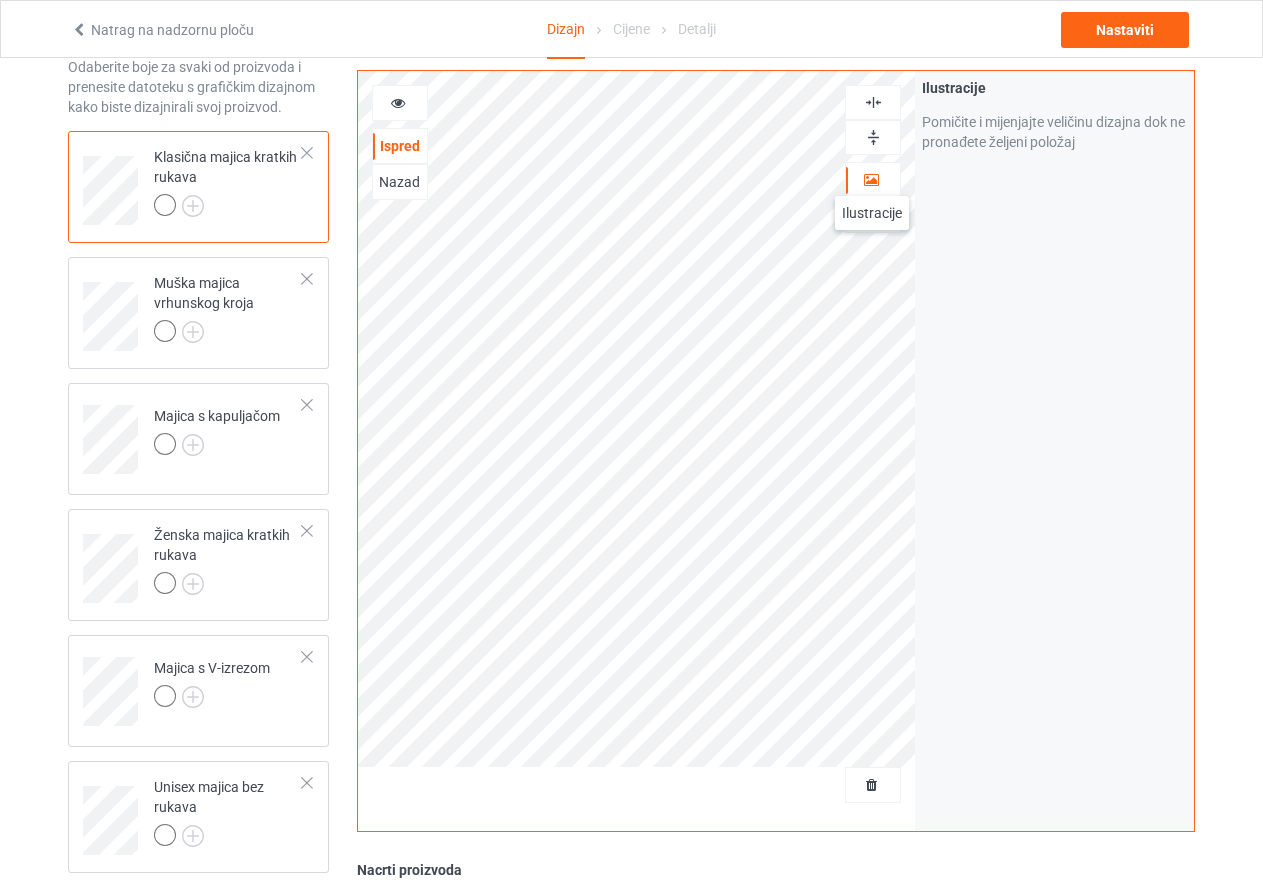 click at bounding box center [871, 177] 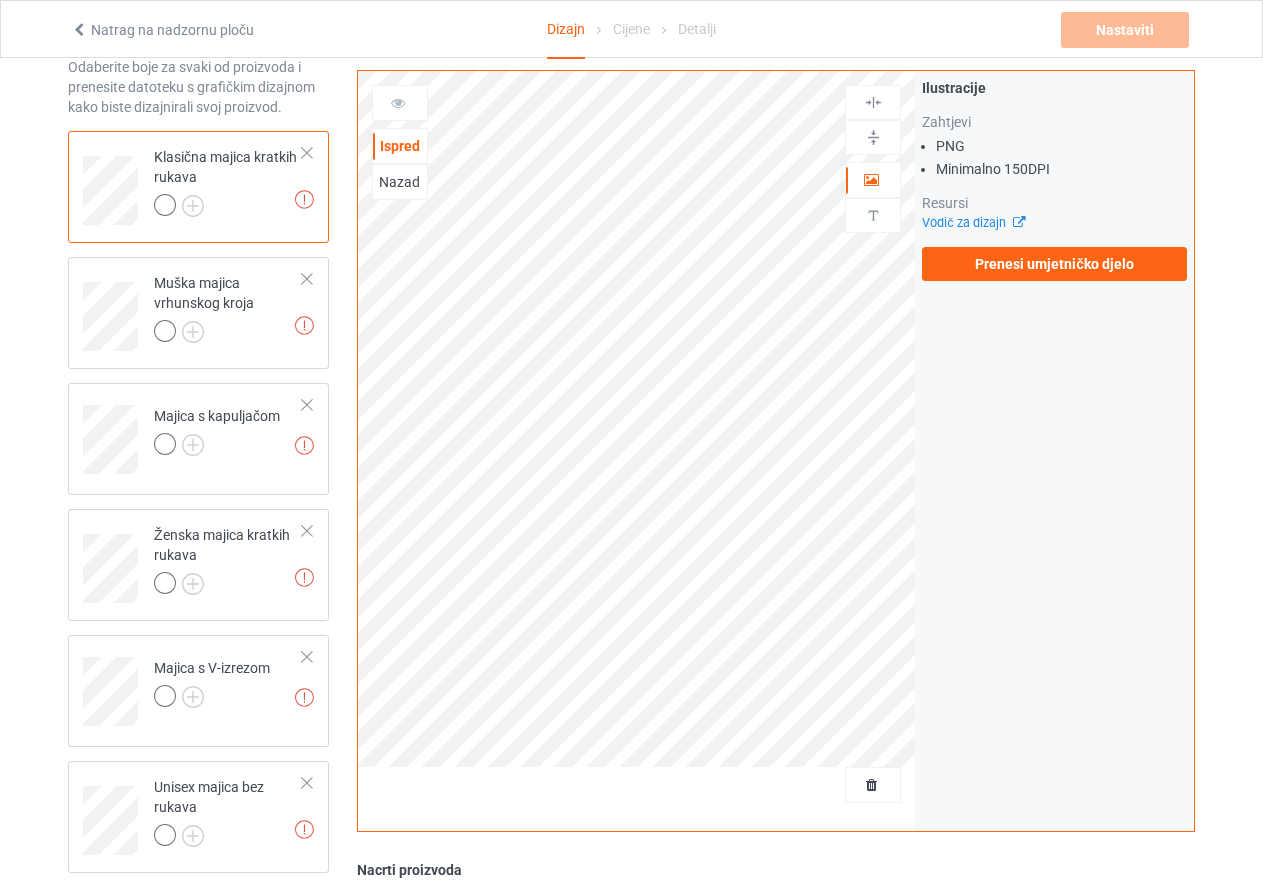click on "Ilustracije Zahtjevi PNG Minimalno 150  DPI Resursi Vodič za dizajn Prenesi umjetničko djelo" at bounding box center (1054, 451) 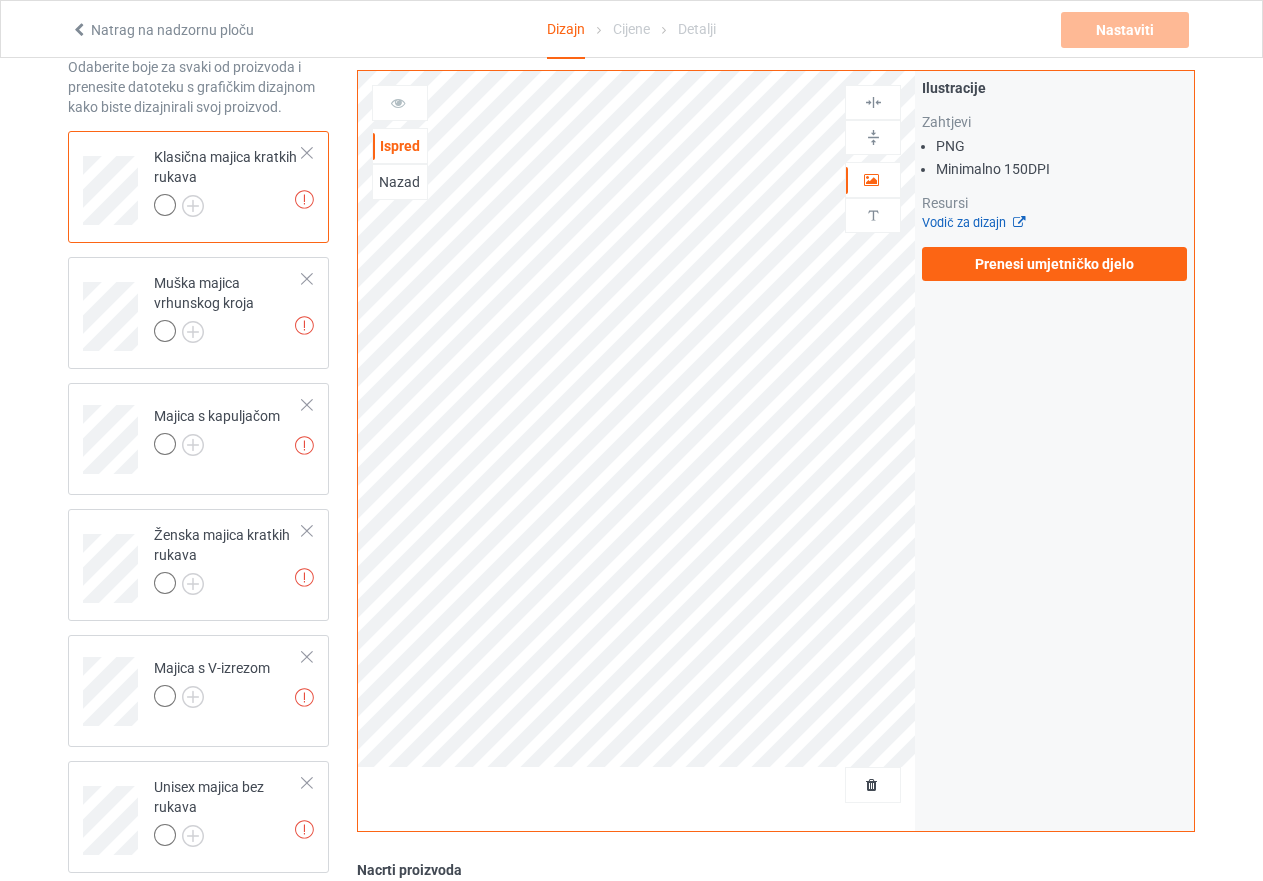 click on "Vodič za dizajn" at bounding box center [963, 222] 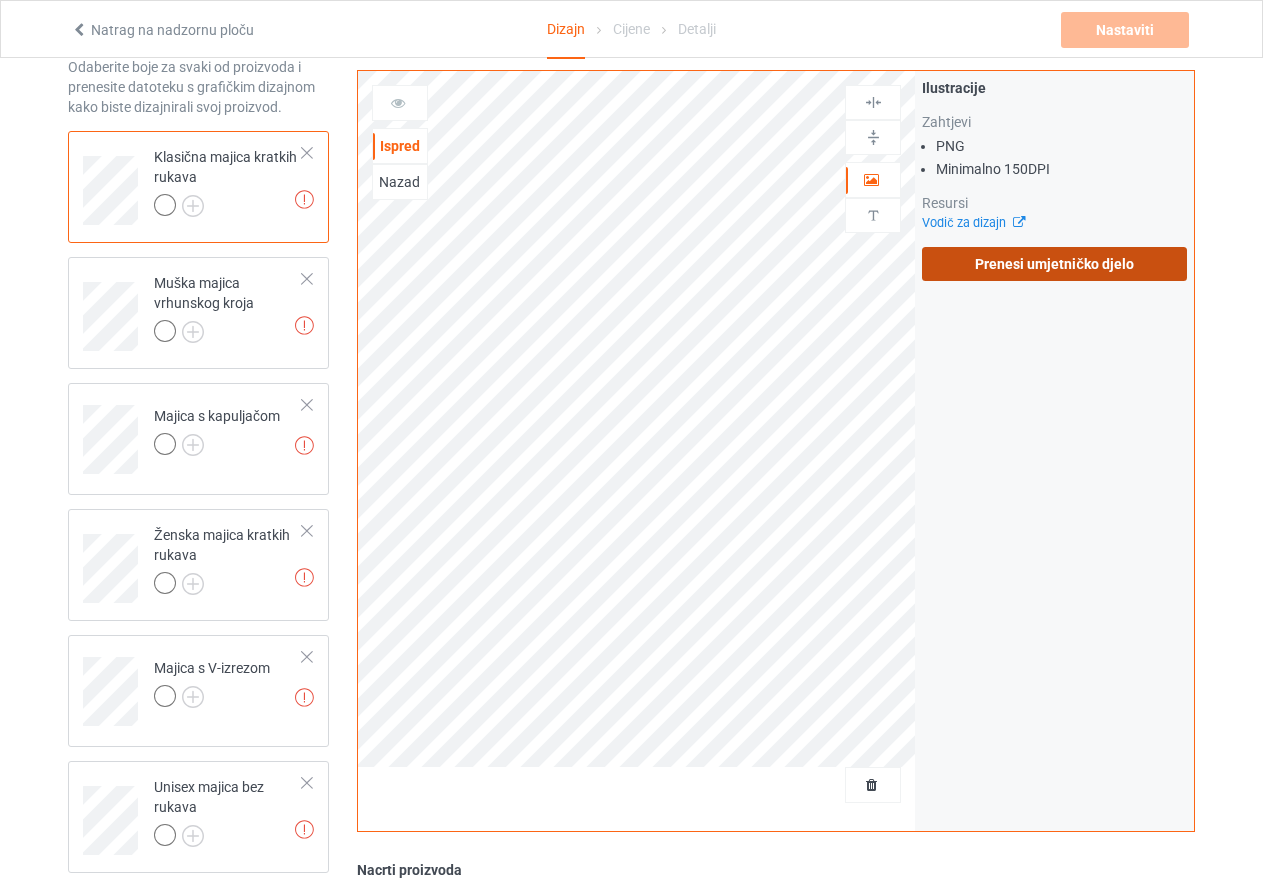 click on "Prenesi umjetničko djelo" at bounding box center [1054, 264] 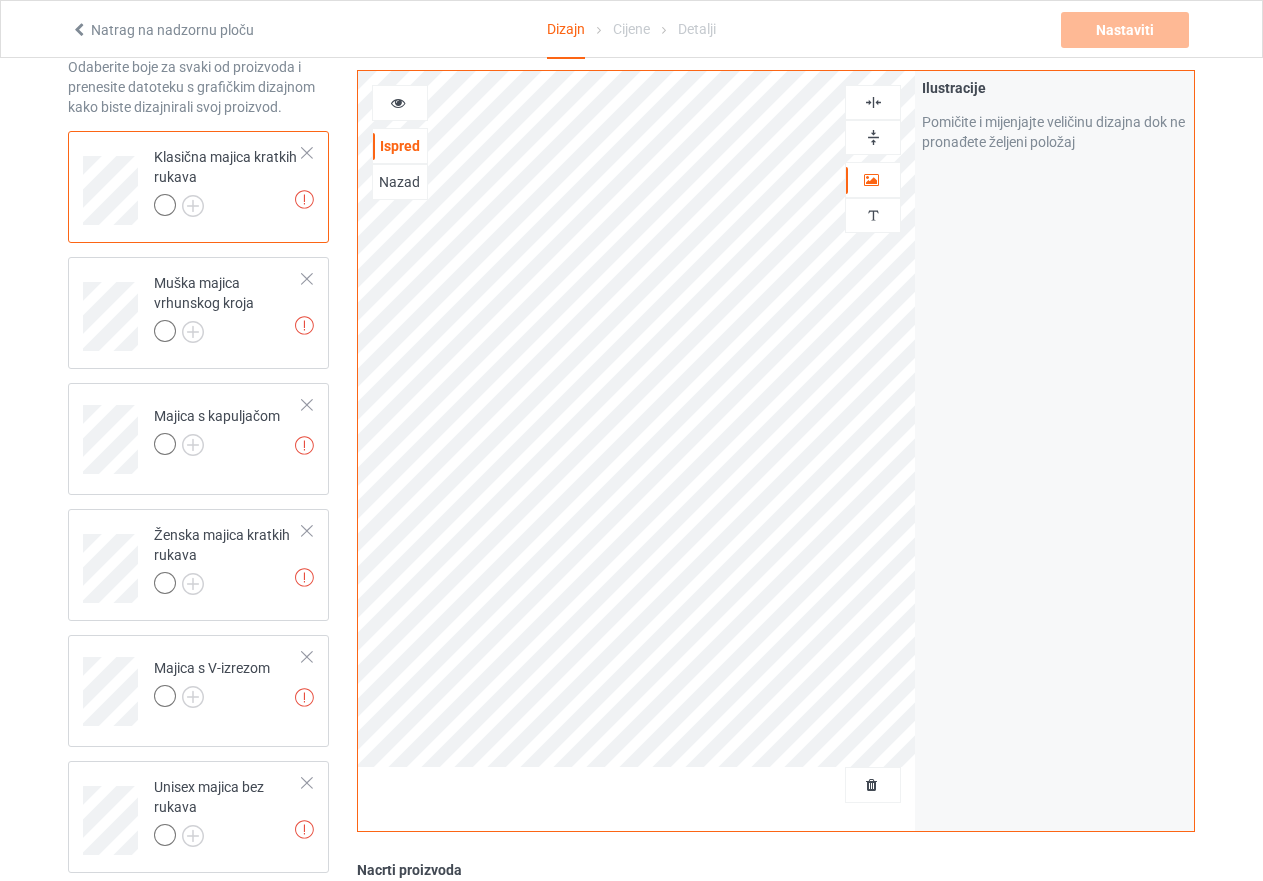 click on "Ilustracije Pomičite i mijenjajte veličinu dizajna dok ne pronađete željeni položaj" at bounding box center [1054, 451] 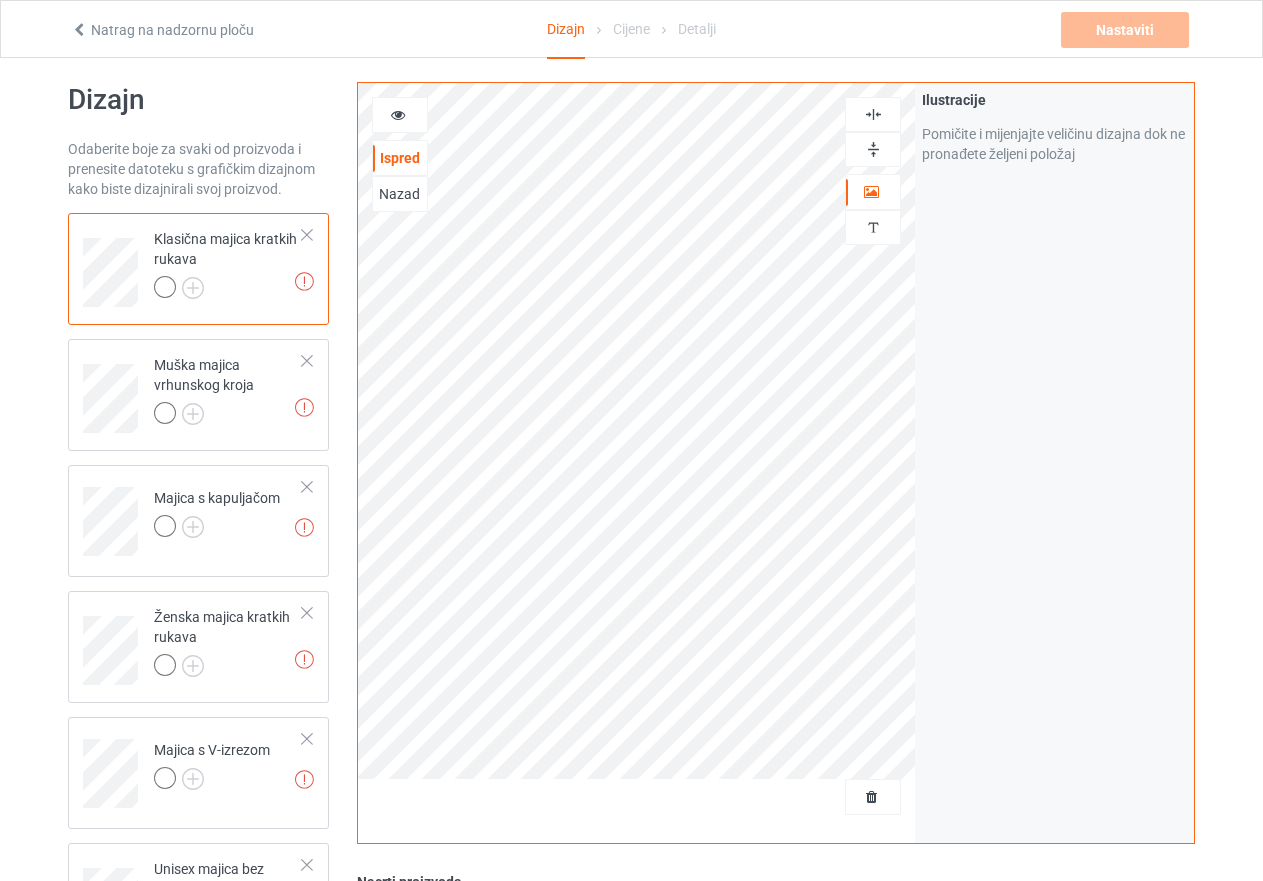 scroll, scrollTop: 0, scrollLeft: 0, axis: both 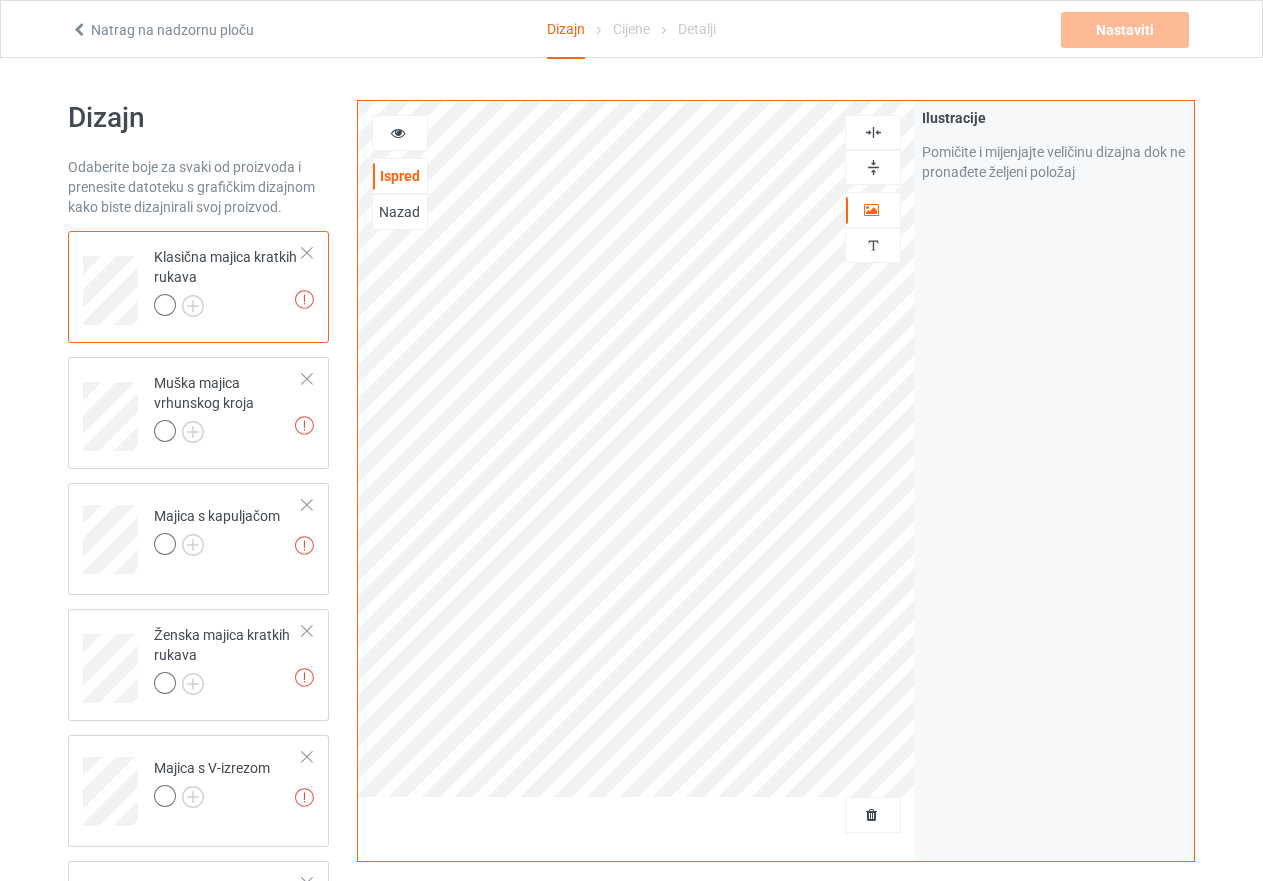 click at bounding box center [165, 305] 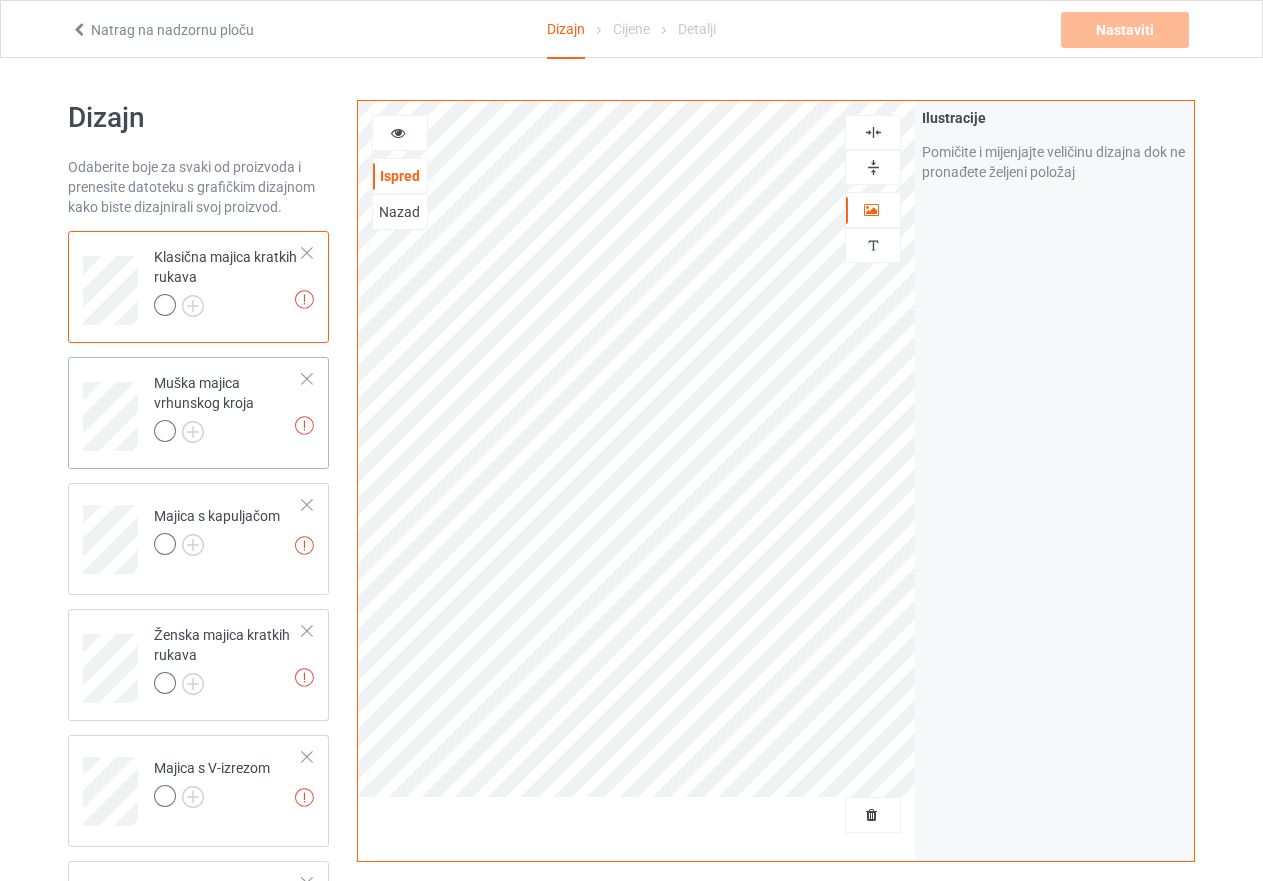 click at bounding box center [165, 431] 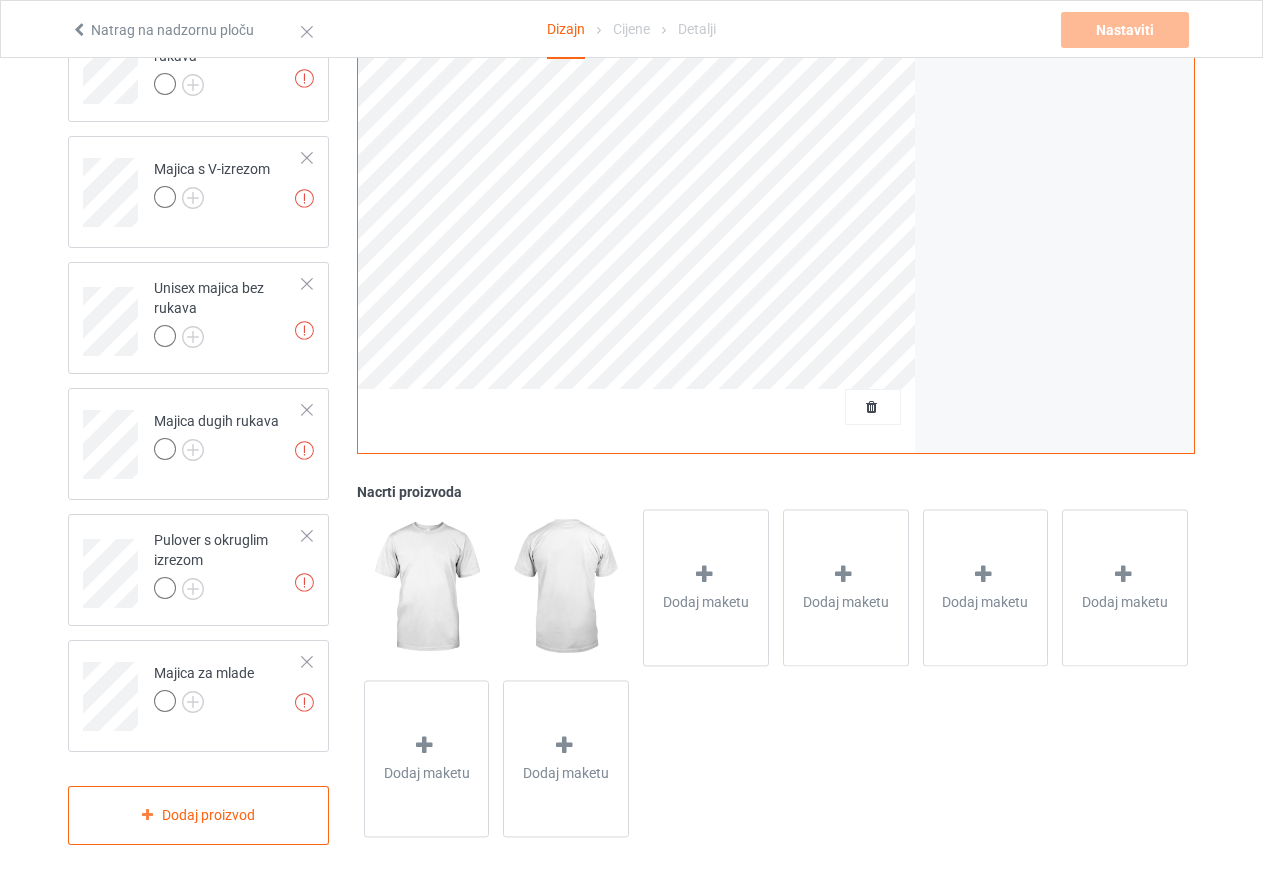 scroll, scrollTop: 605, scrollLeft: 0, axis: vertical 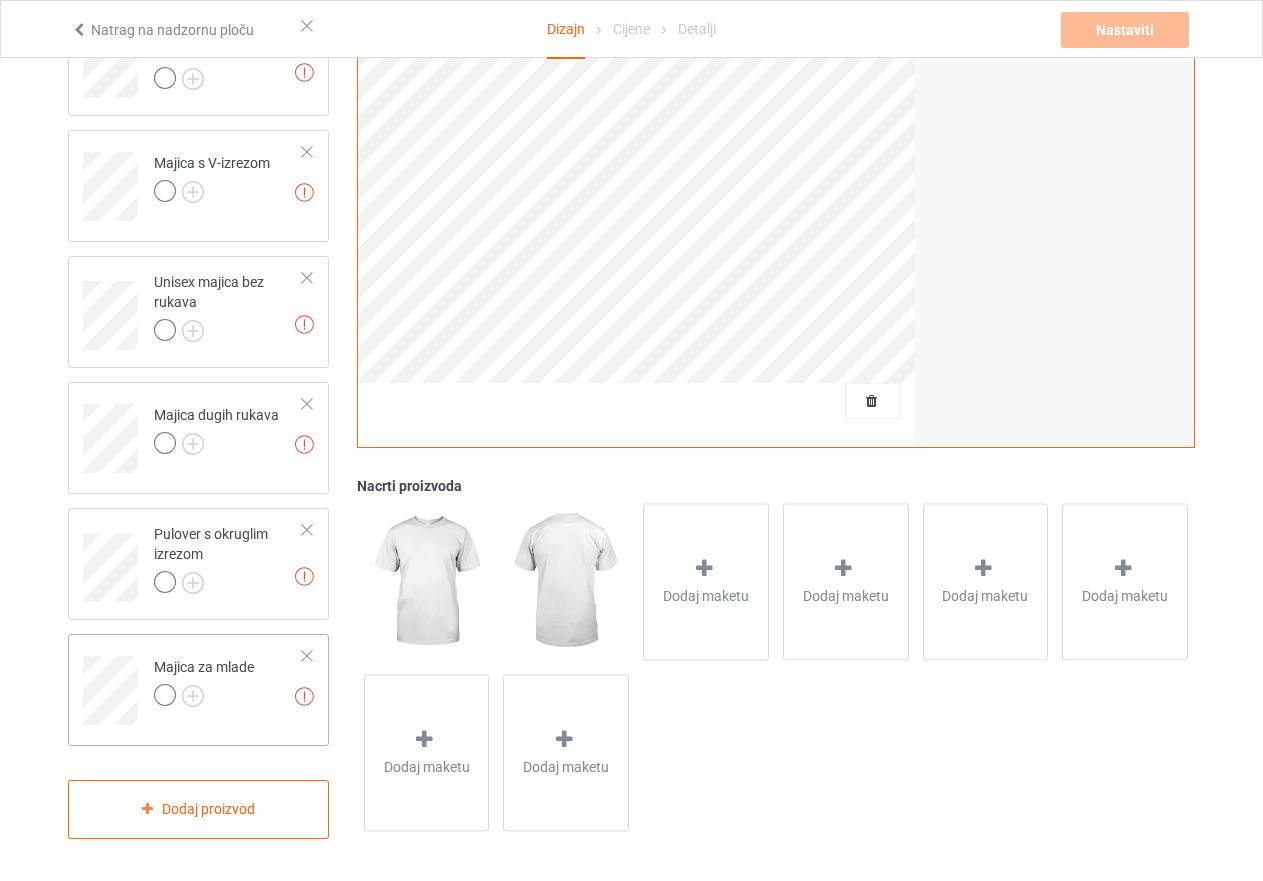 click at bounding box center (165, 695) 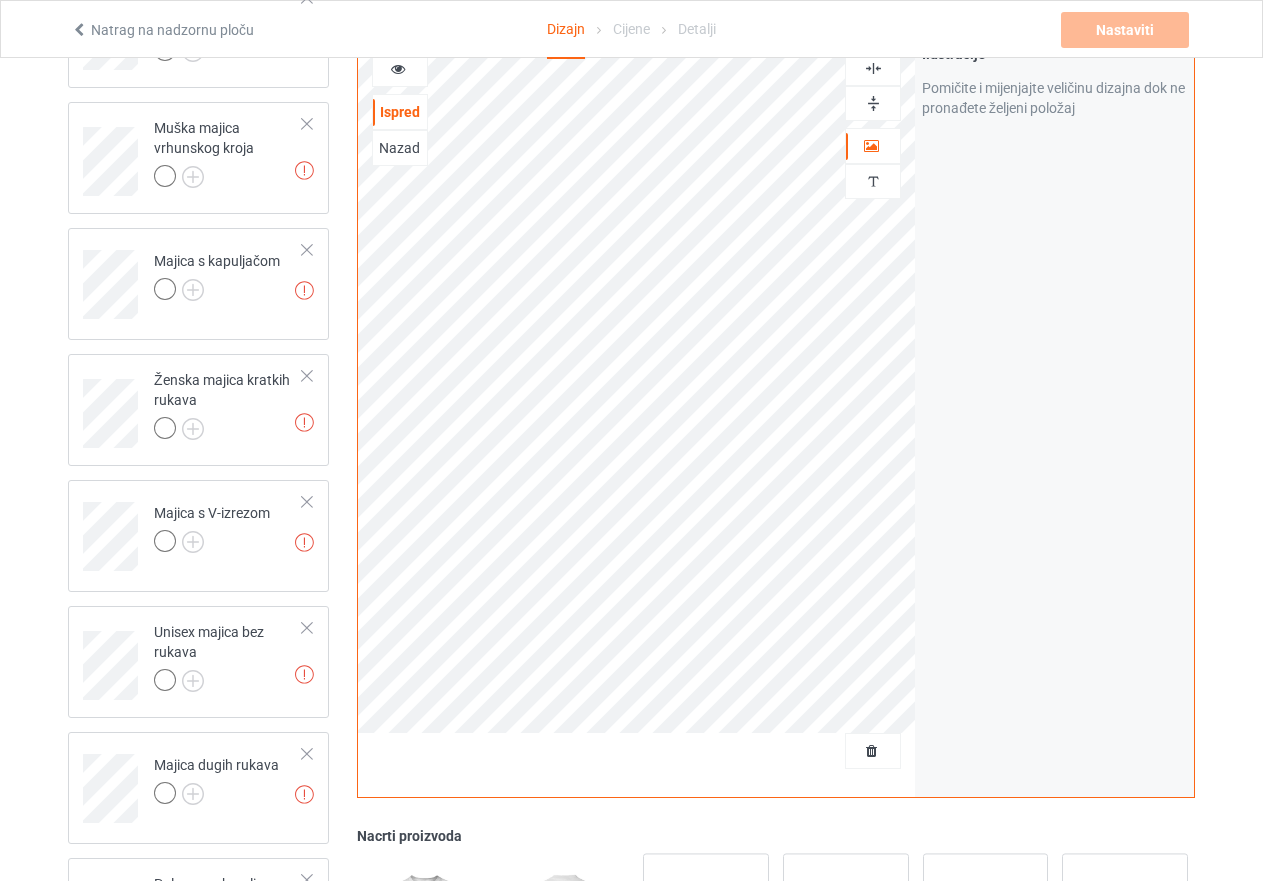scroll, scrollTop: 205, scrollLeft: 0, axis: vertical 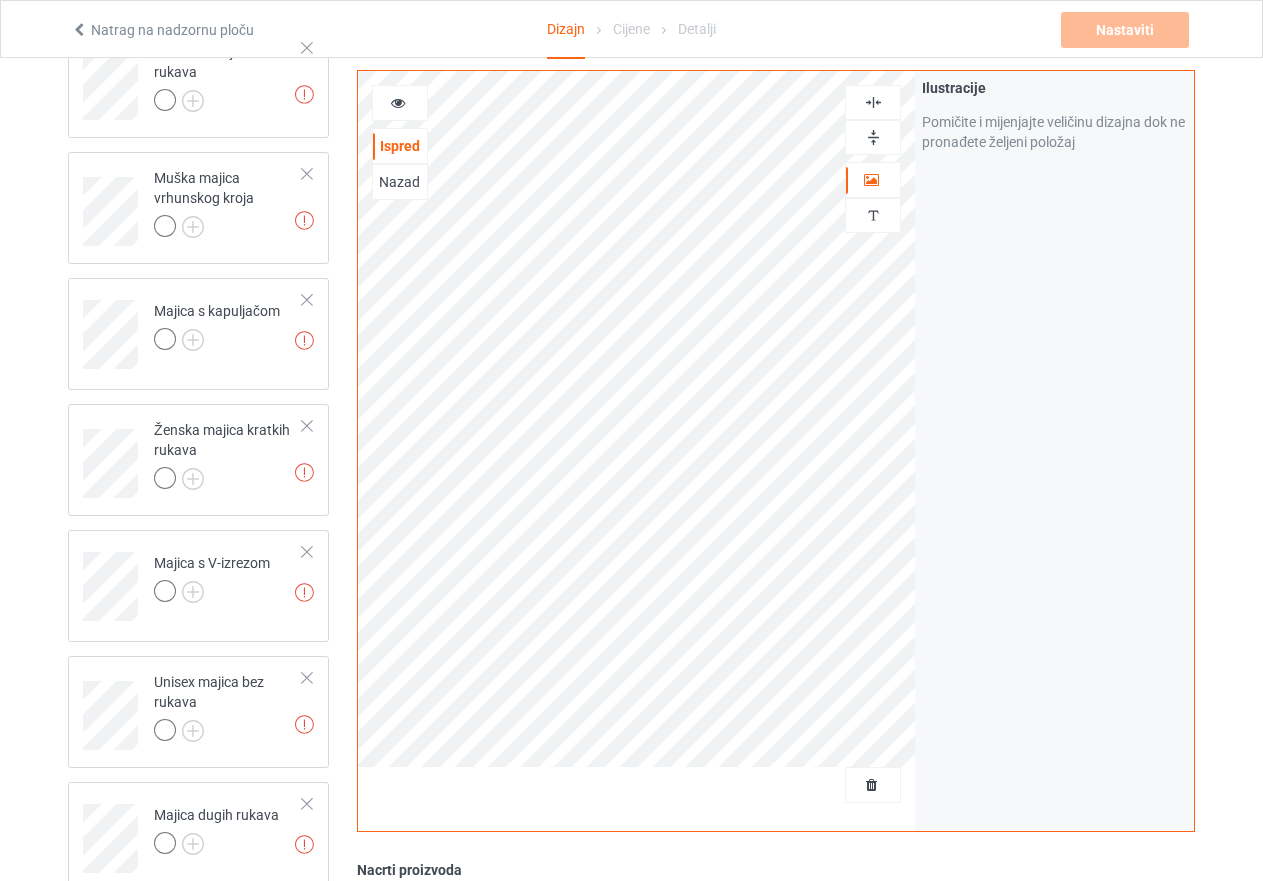 click at bounding box center (873, 137) 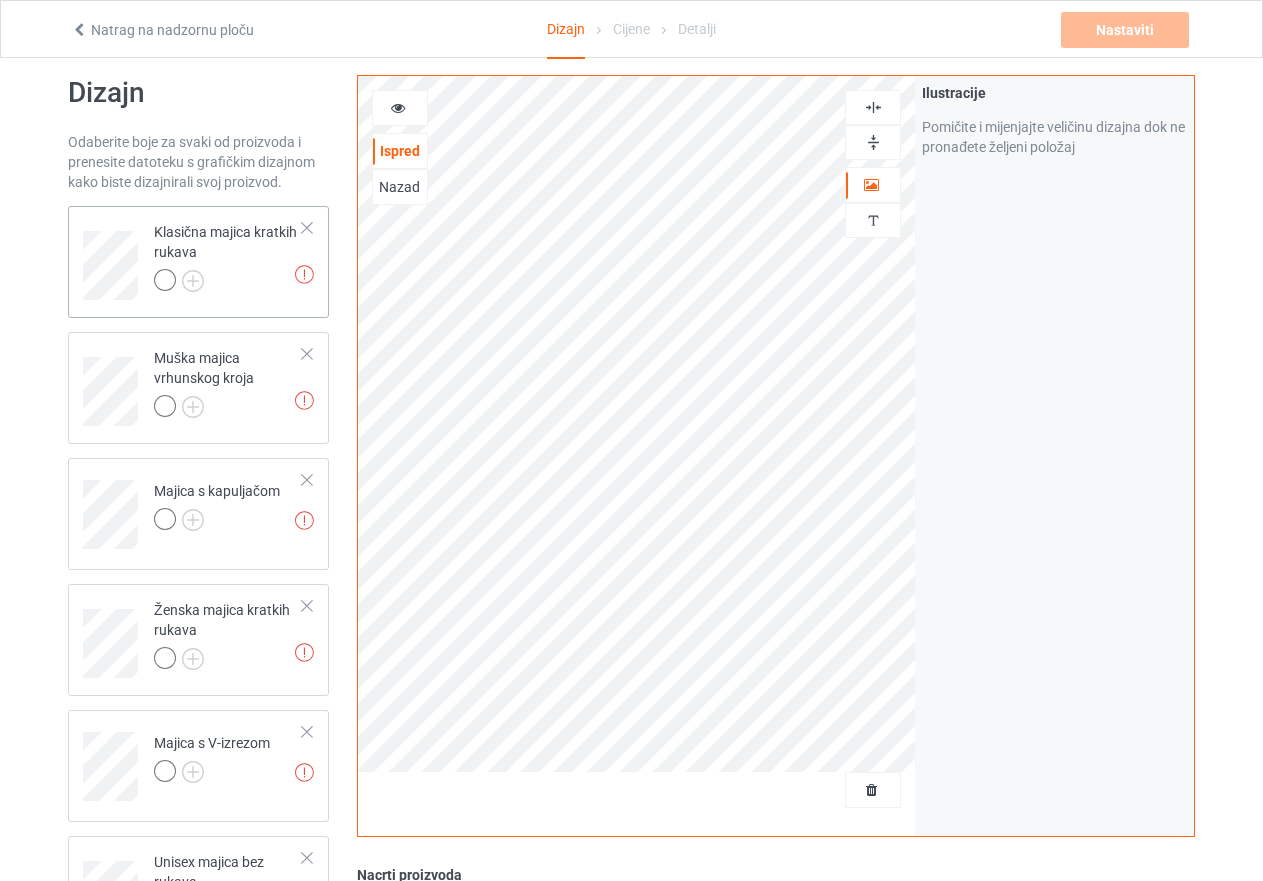 scroll, scrollTop: 0, scrollLeft: 0, axis: both 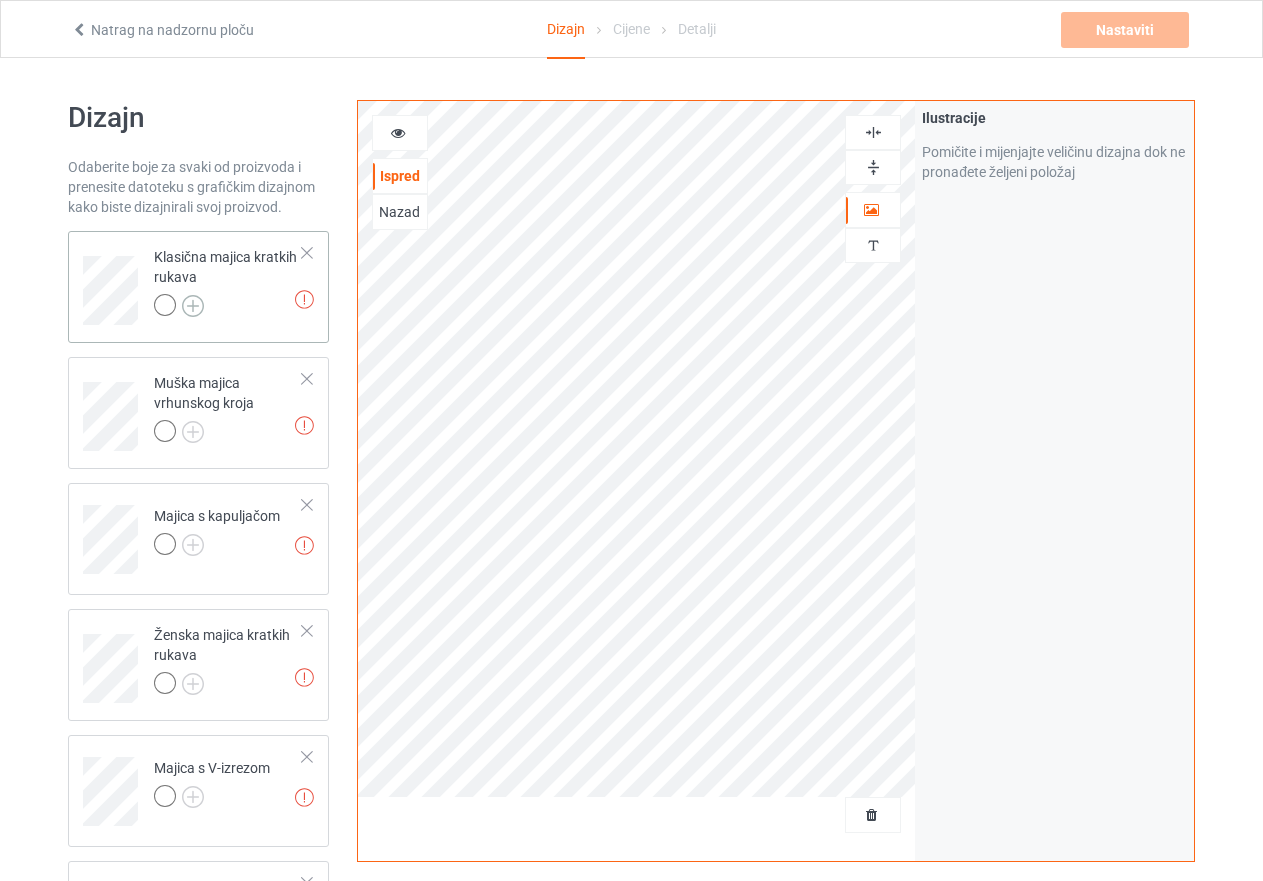 click at bounding box center (193, 306) 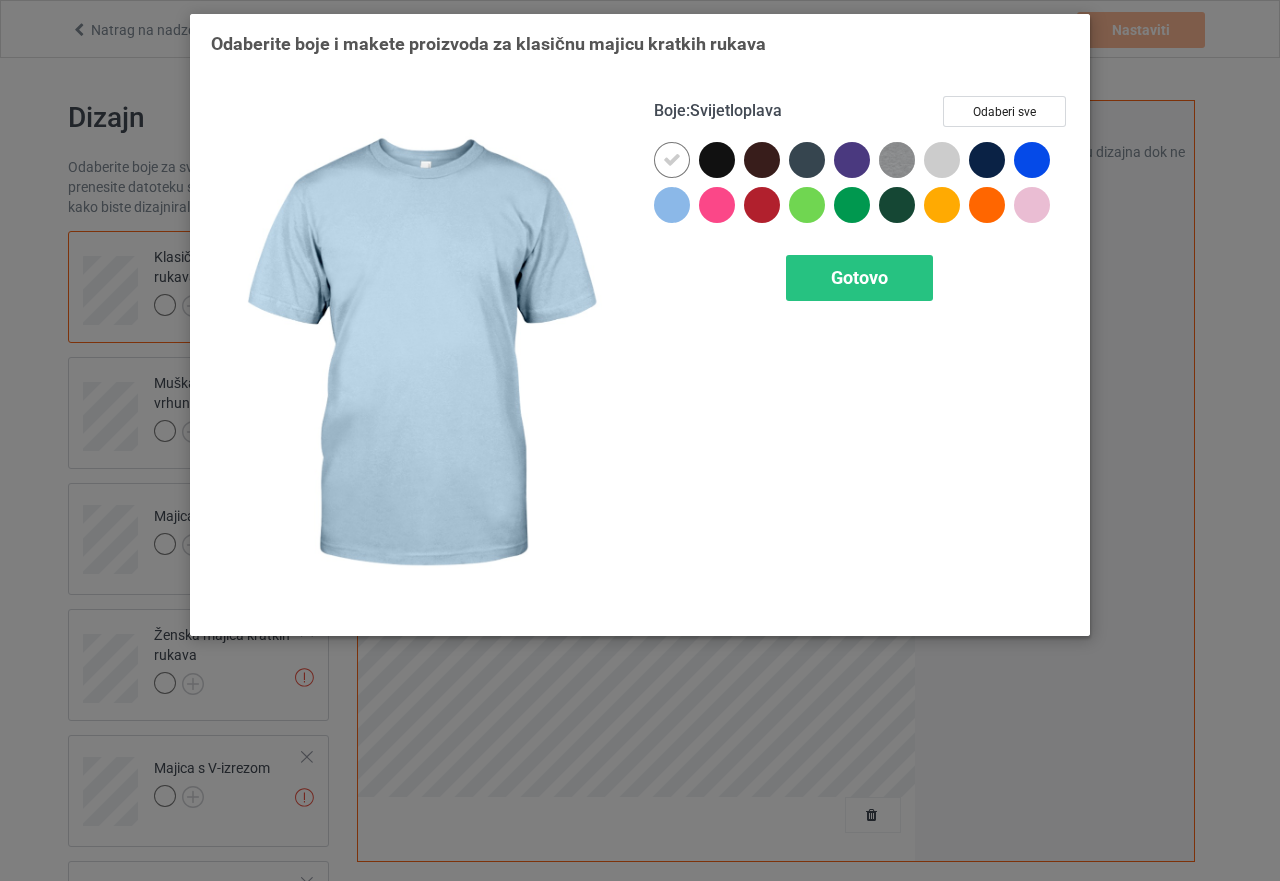 click at bounding box center [672, 205] 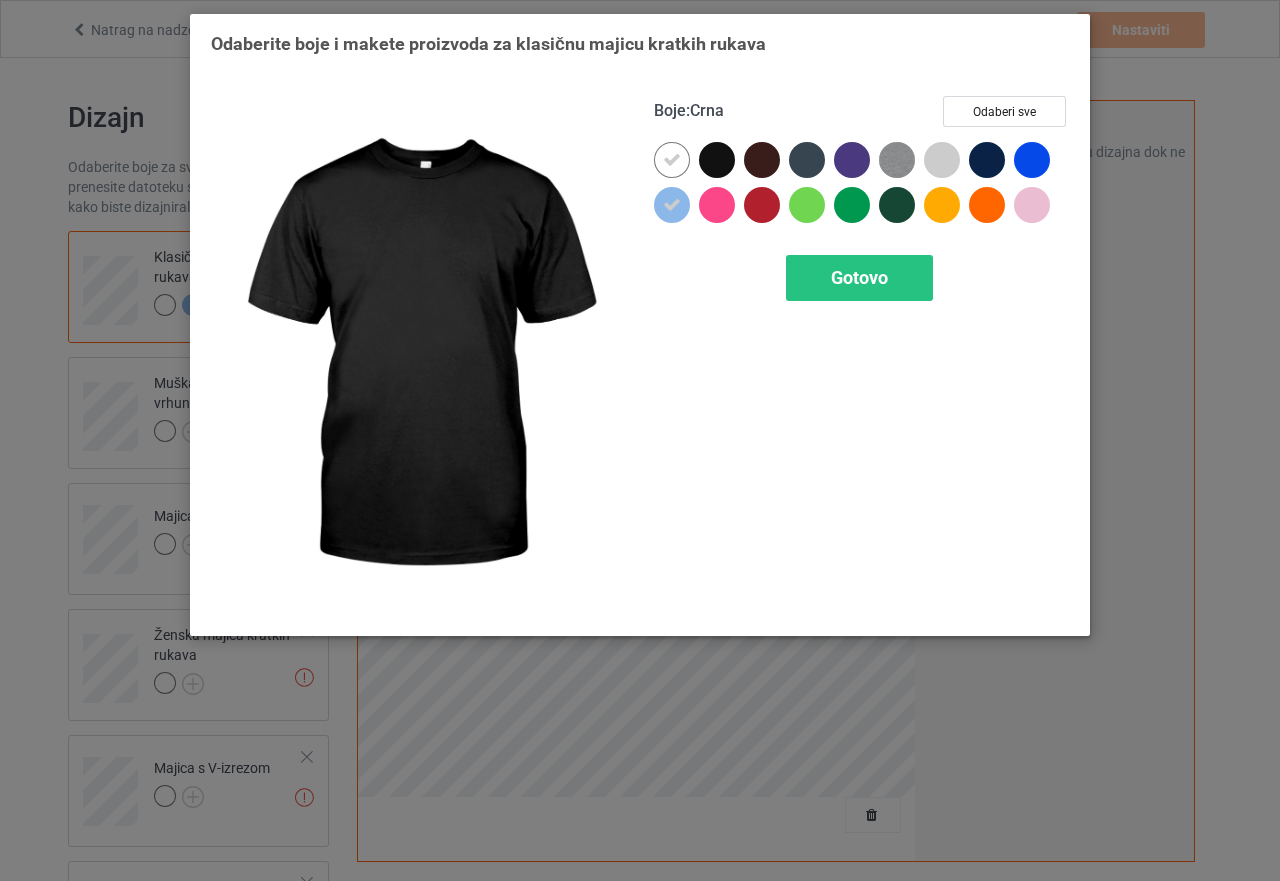 click at bounding box center [717, 160] 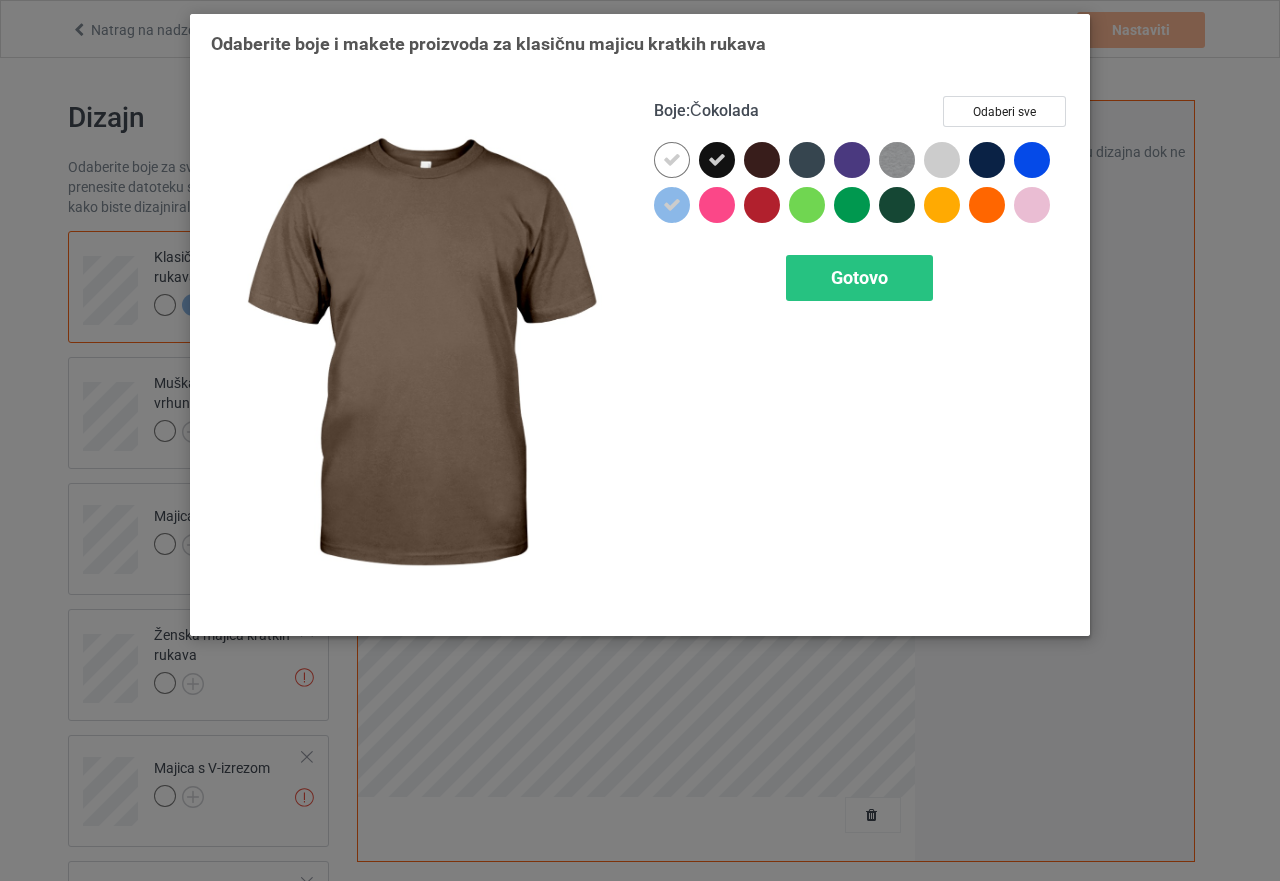 click at bounding box center [762, 160] 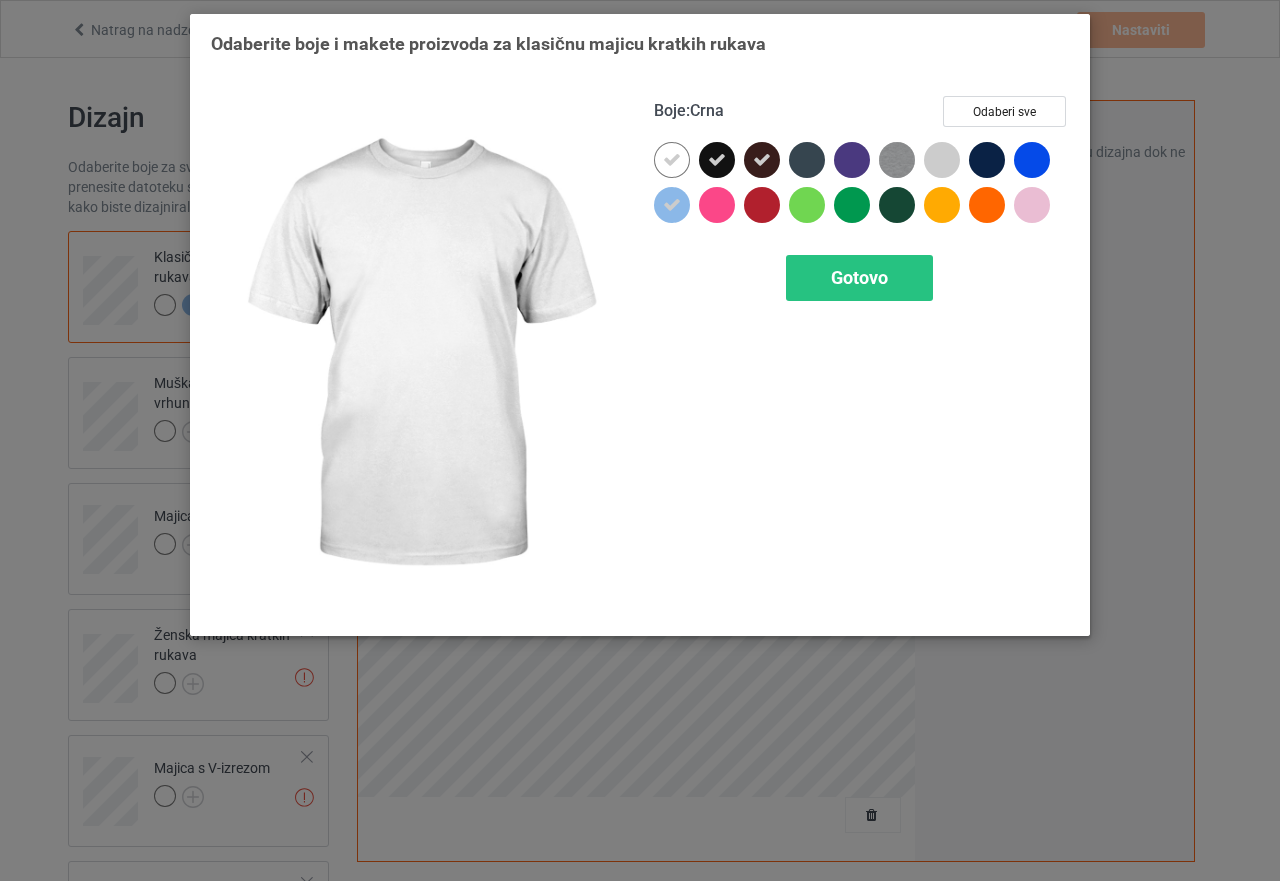 click at bounding box center [672, 160] 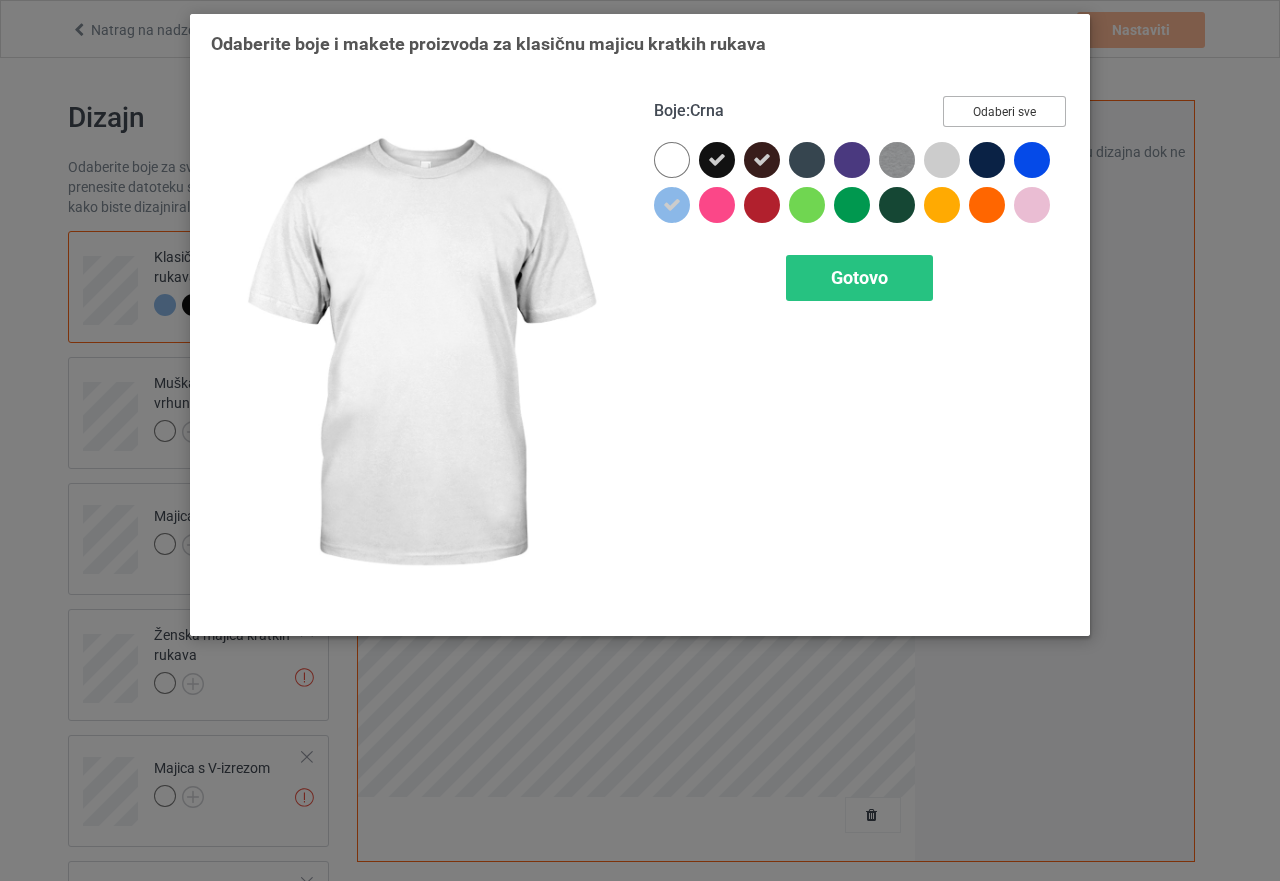 click on "Odaberi sve" at bounding box center [1004, 112] 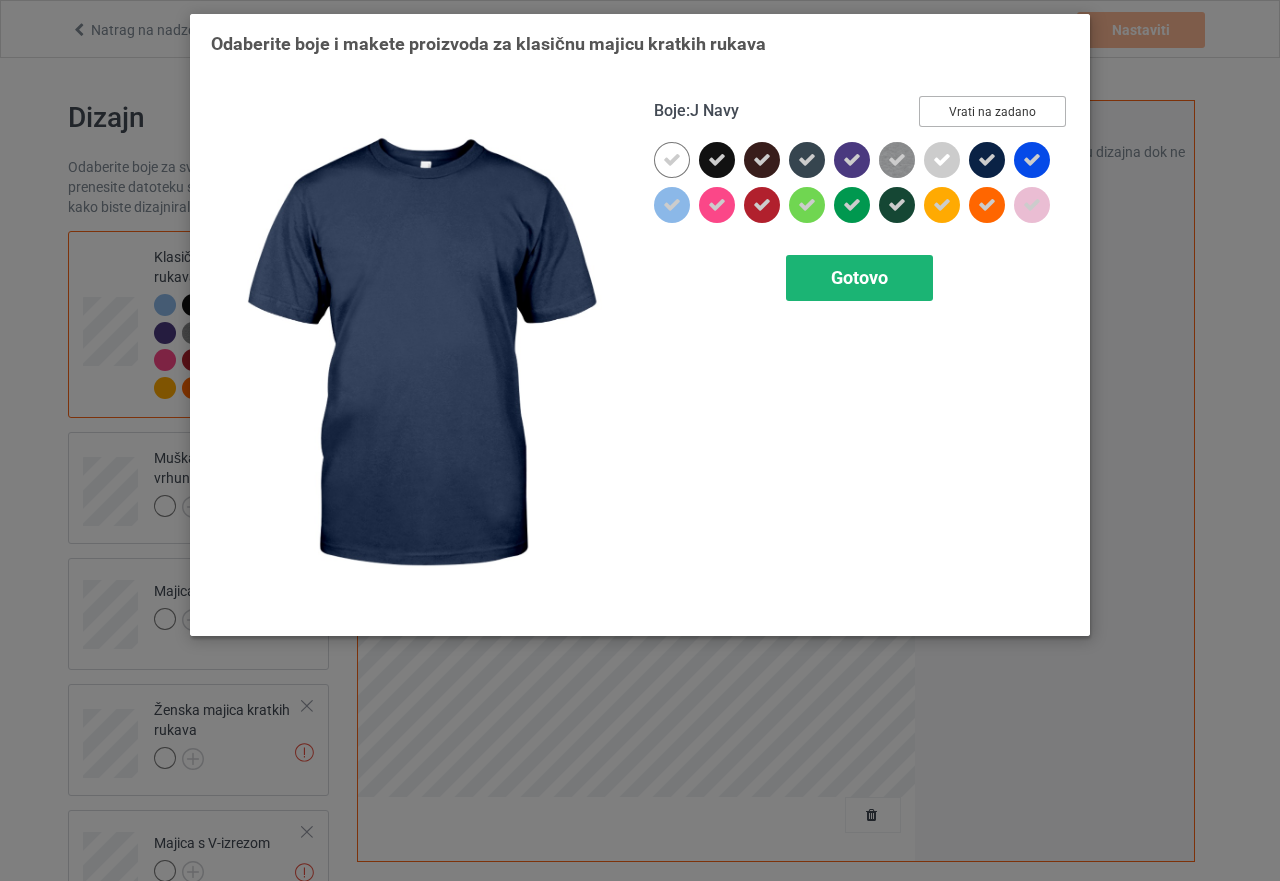 click on "Gotovo" at bounding box center [859, 277] 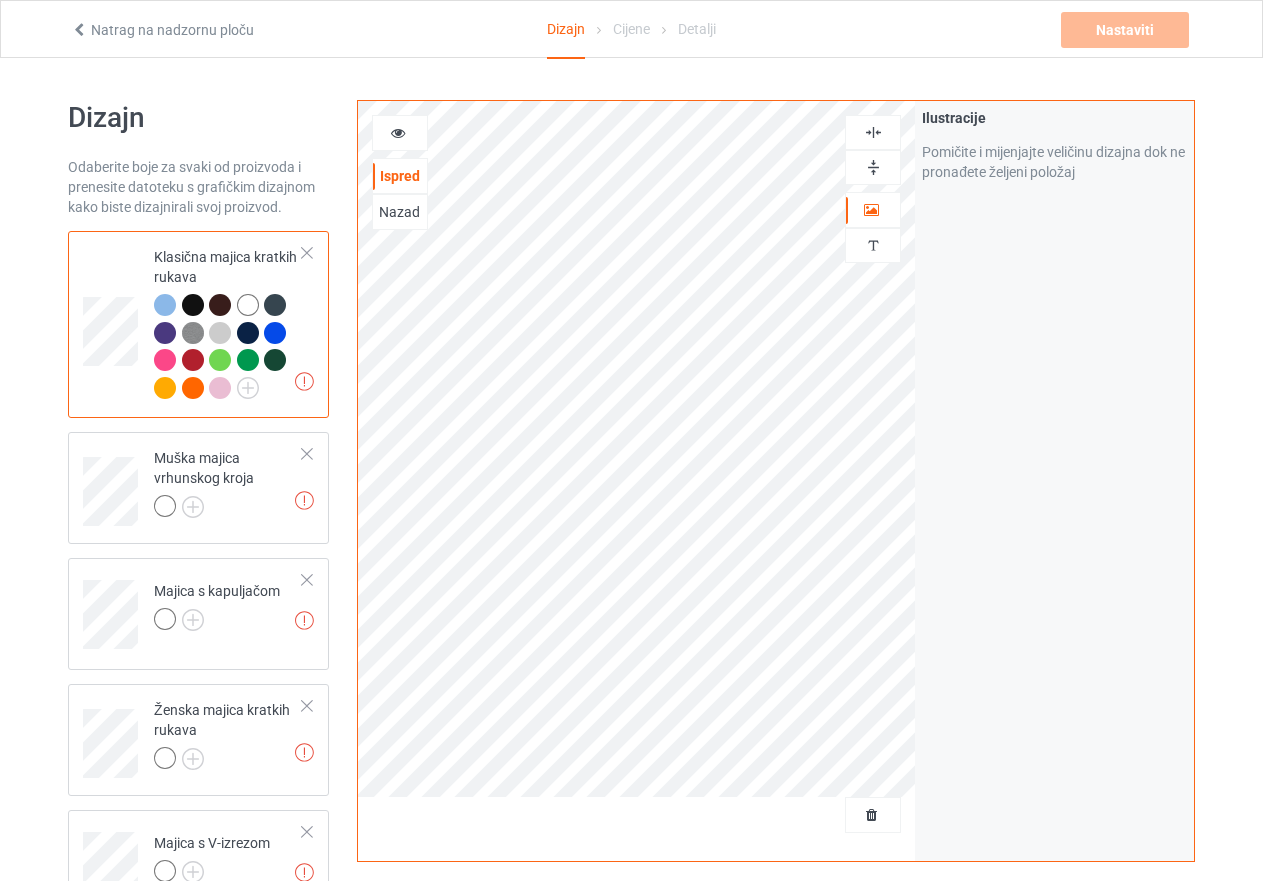 click at bounding box center (220, 333) 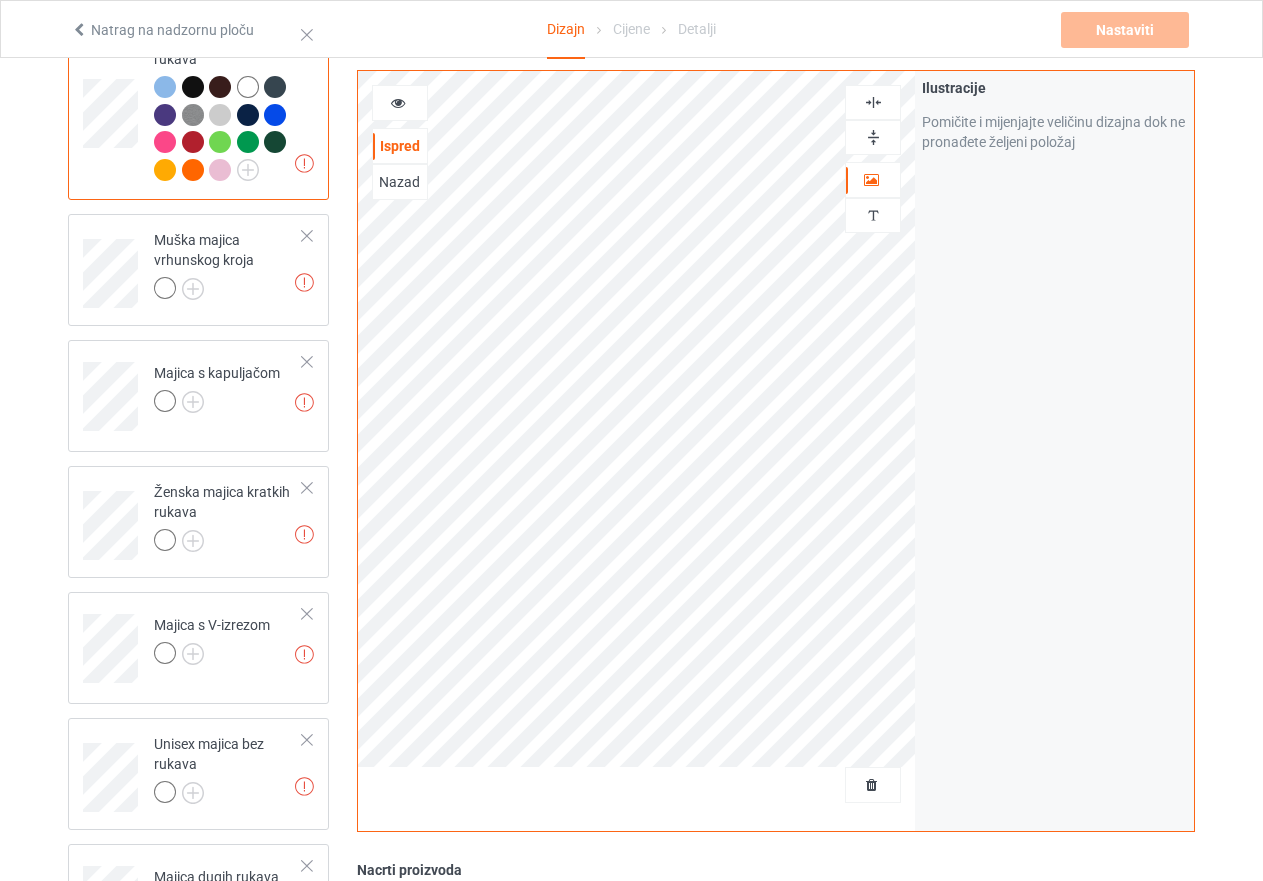 scroll, scrollTop: 300, scrollLeft: 0, axis: vertical 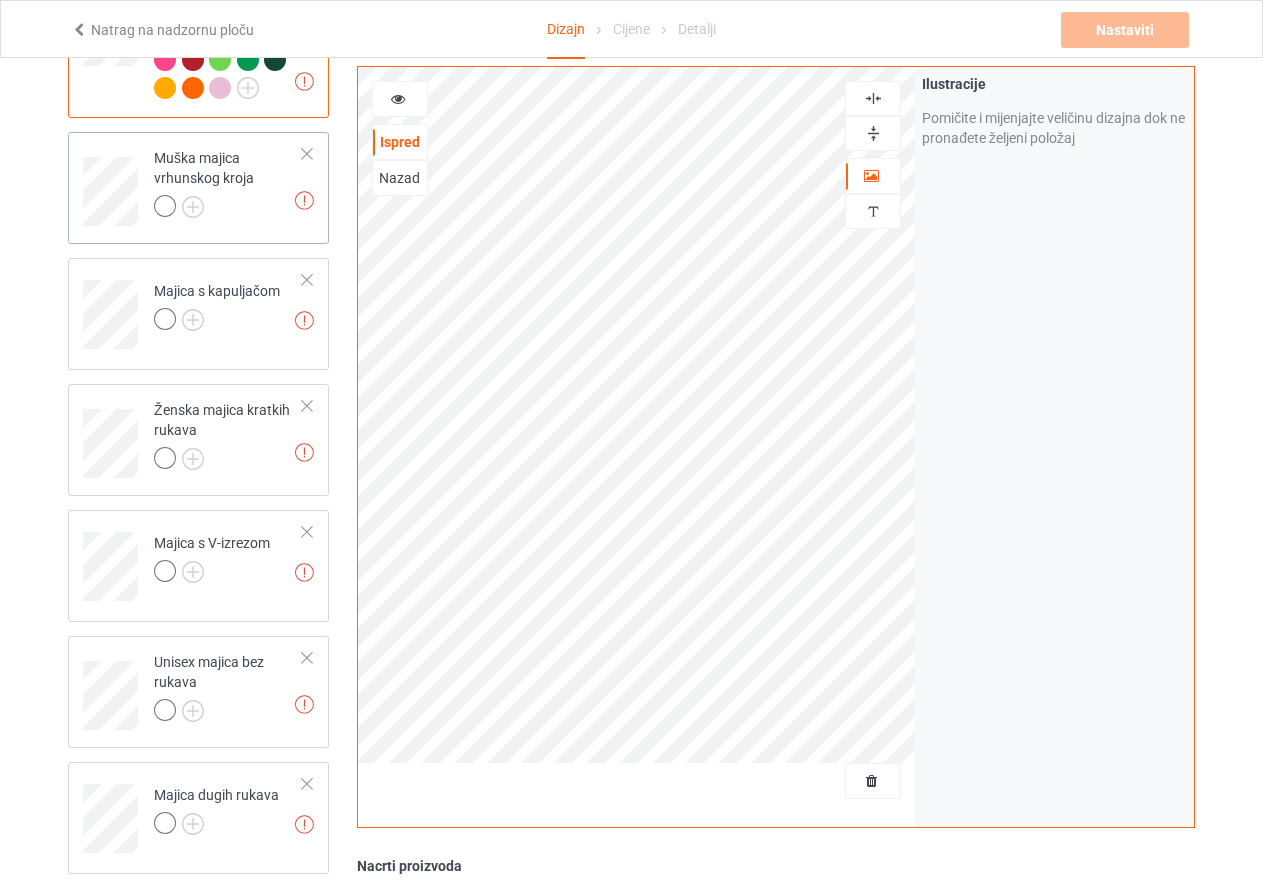 click on "Muška majica vrhunskog kroja" at bounding box center [204, 168] 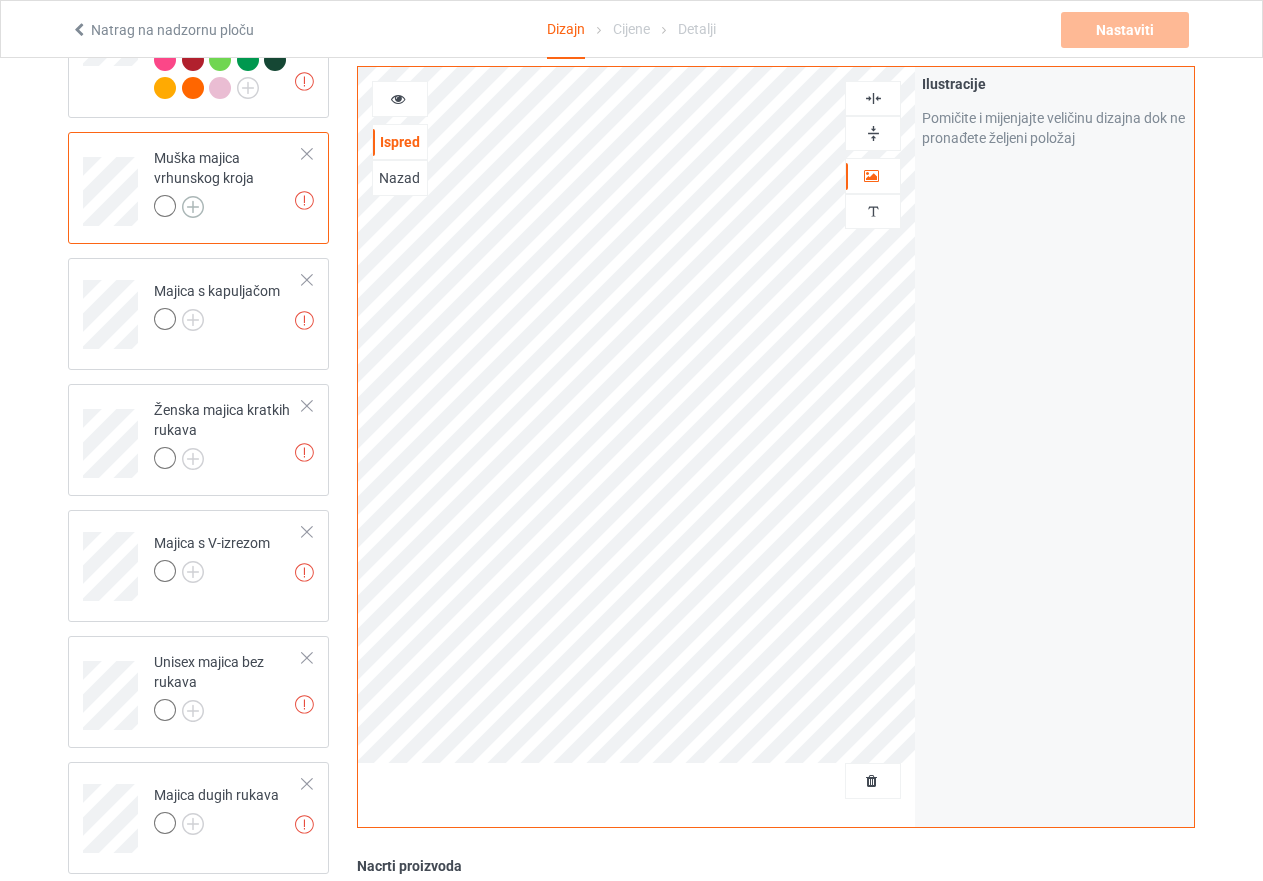 click at bounding box center (193, 207) 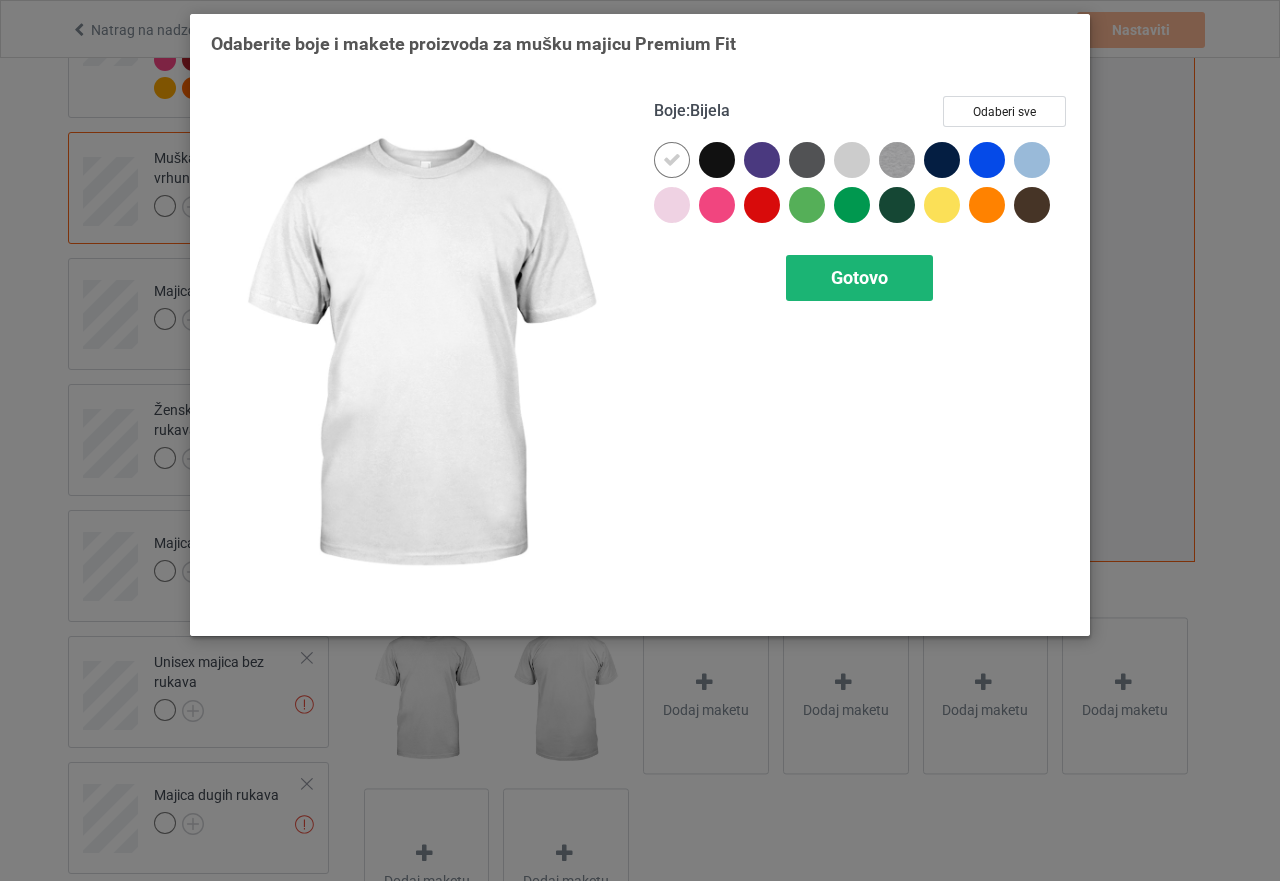 click on "Gotovo" at bounding box center [859, 277] 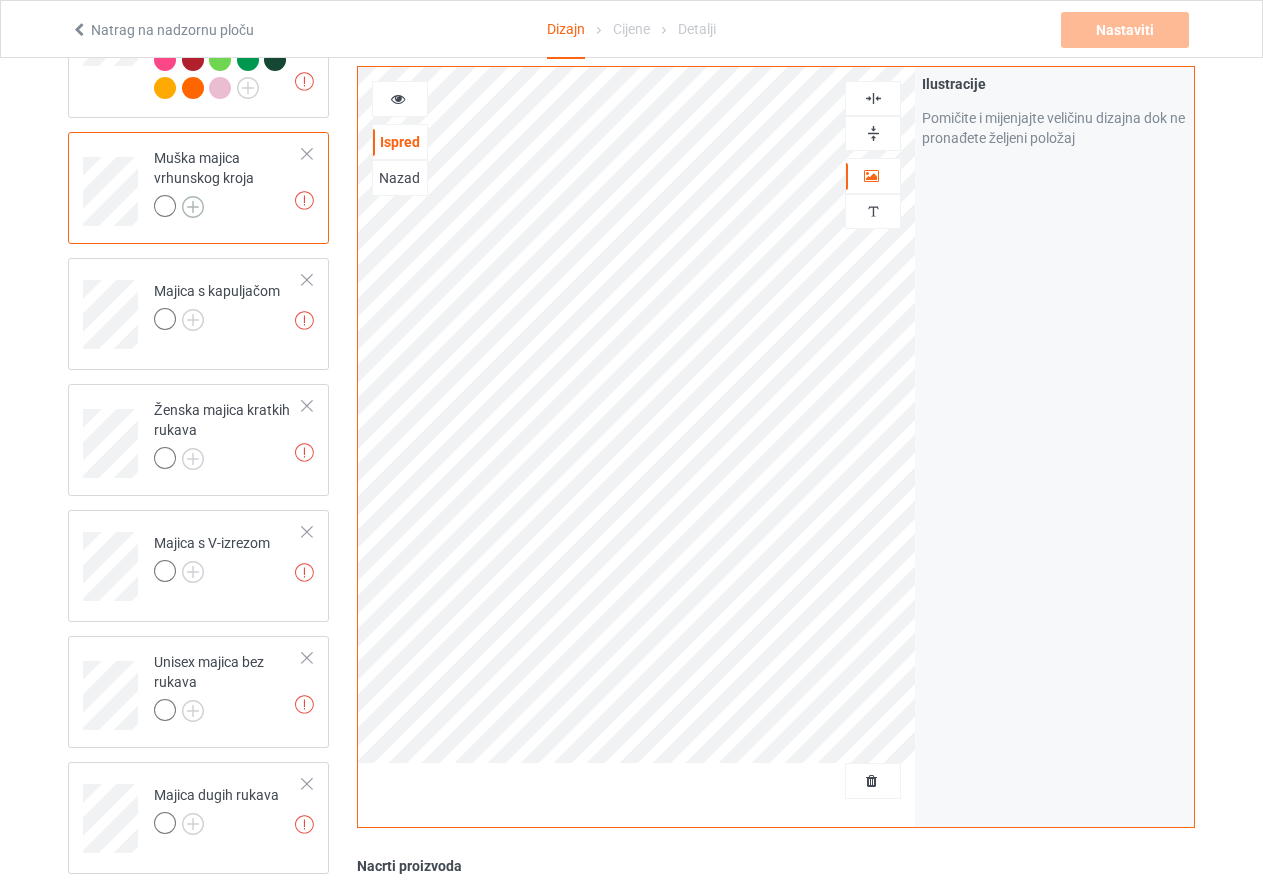 click at bounding box center (193, 207) 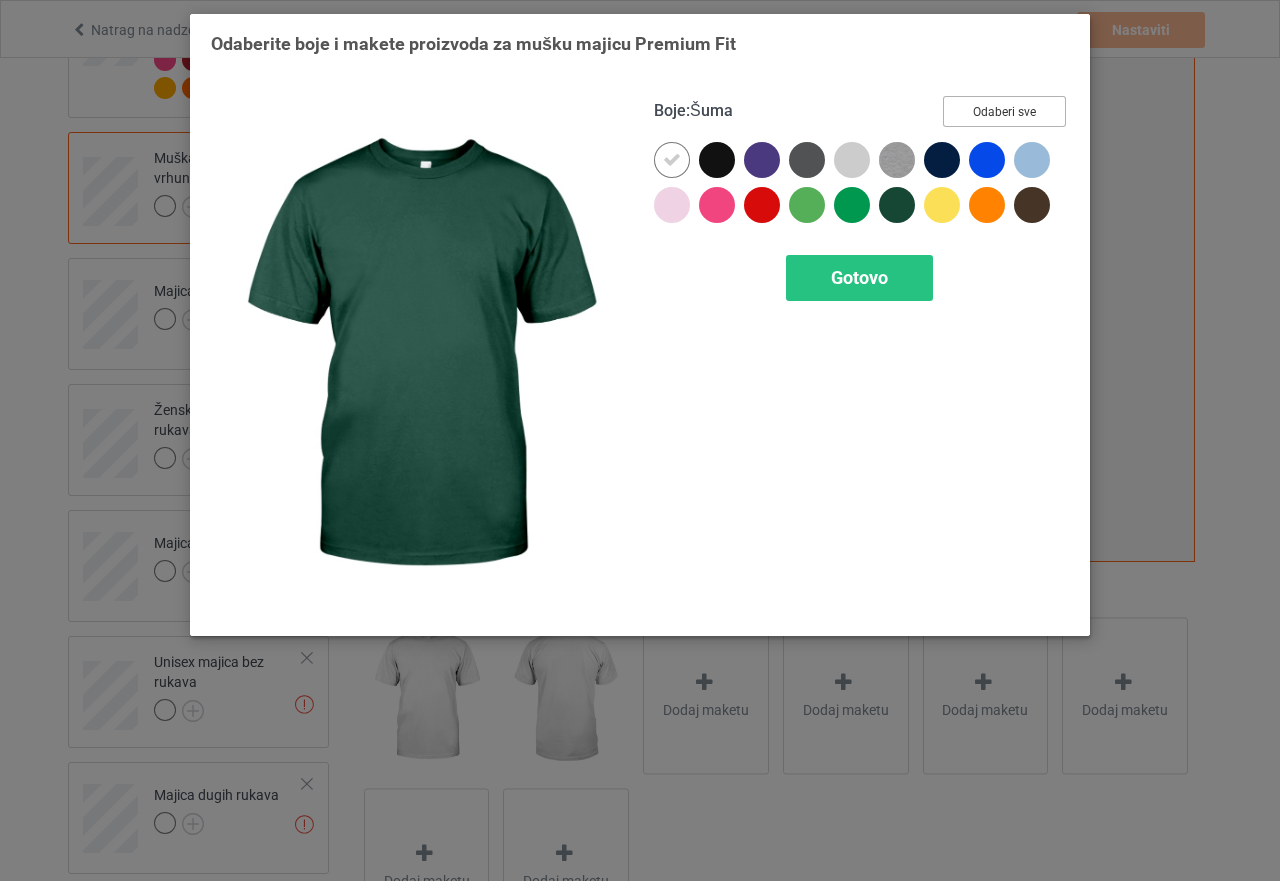 click on "Odaberi sve" at bounding box center [1004, 112] 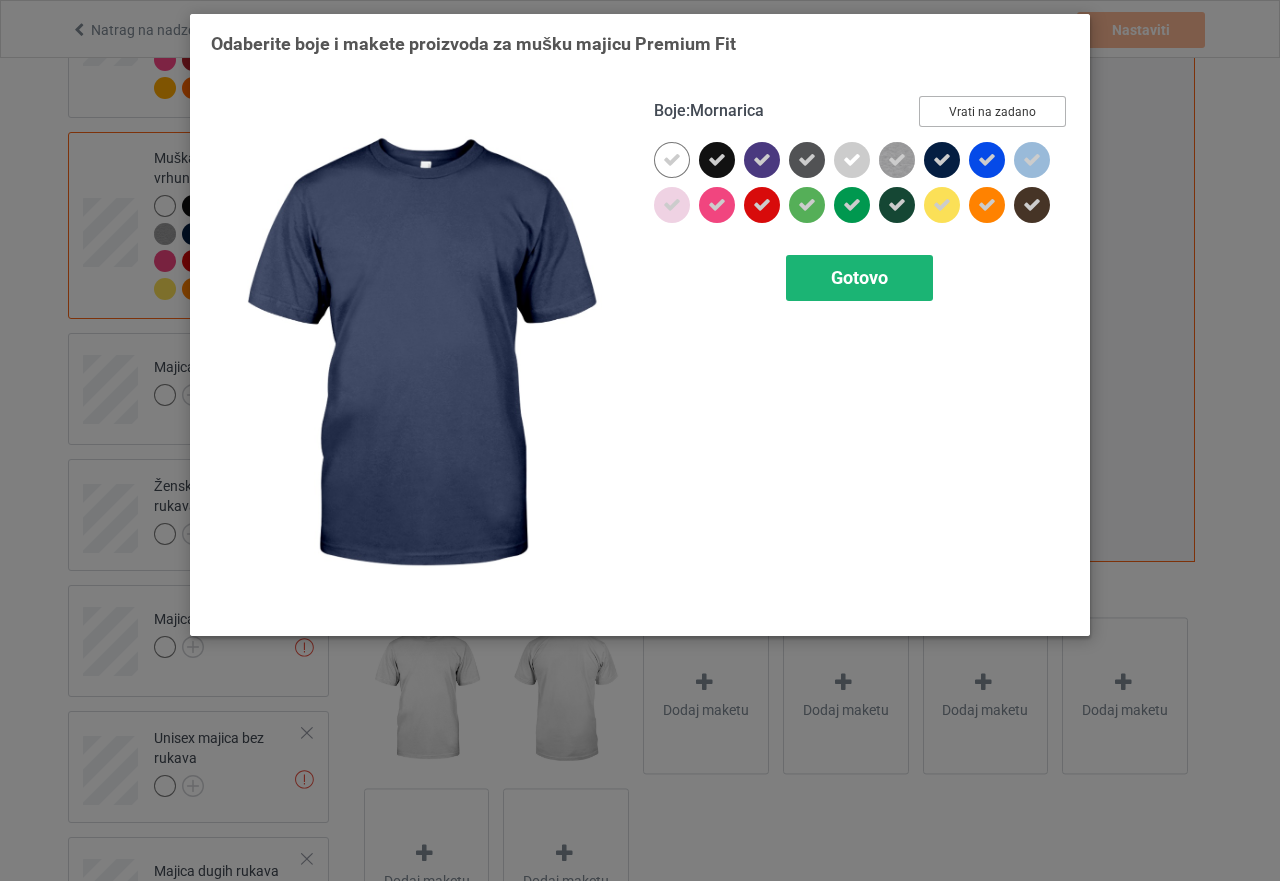 click on "Gotovo" at bounding box center [859, 277] 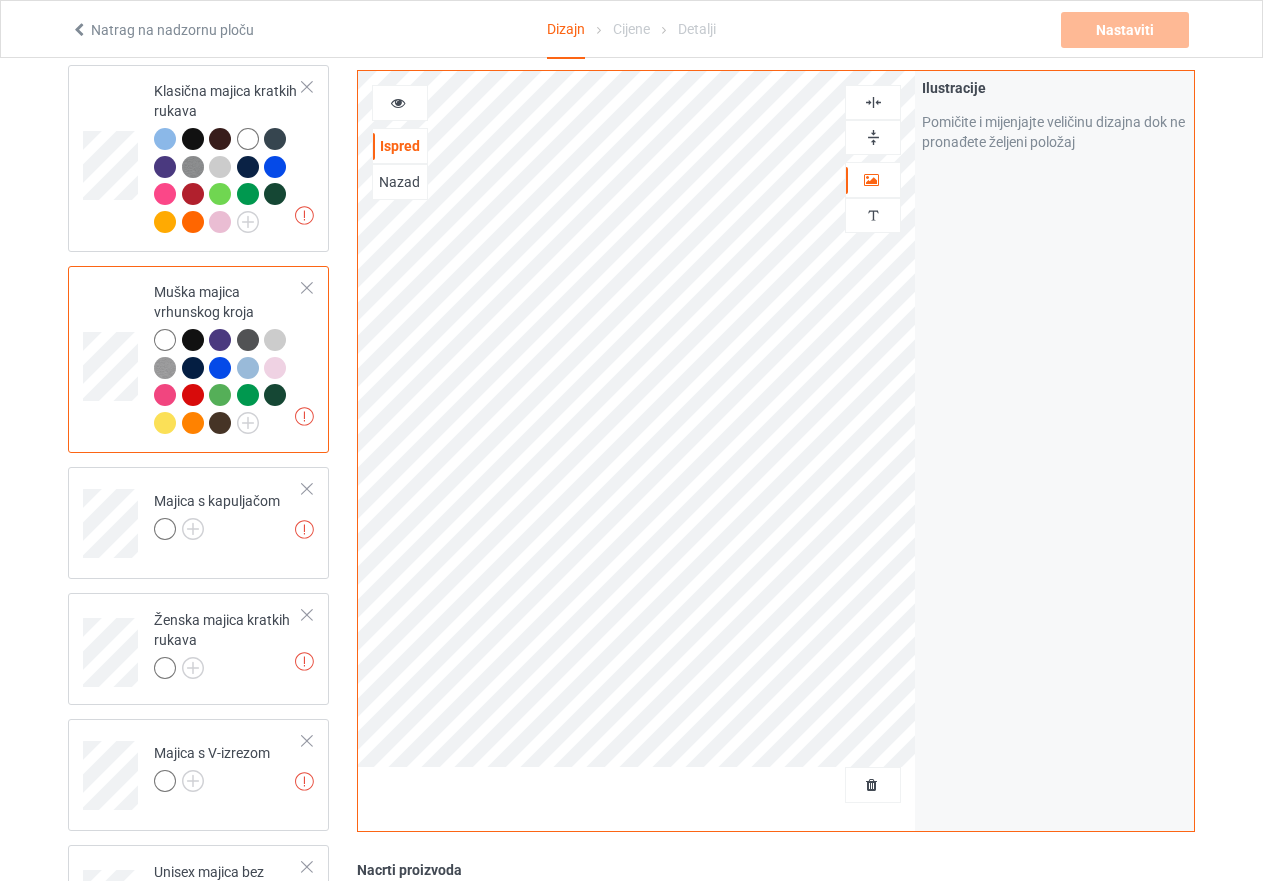 scroll, scrollTop: 100, scrollLeft: 0, axis: vertical 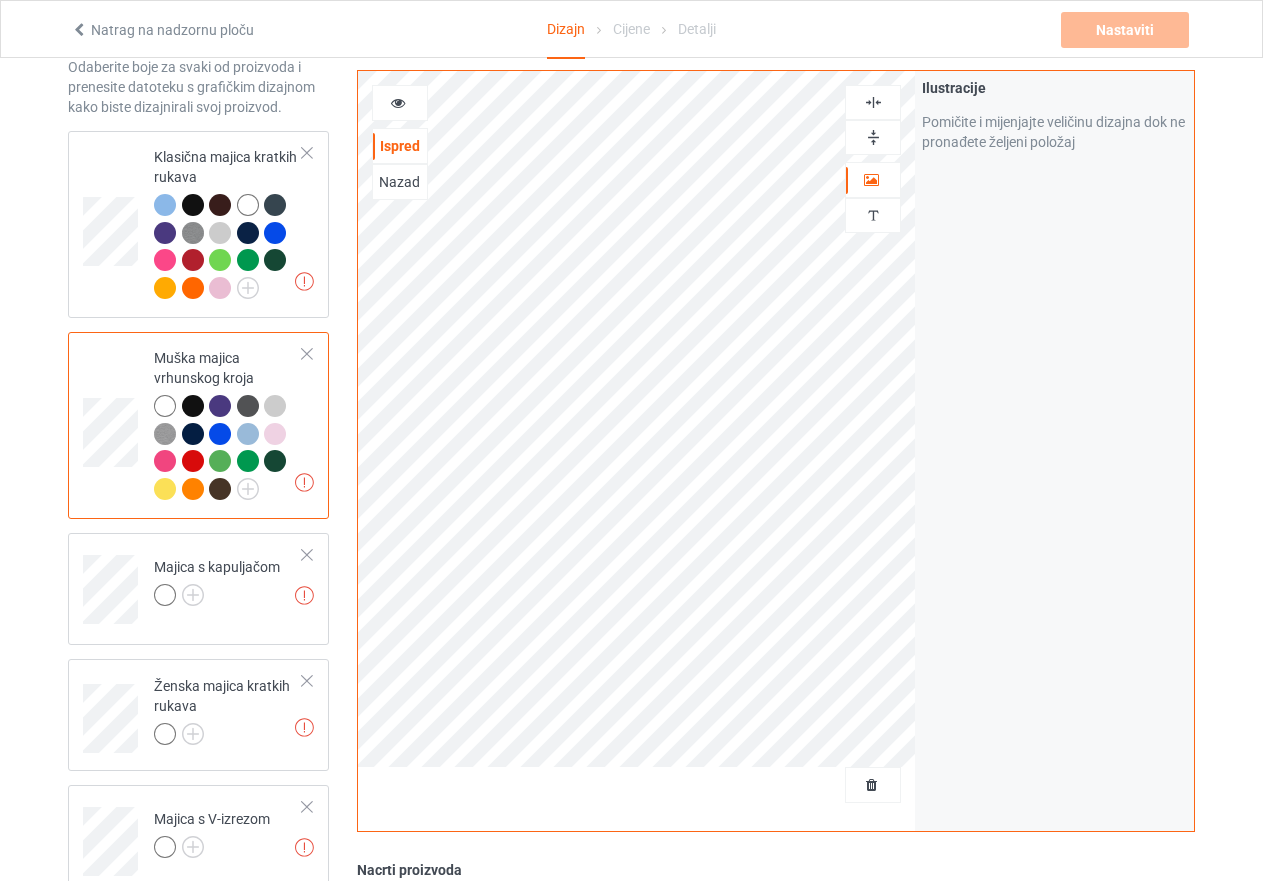 click at bounding box center [873, 137] 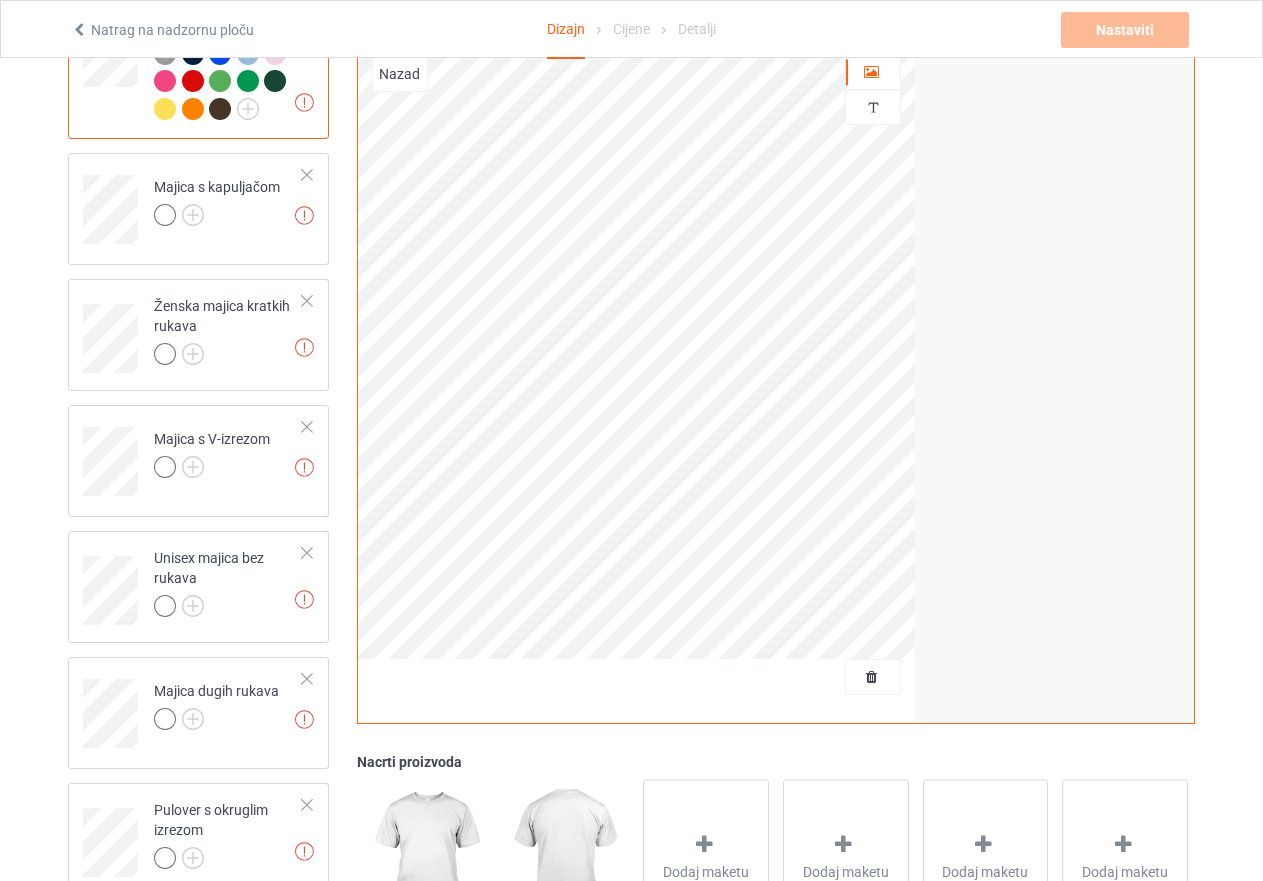 scroll, scrollTop: 500, scrollLeft: 0, axis: vertical 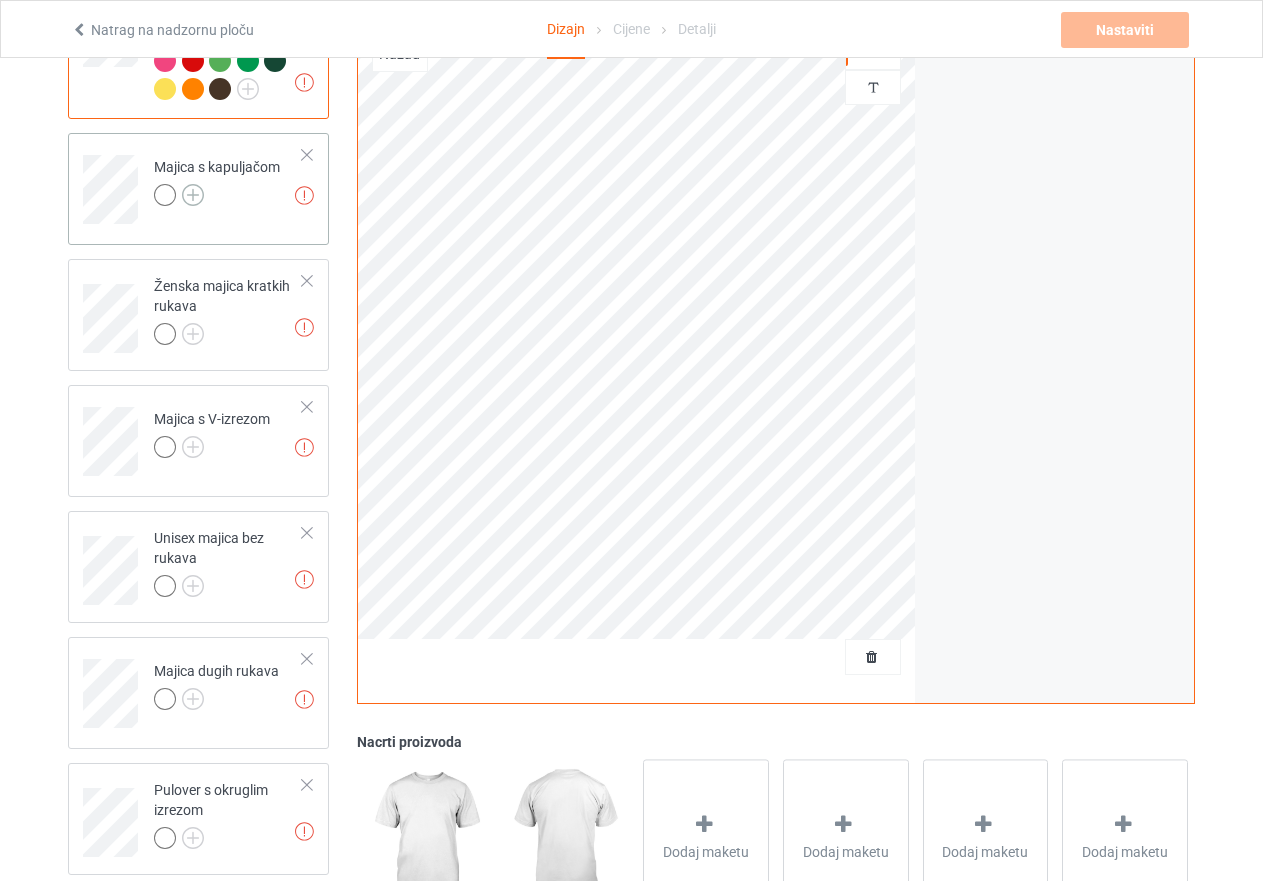 click at bounding box center (193, 195) 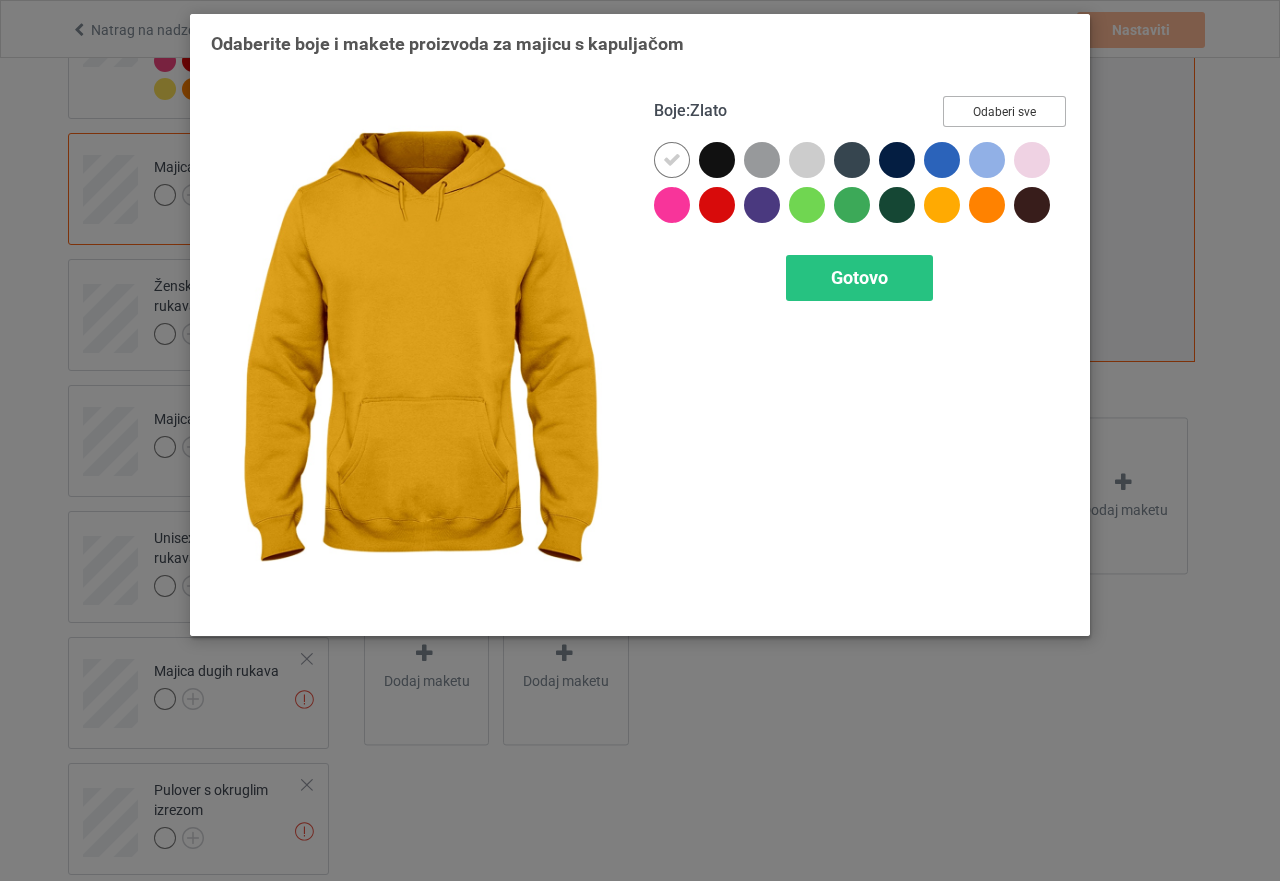 click on "Odaberi sve" at bounding box center (1004, 112) 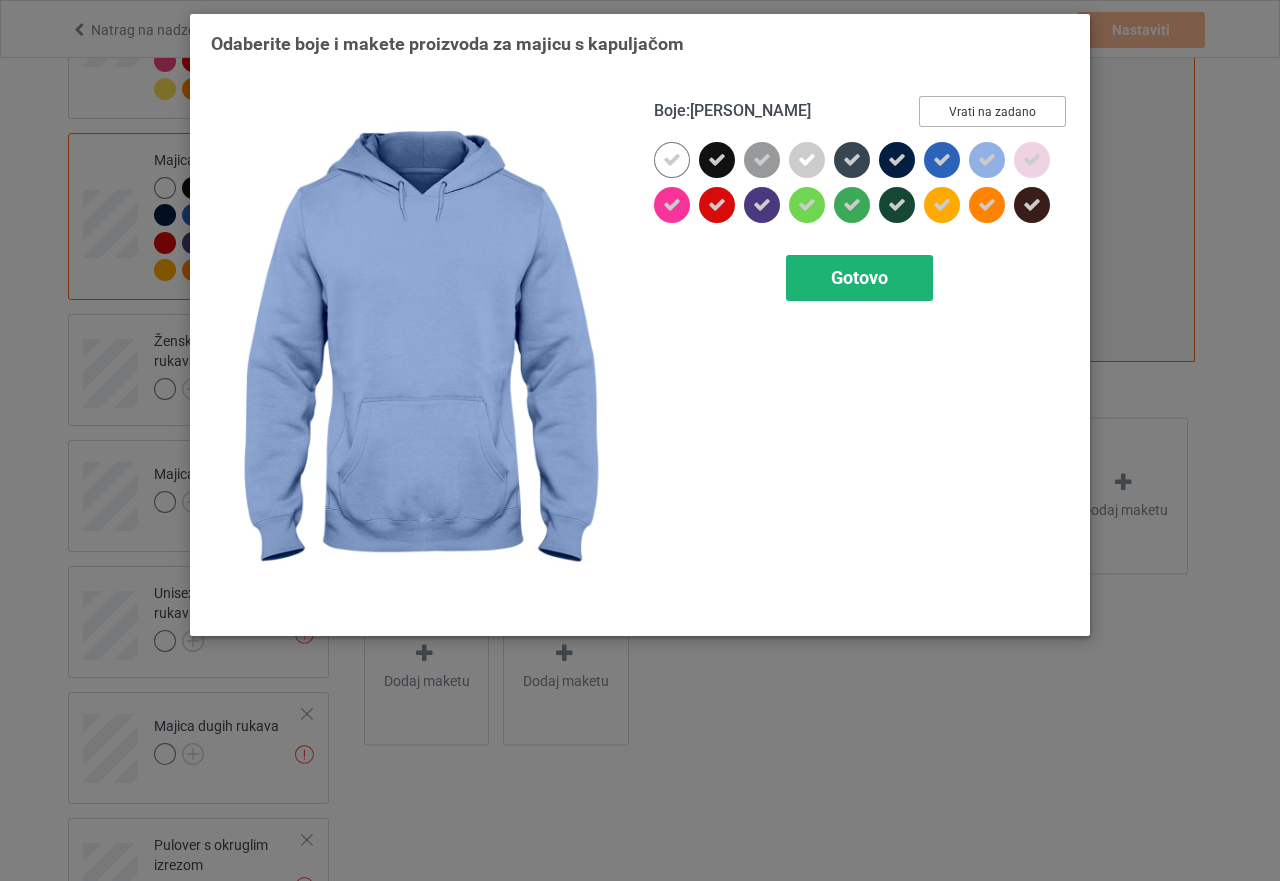 click on "Gotovo" at bounding box center [859, 277] 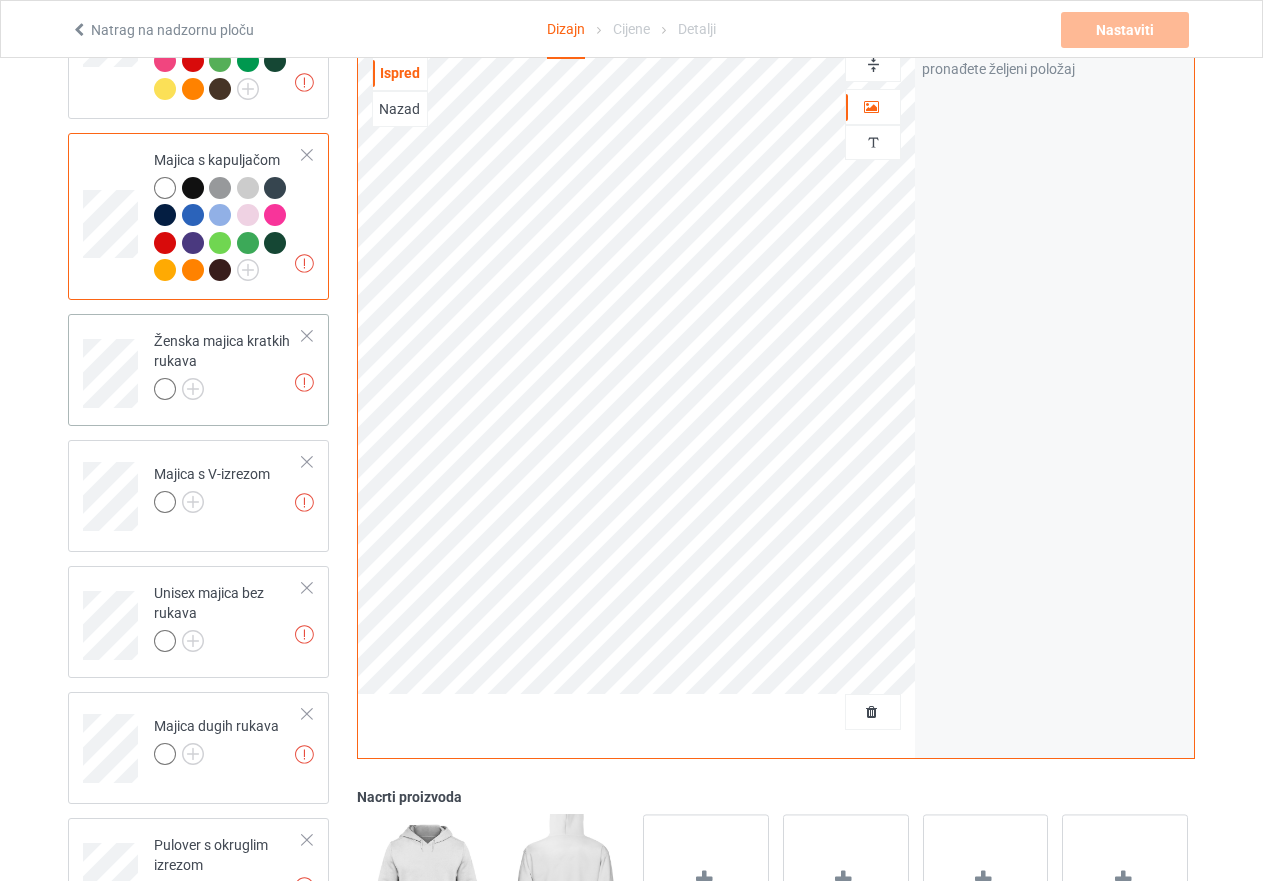 click on "Ženska majica kratkih rukava" at bounding box center [222, 351] 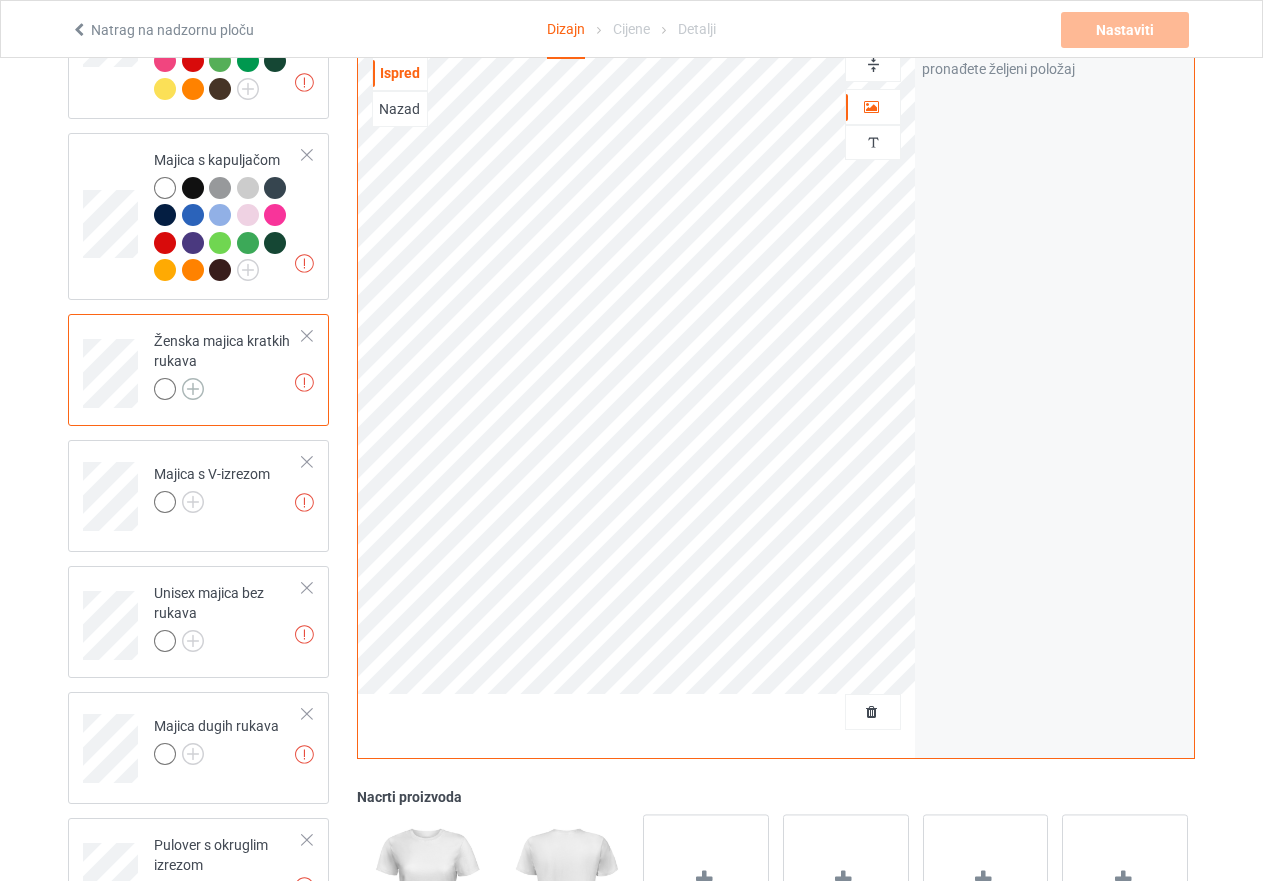 click at bounding box center [193, 389] 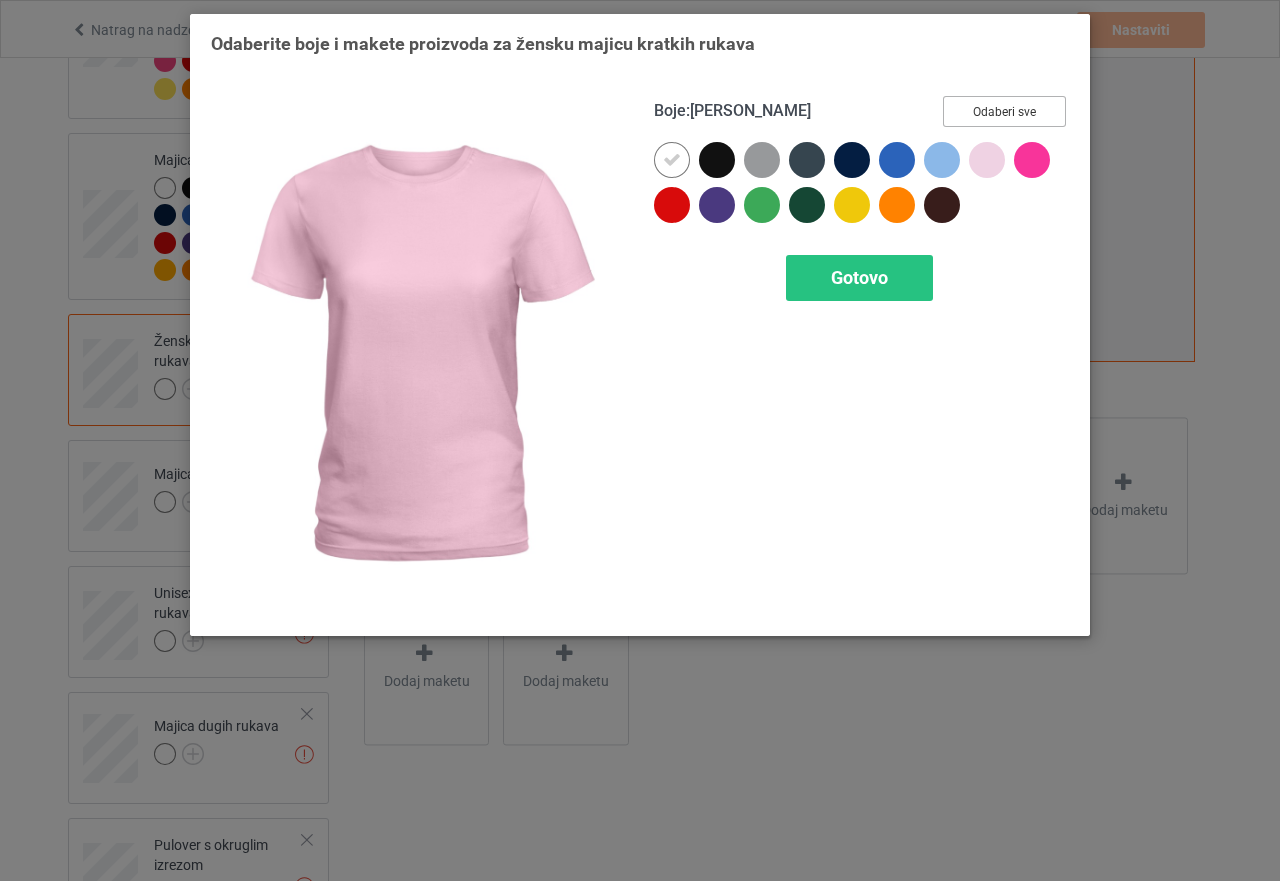 click on "Odaberi sve" at bounding box center [1004, 112] 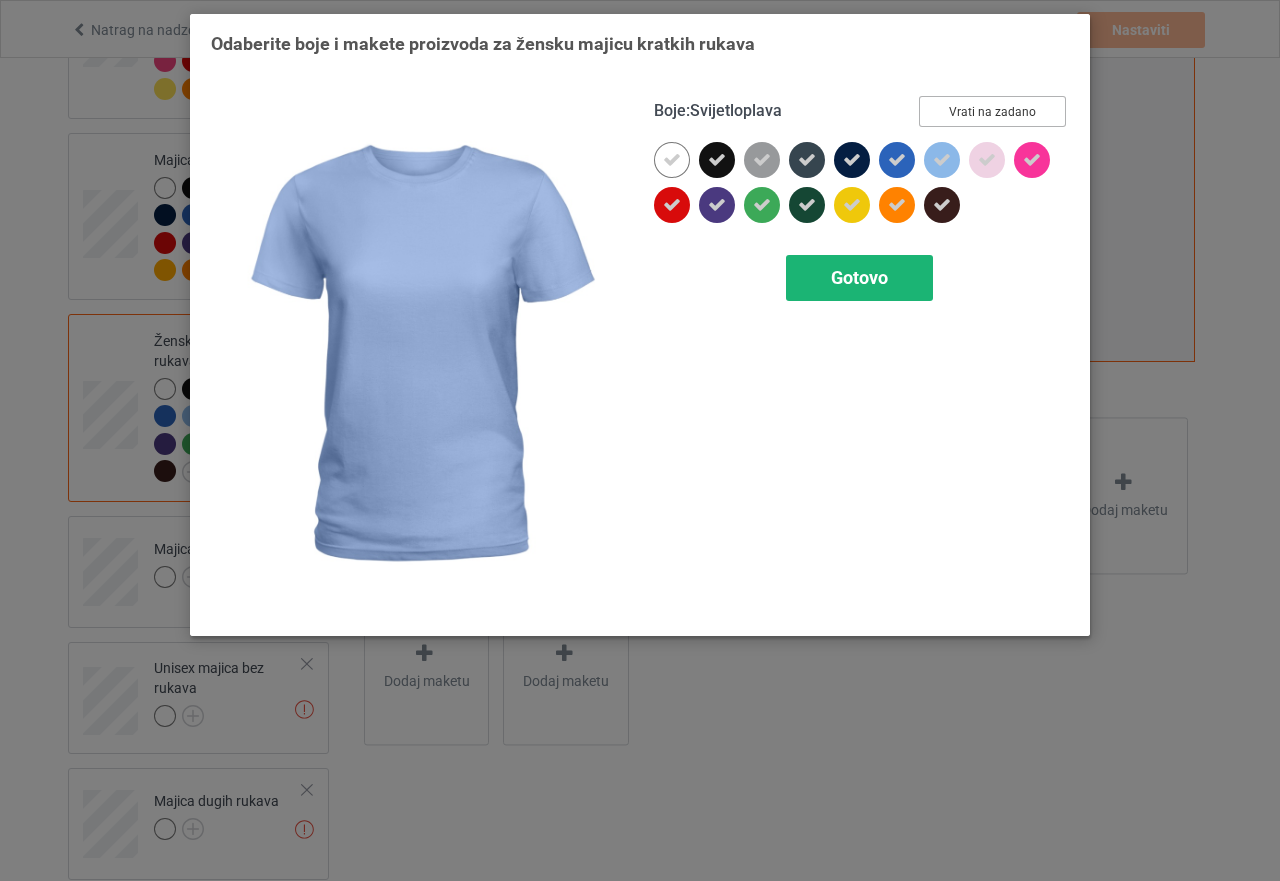 click on "Gotovo" at bounding box center [859, 277] 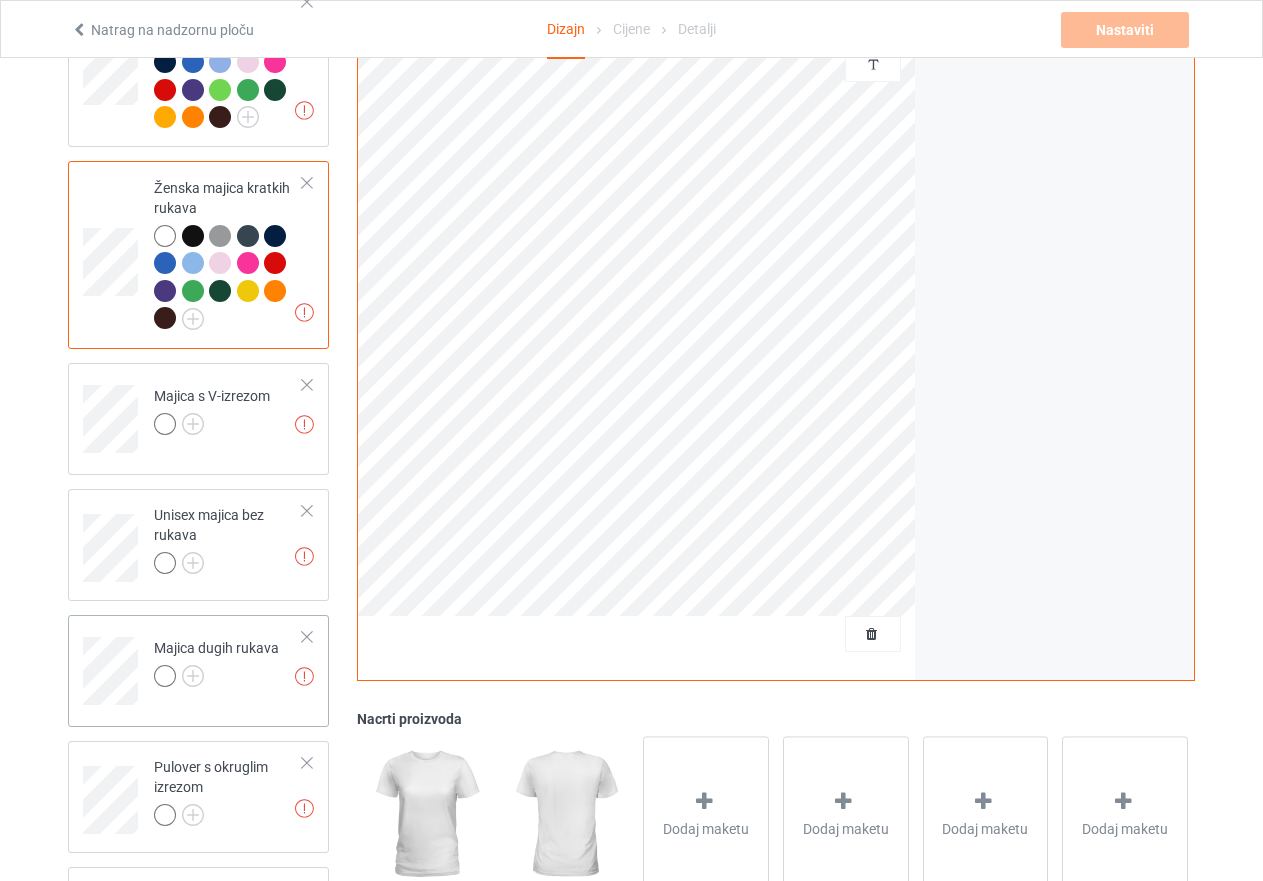 scroll, scrollTop: 700, scrollLeft: 0, axis: vertical 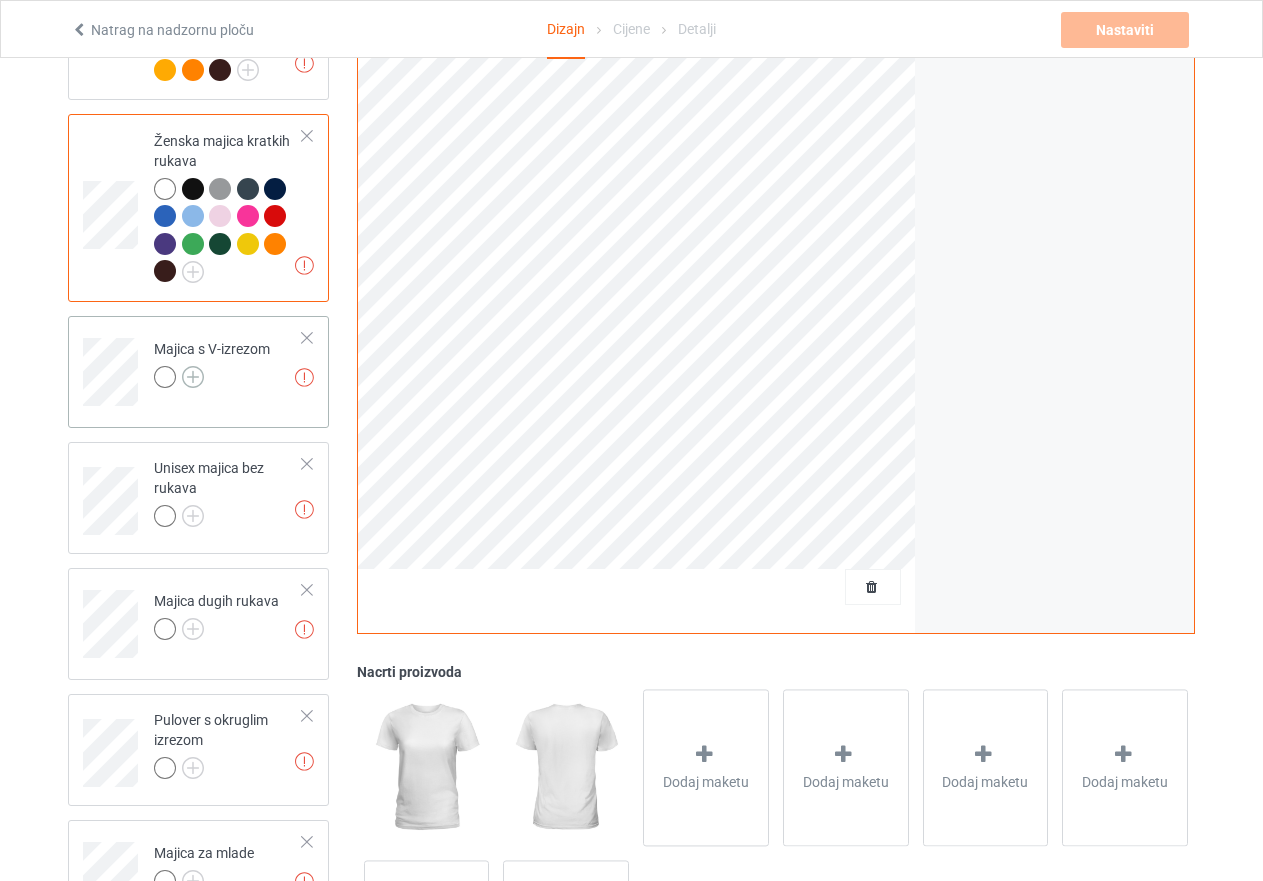 click at bounding box center (193, 377) 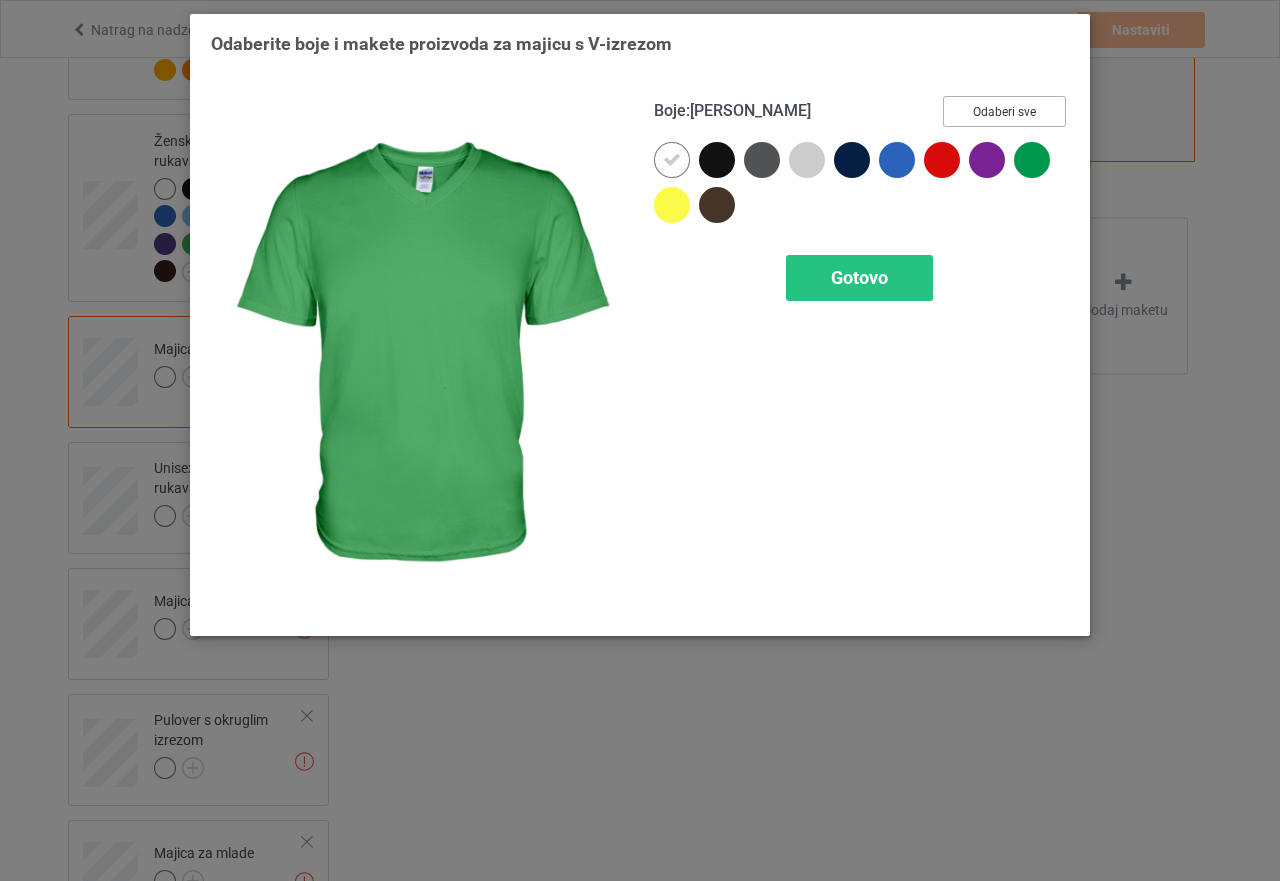 click on "Odaberi sve" at bounding box center [1004, 112] 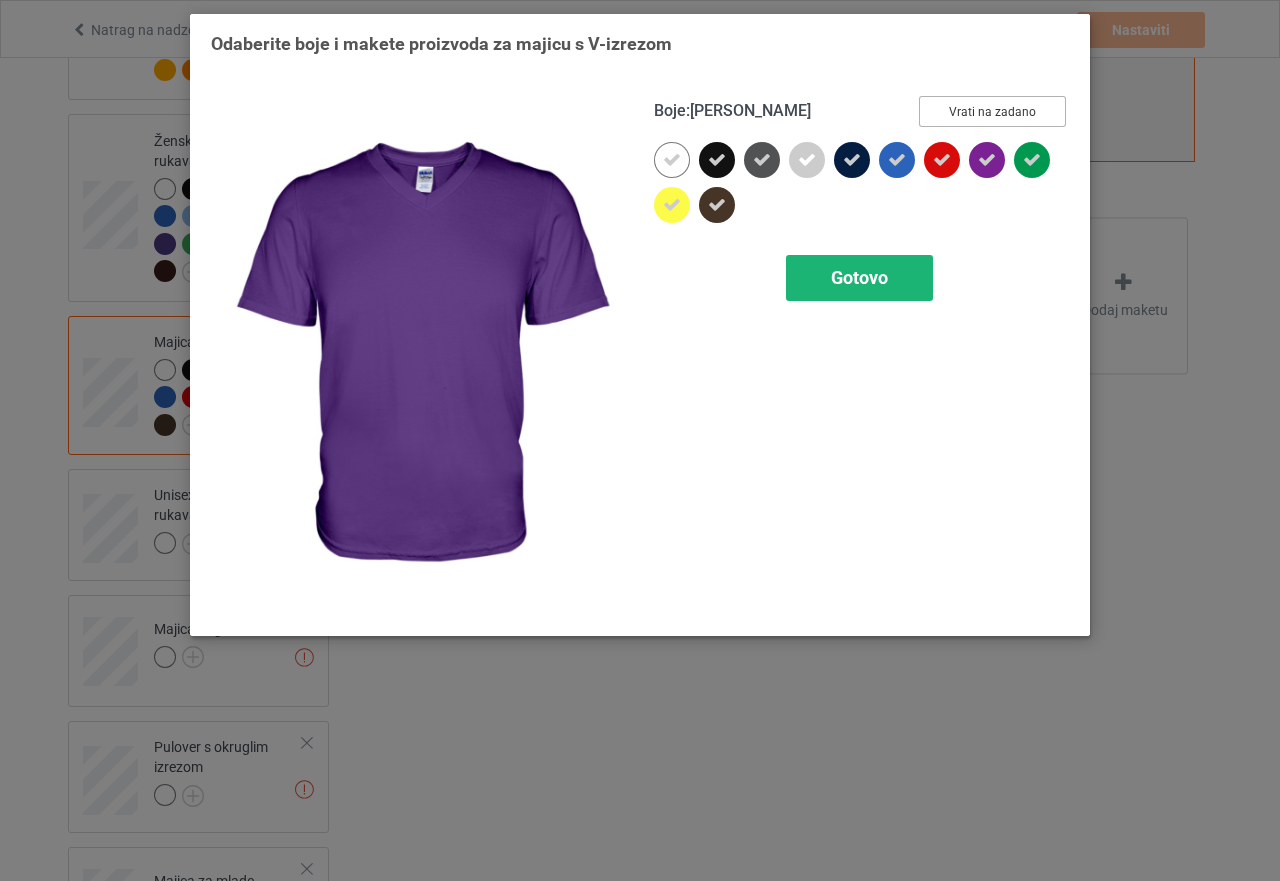 click on "Gotovo" at bounding box center [859, 277] 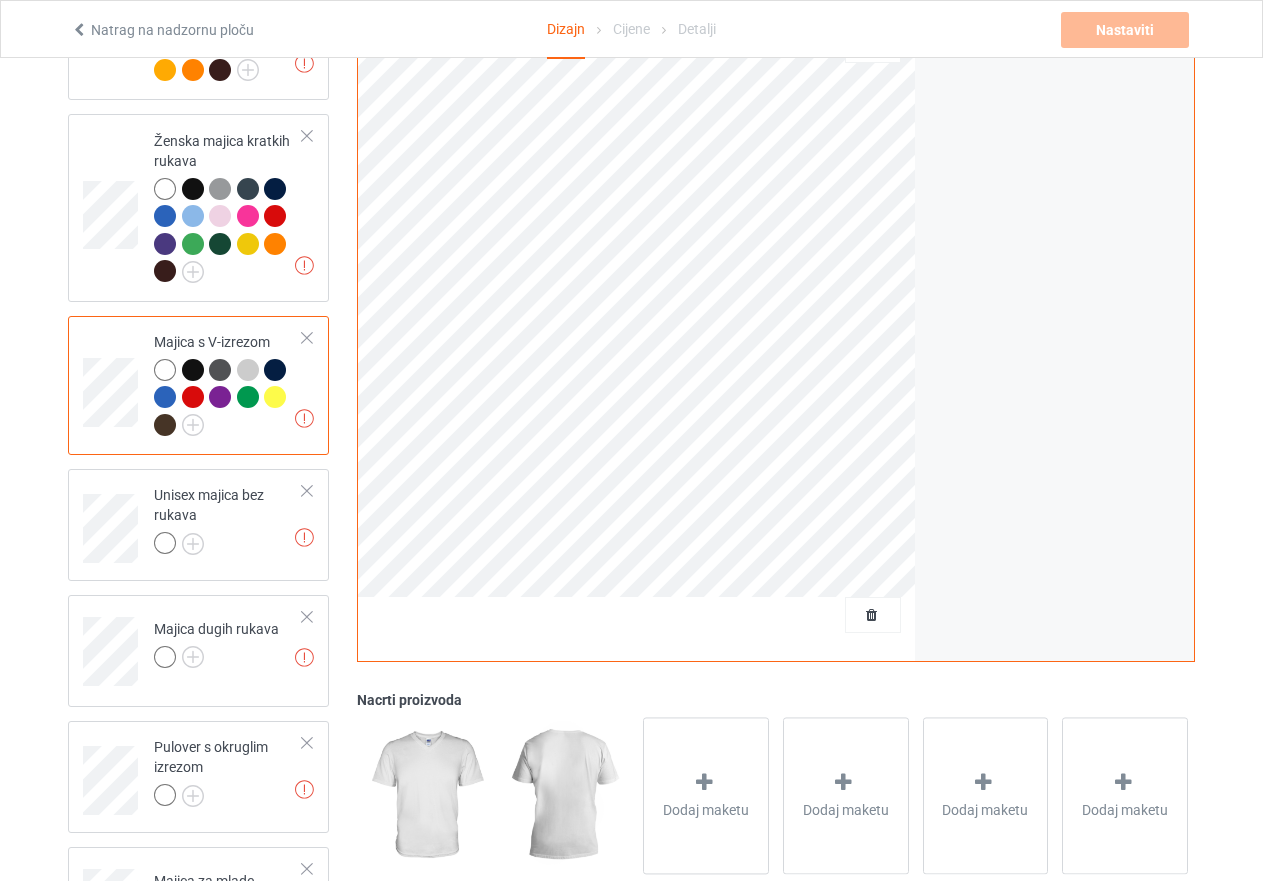click at bounding box center (165, 425) 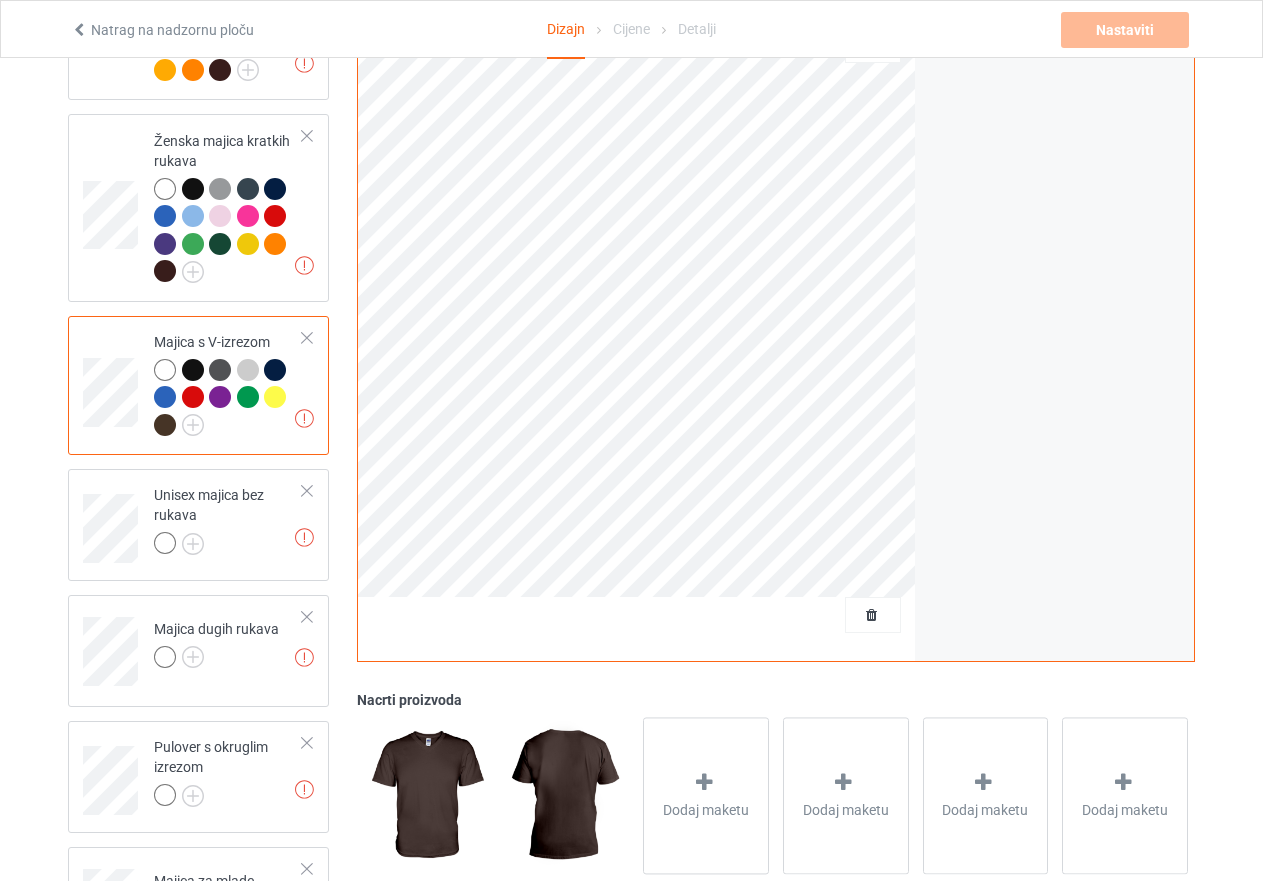 click at bounding box center (193, 370) 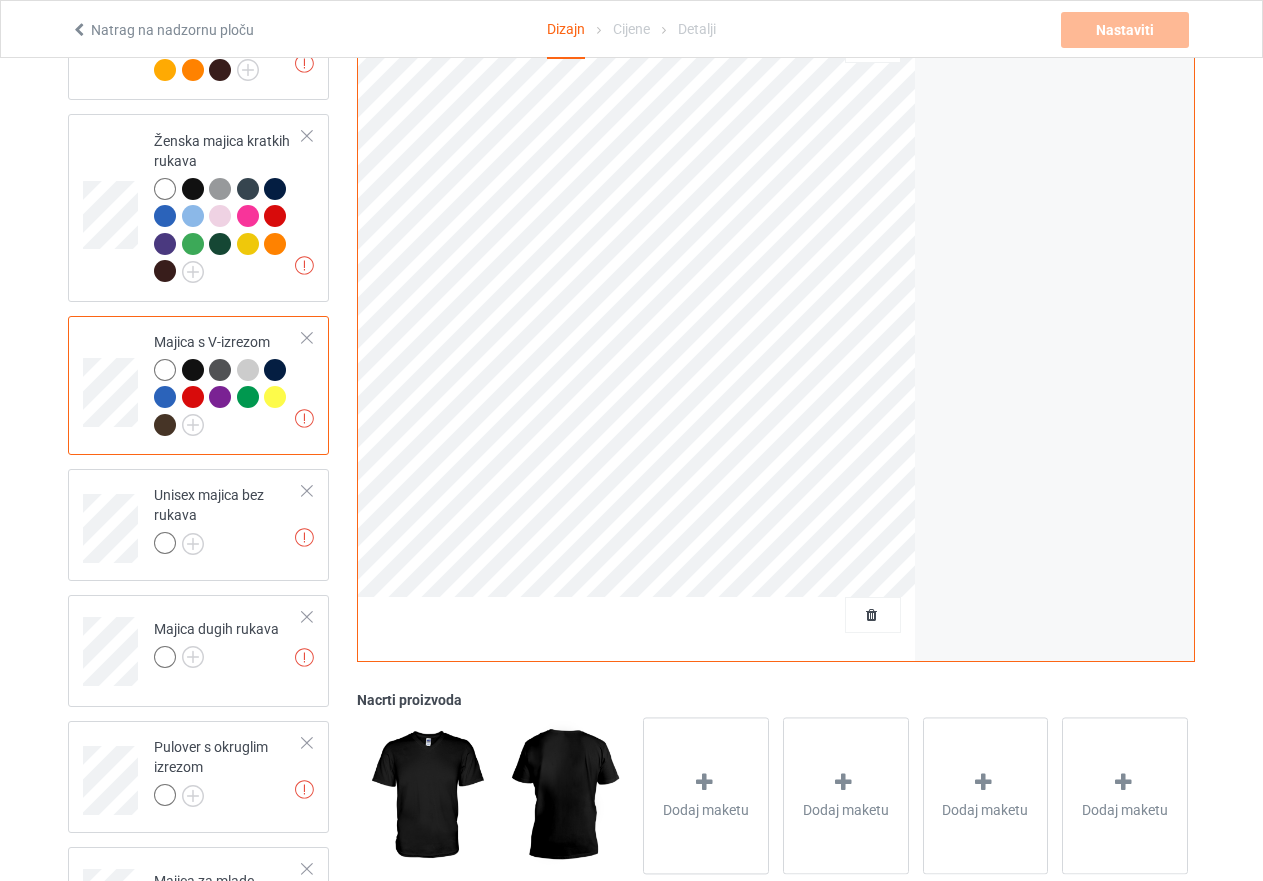 click at bounding box center [220, 370] 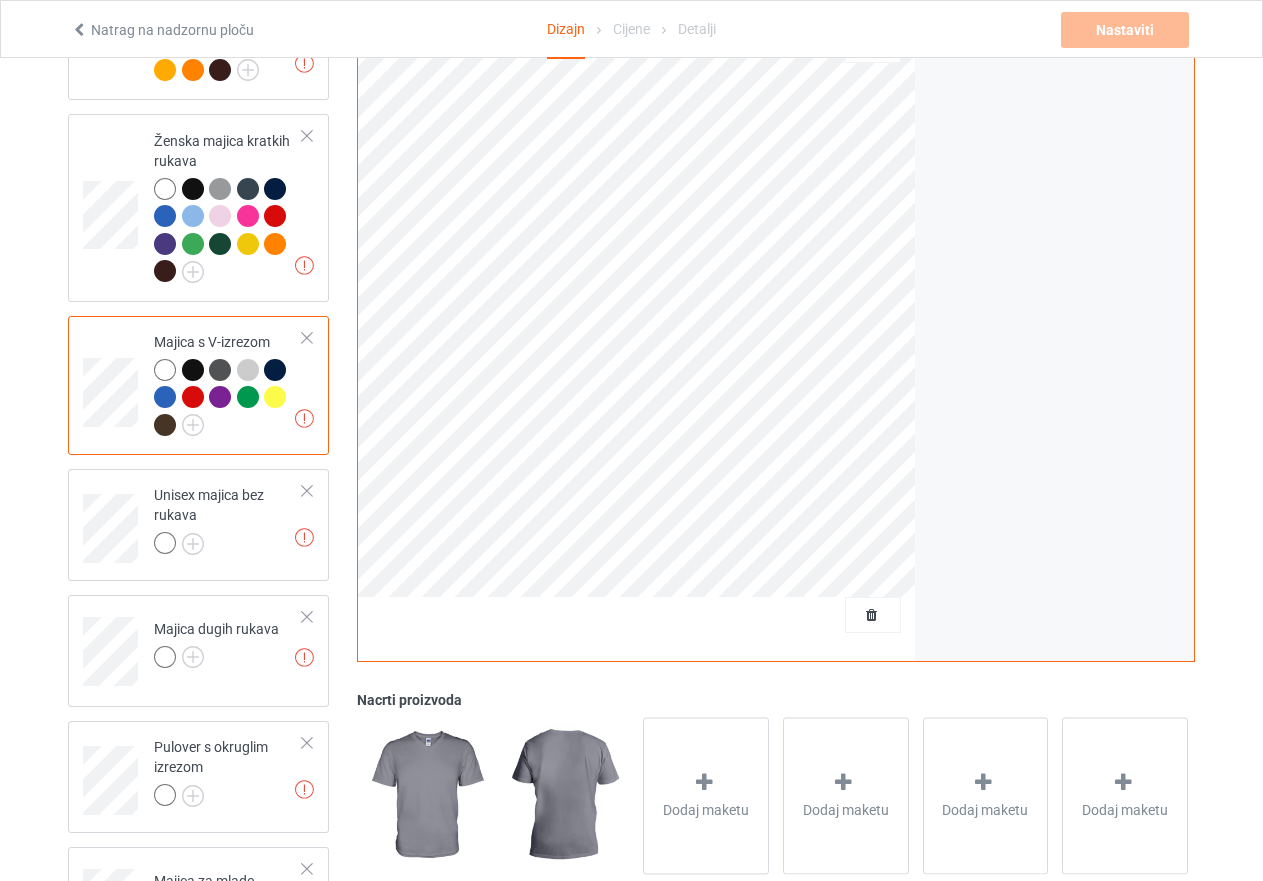click at bounding box center (165, 370) 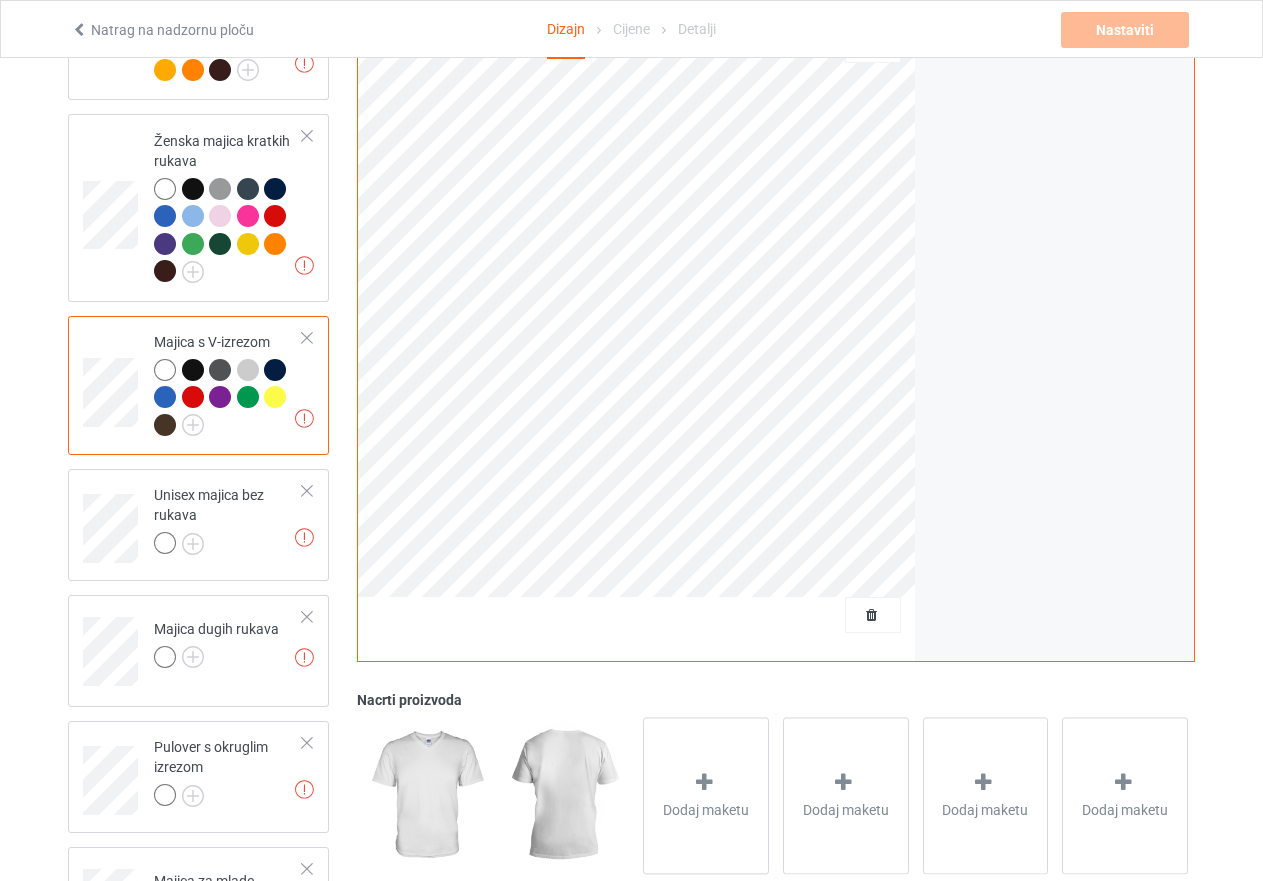 click at bounding box center [275, 370] 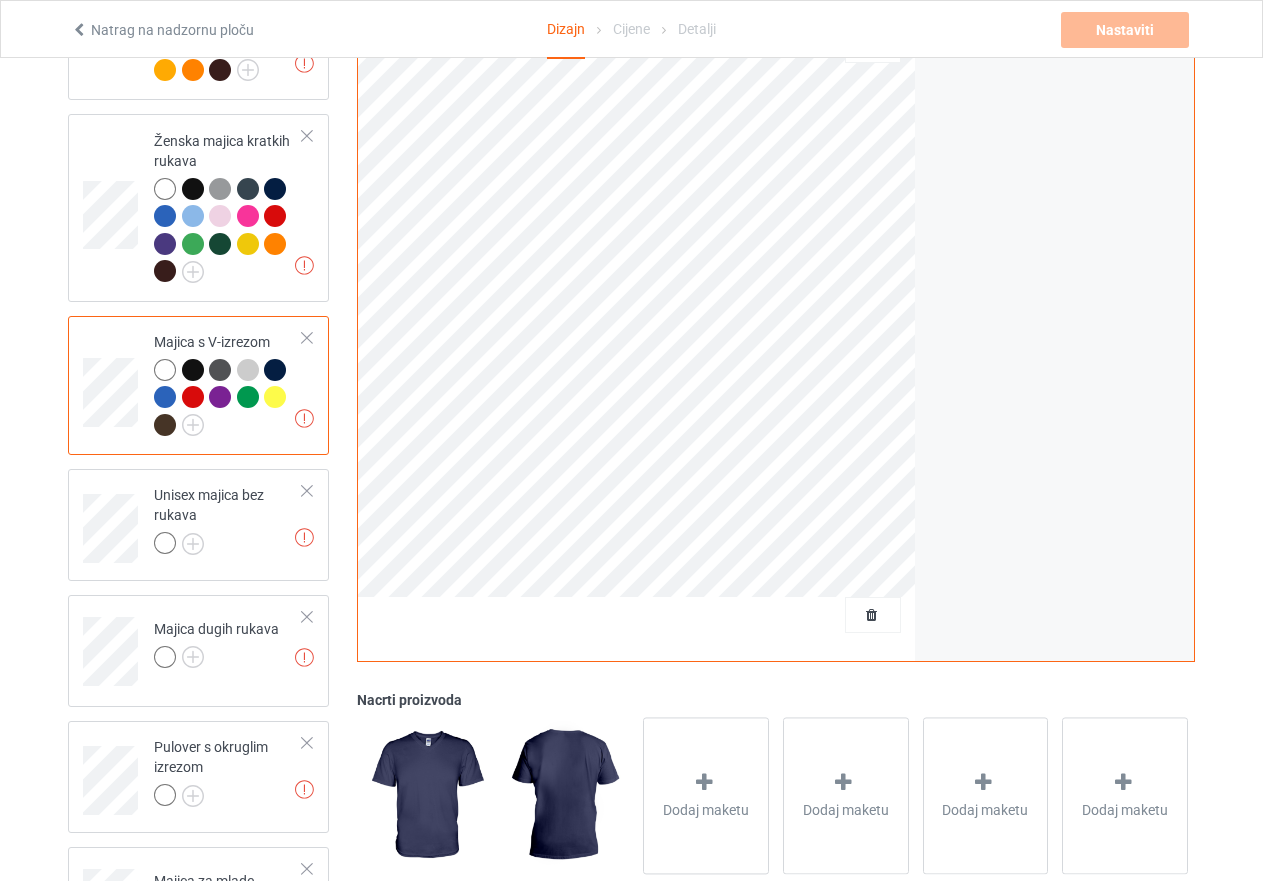 click at bounding box center [165, 370] 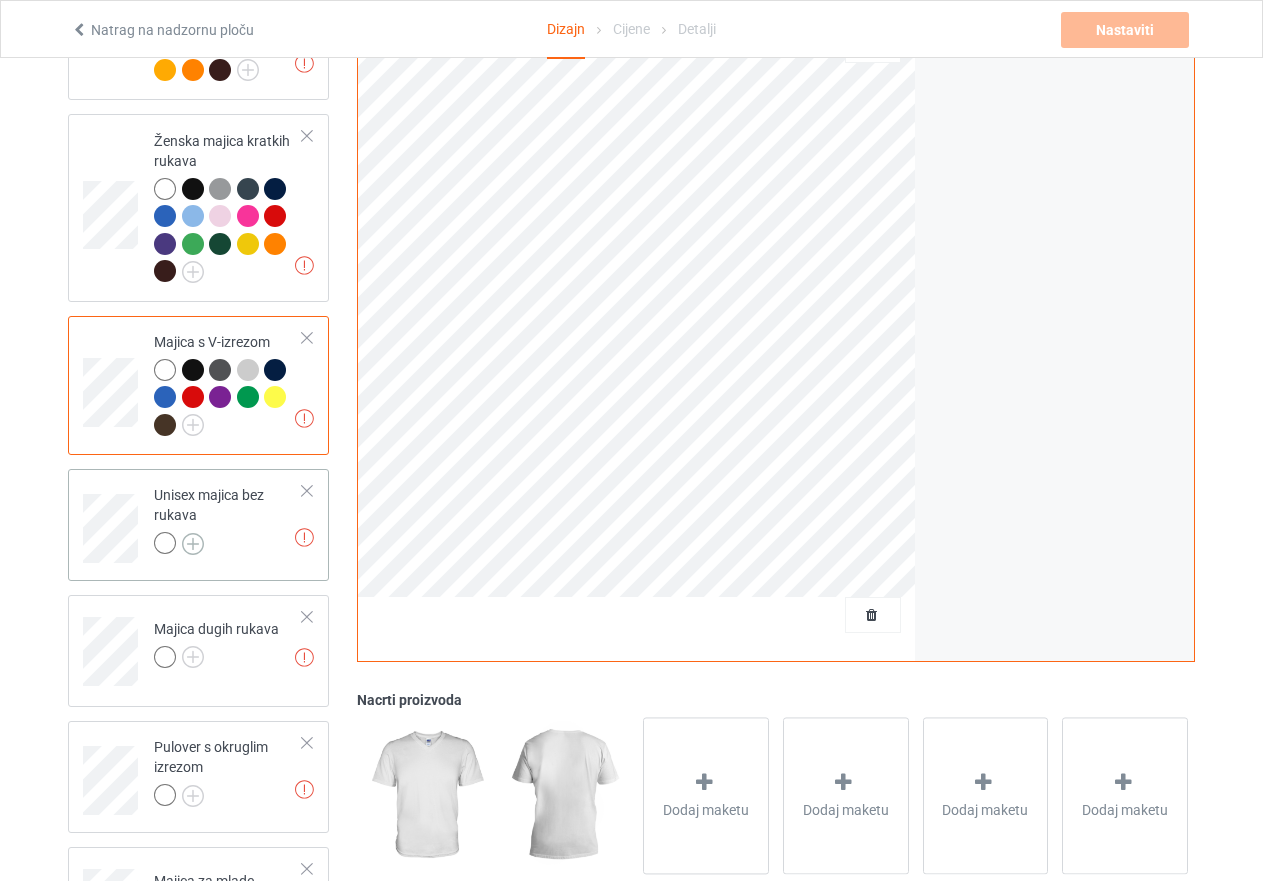 click at bounding box center [193, 544] 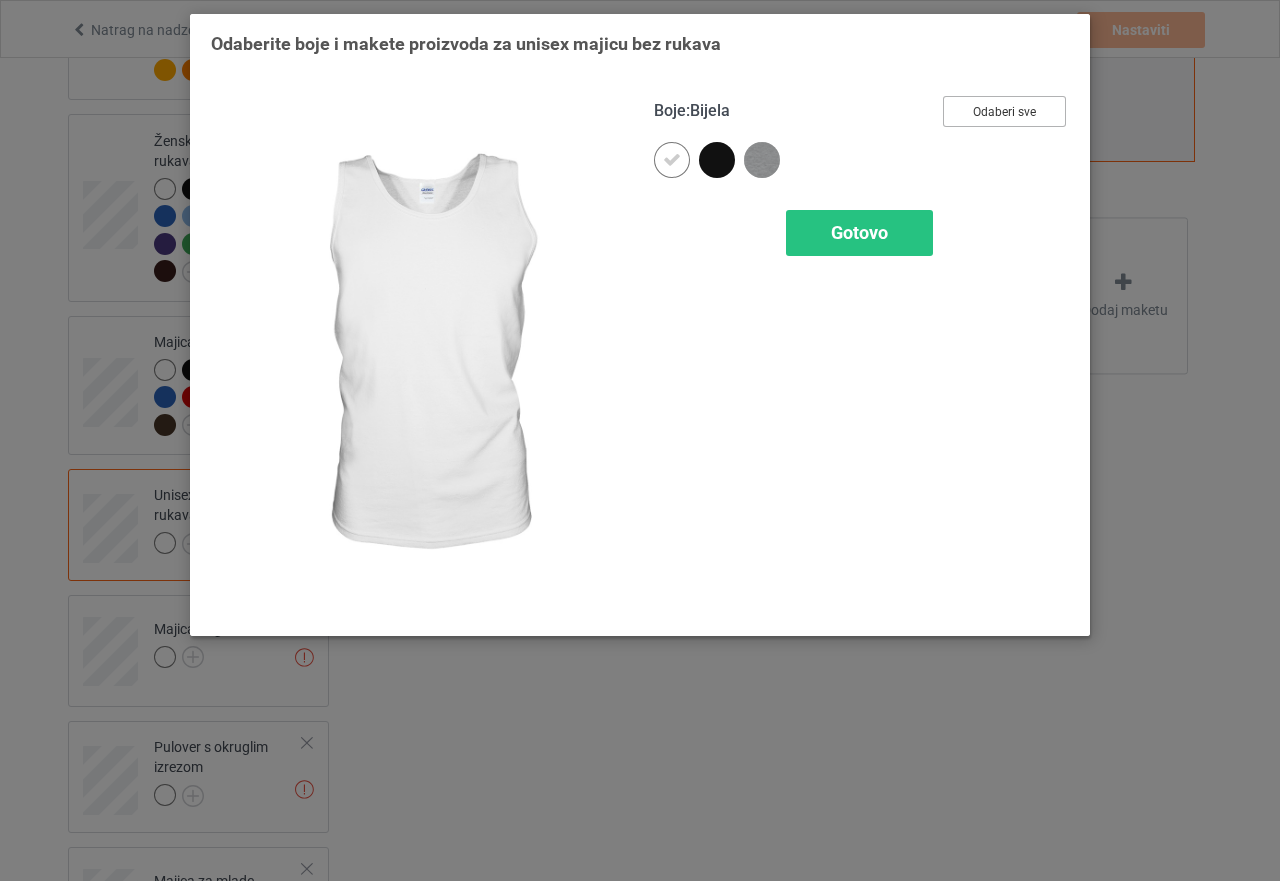 click on "Odaberi sve" at bounding box center [1004, 112] 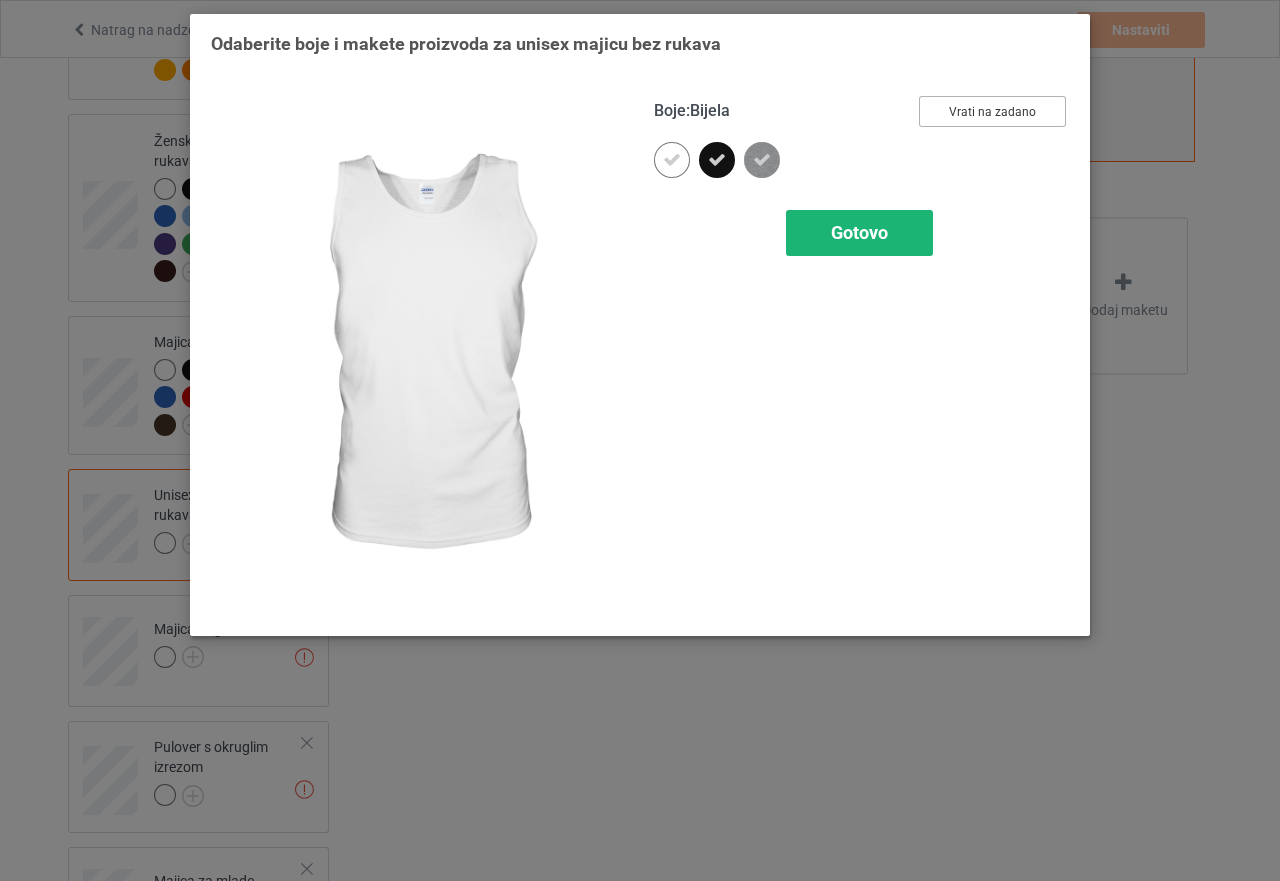 click on "Gotovo" at bounding box center [859, 232] 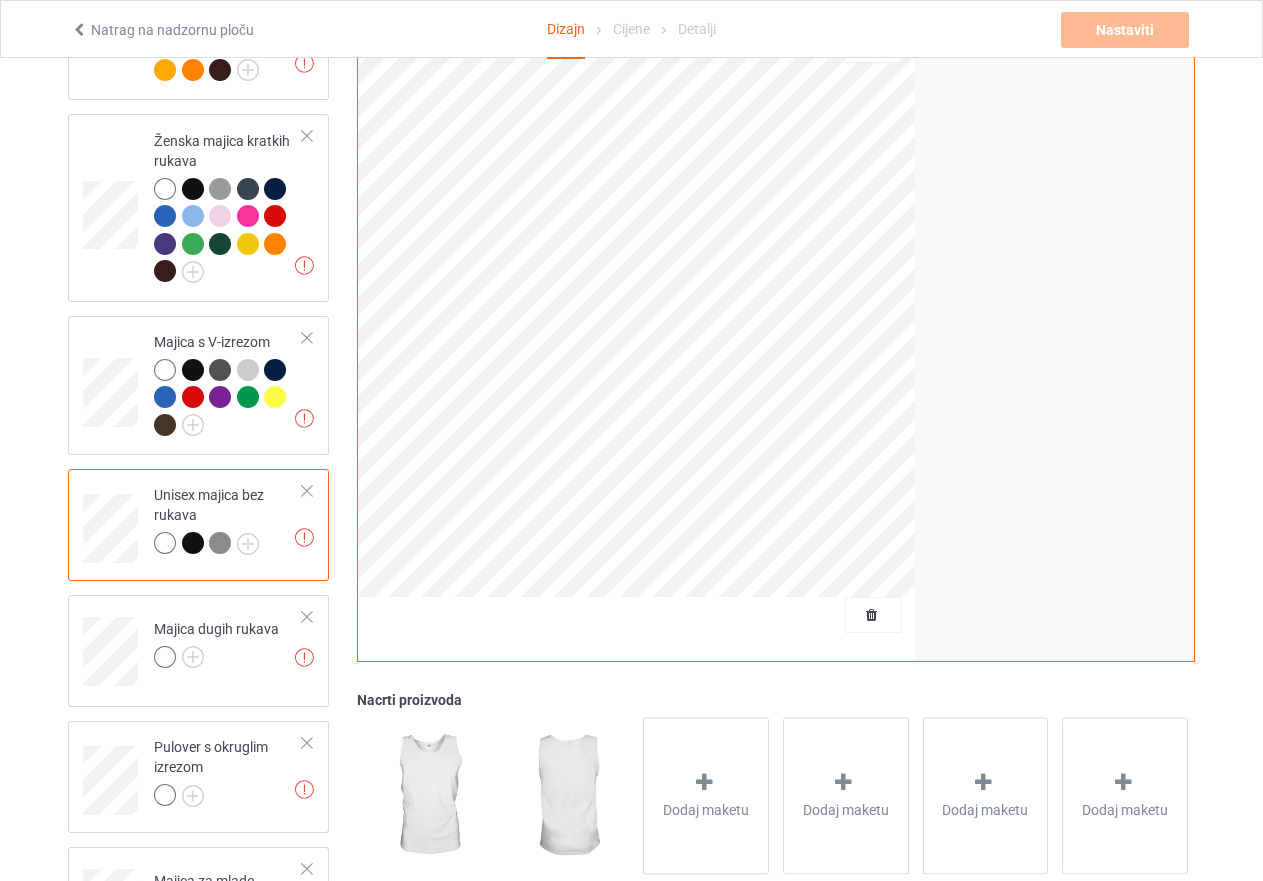 click at bounding box center (193, 543) 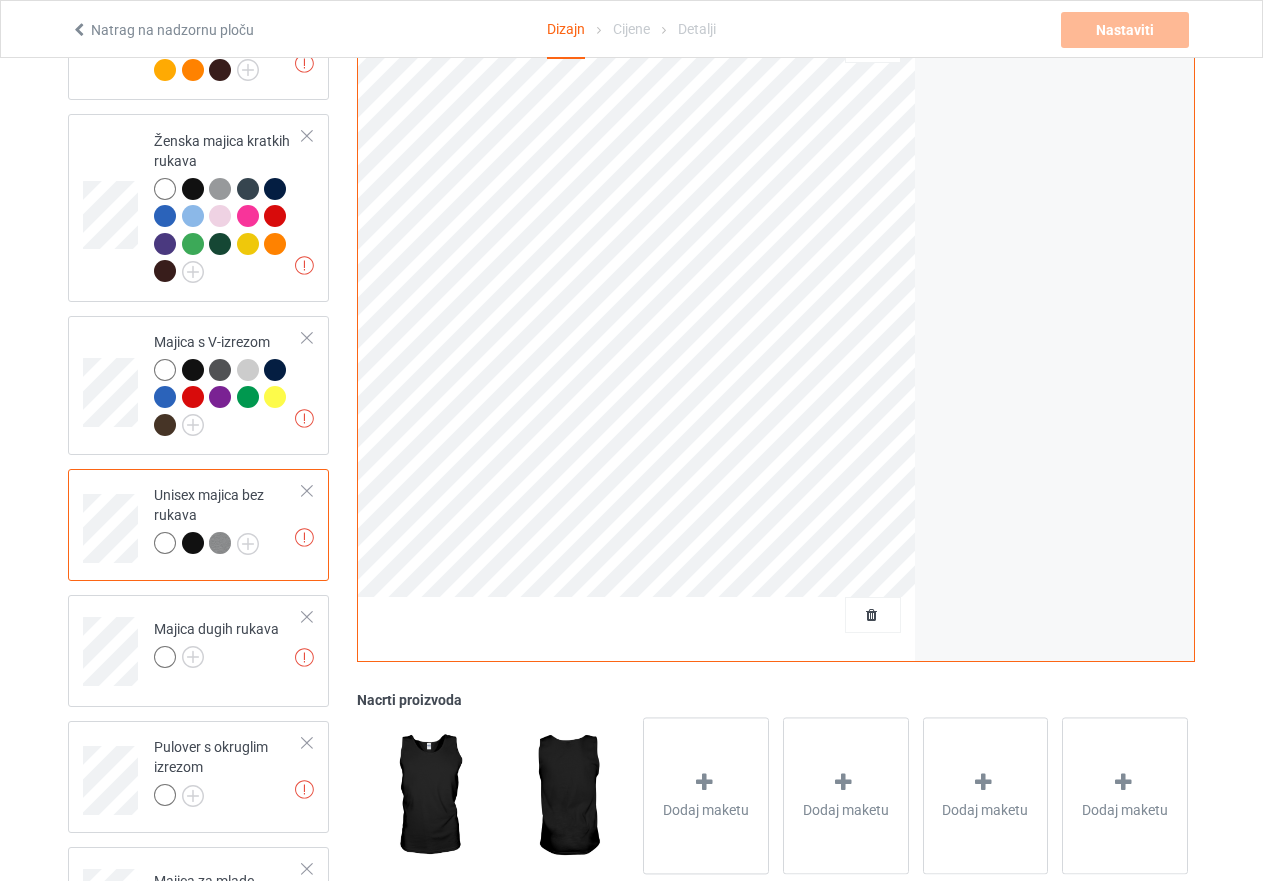 click at bounding box center (220, 543) 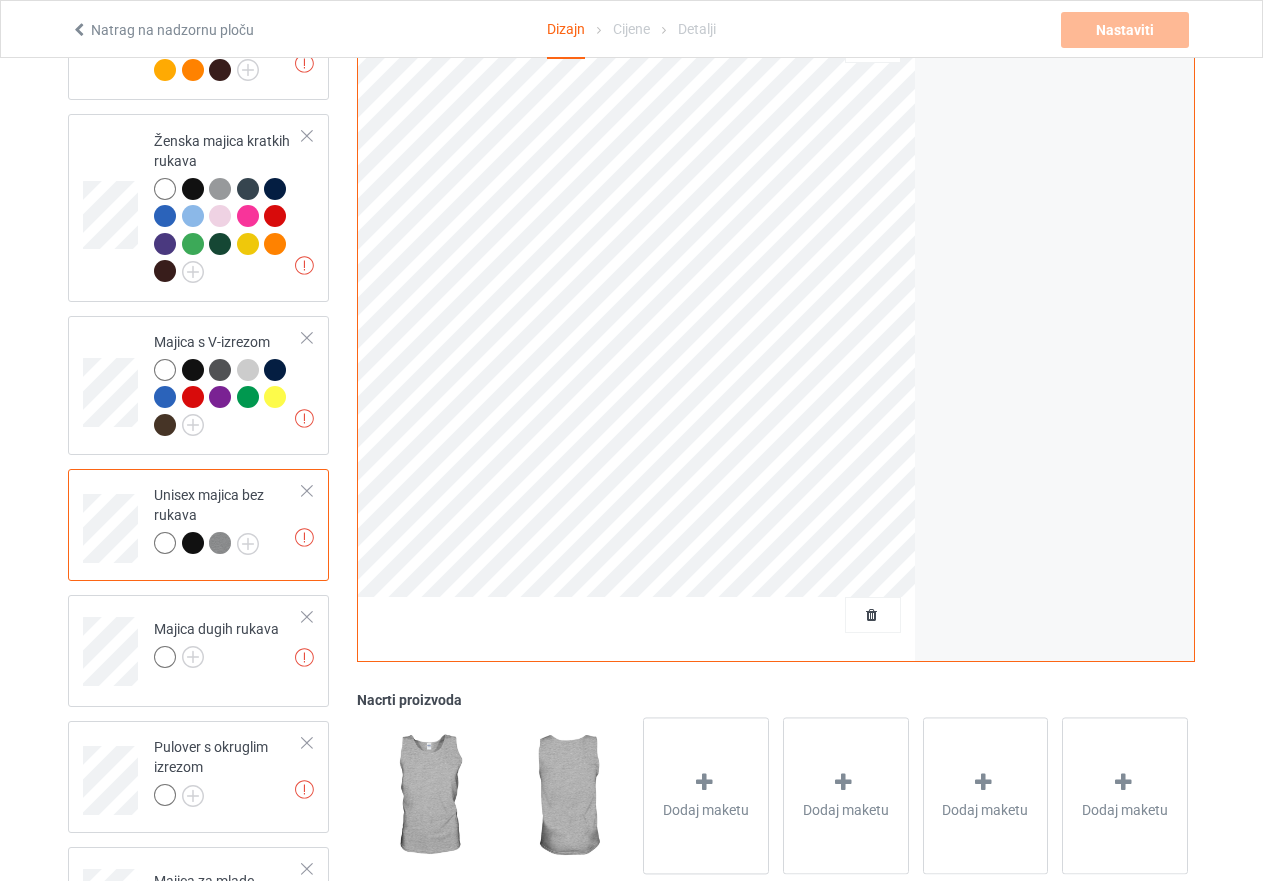 click at bounding box center (193, 543) 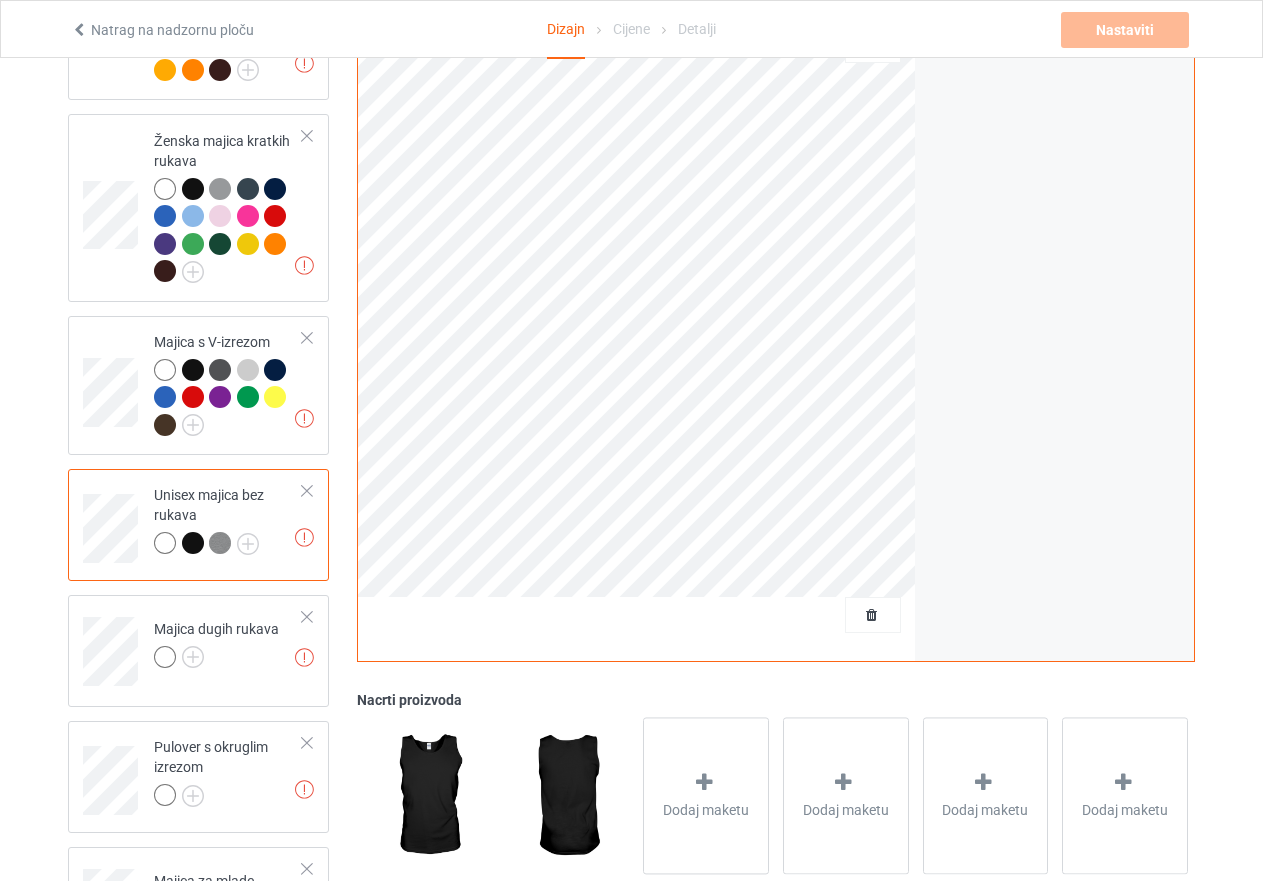 click at bounding box center [165, 543] 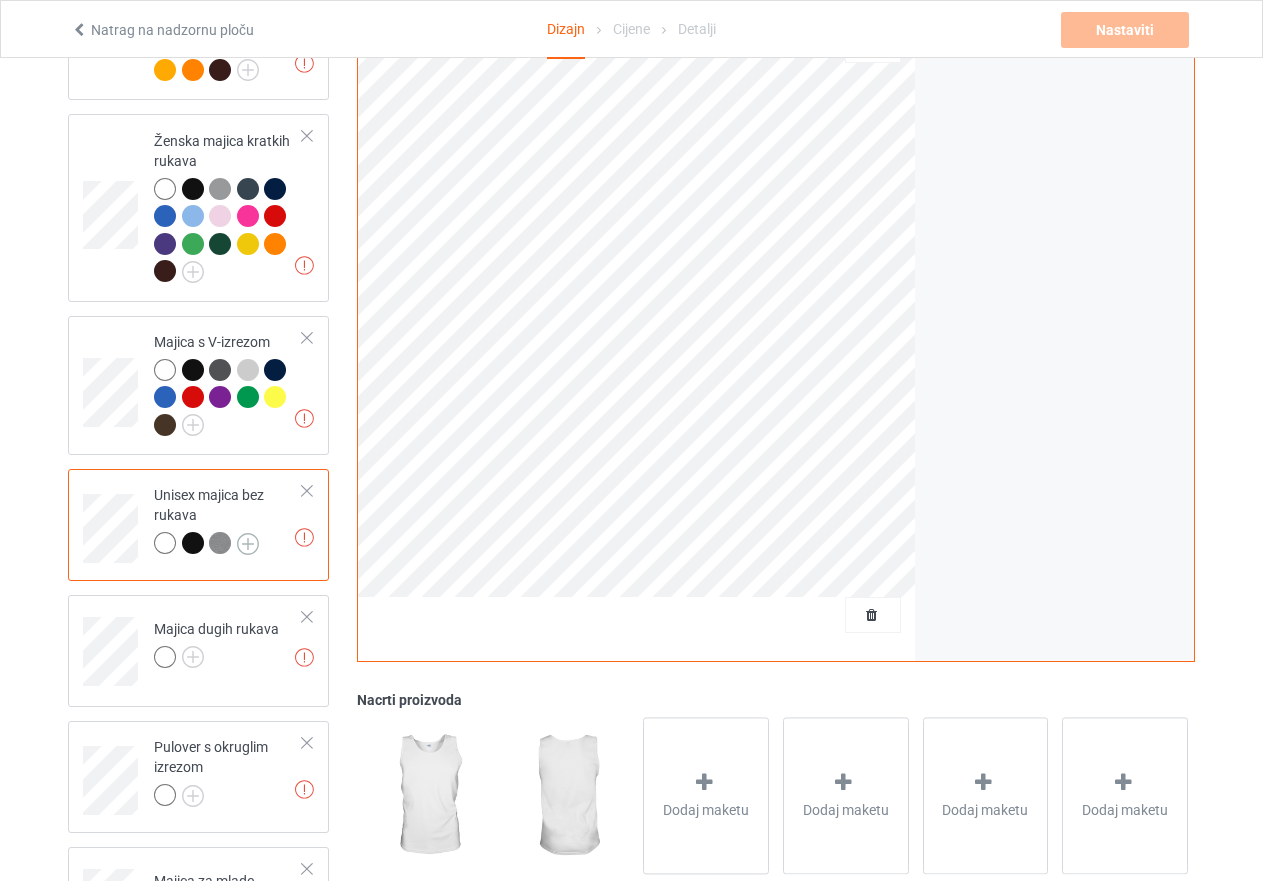 click at bounding box center (248, 544) 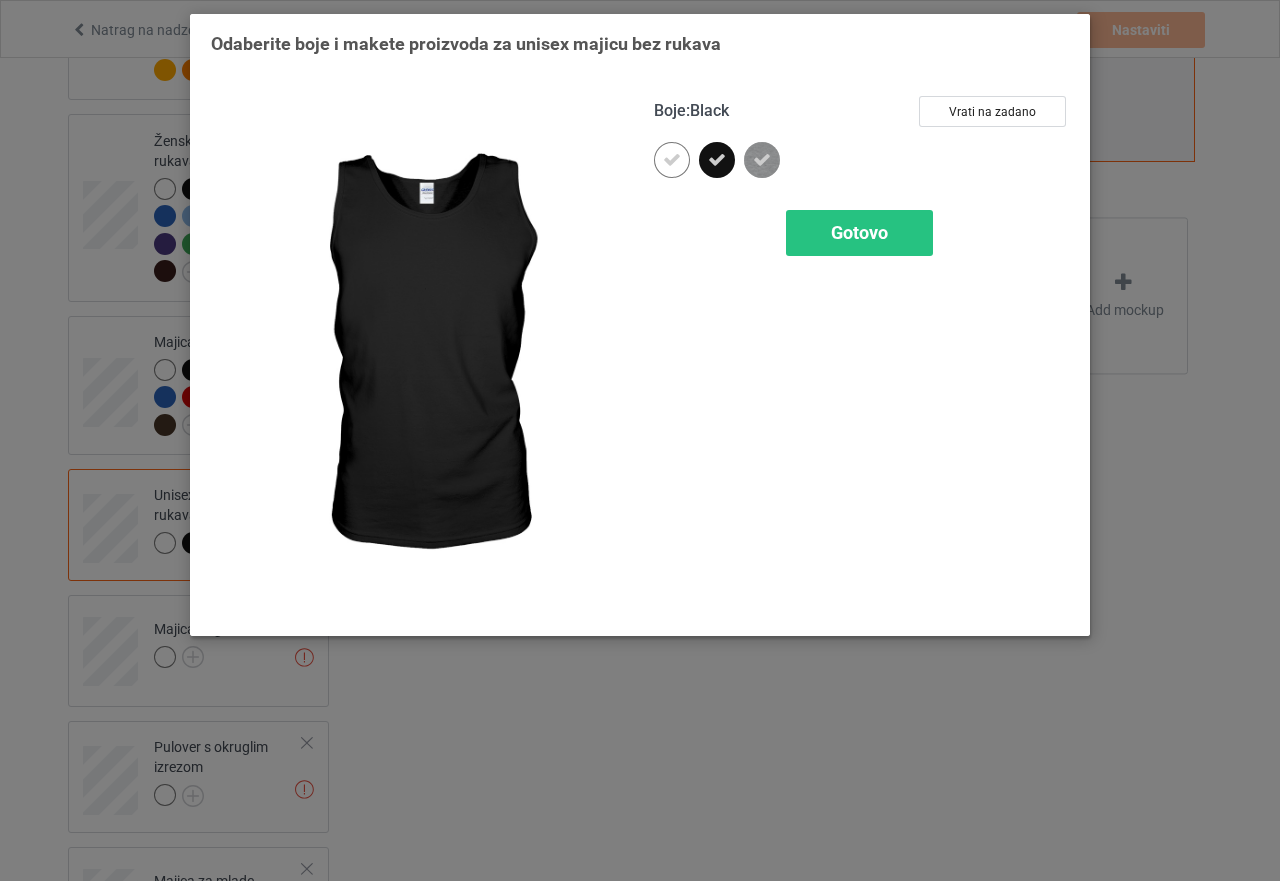 click at bounding box center (717, 160) 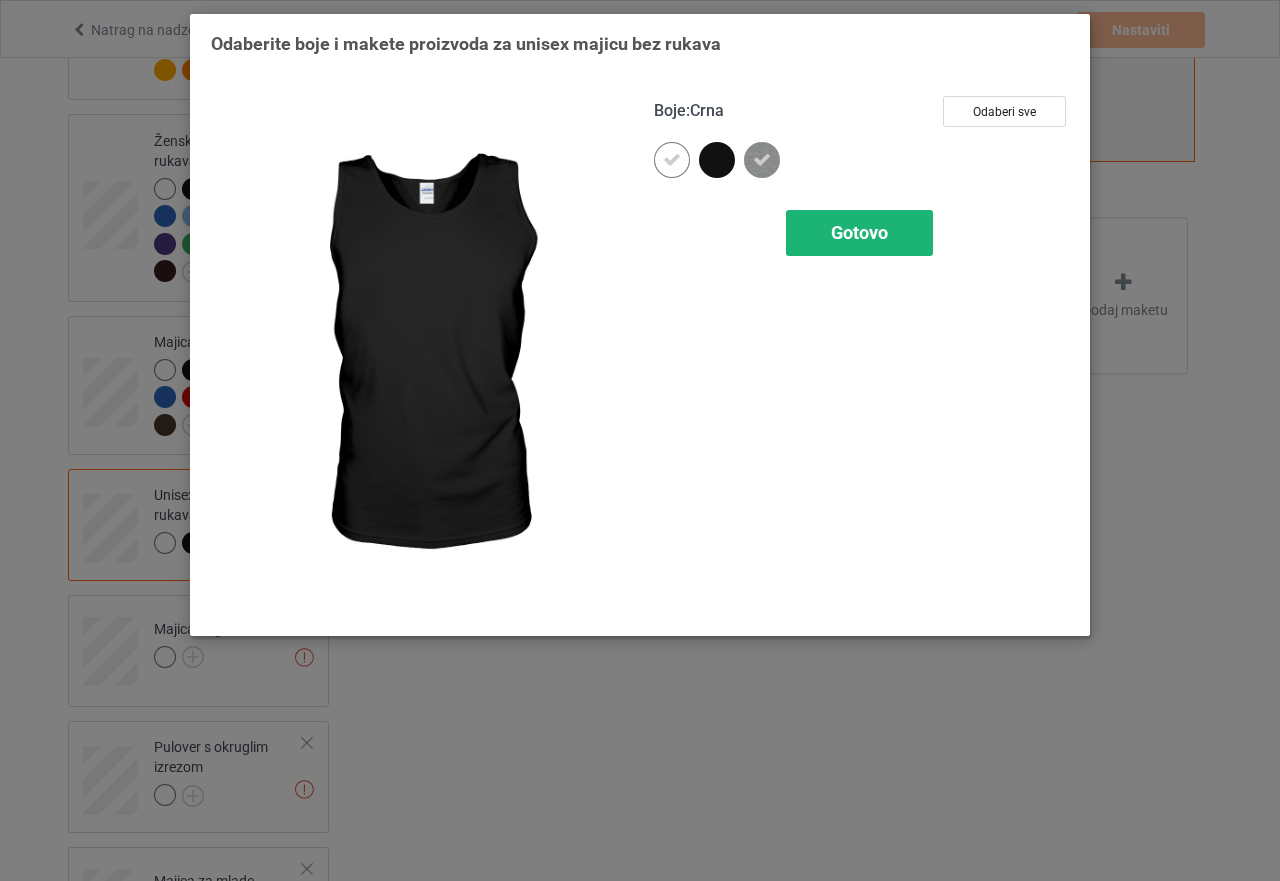 click on "Gotovo" at bounding box center [859, 232] 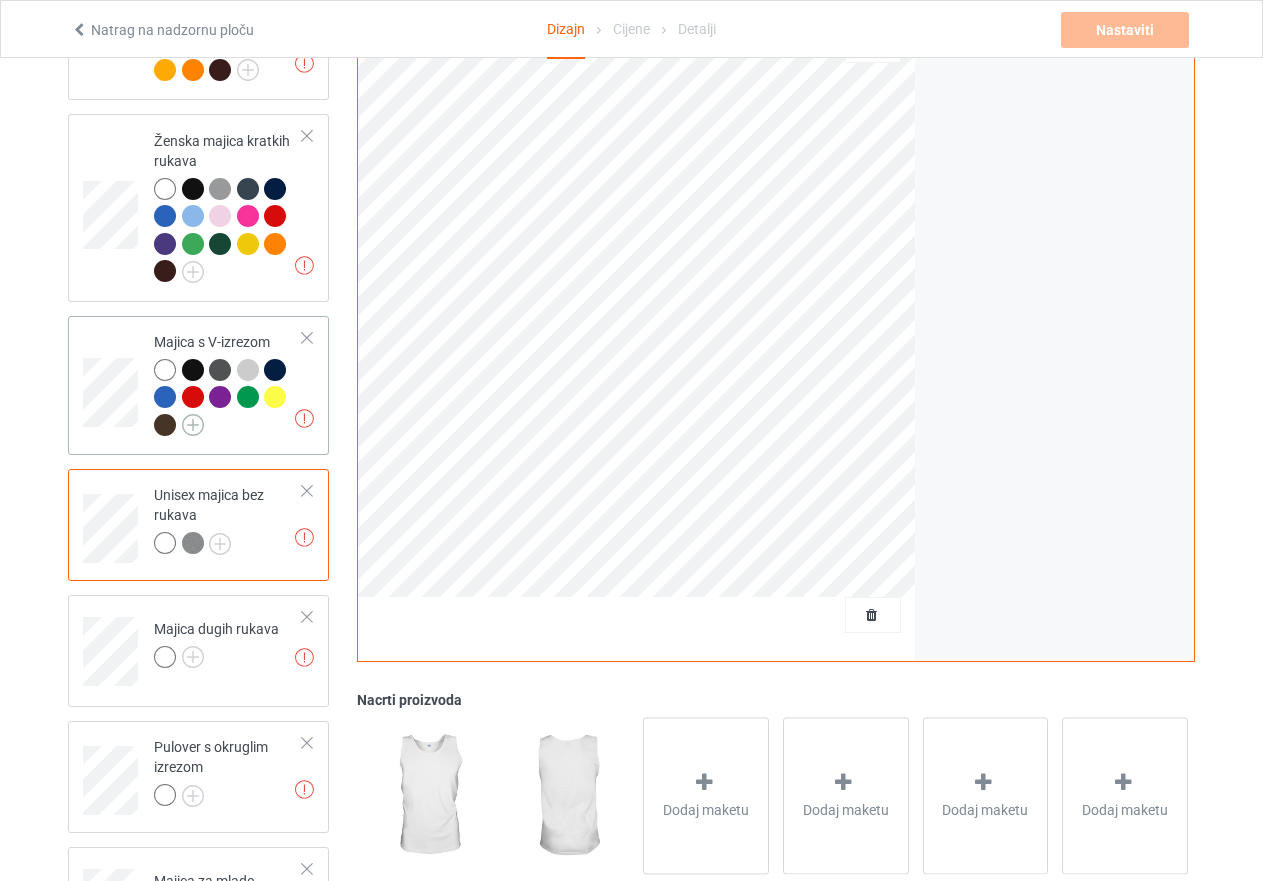 click at bounding box center [193, 425] 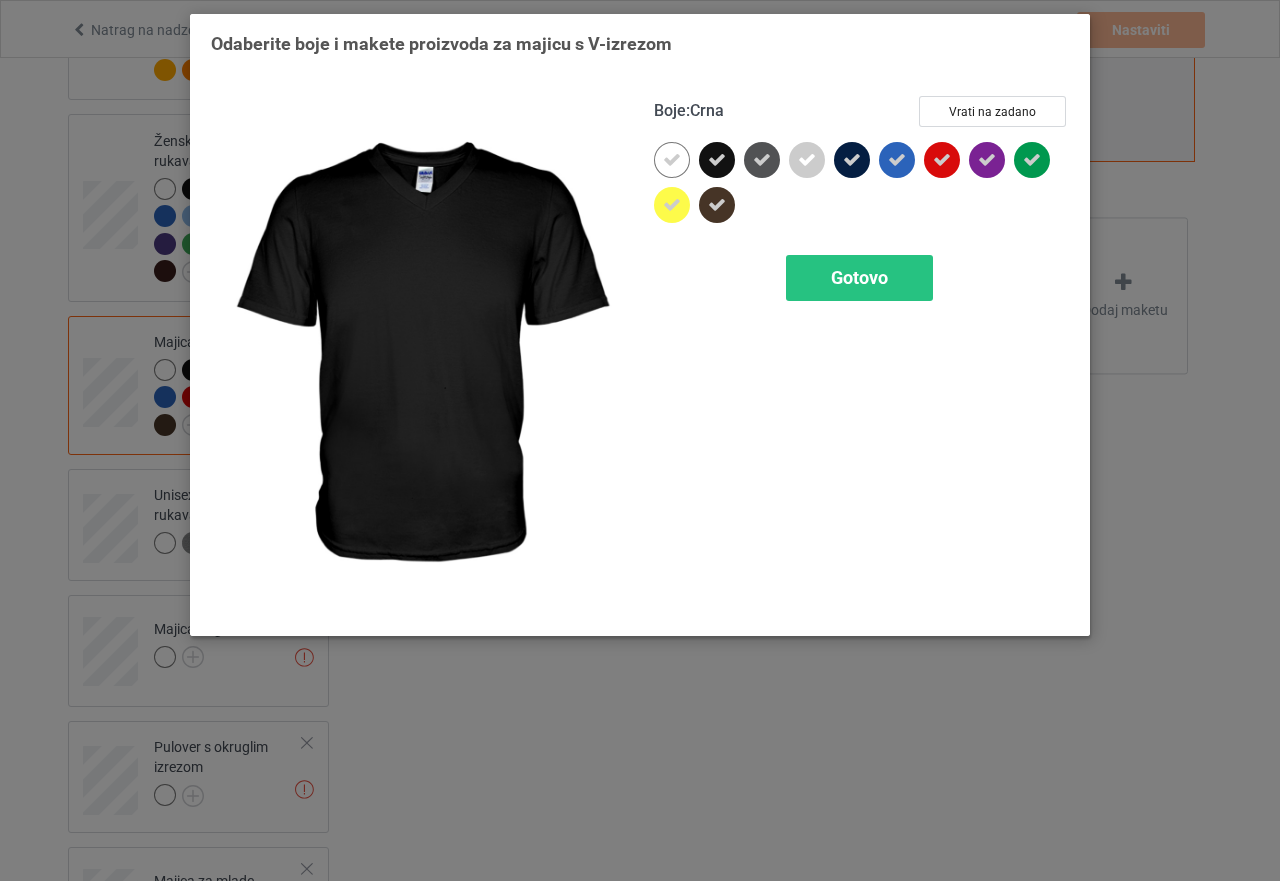 click at bounding box center [717, 160] 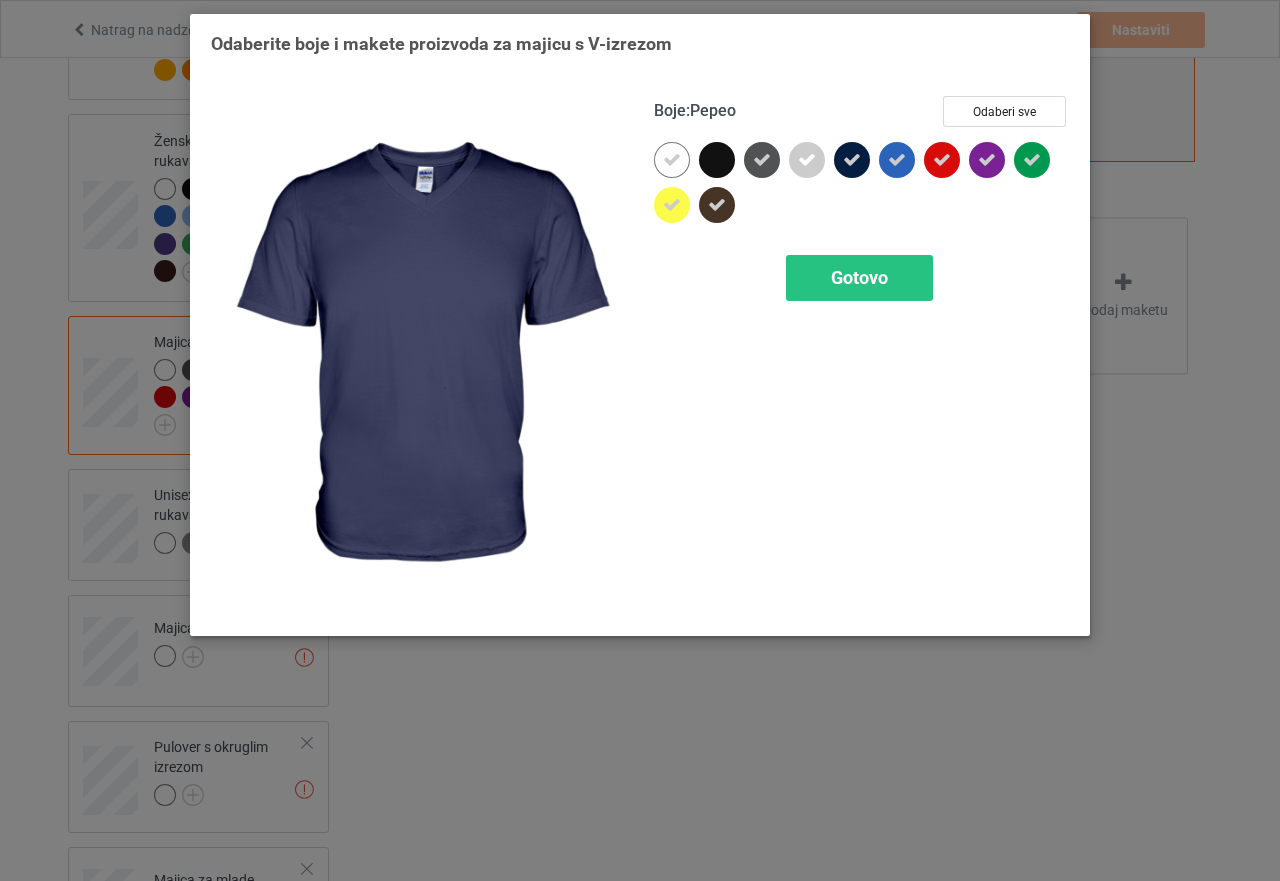 click at bounding box center [852, 160] 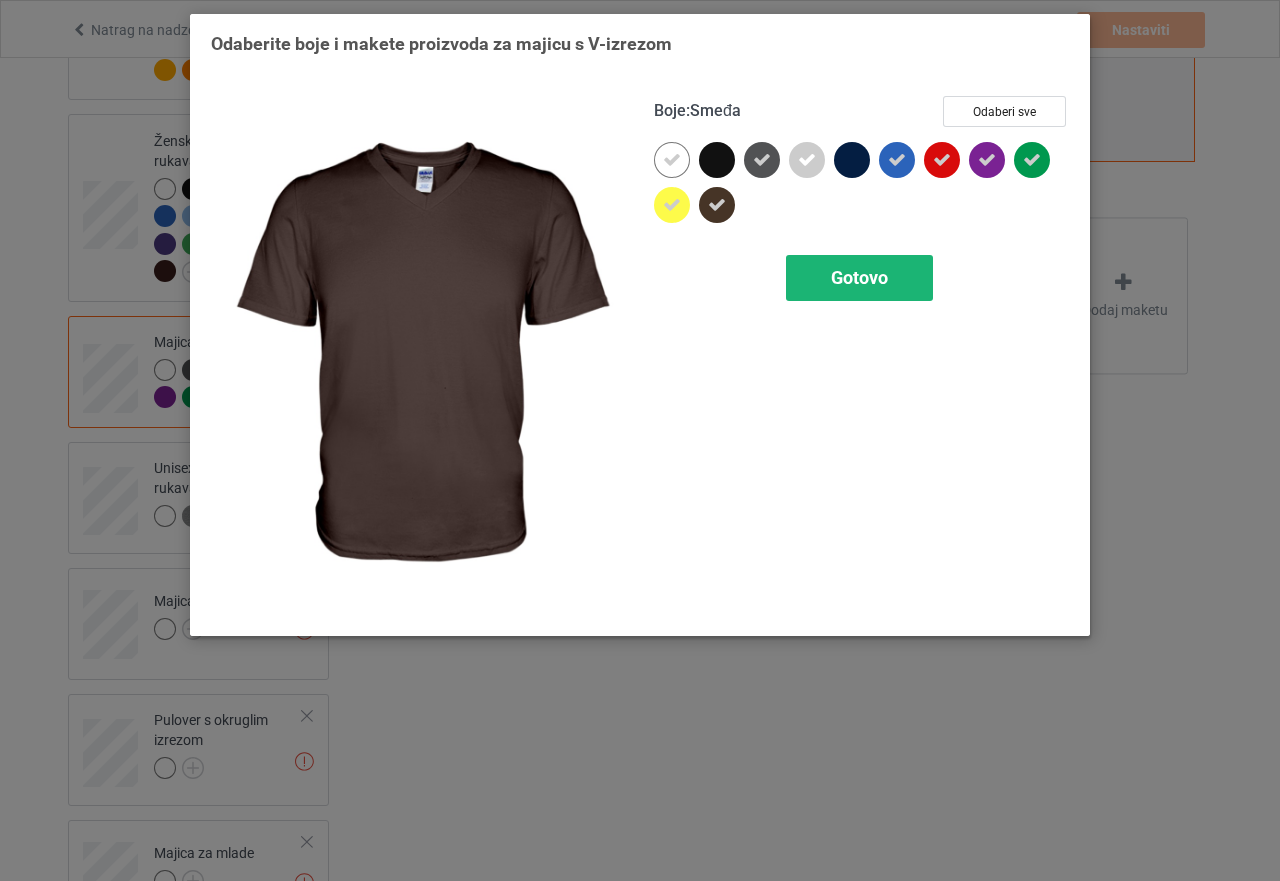 click on "Gotovo" at bounding box center (859, 277) 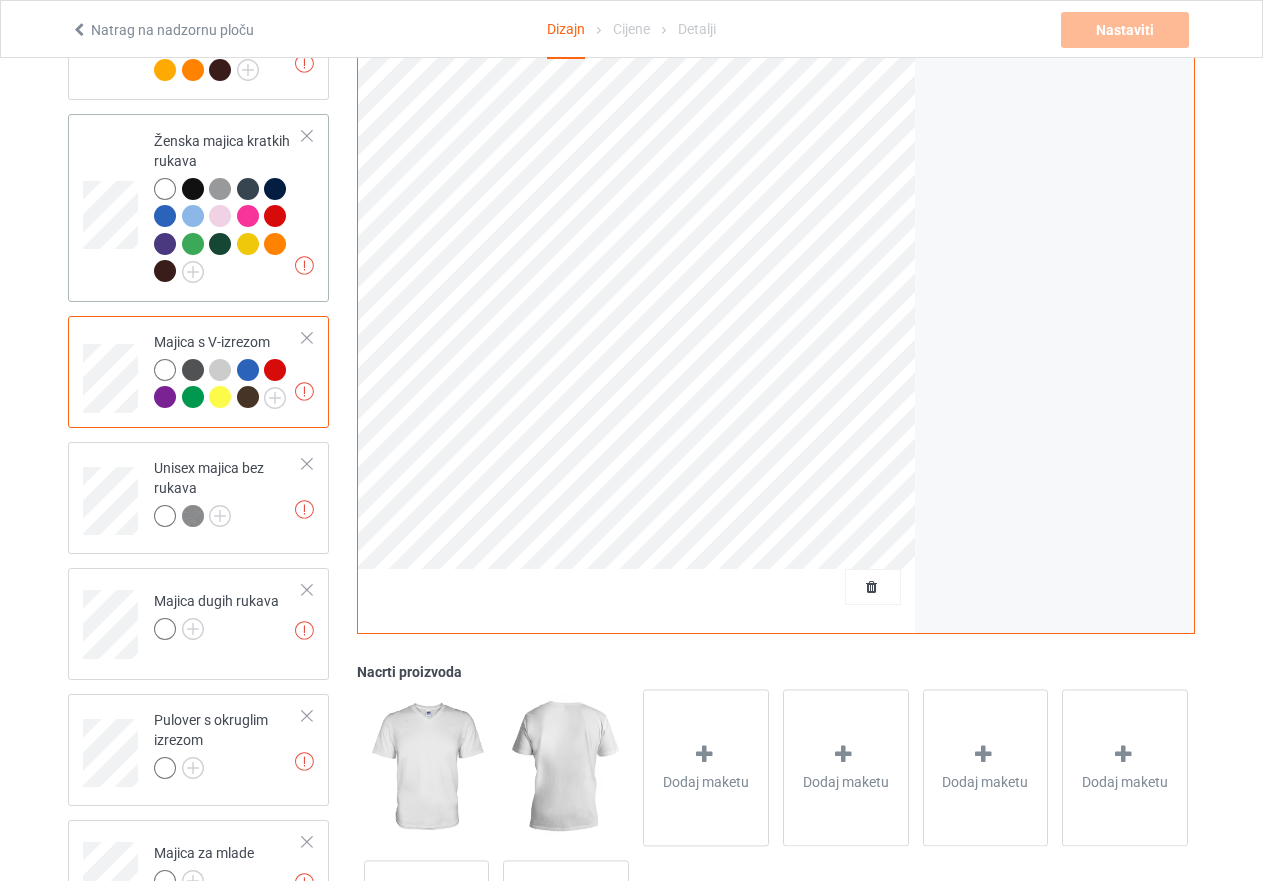 click at bounding box center (193, 189) 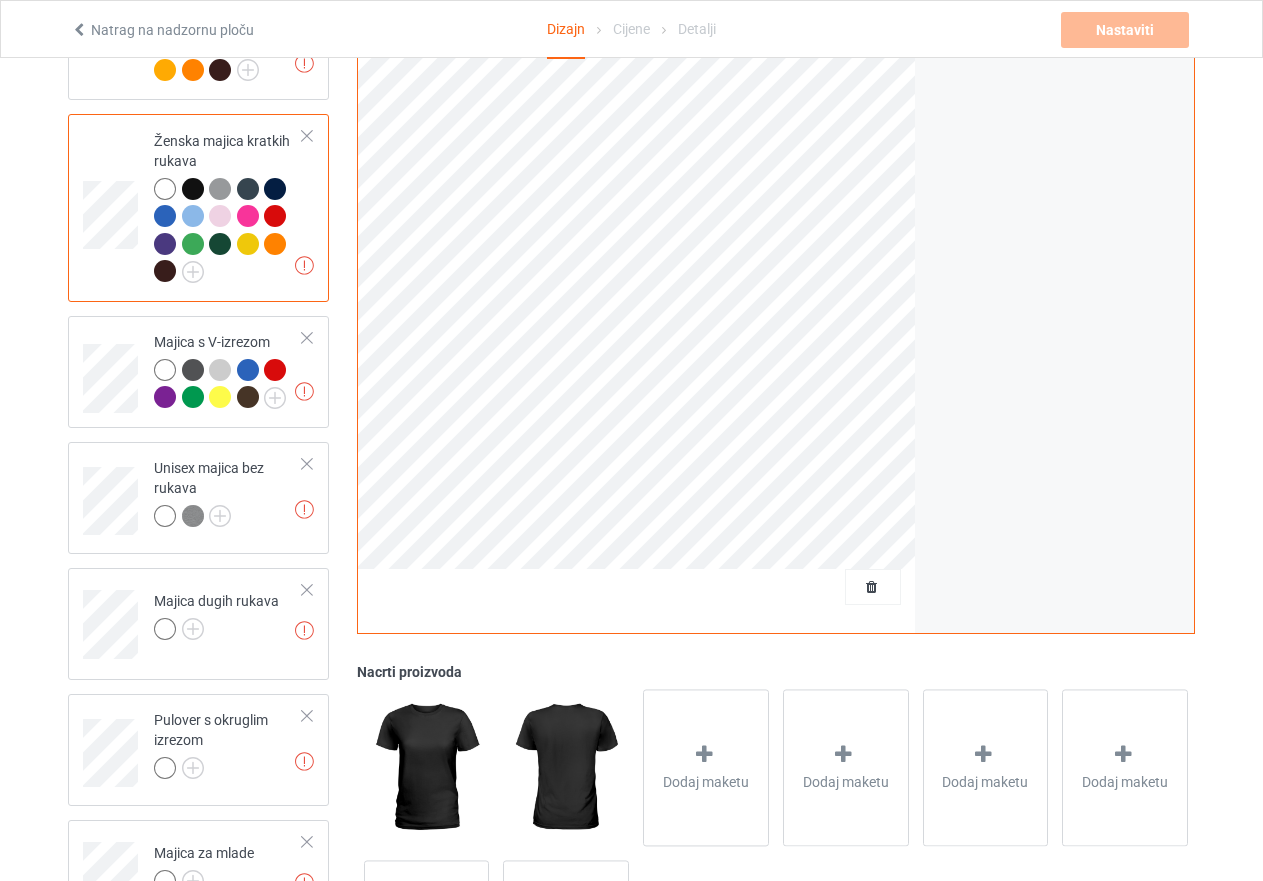 click at bounding box center [275, 189] 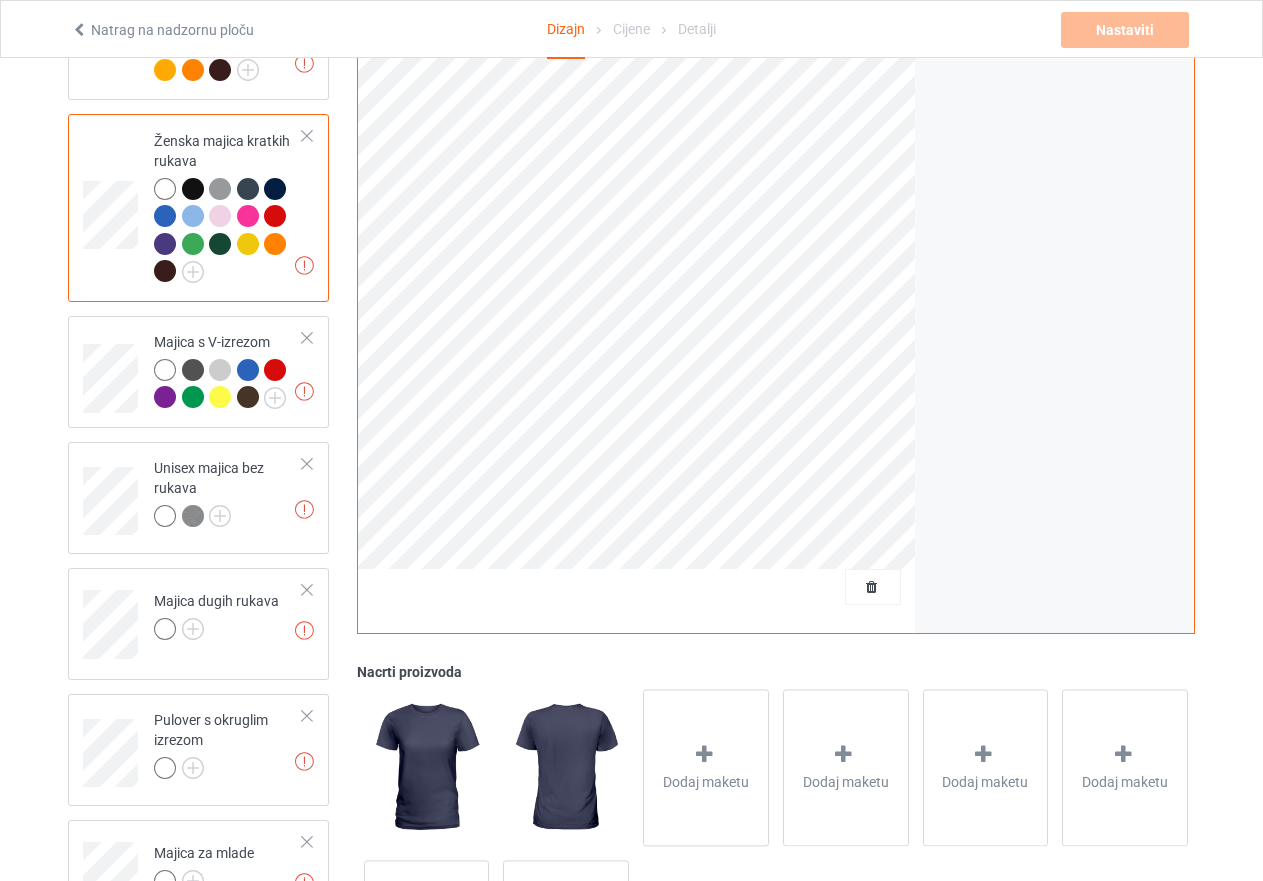 click at bounding box center (275, 216) 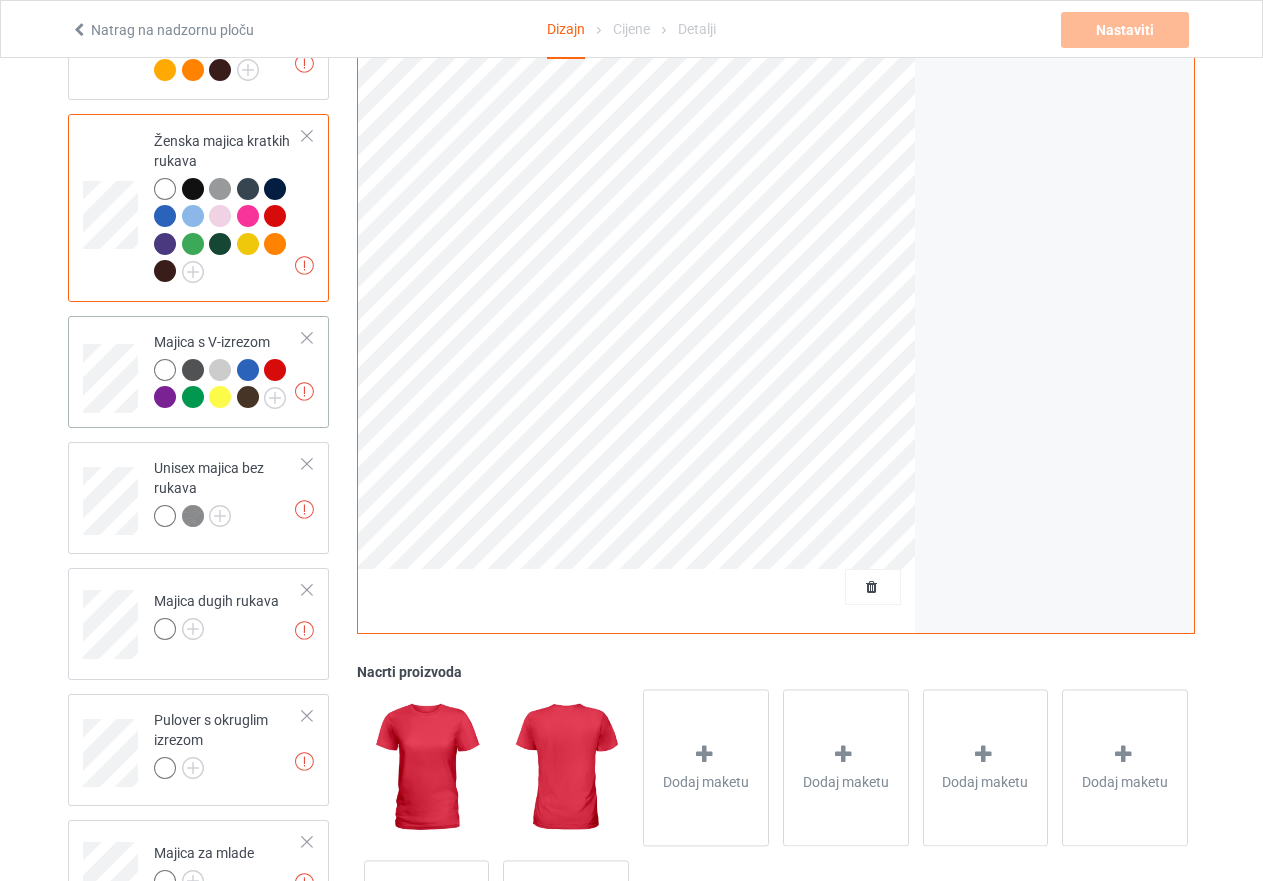 click at bounding box center (248, 397) 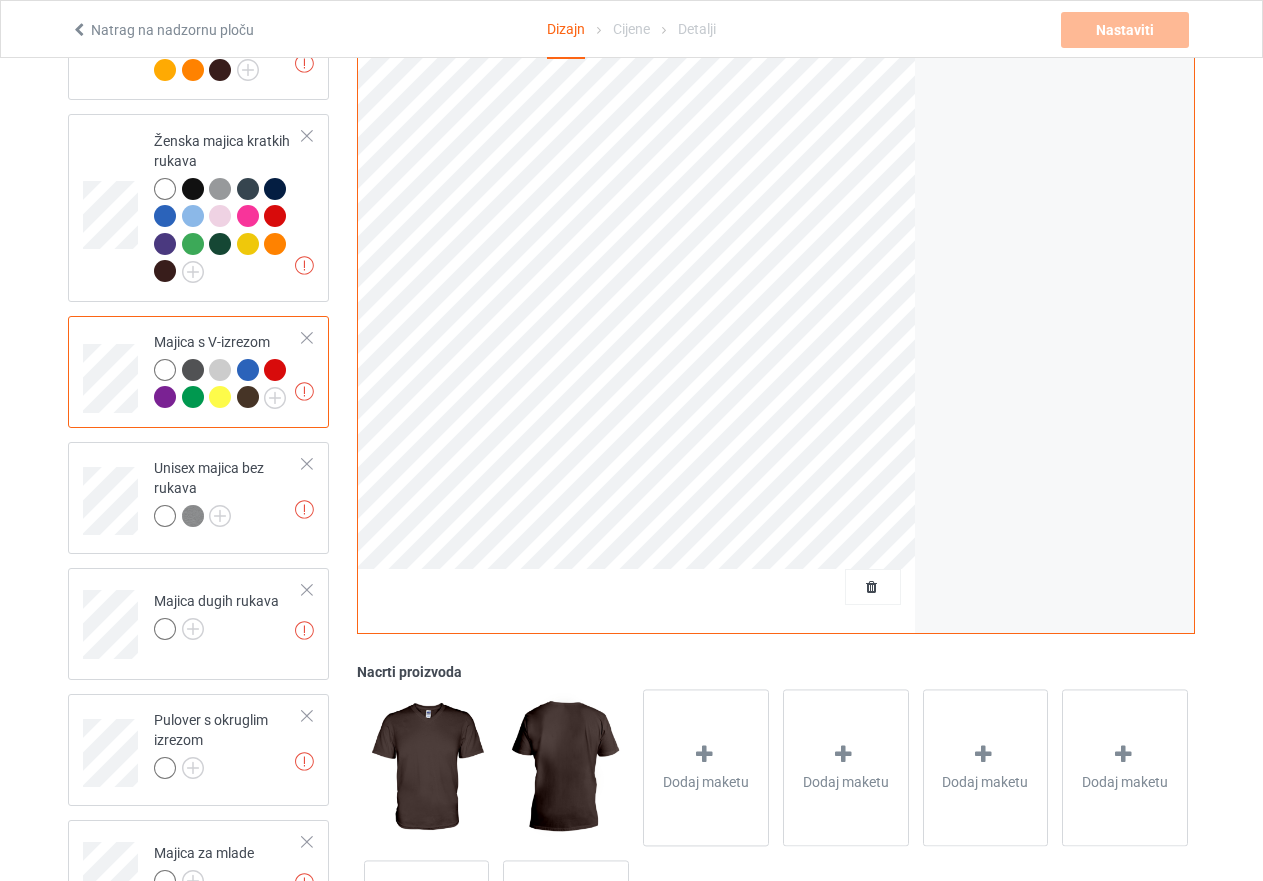 click at bounding box center [275, 370] 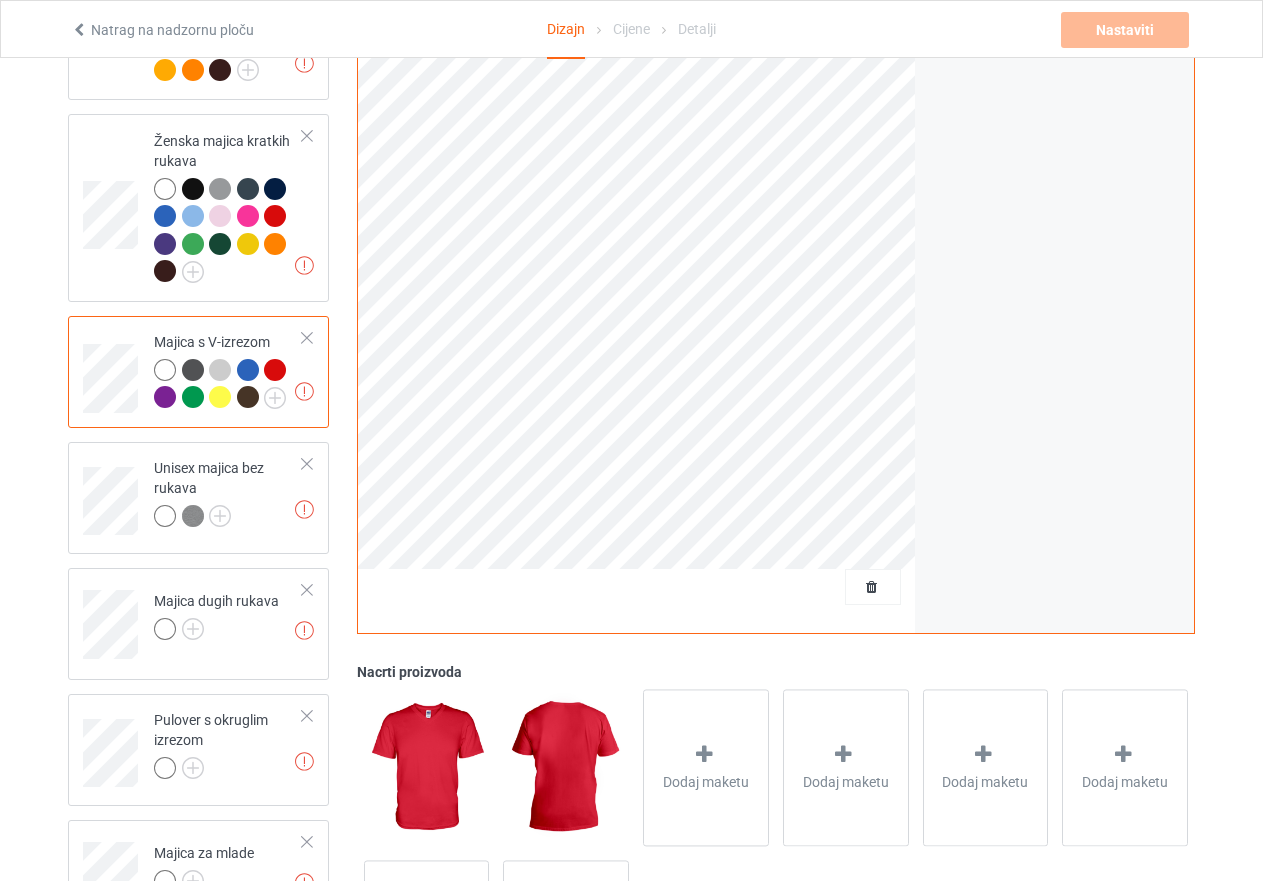 click at bounding box center [193, 370] 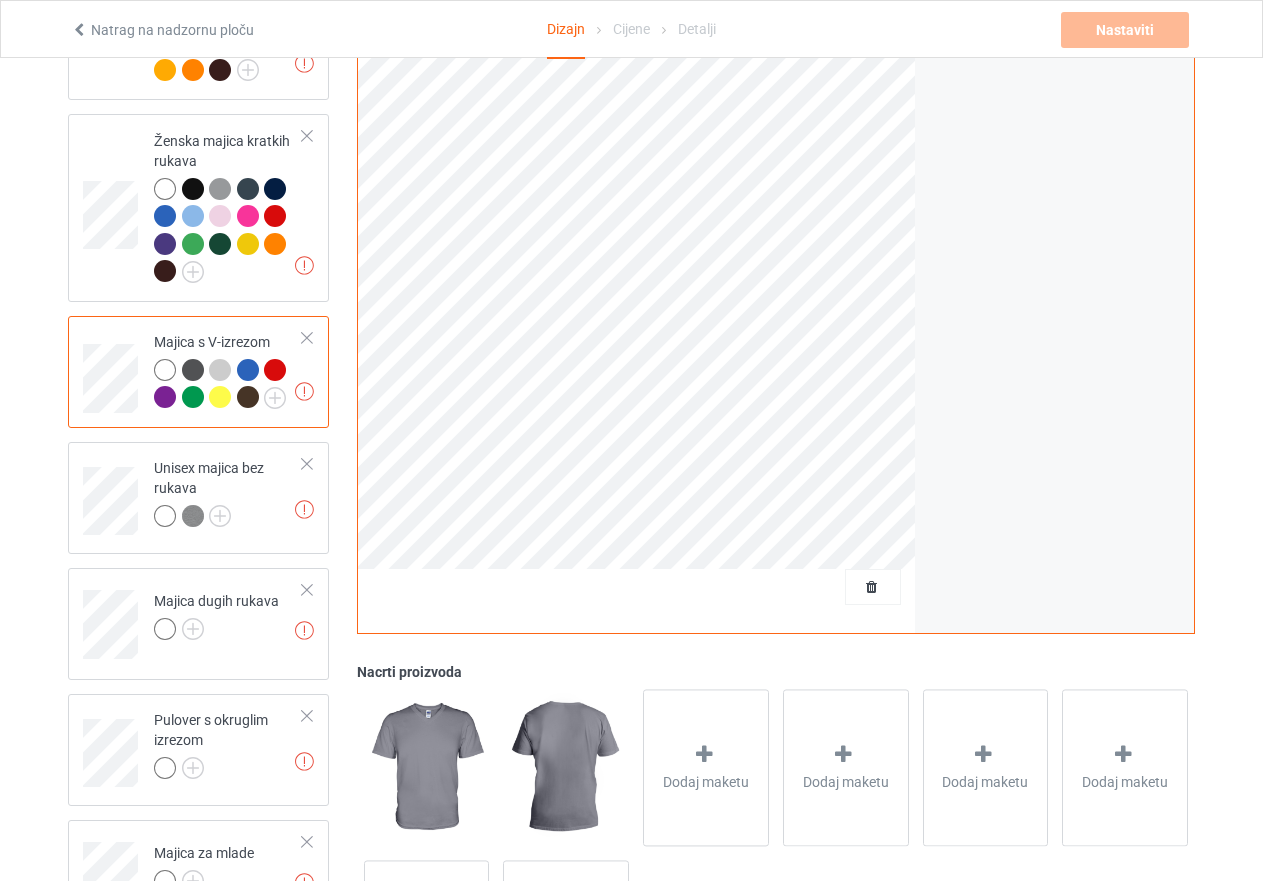 scroll, scrollTop: 600, scrollLeft: 0, axis: vertical 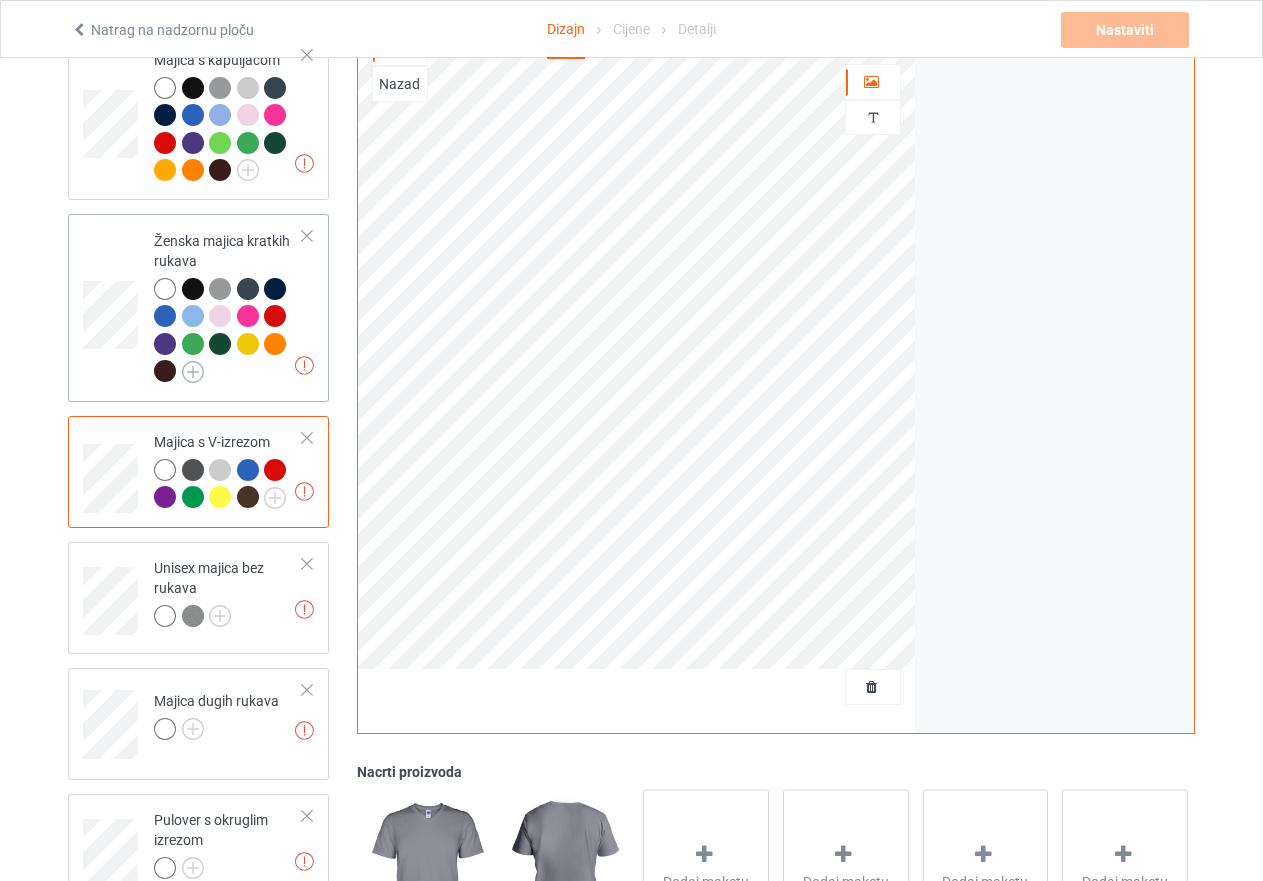 click at bounding box center [193, 372] 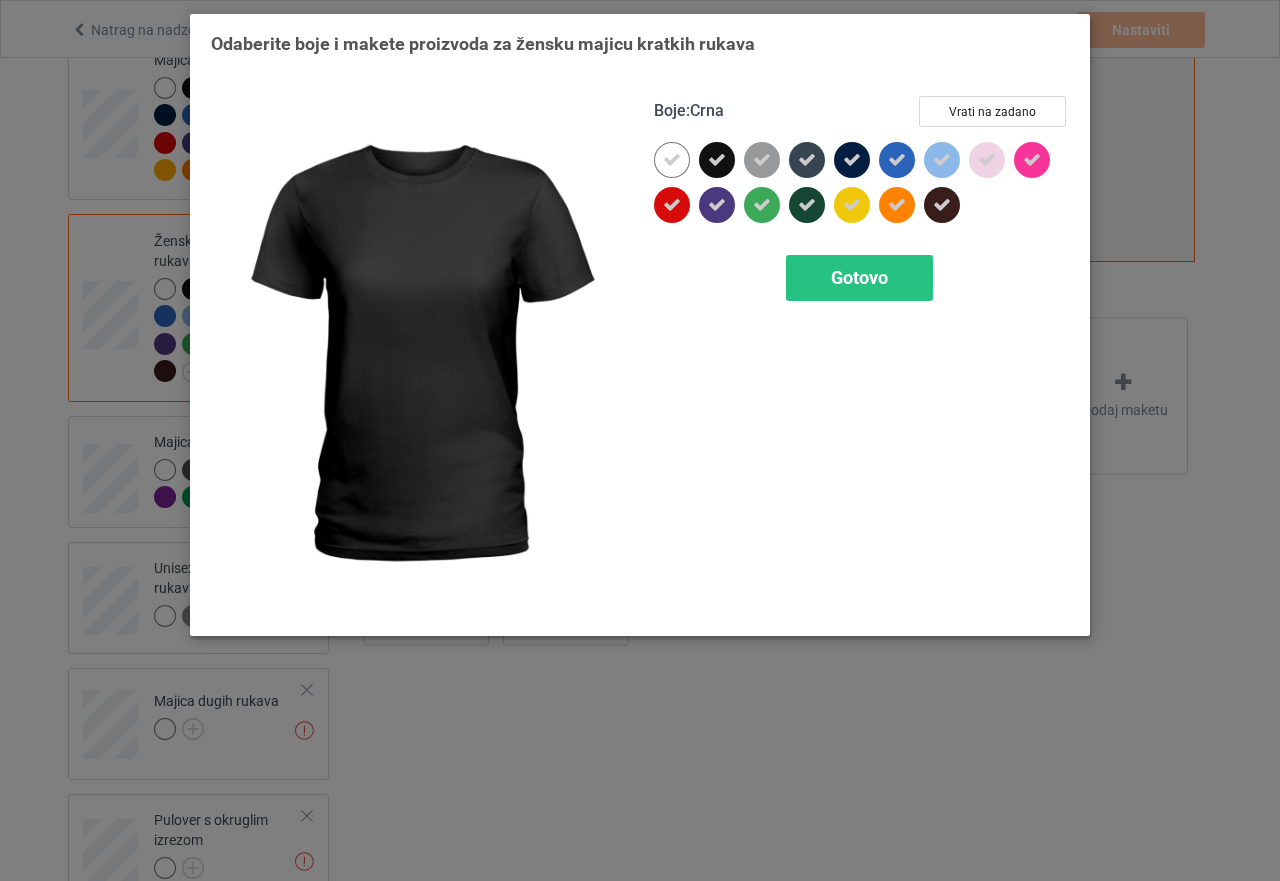 click at bounding box center [717, 160] 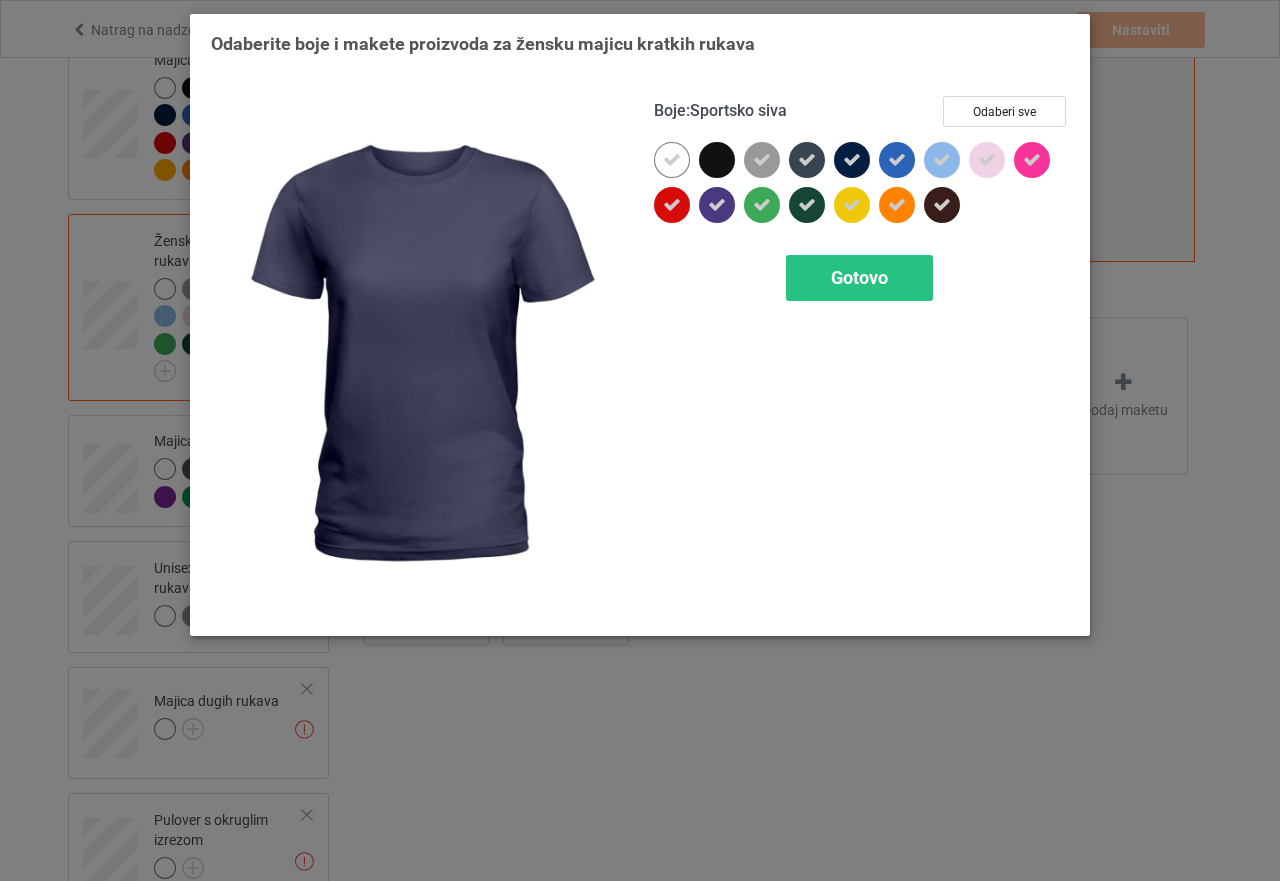 click at bounding box center [852, 160] 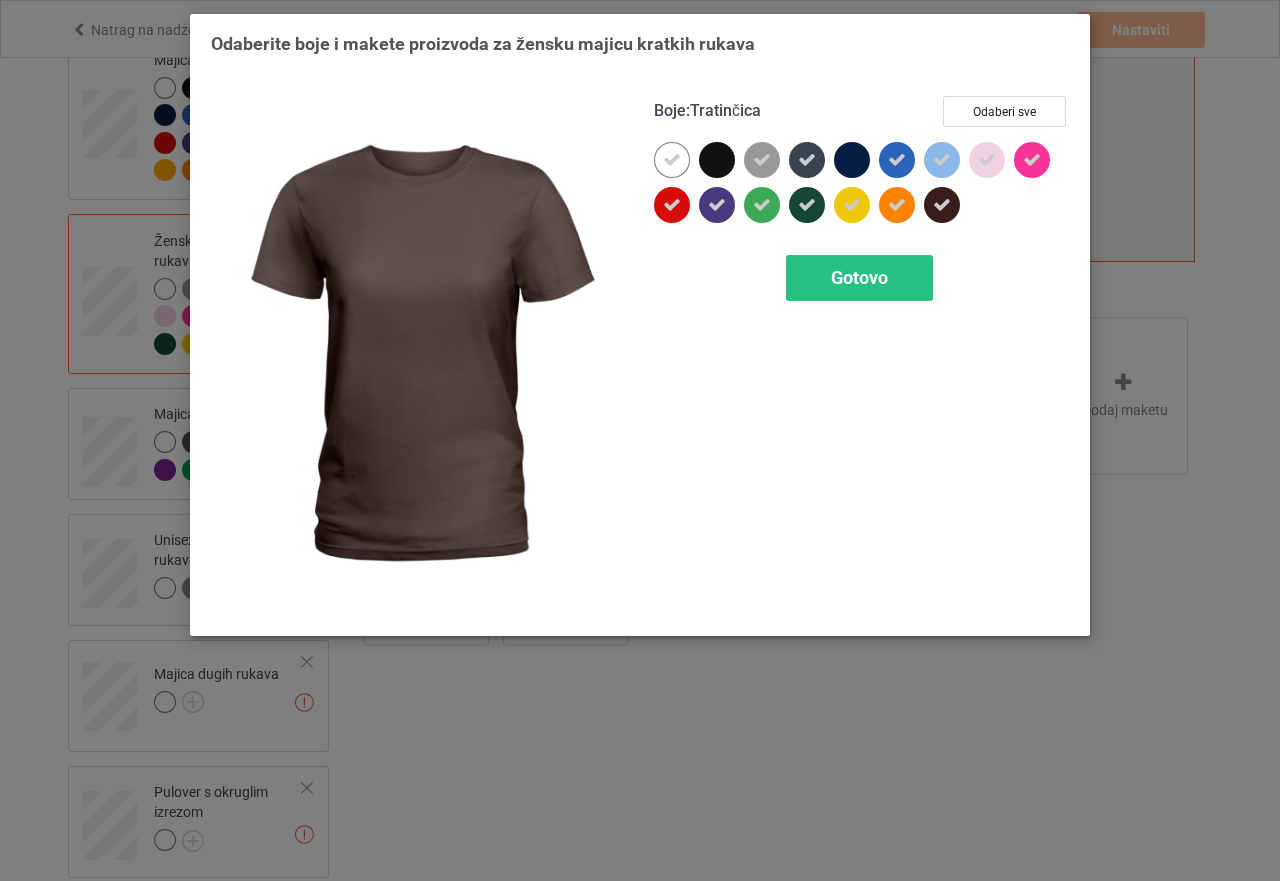 click at bounding box center [942, 205] 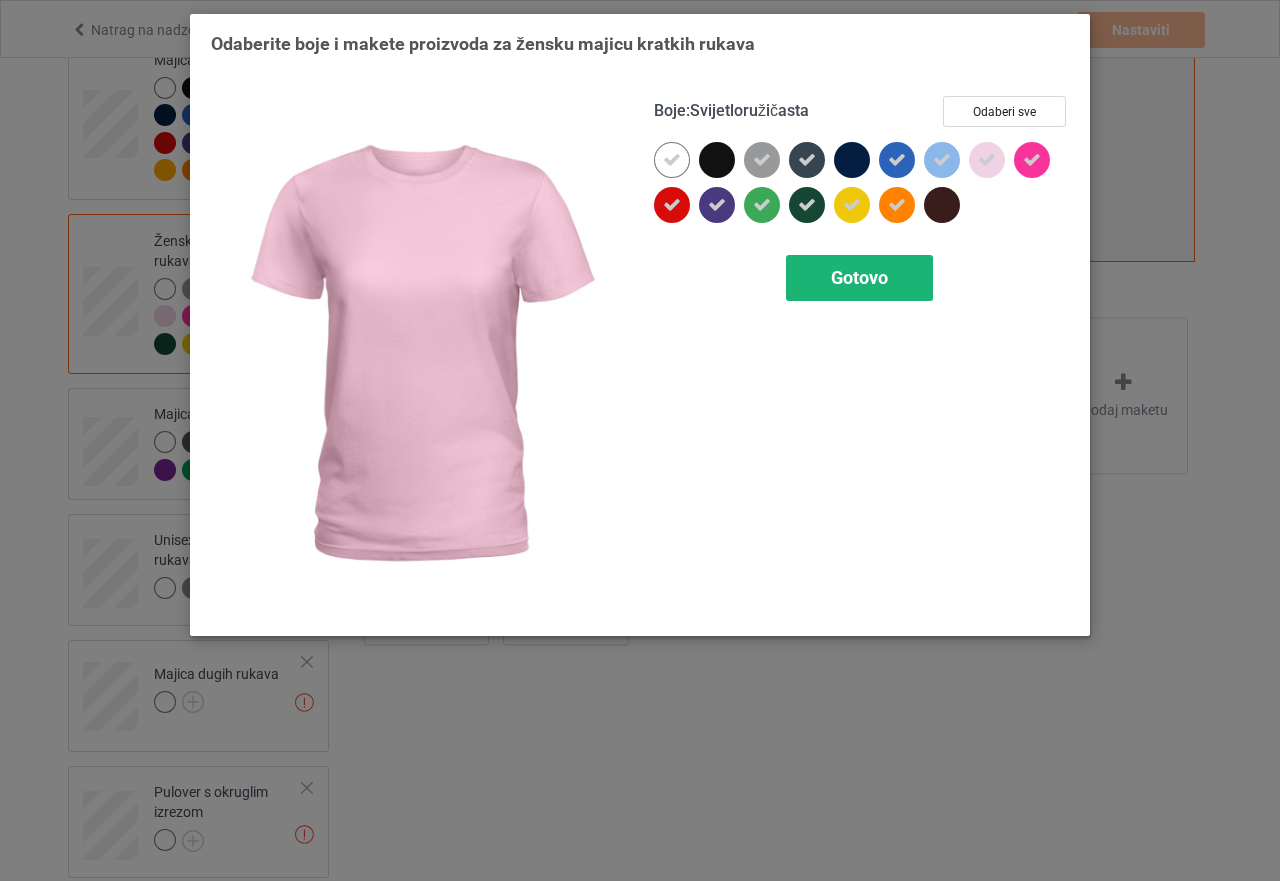 click on "Gotovo" at bounding box center (859, 277) 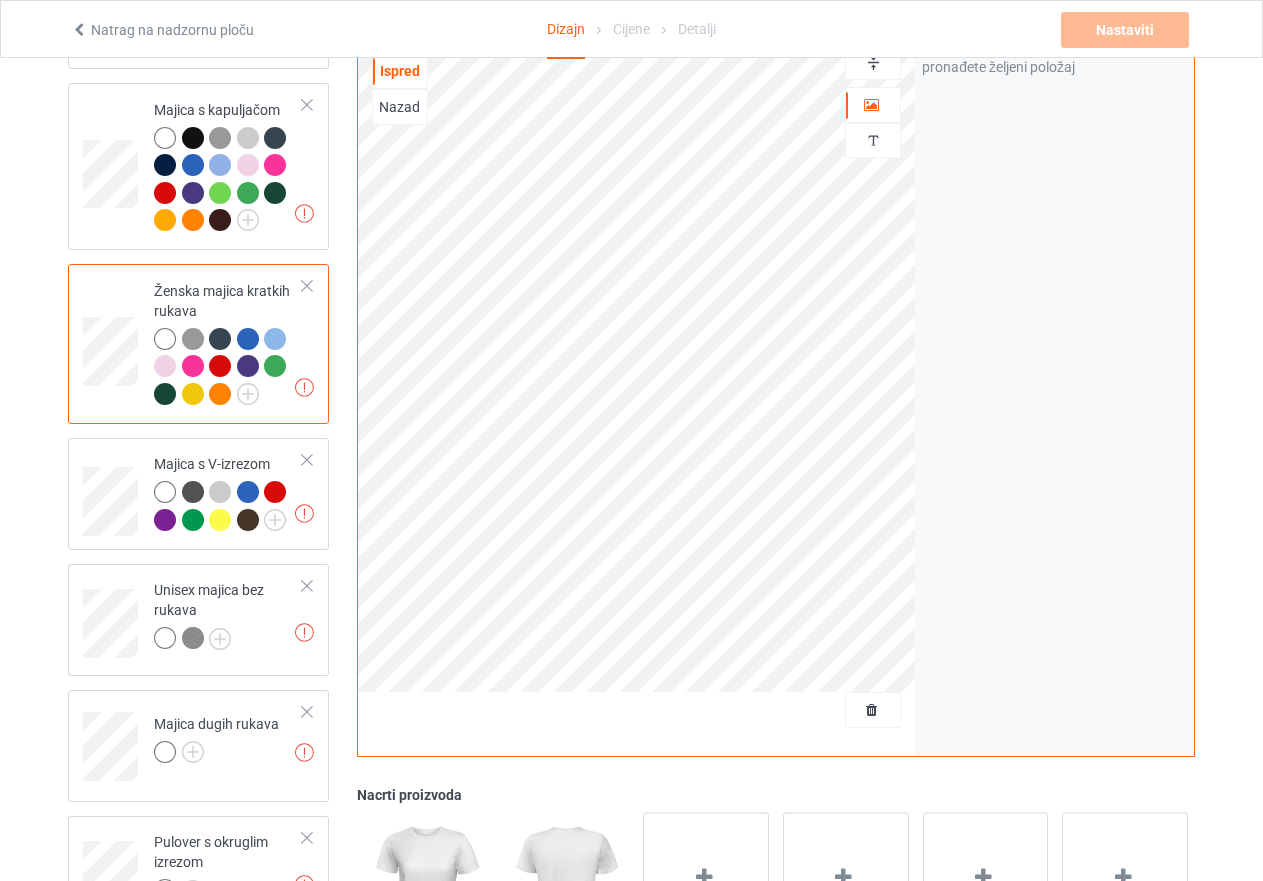 scroll, scrollTop: 500, scrollLeft: 0, axis: vertical 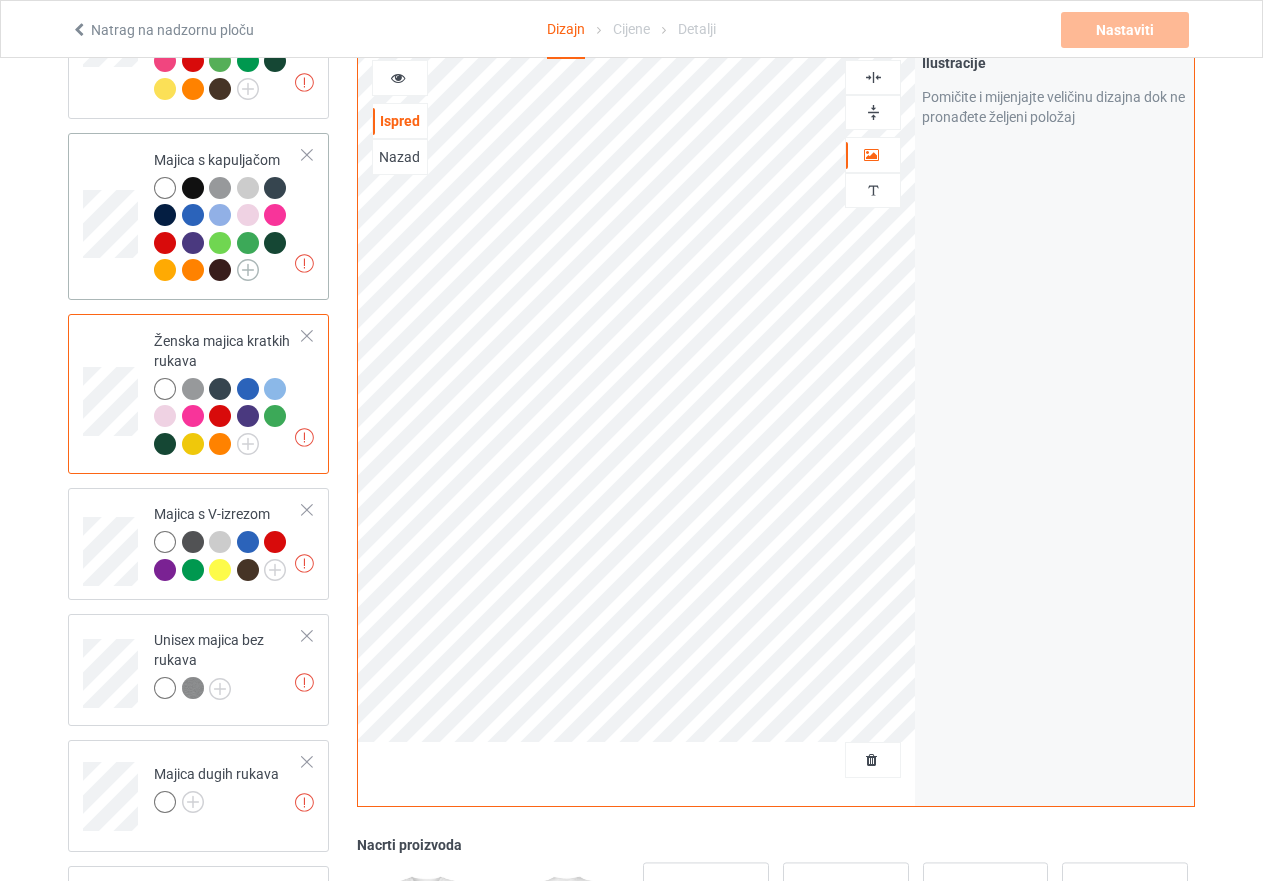 click at bounding box center [248, 270] 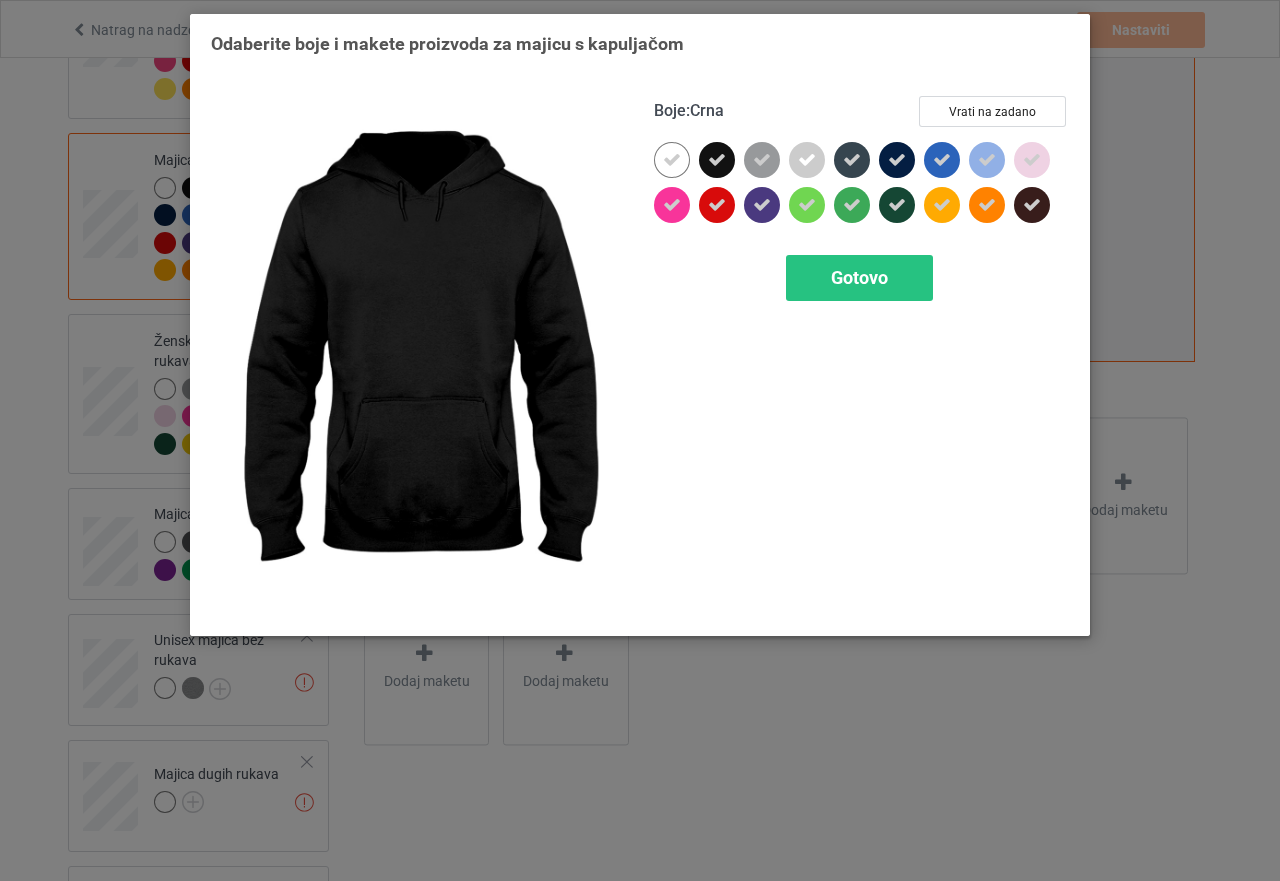 click at bounding box center [717, 160] 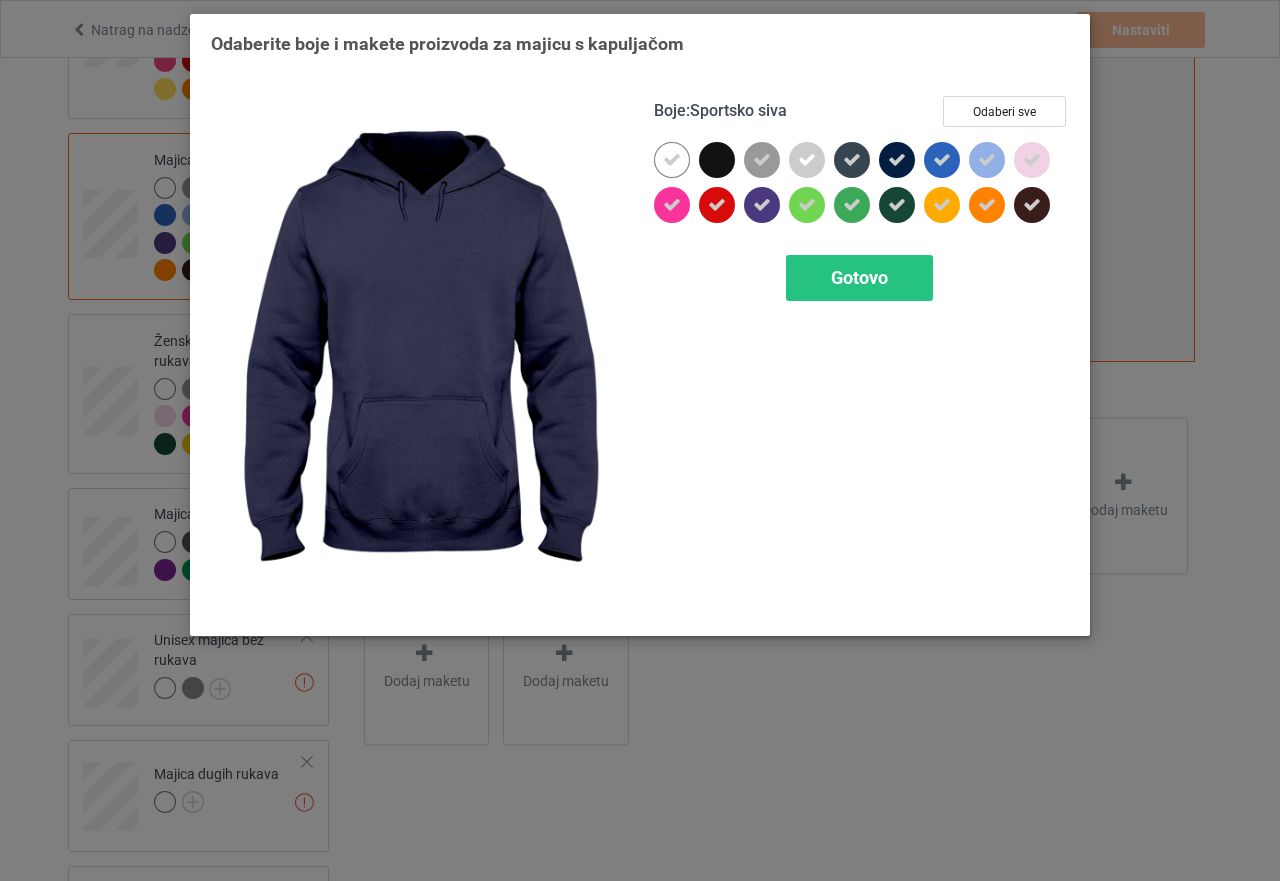 click at bounding box center (897, 160) 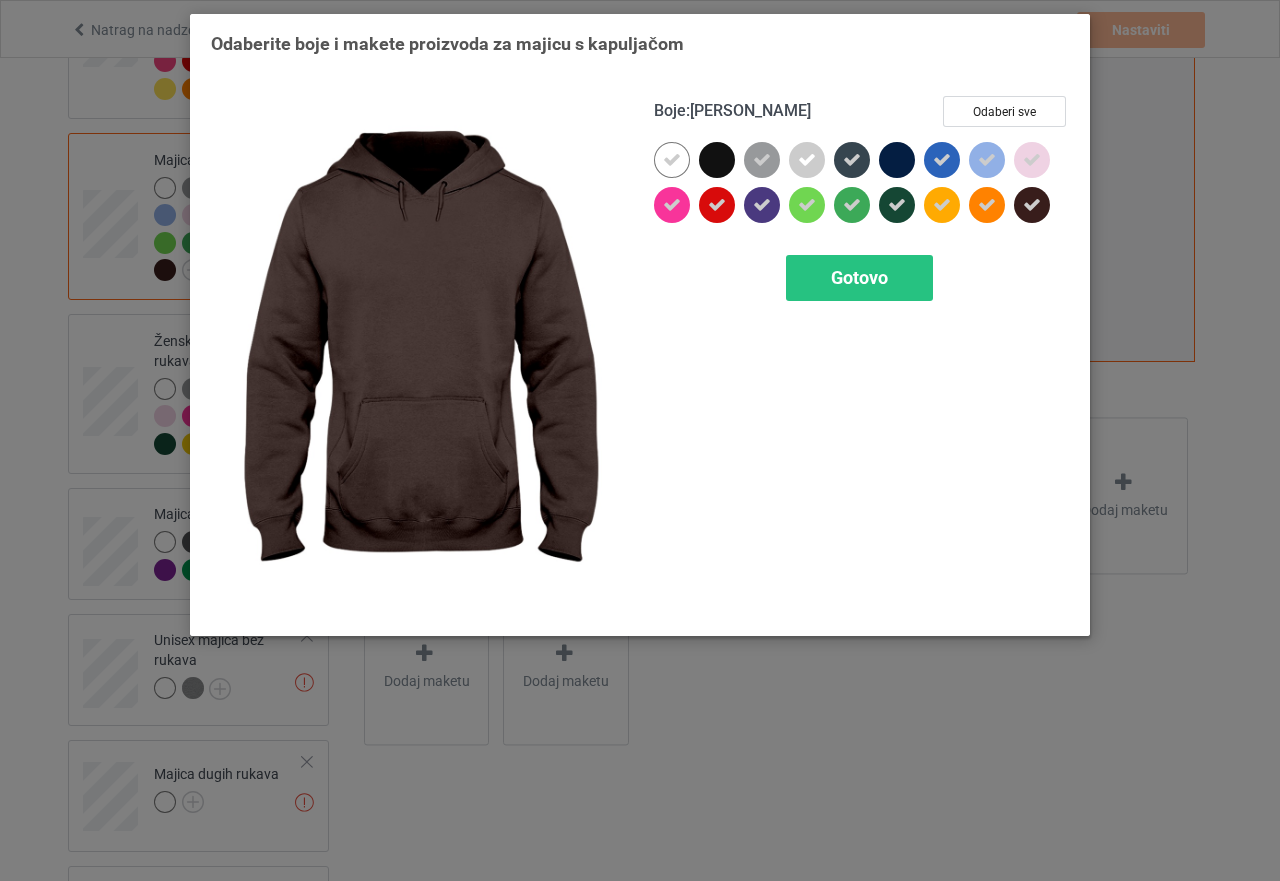 click at bounding box center (1032, 205) 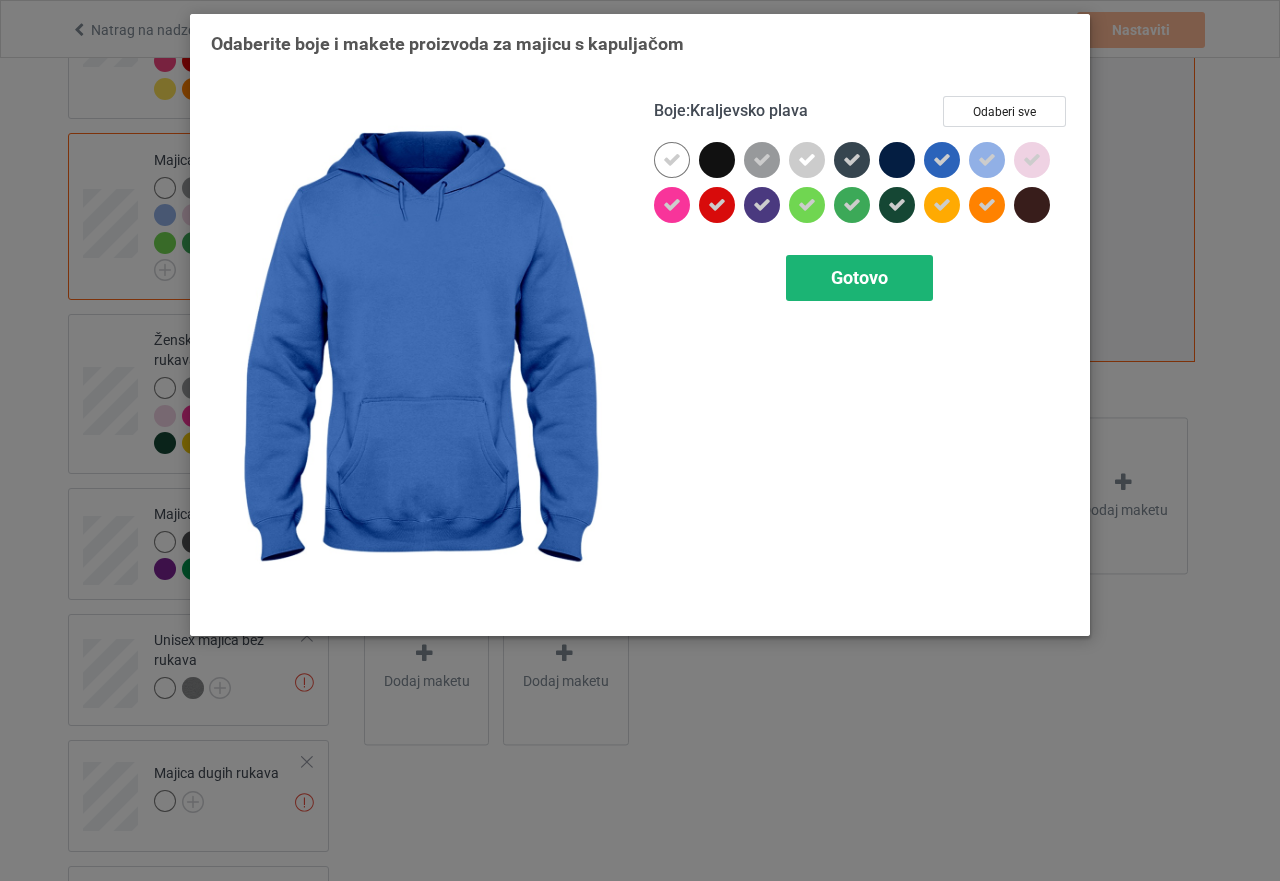 click on "Gotovo" at bounding box center [859, 277] 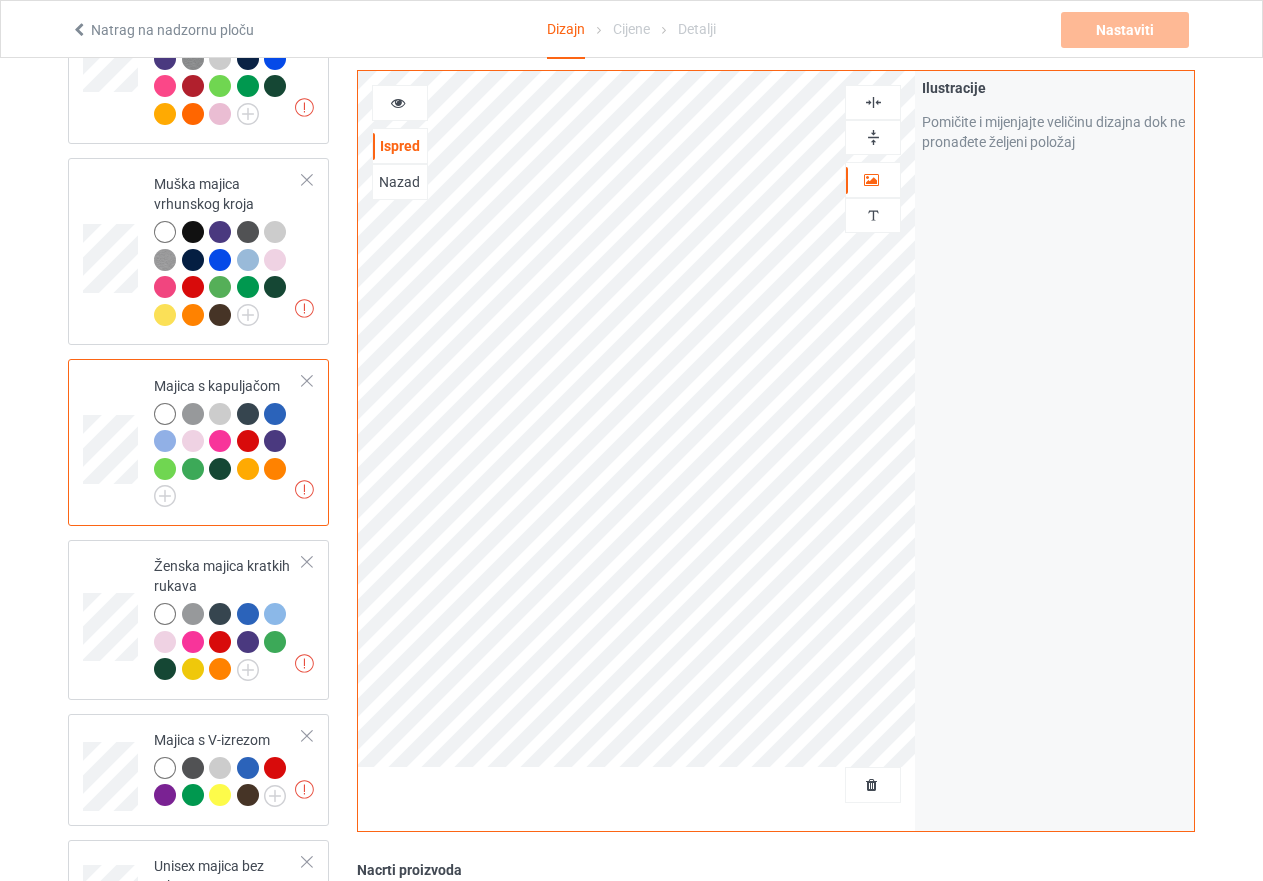 scroll, scrollTop: 200, scrollLeft: 0, axis: vertical 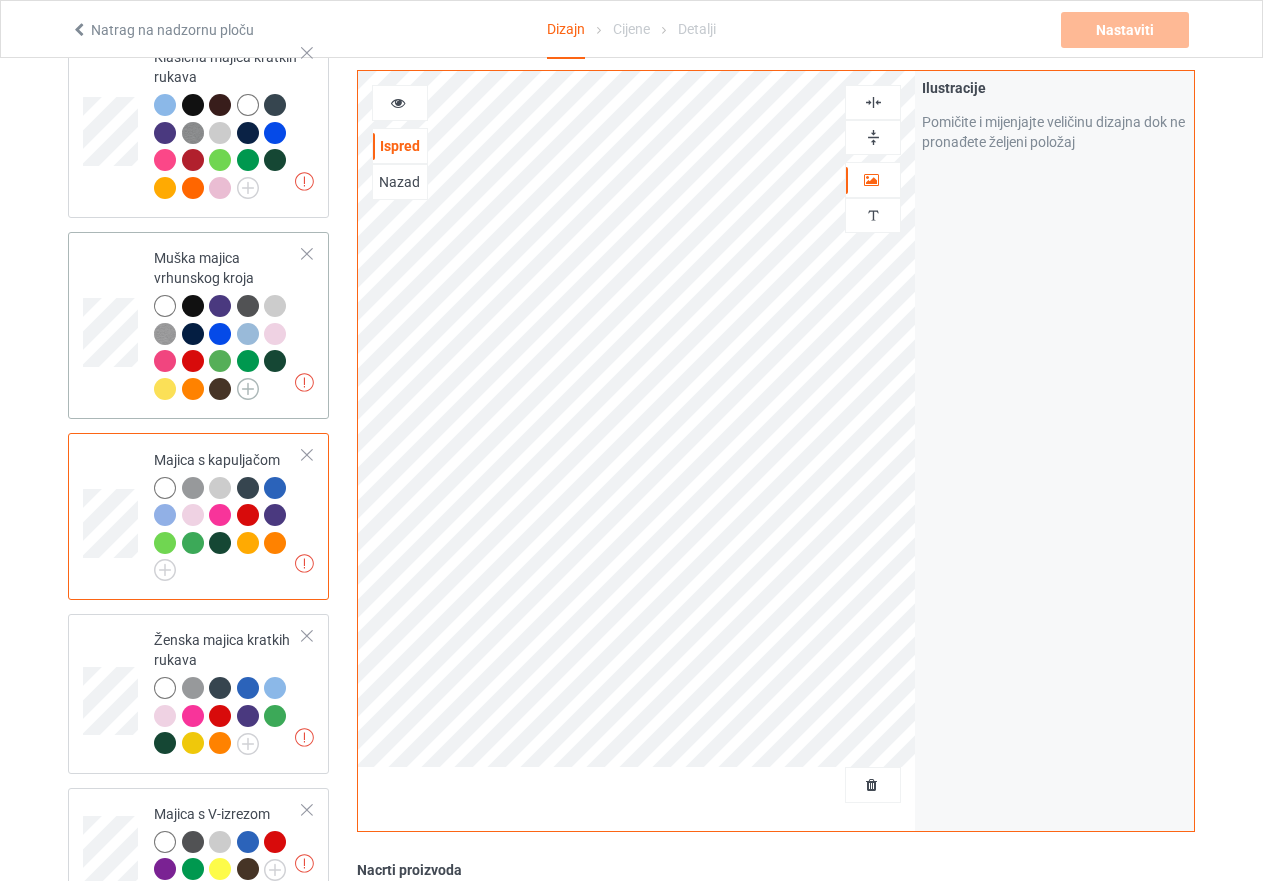 click at bounding box center (248, 389) 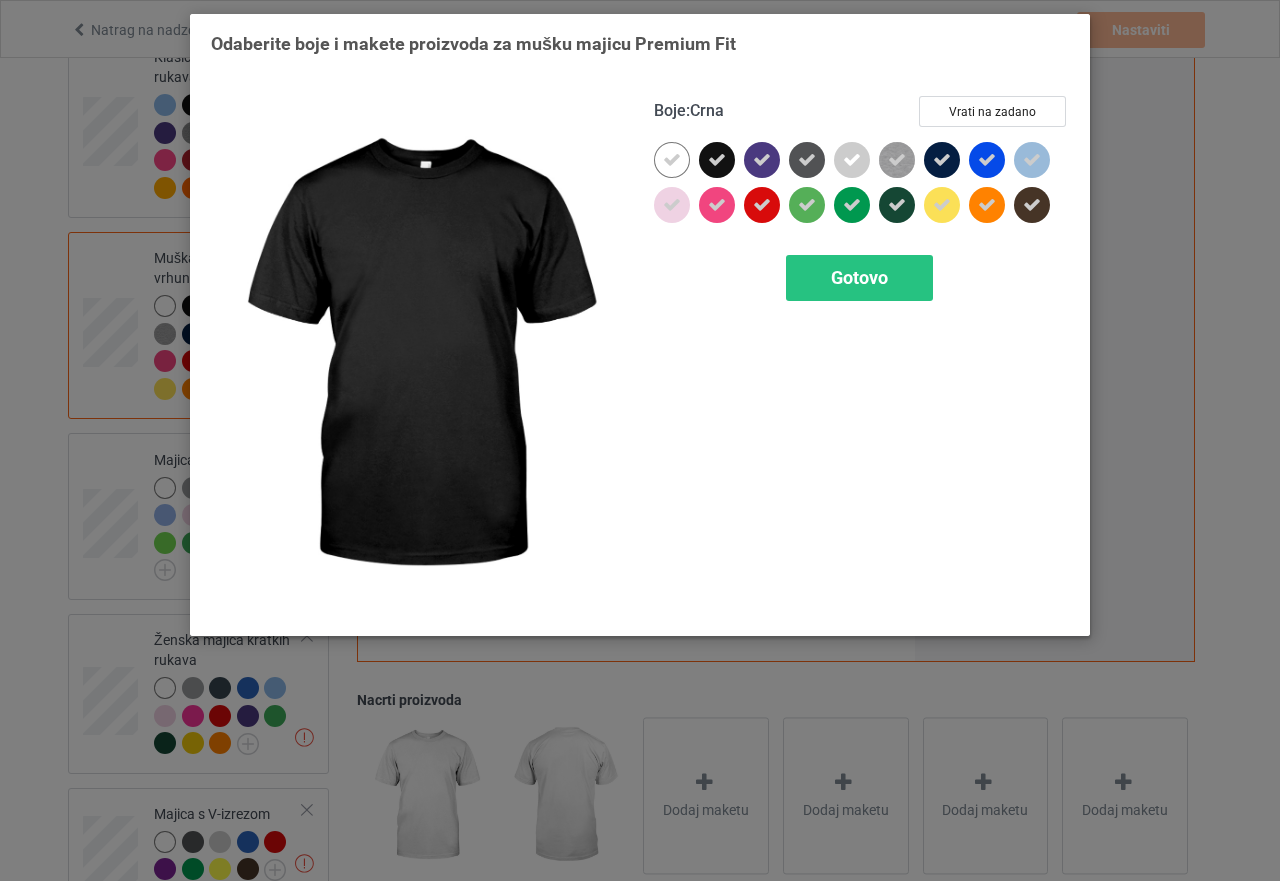click at bounding box center (717, 160) 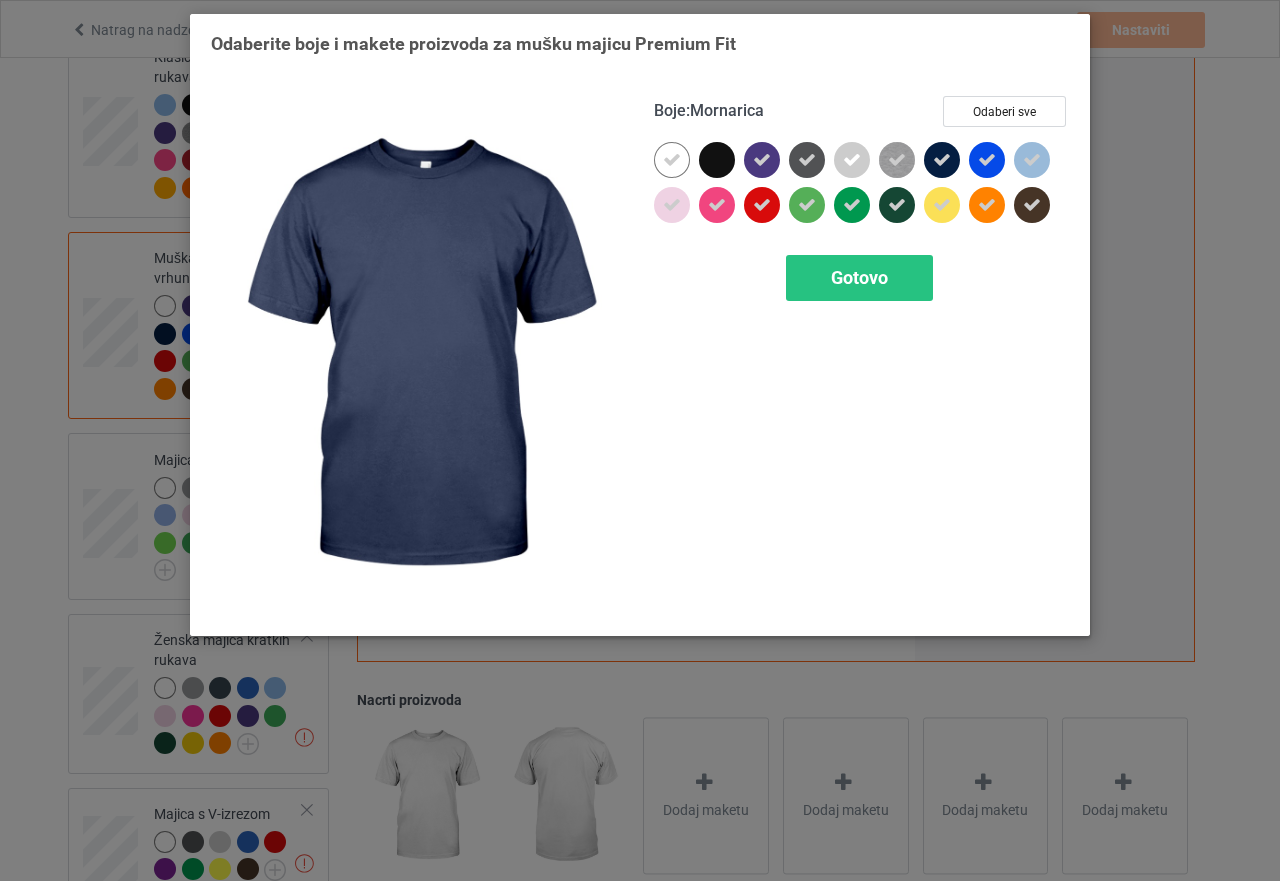 click at bounding box center [942, 160] 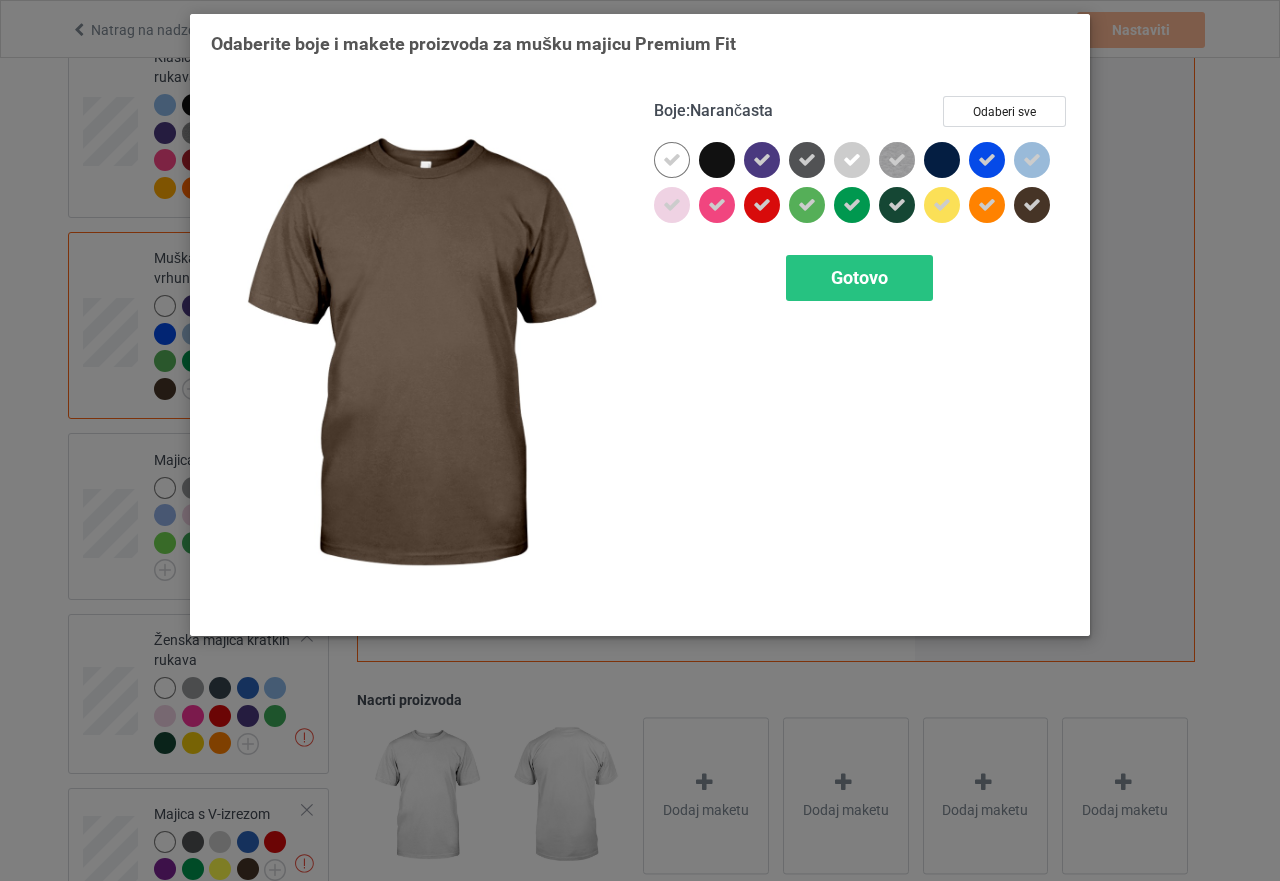 drag, startPoint x: 1034, startPoint y: 208, endPoint x: 1014, endPoint y: 208, distance: 20 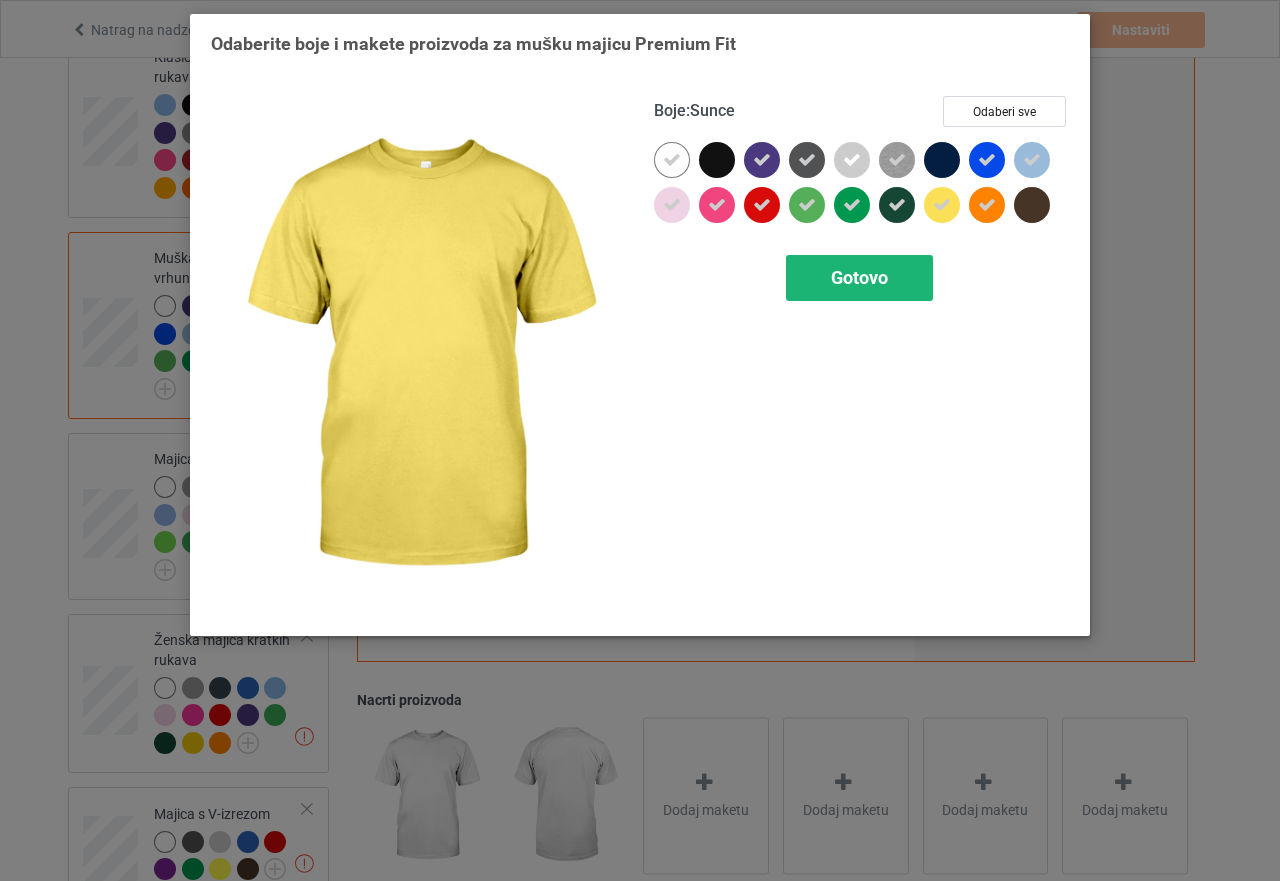 click on "Gotovo" at bounding box center (859, 277) 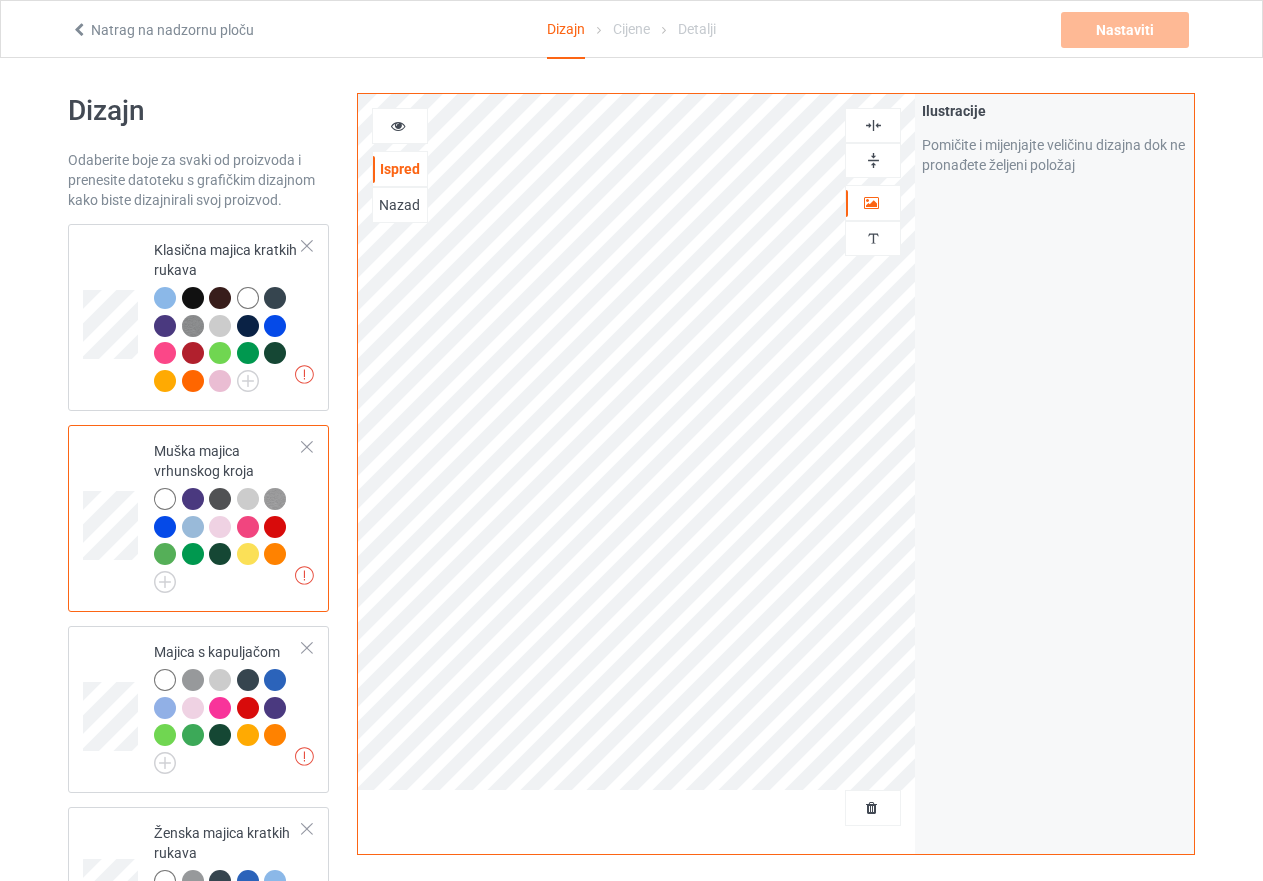 scroll, scrollTop: 0, scrollLeft: 0, axis: both 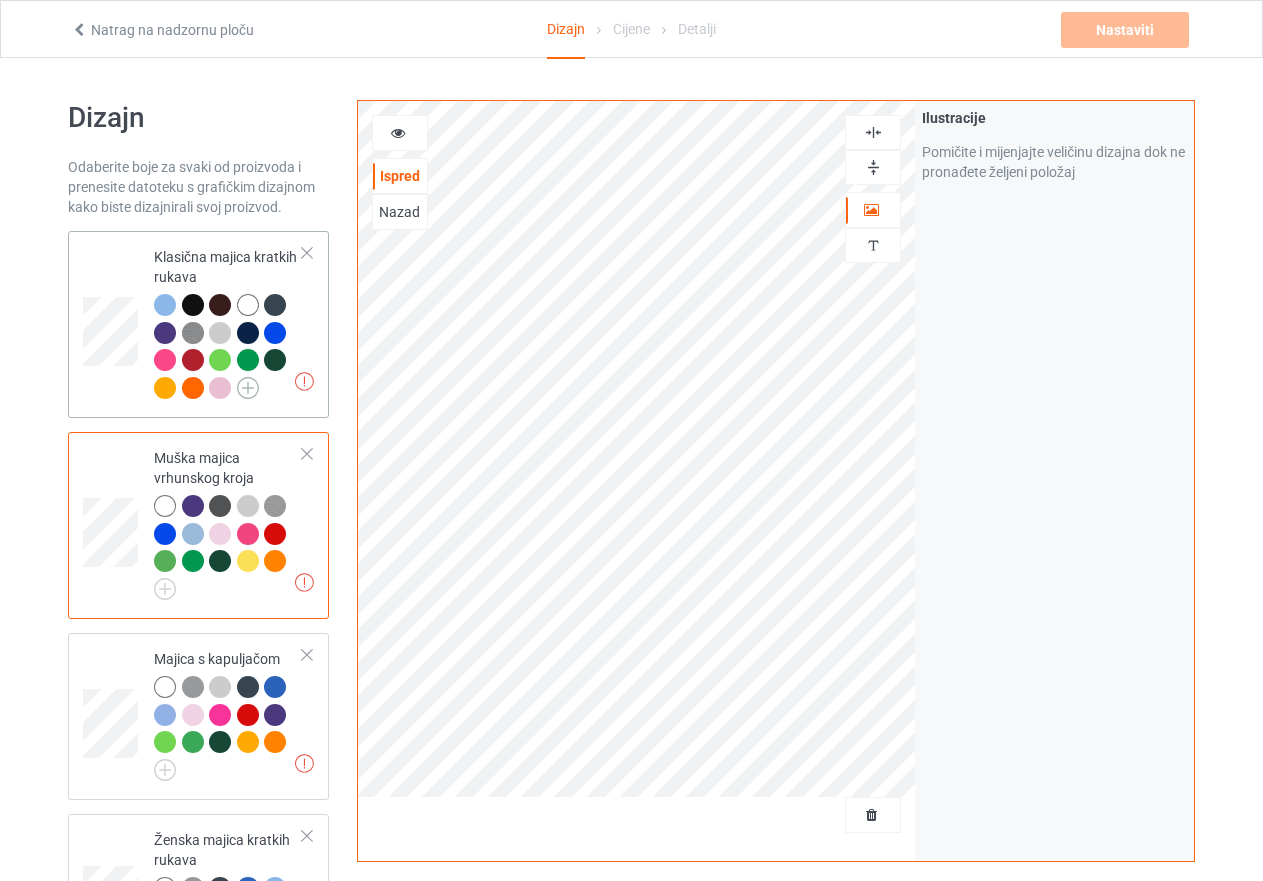 click at bounding box center (248, 388) 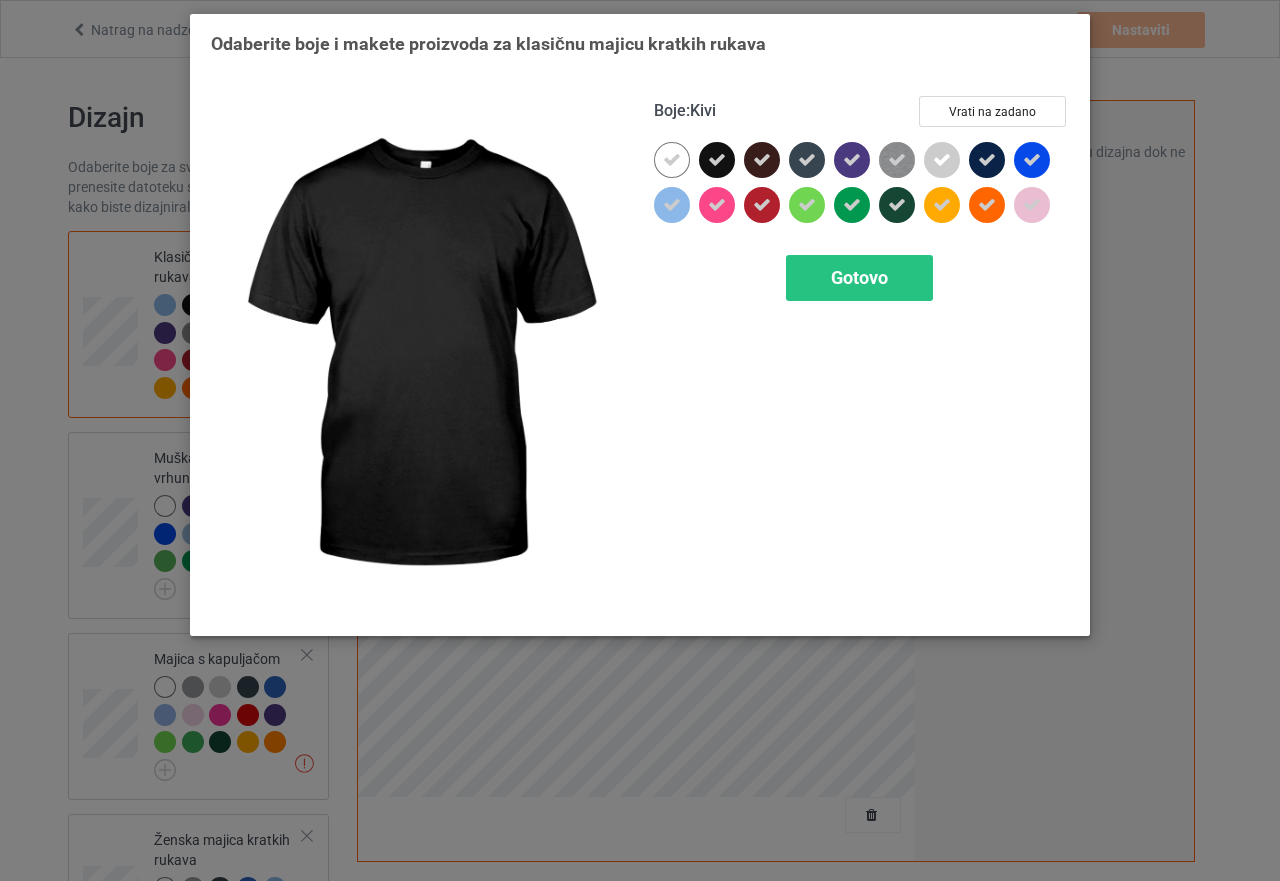 click at bounding box center (717, 160) 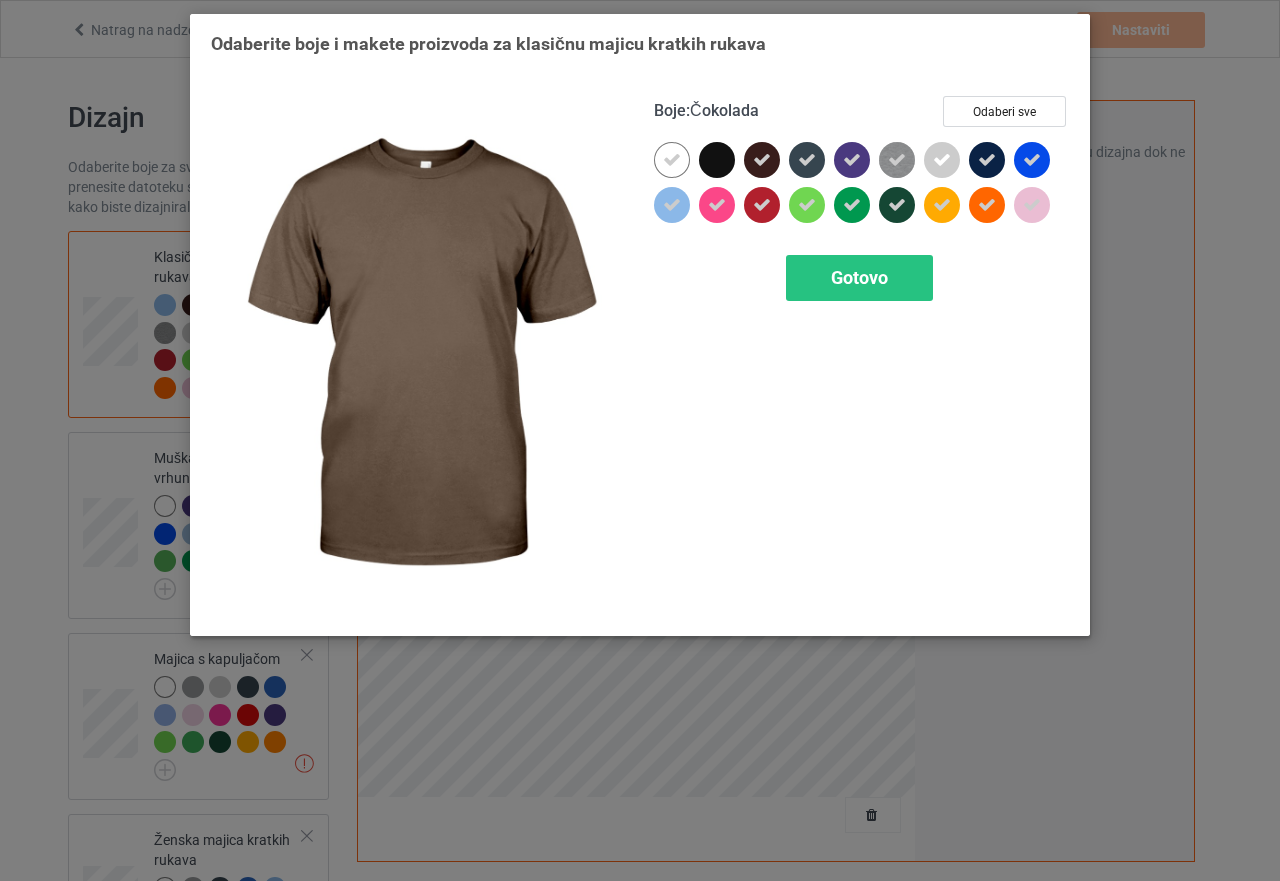 click at bounding box center [762, 160] 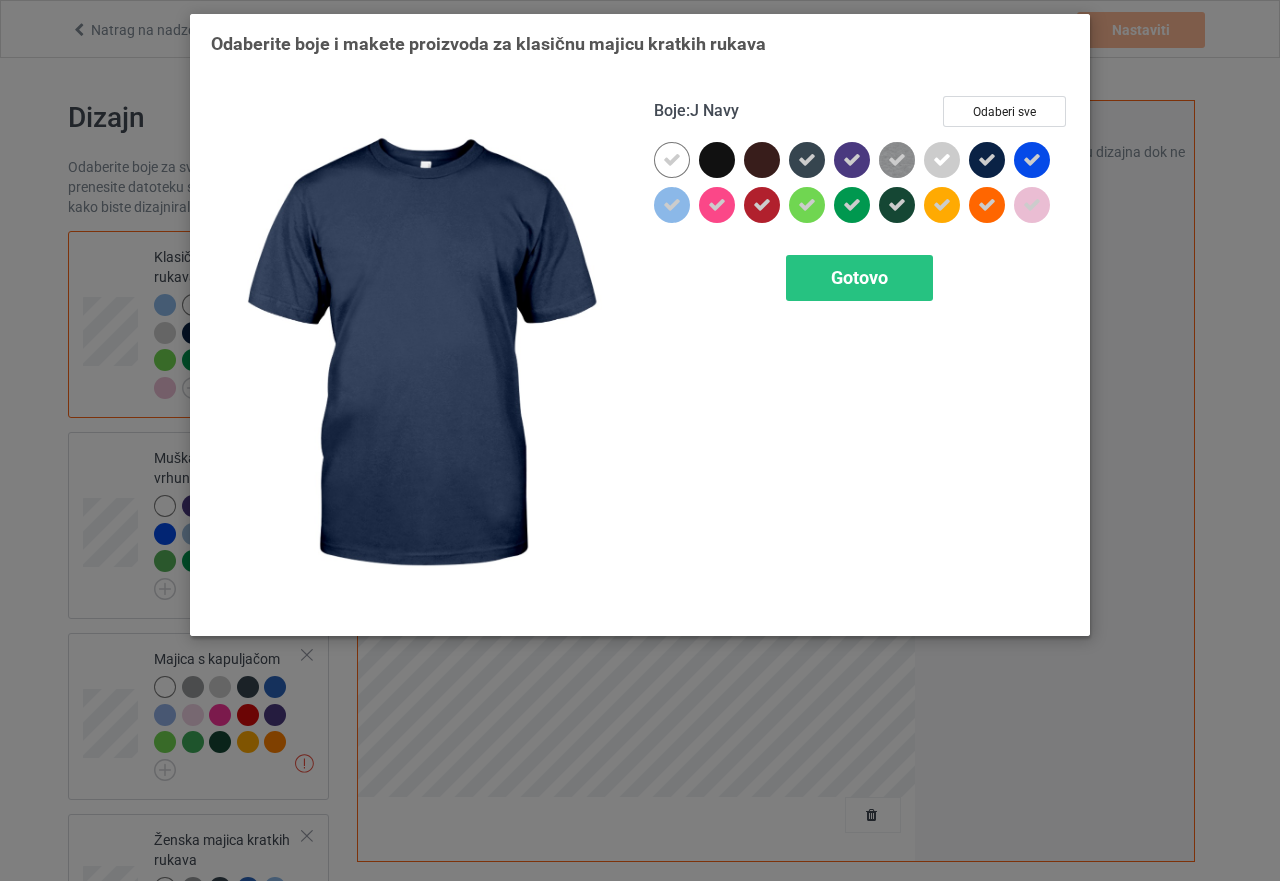 click at bounding box center [987, 160] 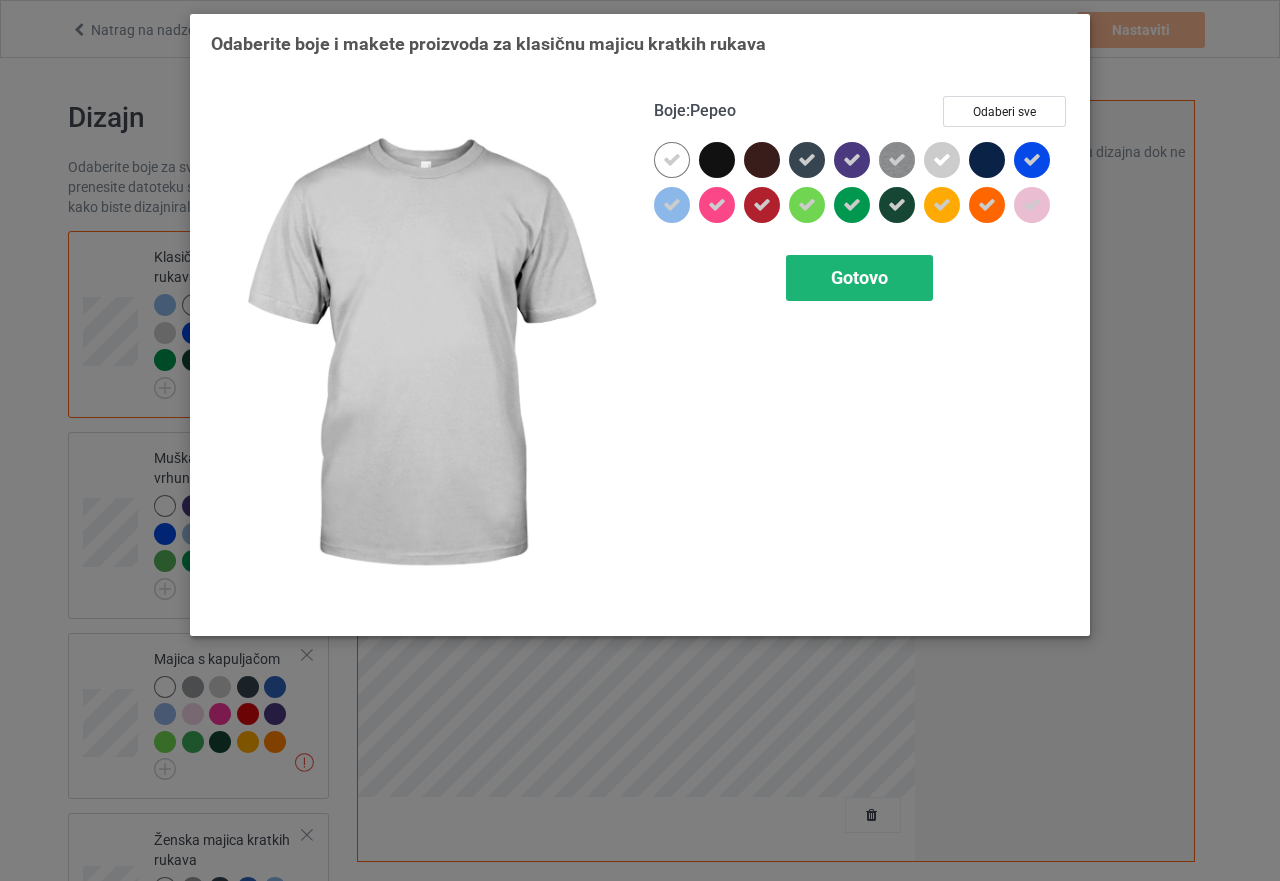 click on "Gotovo" at bounding box center (859, 277) 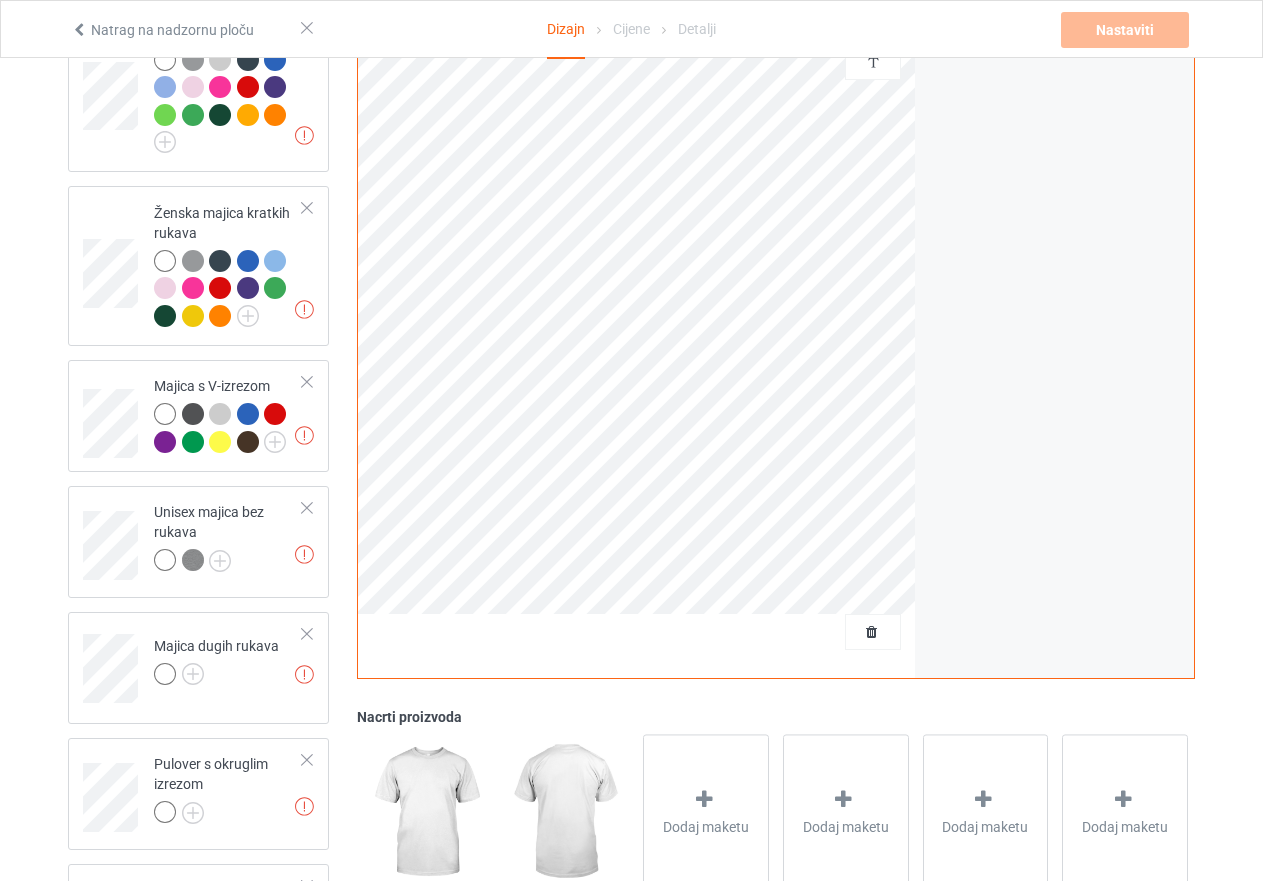 scroll, scrollTop: 800, scrollLeft: 0, axis: vertical 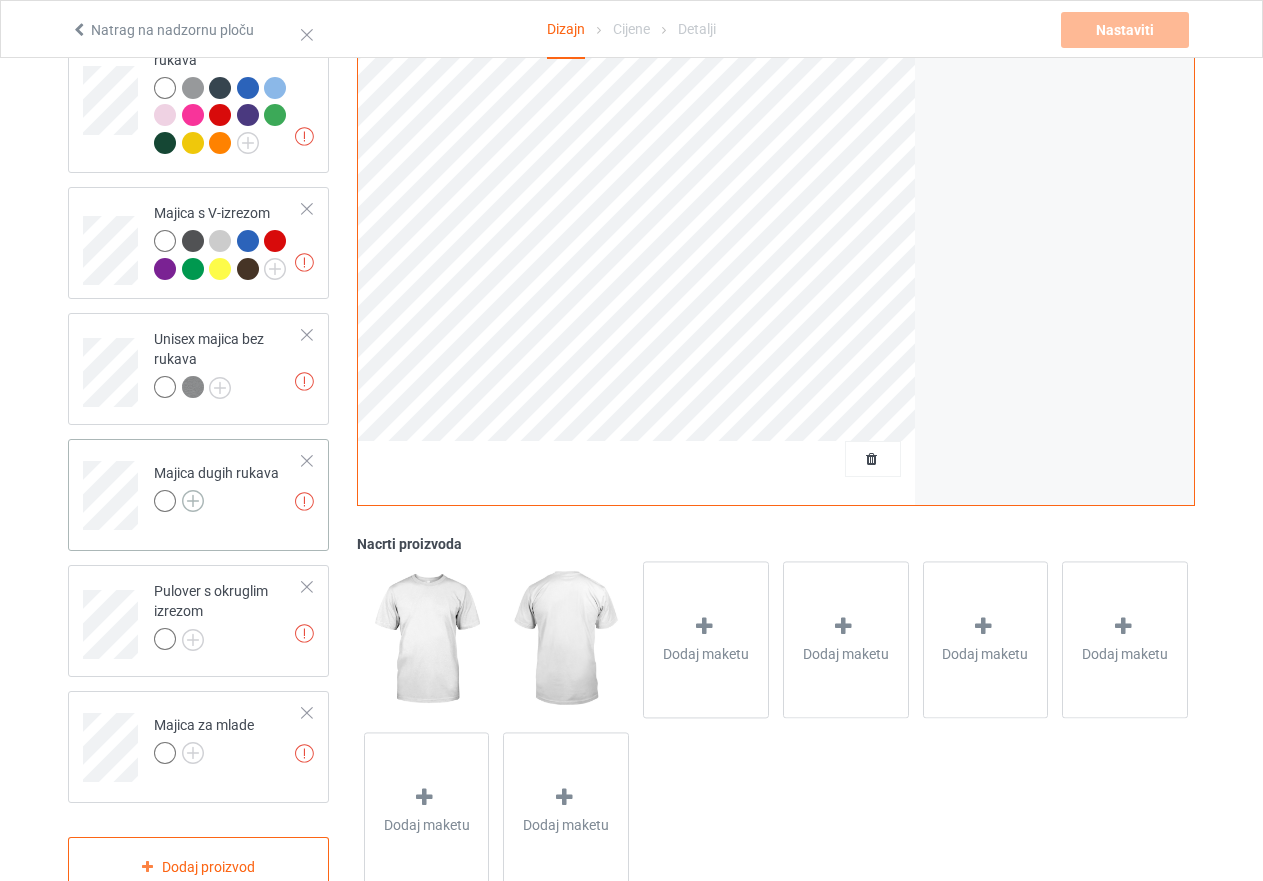 click at bounding box center (193, 501) 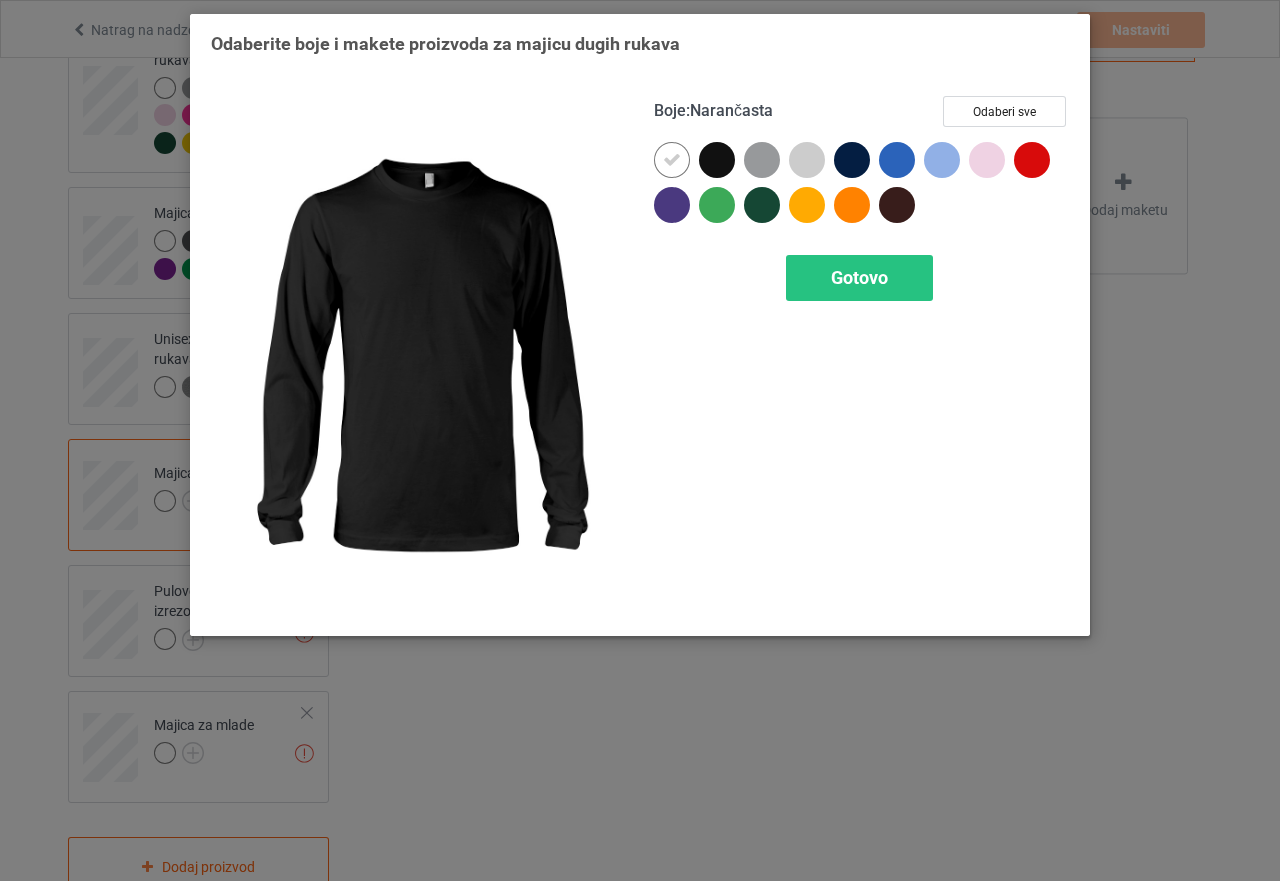 click at bounding box center (717, 160) 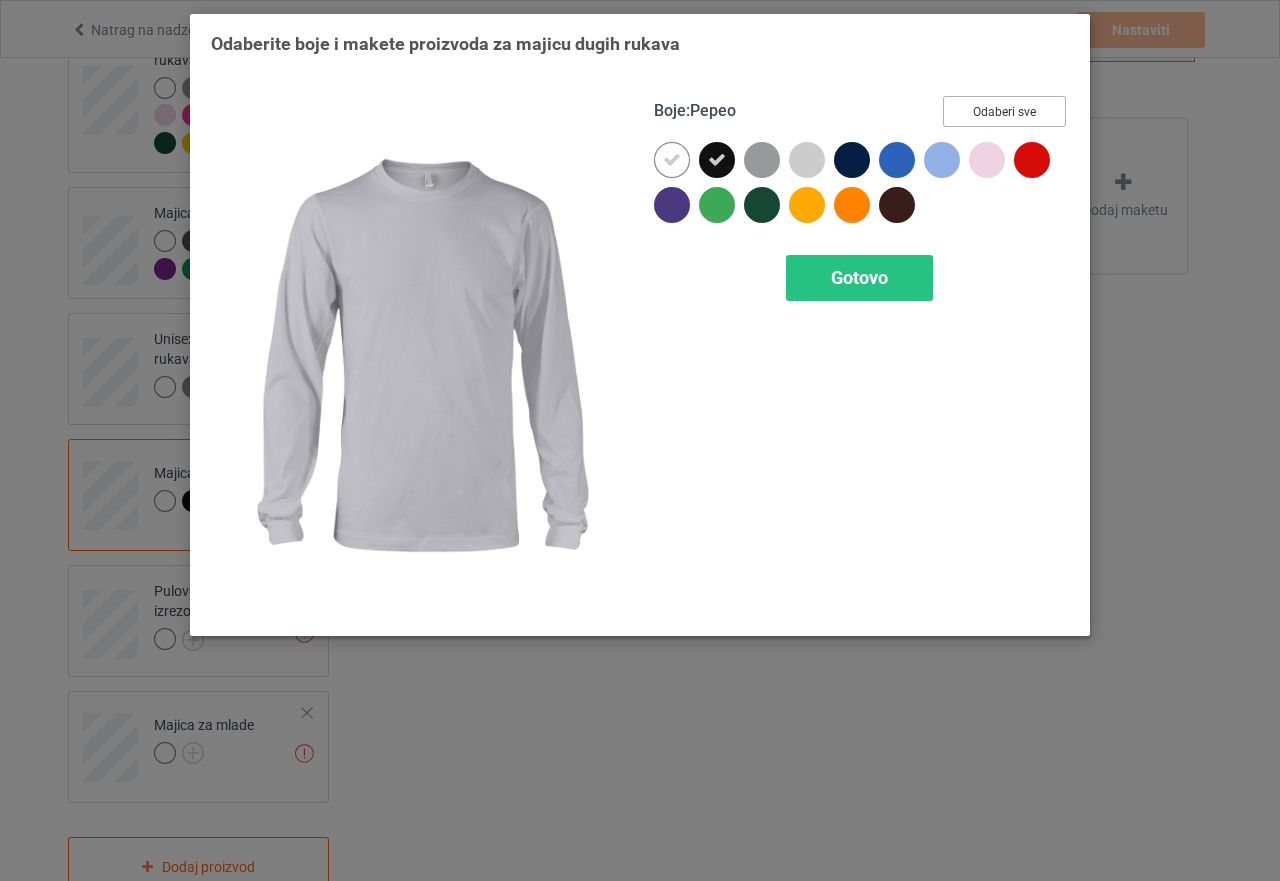 click on "Odaberi sve" at bounding box center [1004, 112] 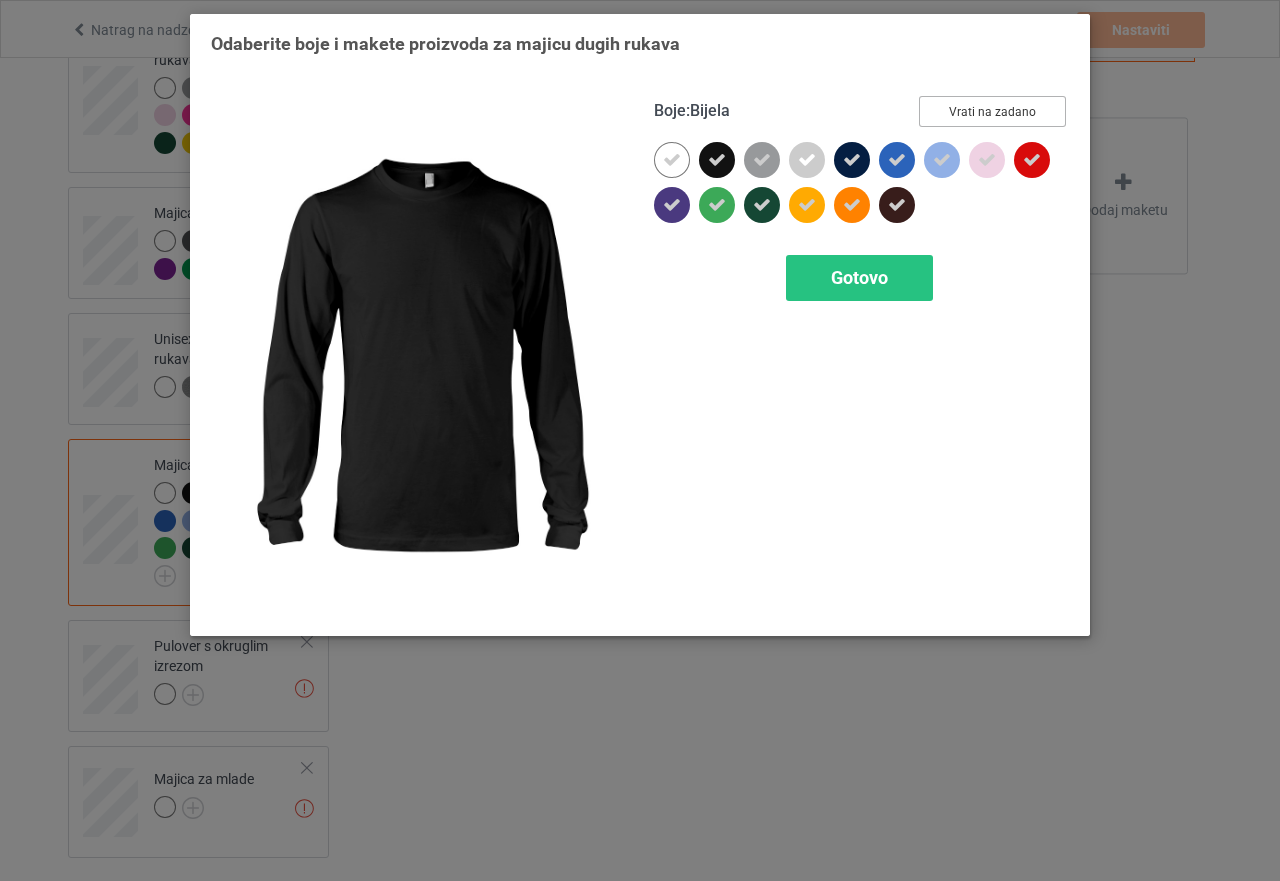 click at bounding box center [717, 160] 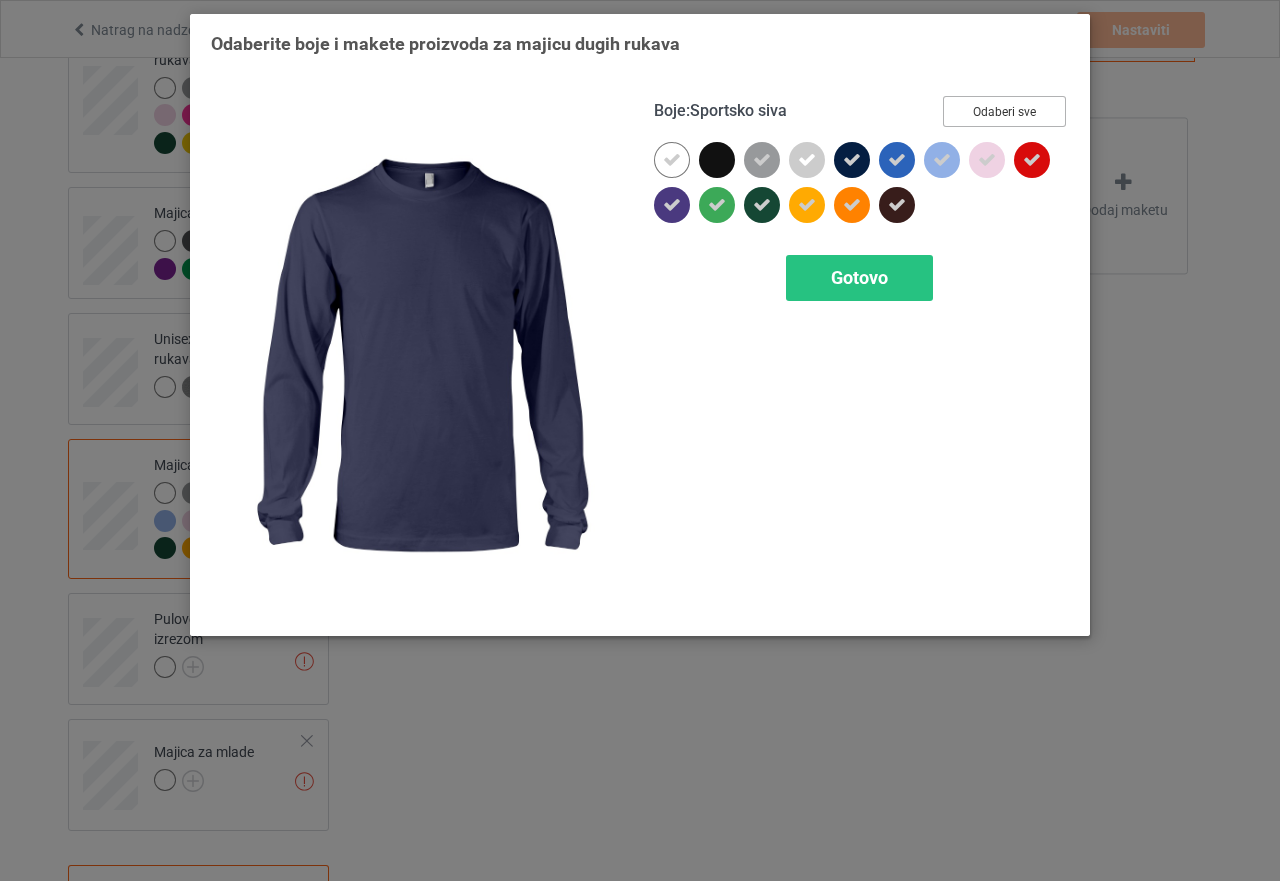 click at bounding box center (852, 160) 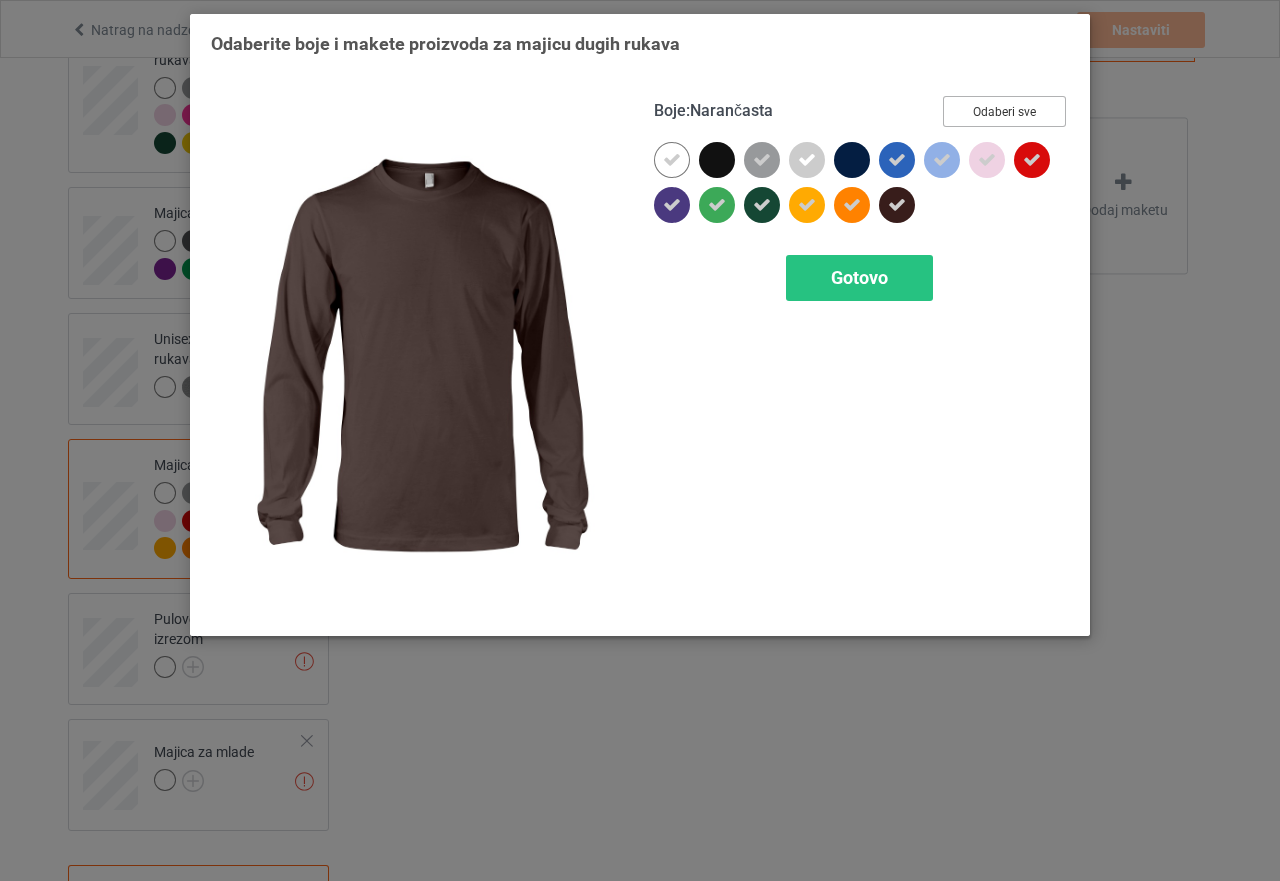 click at bounding box center (897, 205) 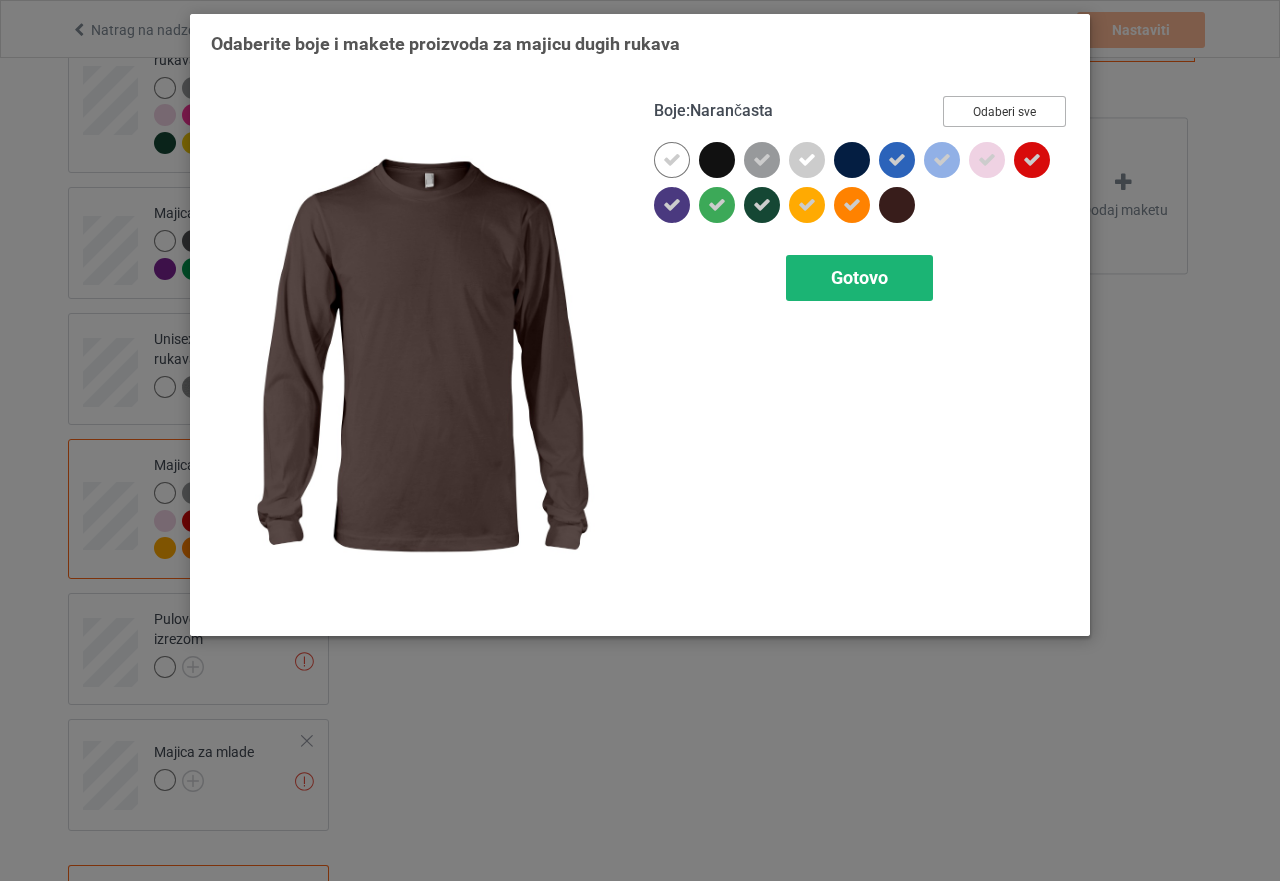 click on "Gotovo" at bounding box center (859, 278) 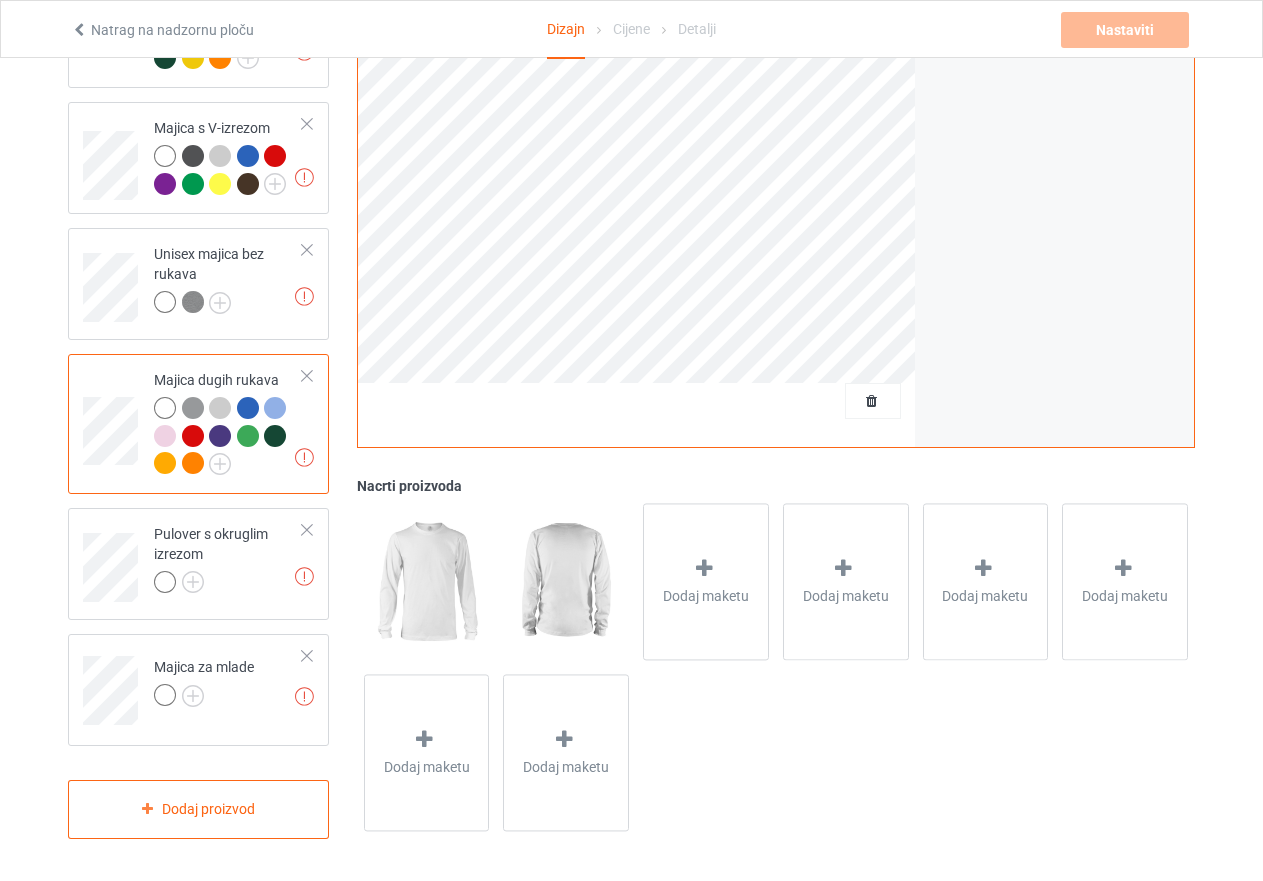 scroll, scrollTop: 890, scrollLeft: 0, axis: vertical 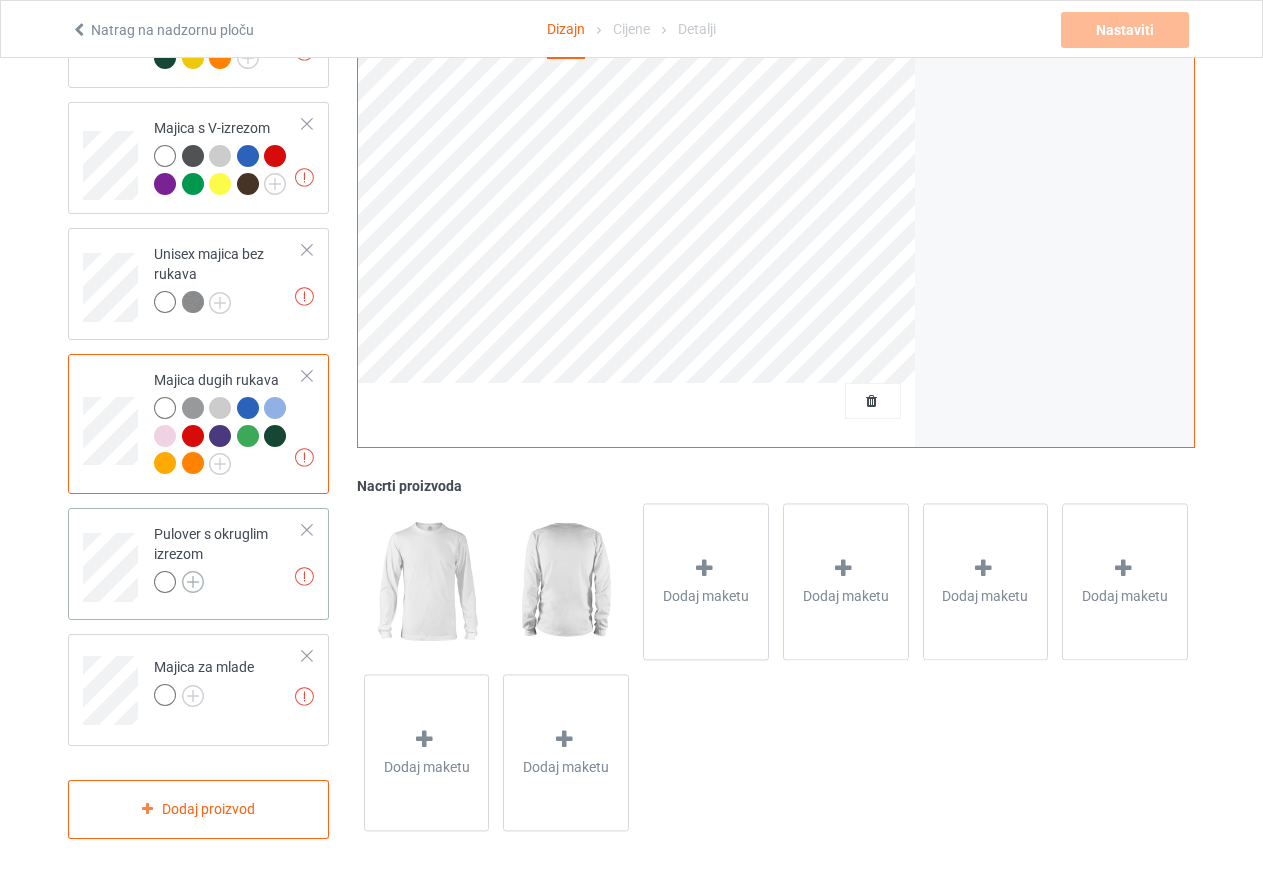 click at bounding box center [193, 582] 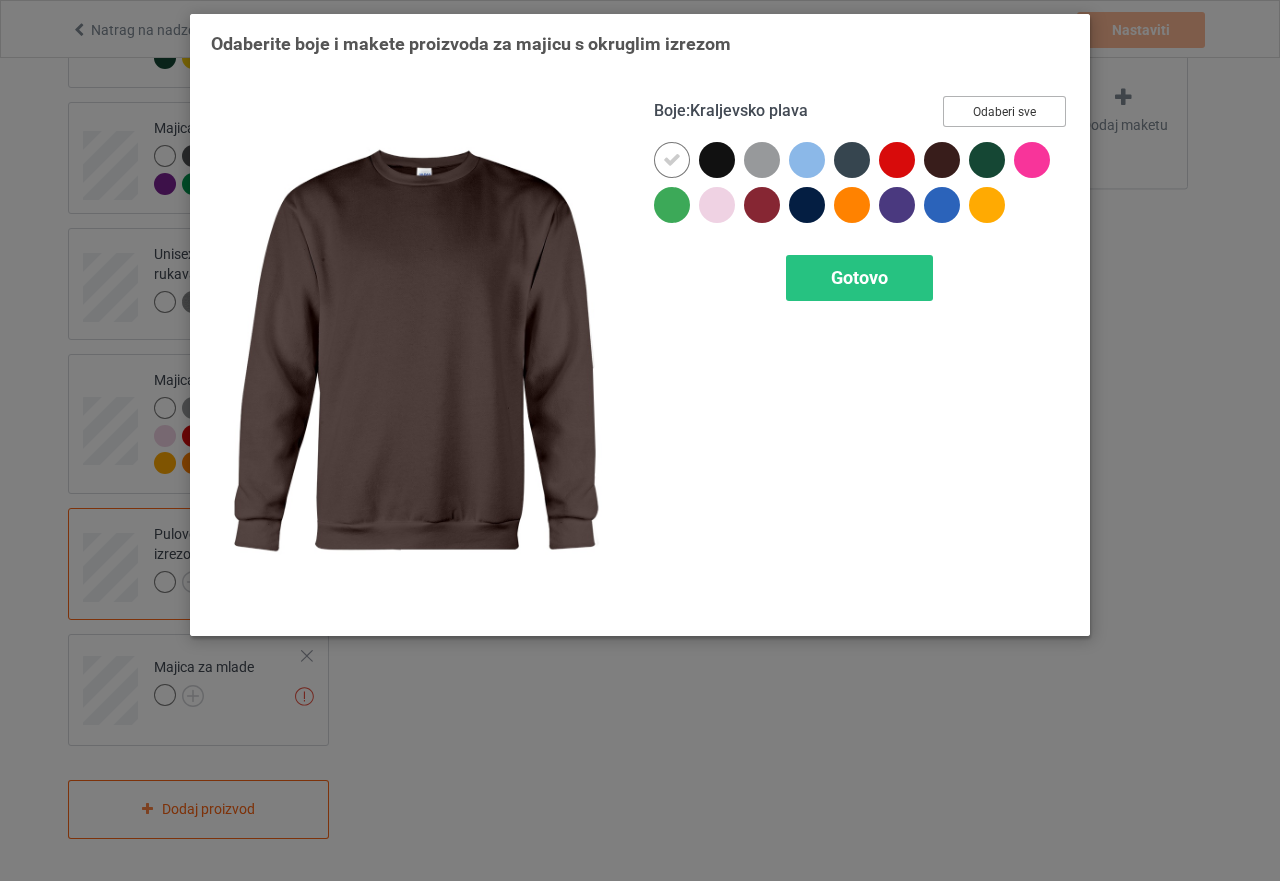 click on "Odaberi sve" at bounding box center (1004, 112) 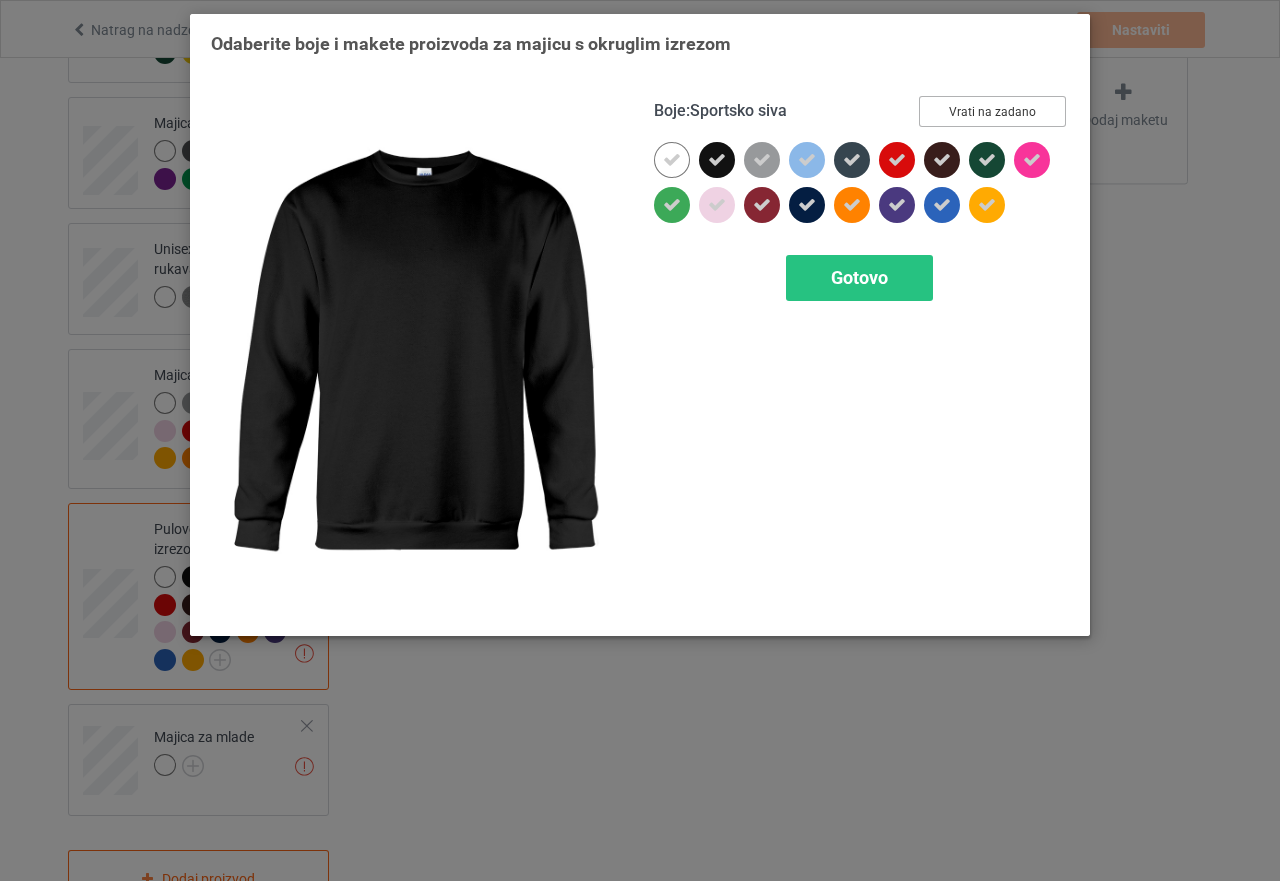 click at bounding box center [717, 160] 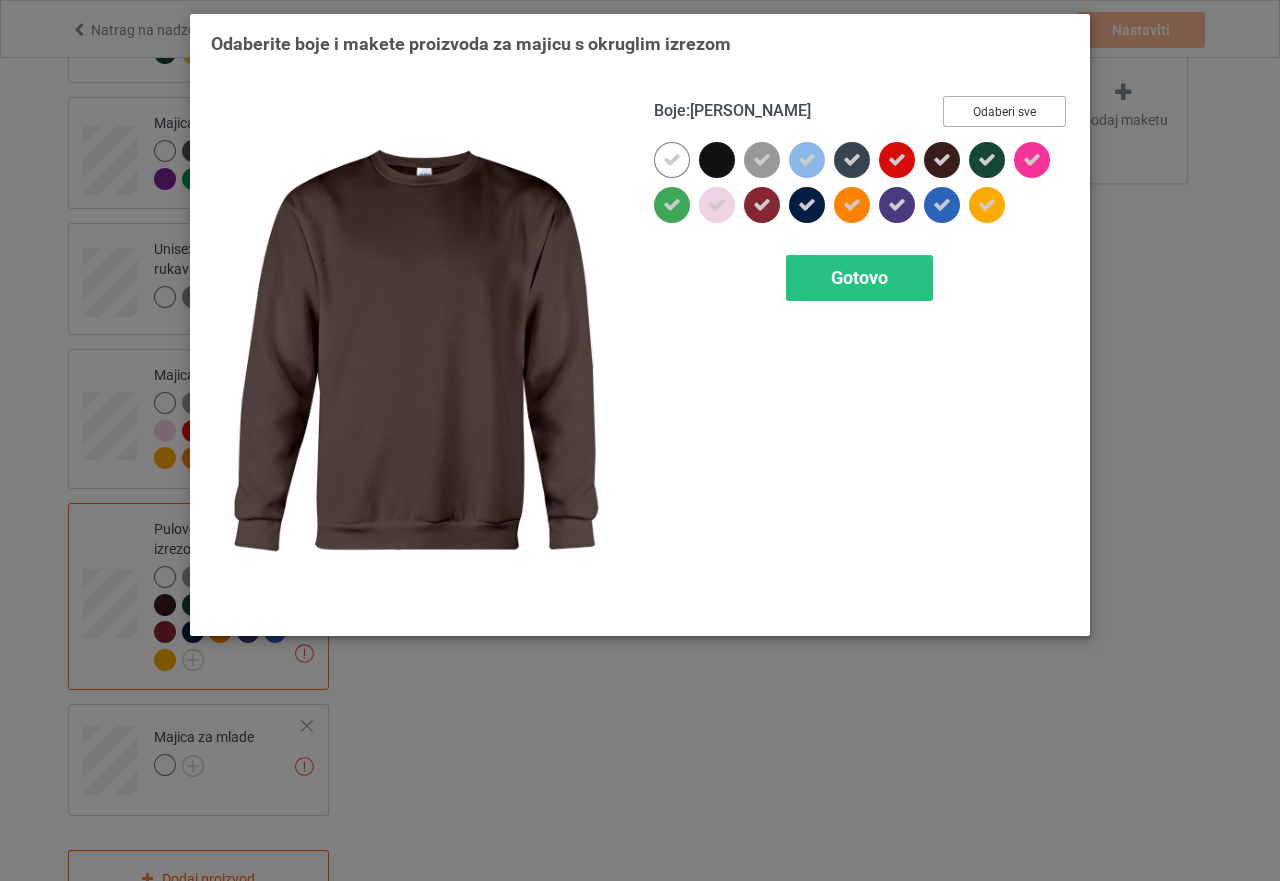 click at bounding box center (942, 160) 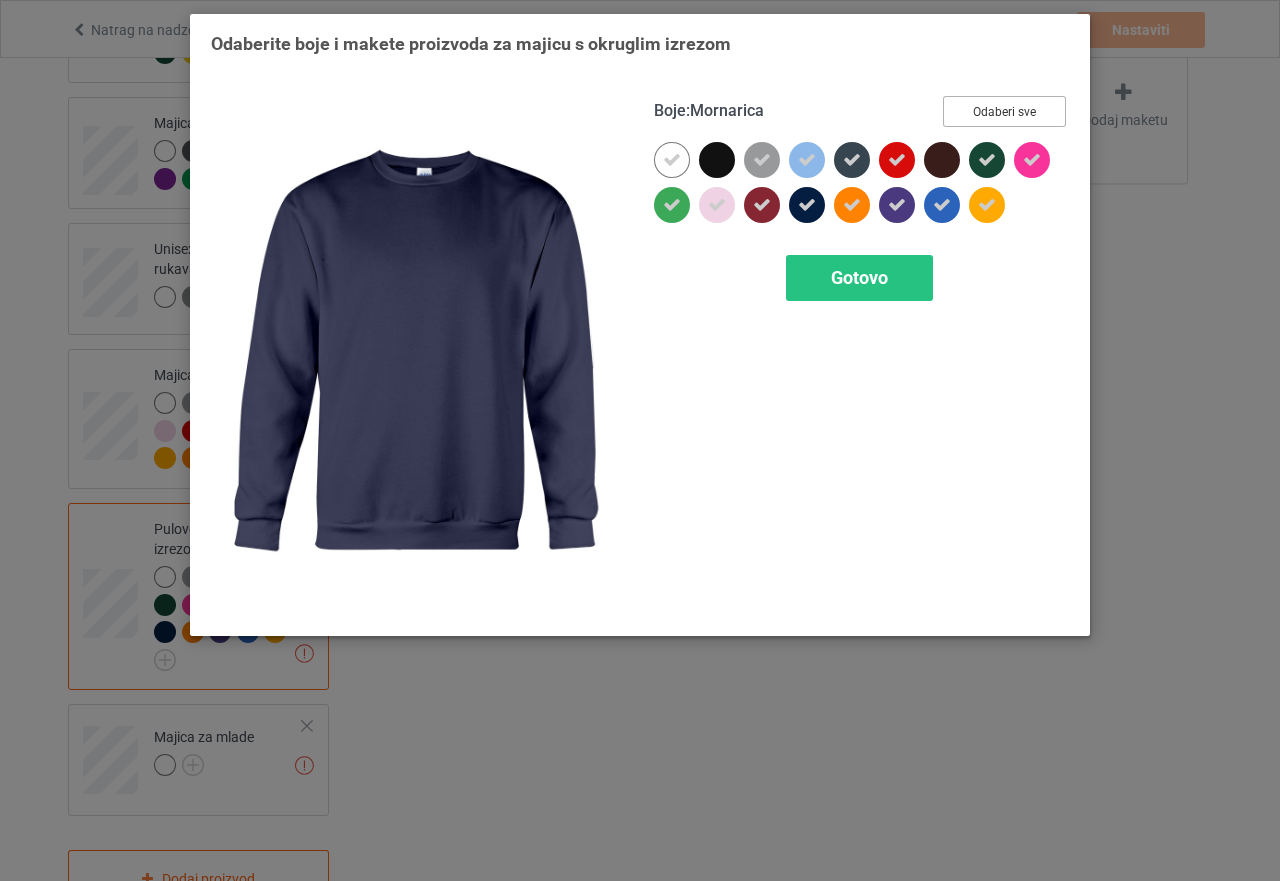 click at bounding box center [807, 205] 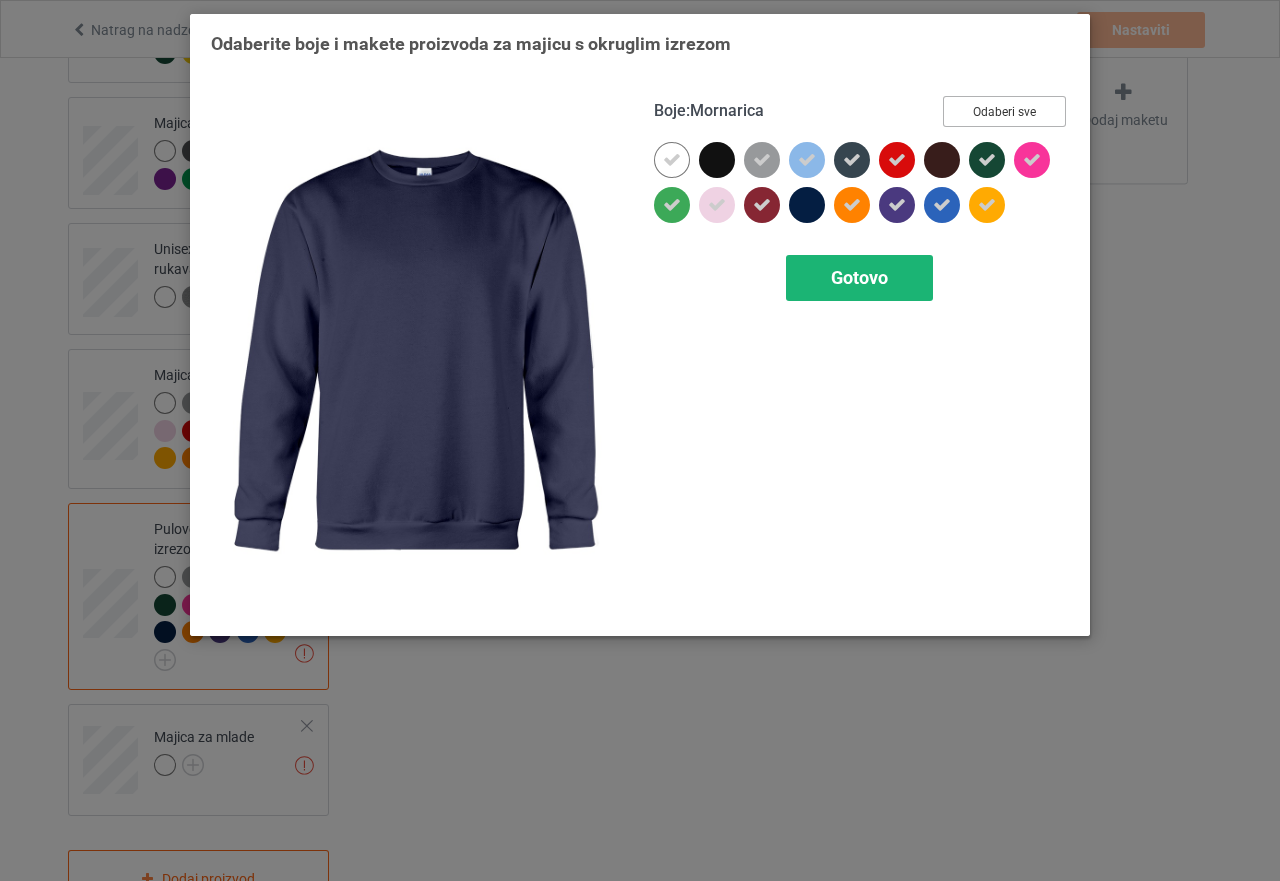 click on "Gotovo" at bounding box center (859, 277) 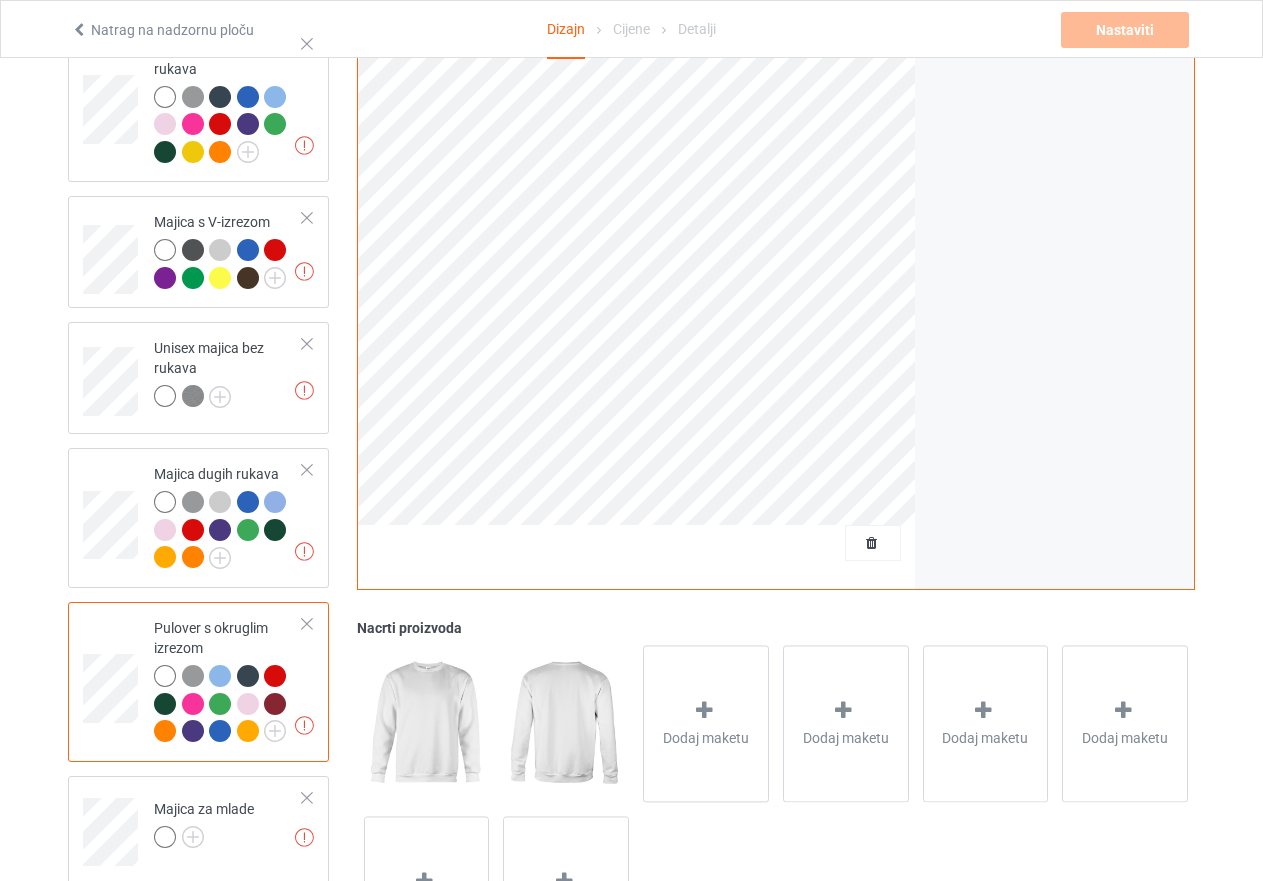 scroll, scrollTop: 790, scrollLeft: 0, axis: vertical 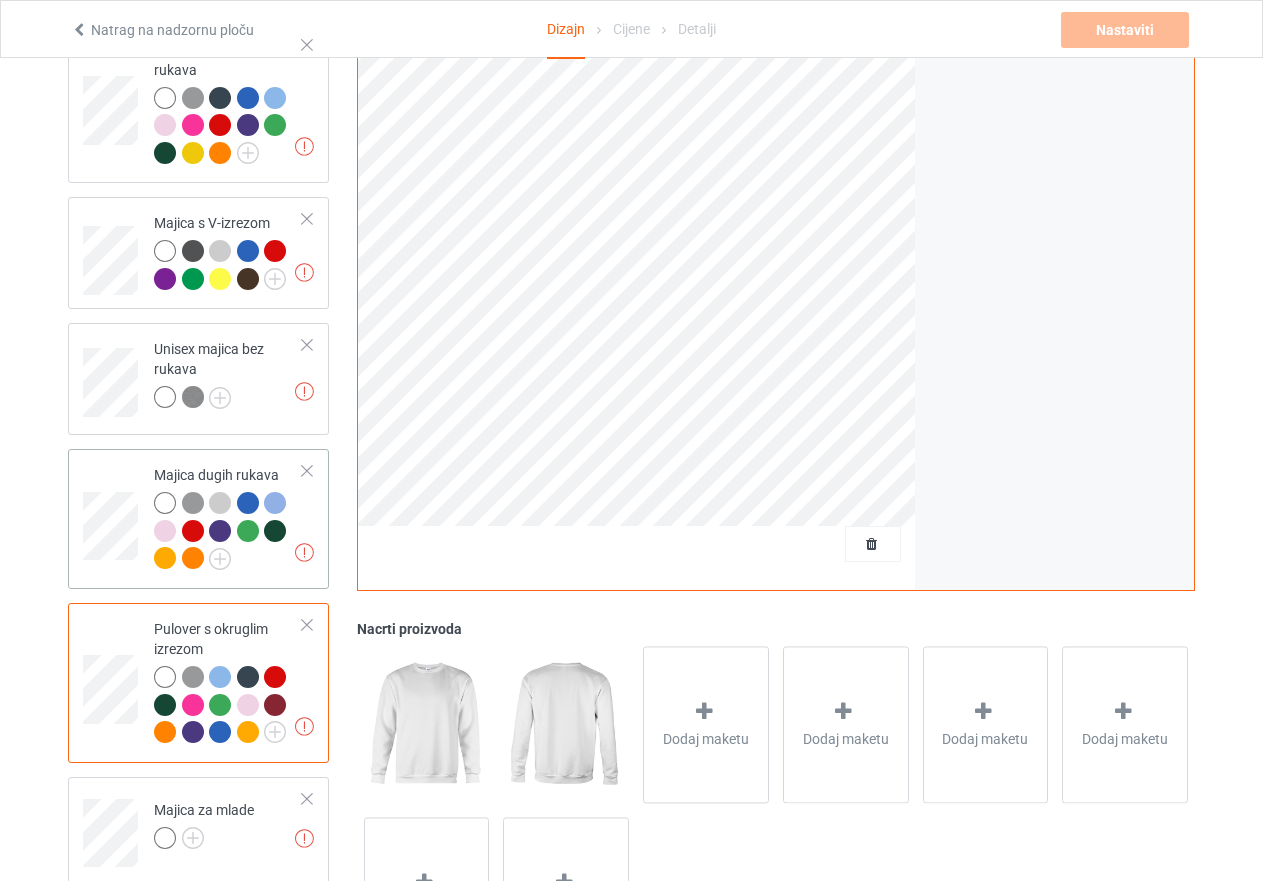 click at bounding box center (220, 531) 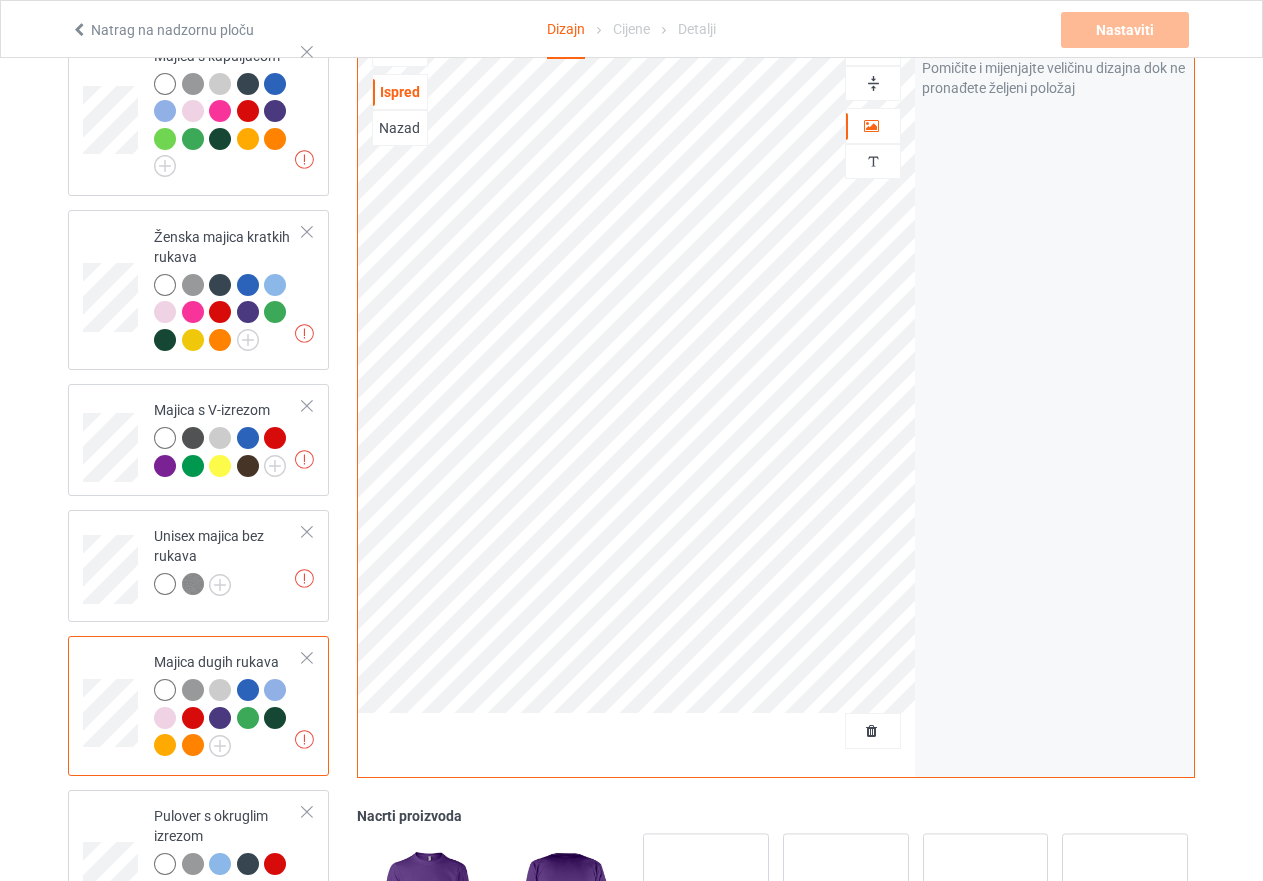 scroll, scrollTop: 590, scrollLeft: 0, axis: vertical 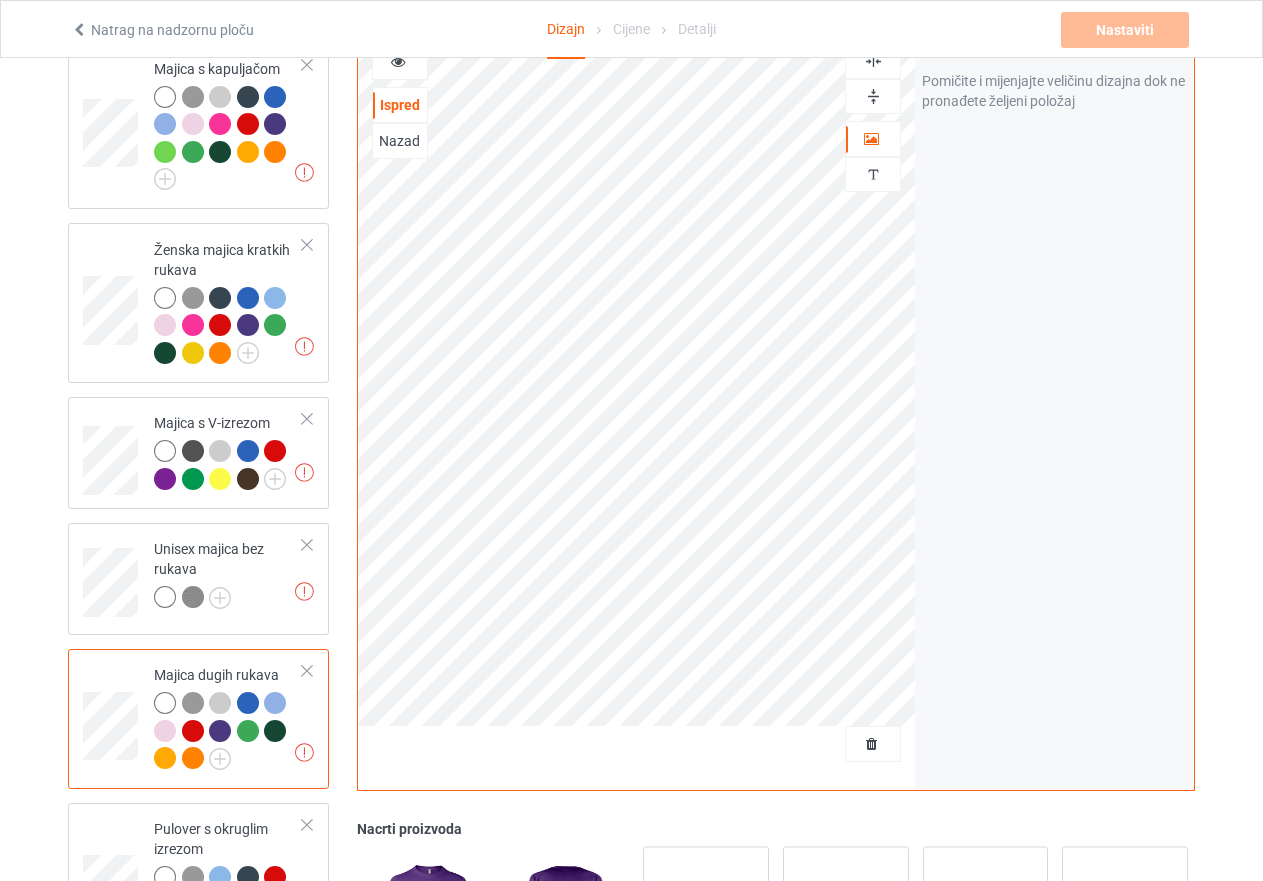 click at bounding box center [275, 703] 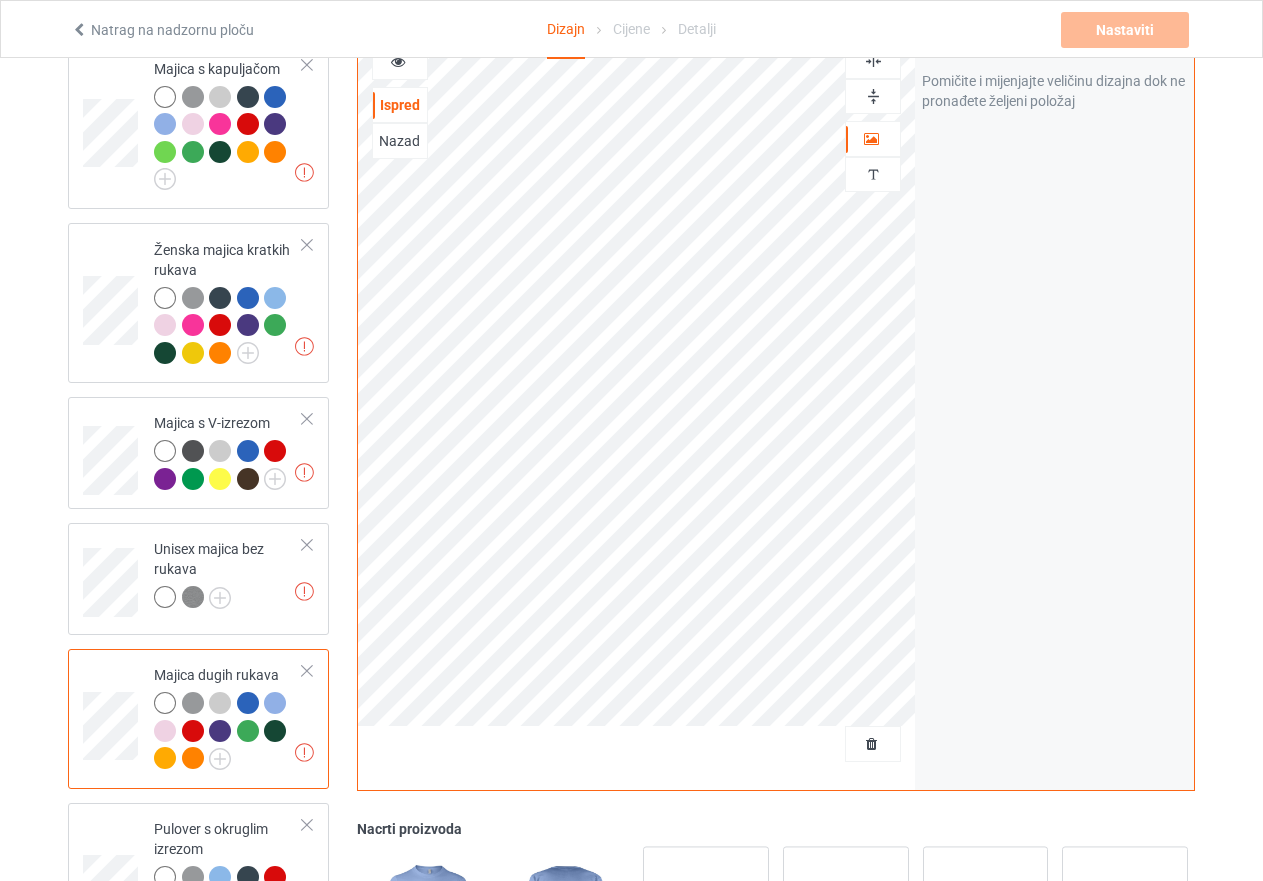 click at bounding box center (275, 731) 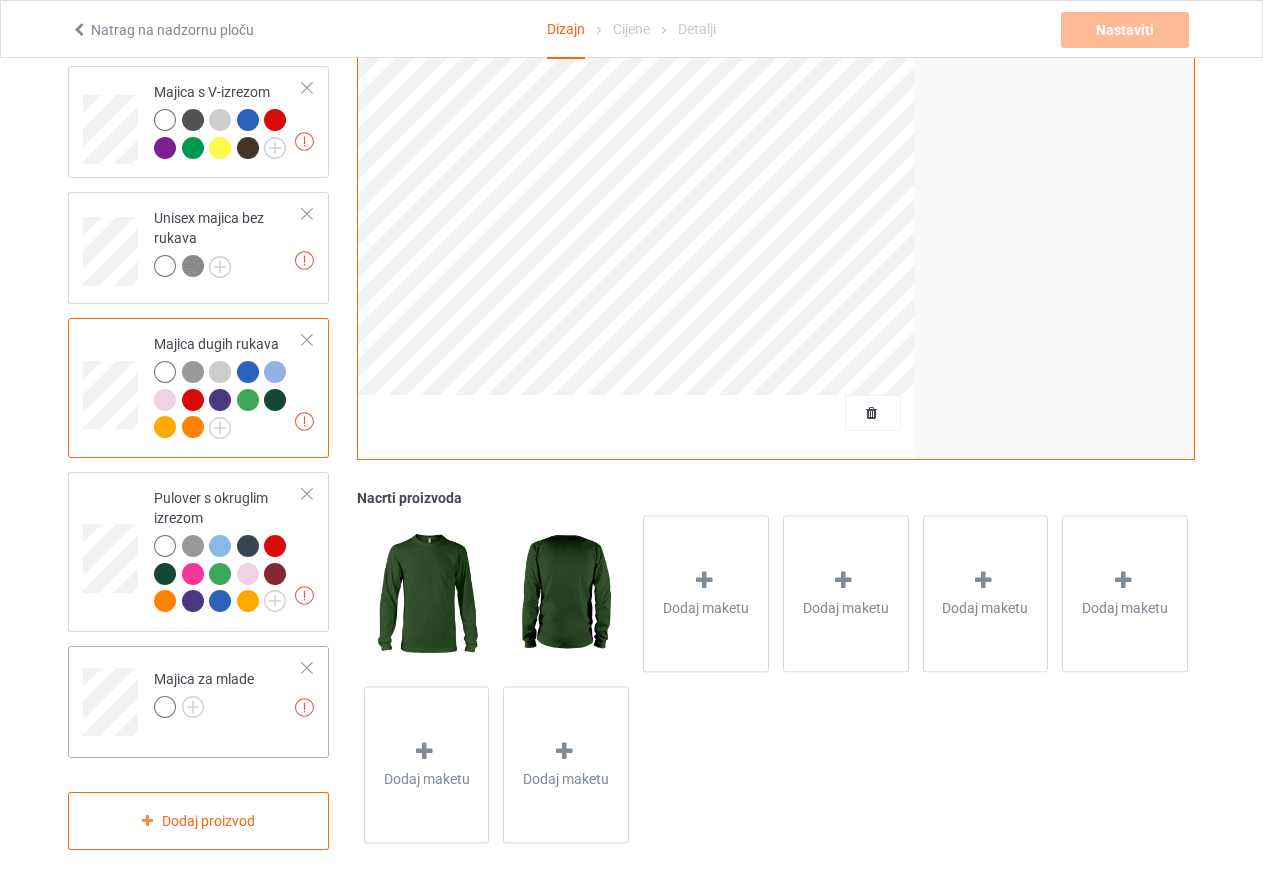 scroll, scrollTop: 939, scrollLeft: 0, axis: vertical 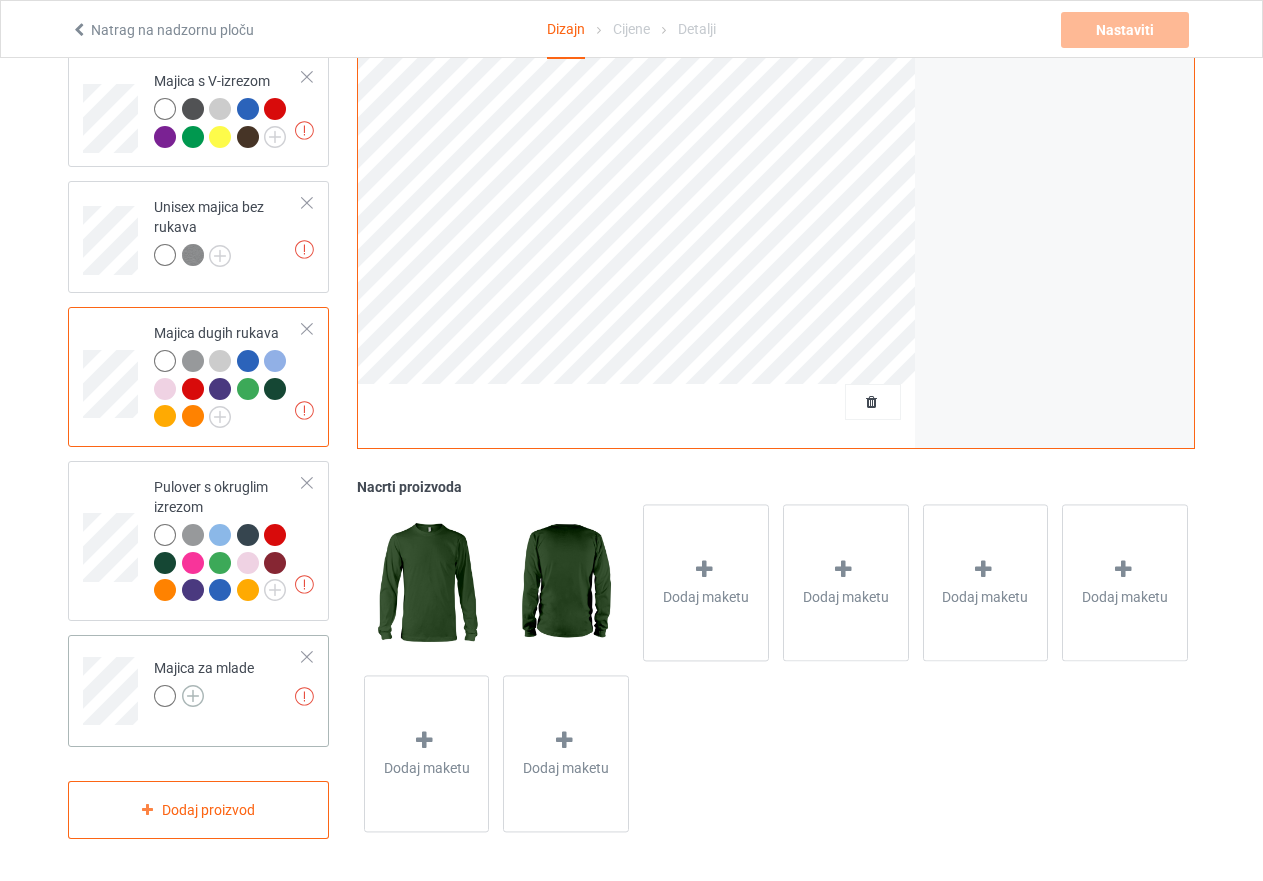 click at bounding box center [193, 696] 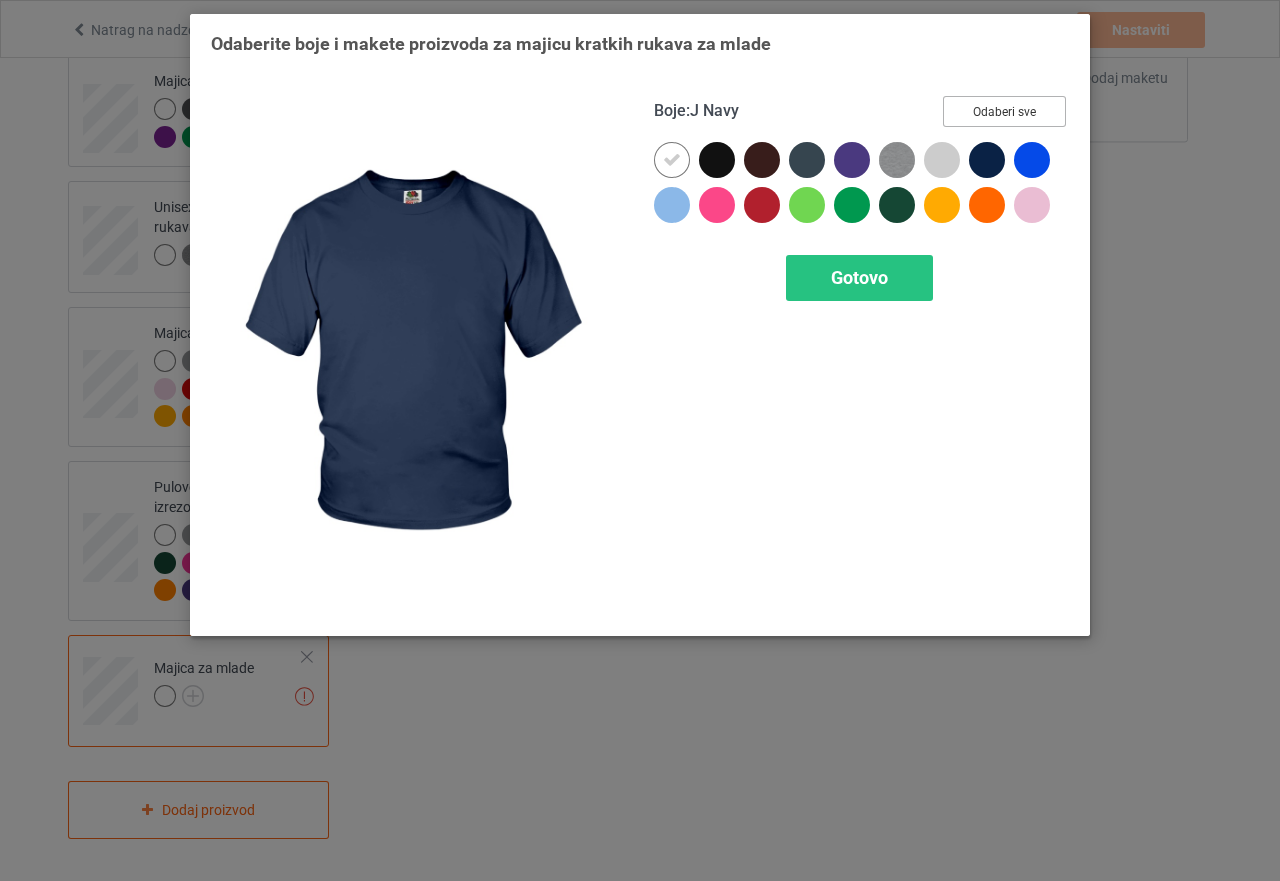 click on "Odaberi sve" at bounding box center [1004, 112] 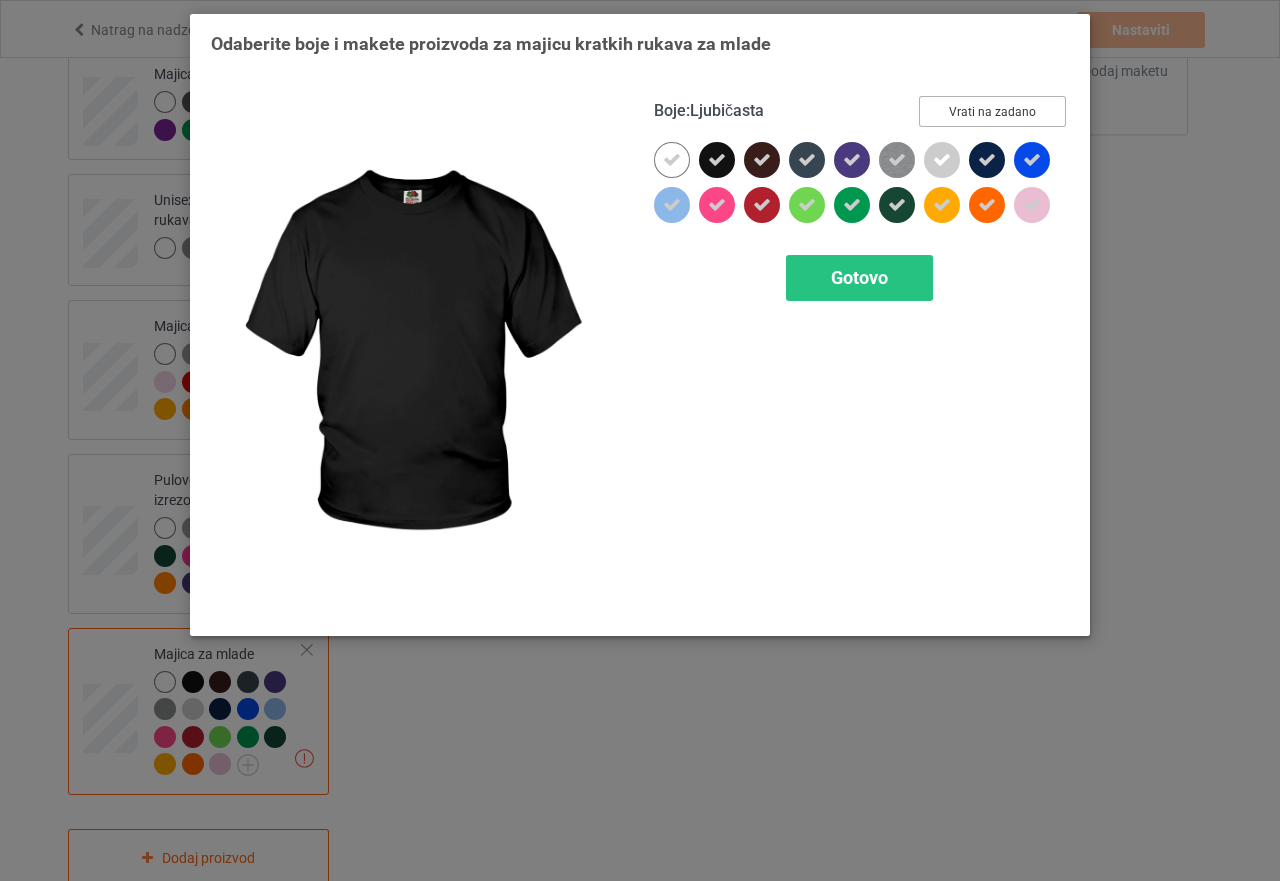 click at bounding box center [717, 160] 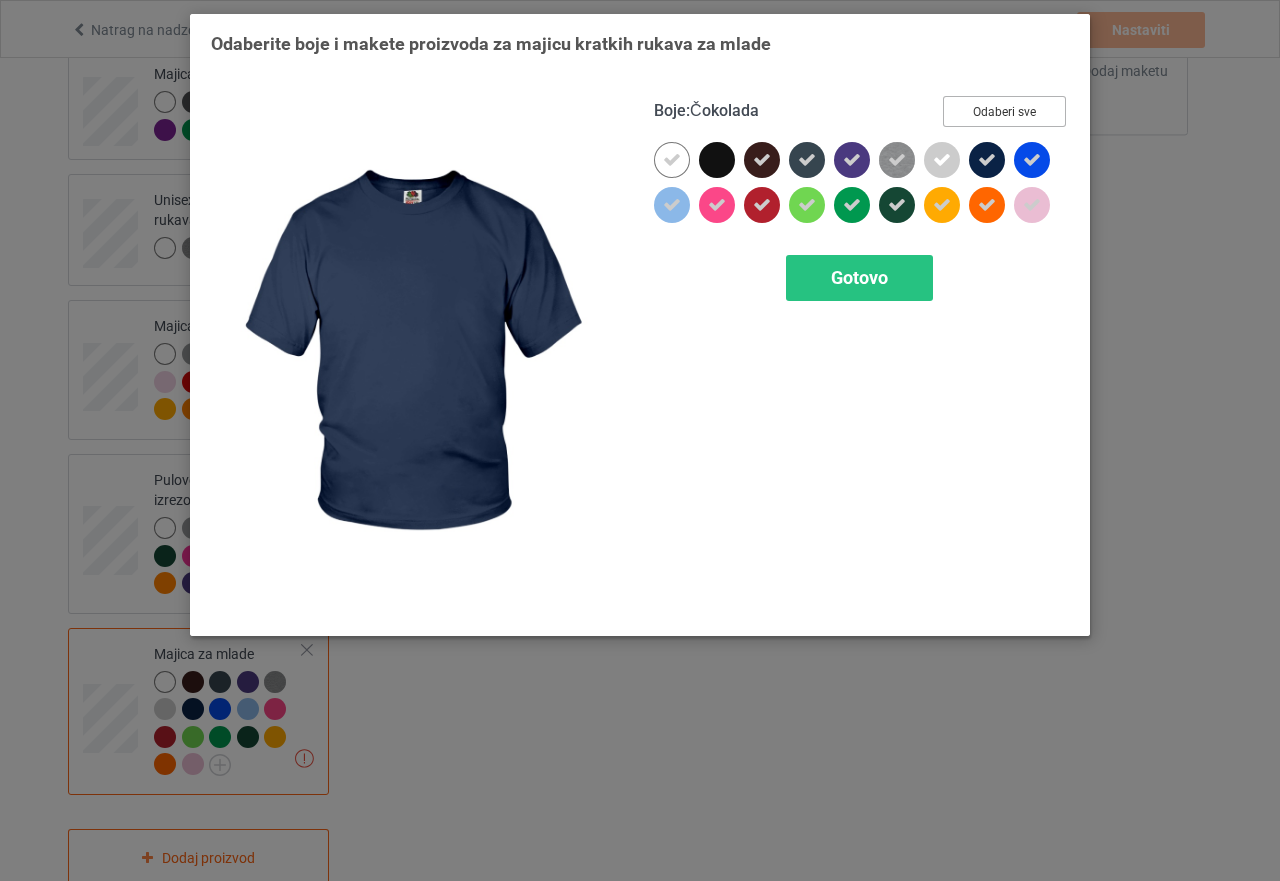 click at bounding box center (987, 160) 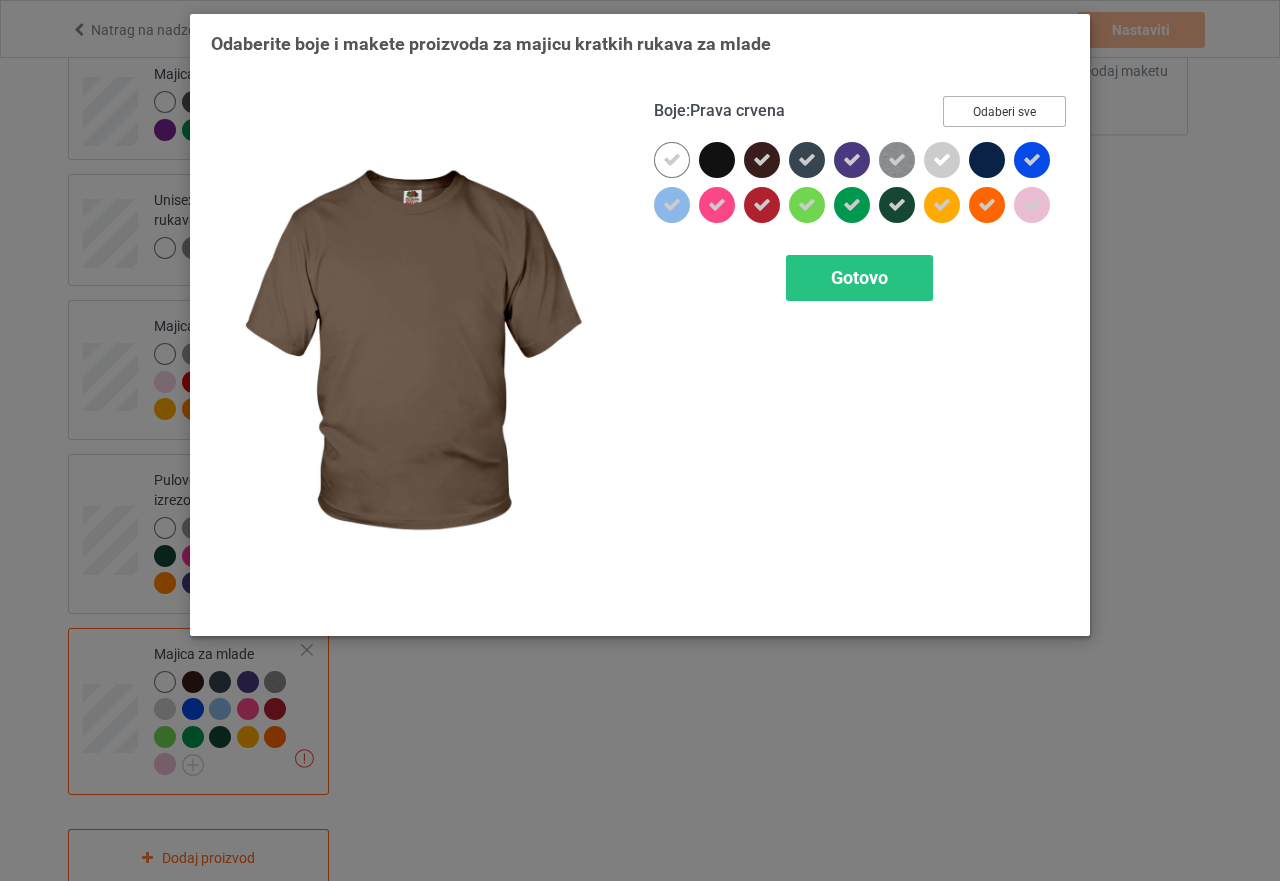 drag, startPoint x: 756, startPoint y: 160, endPoint x: 776, endPoint y: 203, distance: 47.423622 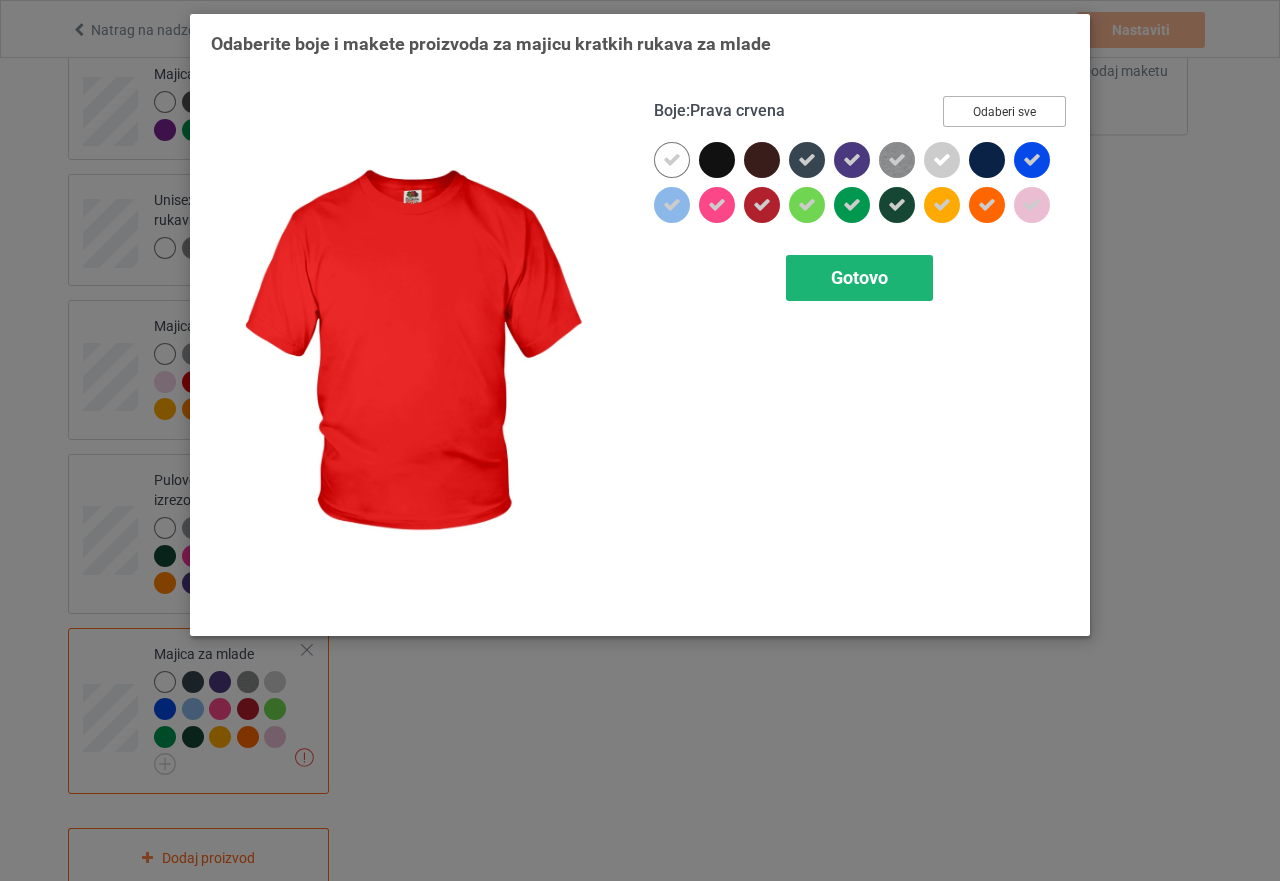 click on "Gotovo" at bounding box center (859, 277) 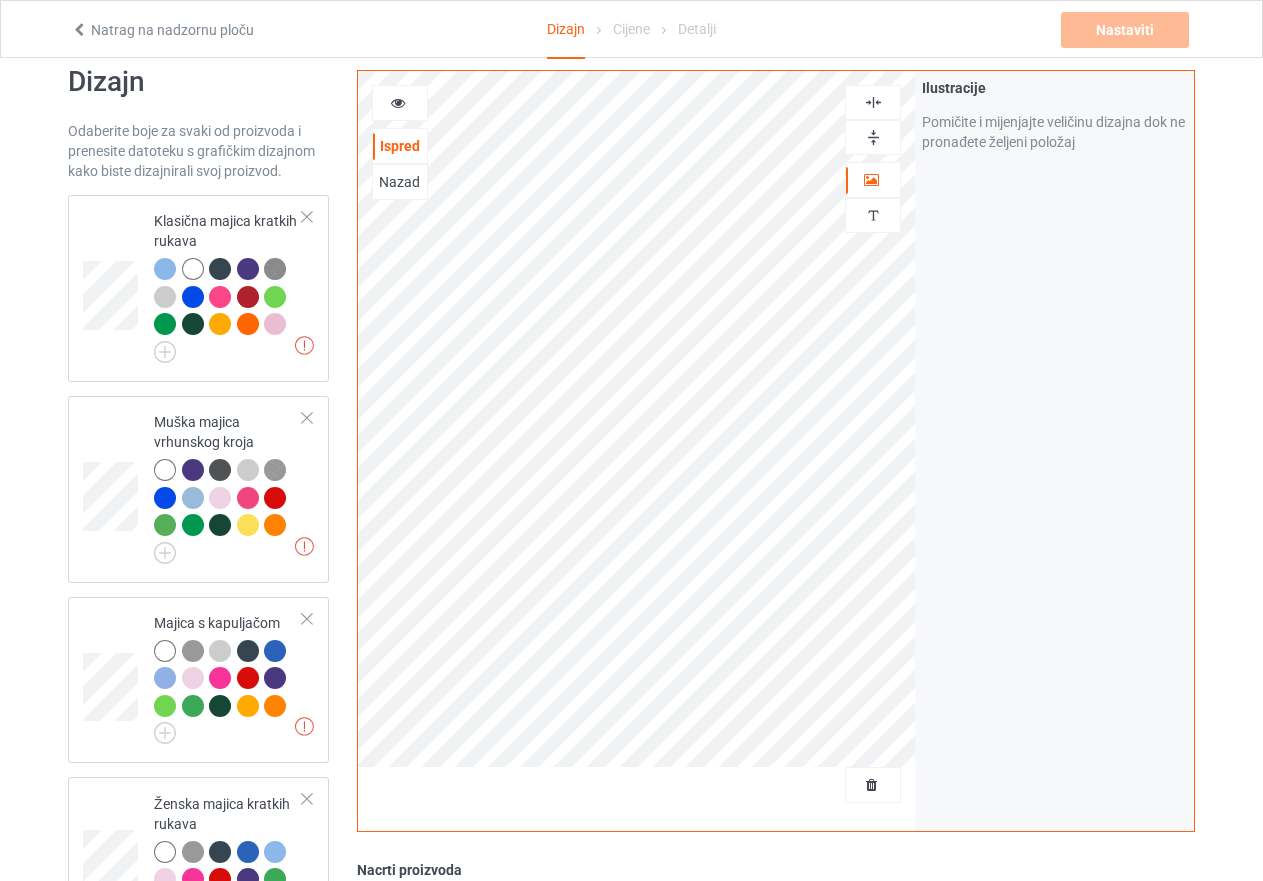 scroll, scrollTop: 0, scrollLeft: 0, axis: both 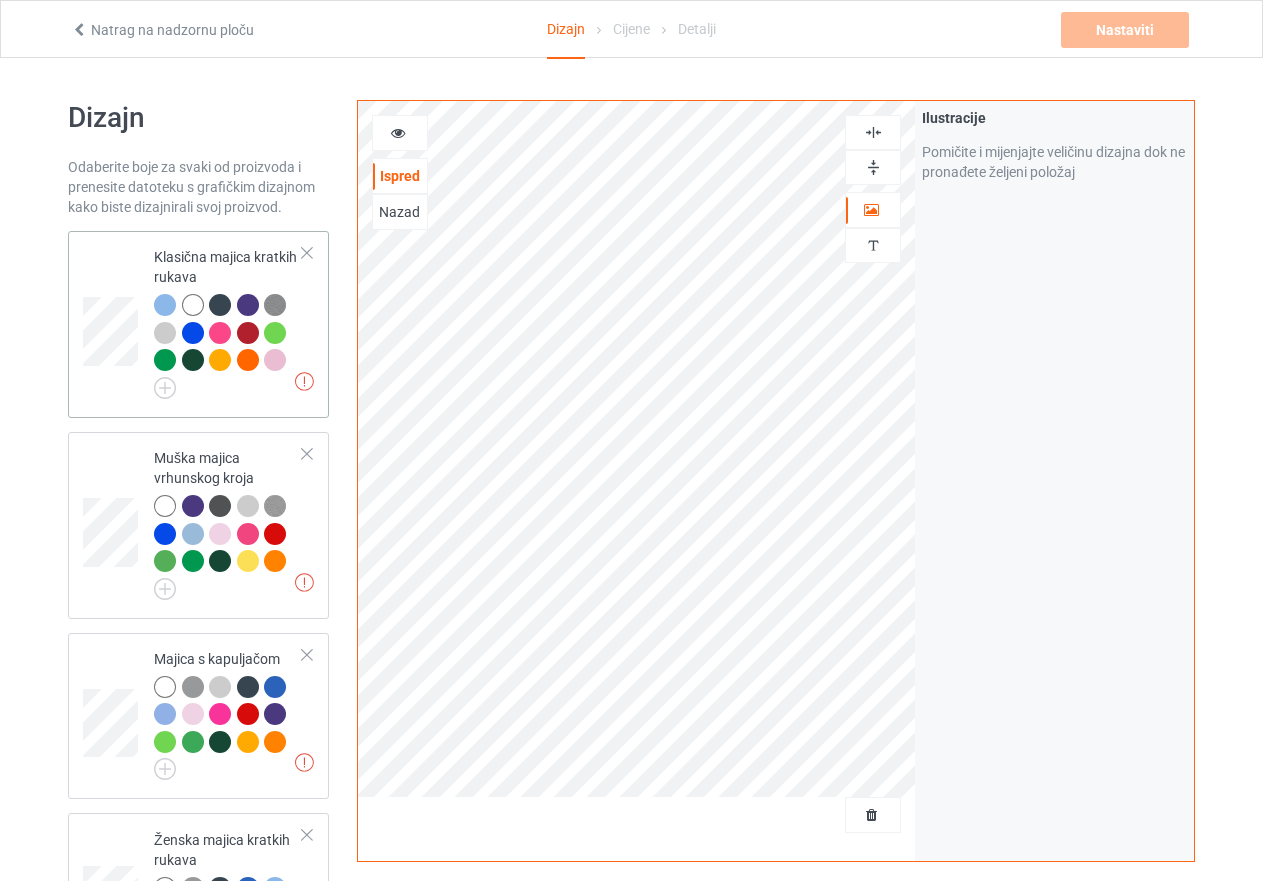 click on "Klasična majica kratkih rukava" at bounding box center (228, 319) 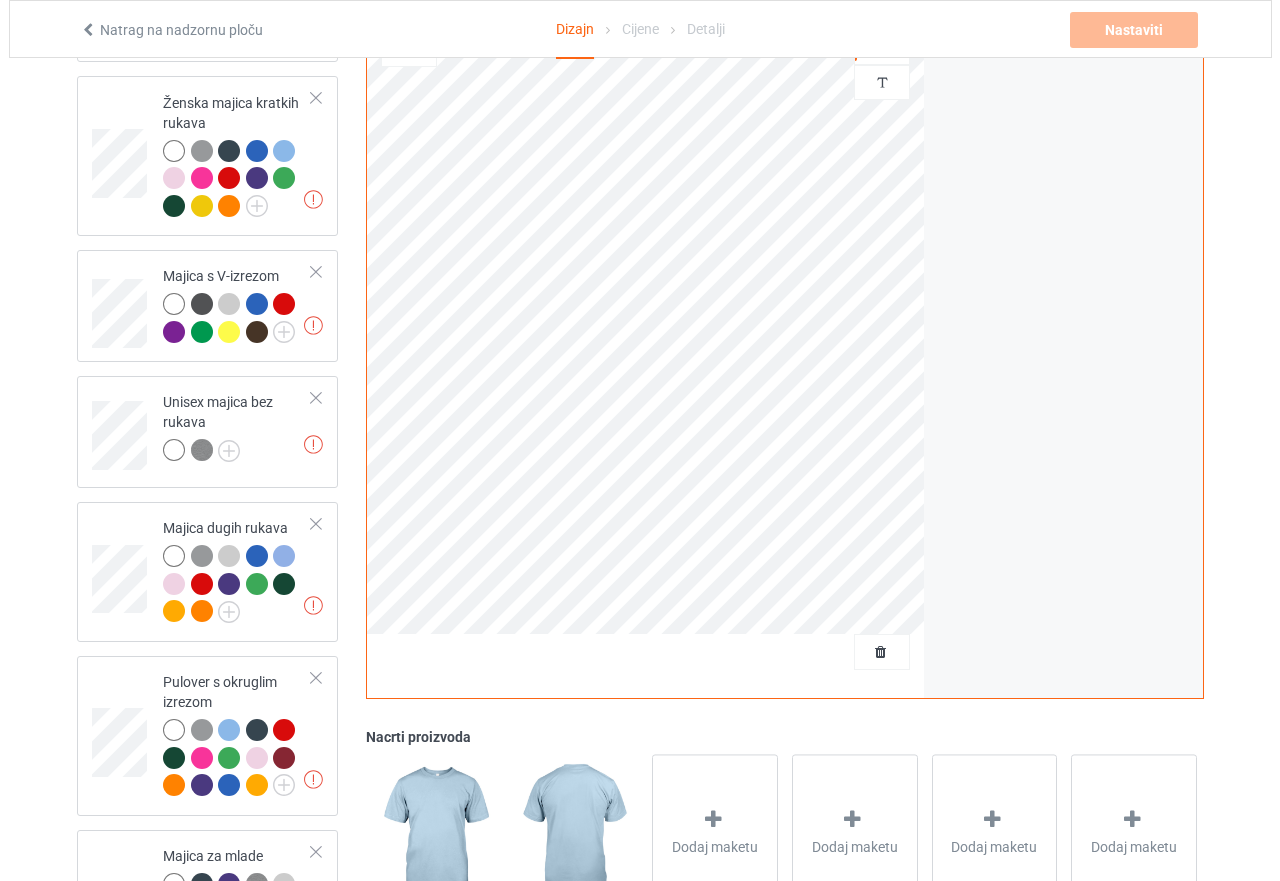 scroll, scrollTop: 995, scrollLeft: 0, axis: vertical 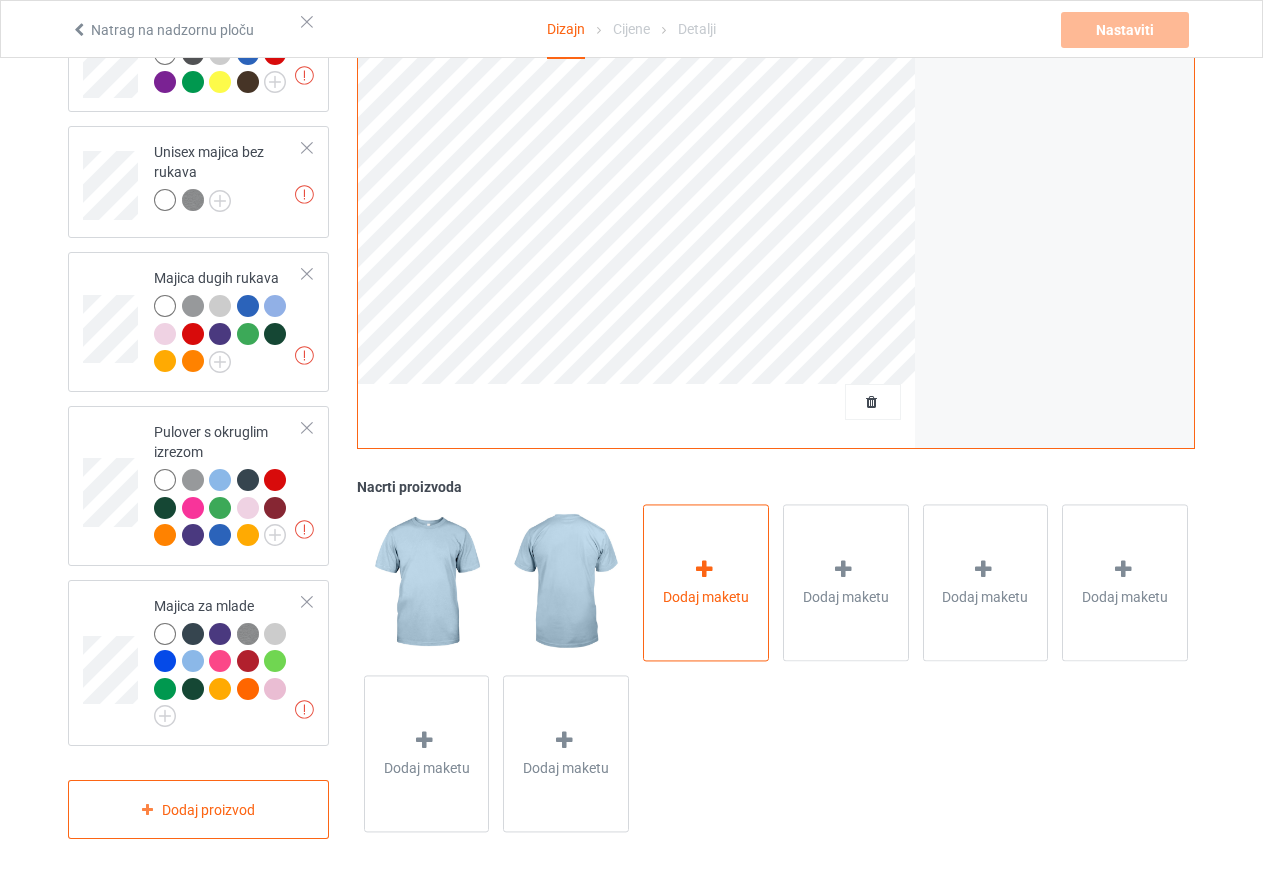 click at bounding box center [704, 569] 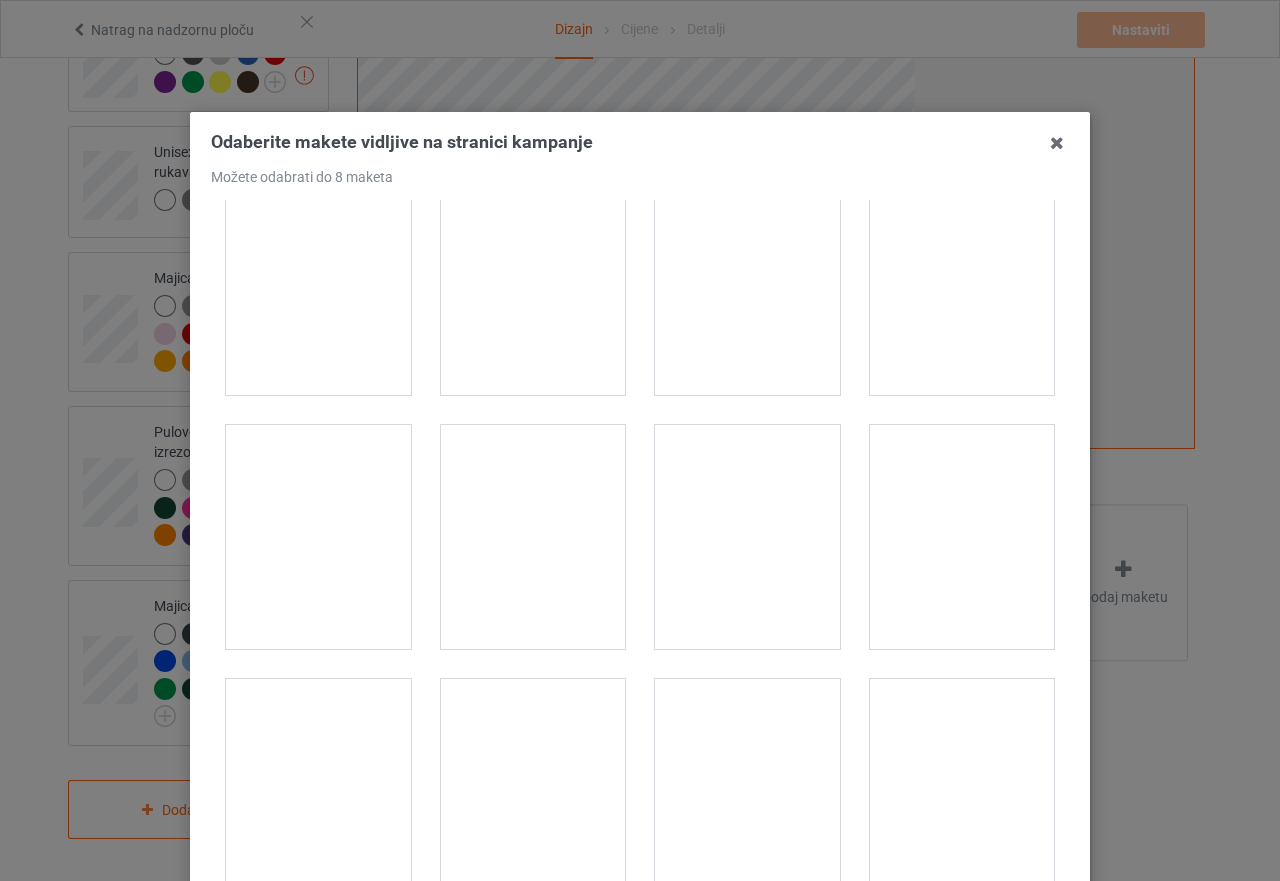 scroll, scrollTop: 3500, scrollLeft: 0, axis: vertical 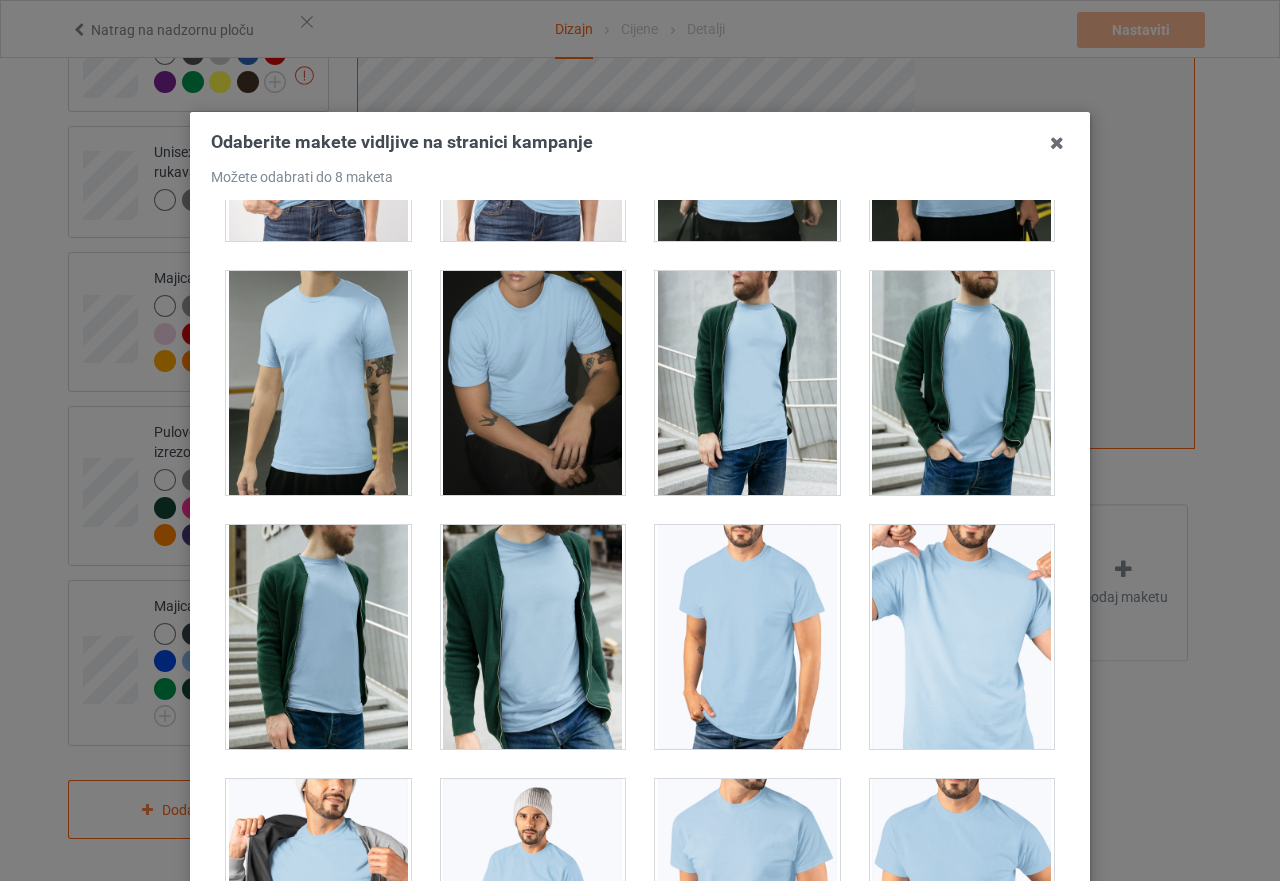click at bounding box center [747, 637] 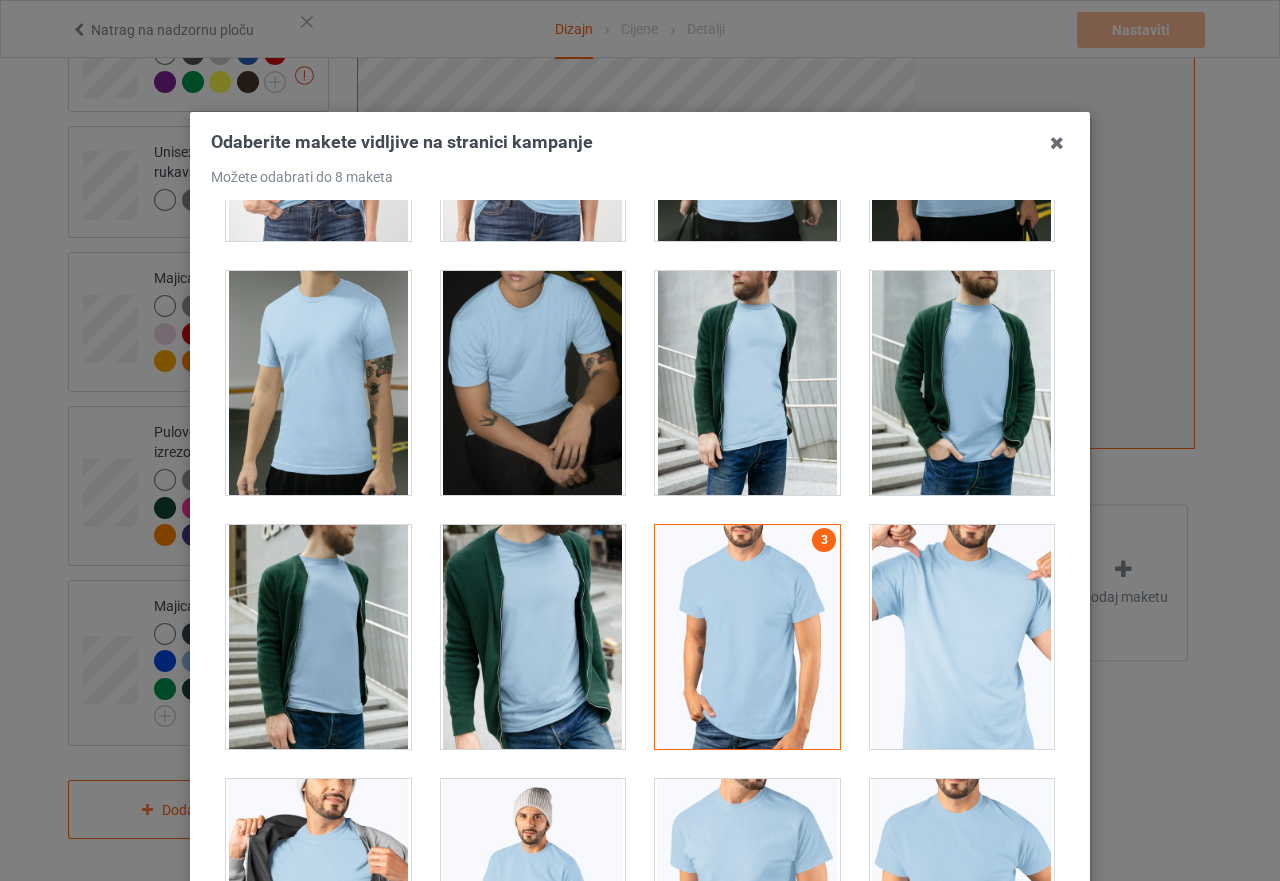 click at bounding box center (533, 637) 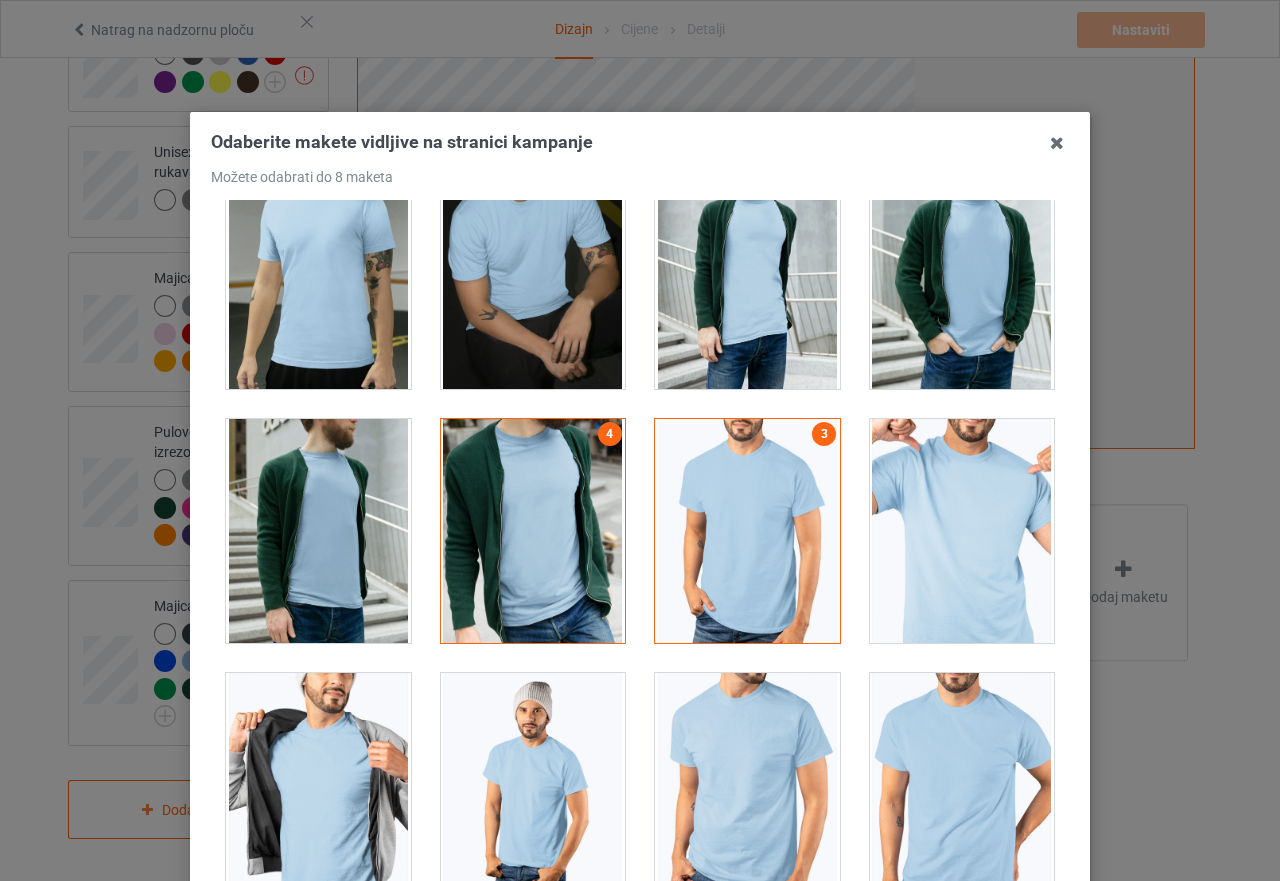 scroll, scrollTop: 3600, scrollLeft: 0, axis: vertical 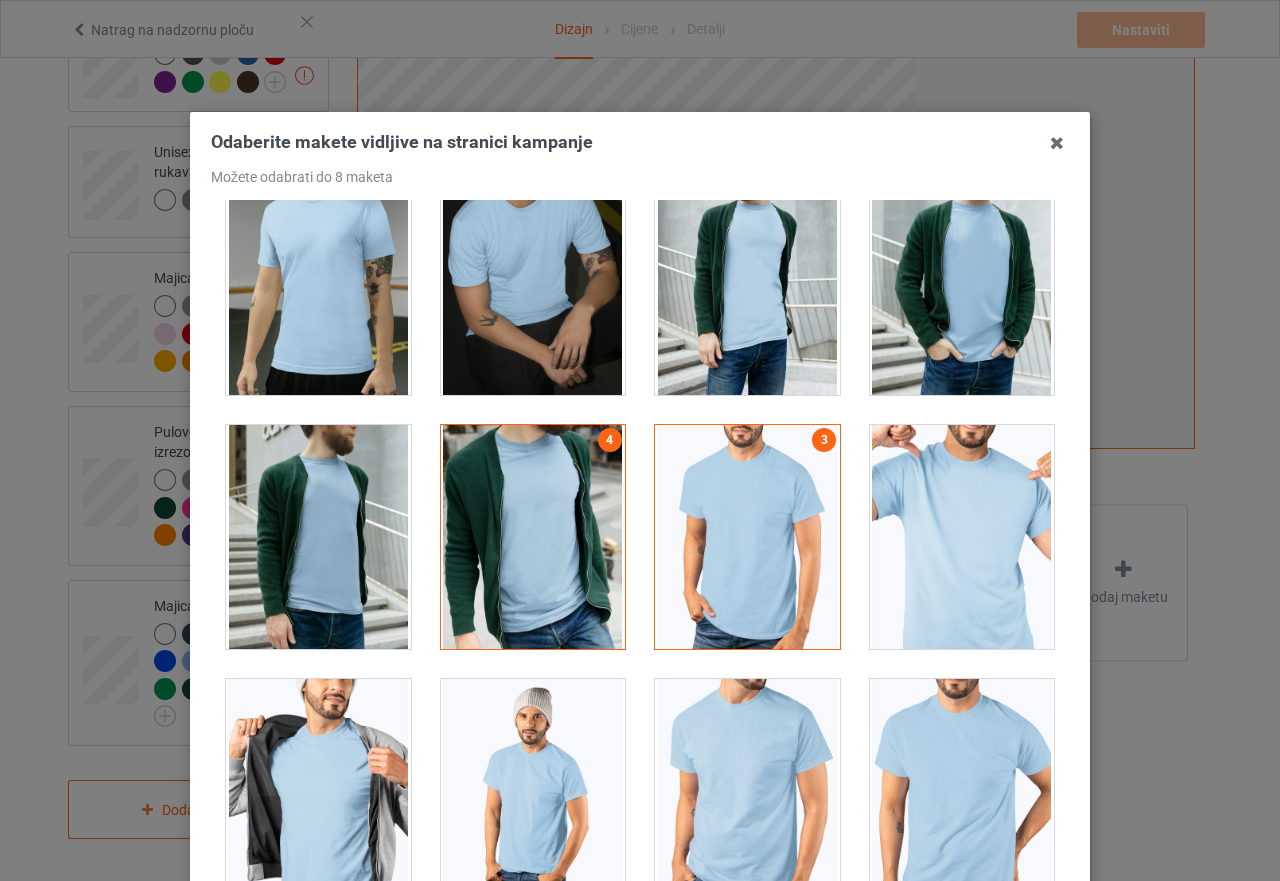 click at bounding box center (962, 283) 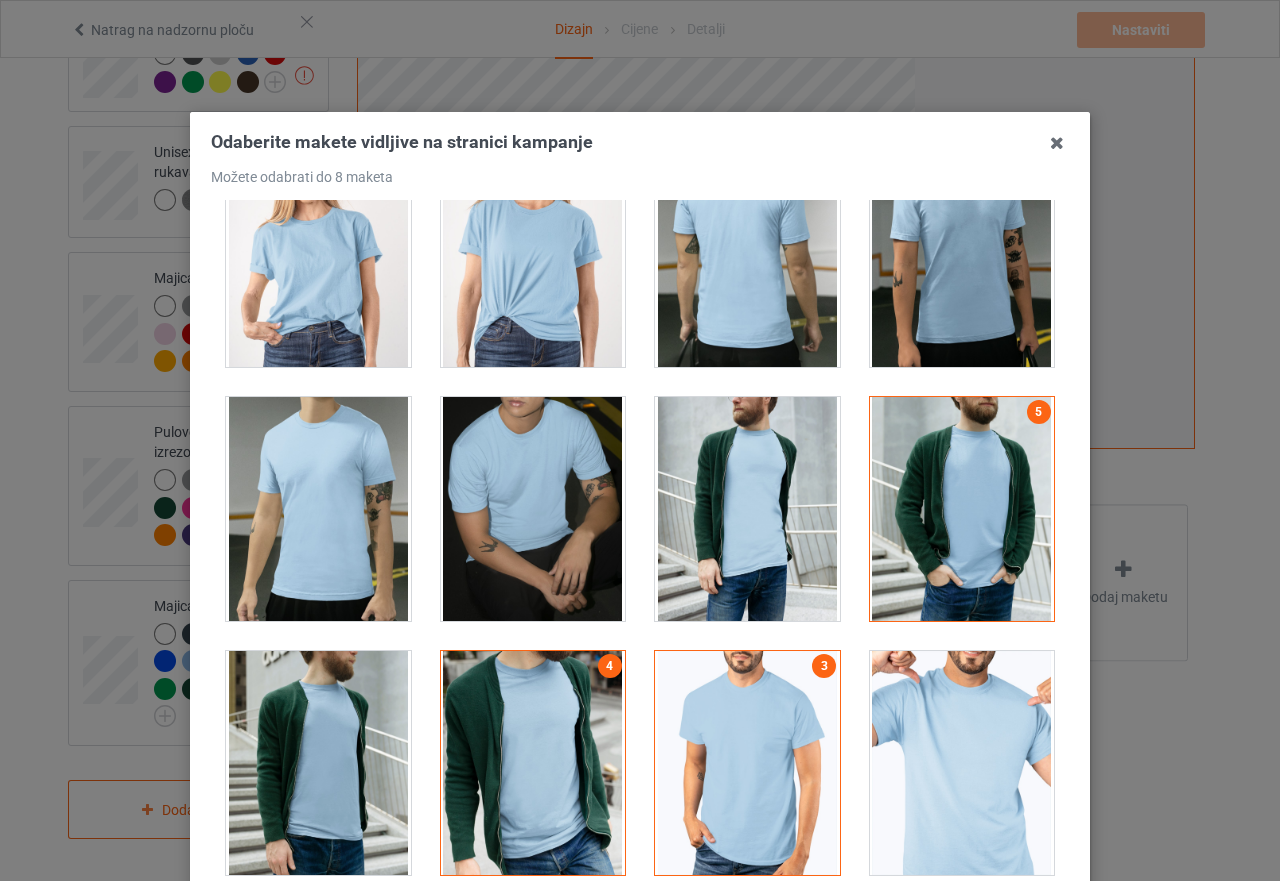 scroll, scrollTop: 3200, scrollLeft: 0, axis: vertical 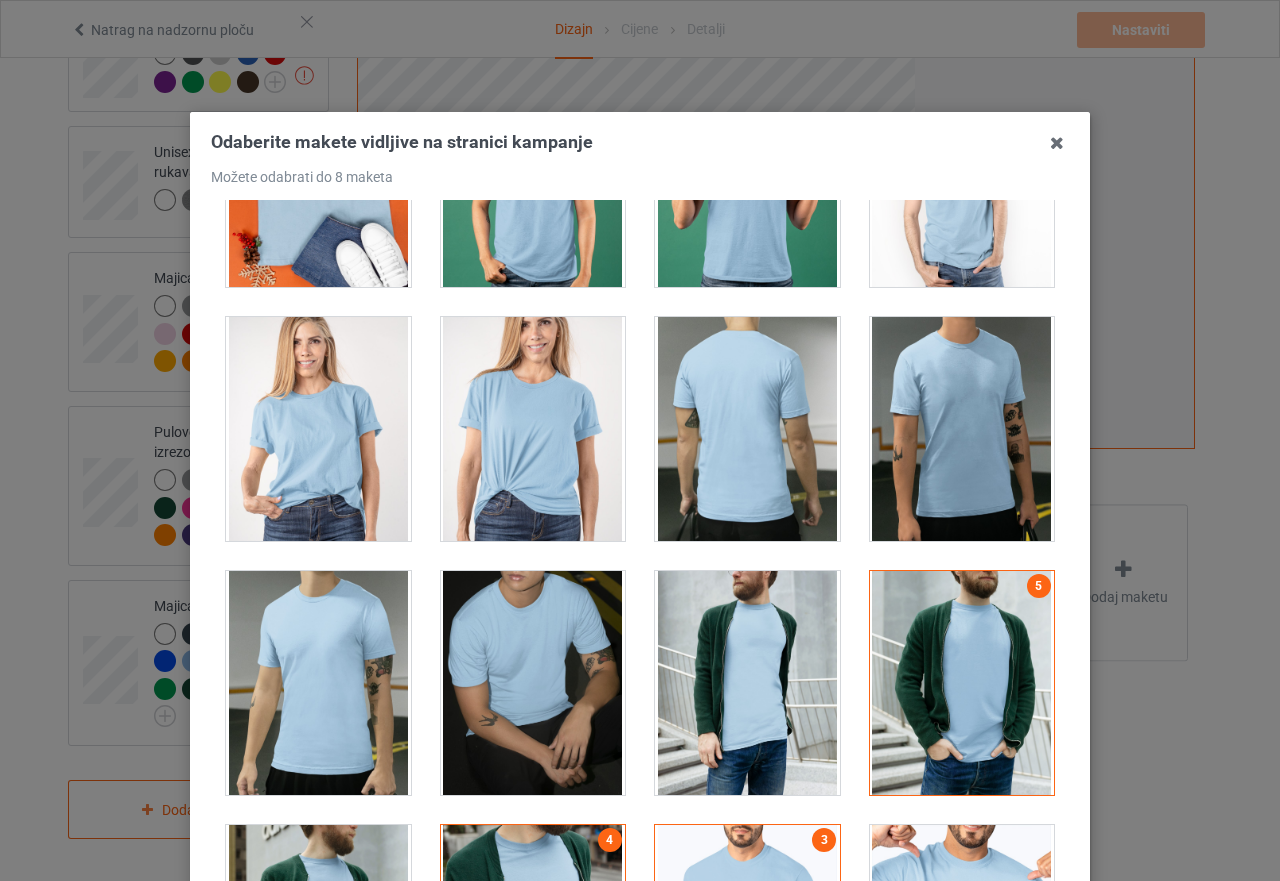 click at bounding box center [318, 429] 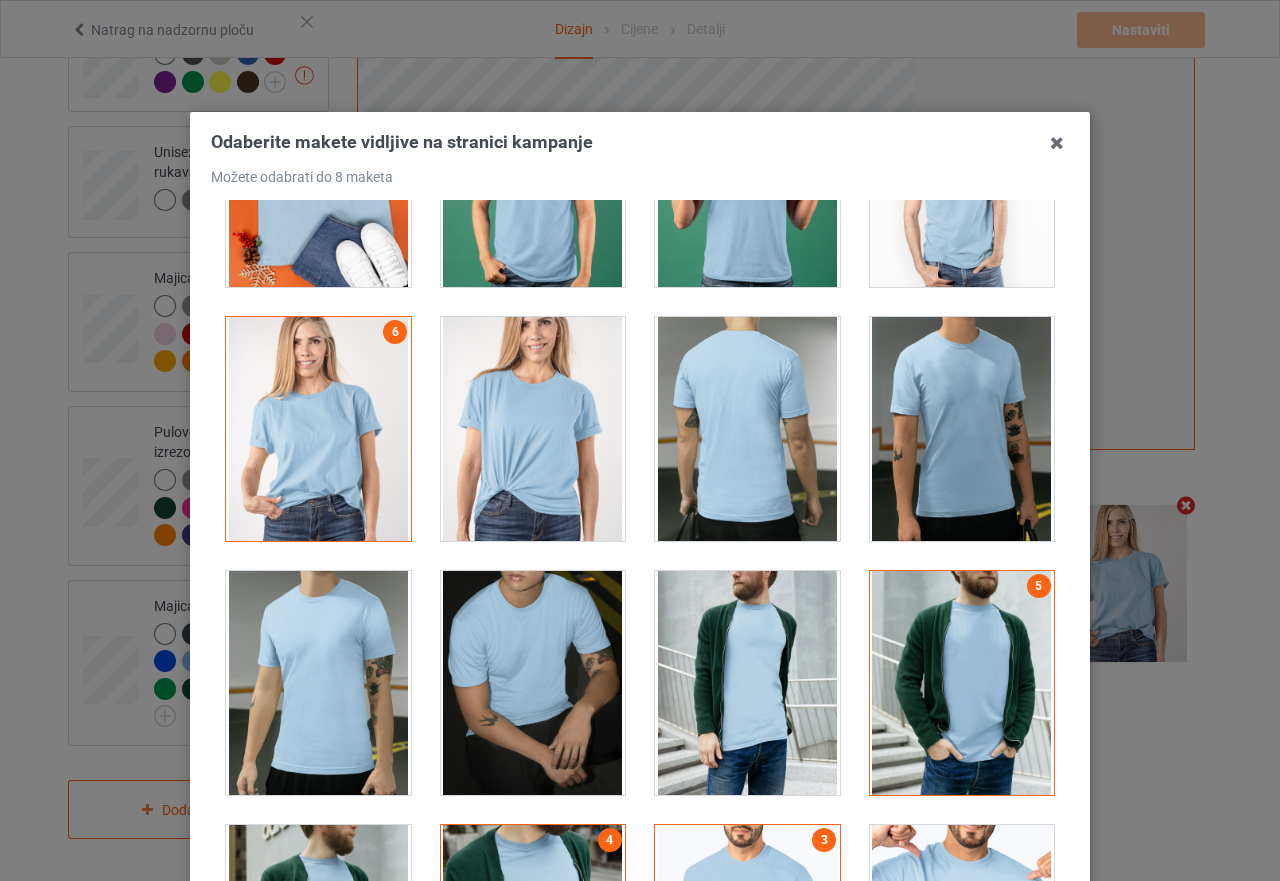 click at bounding box center [533, 429] 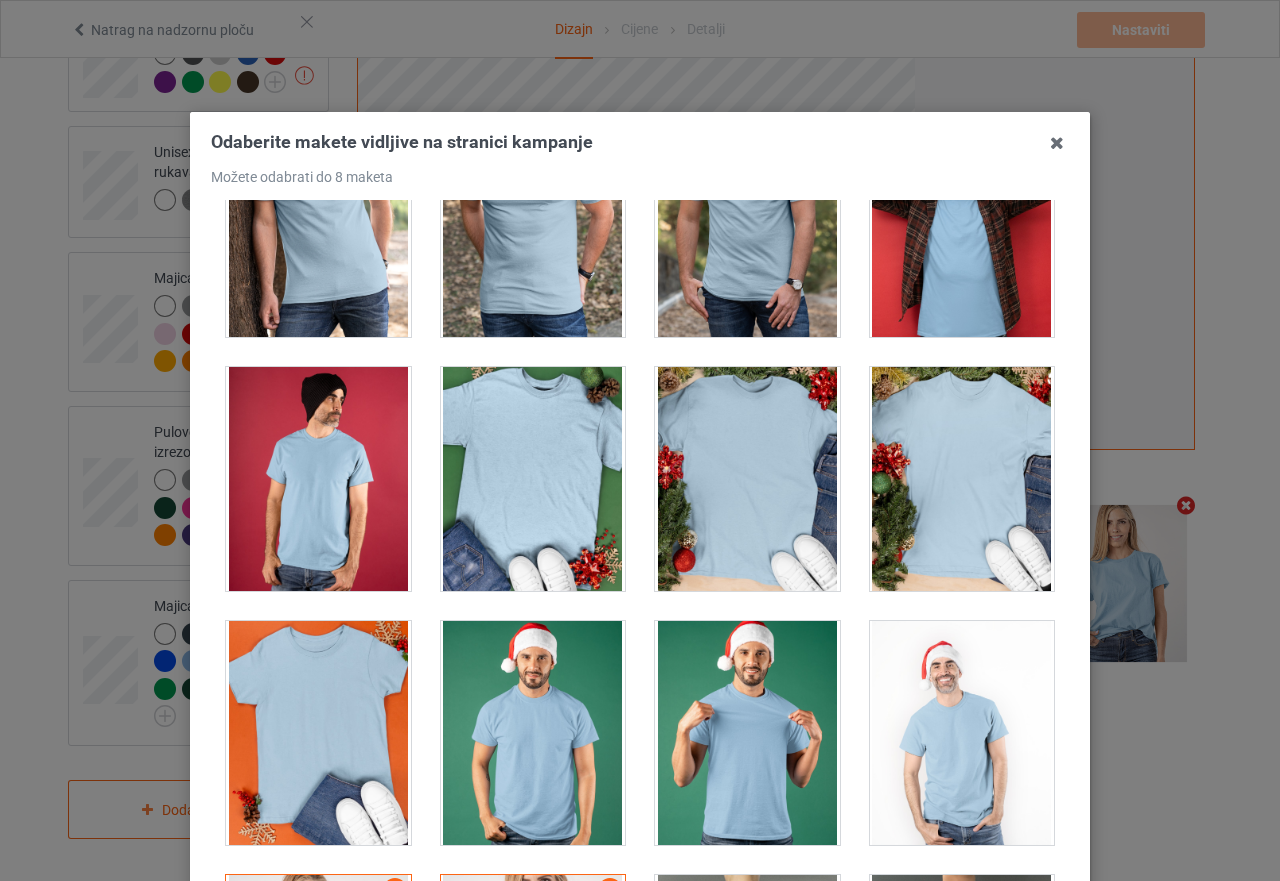 scroll, scrollTop: 3000, scrollLeft: 0, axis: vertical 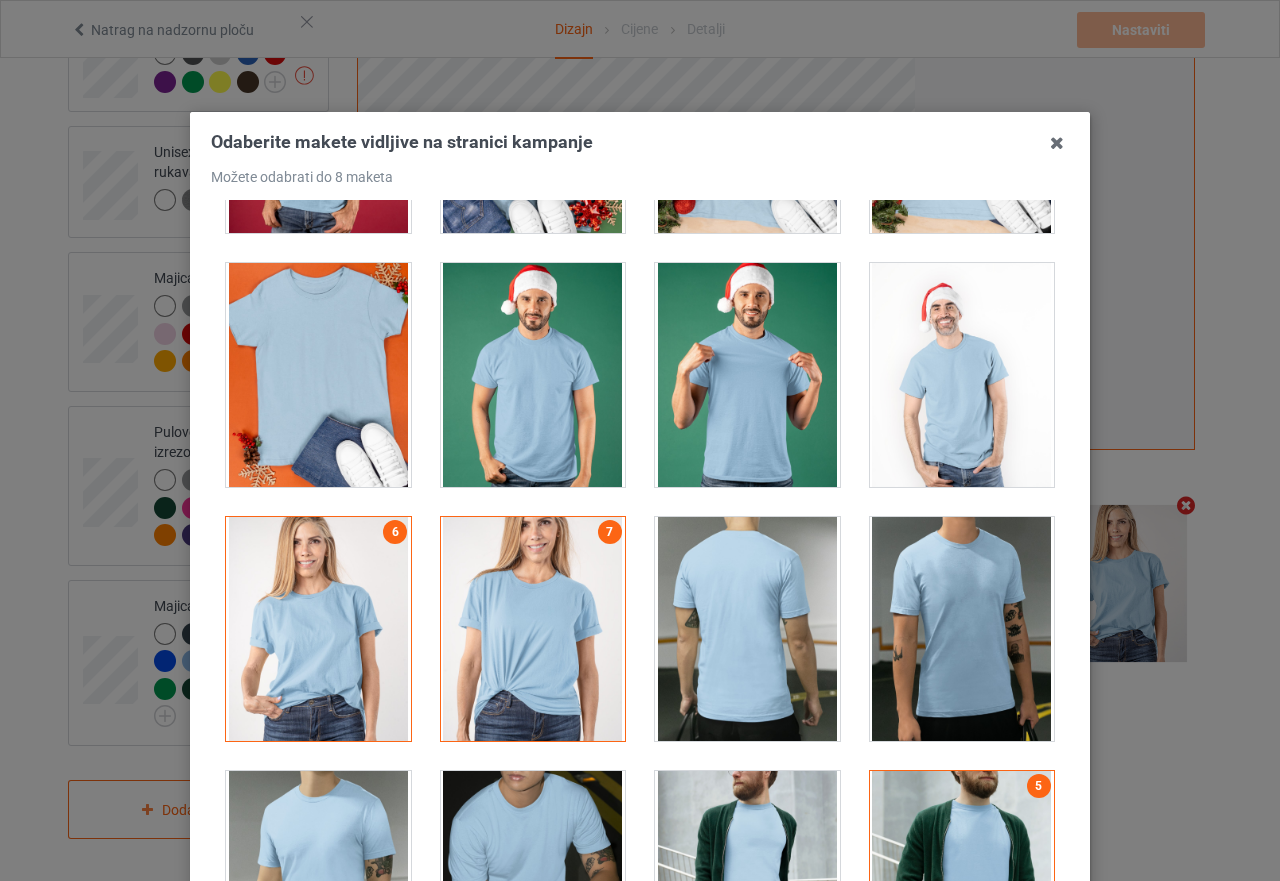 click at bounding box center (533, 629) 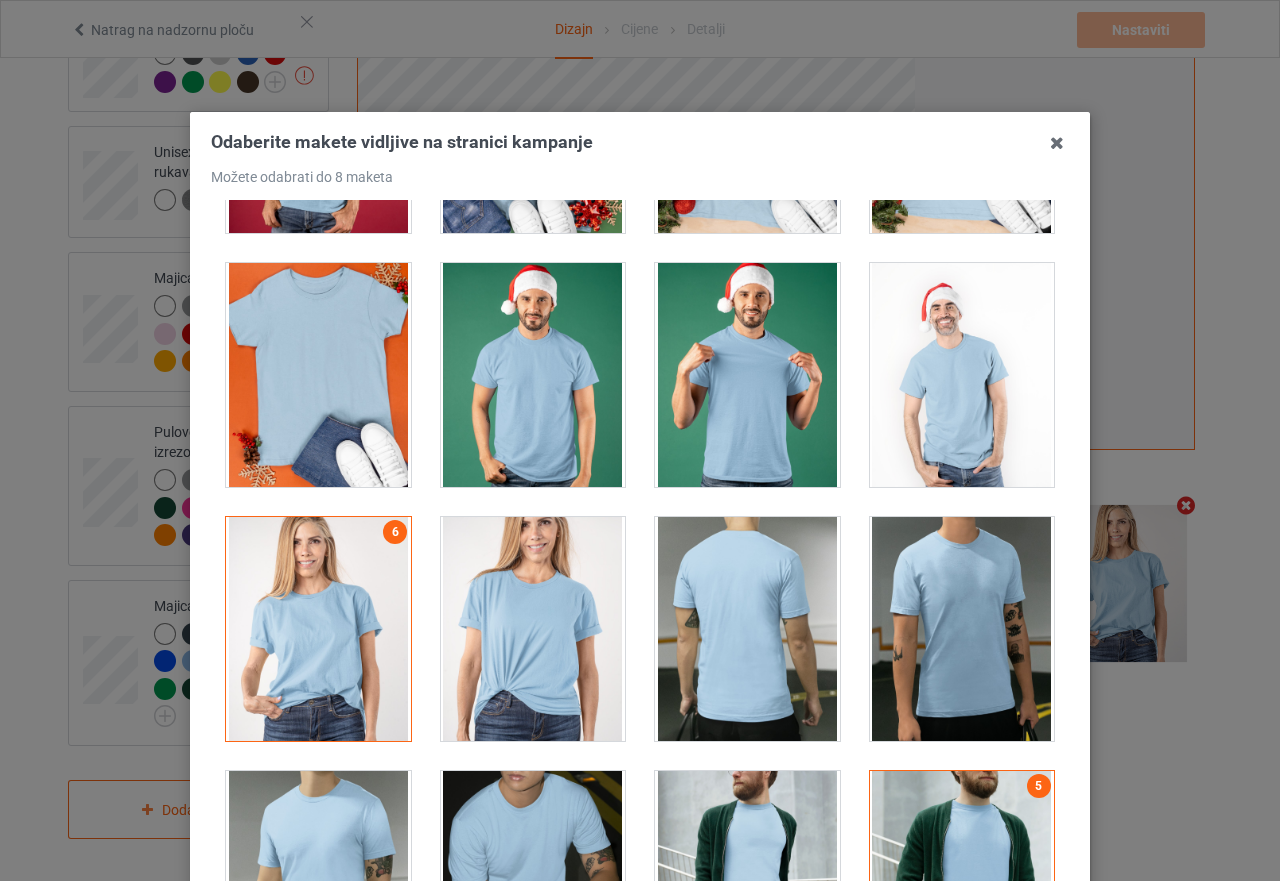 click at bounding box center [318, 629] 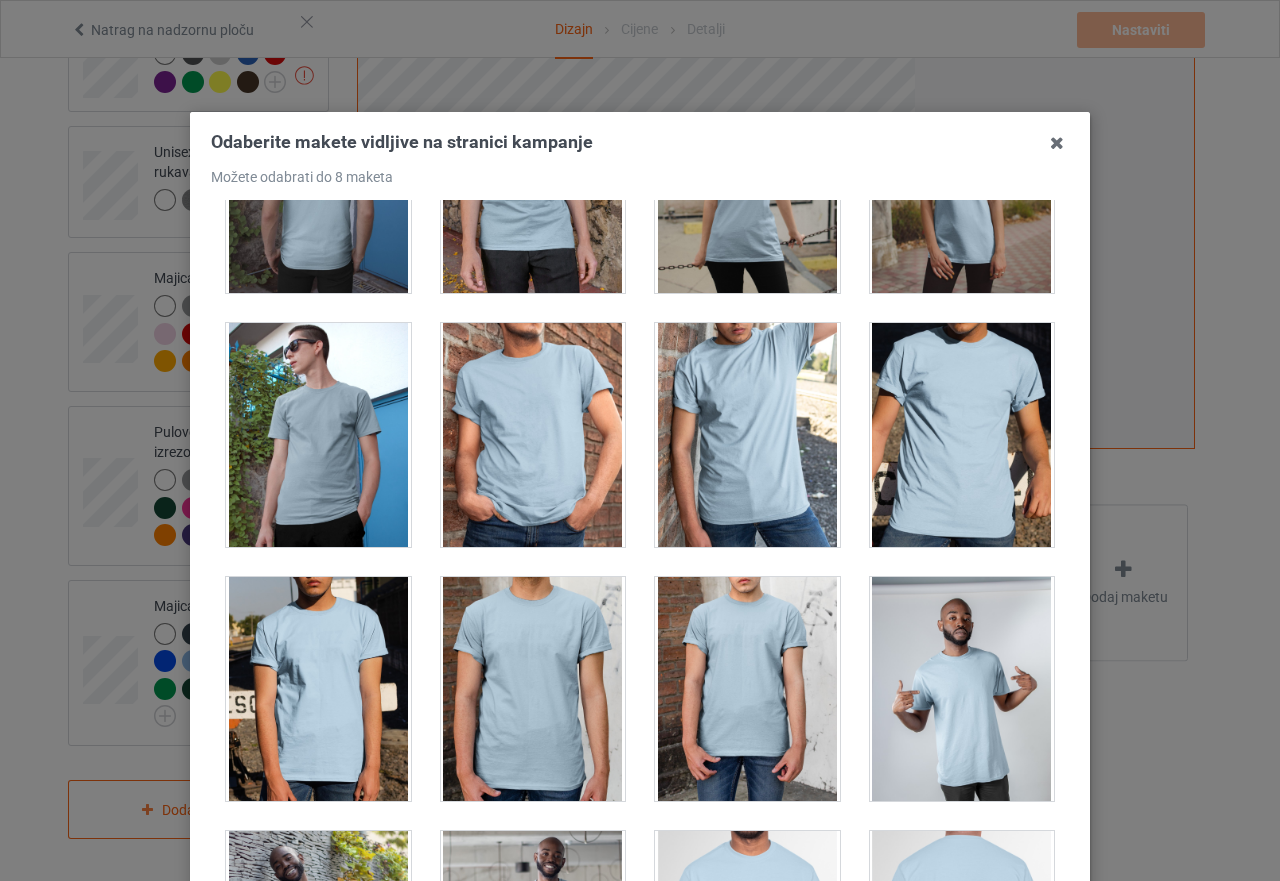 scroll, scrollTop: 0, scrollLeft: 0, axis: both 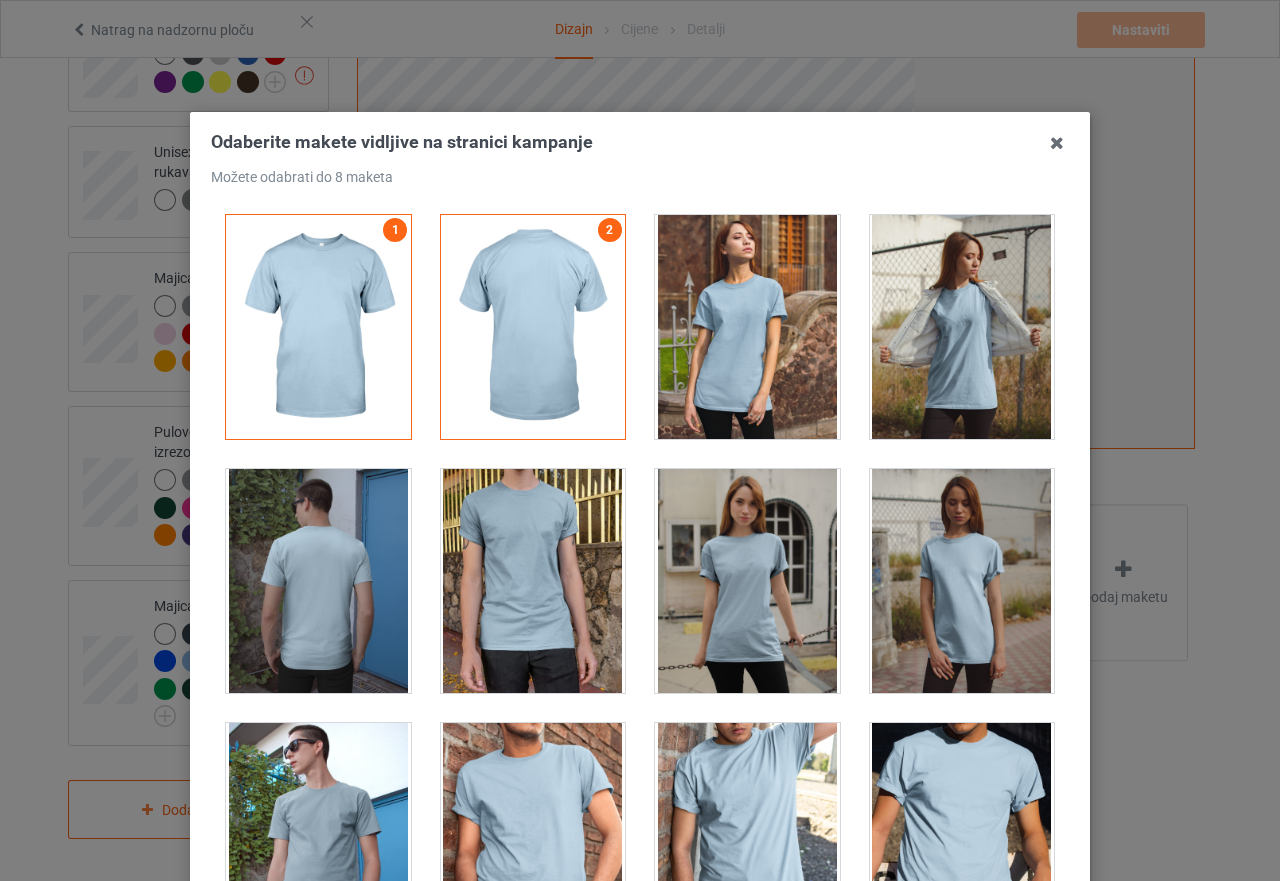 click at bounding box center [747, 327] 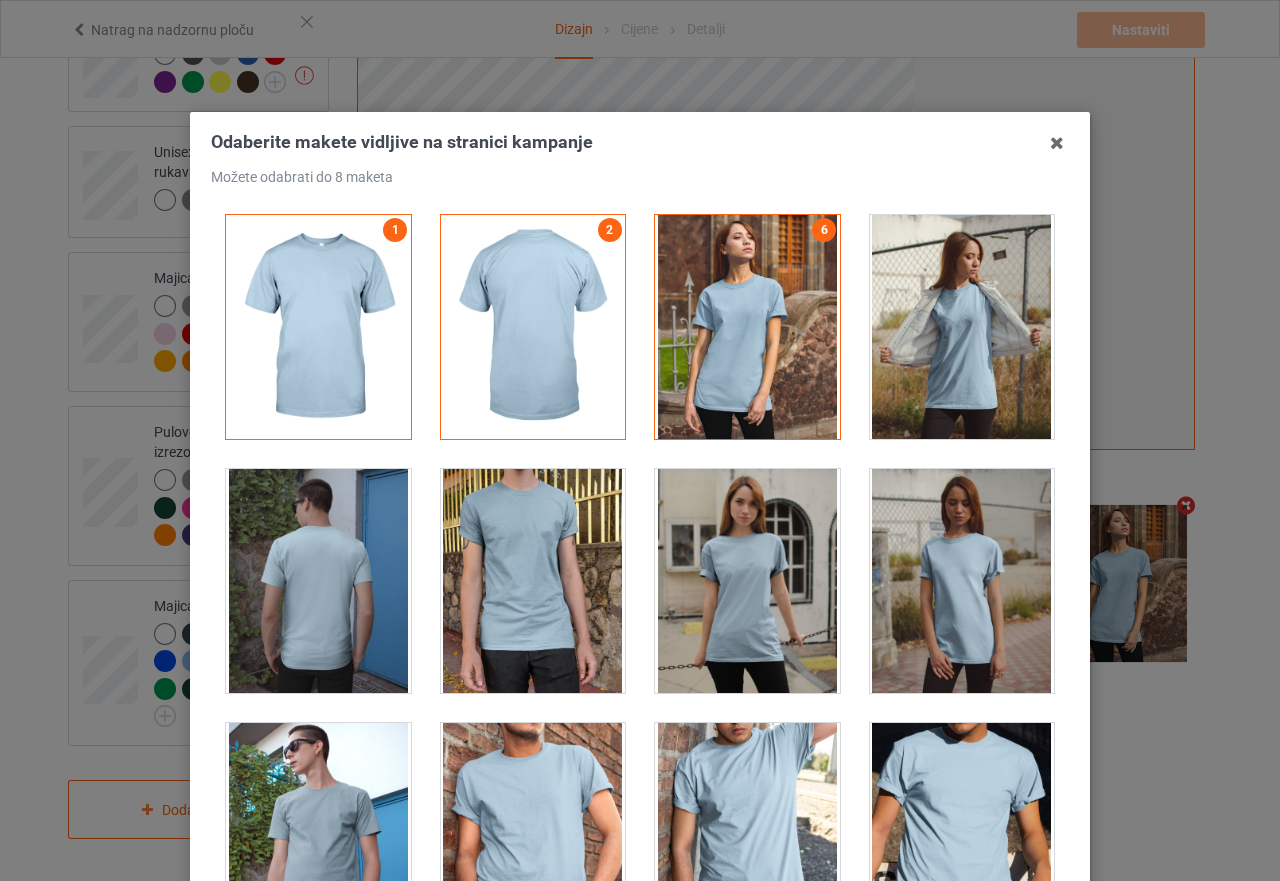 click at bounding box center [747, 581] 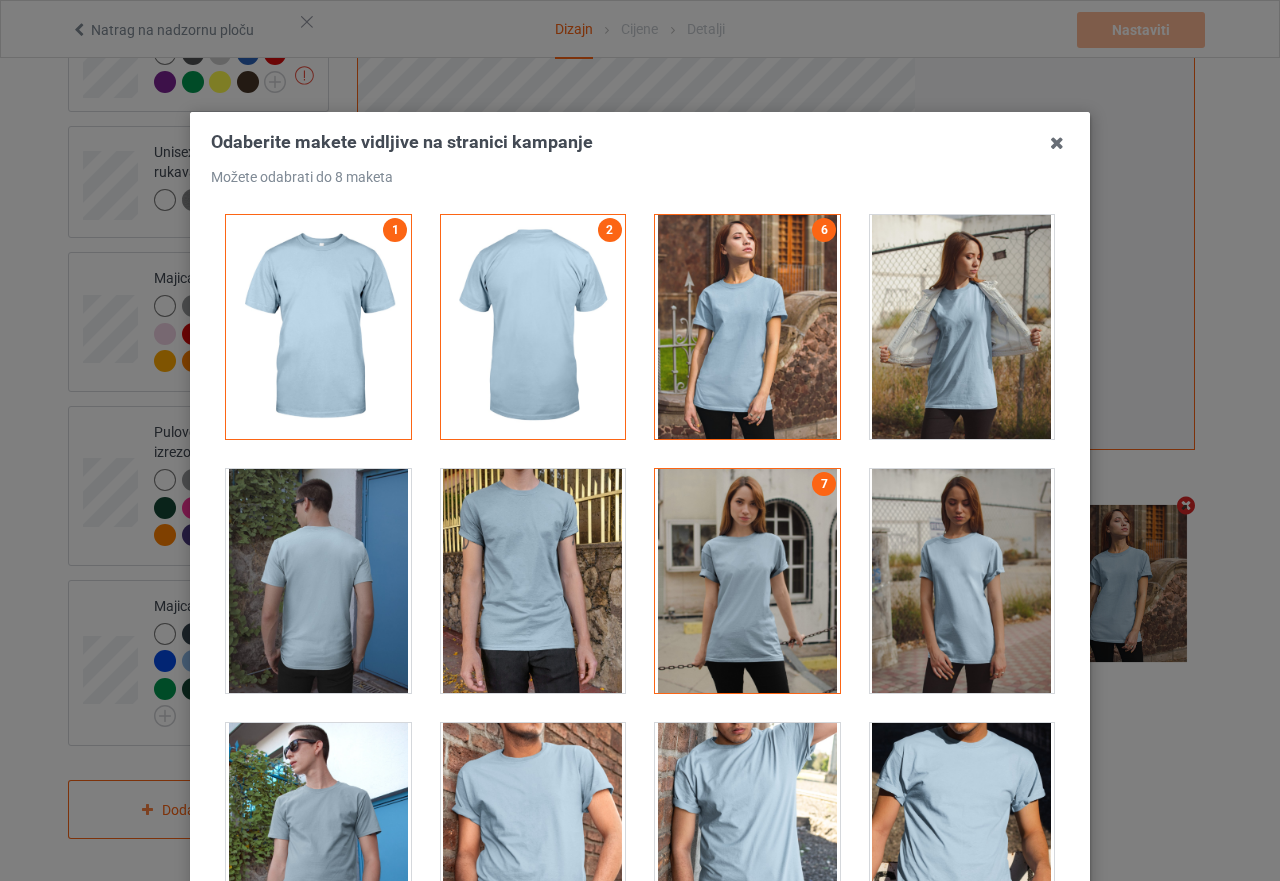 click at bounding box center [962, 581] 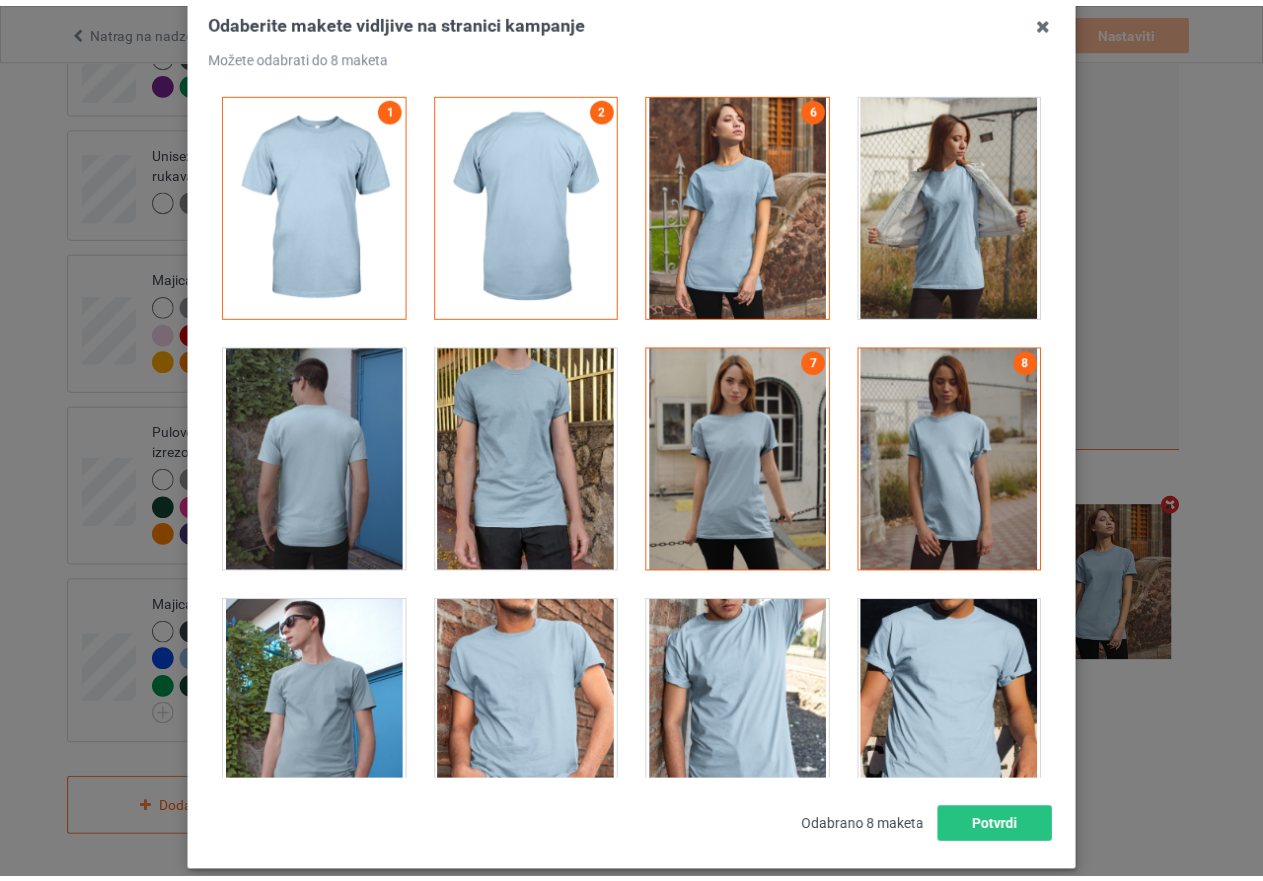 scroll, scrollTop: 227, scrollLeft: 0, axis: vertical 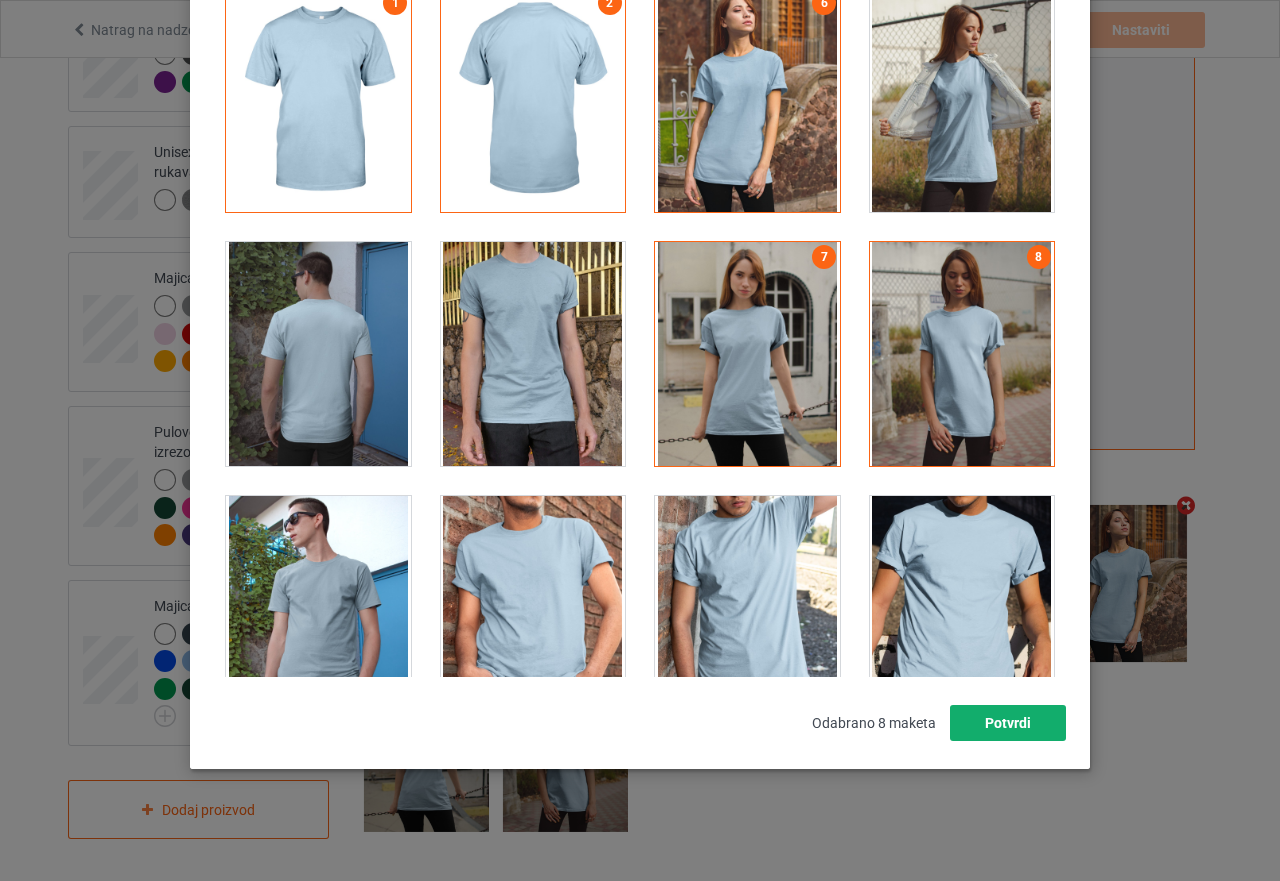 click on "Potvrdi" at bounding box center [1008, 723] 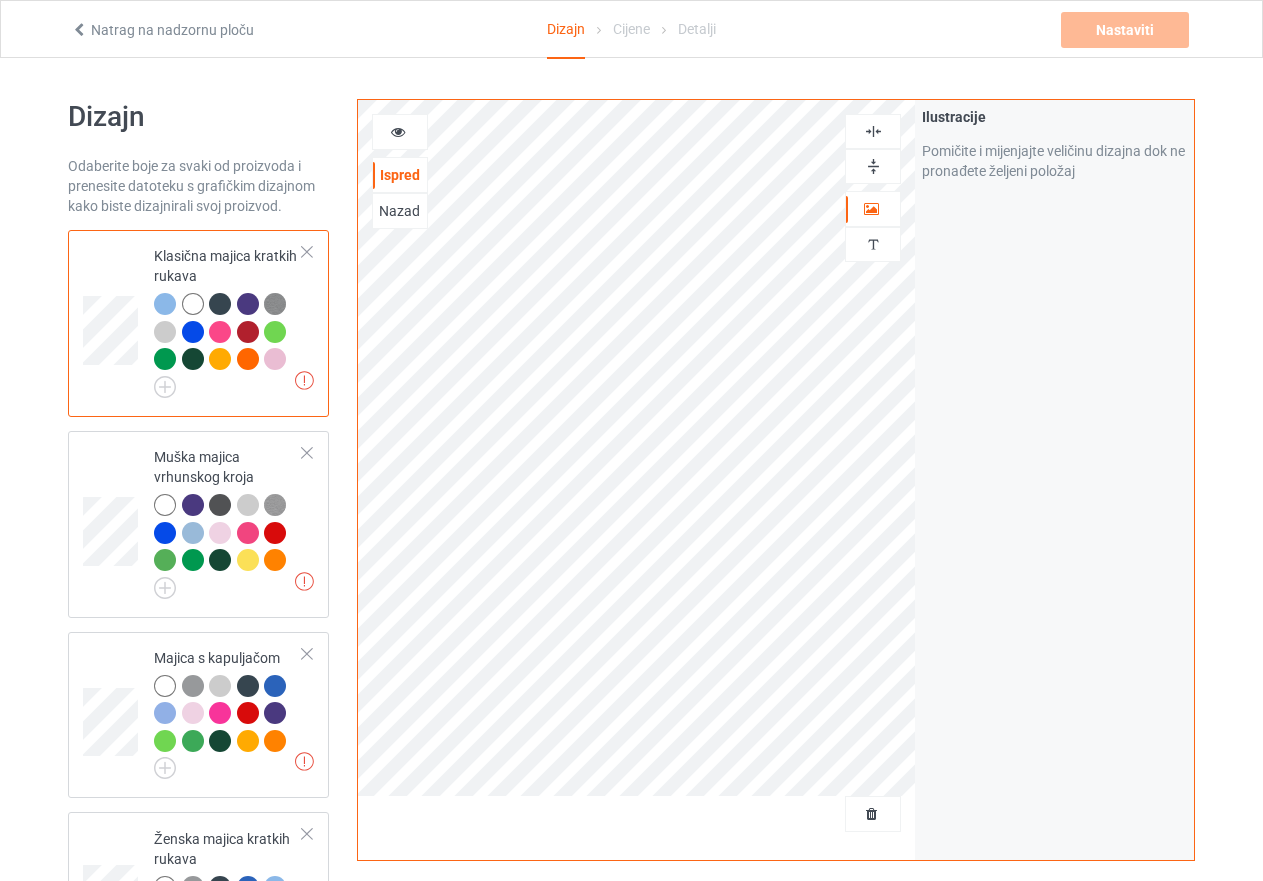 scroll, scrollTop: 0, scrollLeft: 0, axis: both 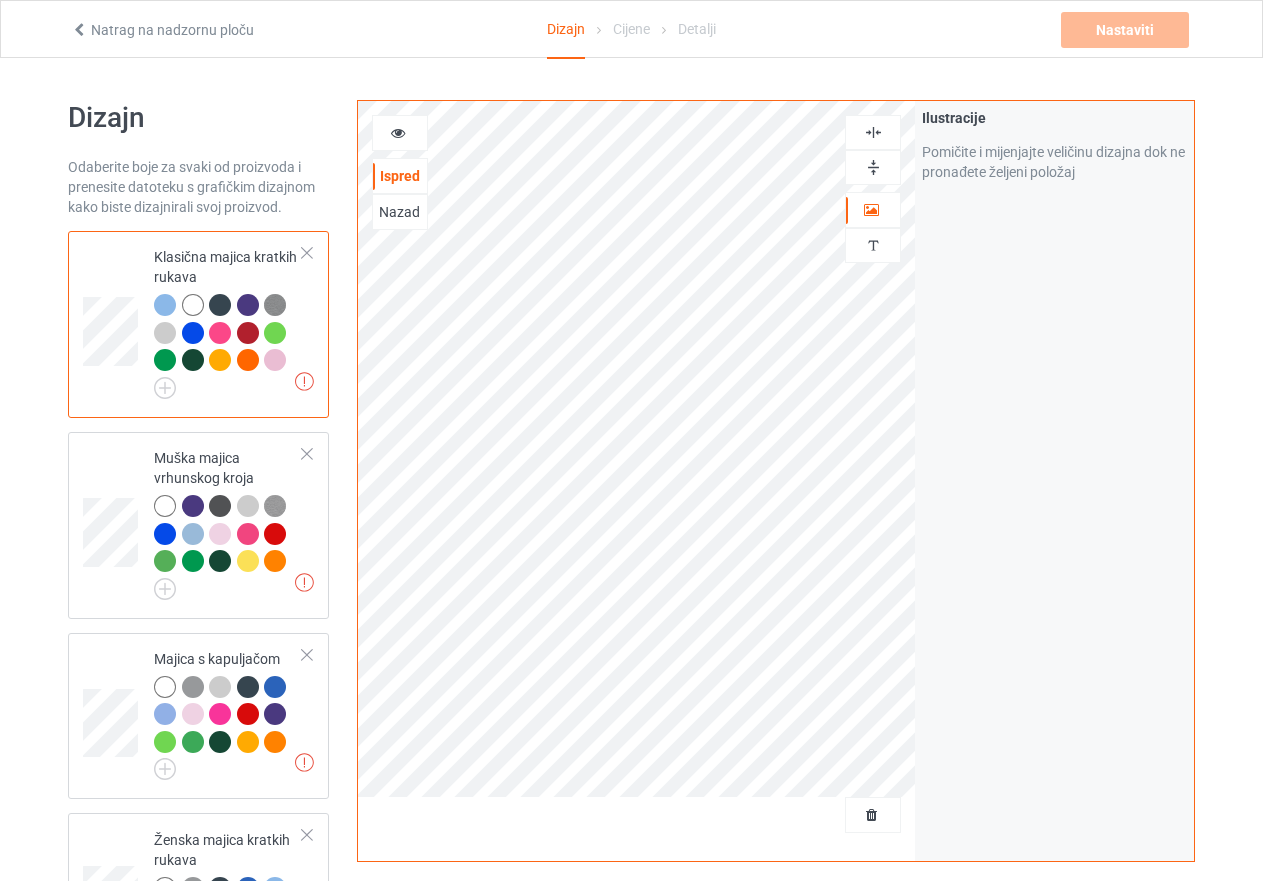 click at bounding box center [220, 305] 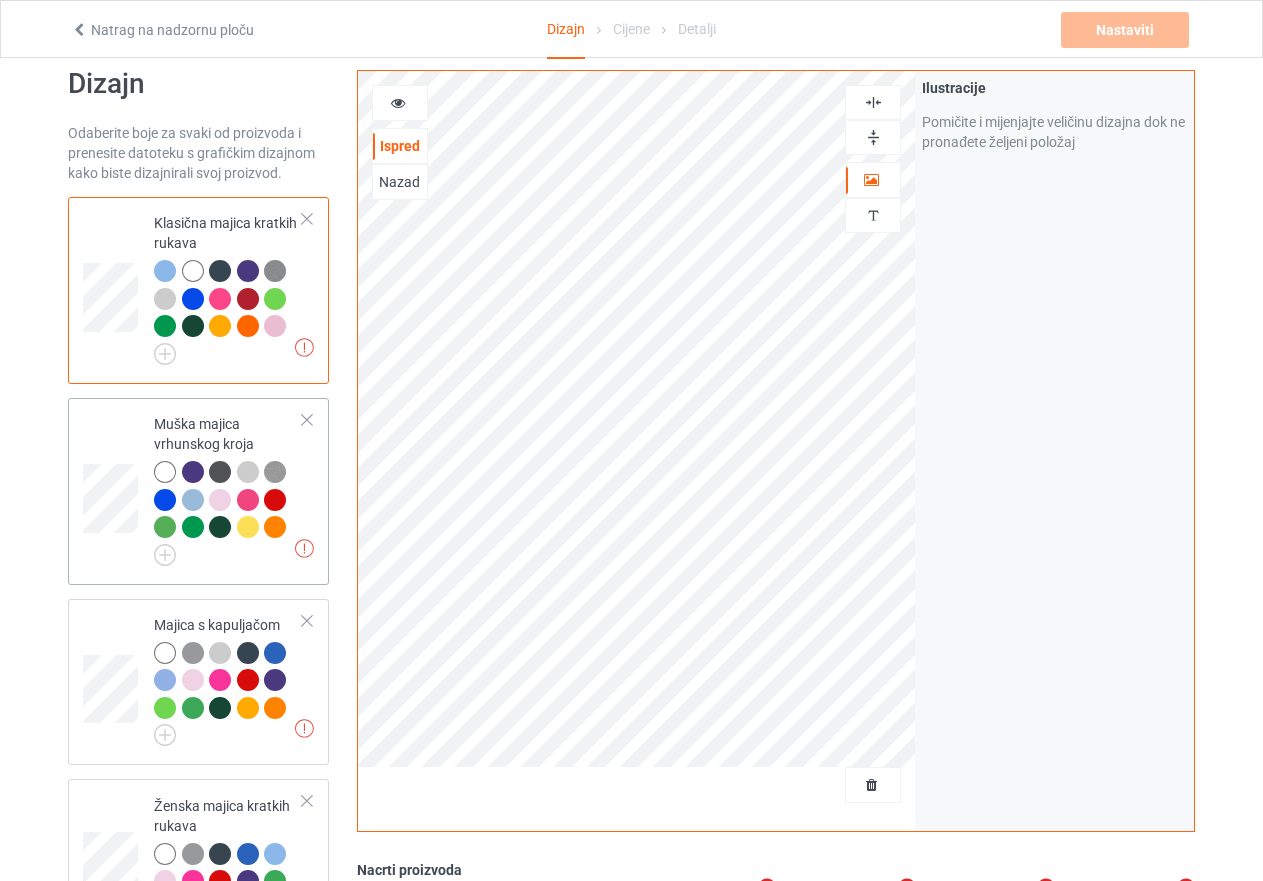 scroll, scrollTop: 0, scrollLeft: 0, axis: both 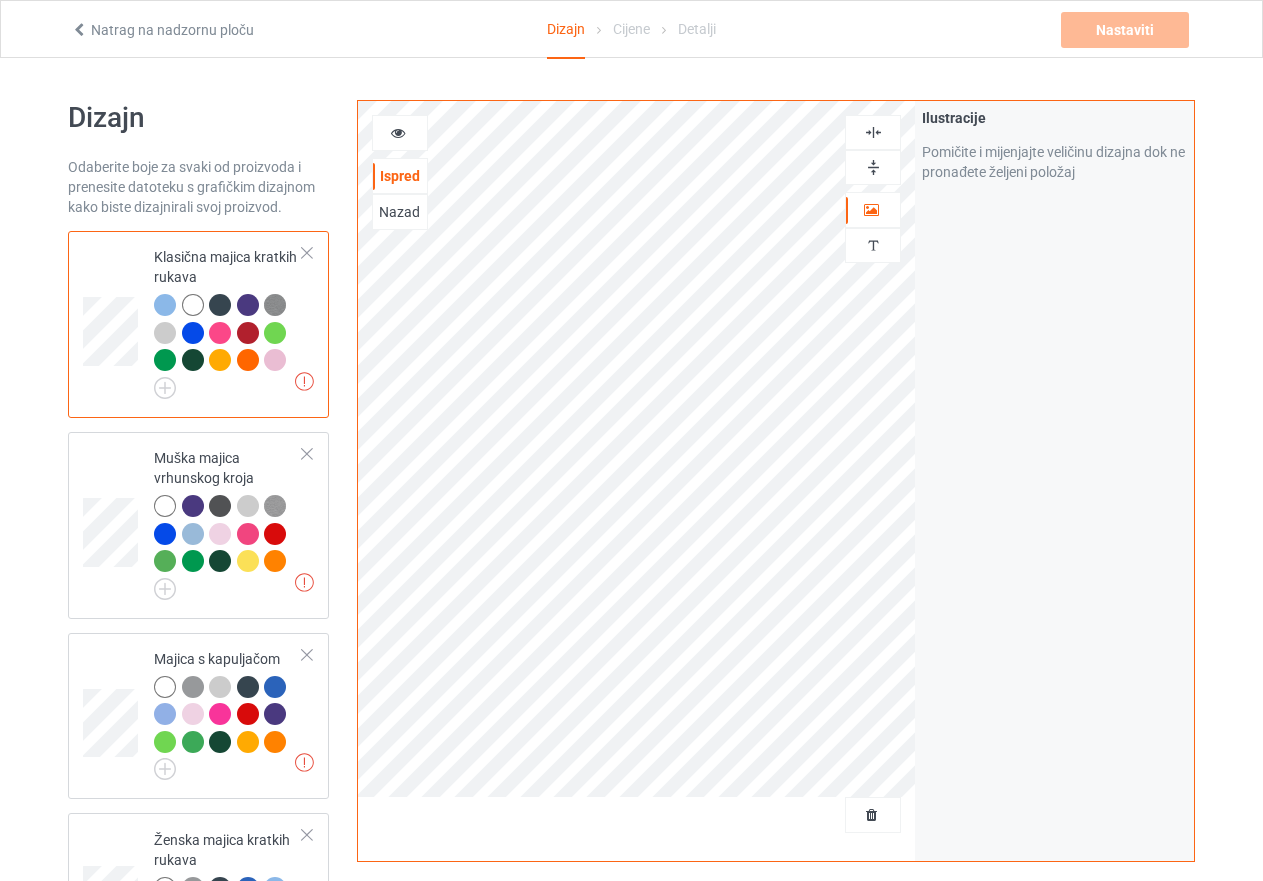 click at bounding box center (275, 333) 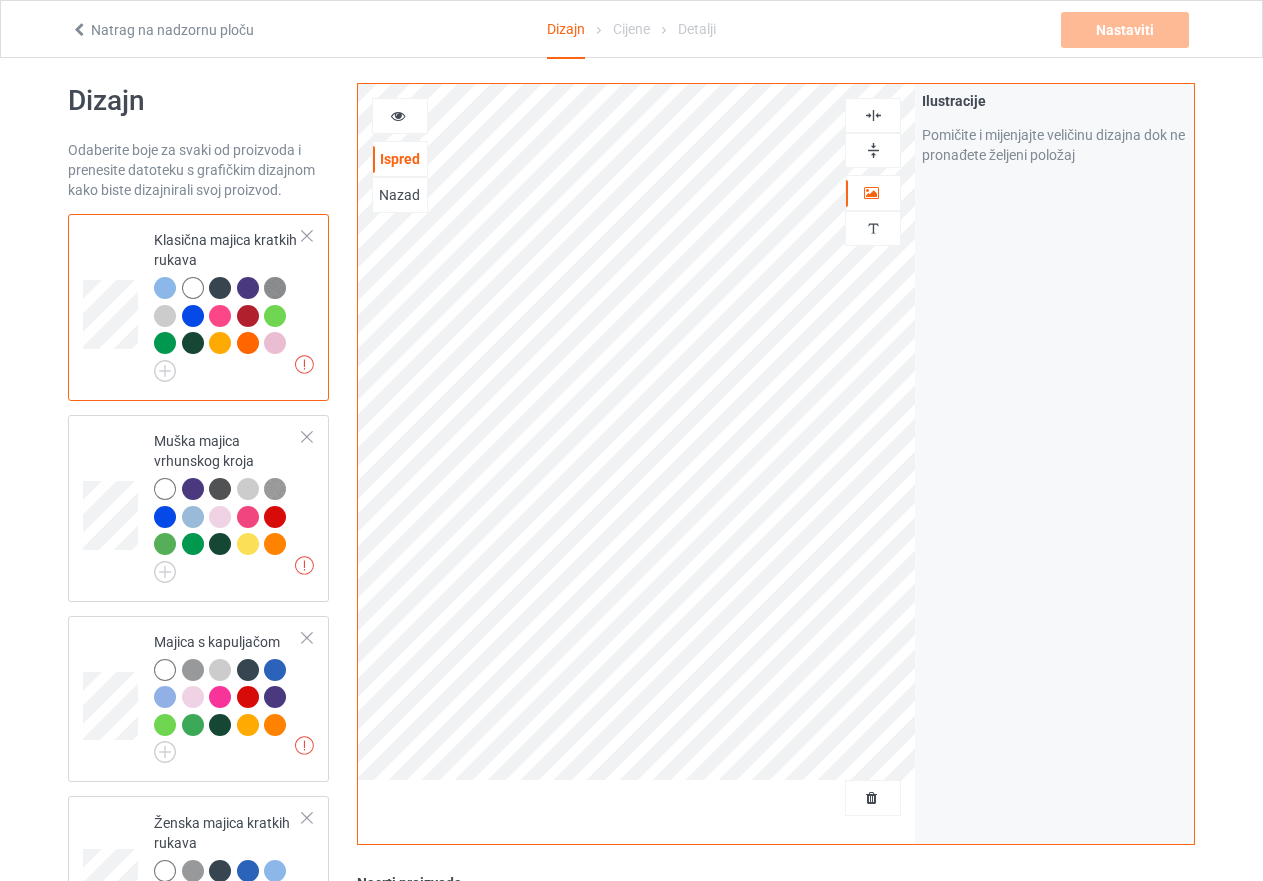 scroll, scrollTop: 0, scrollLeft: 0, axis: both 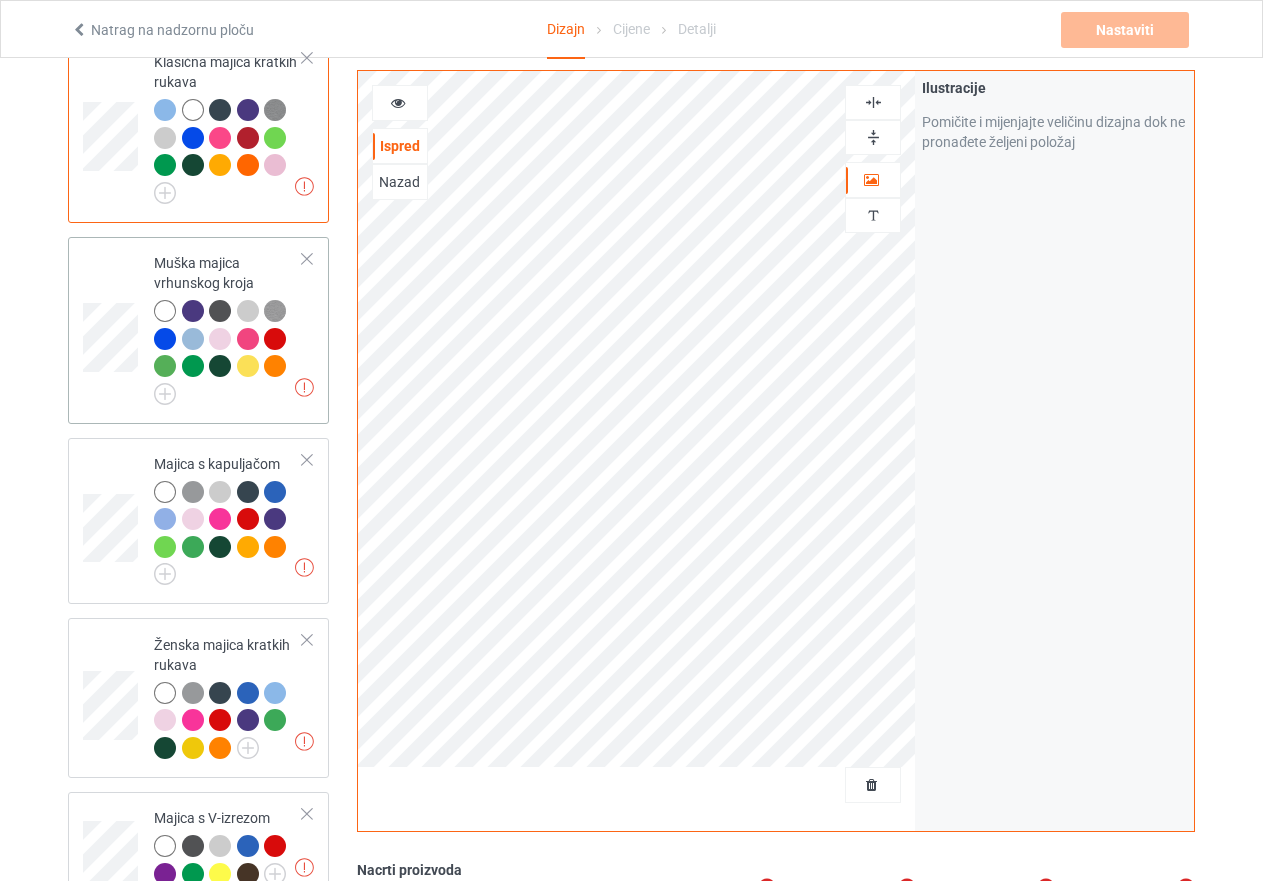 click on "Muška majica vrhunskog kroja" at bounding box center [228, 325] 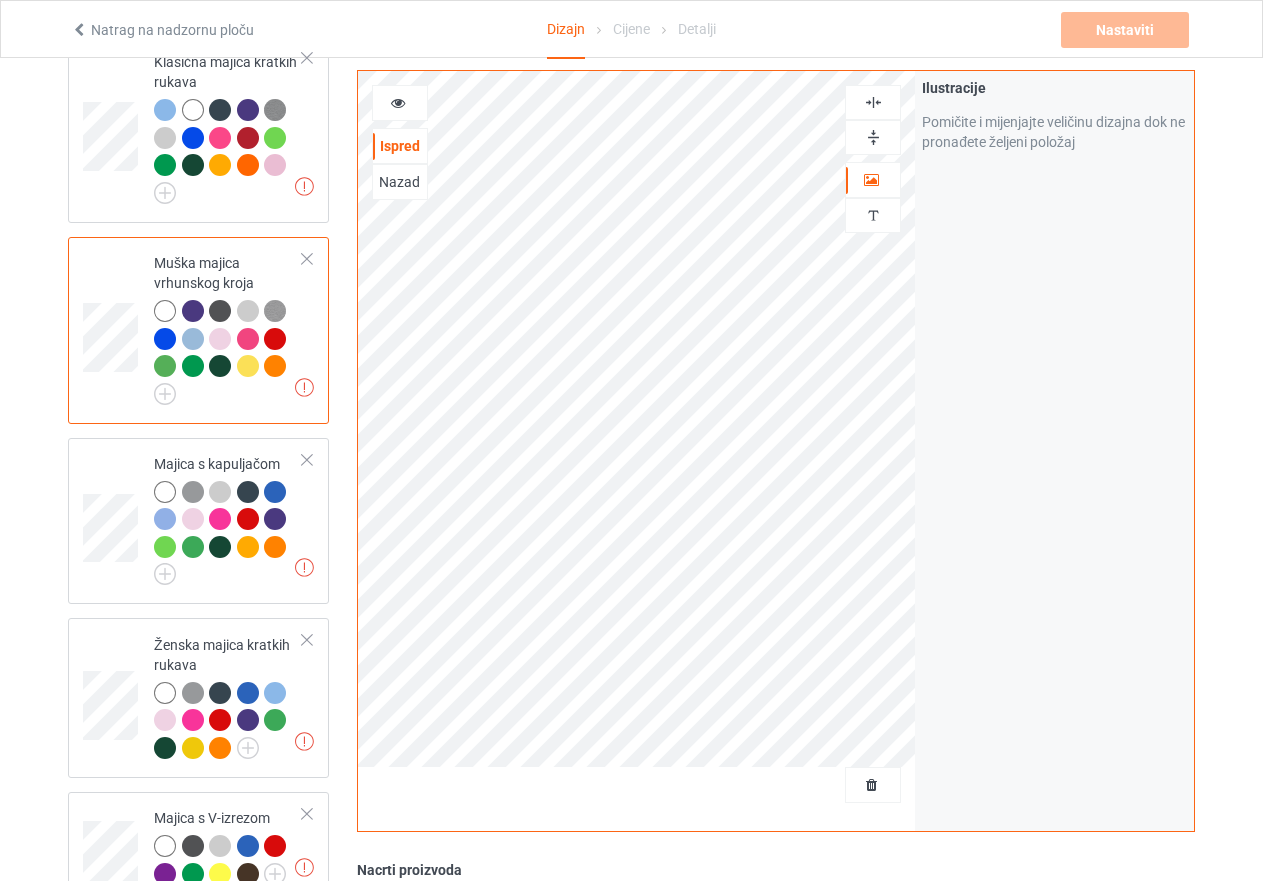 click at bounding box center (165, 366) 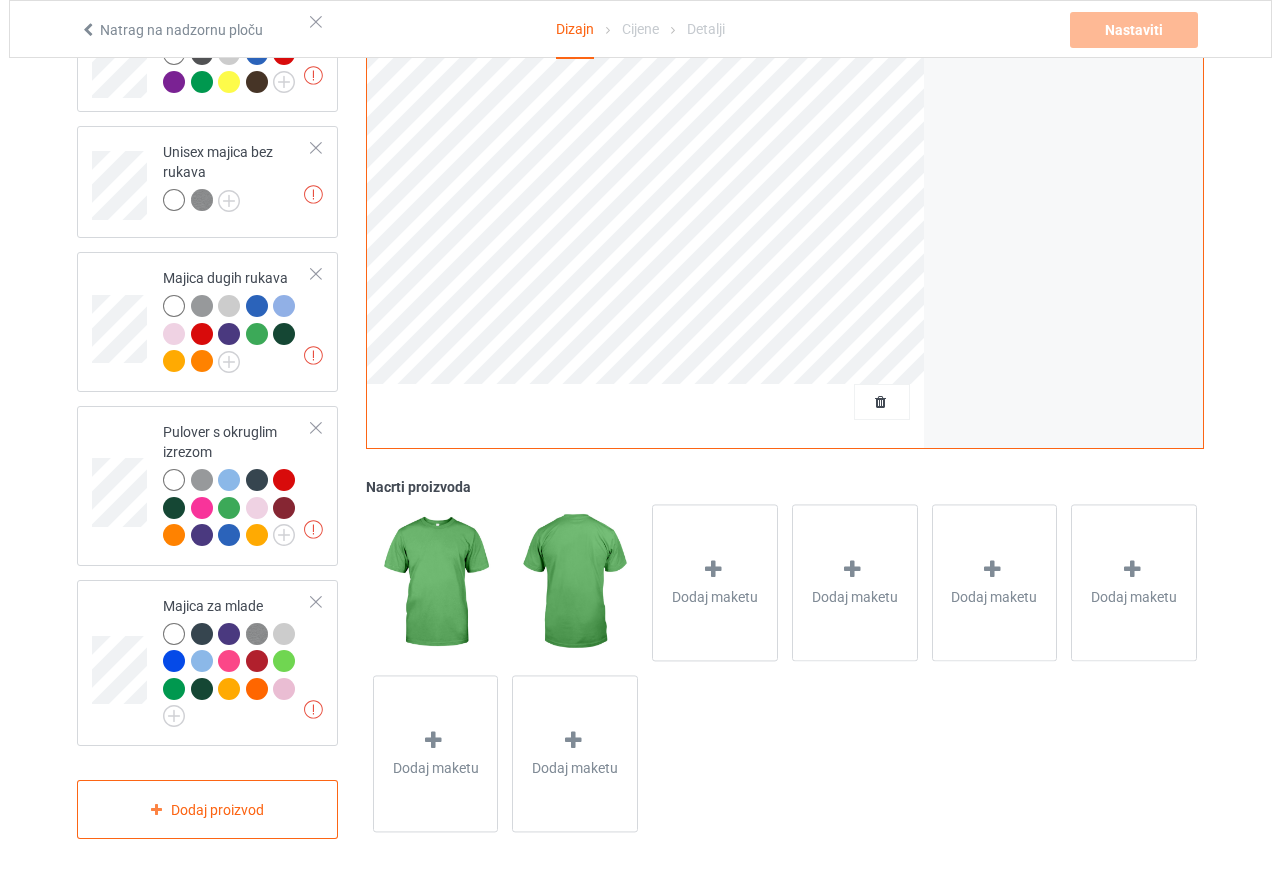 scroll, scrollTop: 995, scrollLeft: 0, axis: vertical 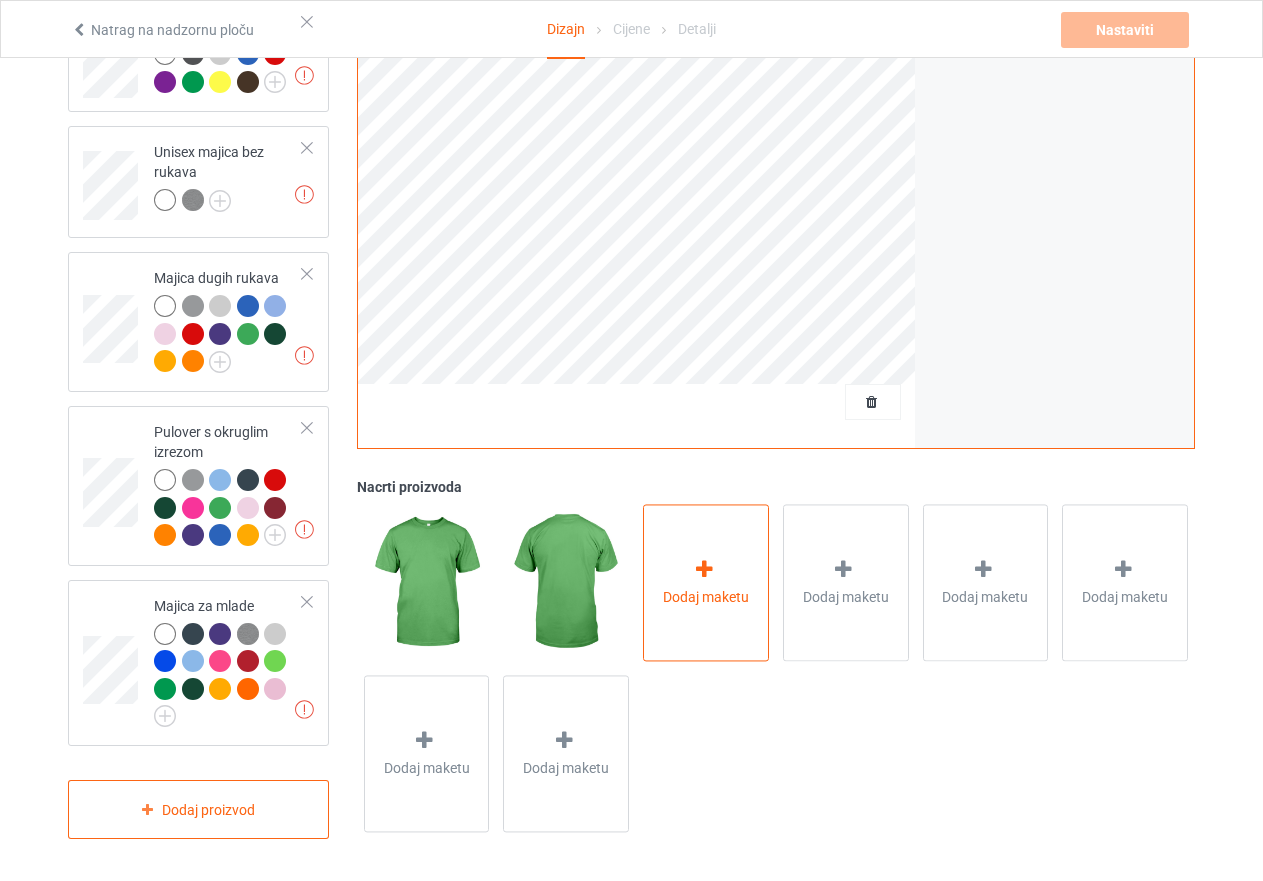 click at bounding box center [704, 569] 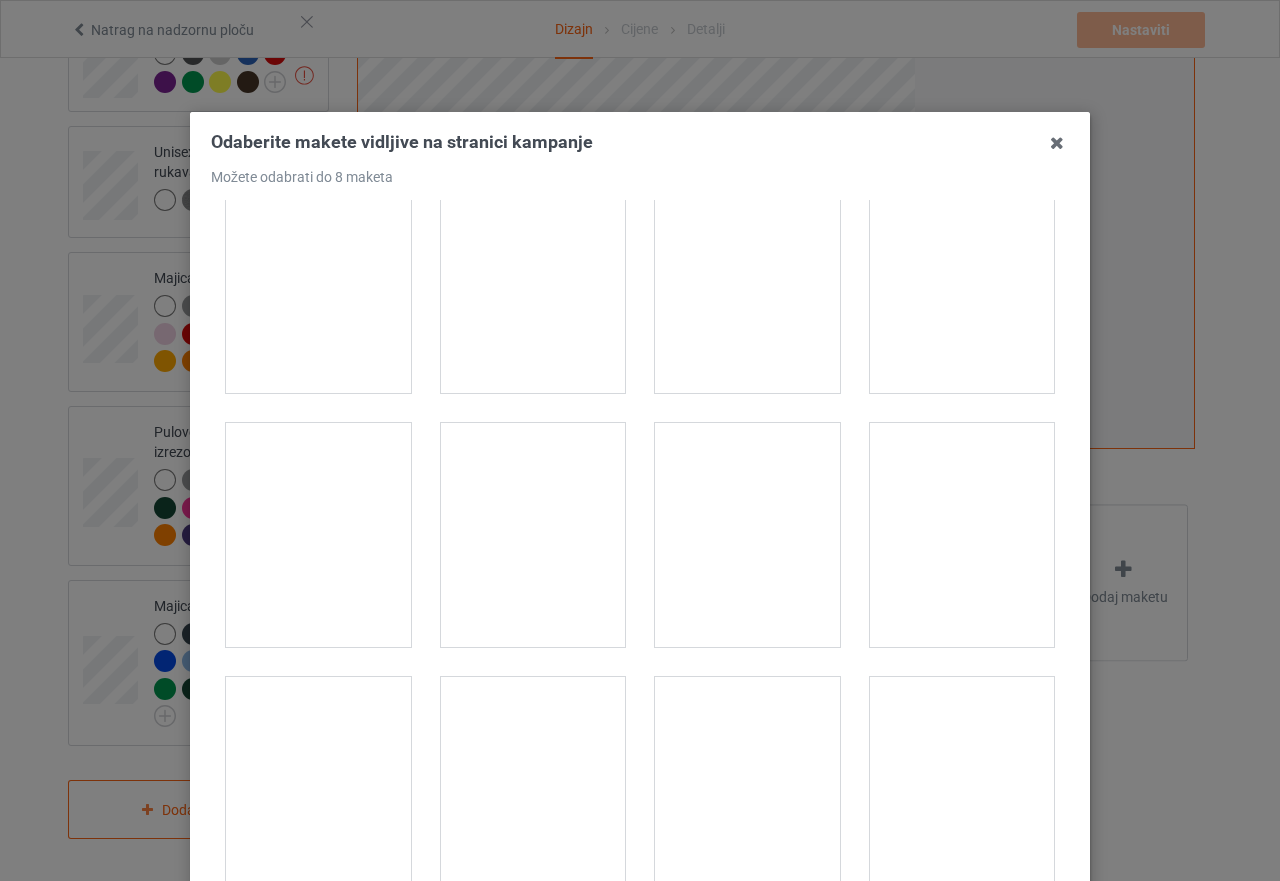 scroll, scrollTop: 0, scrollLeft: 0, axis: both 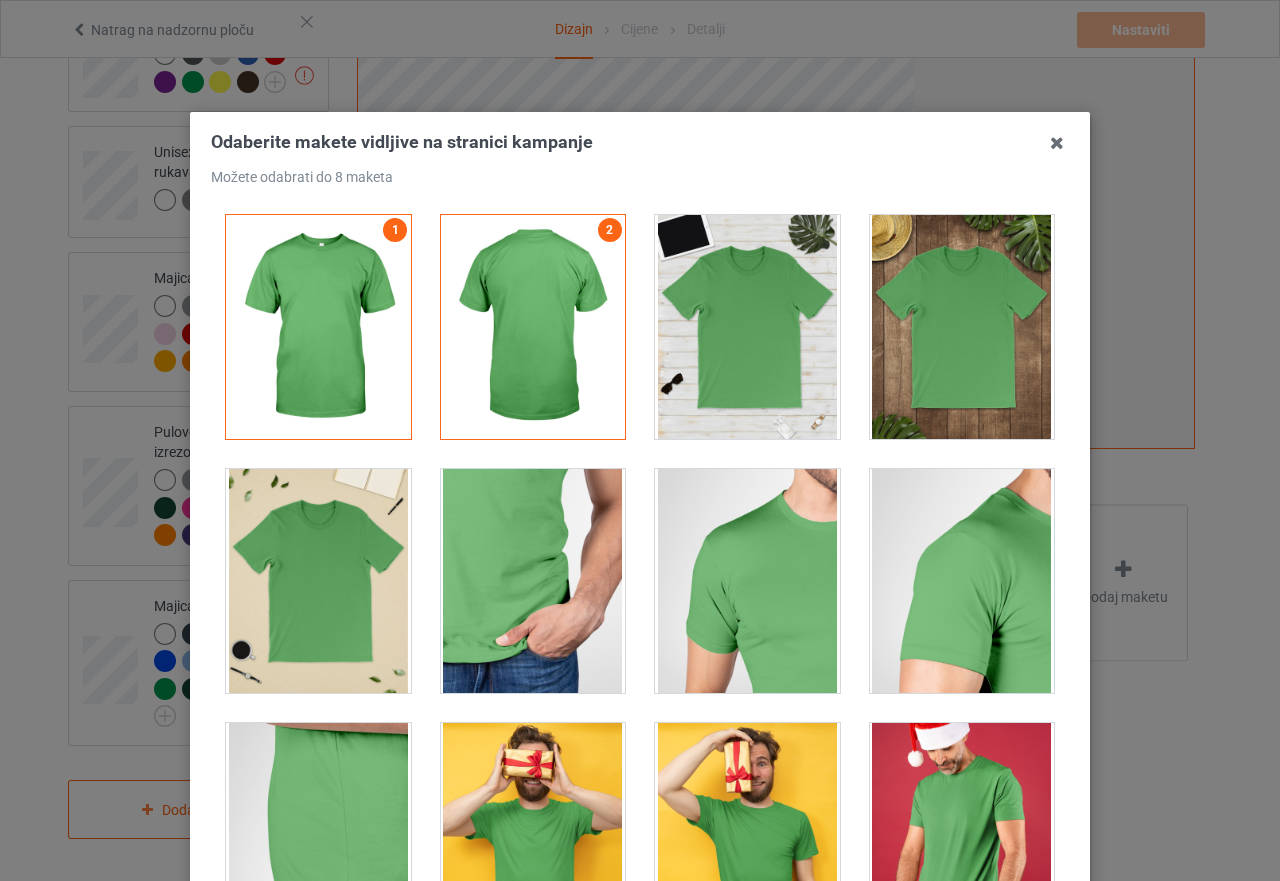 click at bounding box center (318, 327) 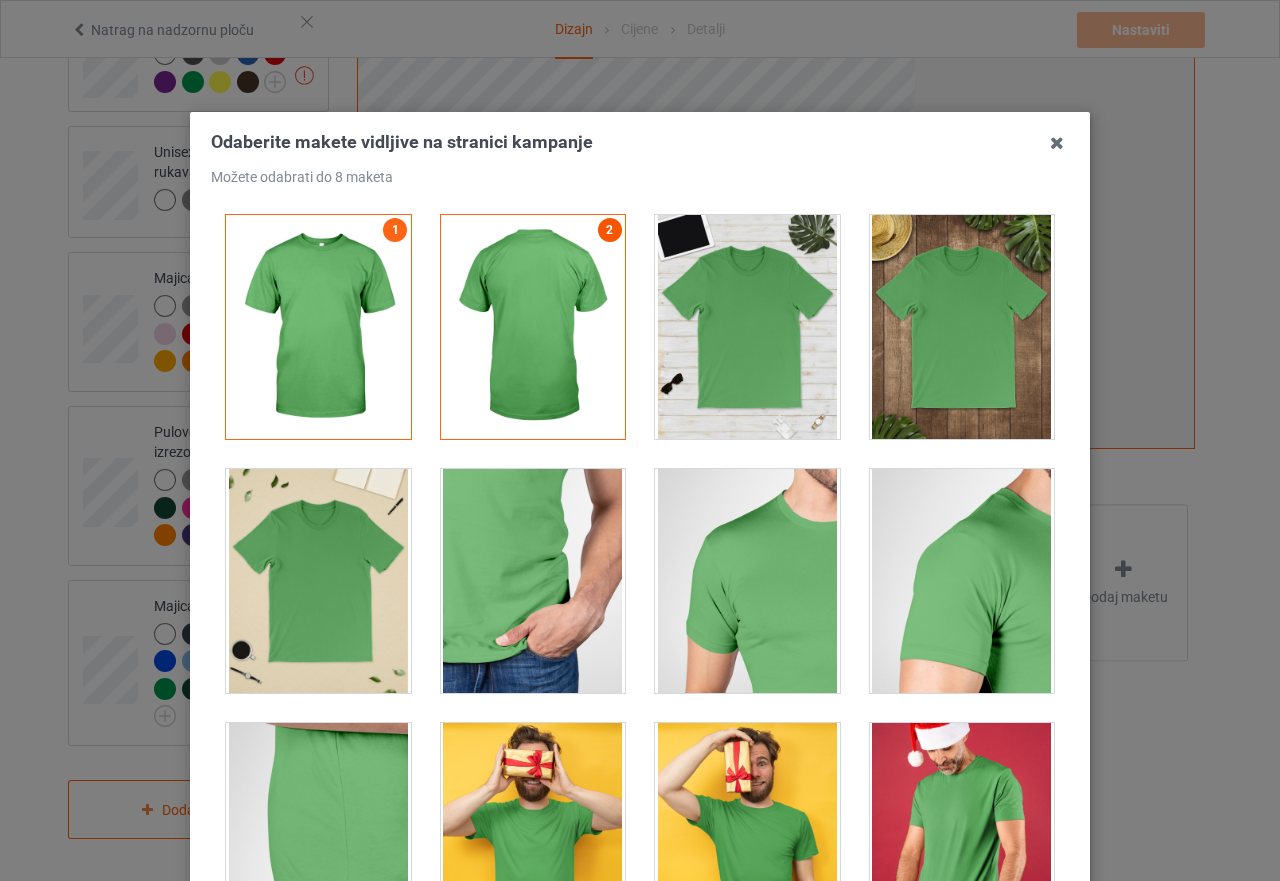 click on "2" at bounding box center [609, 230] 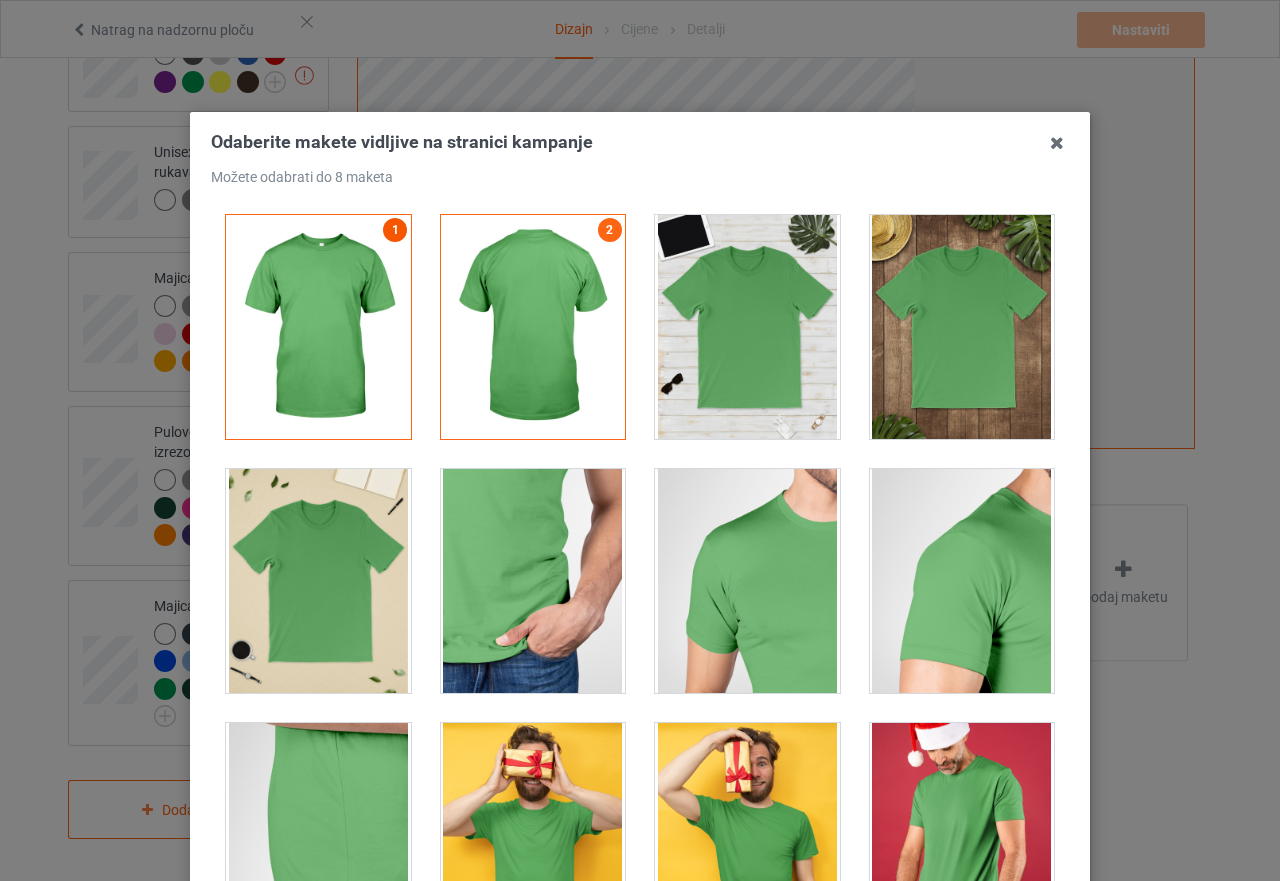 click on "1" at bounding box center [395, 230] 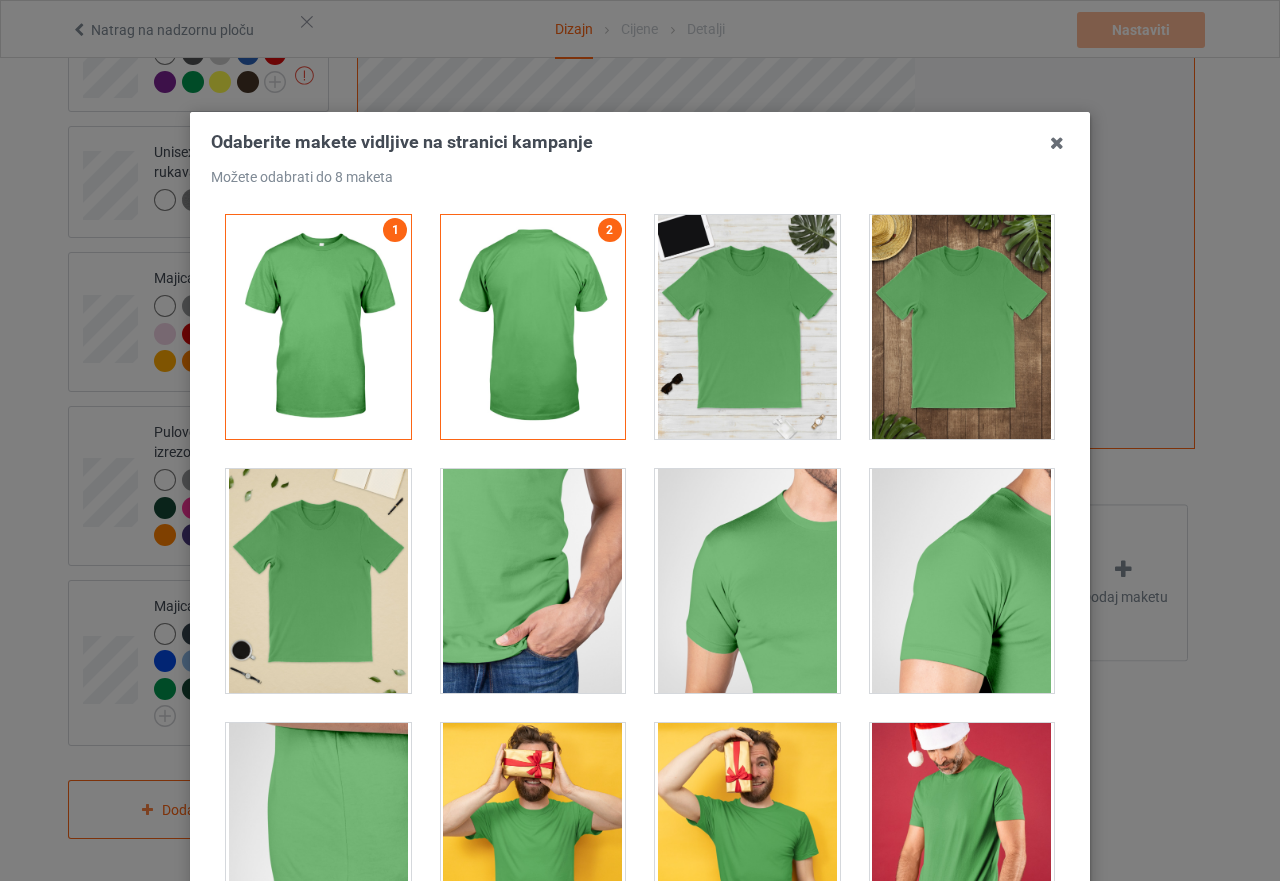 click at bounding box center (533, 327) 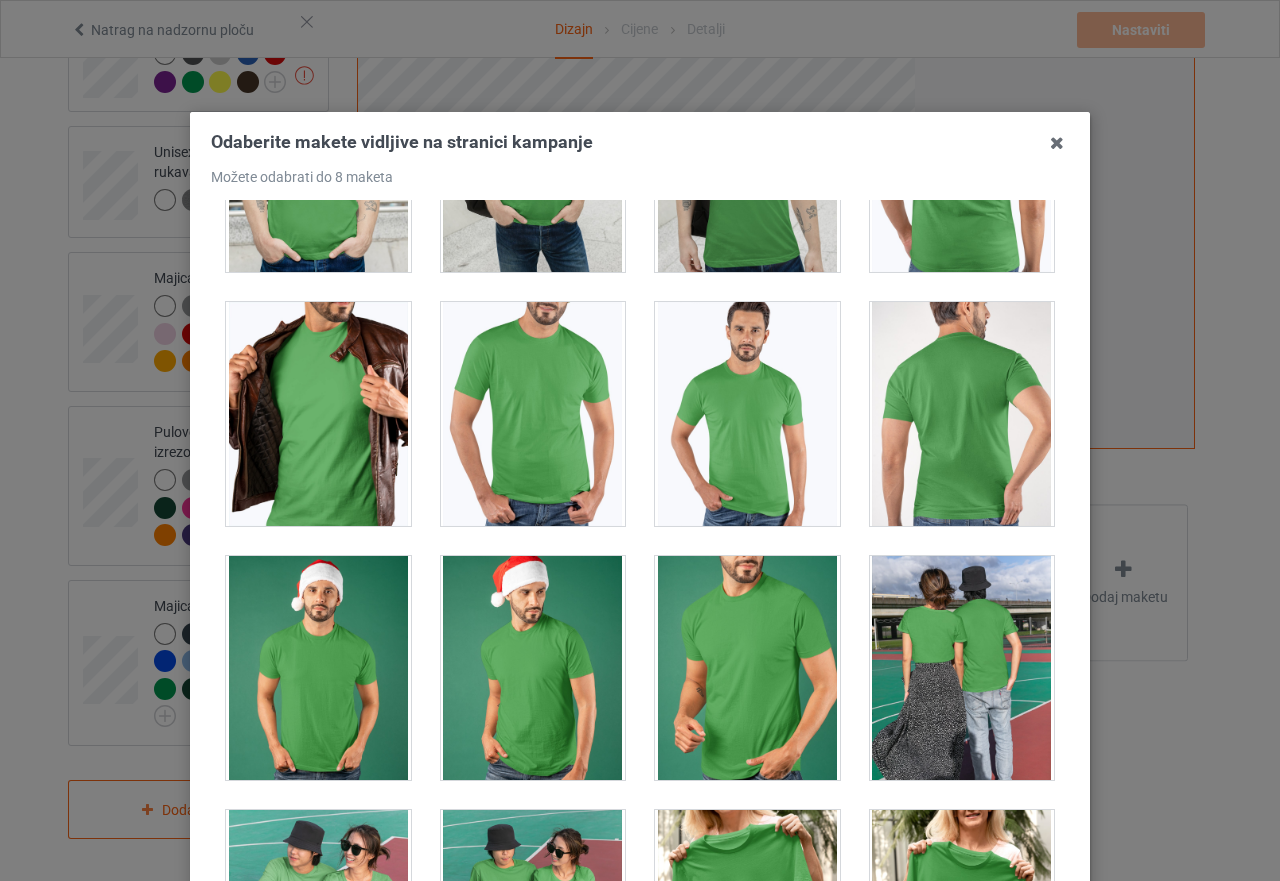 scroll, scrollTop: 1200, scrollLeft: 0, axis: vertical 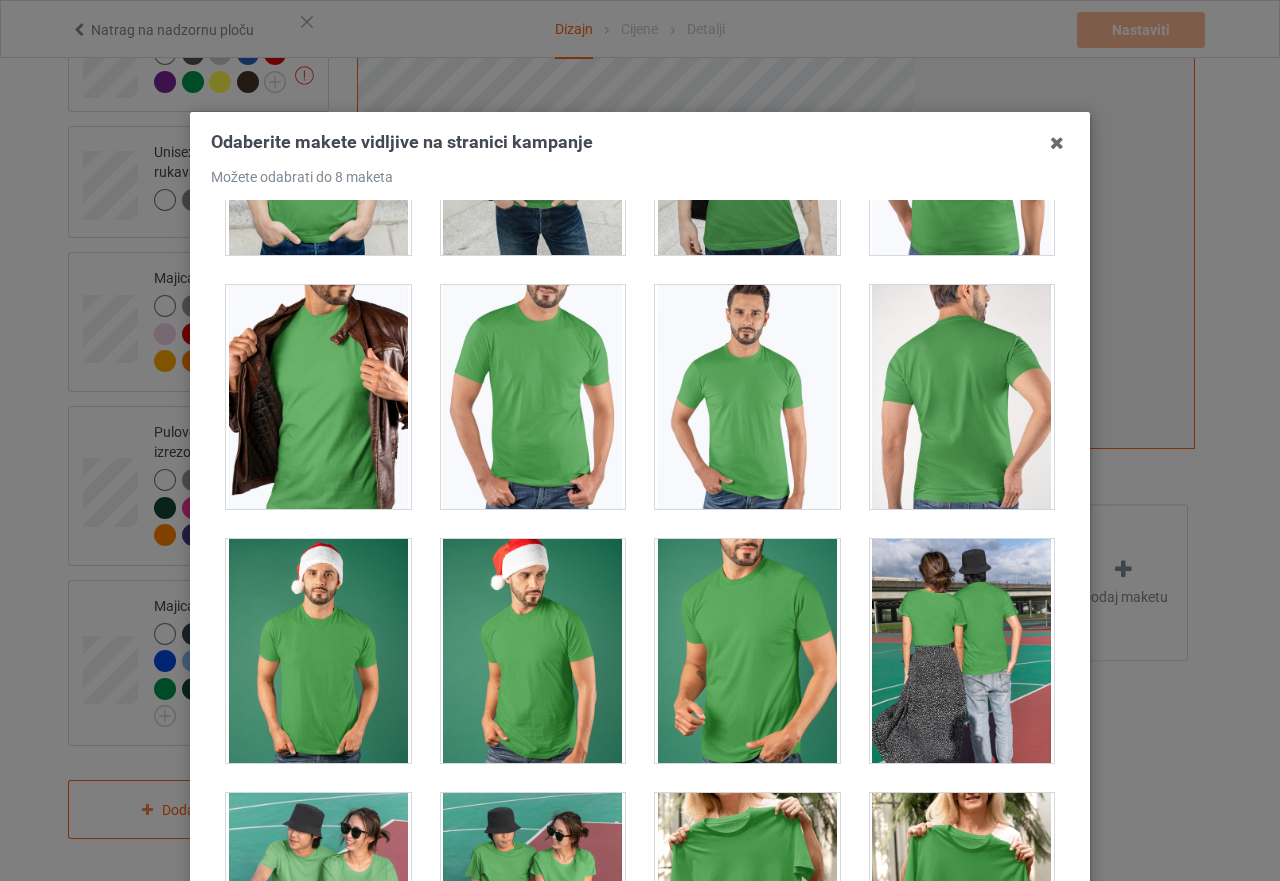 click at bounding box center [747, 397] 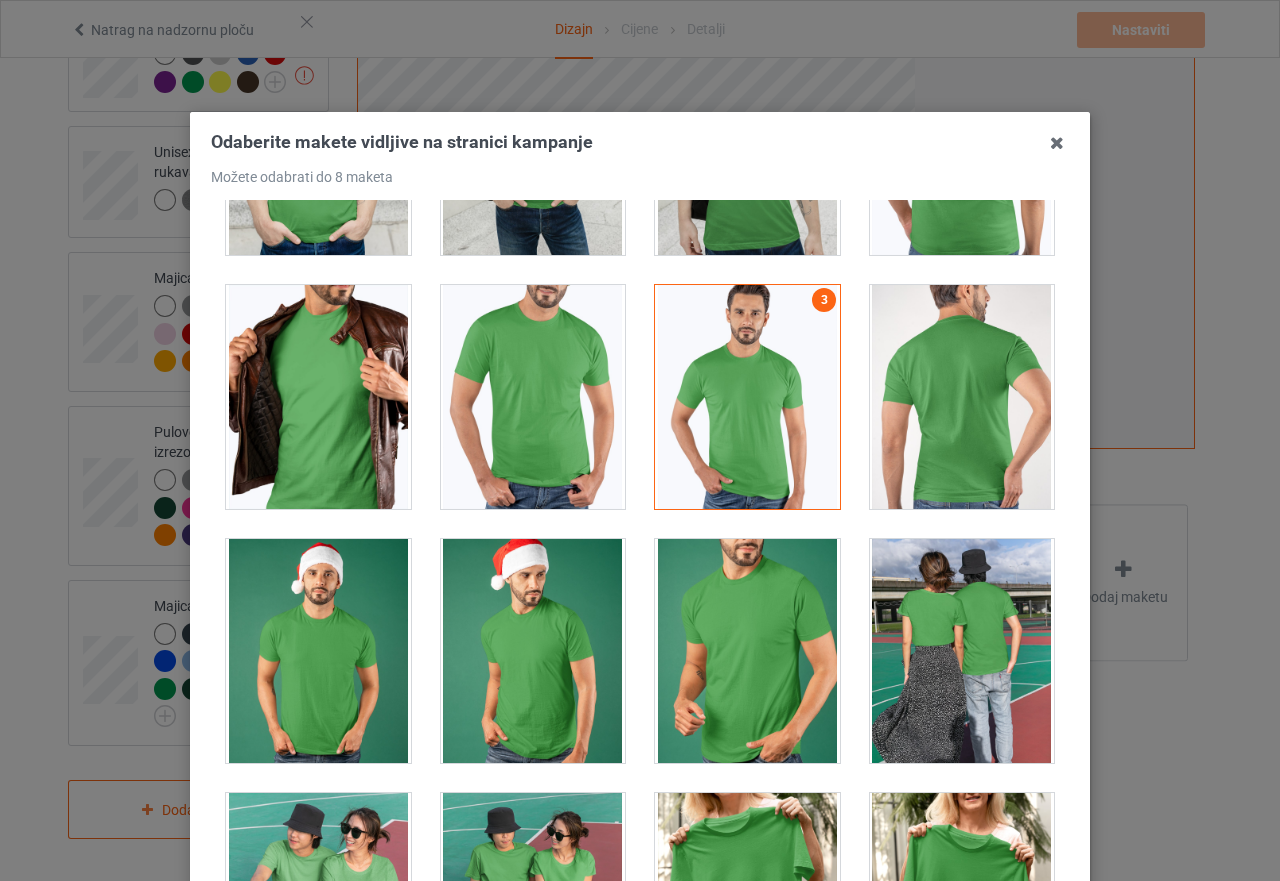 click at bounding box center (318, 397) 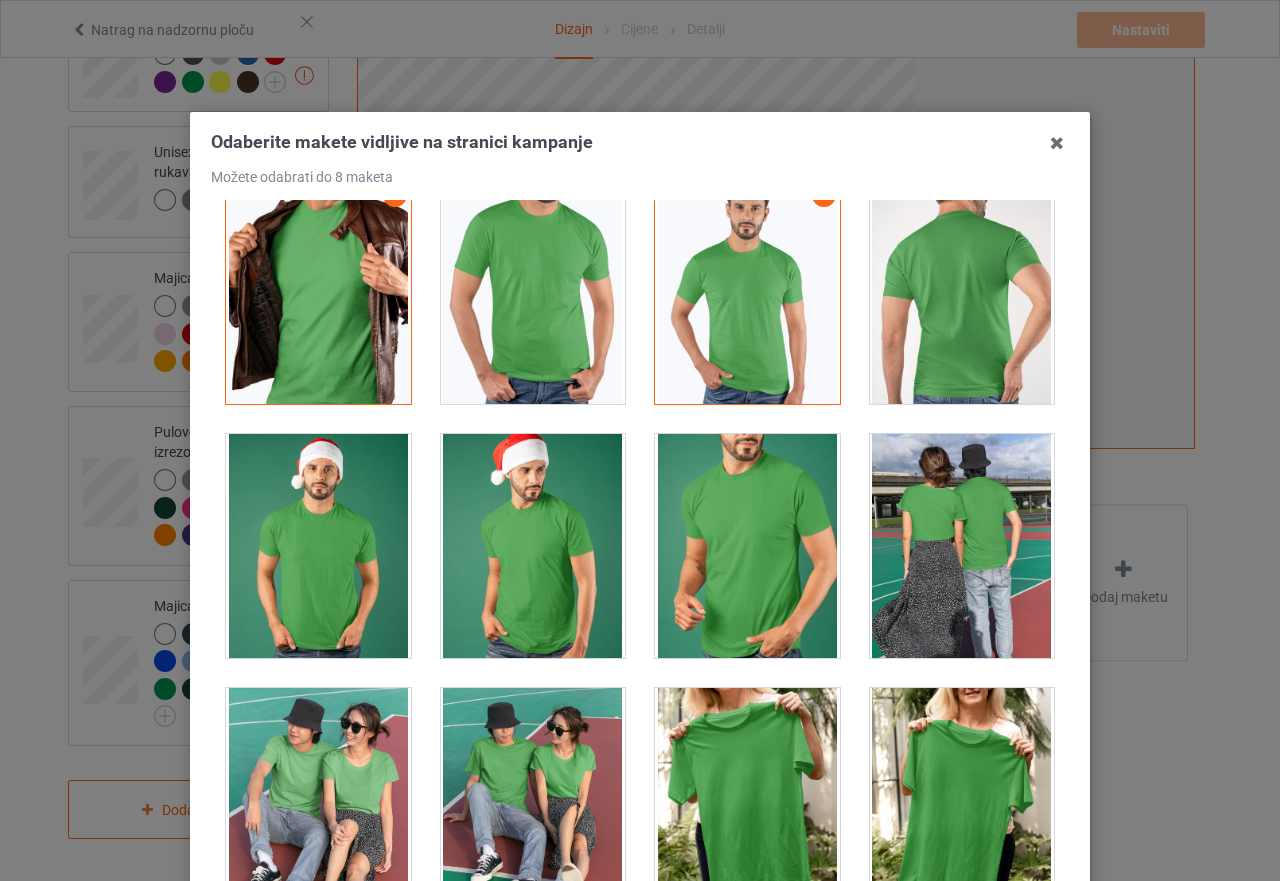 scroll, scrollTop: 1200, scrollLeft: 0, axis: vertical 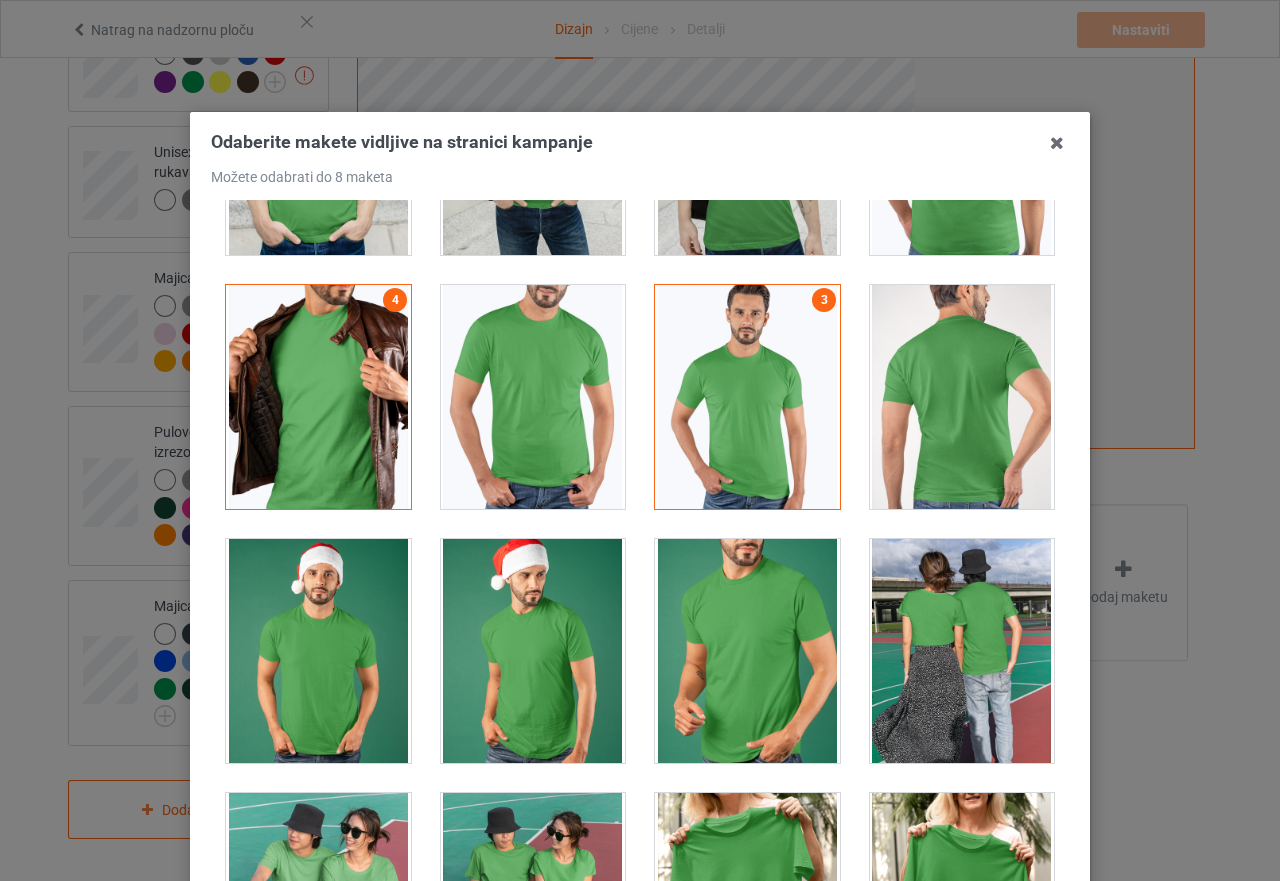 click at bounding box center (747, 651) 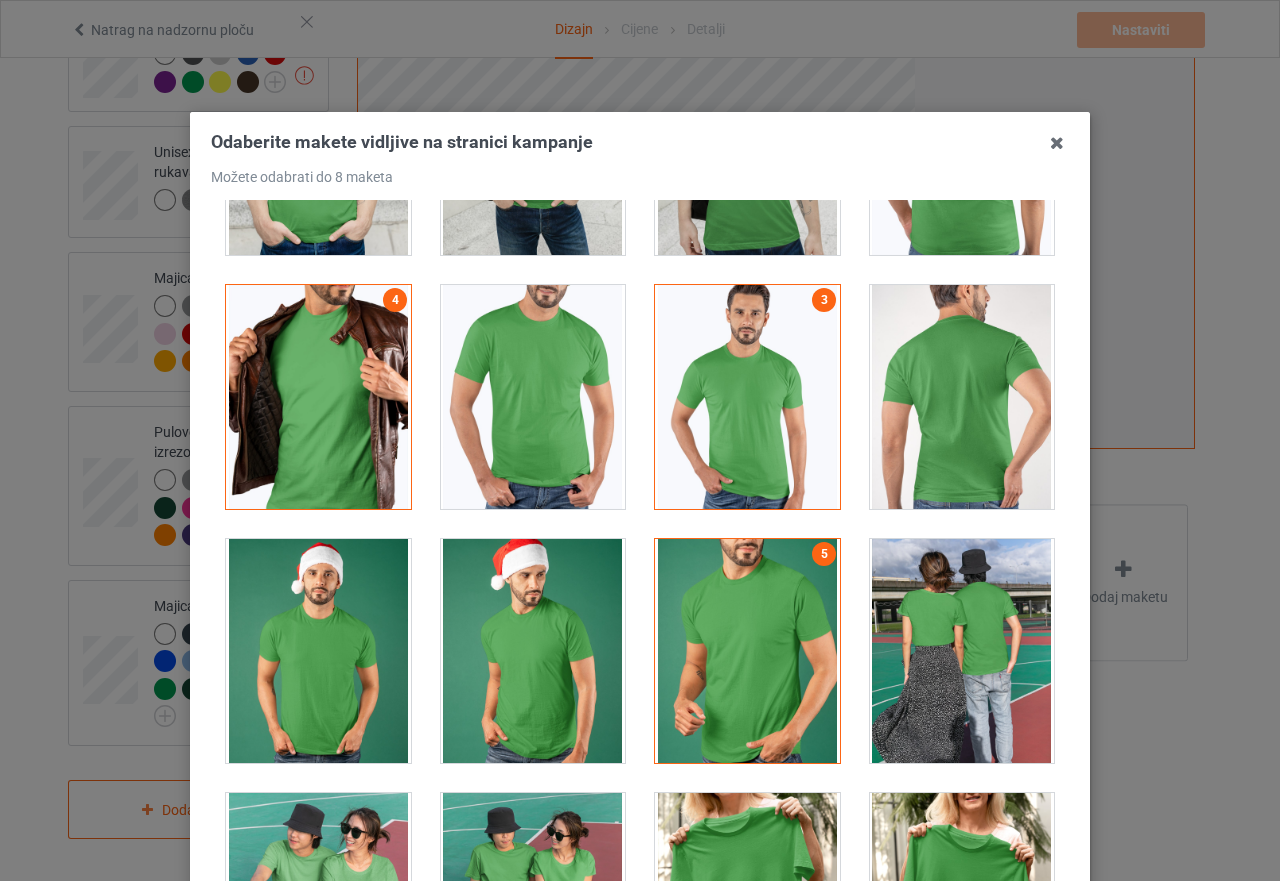 click at bounding box center (747, 651) 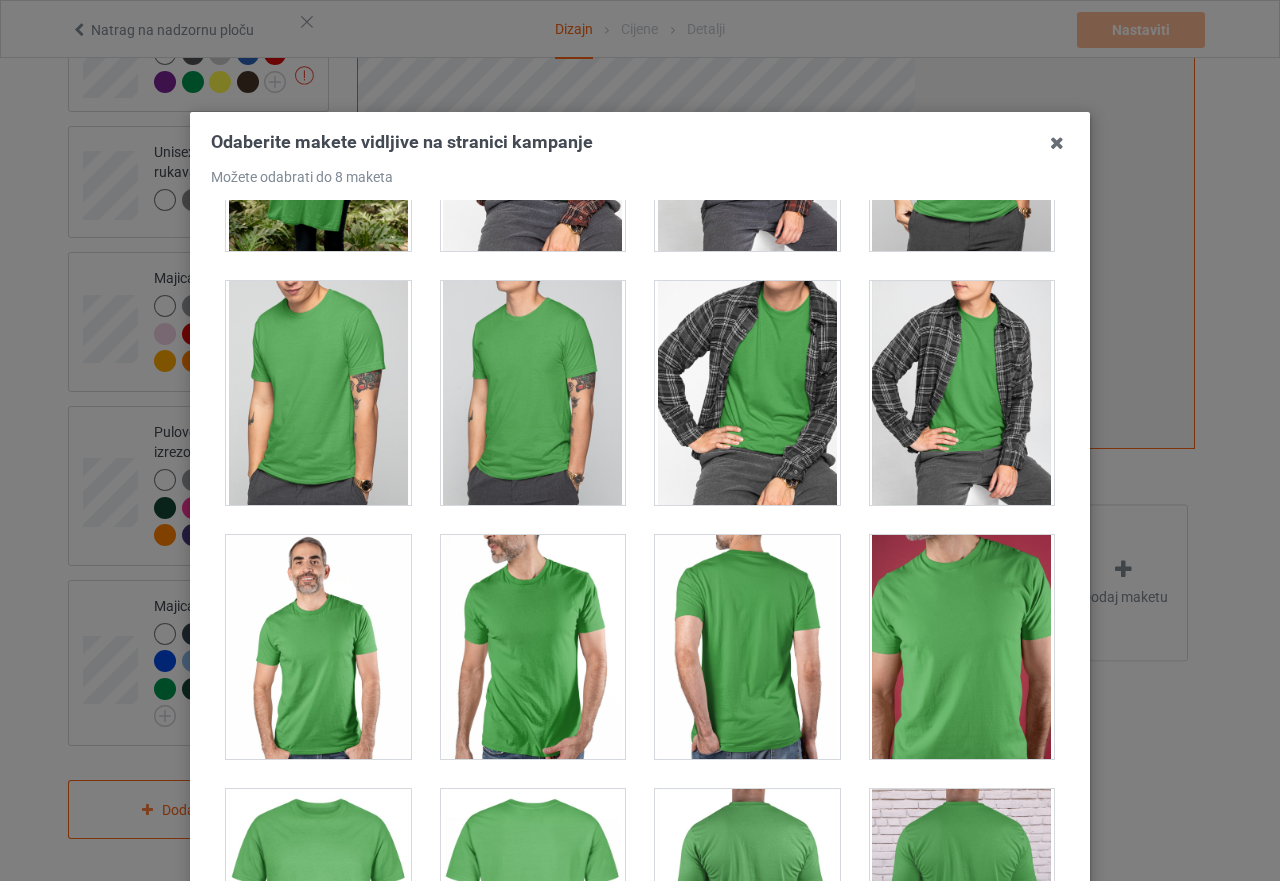 scroll, scrollTop: 2400, scrollLeft: 0, axis: vertical 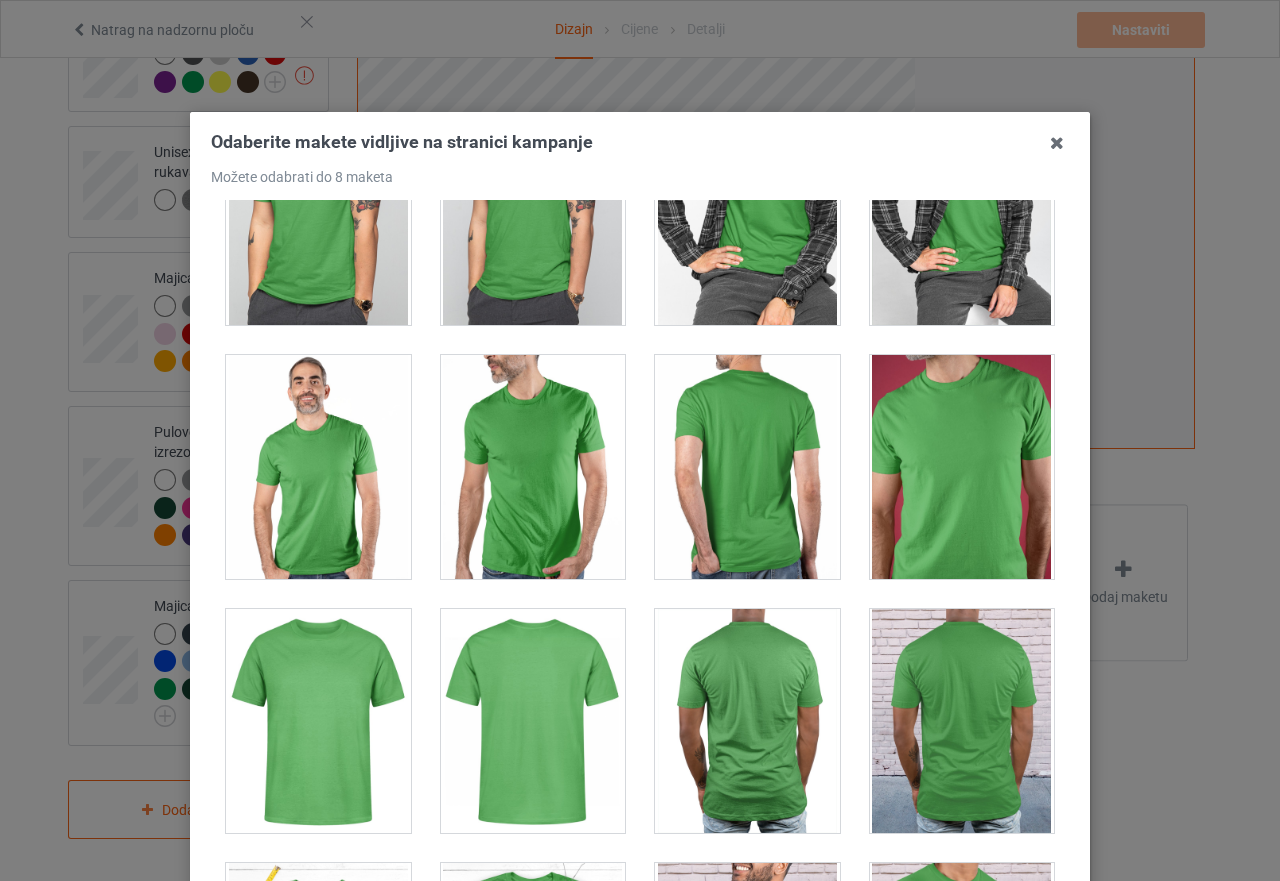 click at bounding box center [318, 467] 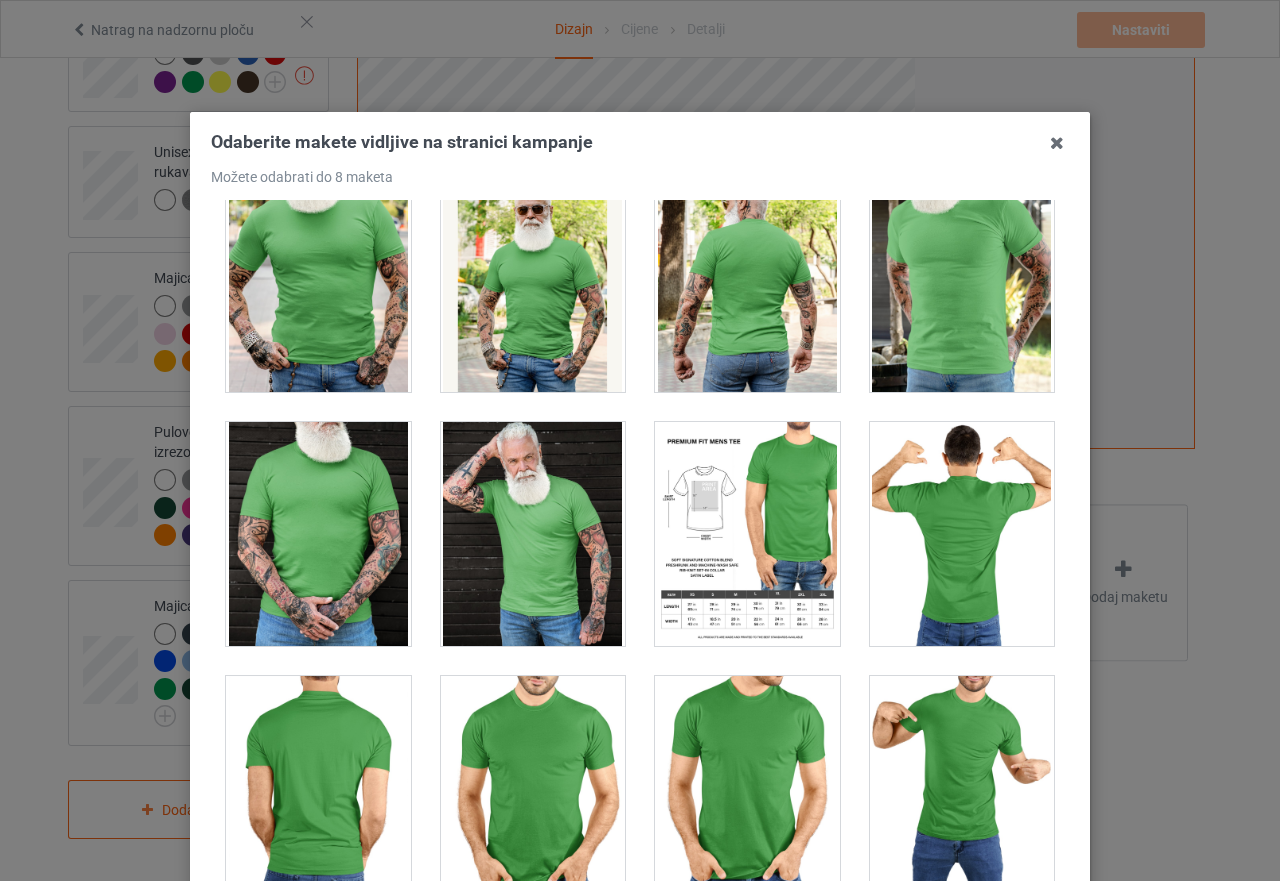 scroll, scrollTop: 4100, scrollLeft: 0, axis: vertical 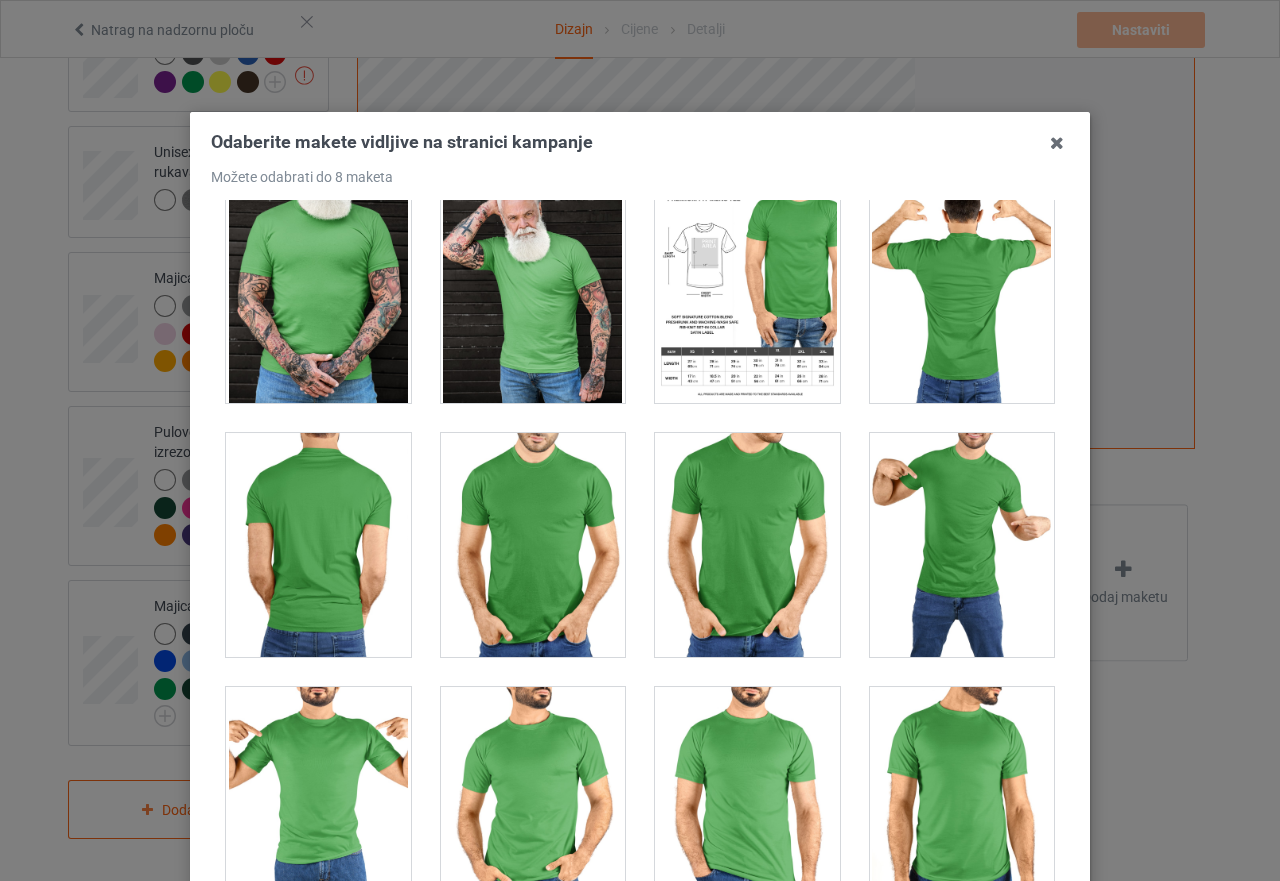 click at bounding box center (962, 545) 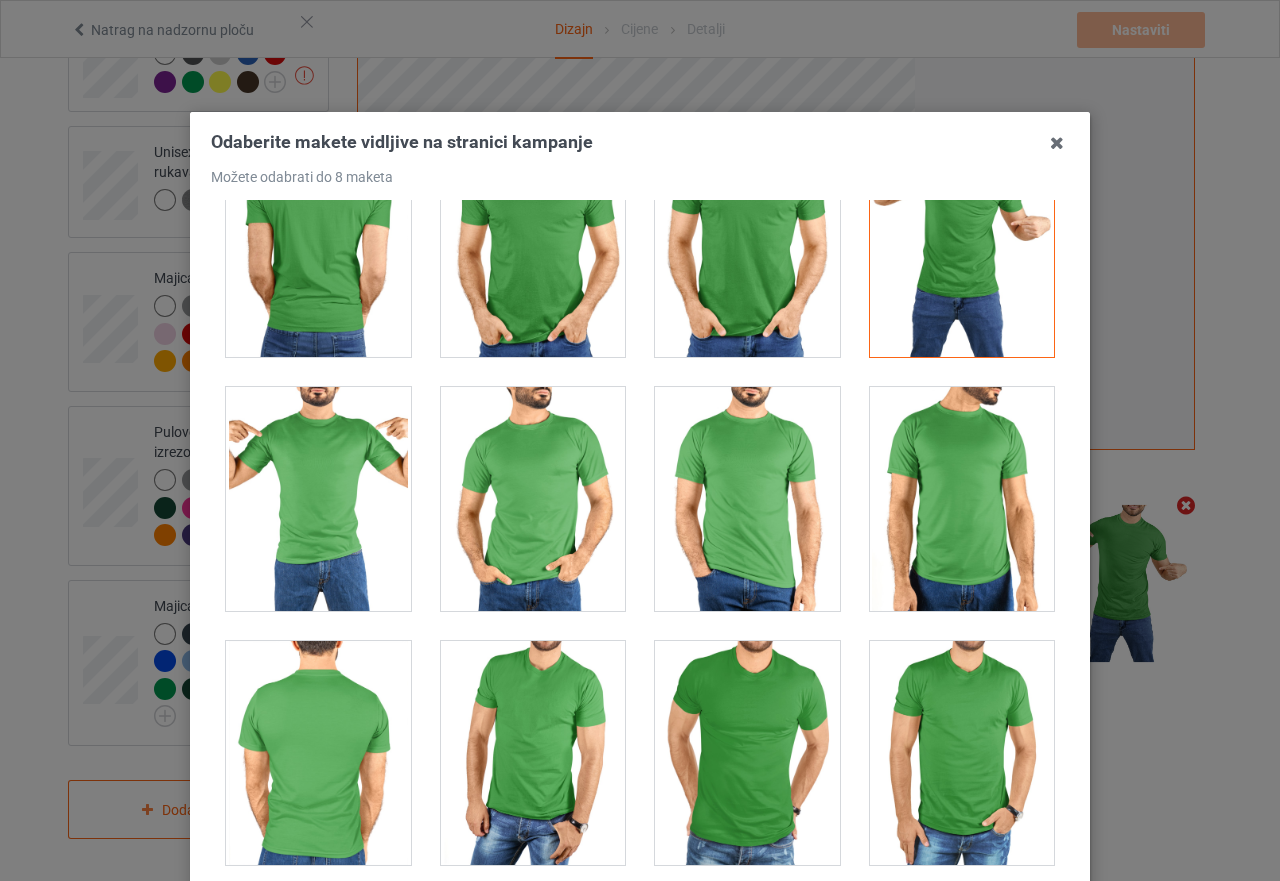 scroll, scrollTop: 4300, scrollLeft: 0, axis: vertical 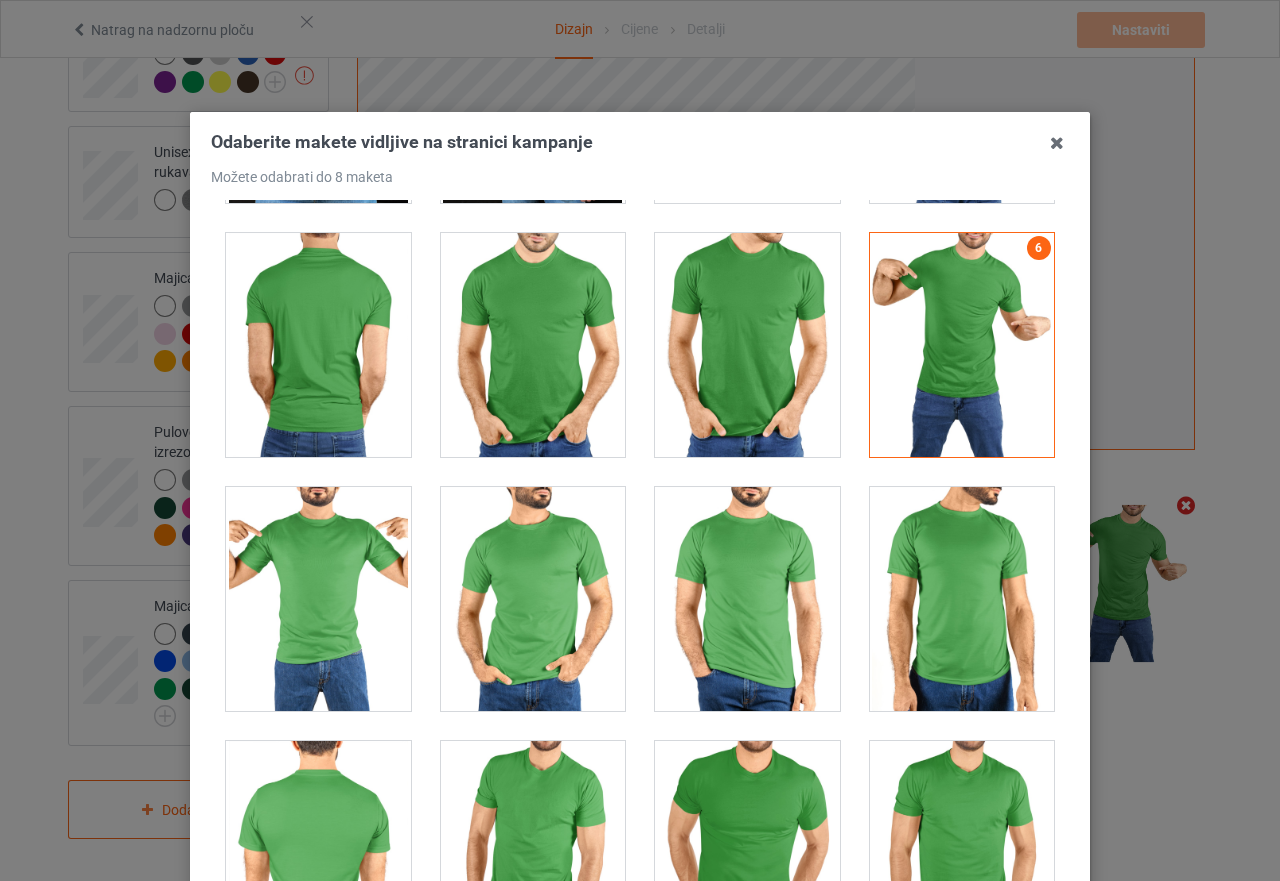 click at bounding box center (318, 599) 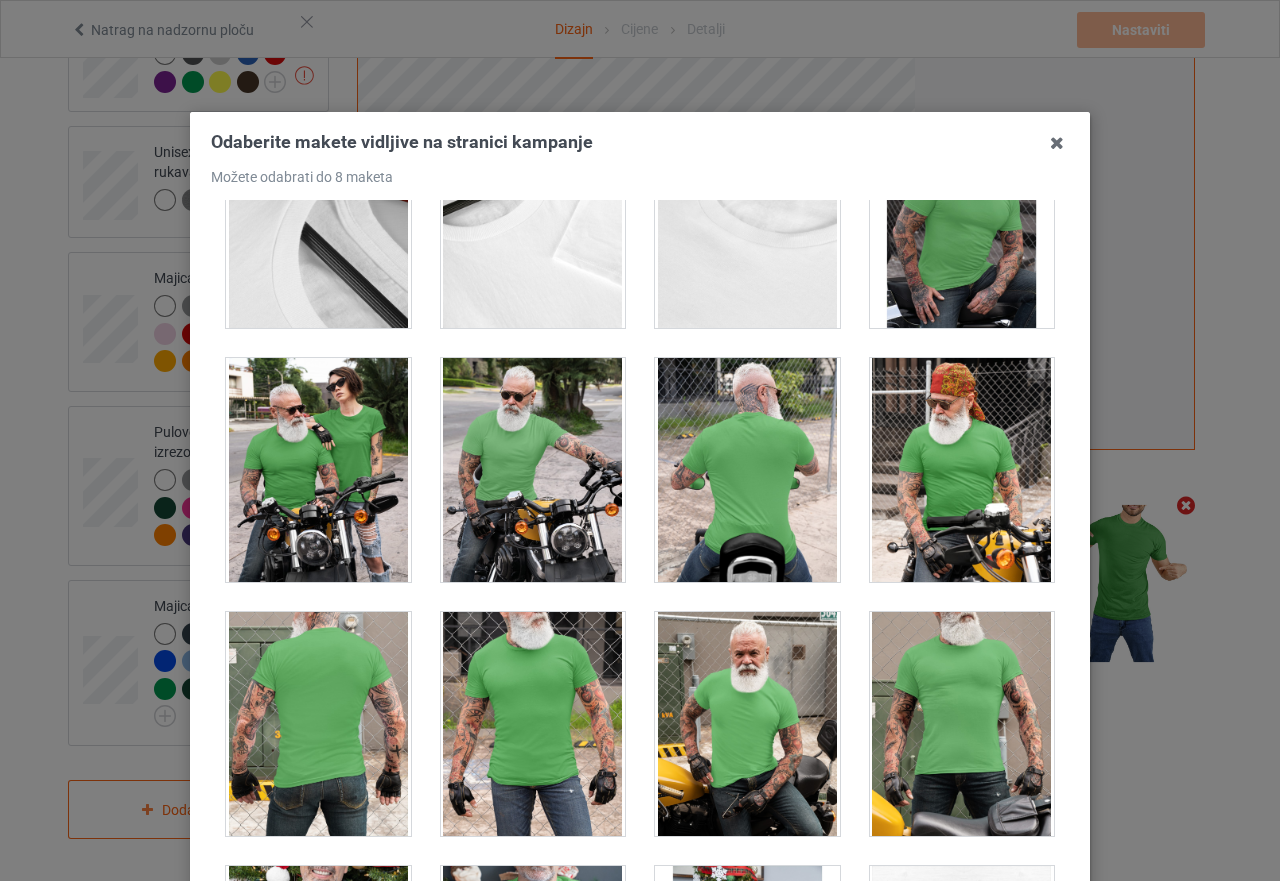 scroll, scrollTop: 5700, scrollLeft: 0, axis: vertical 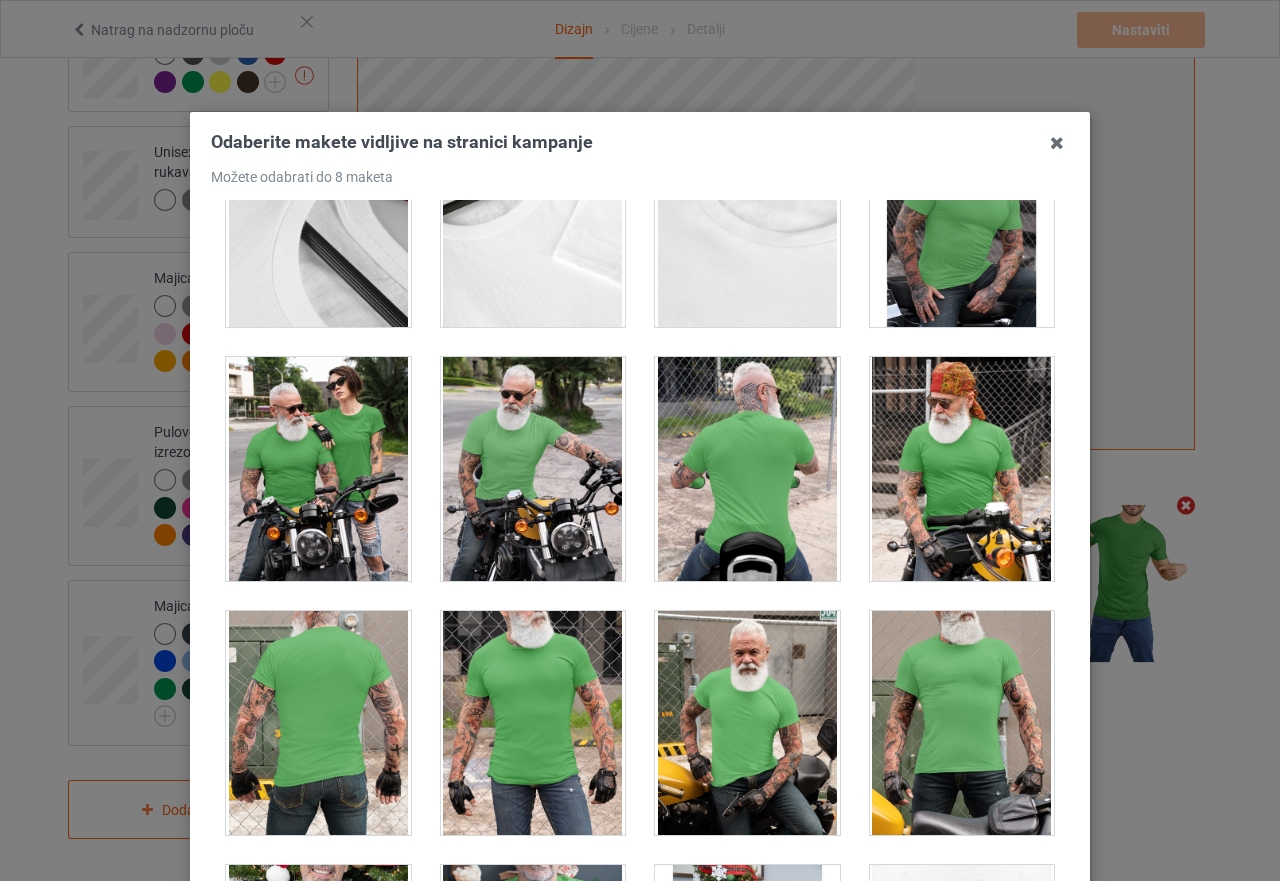 click at bounding box center (318, 469) 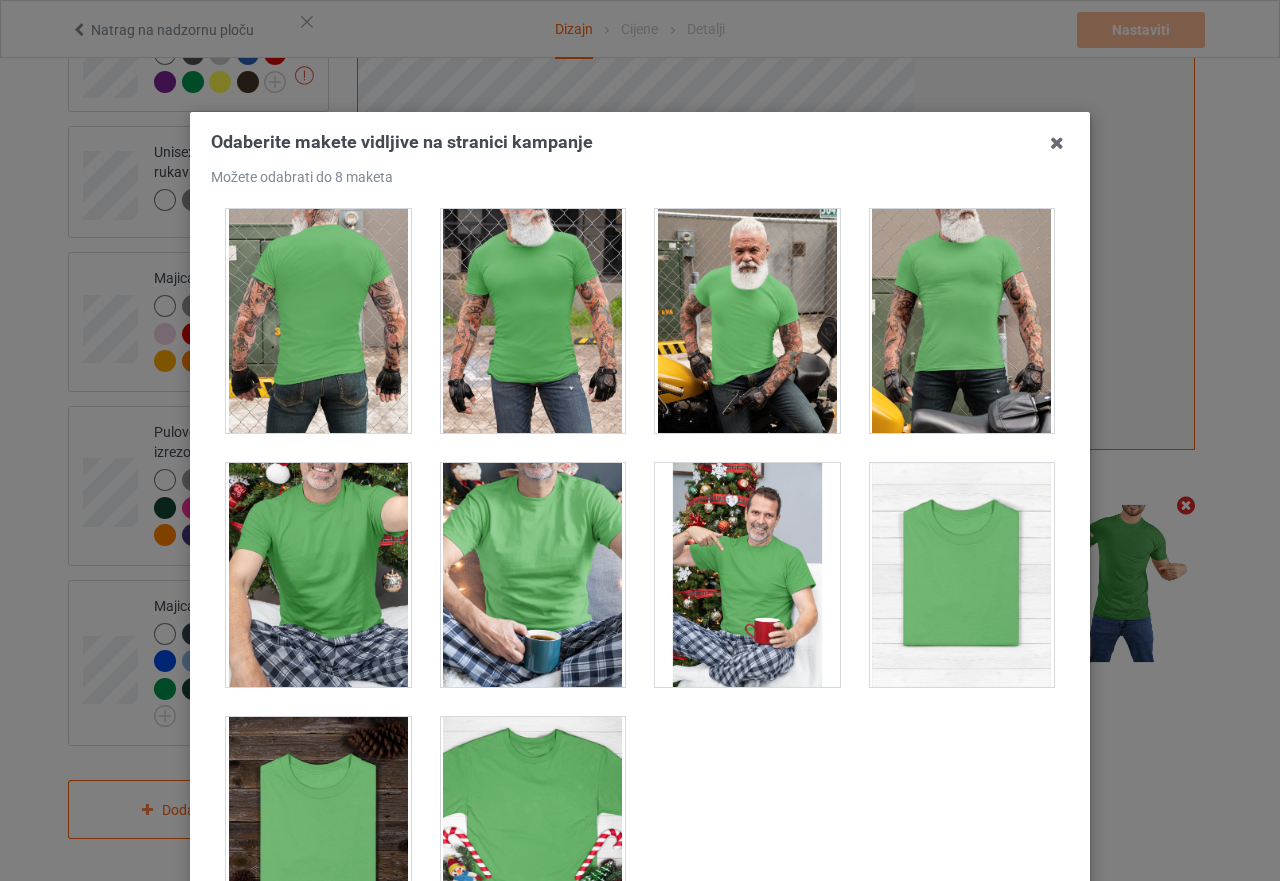 scroll, scrollTop: 6153, scrollLeft: 0, axis: vertical 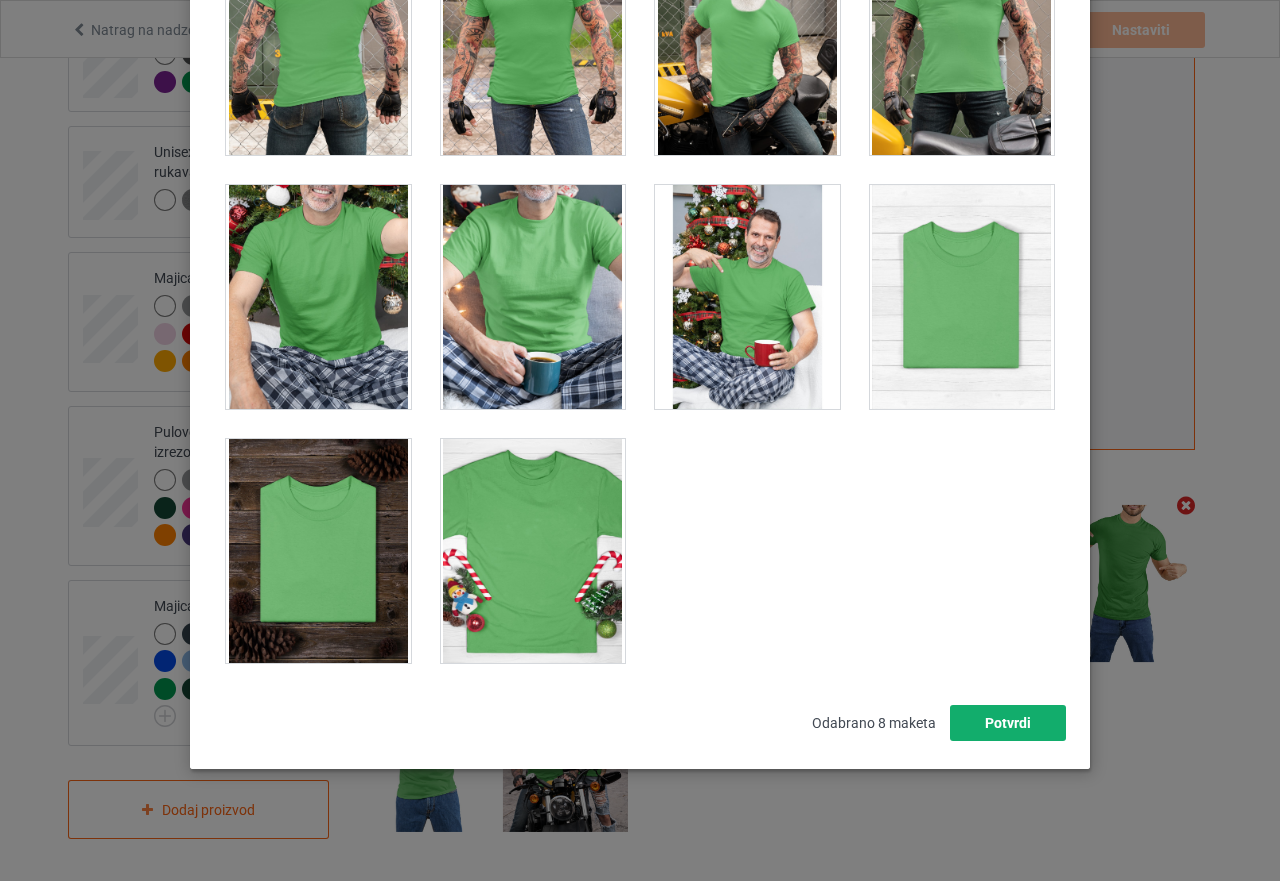 click on "Potvrdi" at bounding box center [1008, 723] 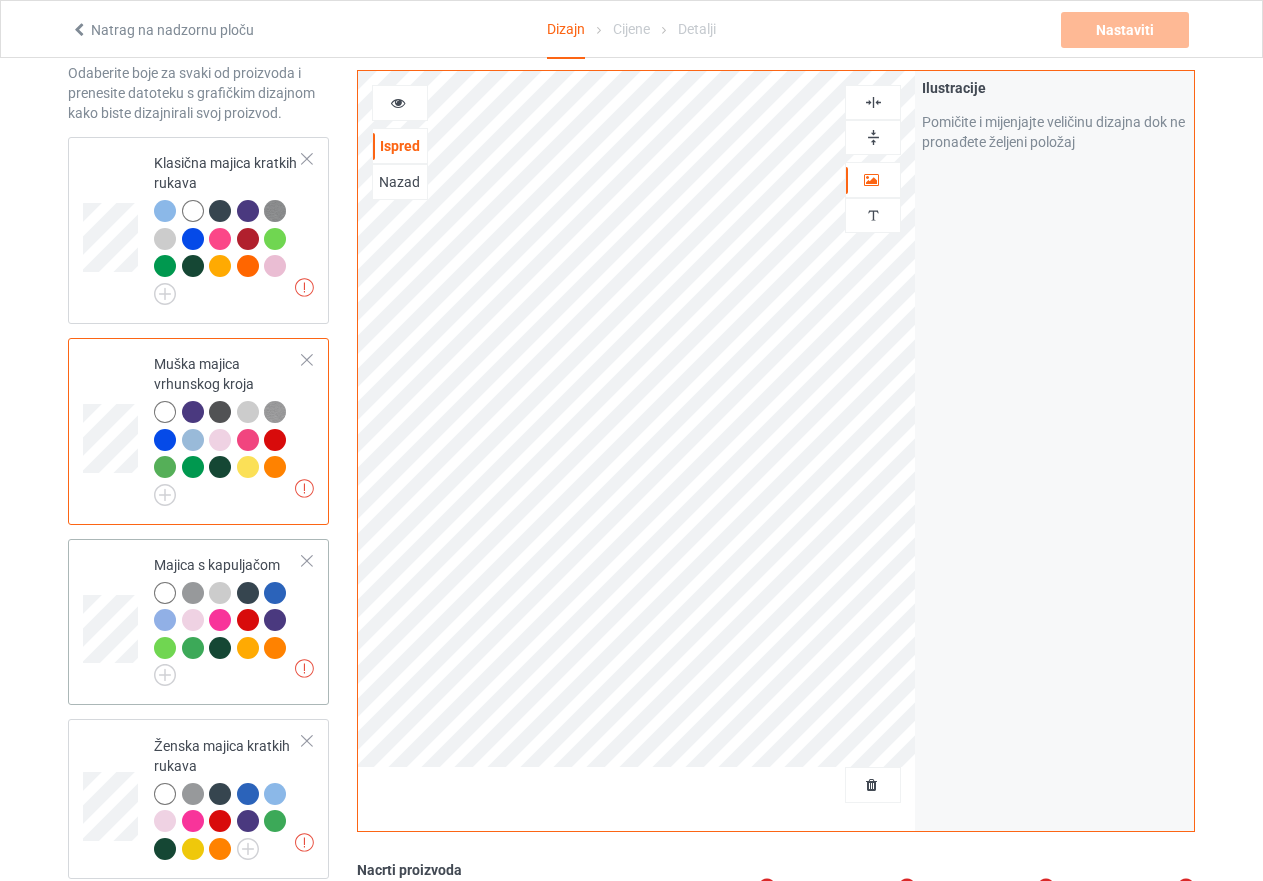 scroll, scrollTop: 100, scrollLeft: 0, axis: vertical 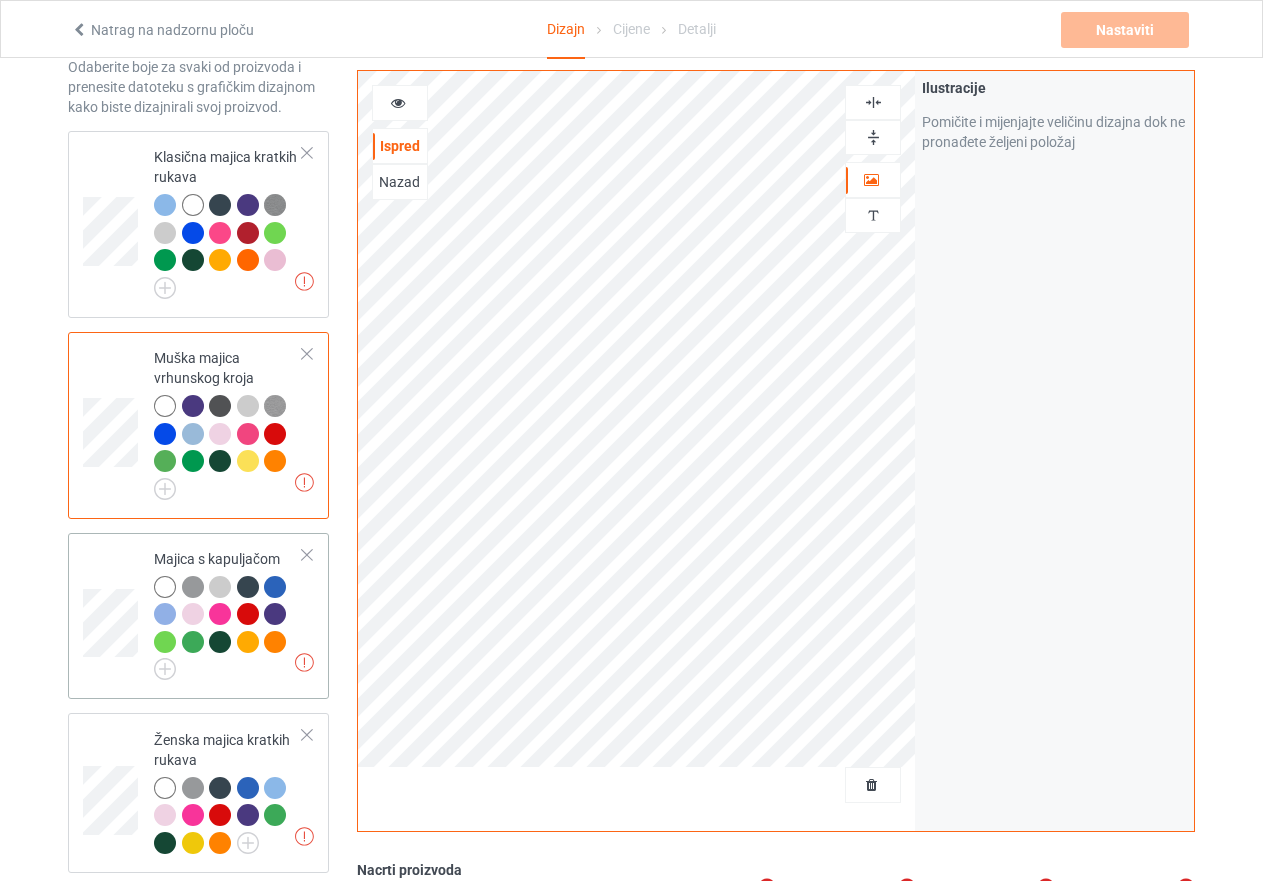 click at bounding box center [228, 628] 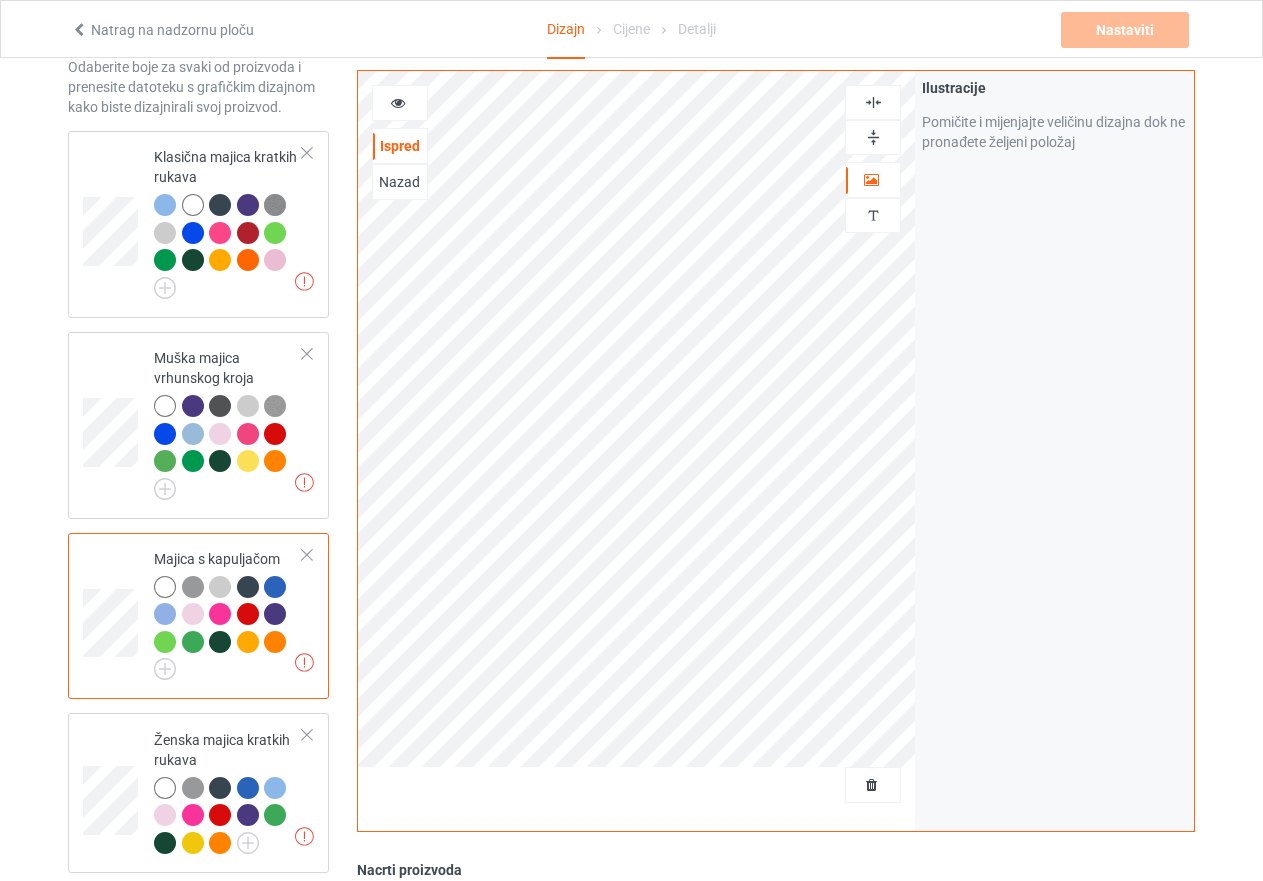 click at bounding box center [193, 587] 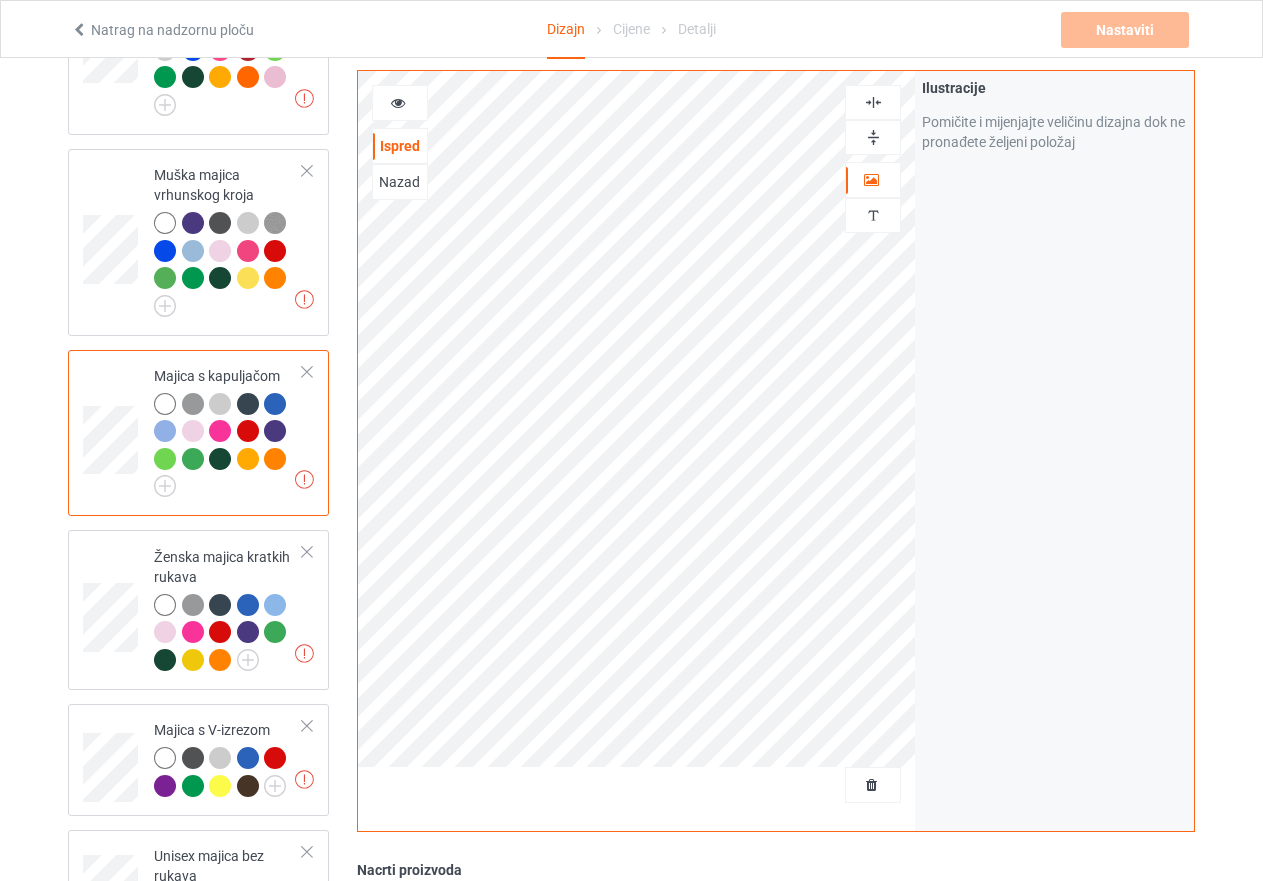 scroll, scrollTop: 300, scrollLeft: 0, axis: vertical 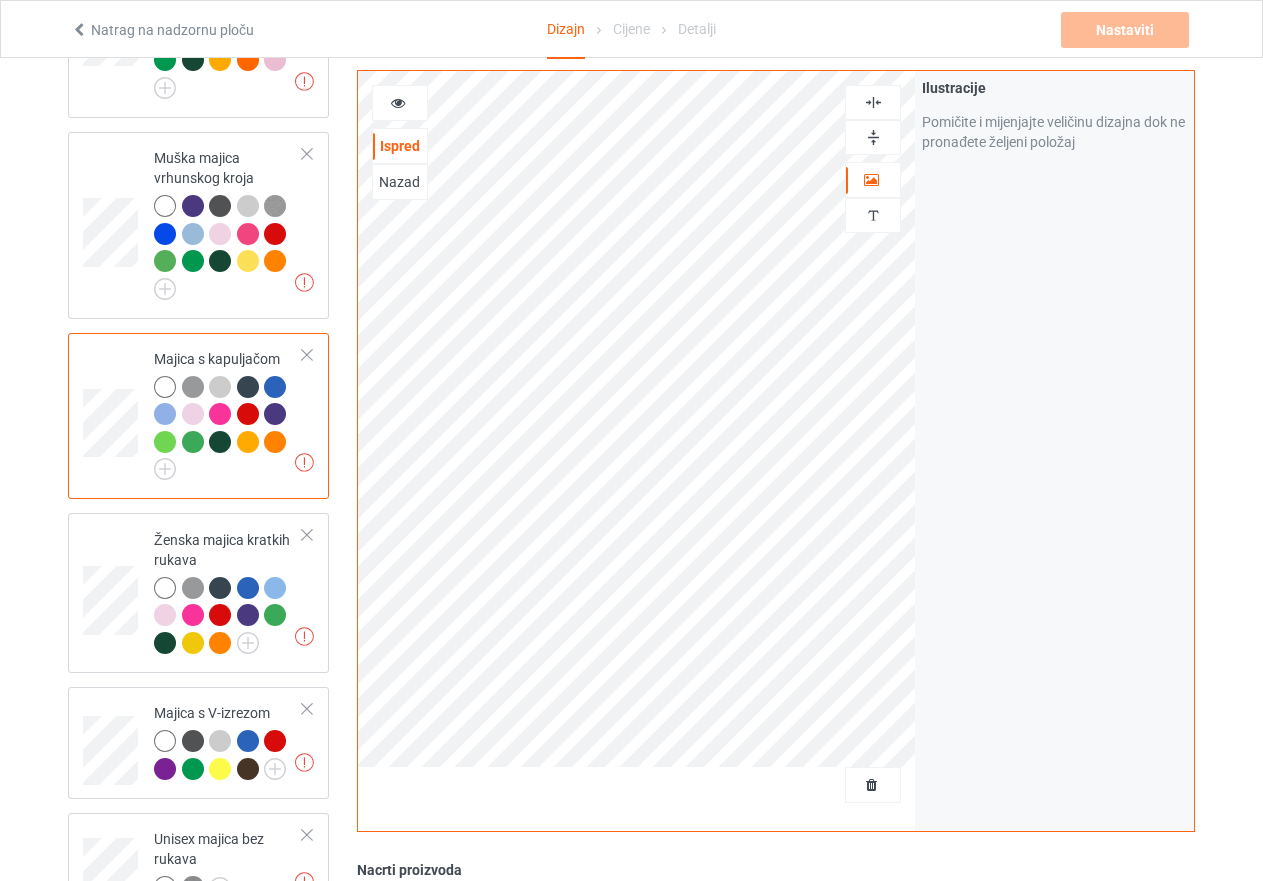 click on "Ilustracije Pomičite i mijenjajte veličinu dizajna dok ne pronađete željeni položaj" at bounding box center [1054, 451] 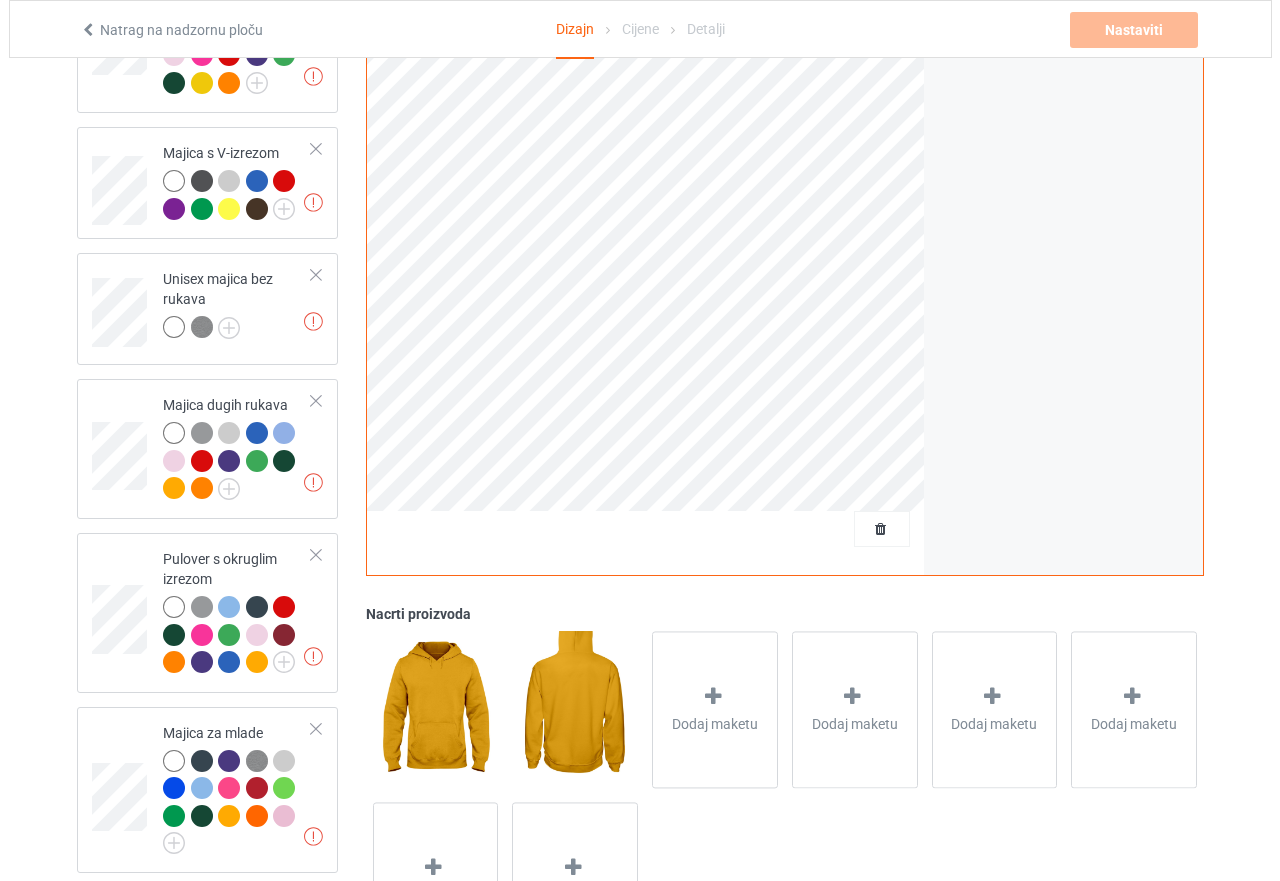 scroll, scrollTop: 900, scrollLeft: 0, axis: vertical 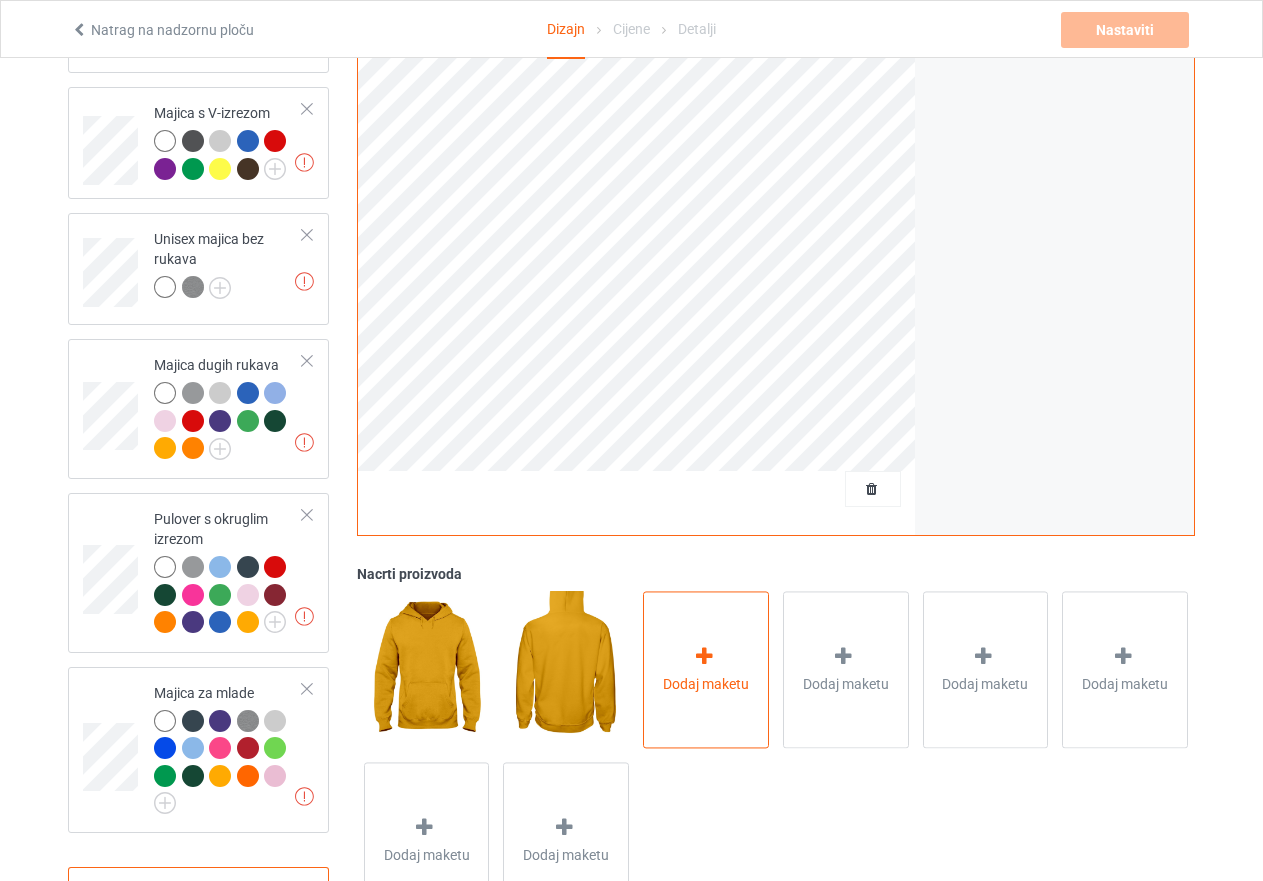 click at bounding box center (704, 656) 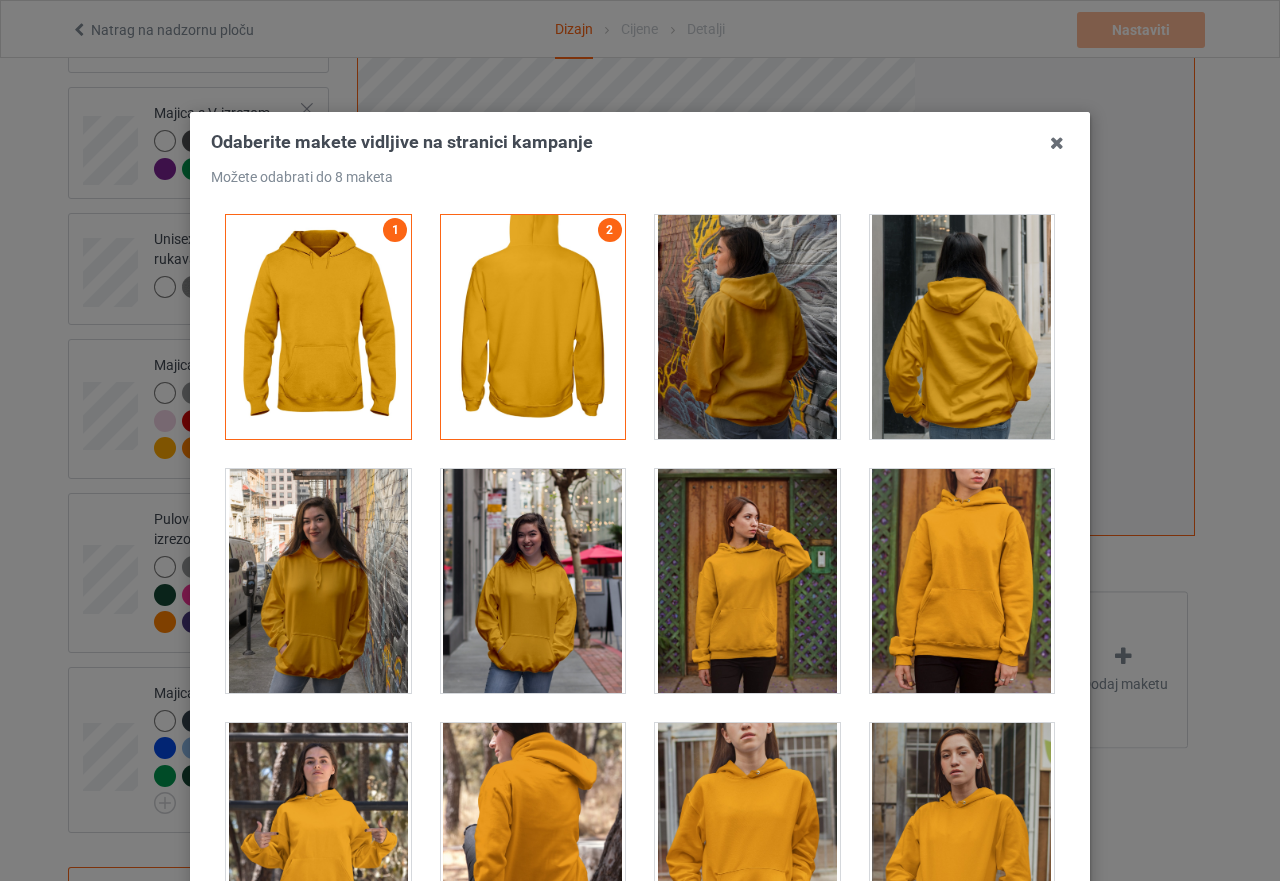 click at bounding box center (318, 581) 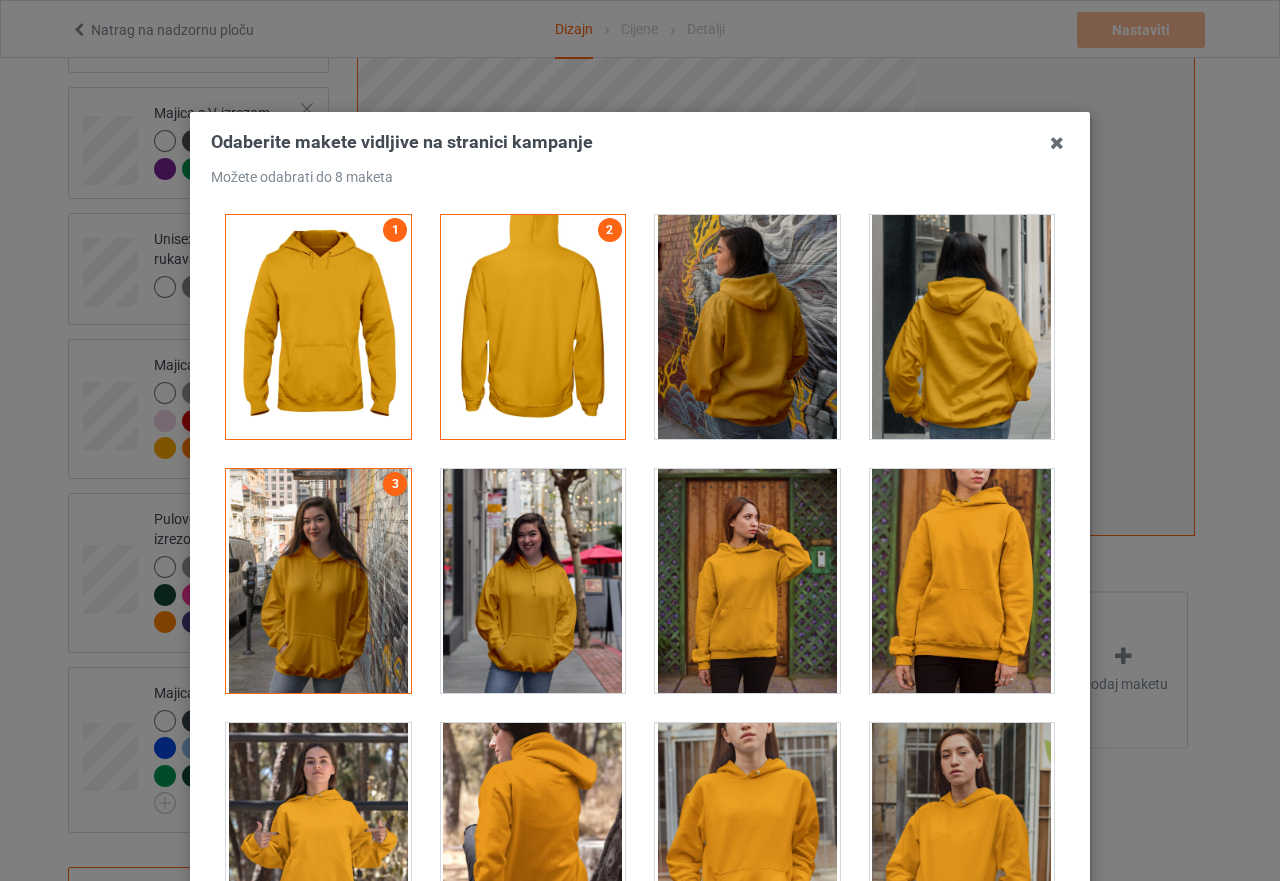 scroll, scrollTop: 300, scrollLeft: 0, axis: vertical 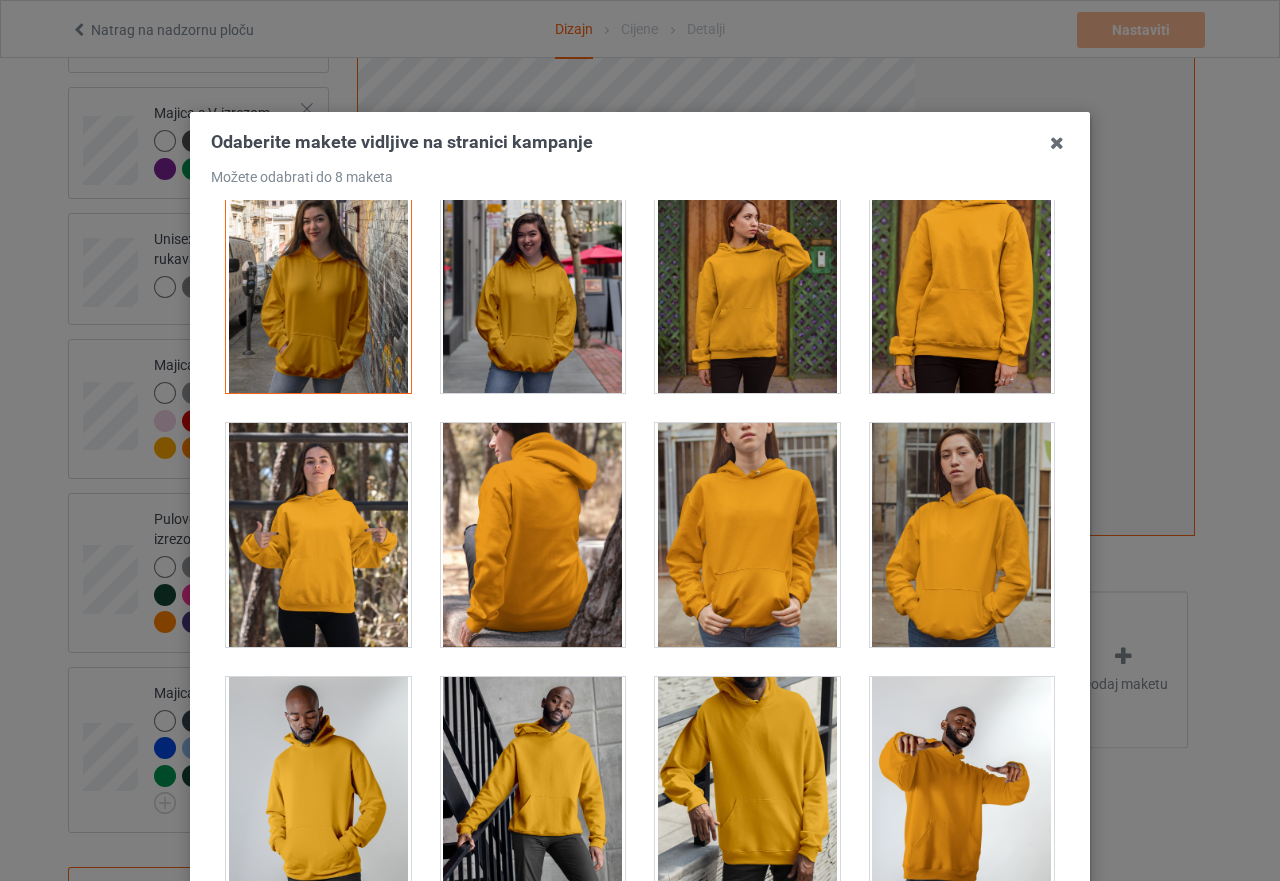 click at bounding box center [318, 535] 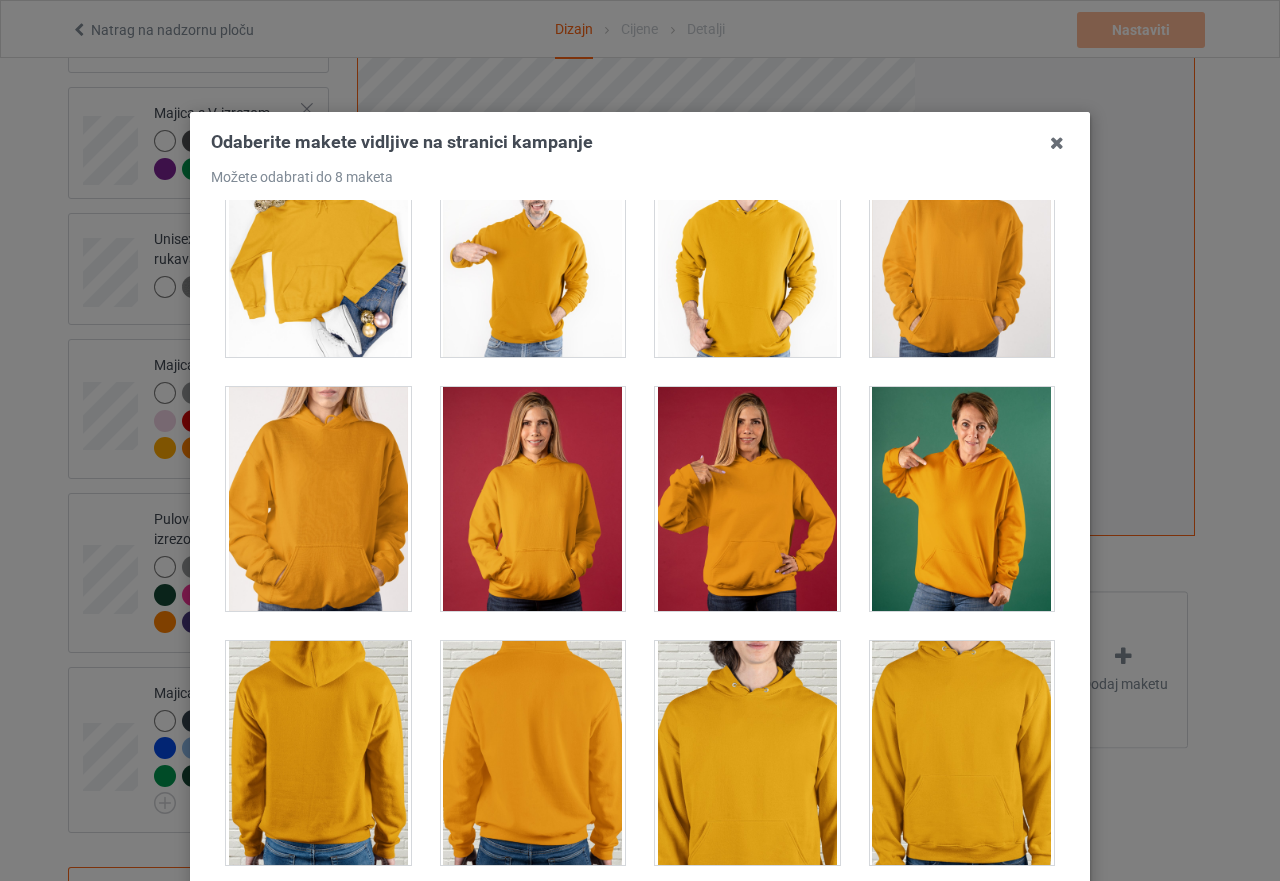 scroll, scrollTop: 4200, scrollLeft: 0, axis: vertical 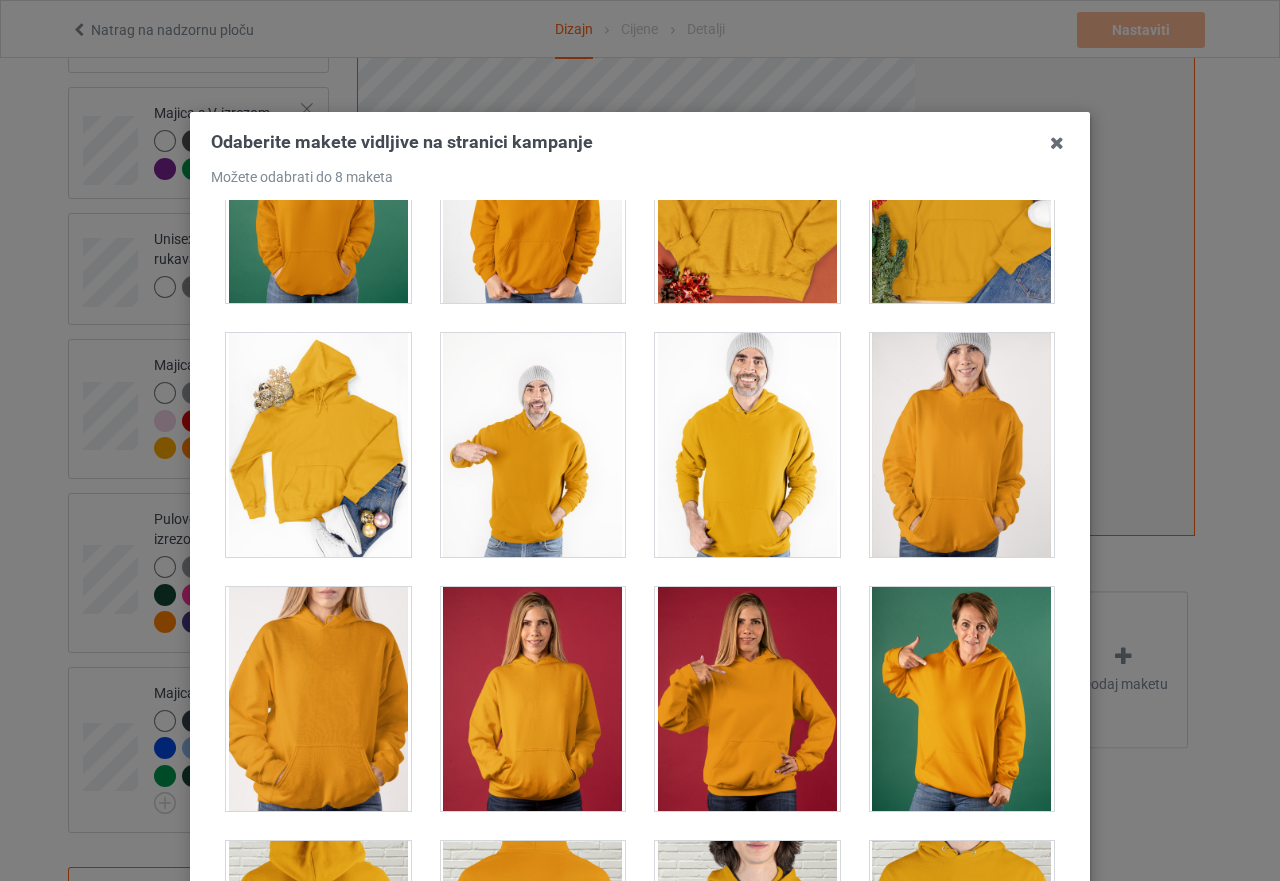 click at bounding box center [533, 445] 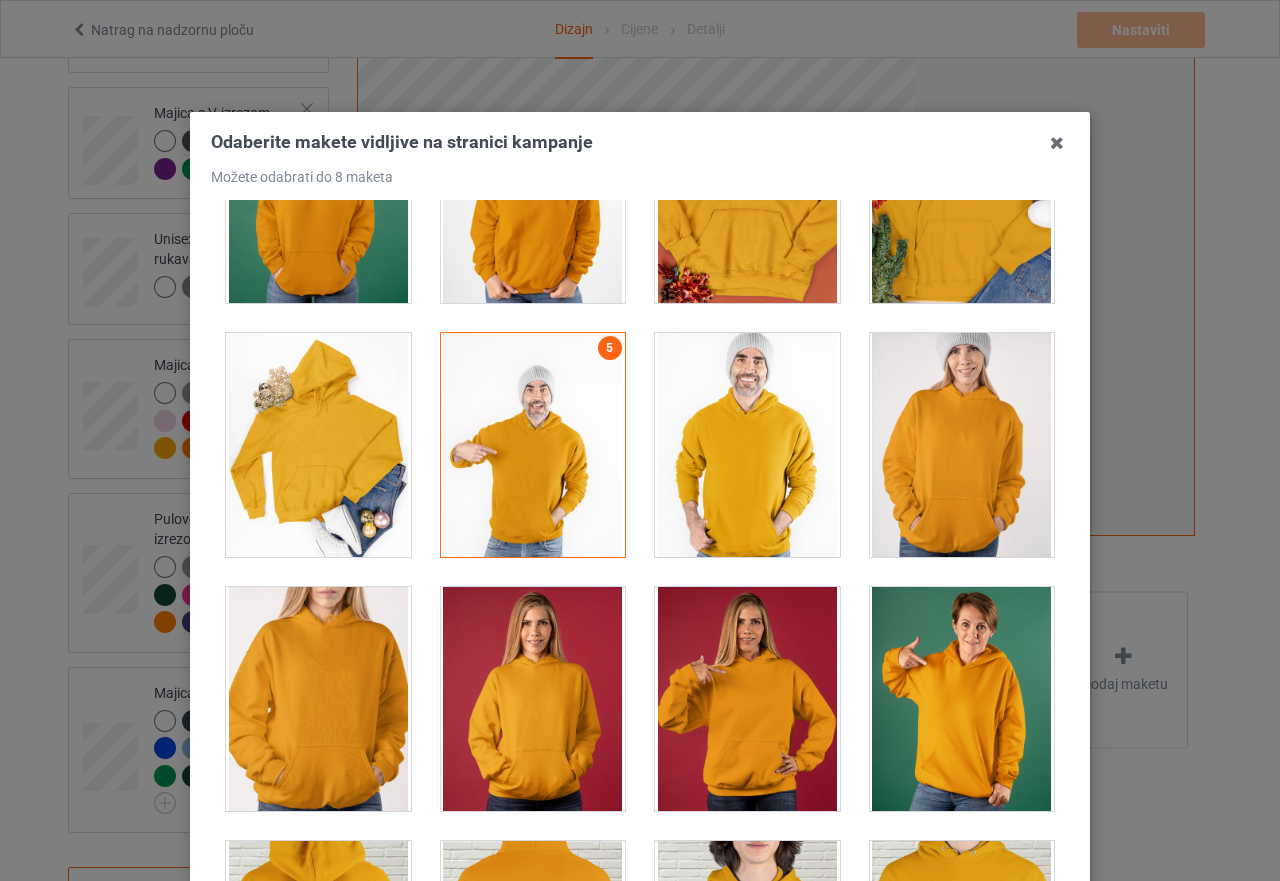 click at bounding box center [747, 699] 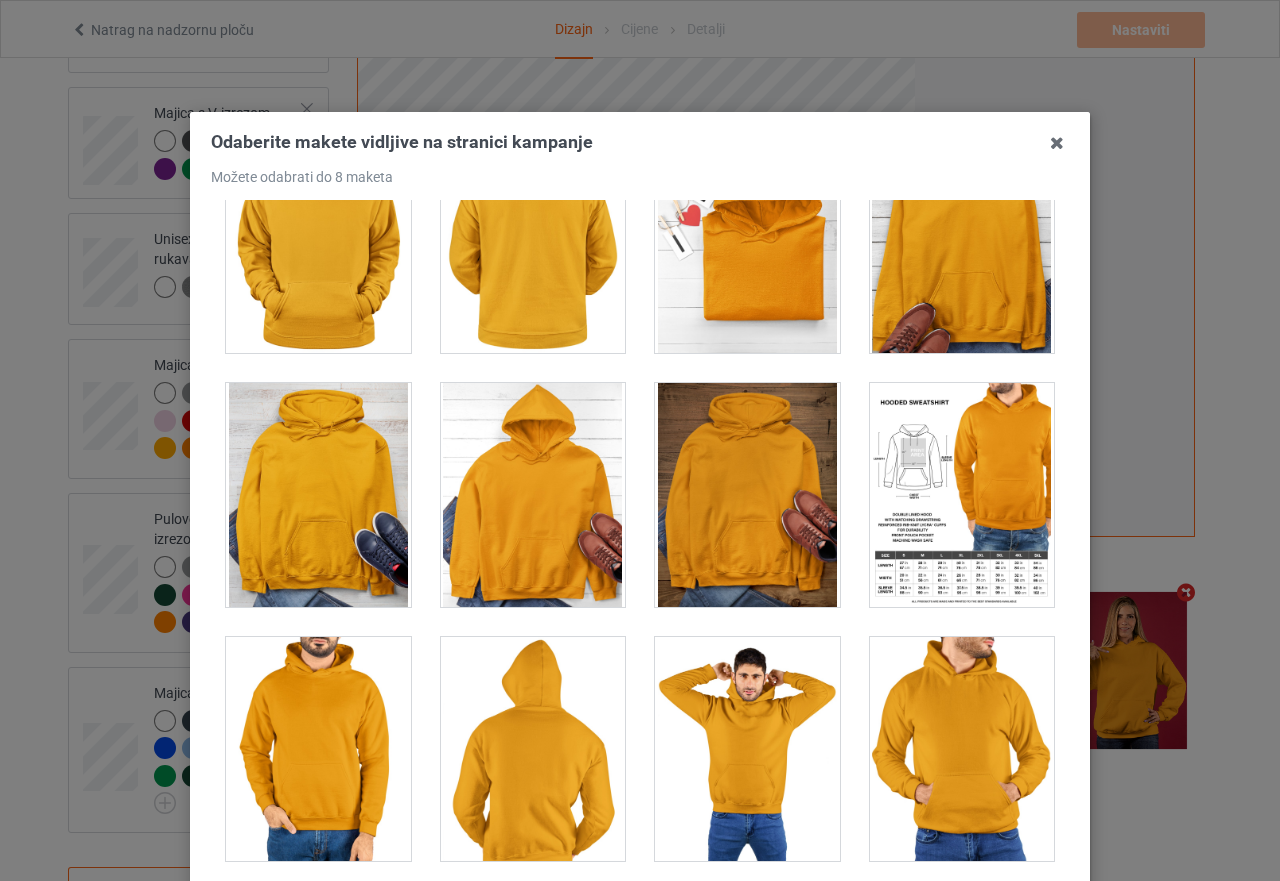 scroll, scrollTop: 9900, scrollLeft: 0, axis: vertical 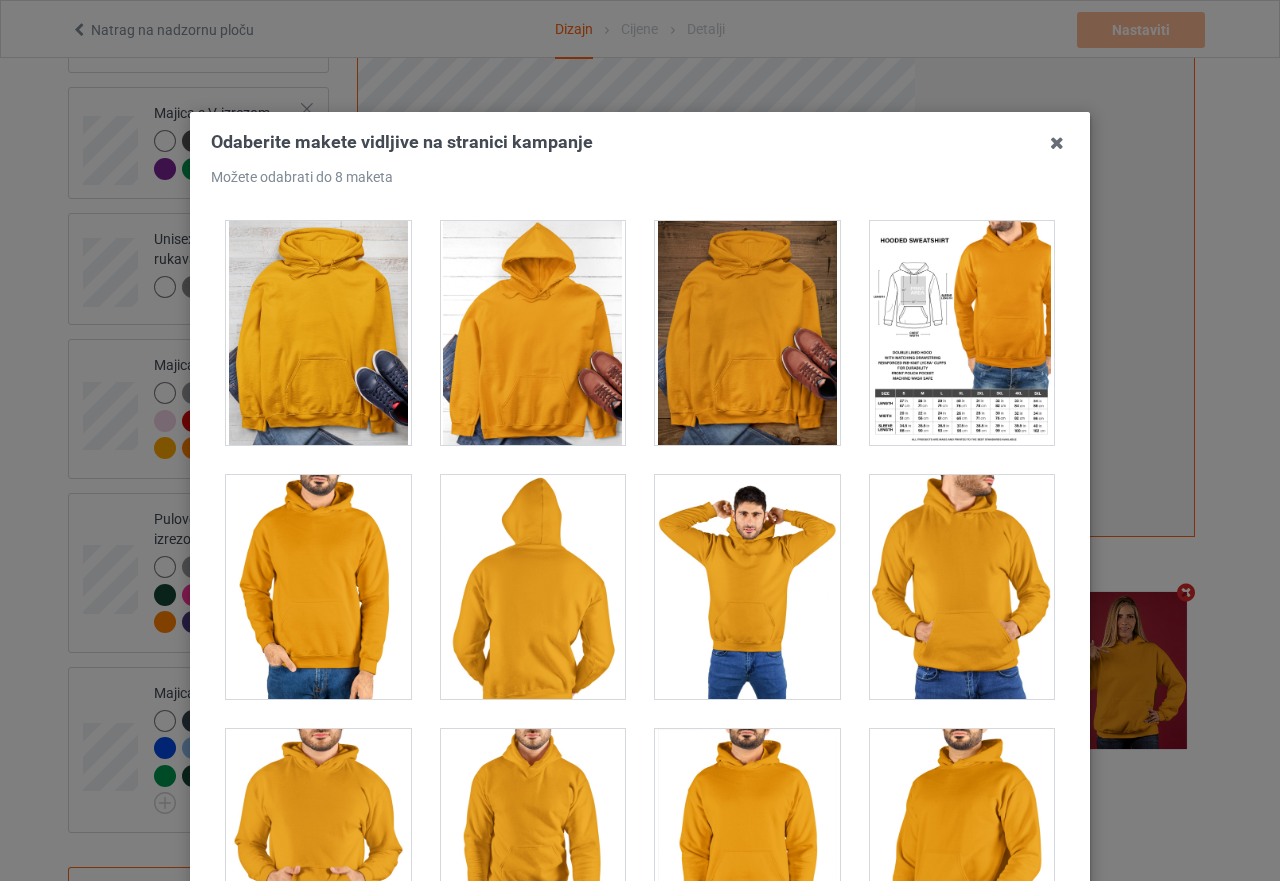 click at bounding box center [747, 587] 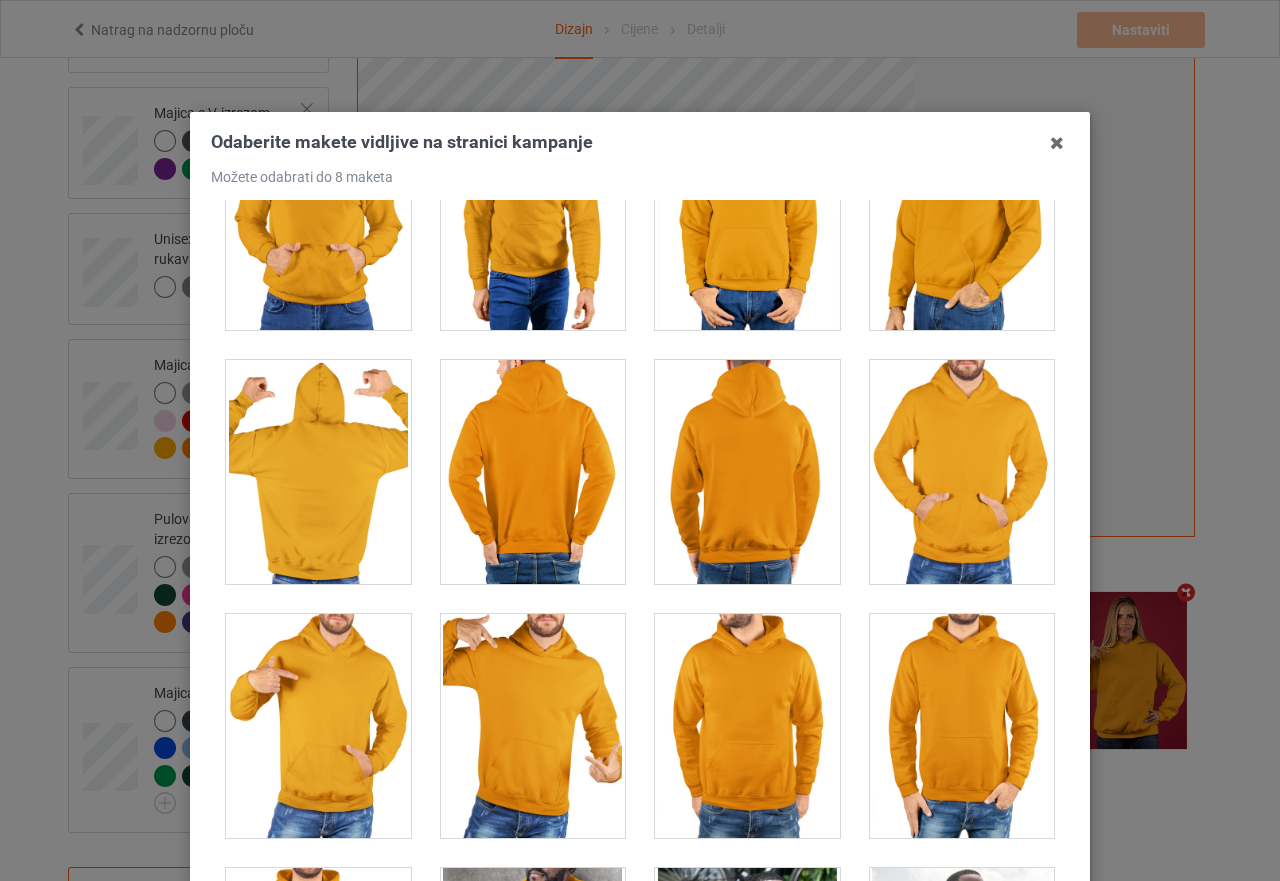 scroll, scrollTop: 10600, scrollLeft: 0, axis: vertical 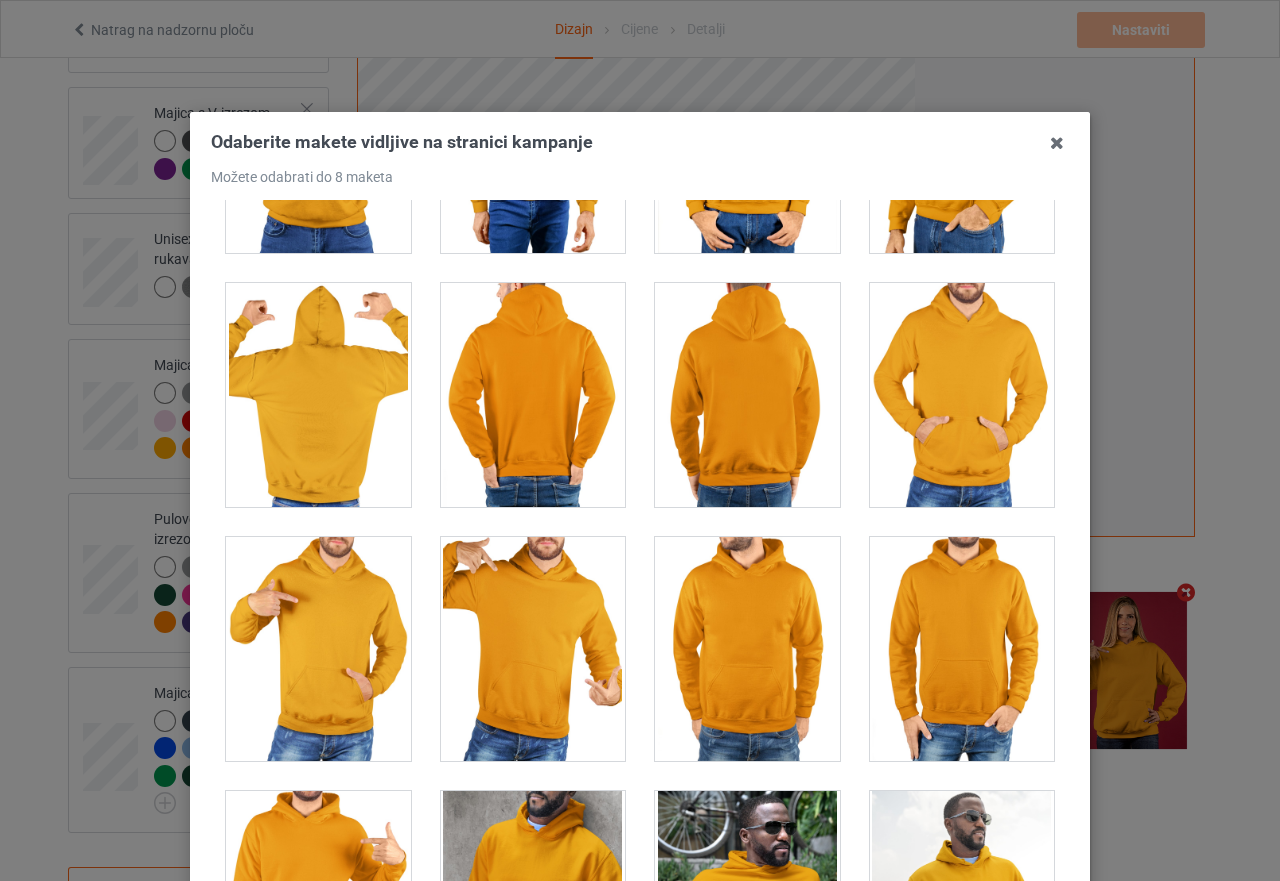 click at bounding box center (533, 649) 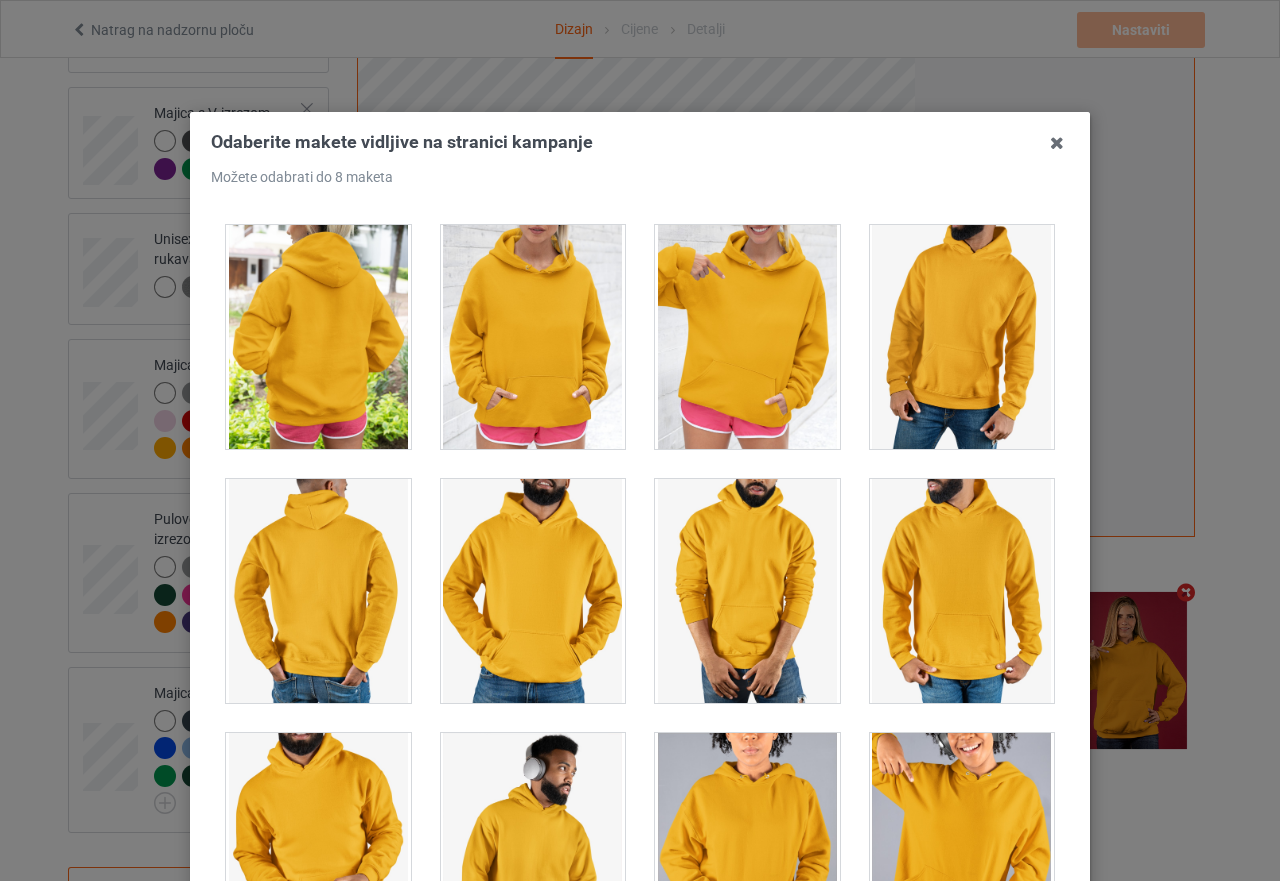 scroll, scrollTop: 17075, scrollLeft: 0, axis: vertical 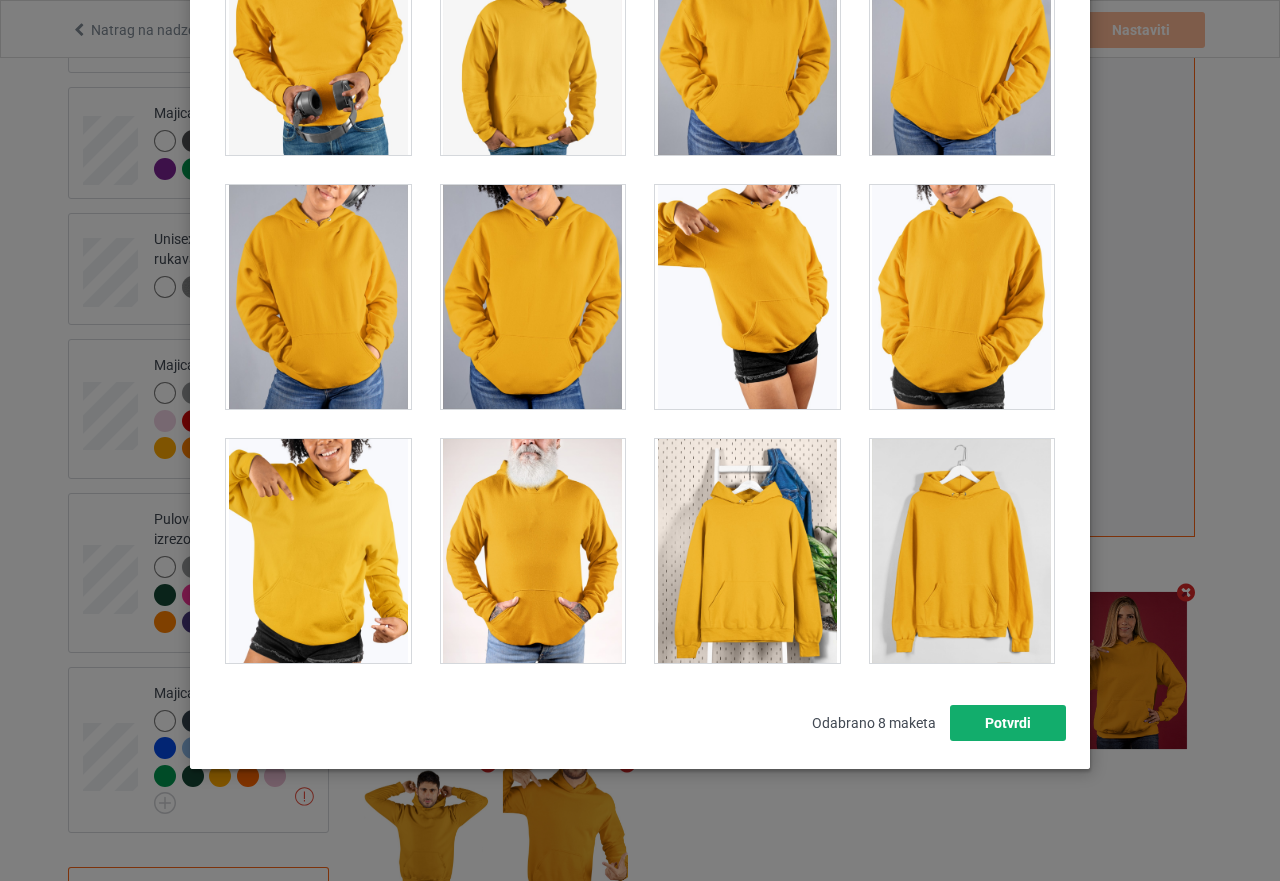click on "Potvrdi" at bounding box center (1008, 723) 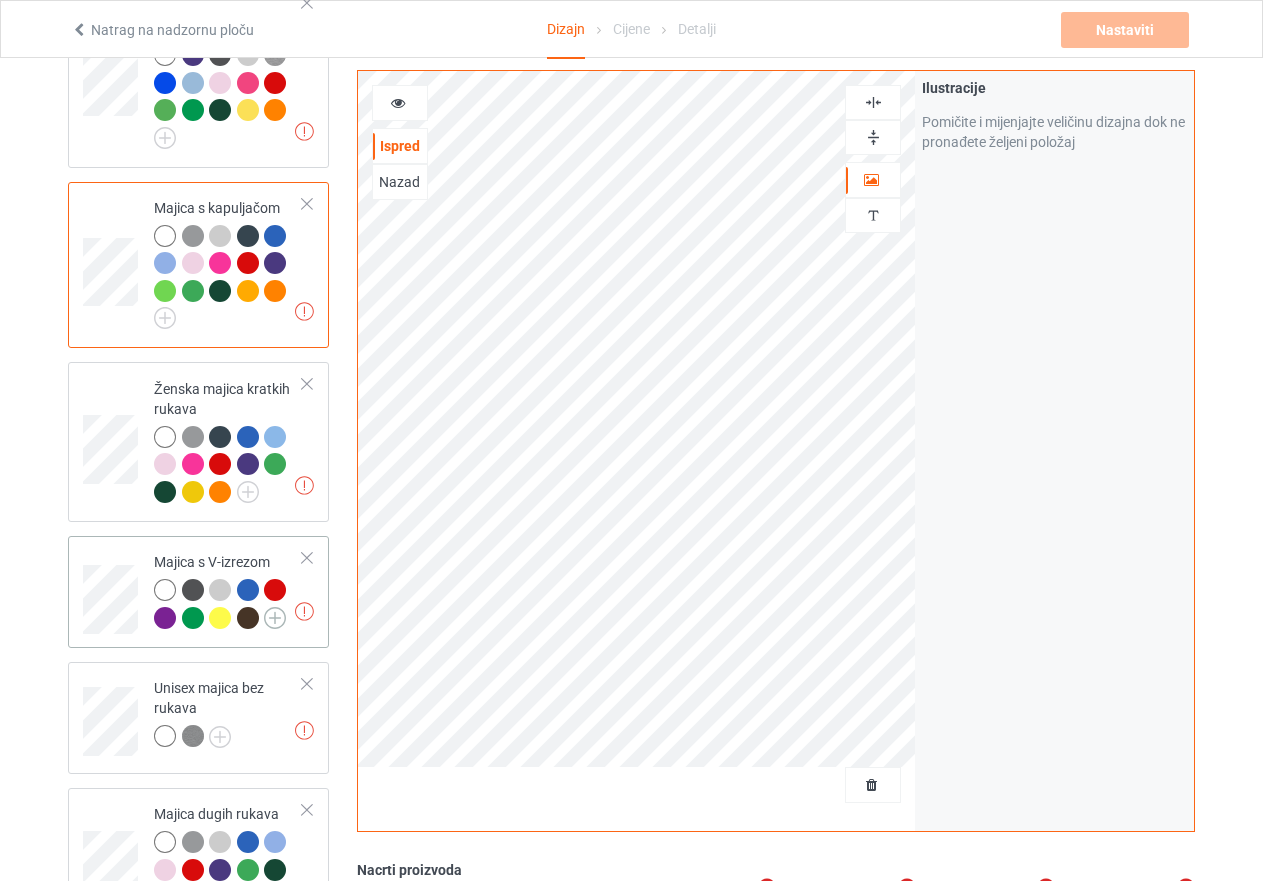 scroll, scrollTop: 395, scrollLeft: 0, axis: vertical 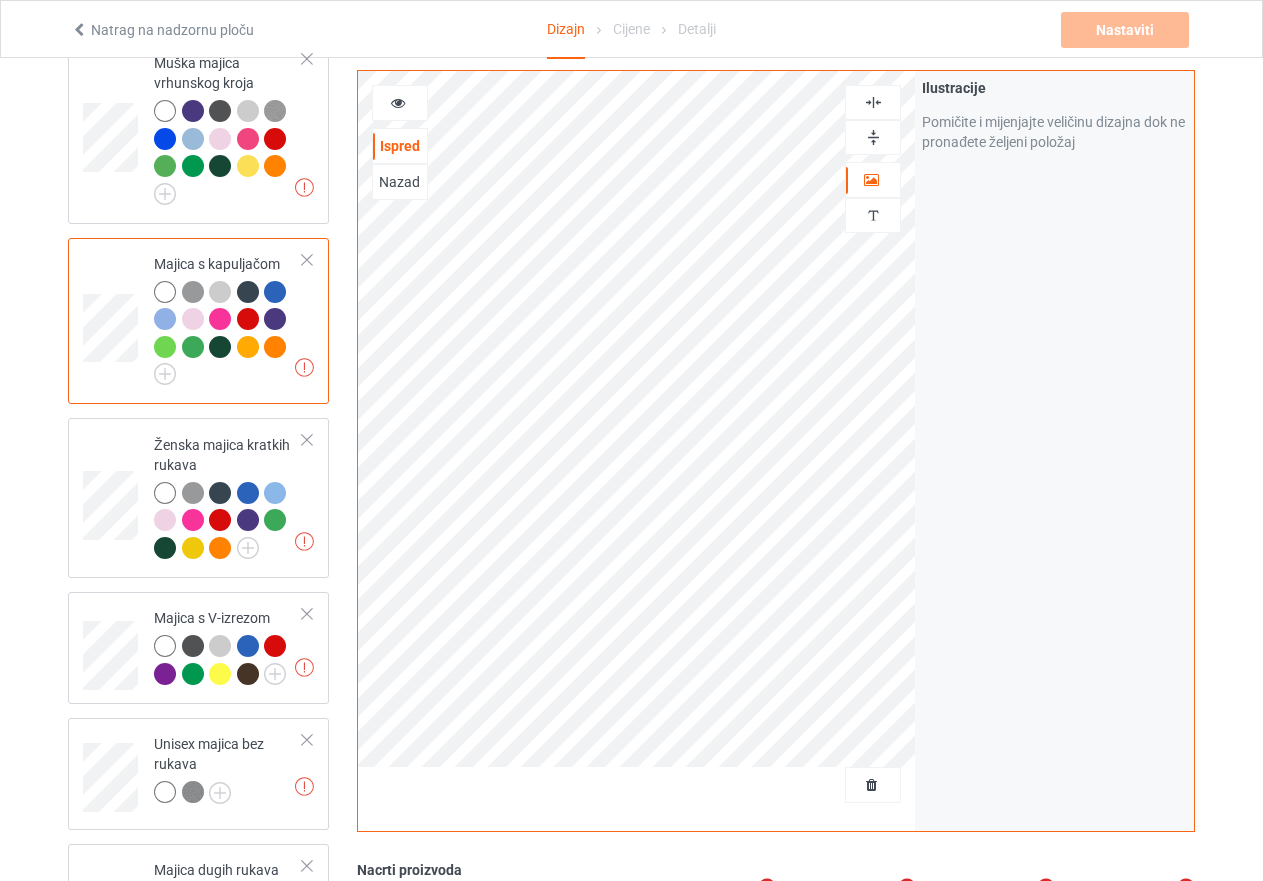 click at bounding box center [193, 292] 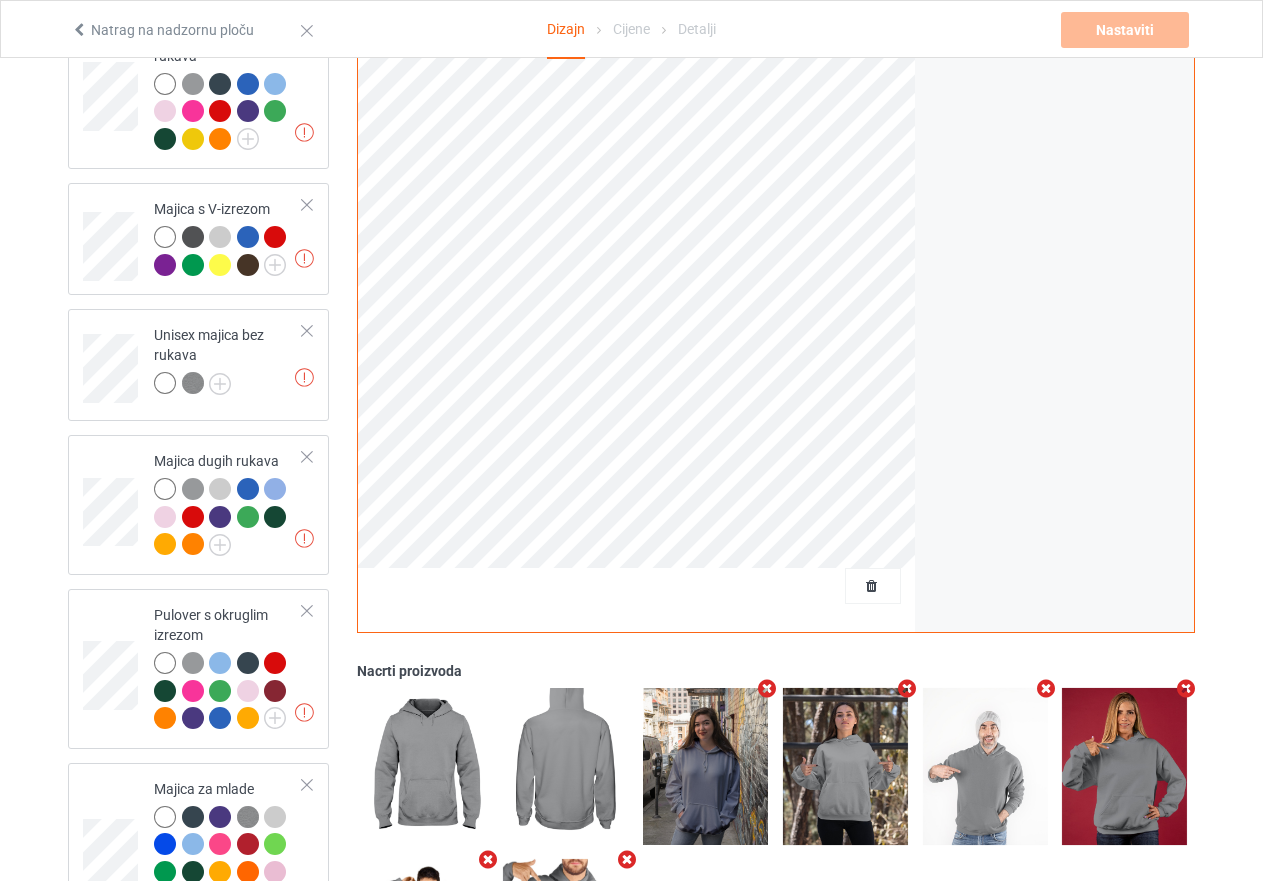 scroll, scrollTop: 695, scrollLeft: 0, axis: vertical 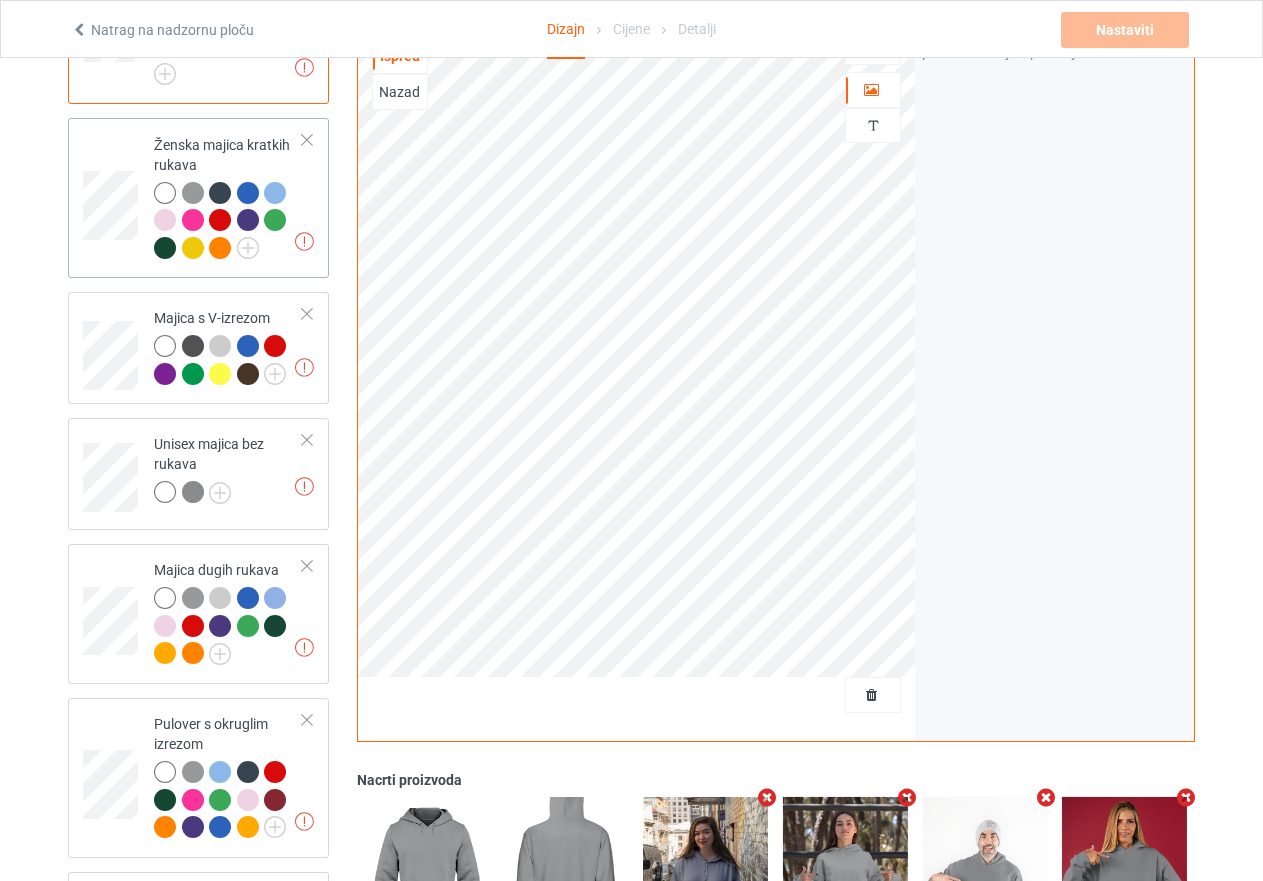 click at bounding box center (228, 223) 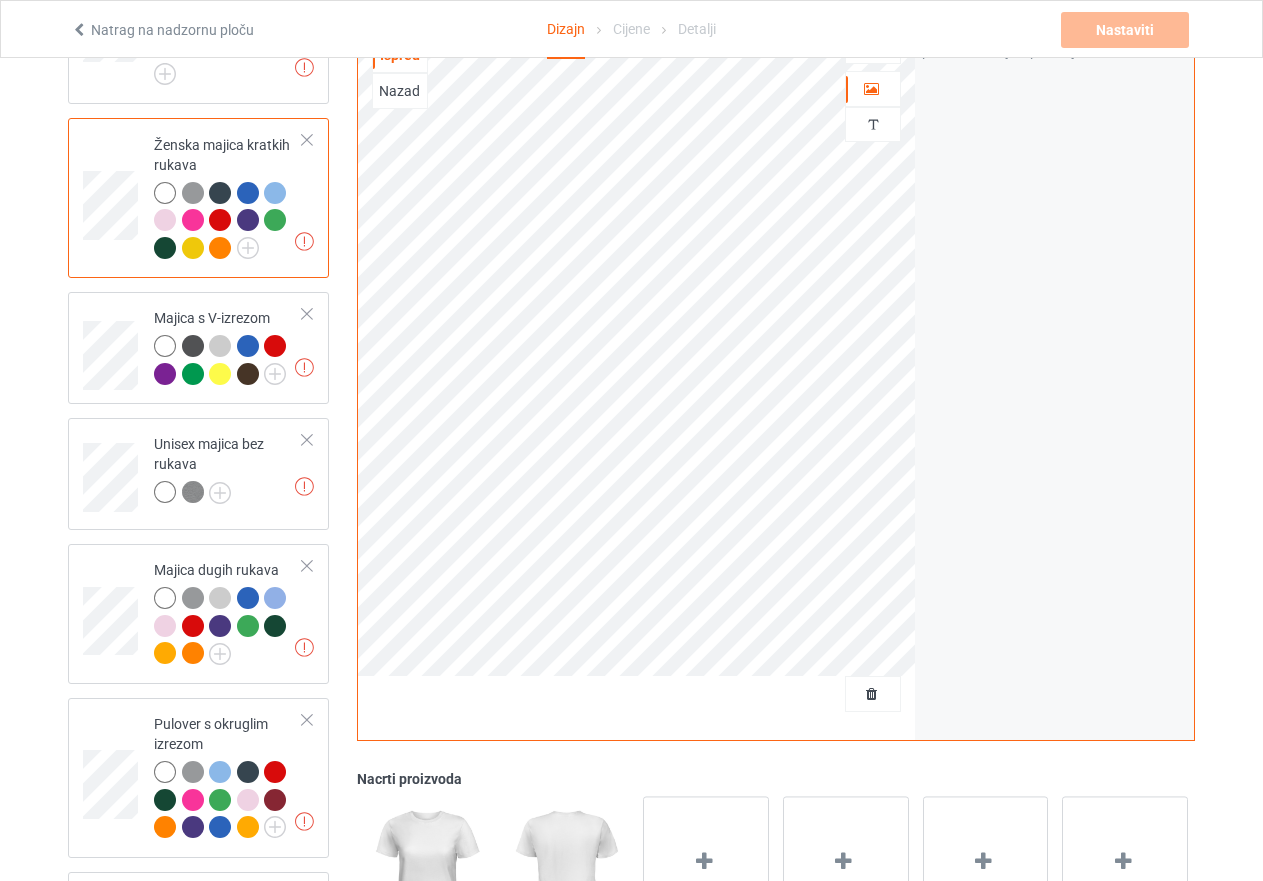 click at bounding box center (193, 193) 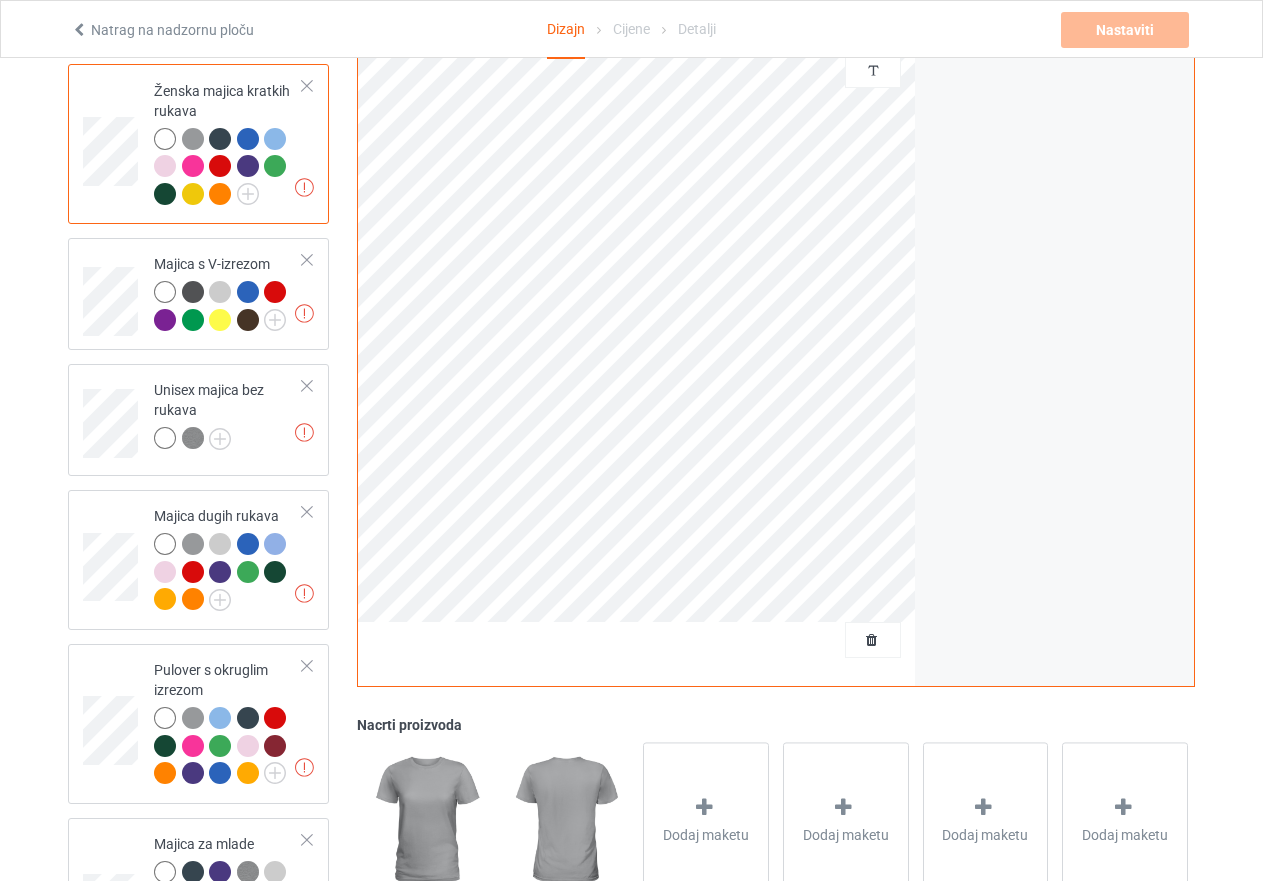 scroll, scrollTop: 695, scrollLeft: 0, axis: vertical 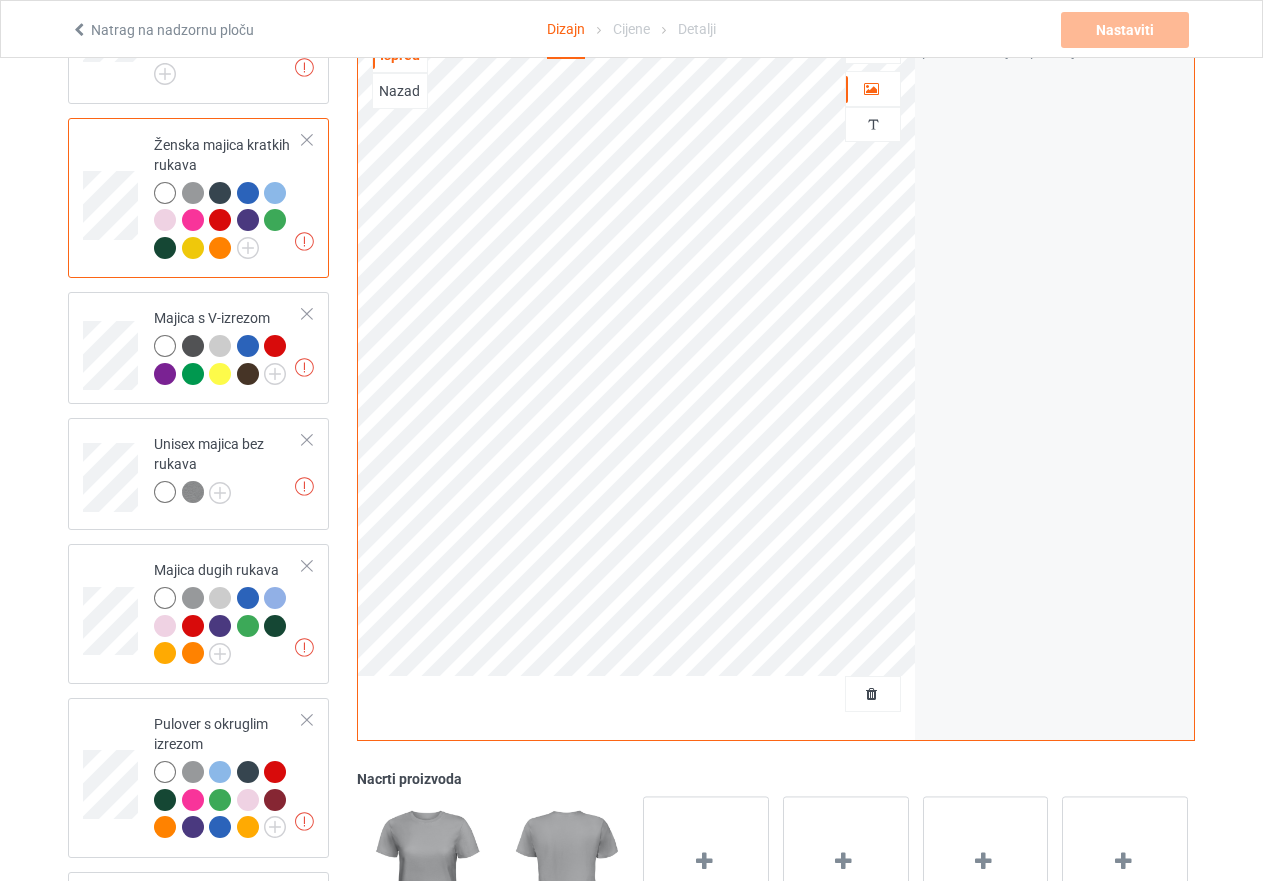 click at bounding box center (248, 193) 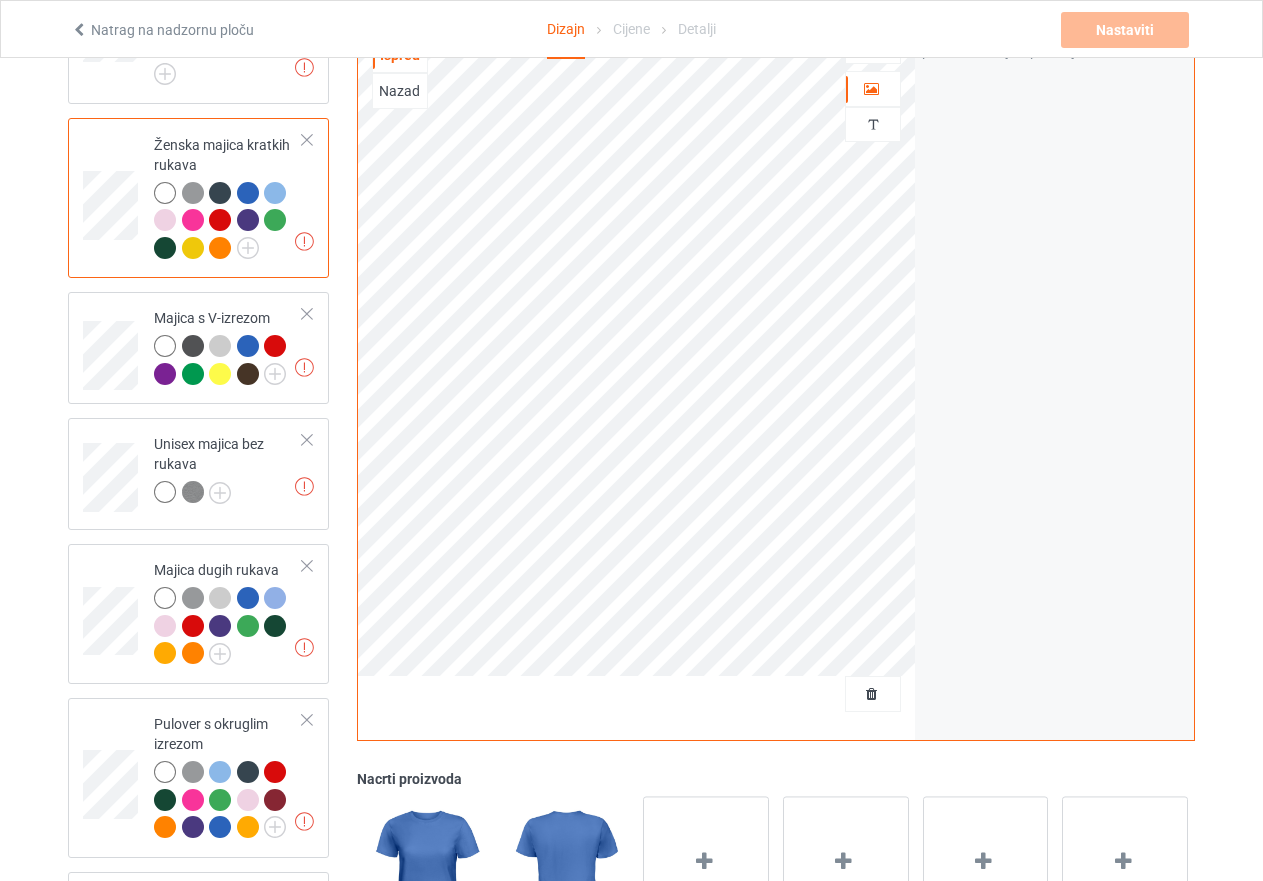 click at bounding box center (165, 193) 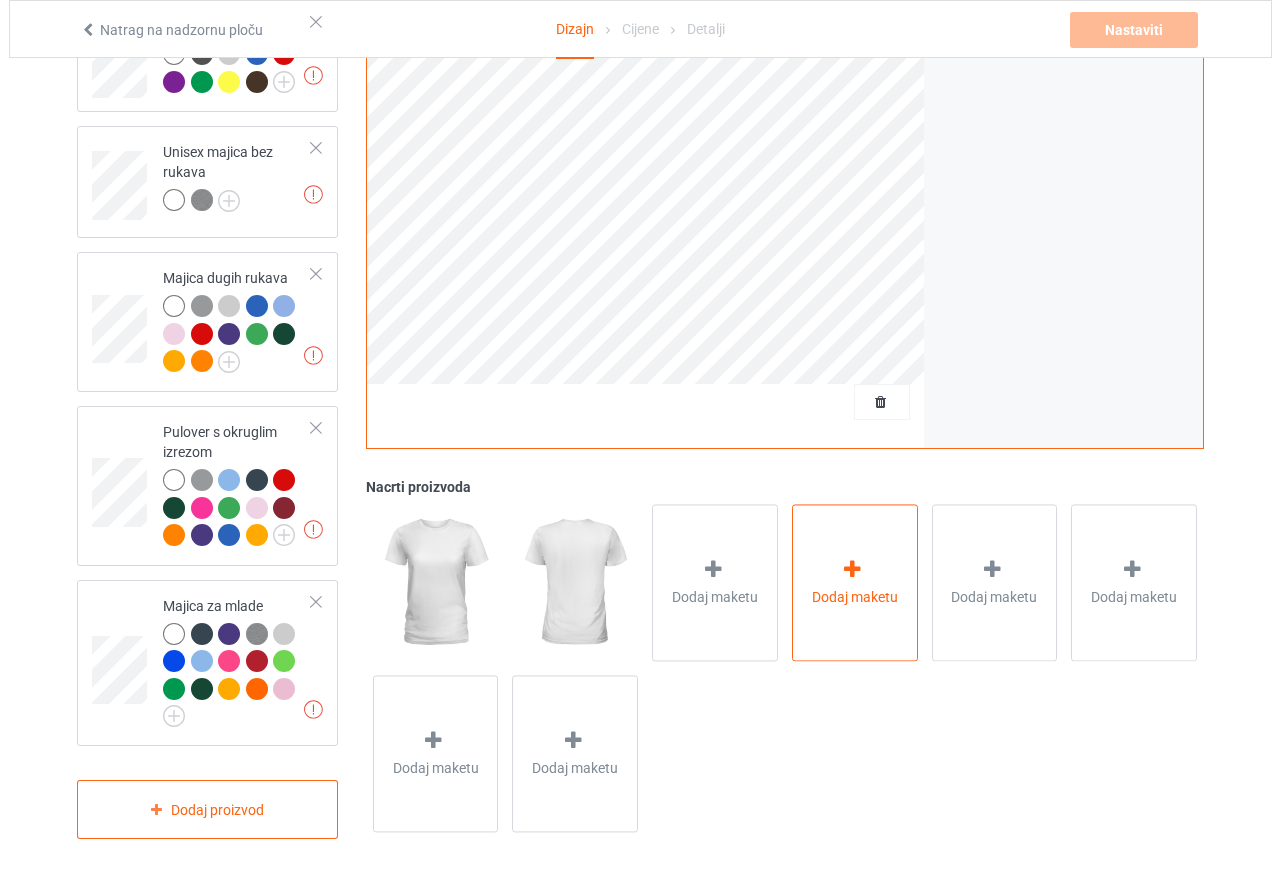 scroll, scrollTop: 995, scrollLeft: 0, axis: vertical 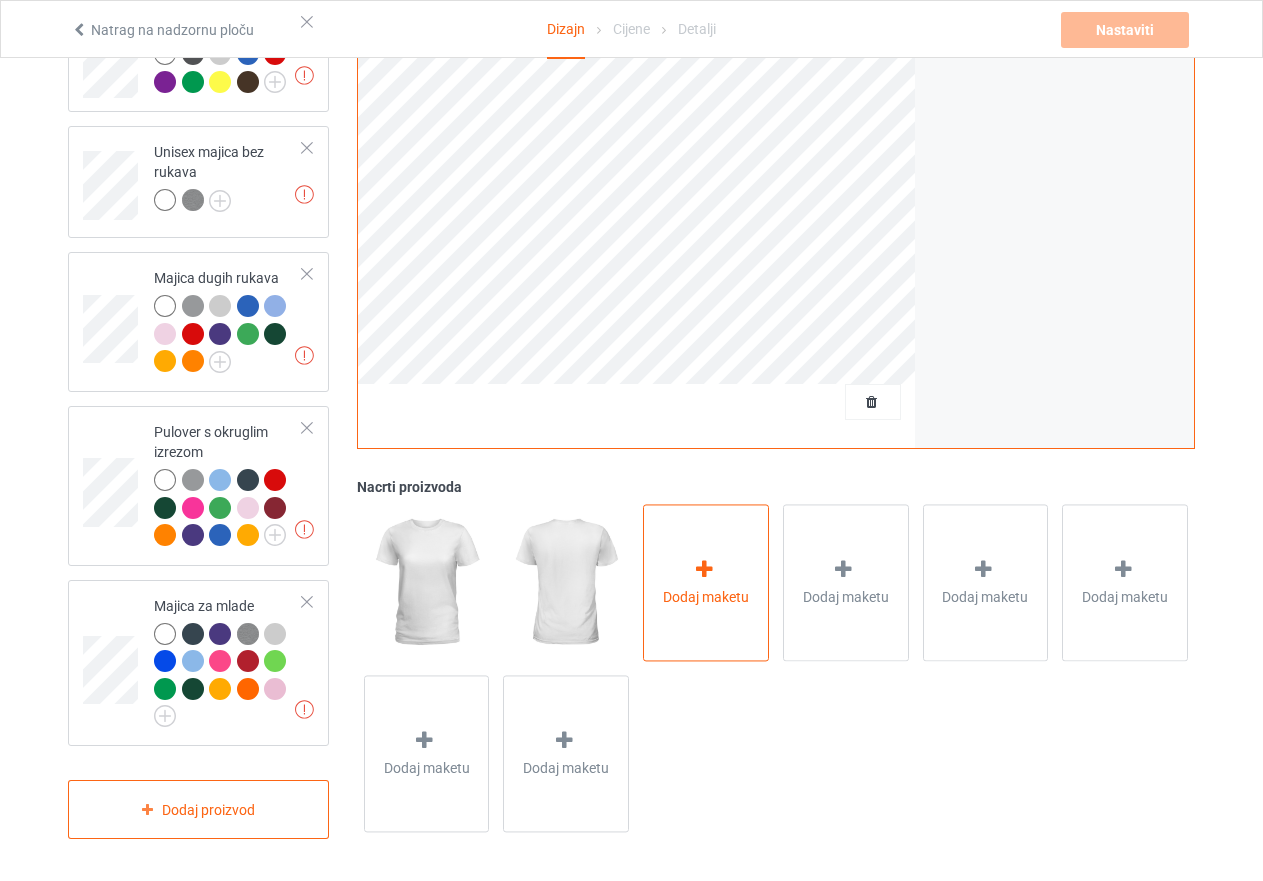 click at bounding box center (704, 569) 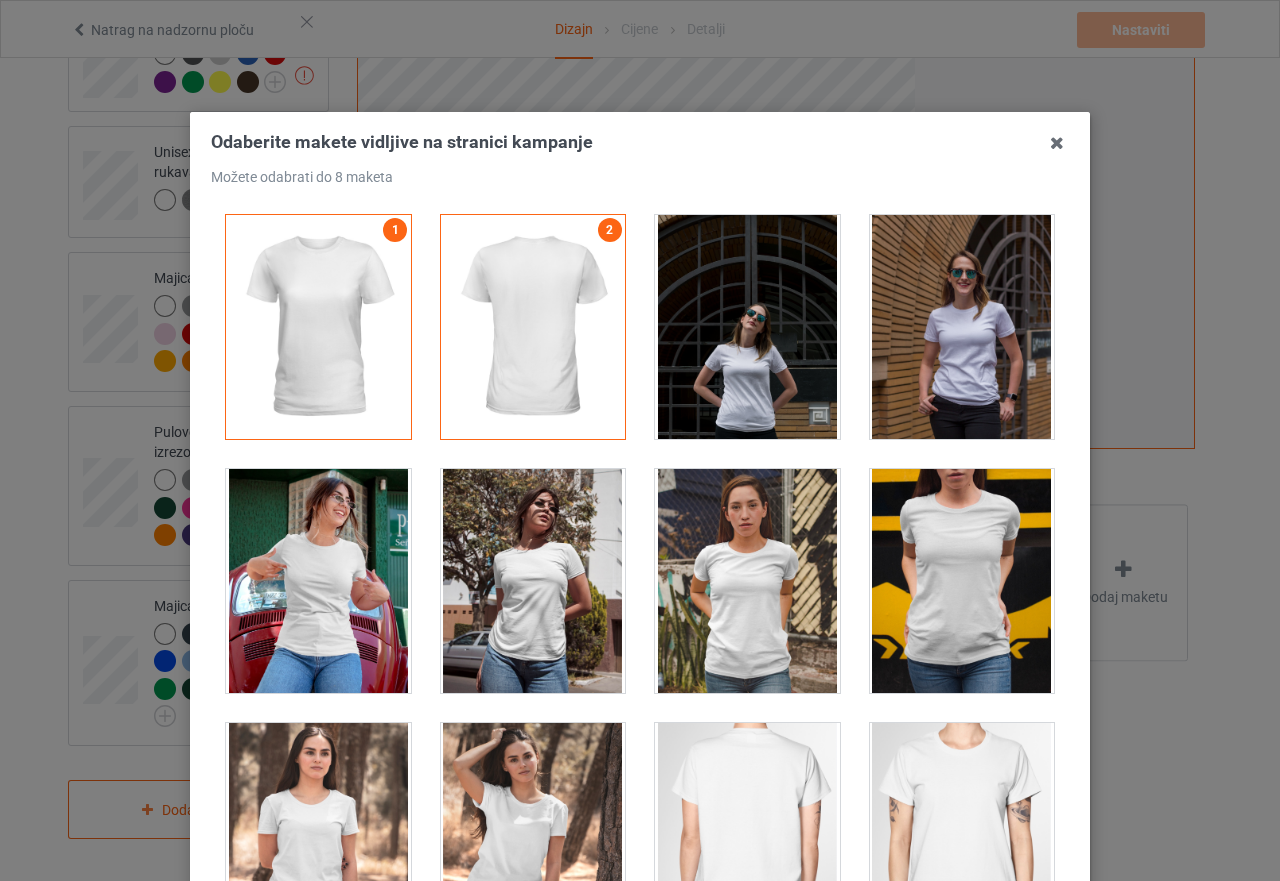 click at bounding box center (962, 327) 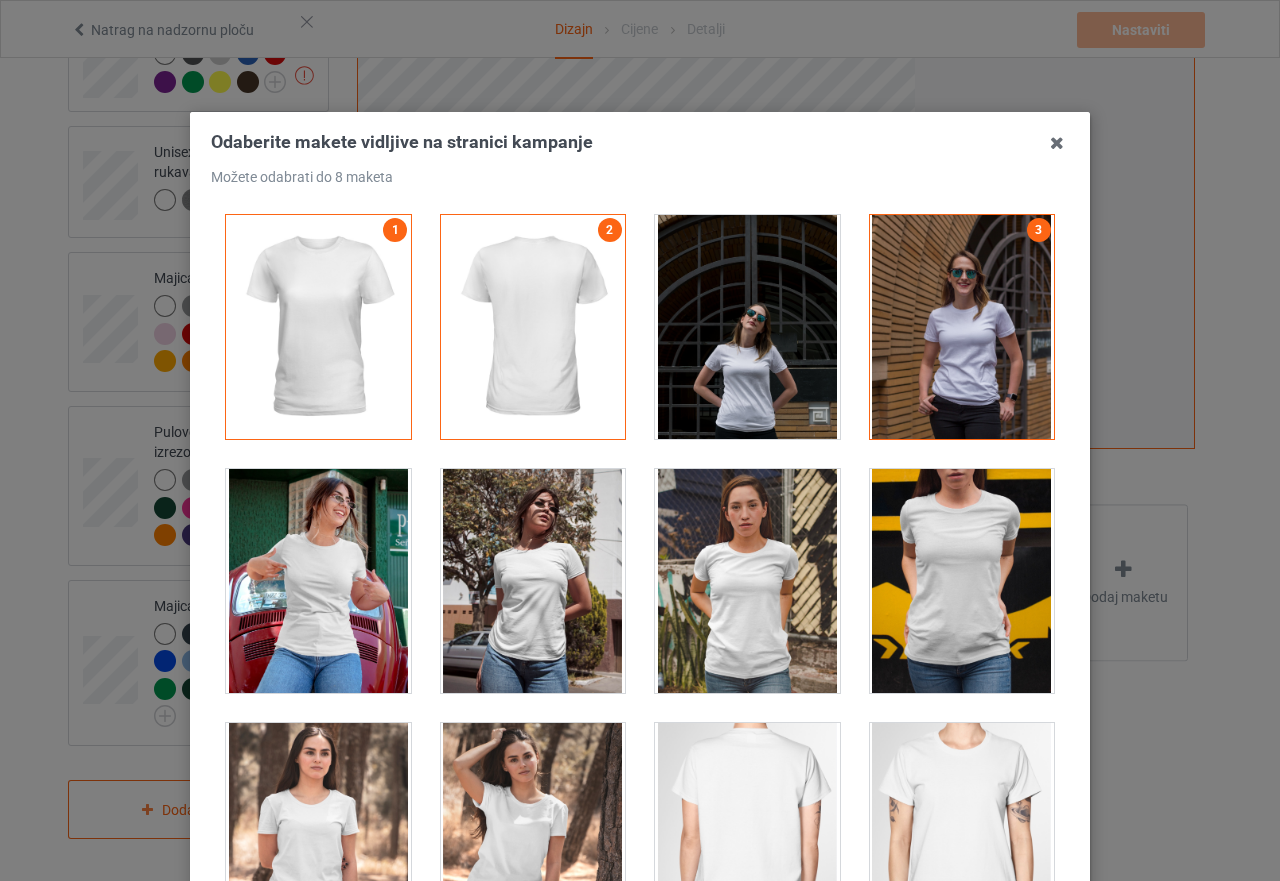 click at bounding box center [533, 581] 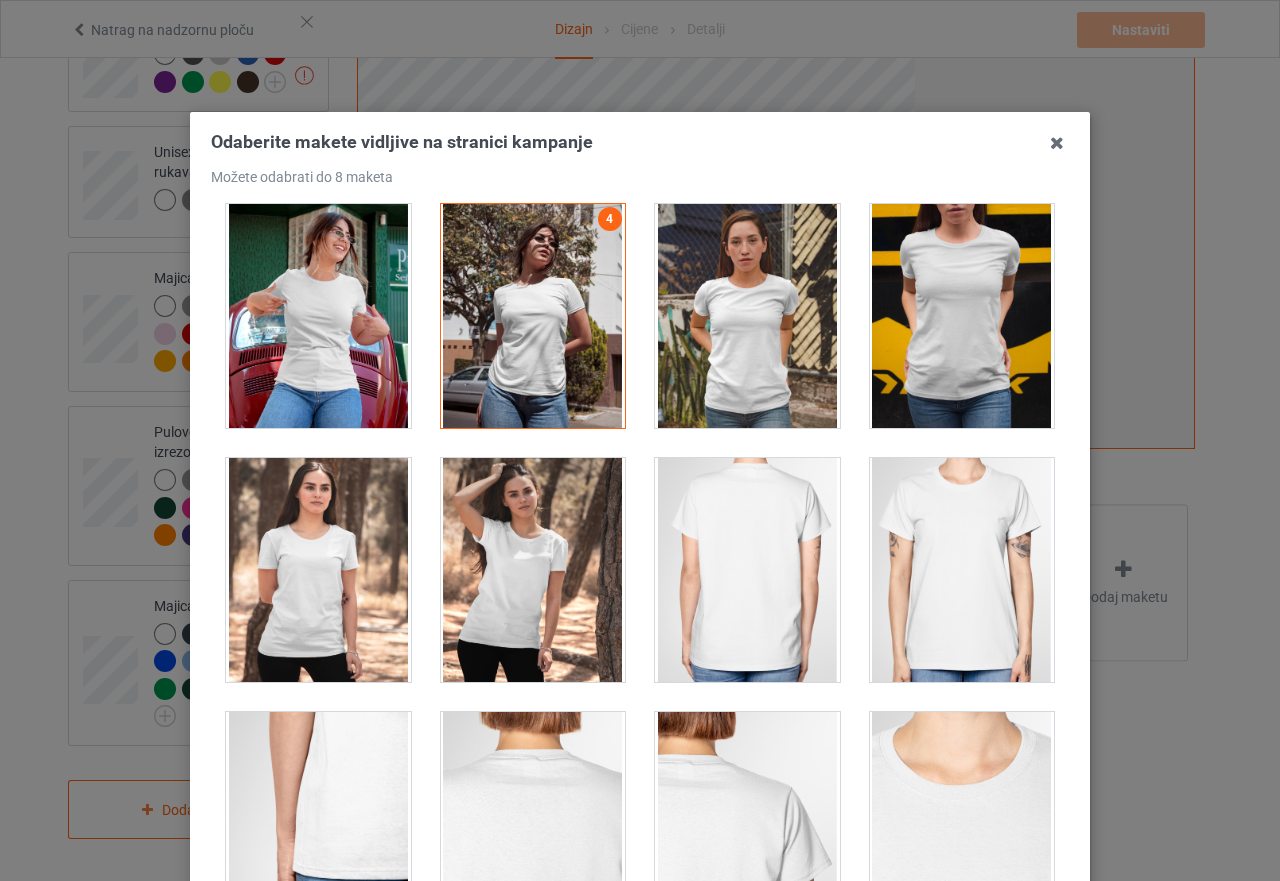 scroll, scrollTop: 400, scrollLeft: 0, axis: vertical 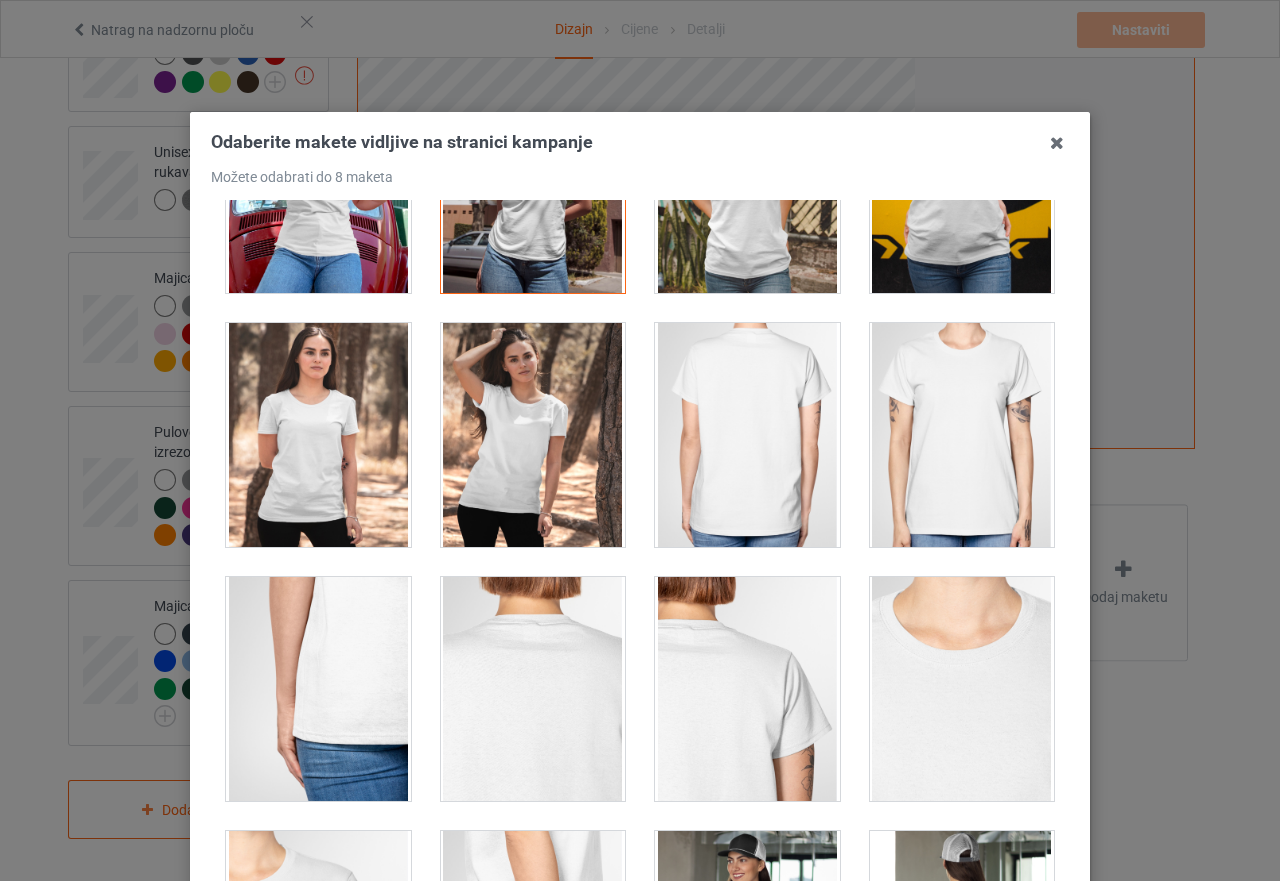 click at bounding box center [318, 435] 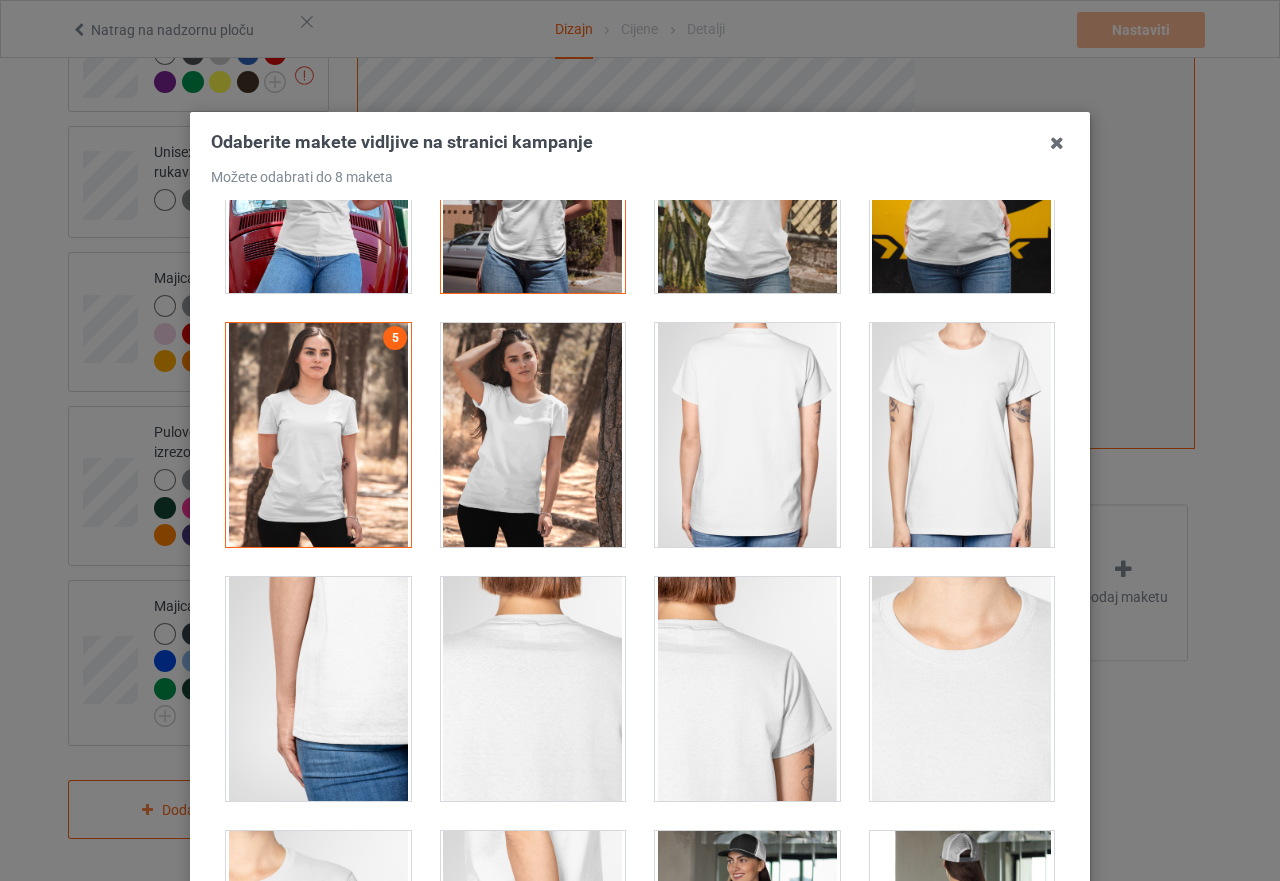 click at bounding box center (533, 435) 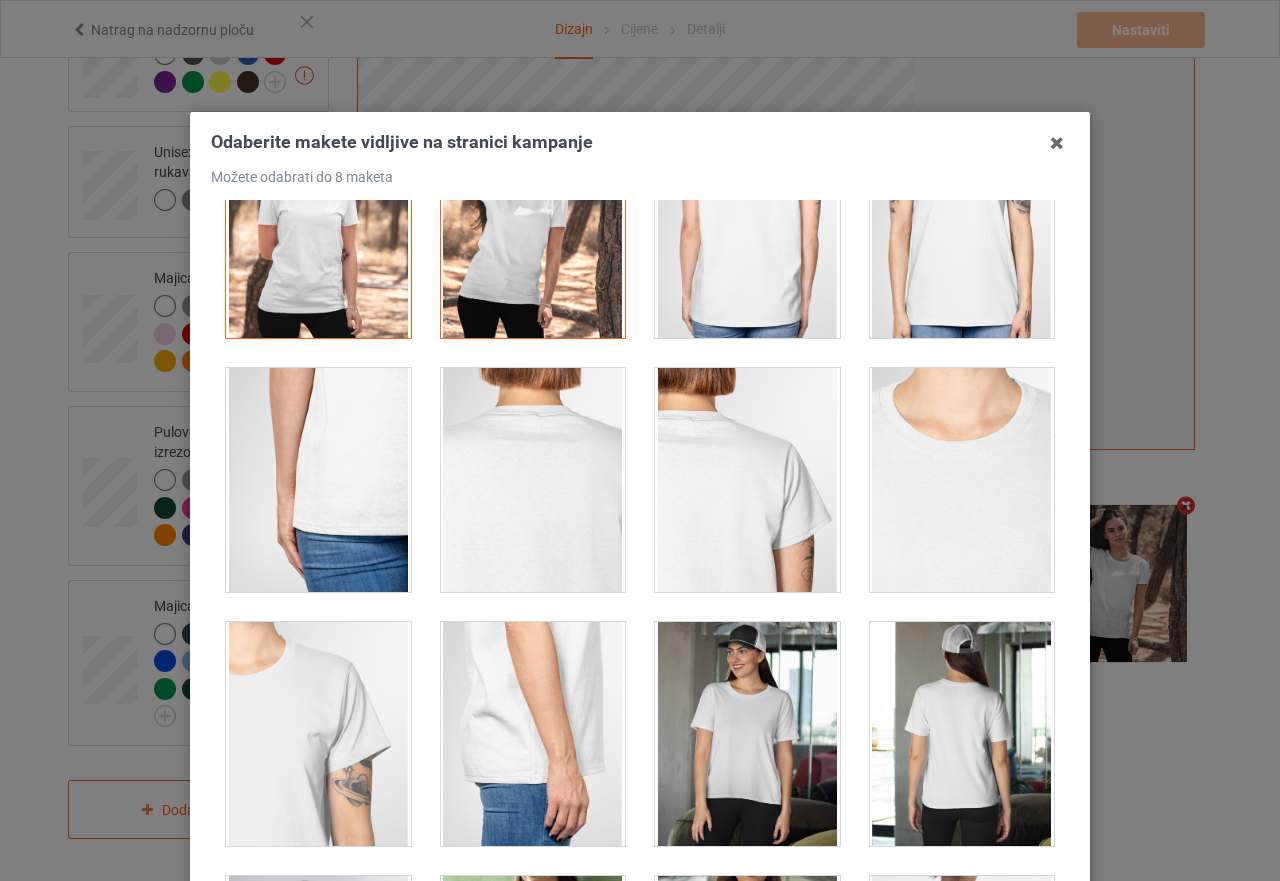 scroll, scrollTop: 900, scrollLeft: 0, axis: vertical 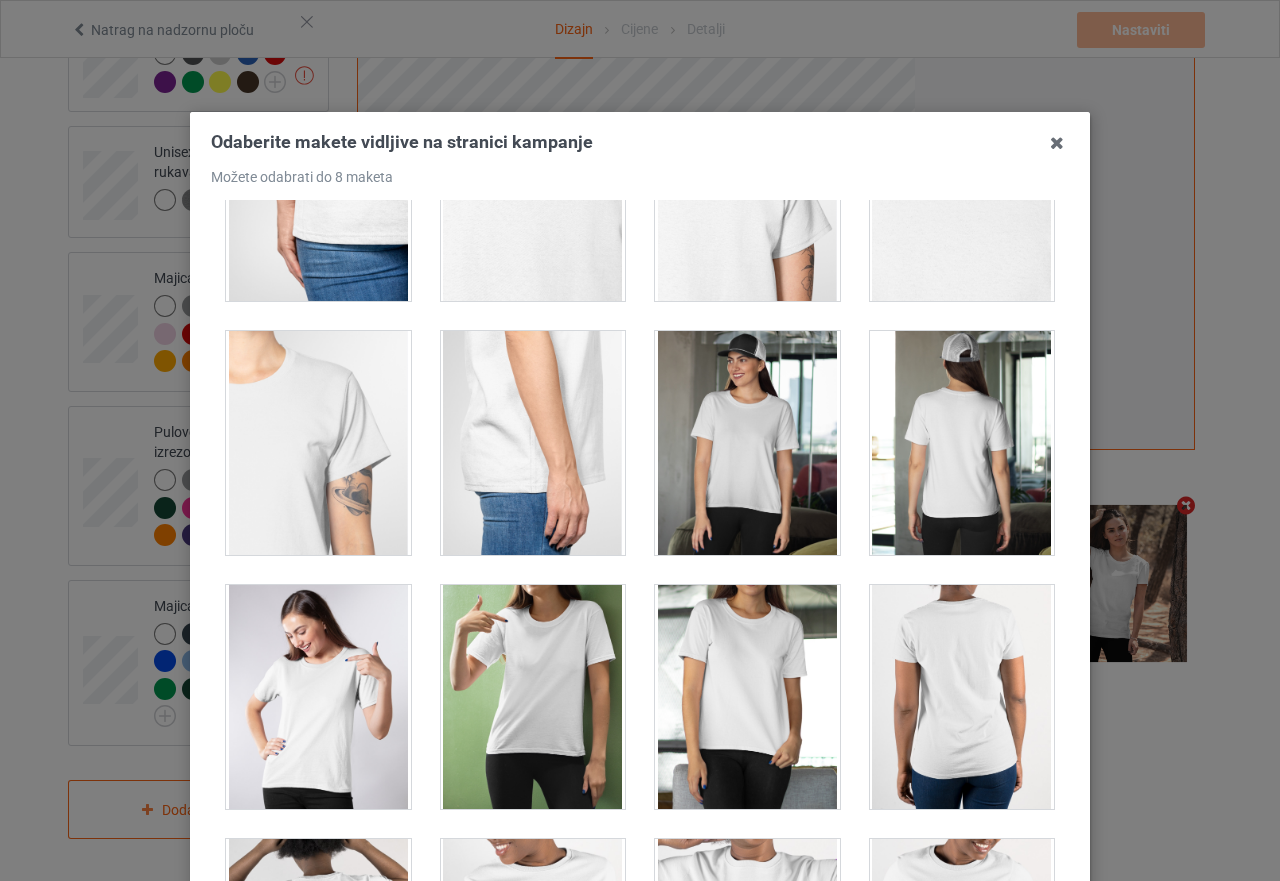 click at bounding box center (747, 443) 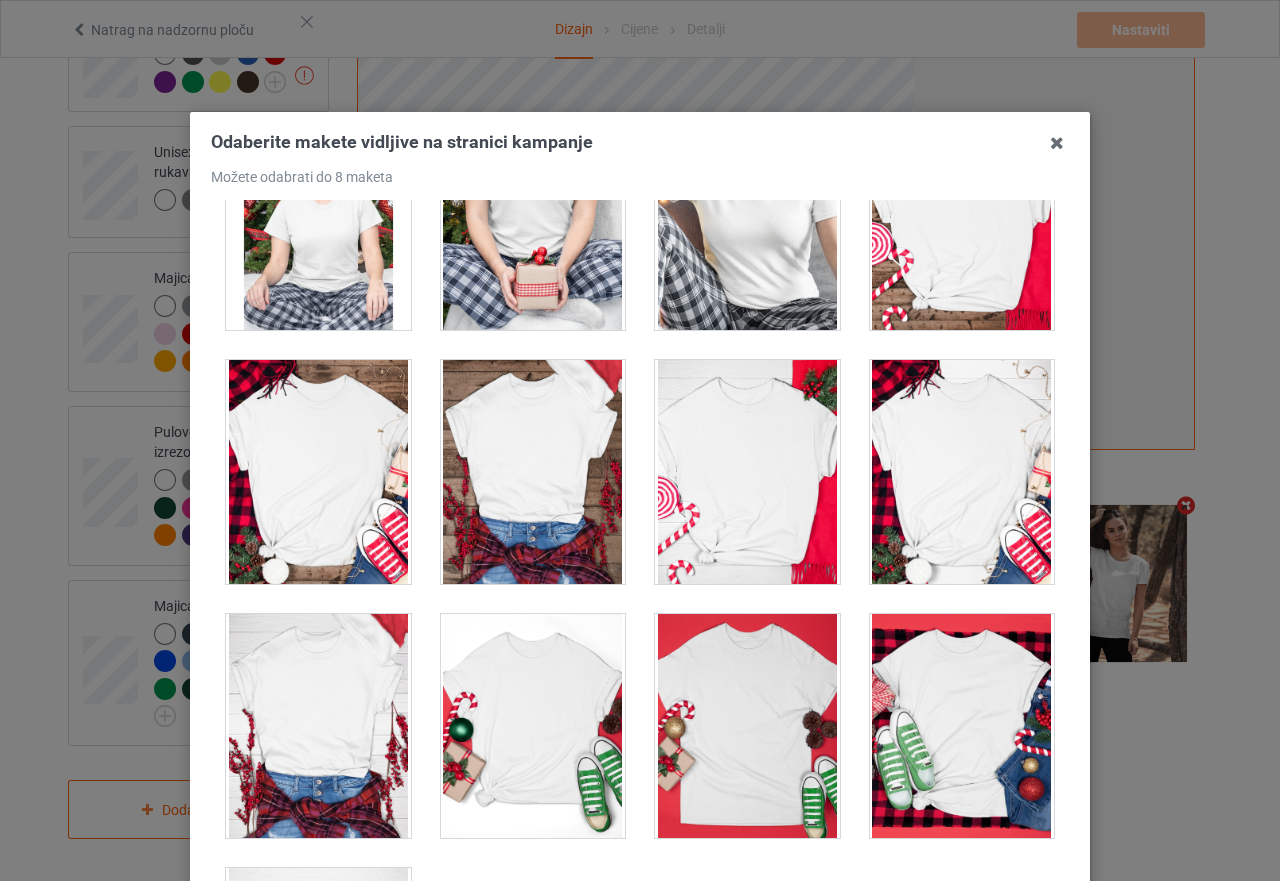 scroll, scrollTop: 6661, scrollLeft: 0, axis: vertical 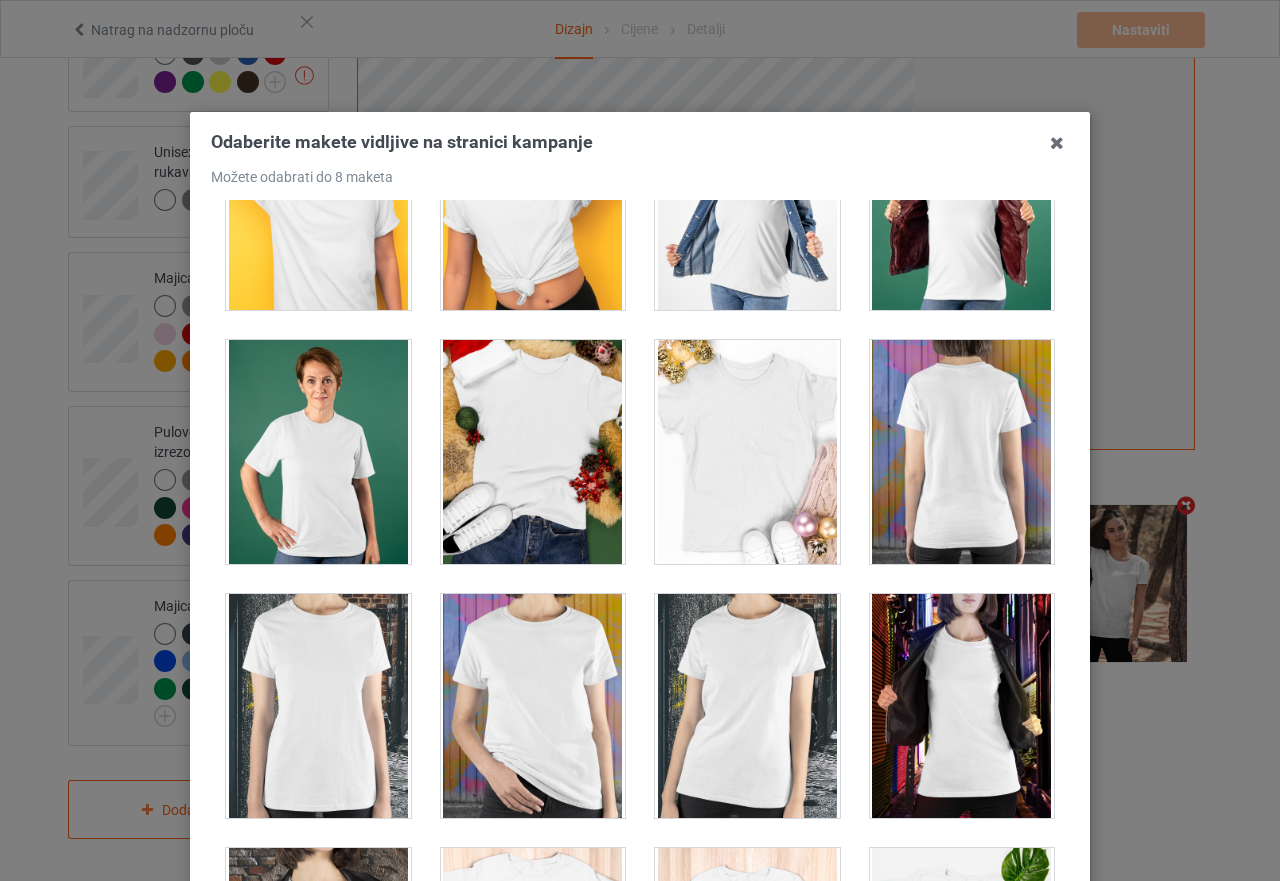 click at bounding box center (747, 452) 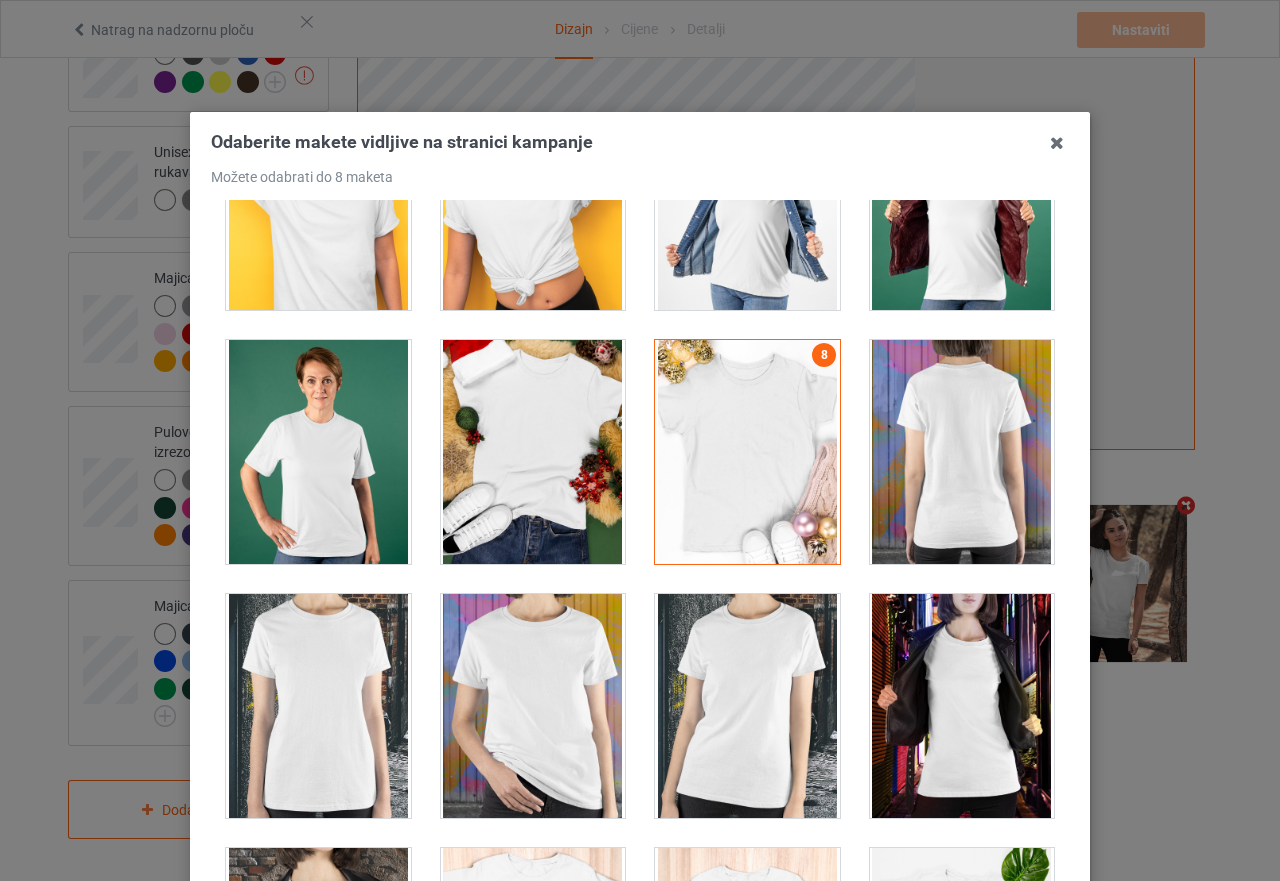 click at bounding box center [533, 452] 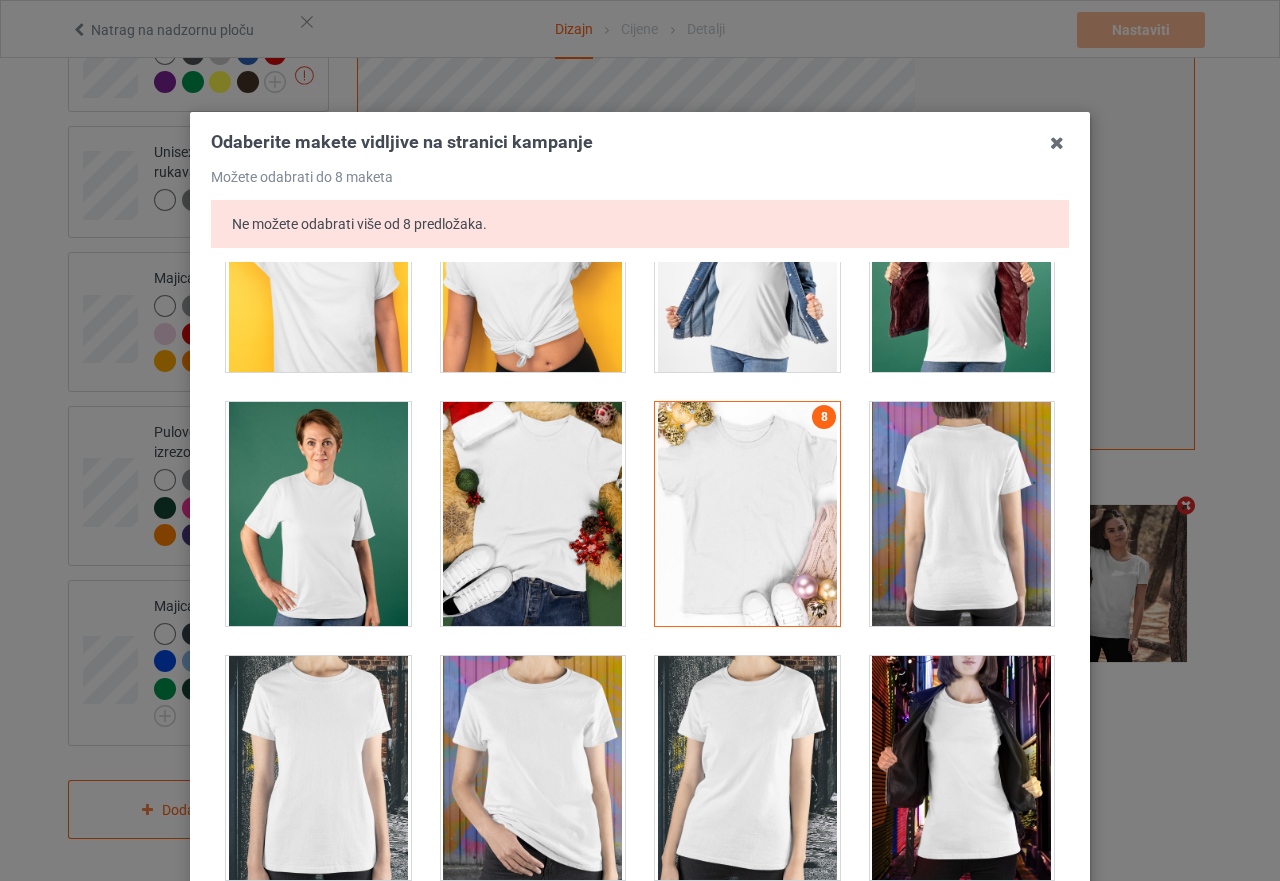 click at bounding box center [747, 514] 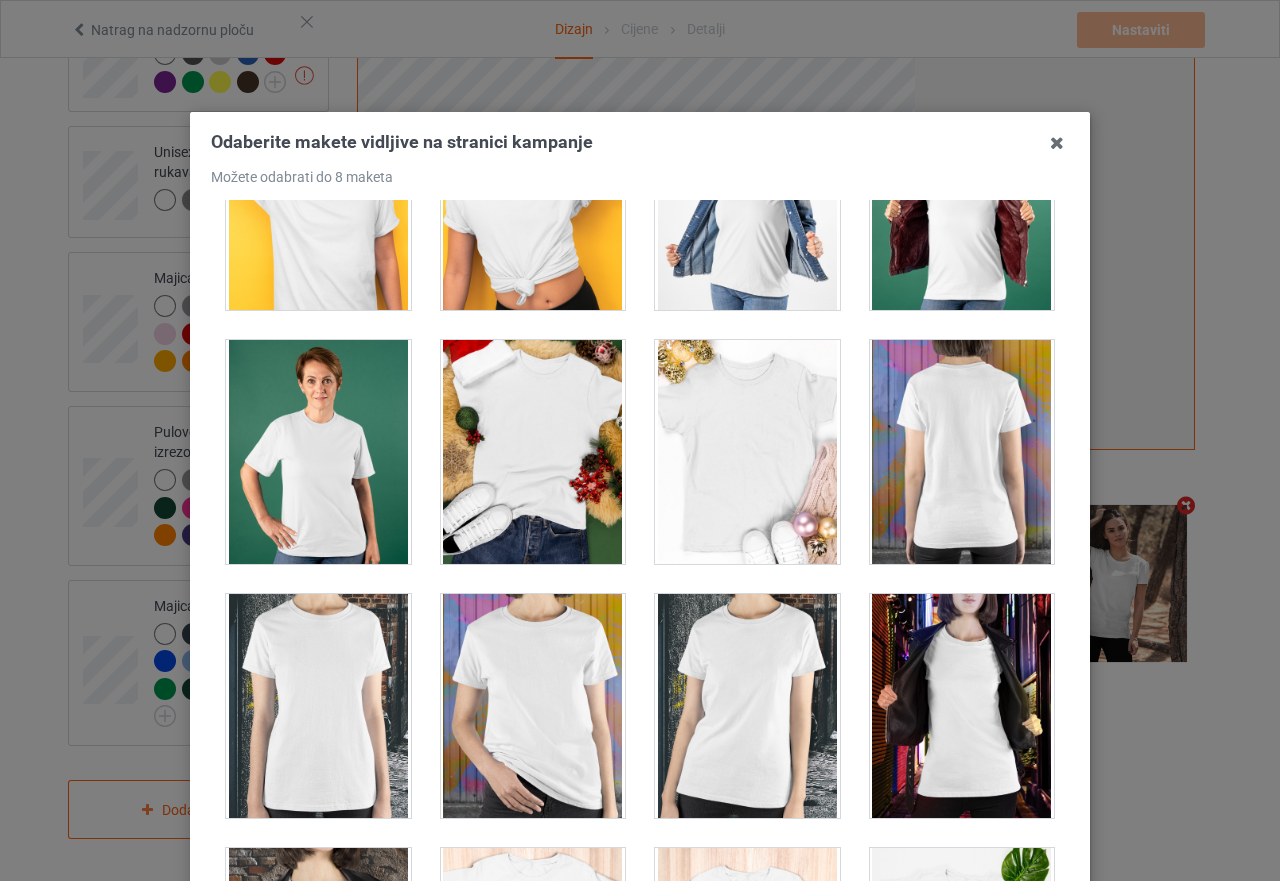 click at bounding box center [533, 452] 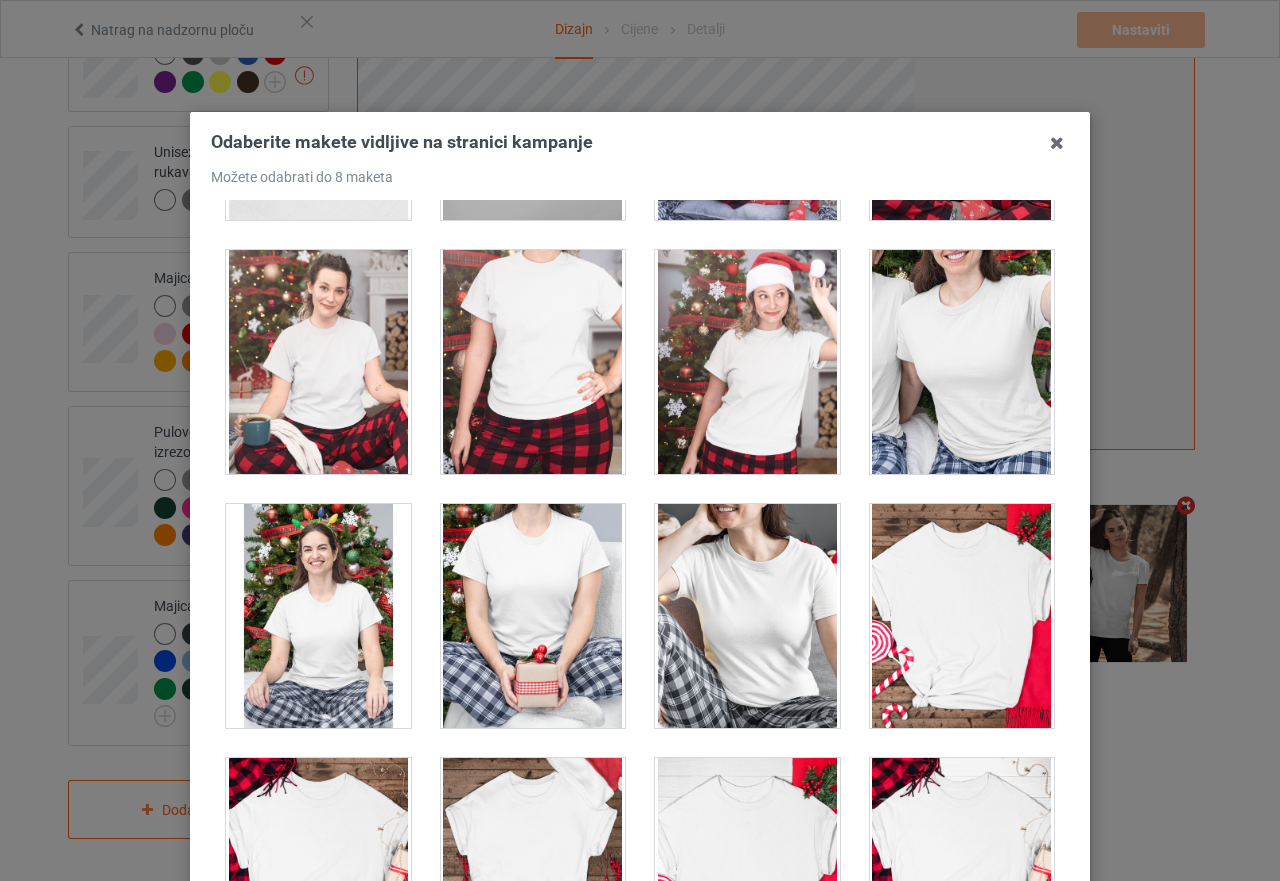 scroll, scrollTop: 6661, scrollLeft: 0, axis: vertical 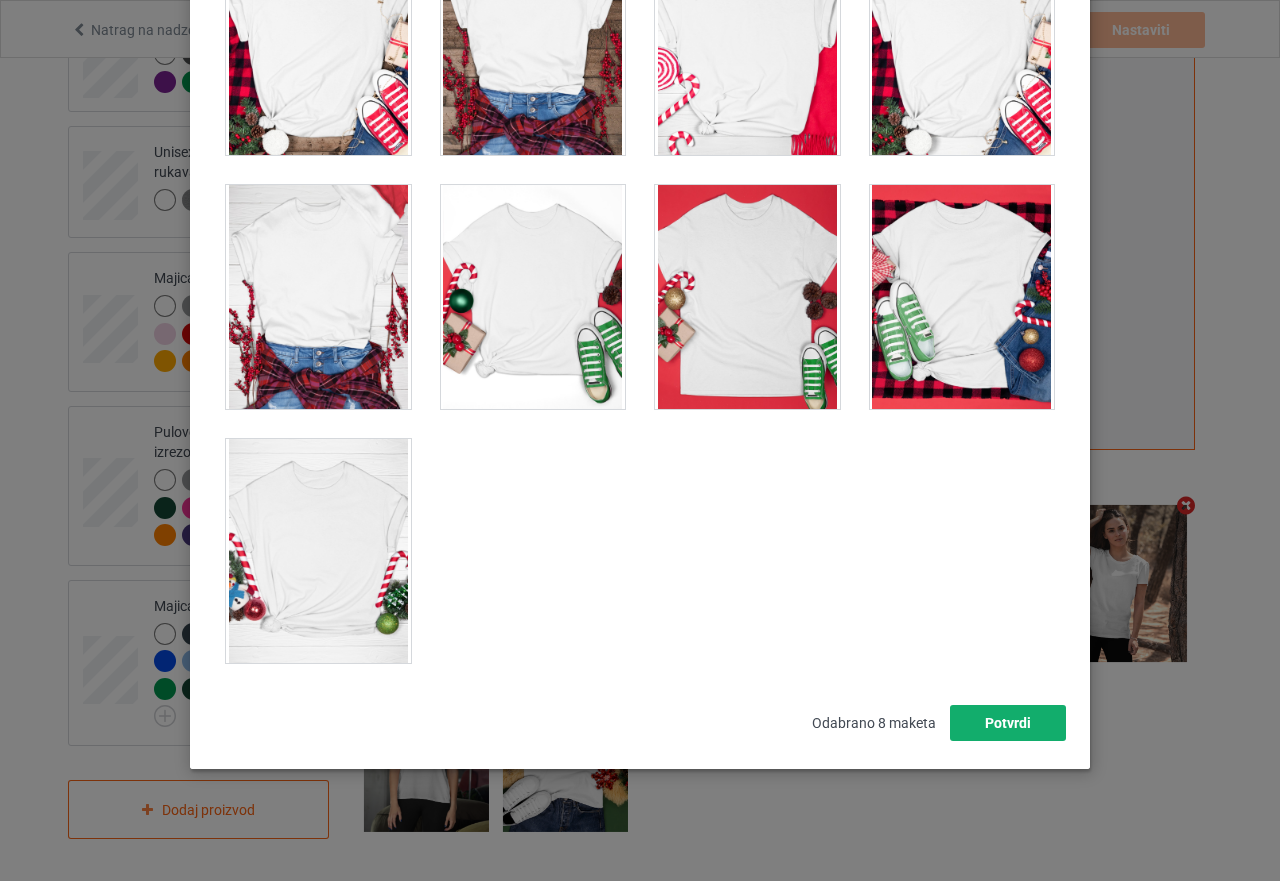 click on "Potvrdi" at bounding box center (1008, 723) 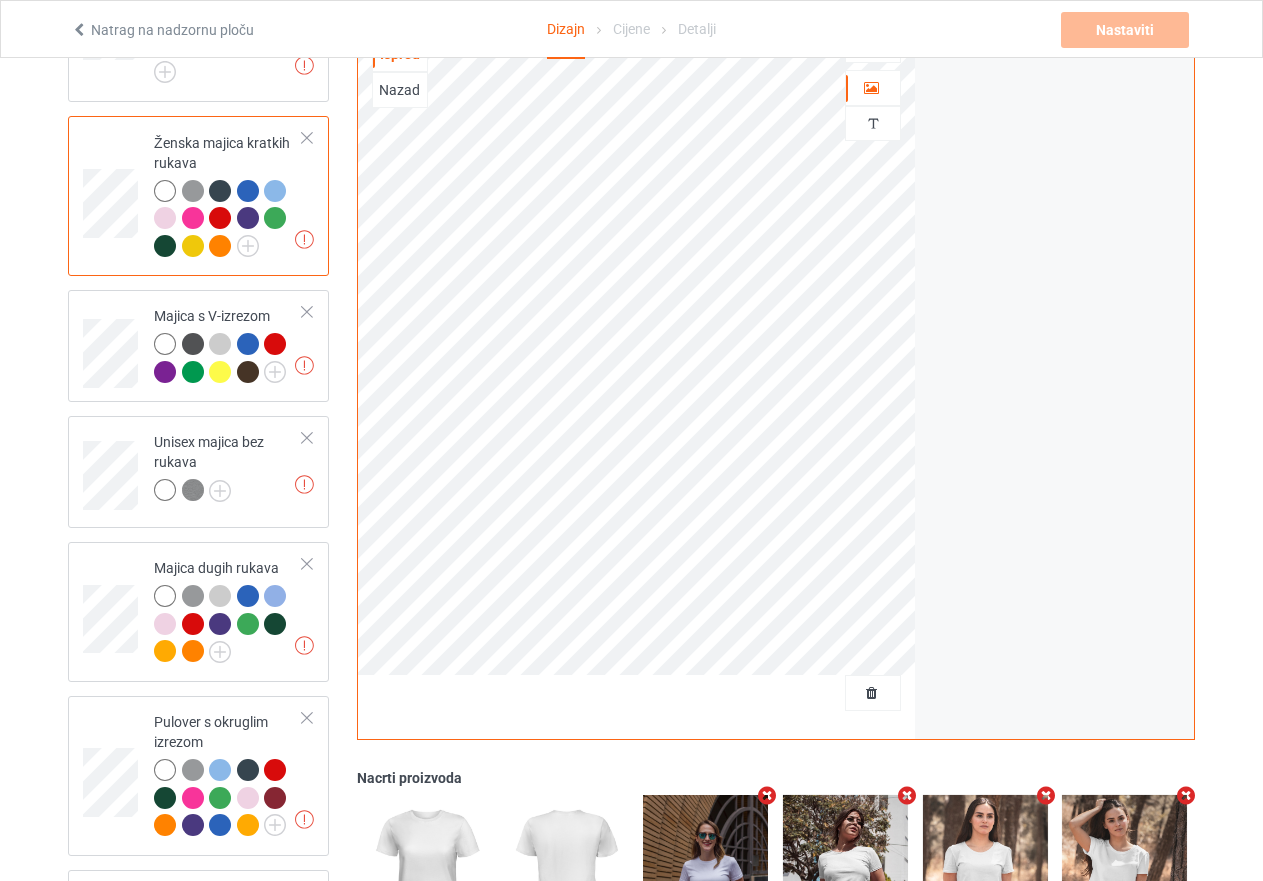 scroll, scrollTop: 695, scrollLeft: 0, axis: vertical 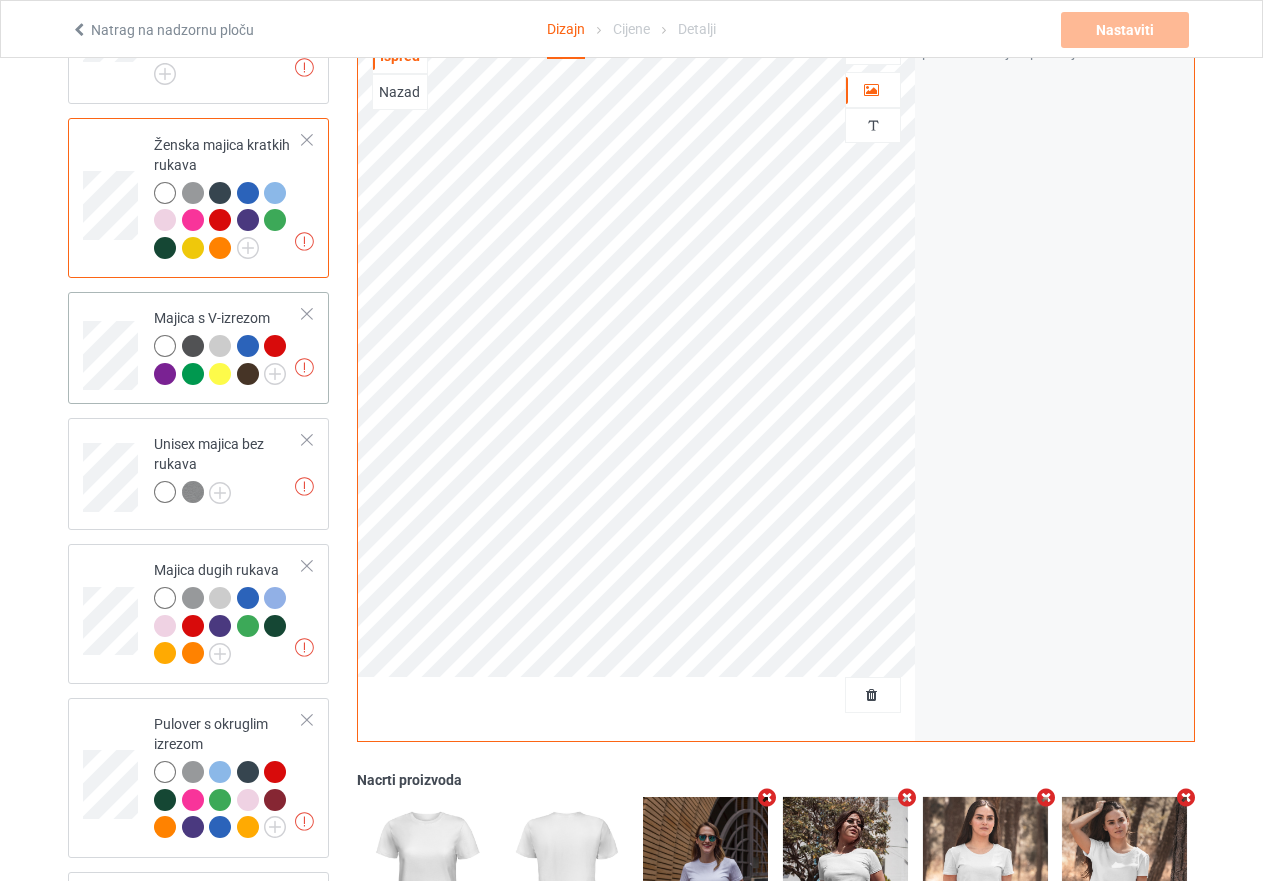 click on "Razlučivost grafičkog materijala niža od 150 DPI može rezultirati lošim ispisom Majica s V-izrezom" at bounding box center [228, 348] 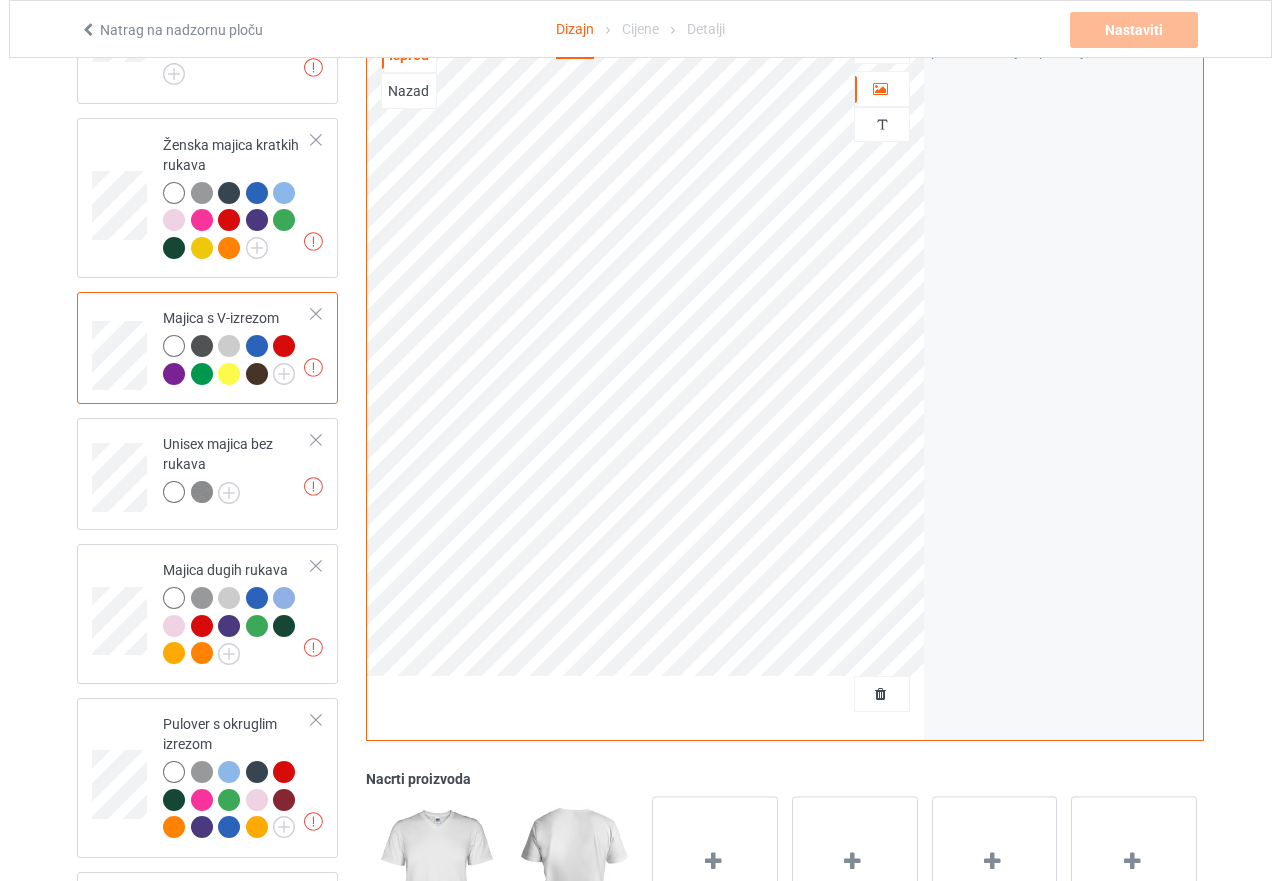 scroll, scrollTop: 995, scrollLeft: 0, axis: vertical 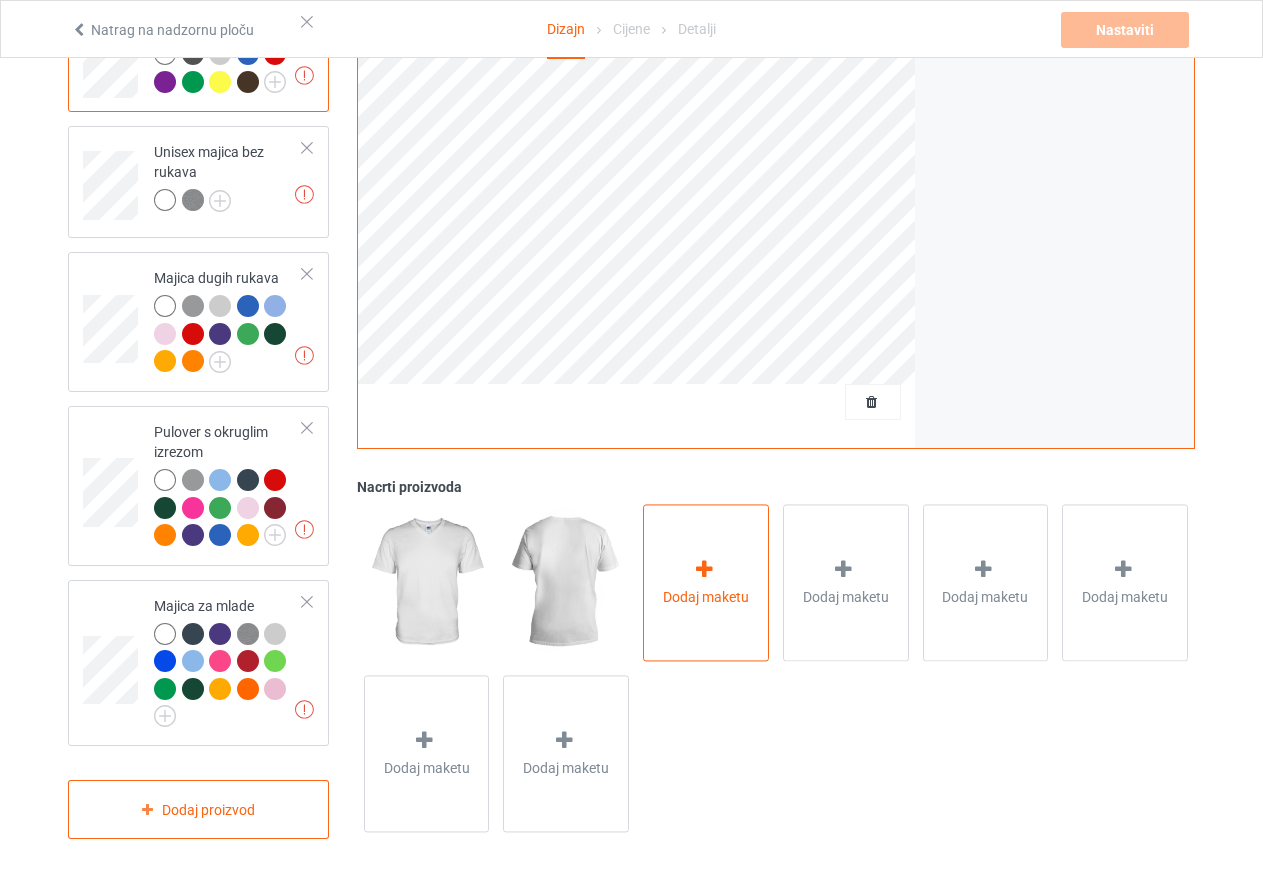 click at bounding box center [704, 569] 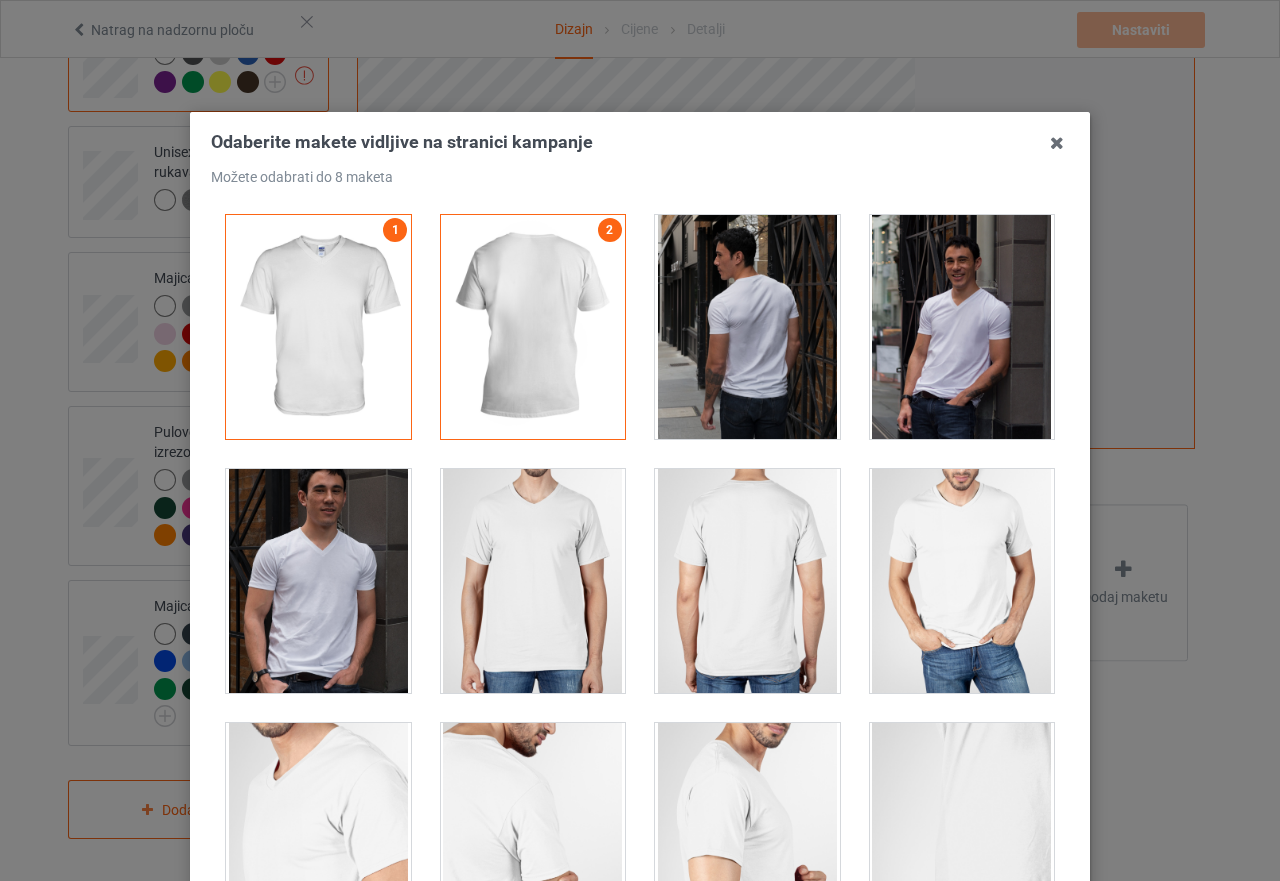 click at bounding box center (318, 581) 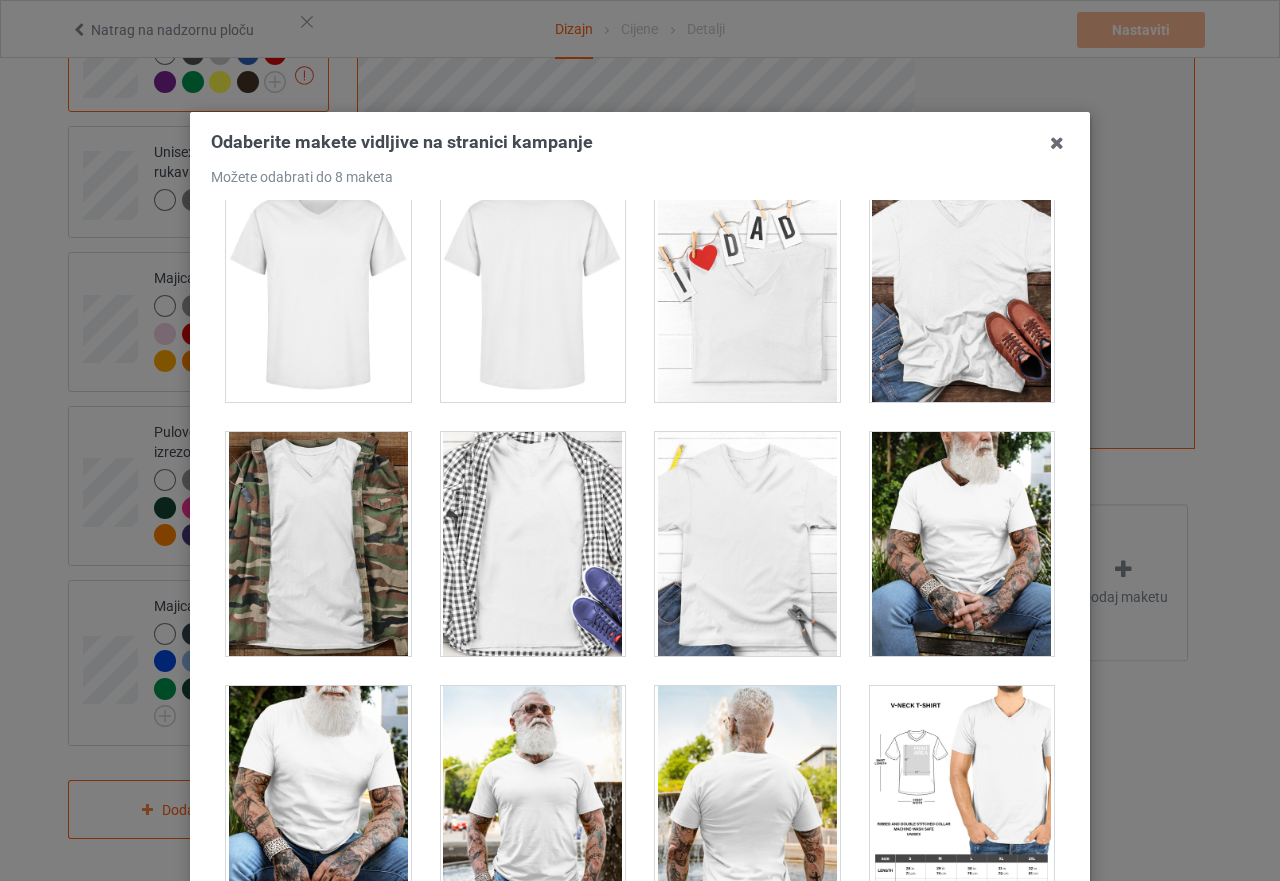 scroll, scrollTop: 800, scrollLeft: 0, axis: vertical 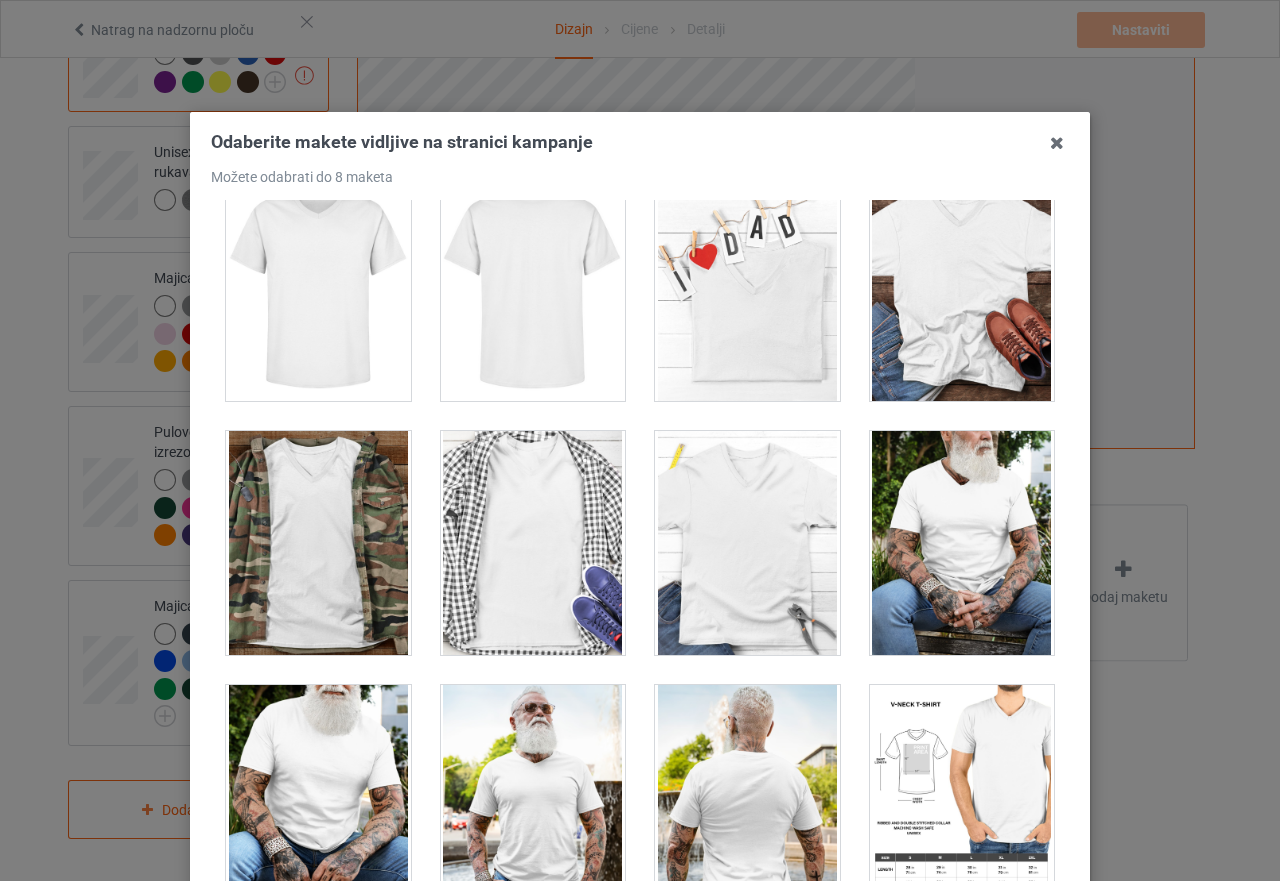 click at bounding box center [533, 543] 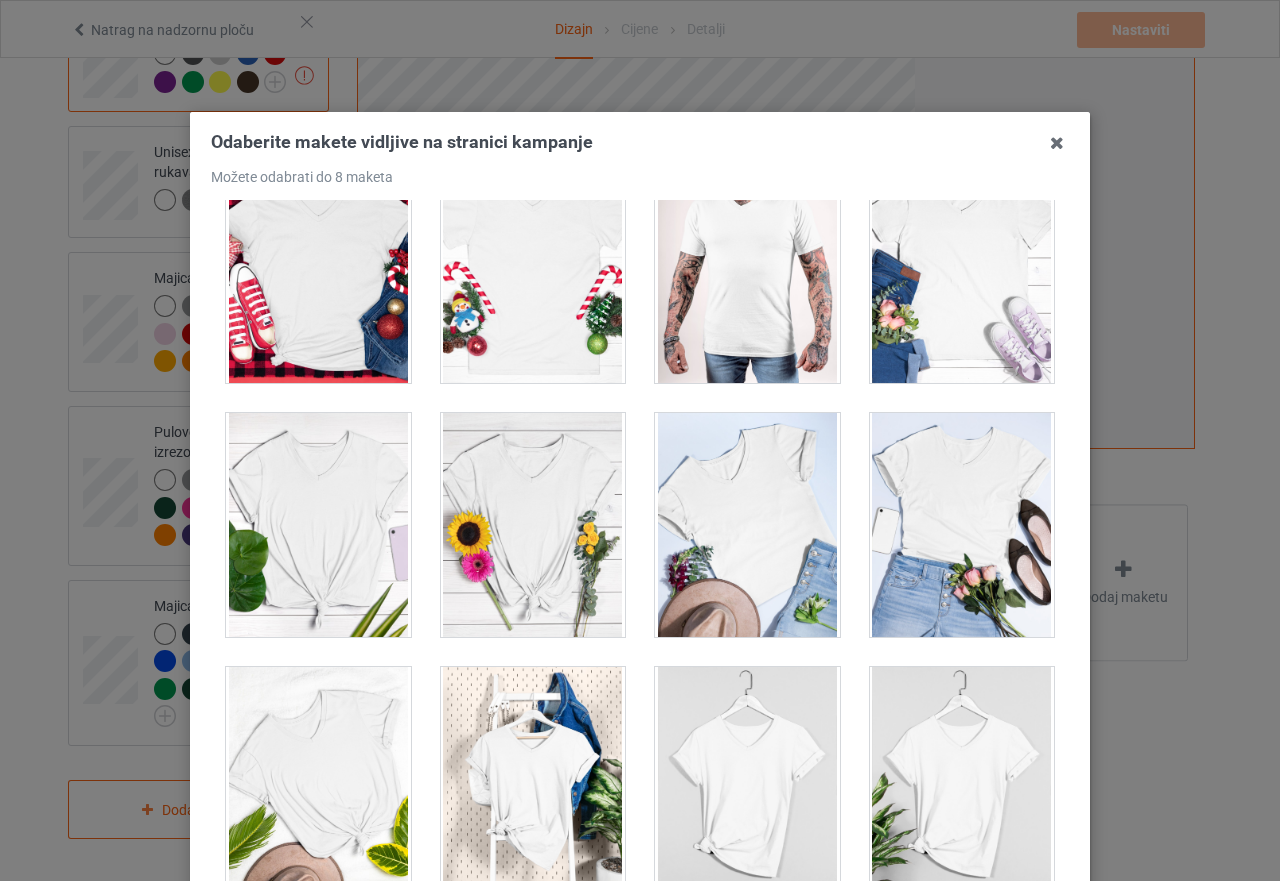 scroll, scrollTop: 3613, scrollLeft: 0, axis: vertical 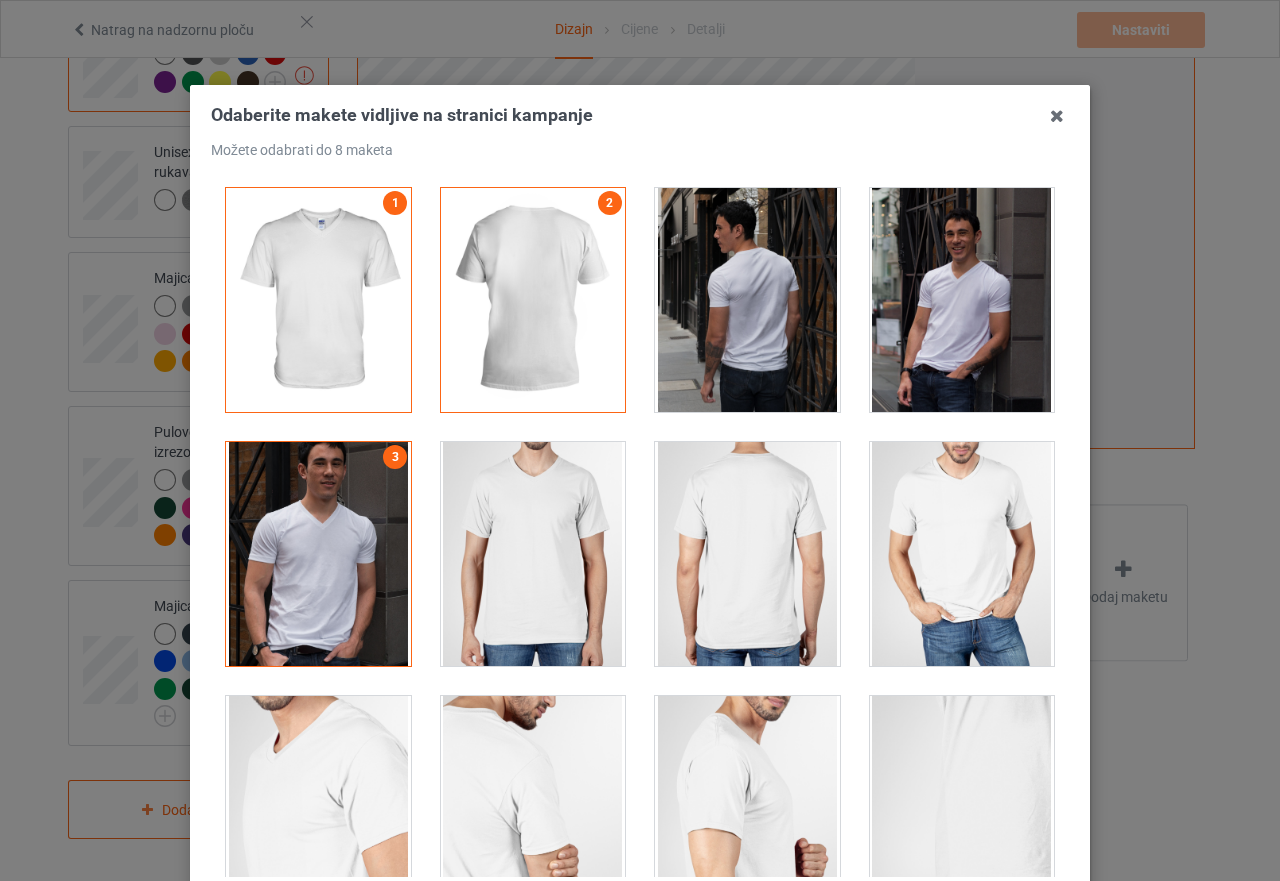 click at bounding box center (962, 300) 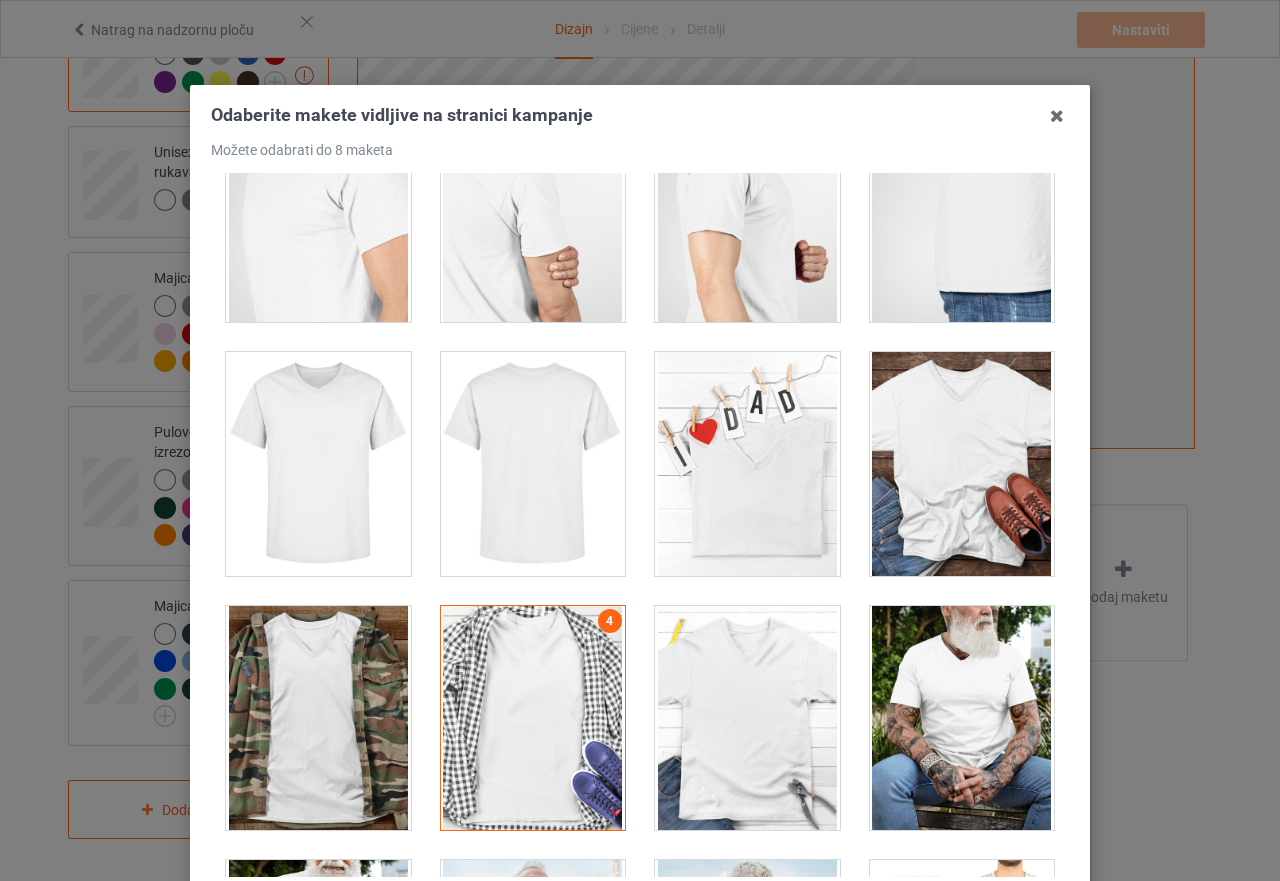 scroll, scrollTop: 600, scrollLeft: 0, axis: vertical 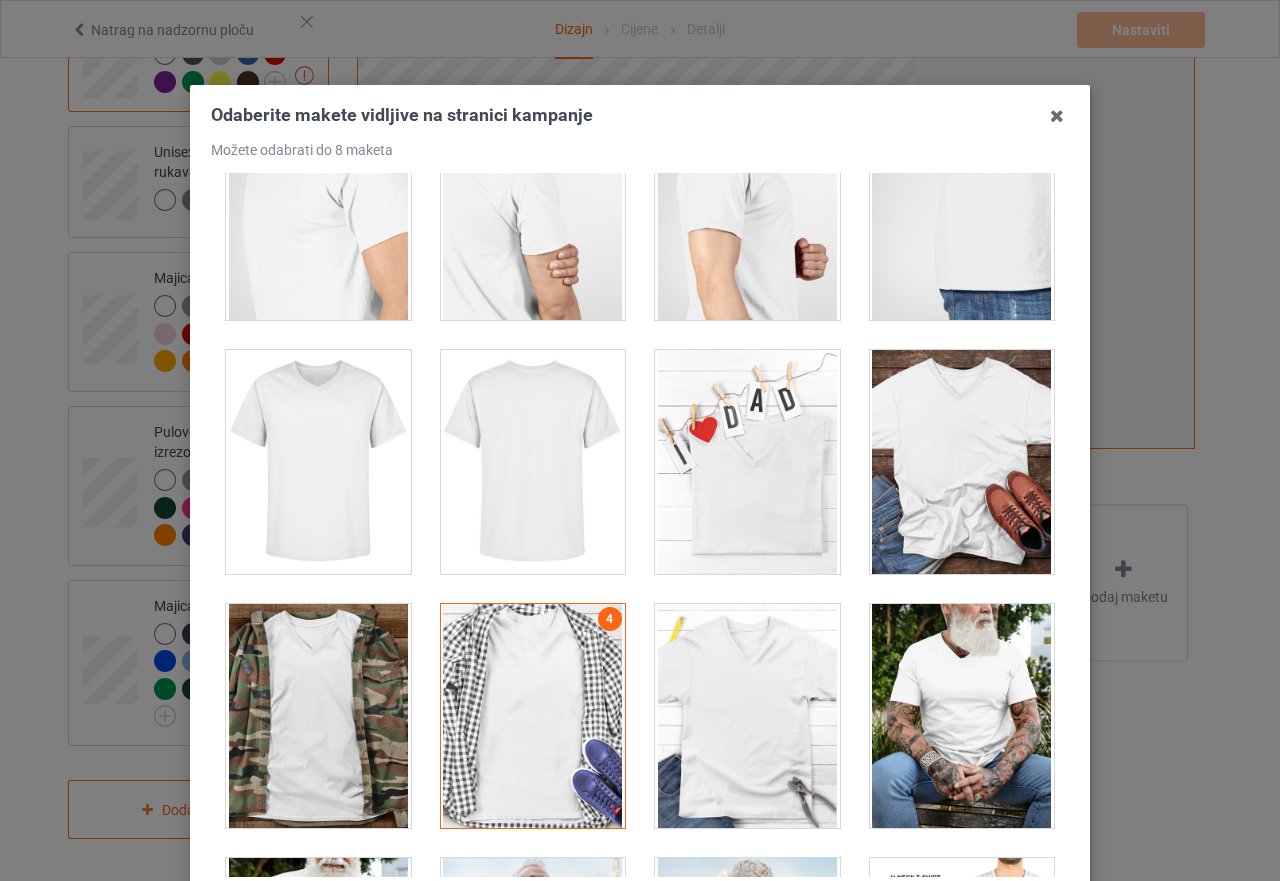 click at bounding box center [962, 462] 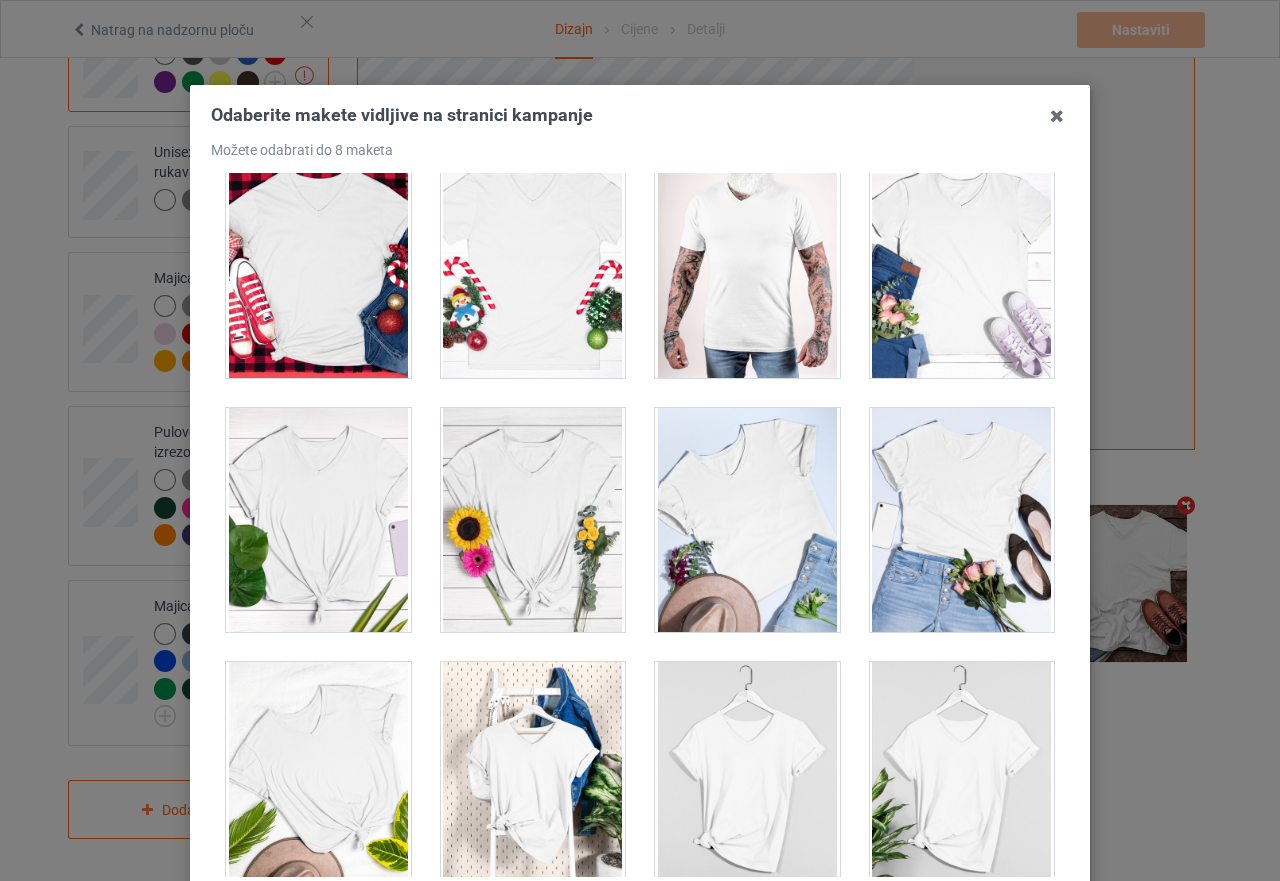 scroll, scrollTop: 3613, scrollLeft: 0, axis: vertical 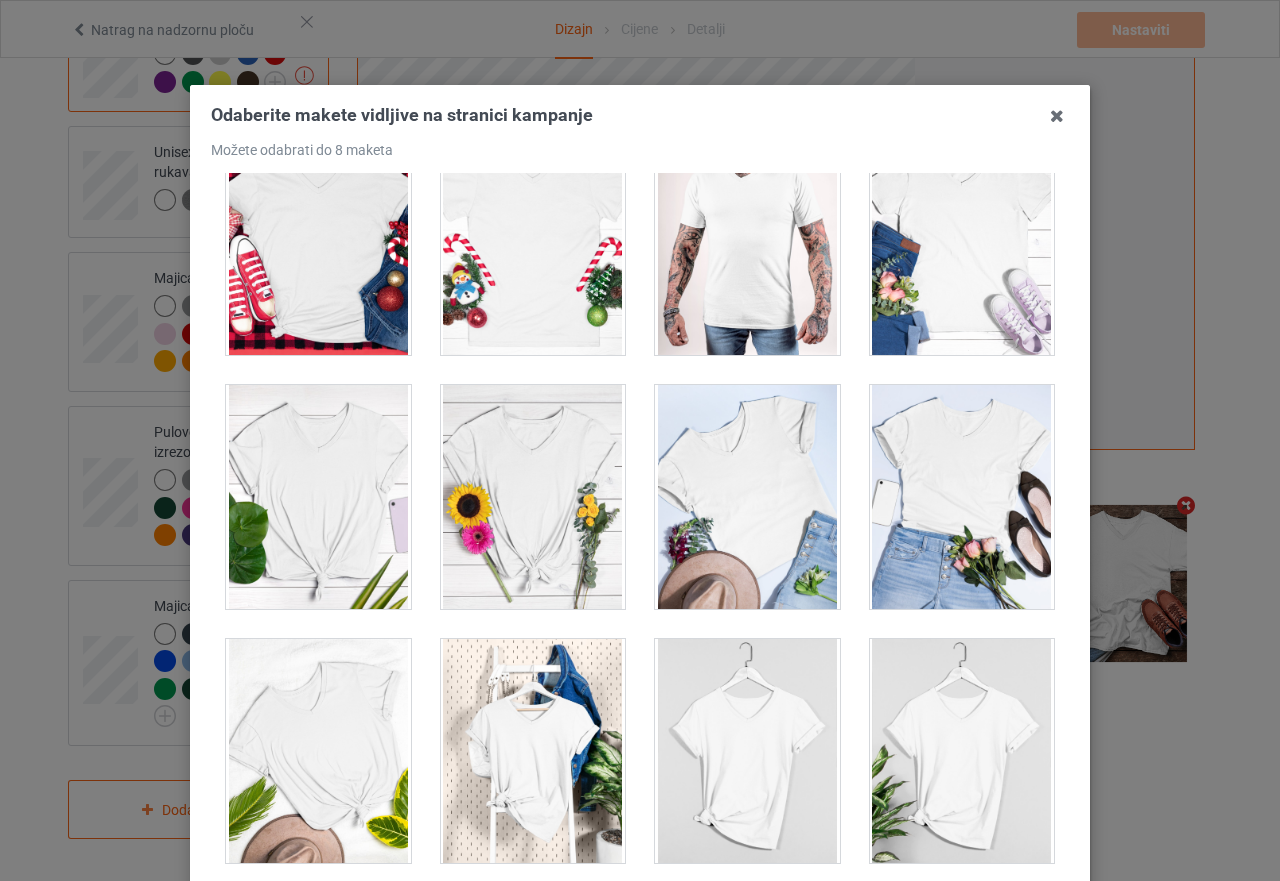 click at bounding box center [747, 497] 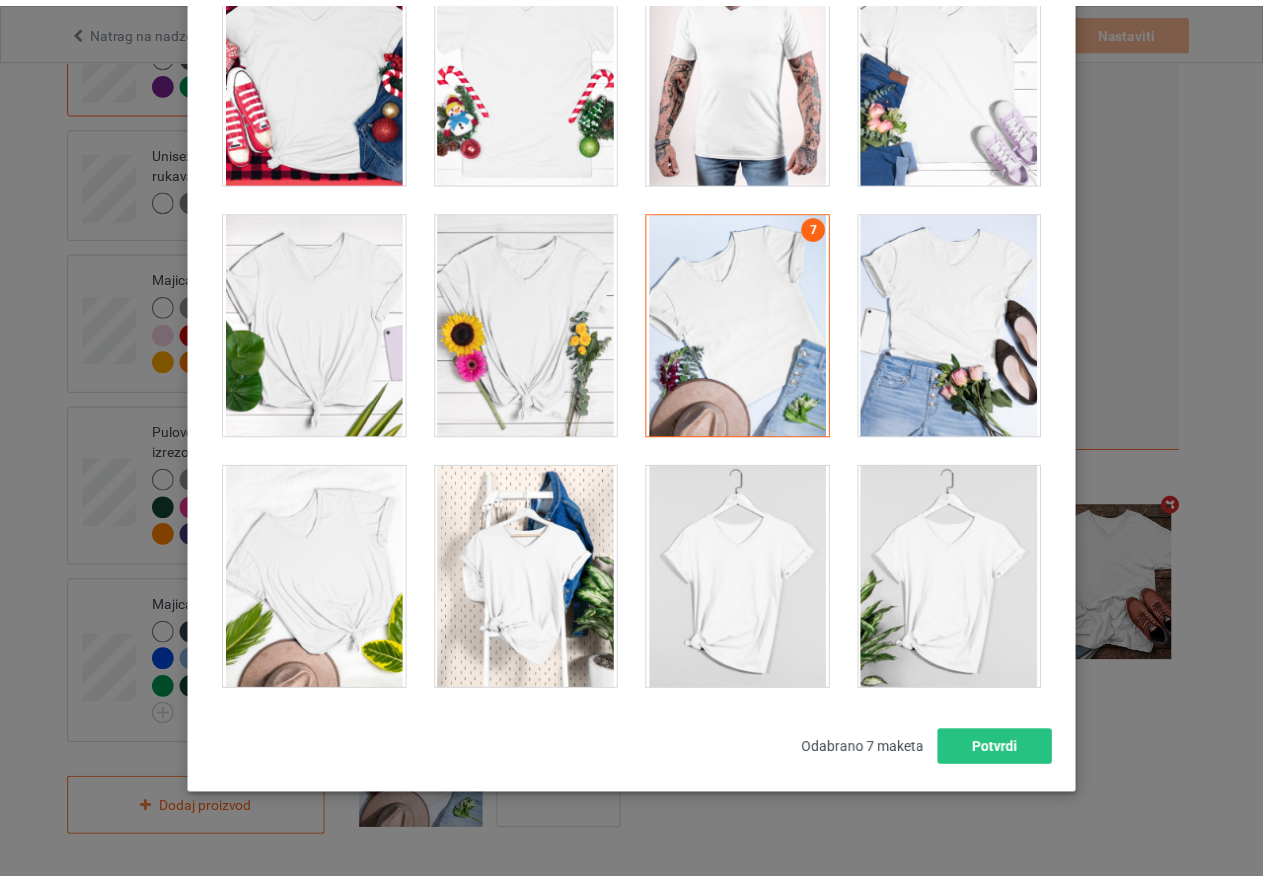scroll, scrollTop: 227, scrollLeft: 0, axis: vertical 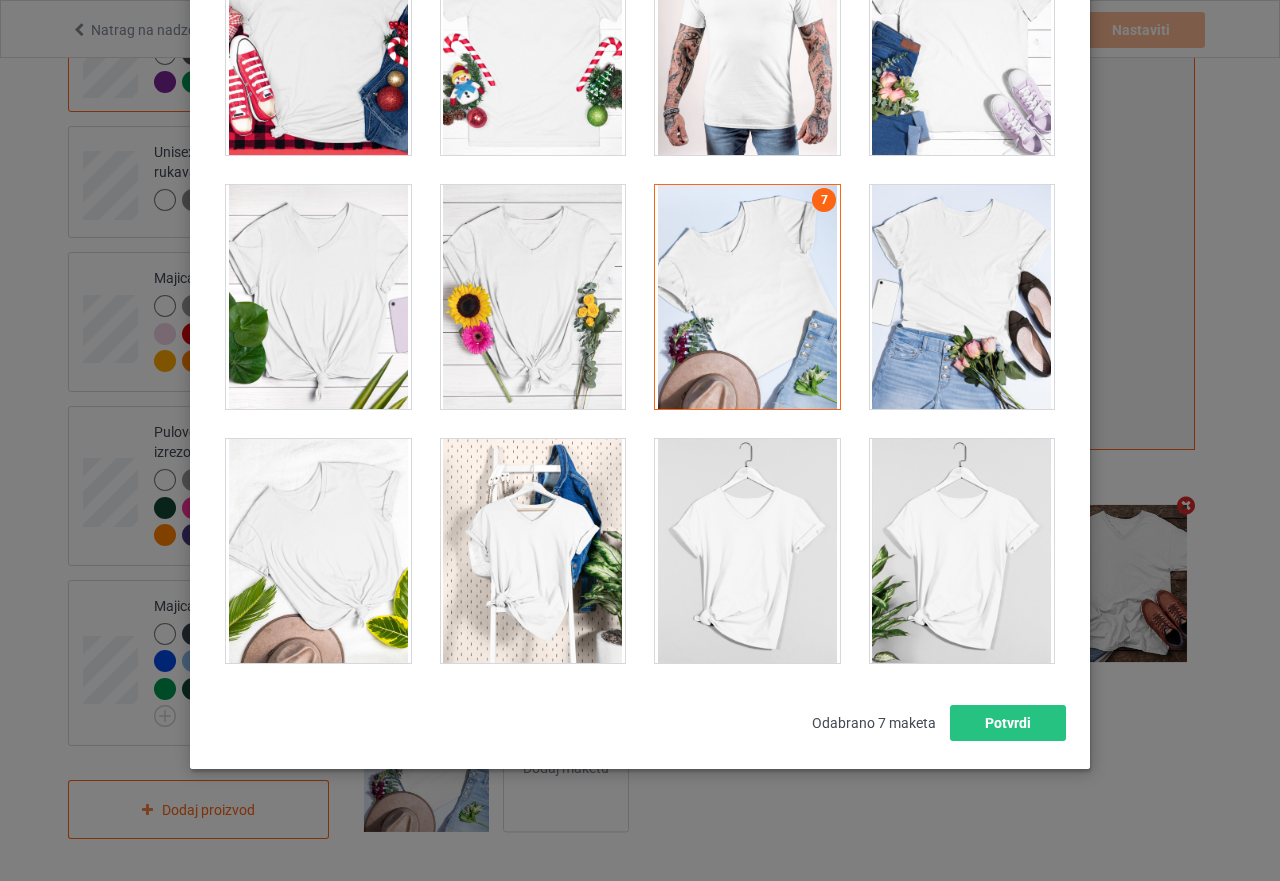 click at bounding box center (318, 297) 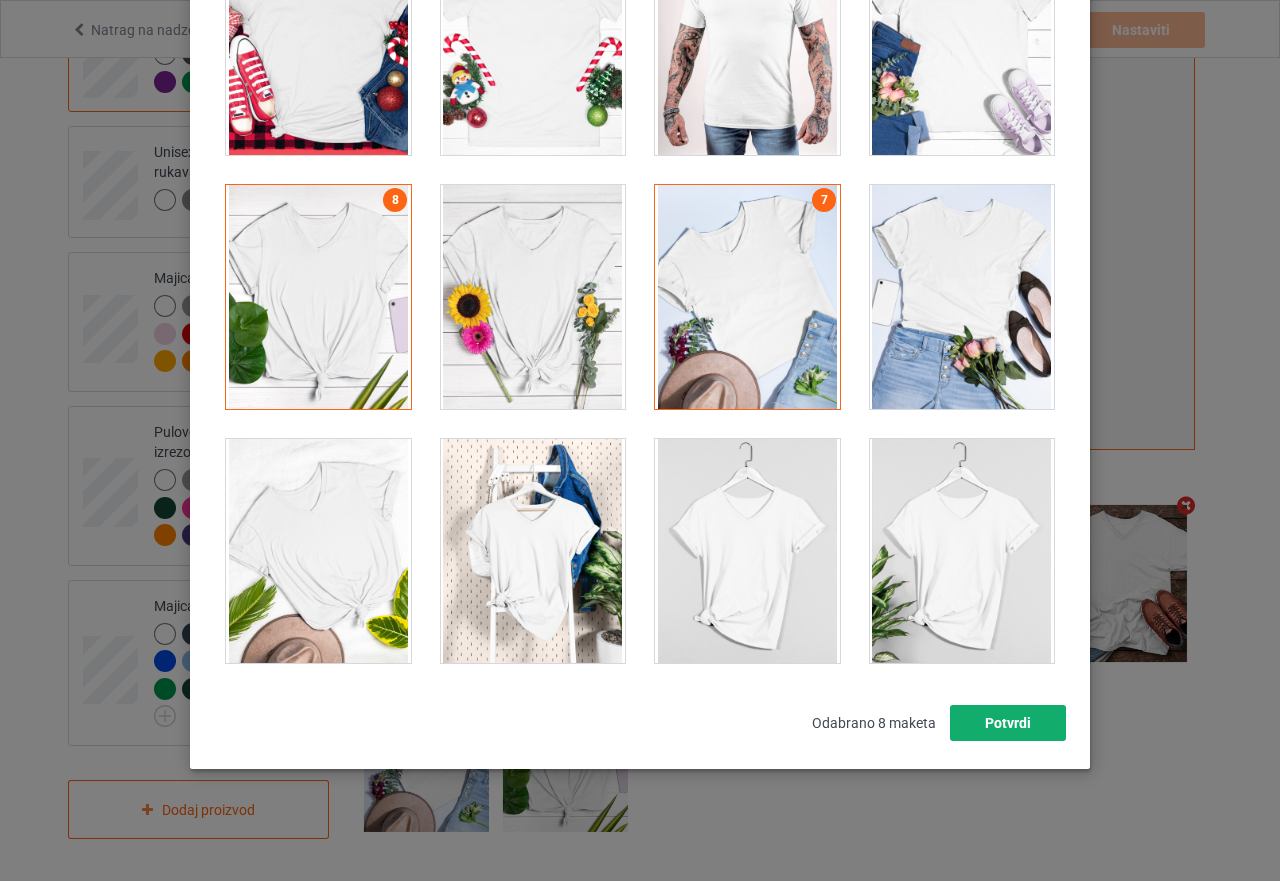 click on "Potvrdi" at bounding box center (1008, 723) 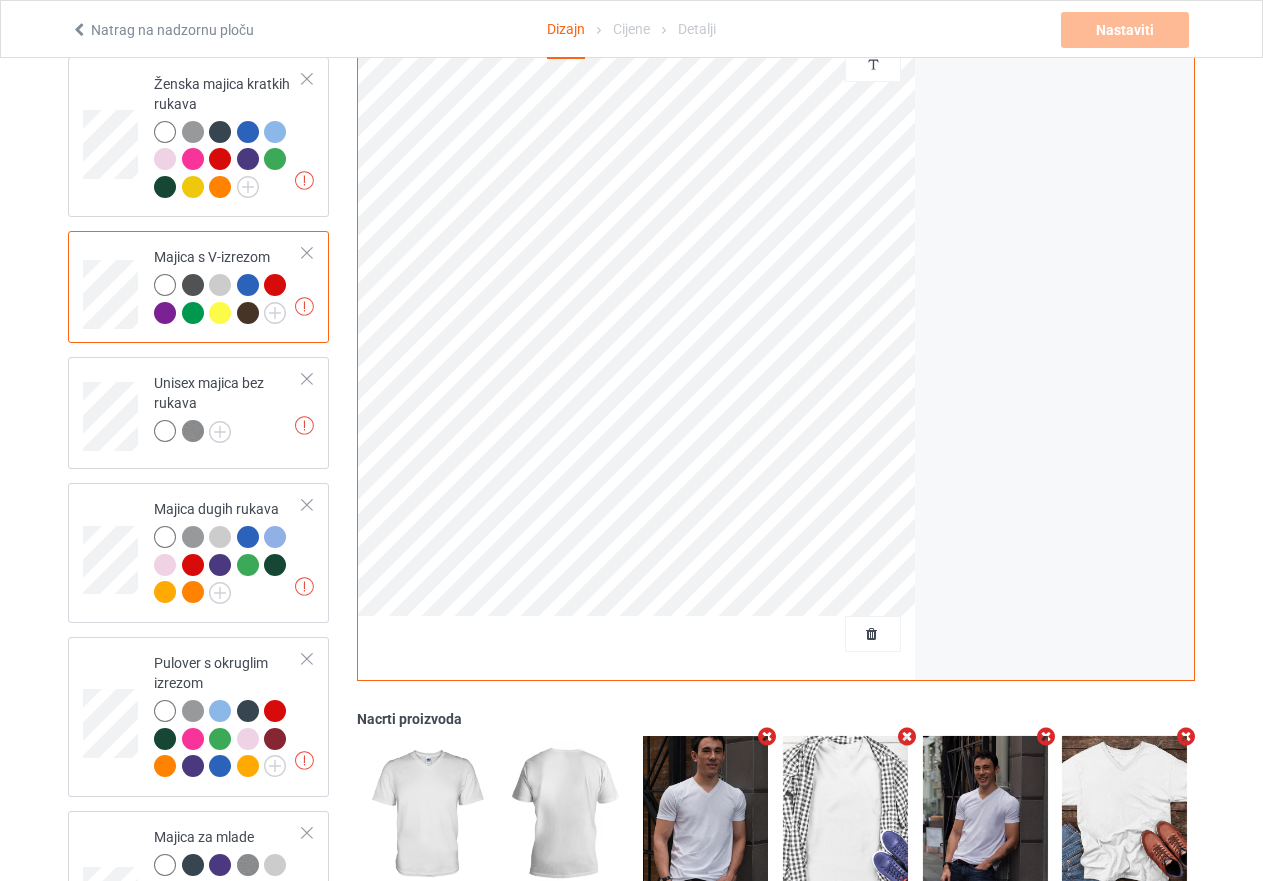 scroll, scrollTop: 695, scrollLeft: 0, axis: vertical 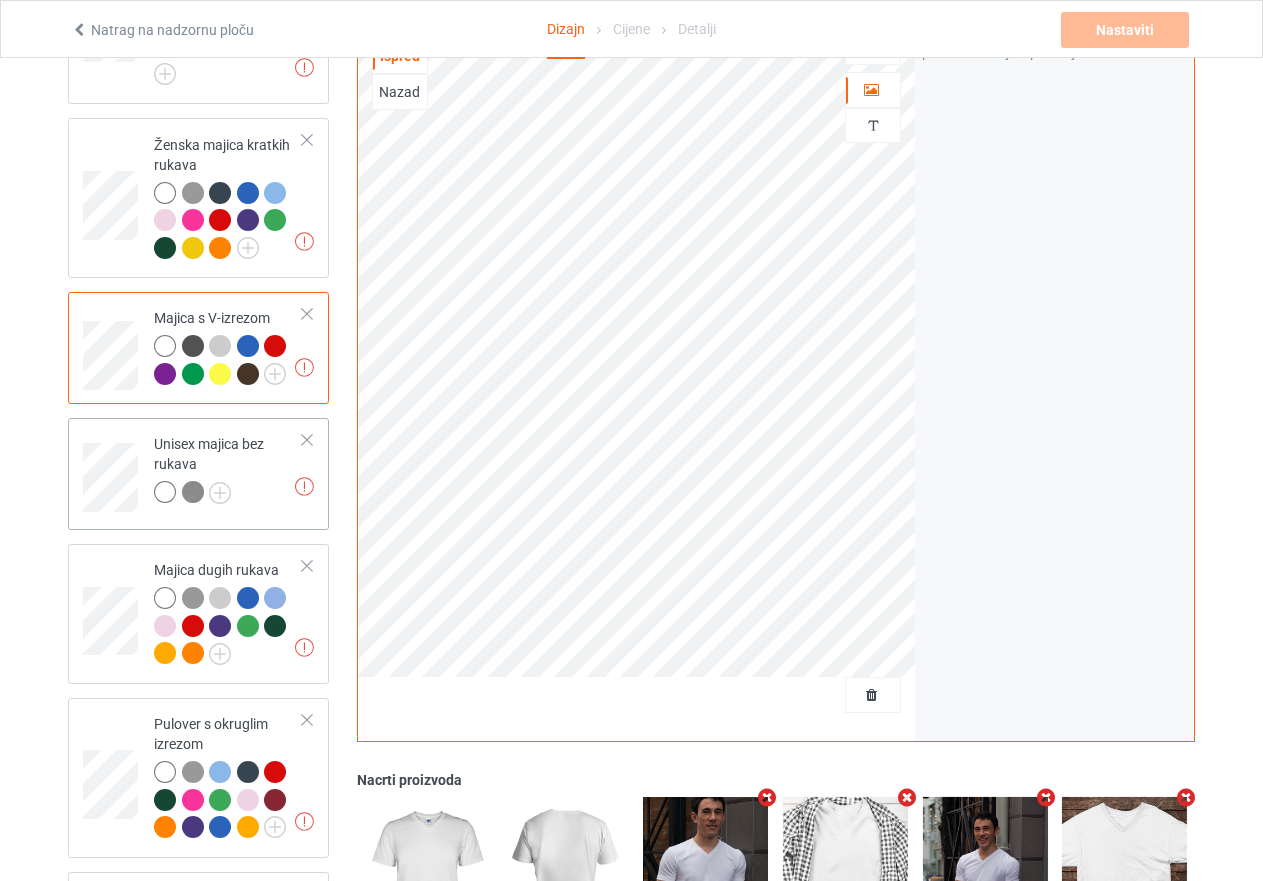 click on "Unisex majica bez rukava" at bounding box center [228, 468] 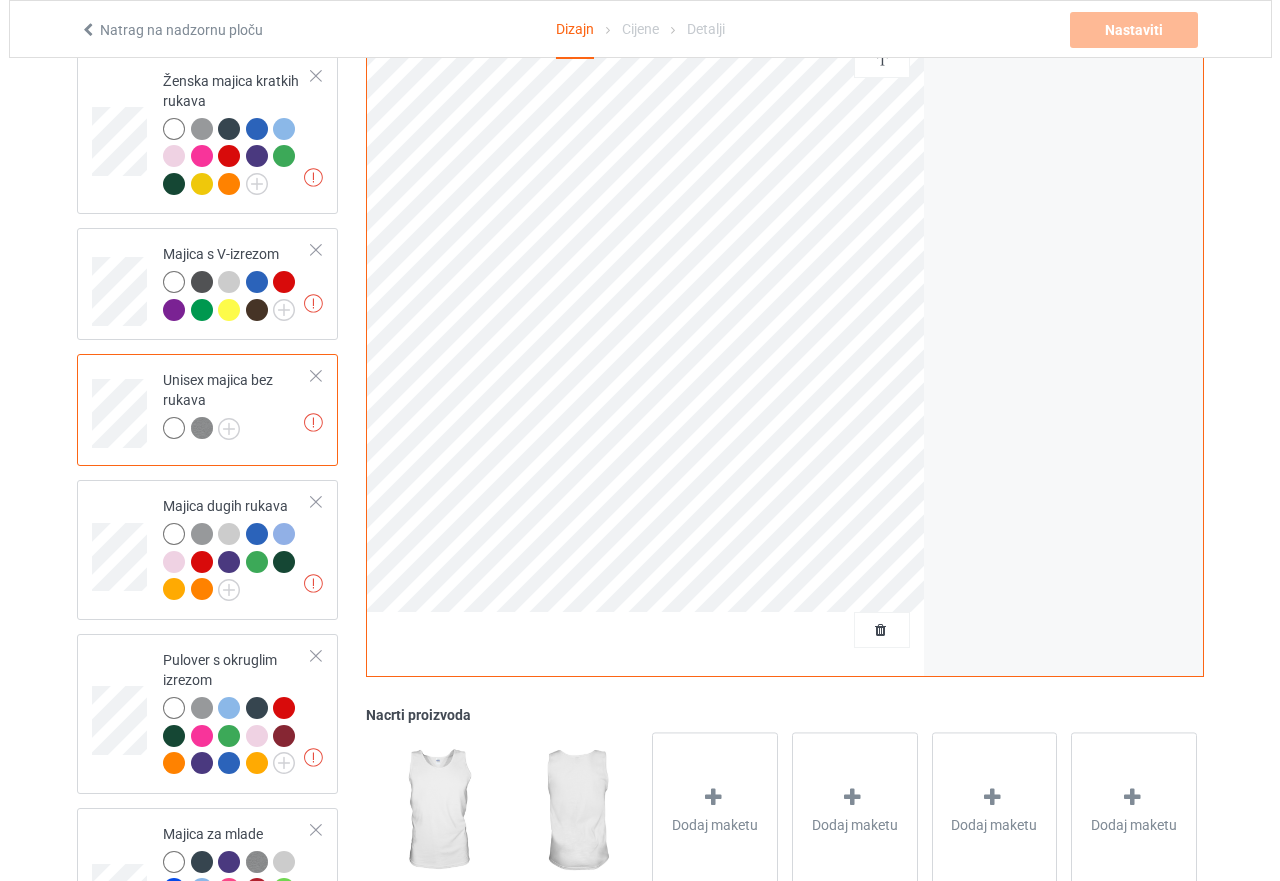 scroll, scrollTop: 795, scrollLeft: 0, axis: vertical 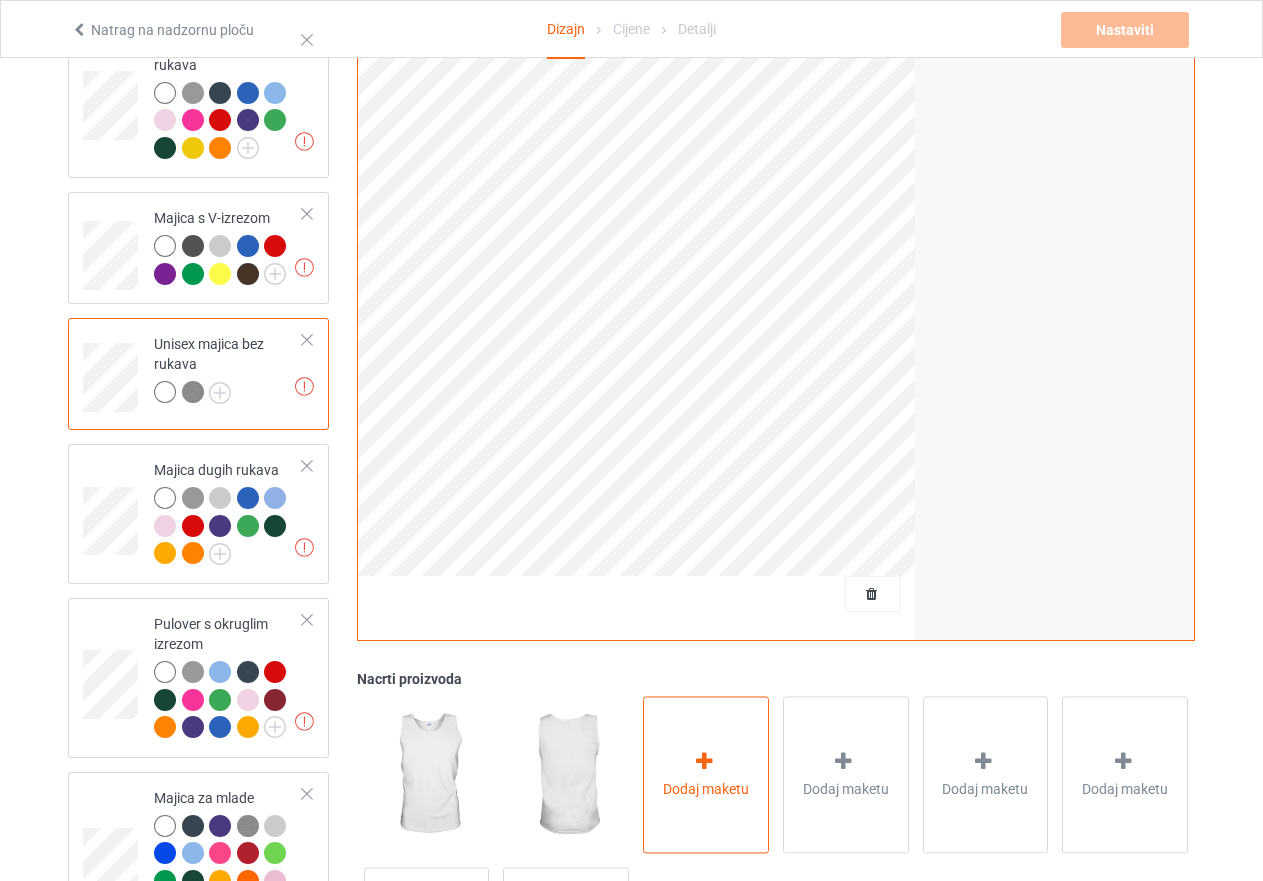 click at bounding box center (704, 761) 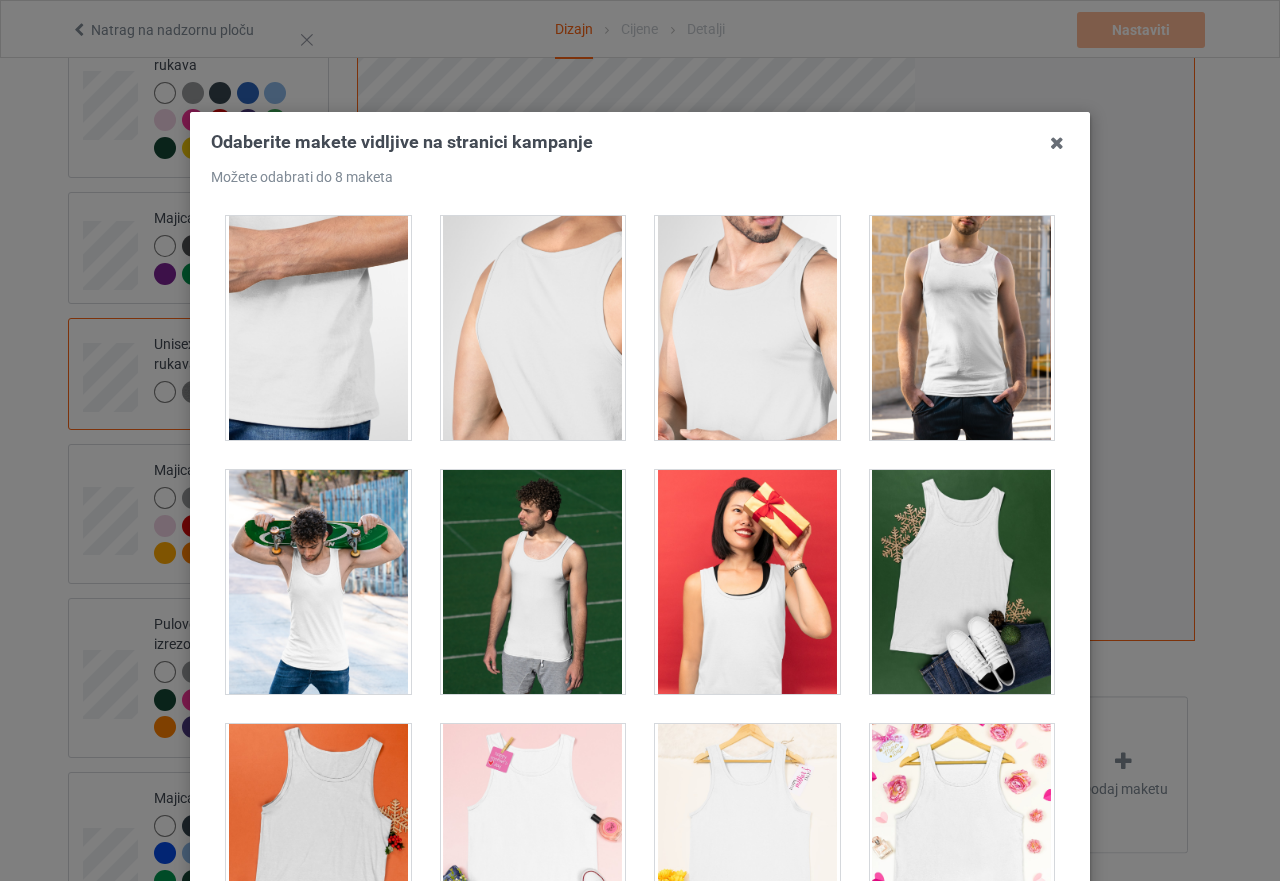 scroll, scrollTop: 400, scrollLeft: 0, axis: vertical 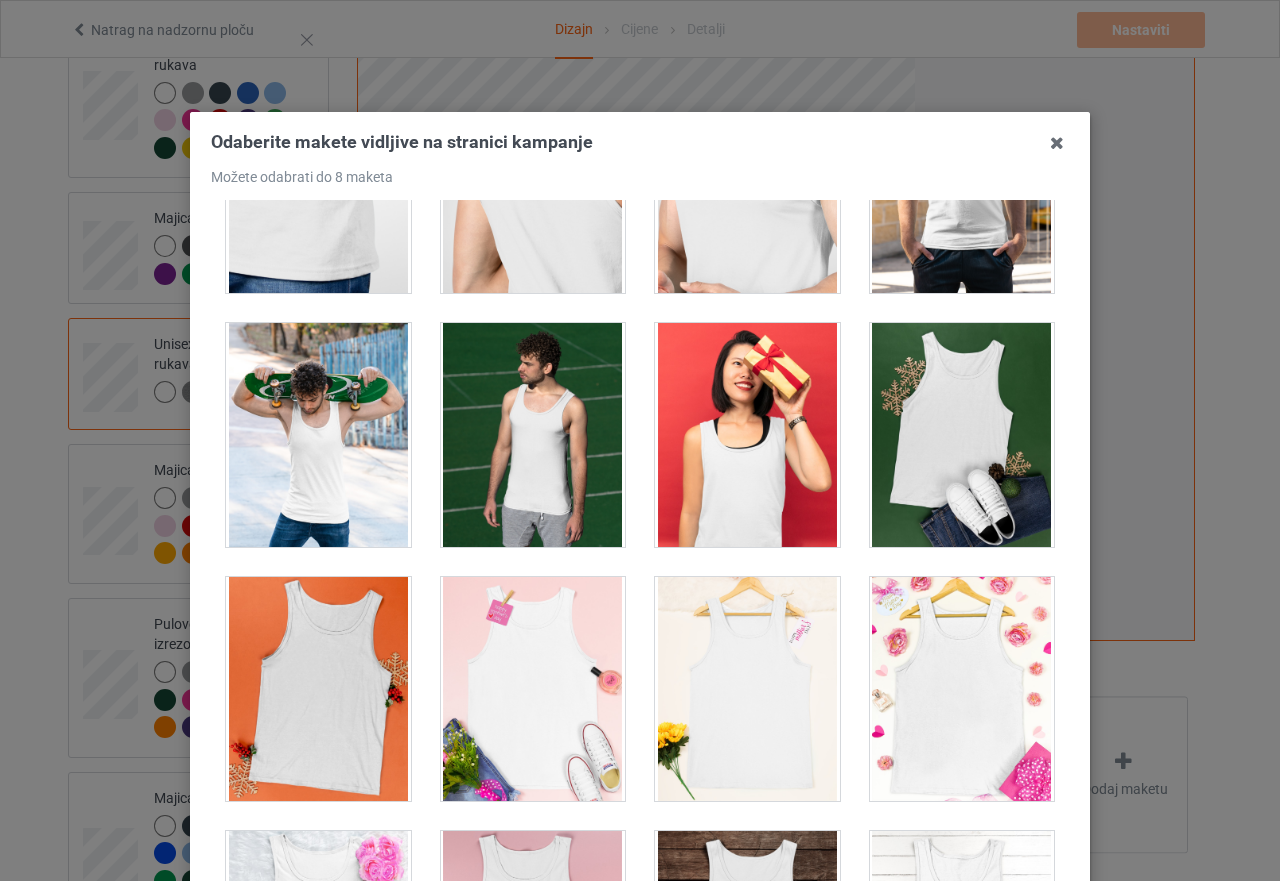 click at bounding box center [318, 435] 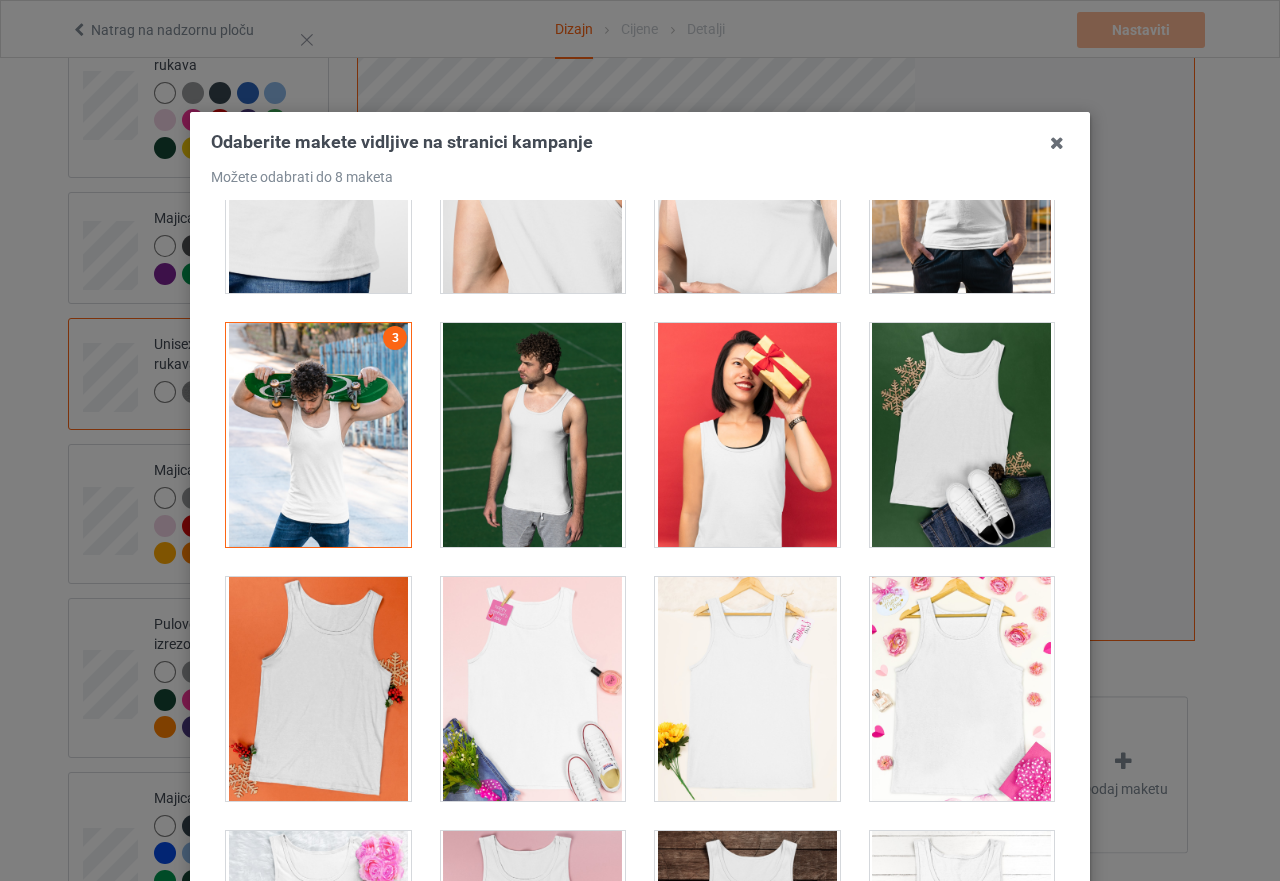 drag, startPoint x: 537, startPoint y: 444, endPoint x: 629, endPoint y: 469, distance: 95.33625 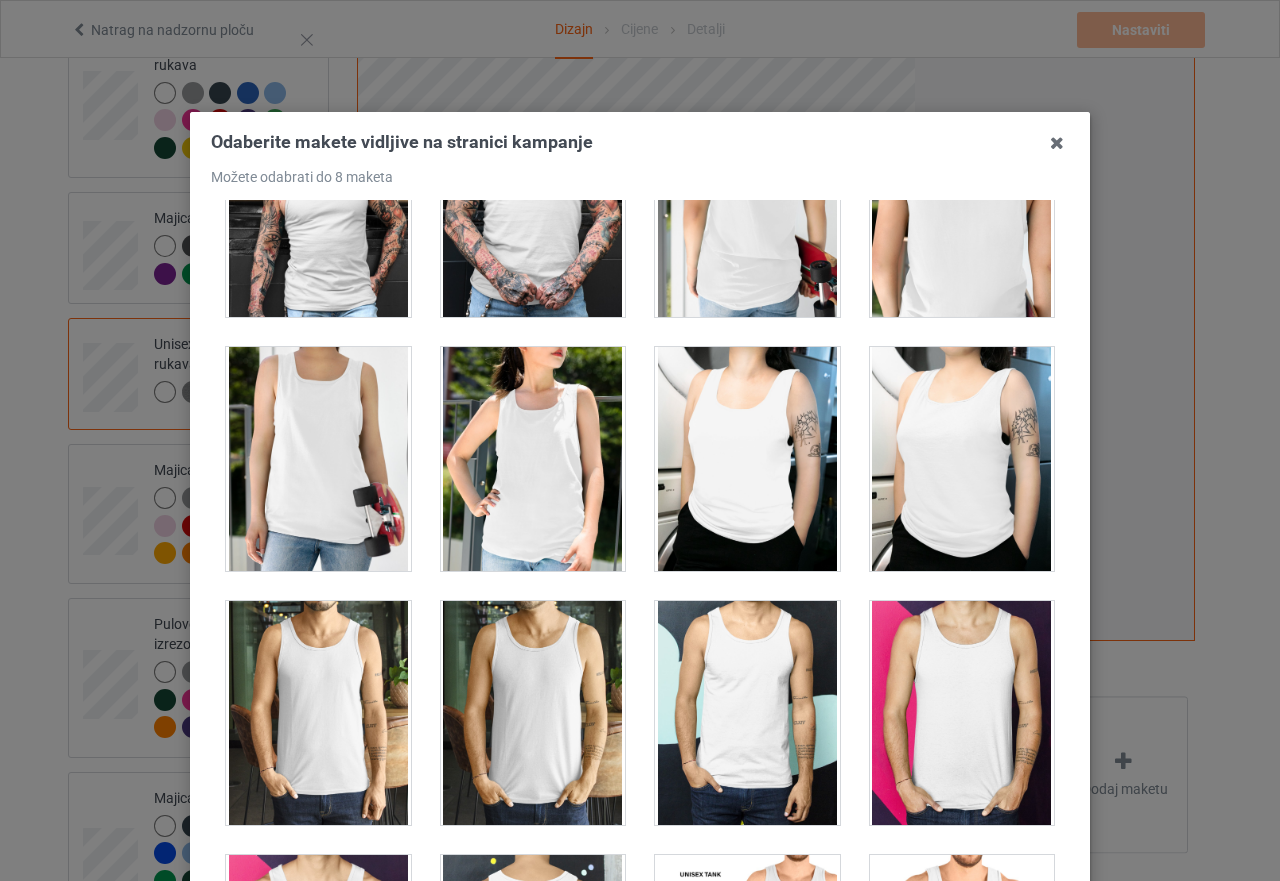 scroll, scrollTop: 1800, scrollLeft: 0, axis: vertical 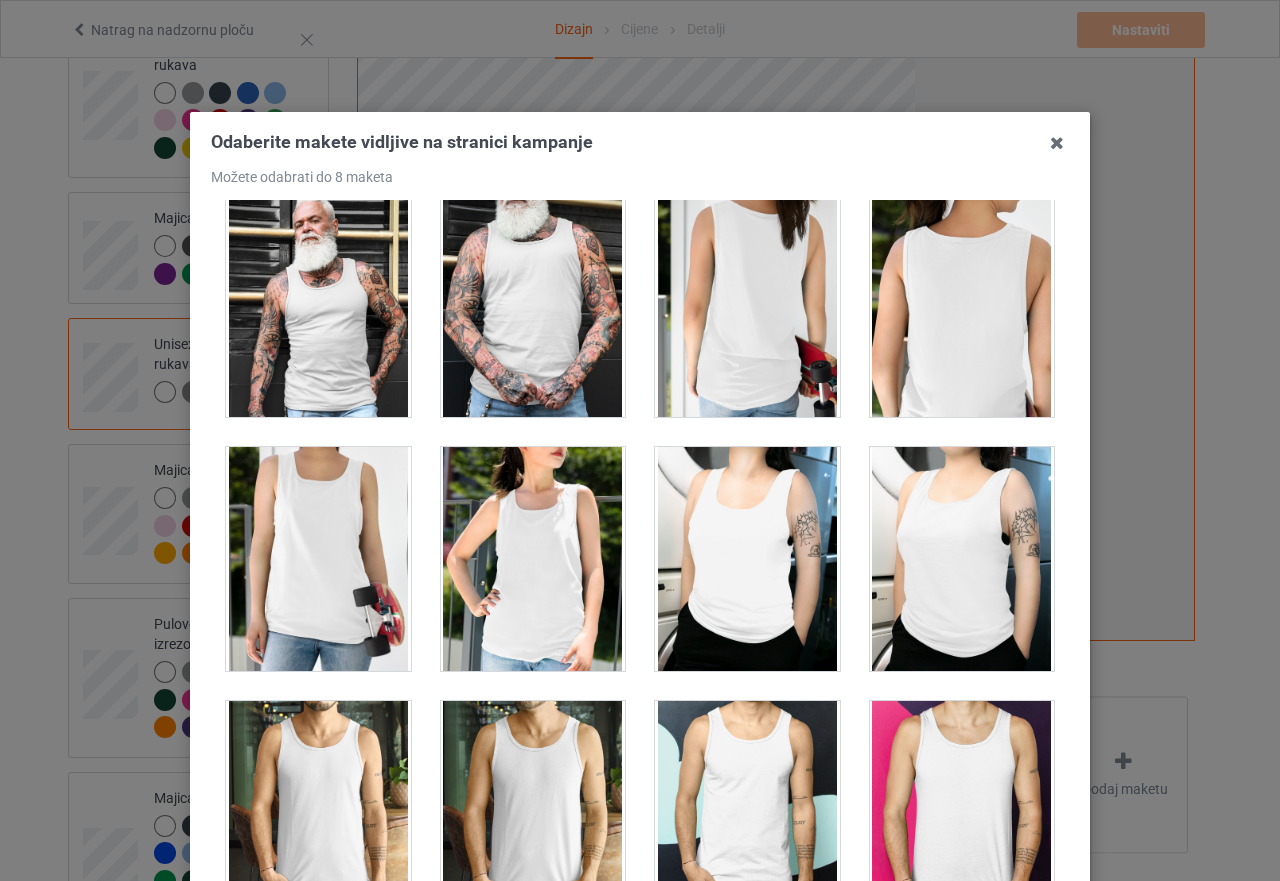 click at bounding box center [318, 559] 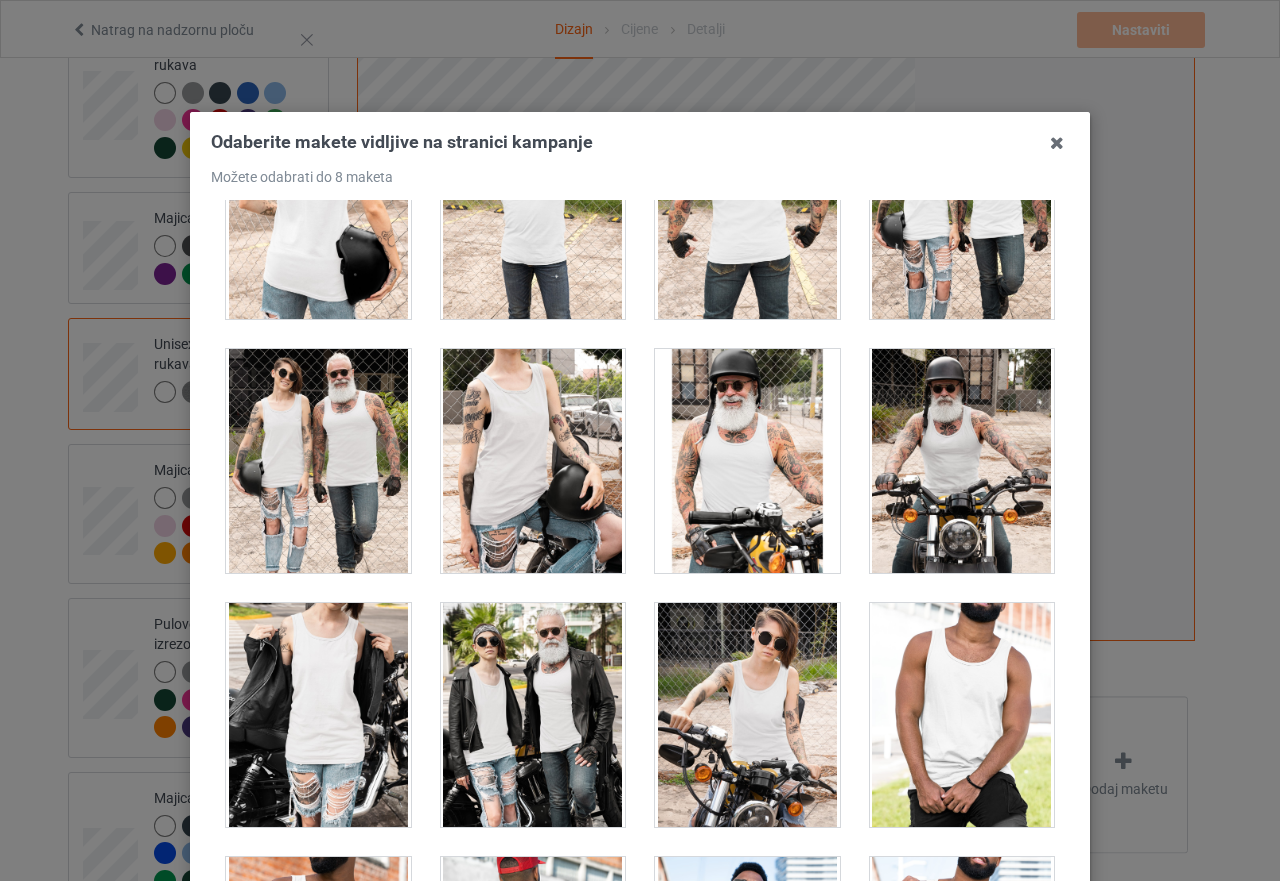 scroll, scrollTop: 4400, scrollLeft: 0, axis: vertical 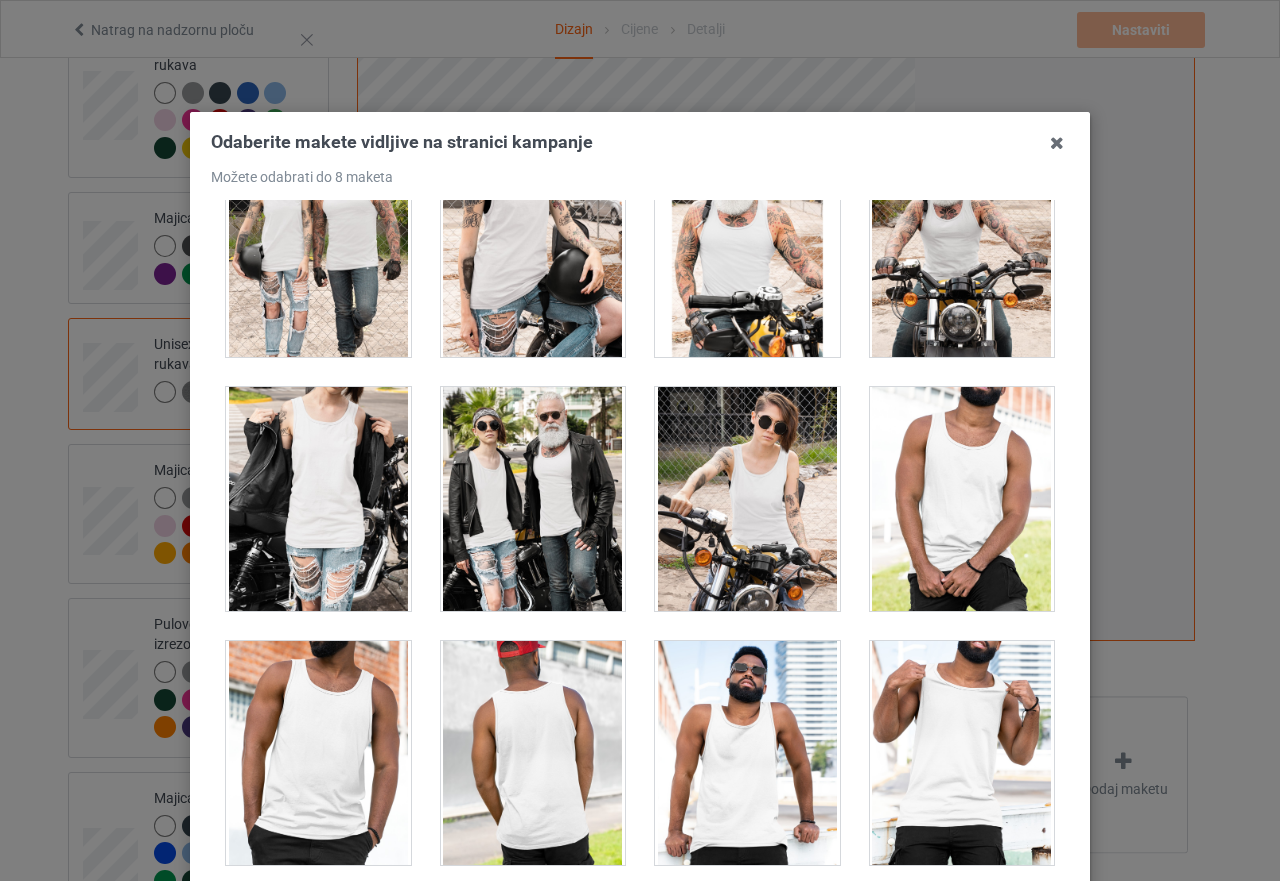 click at bounding box center (533, 499) 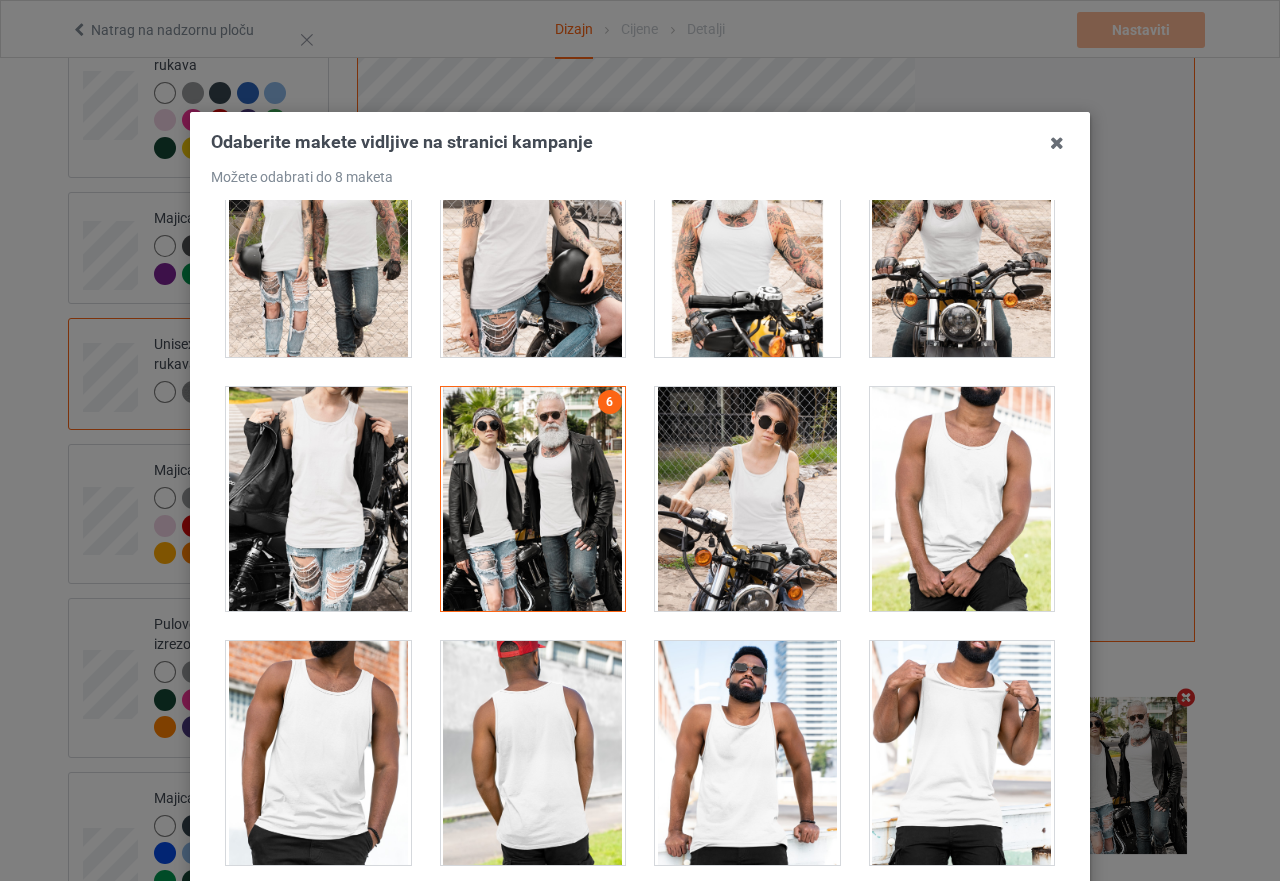 click at bounding box center (747, 499) 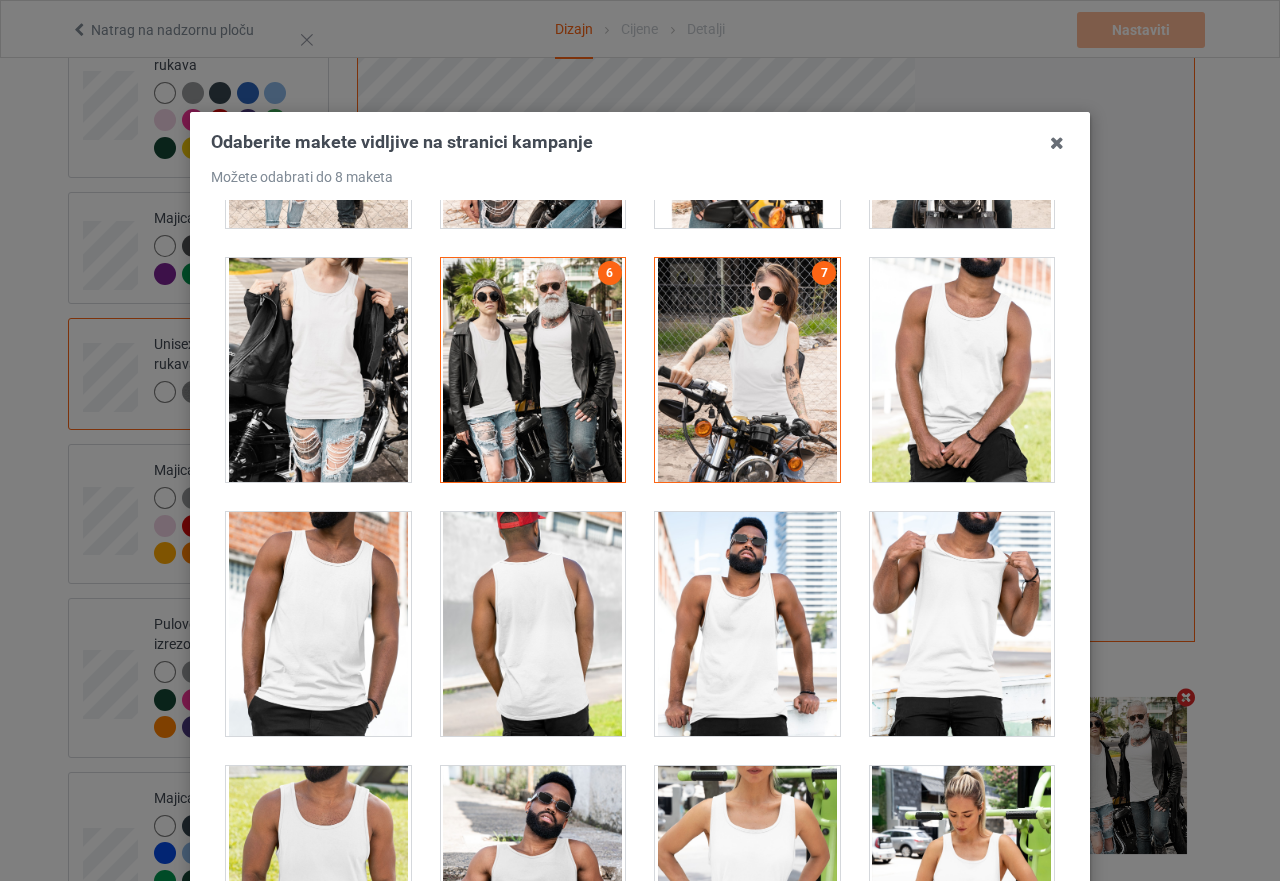 scroll, scrollTop: 4883, scrollLeft: 0, axis: vertical 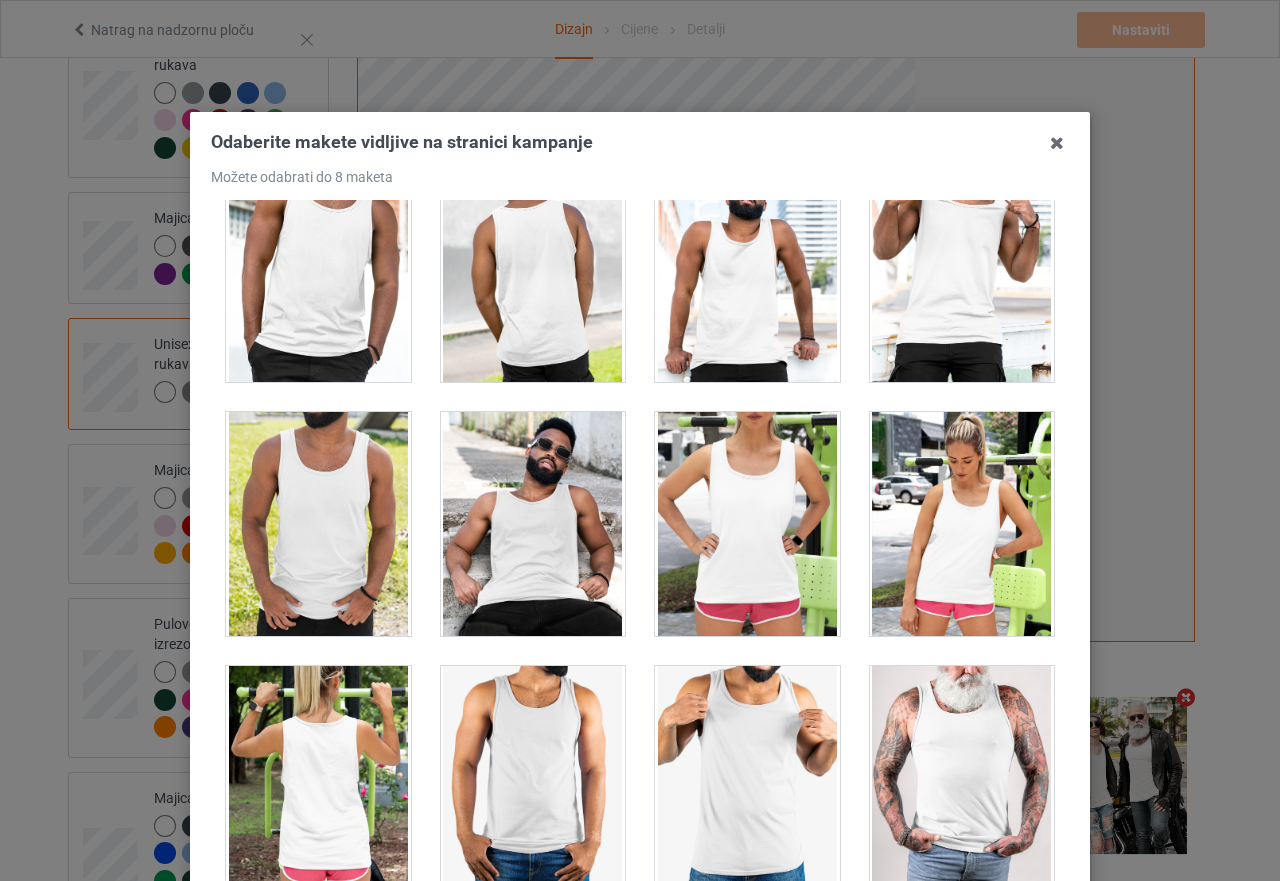 drag, startPoint x: 539, startPoint y: 582, endPoint x: 595, endPoint y: 608, distance: 61.741398 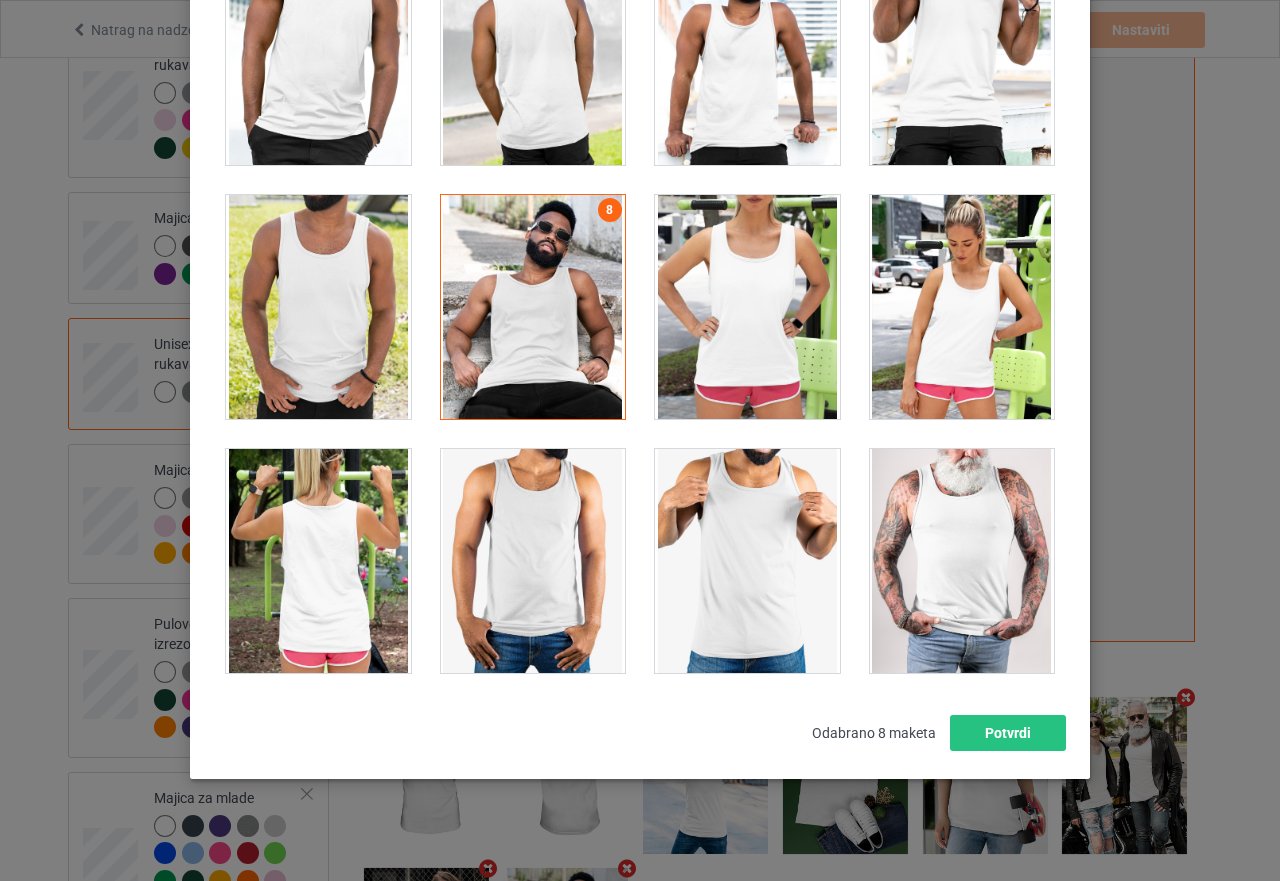scroll, scrollTop: 227, scrollLeft: 0, axis: vertical 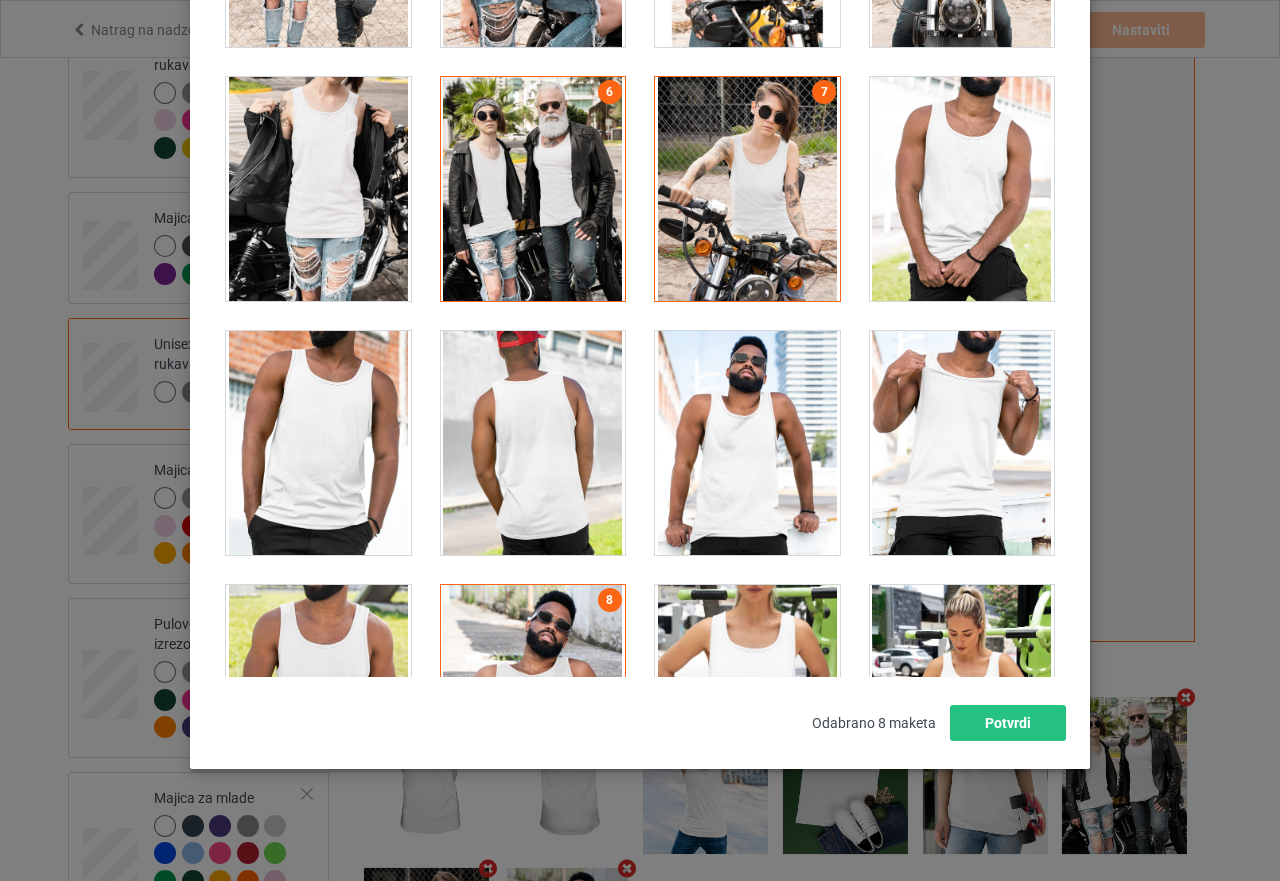 drag, startPoint x: 554, startPoint y: 635, endPoint x: 617, endPoint y: 626, distance: 63.63961 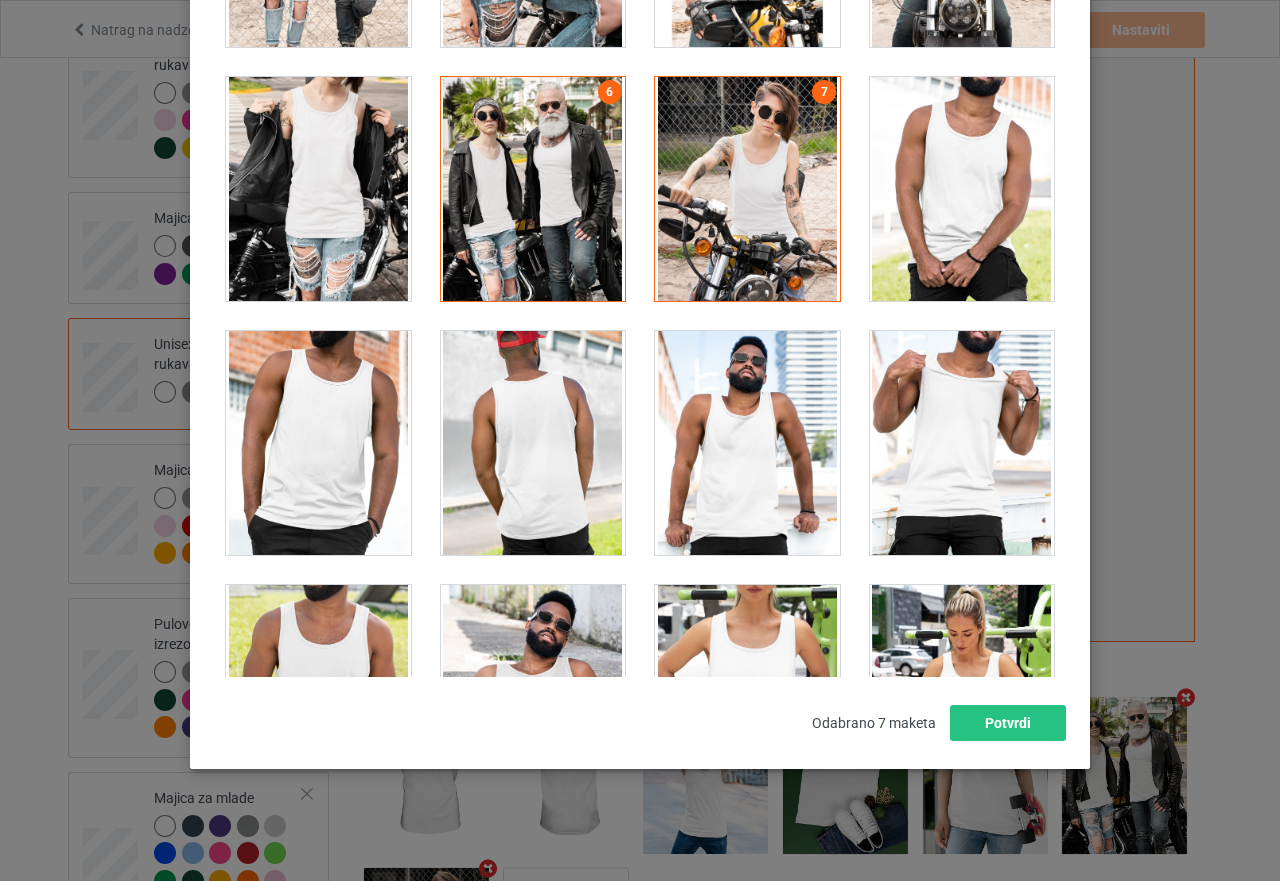 click at bounding box center [747, 443] 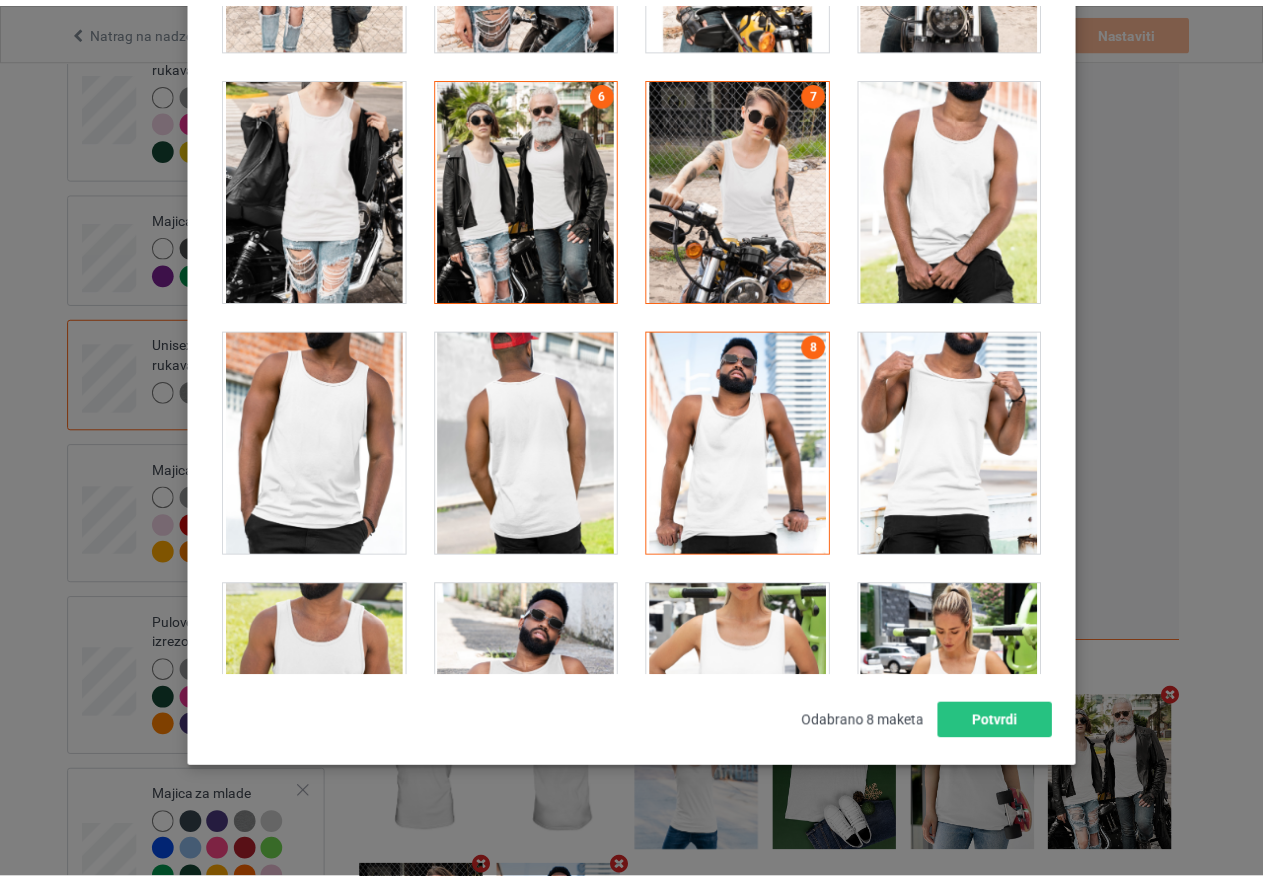scroll, scrollTop: 4883, scrollLeft: 0, axis: vertical 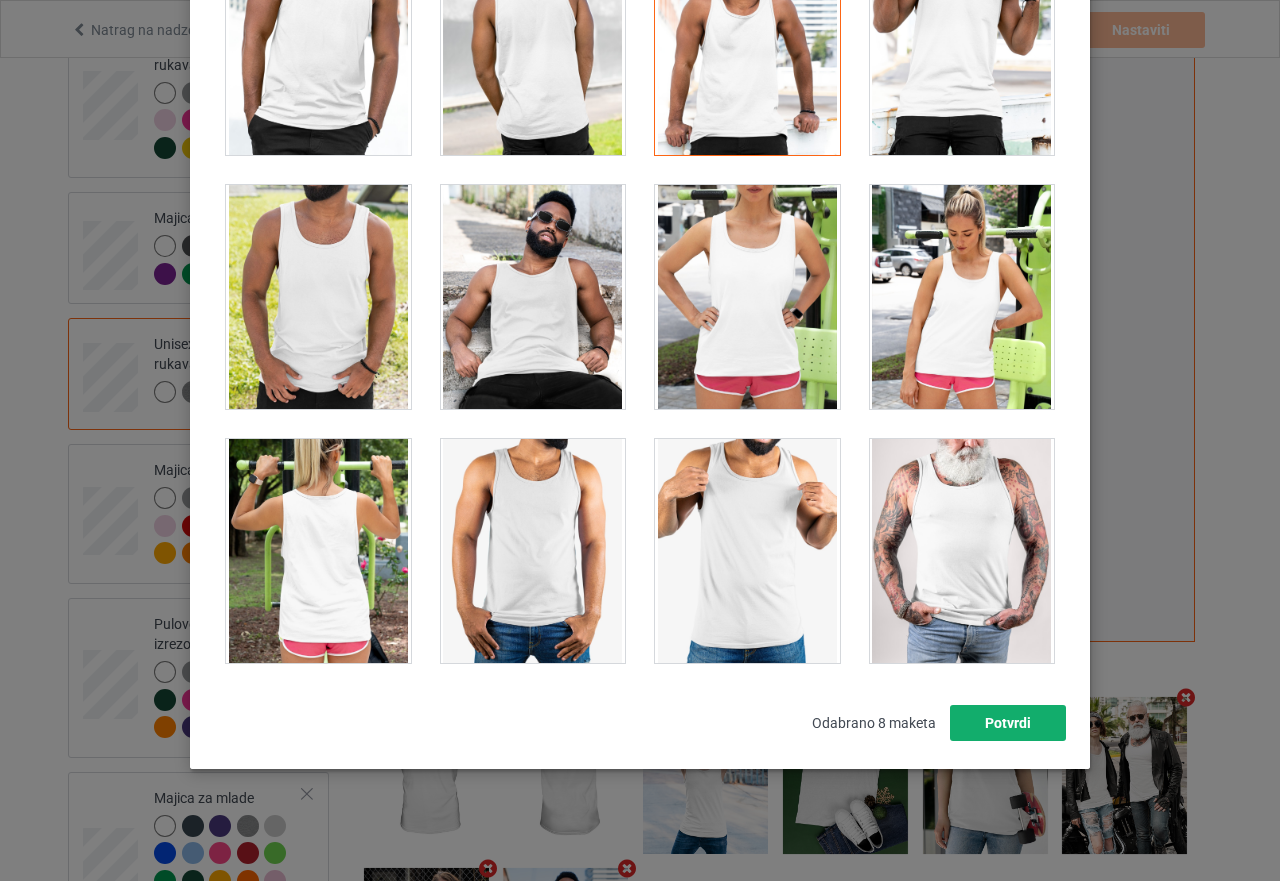 click on "Potvrdi" at bounding box center [1008, 723] 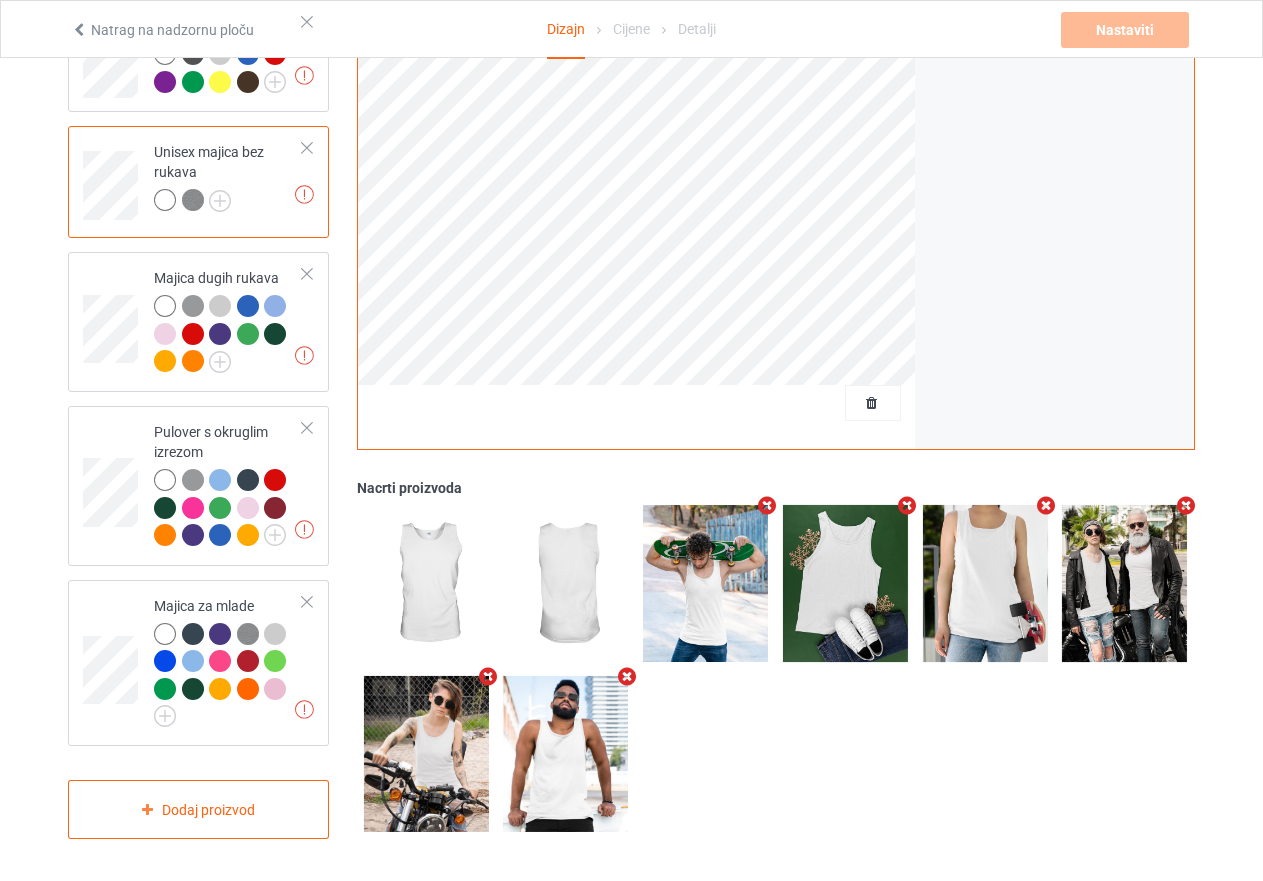 scroll, scrollTop: 995, scrollLeft: 0, axis: vertical 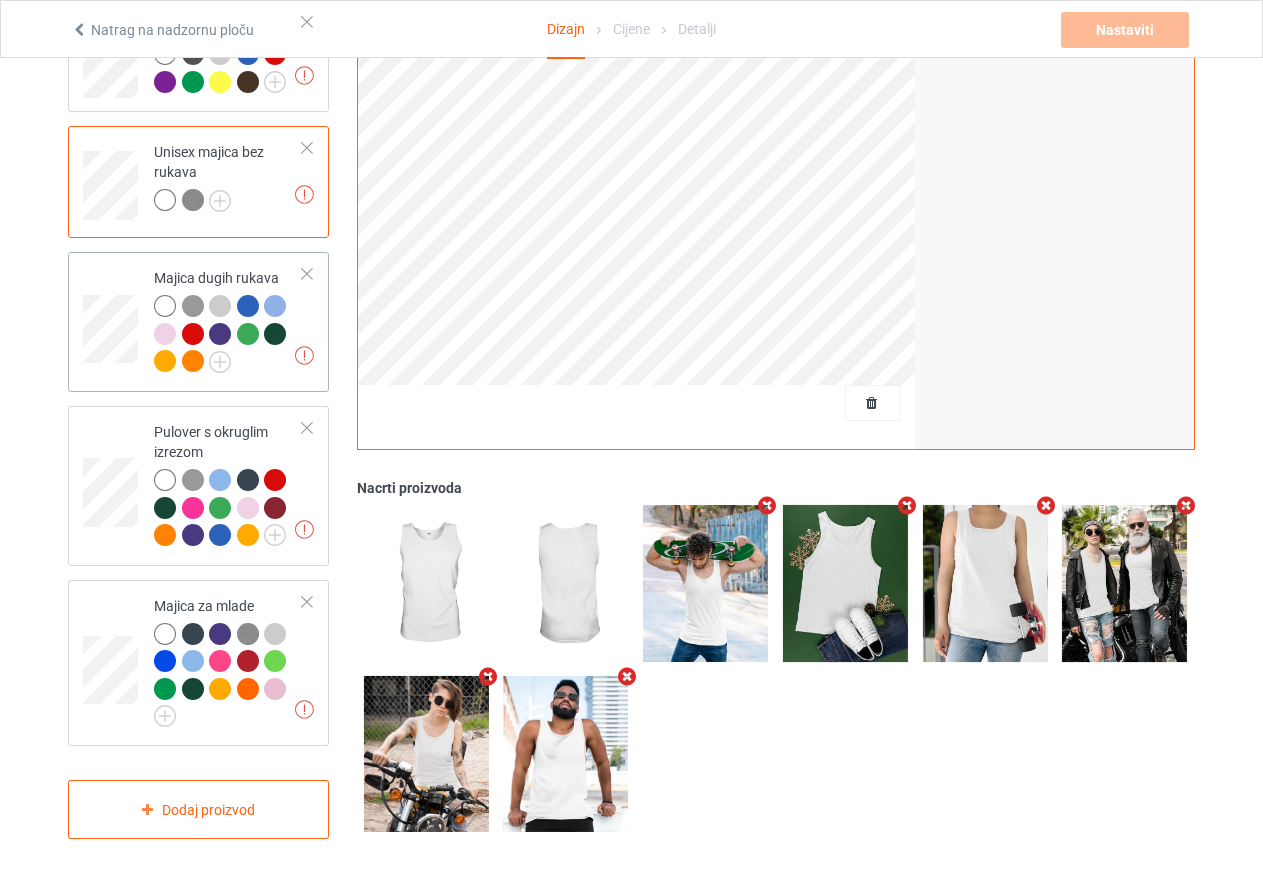 click on "Razlučivost grafičkog materijala niža od 150 DPI može rezultirati lošim ispisom Majica dugih rukava" at bounding box center [228, 322] 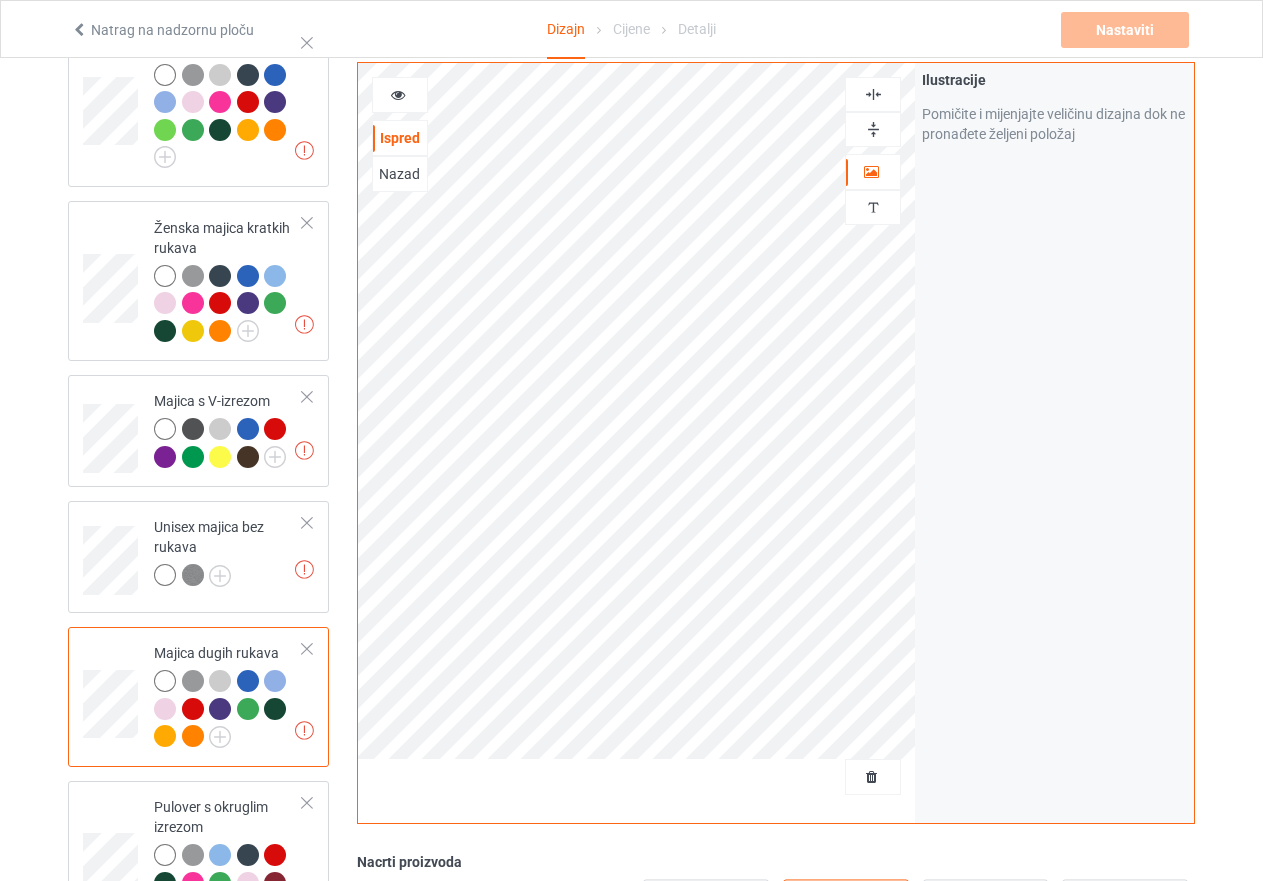 scroll, scrollTop: 595, scrollLeft: 0, axis: vertical 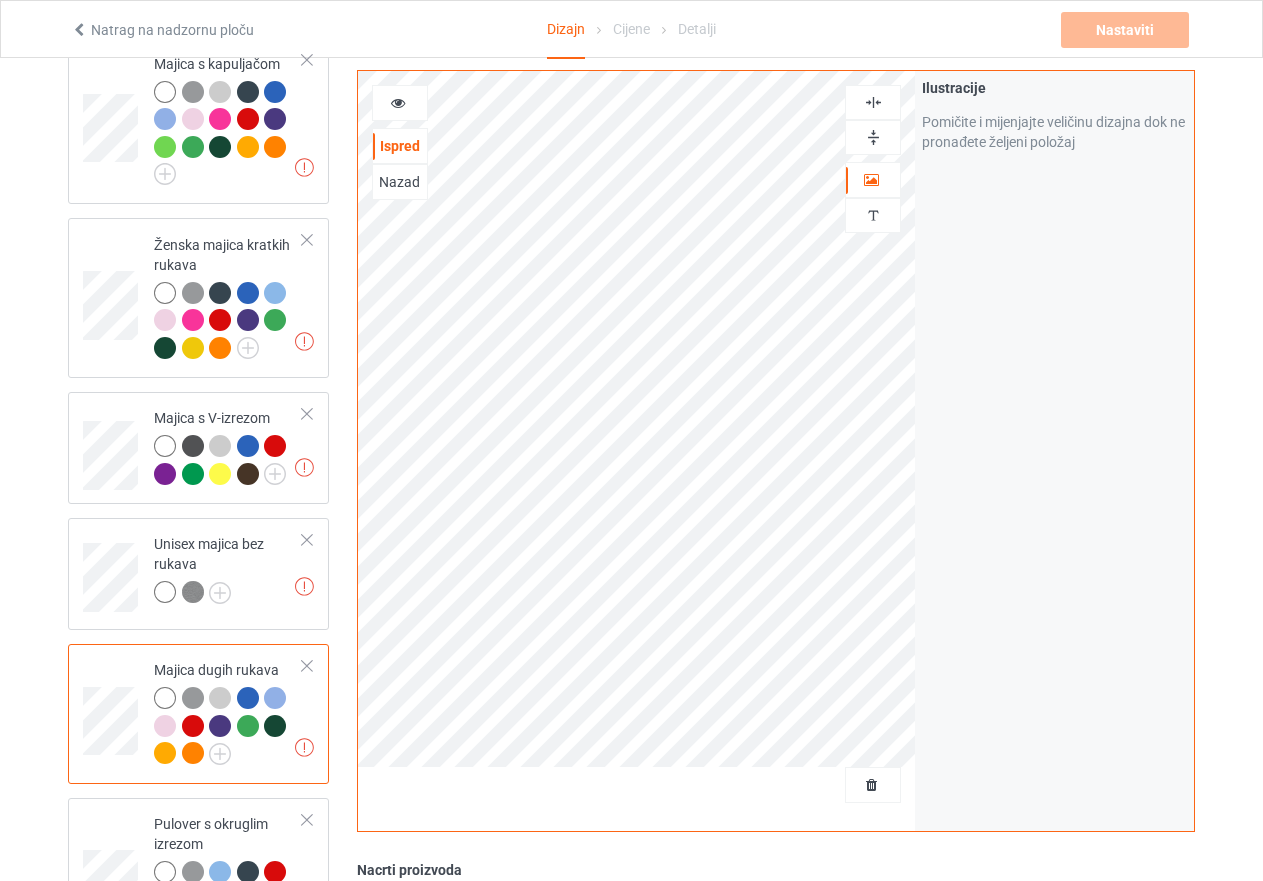 click at bounding box center [220, 698] 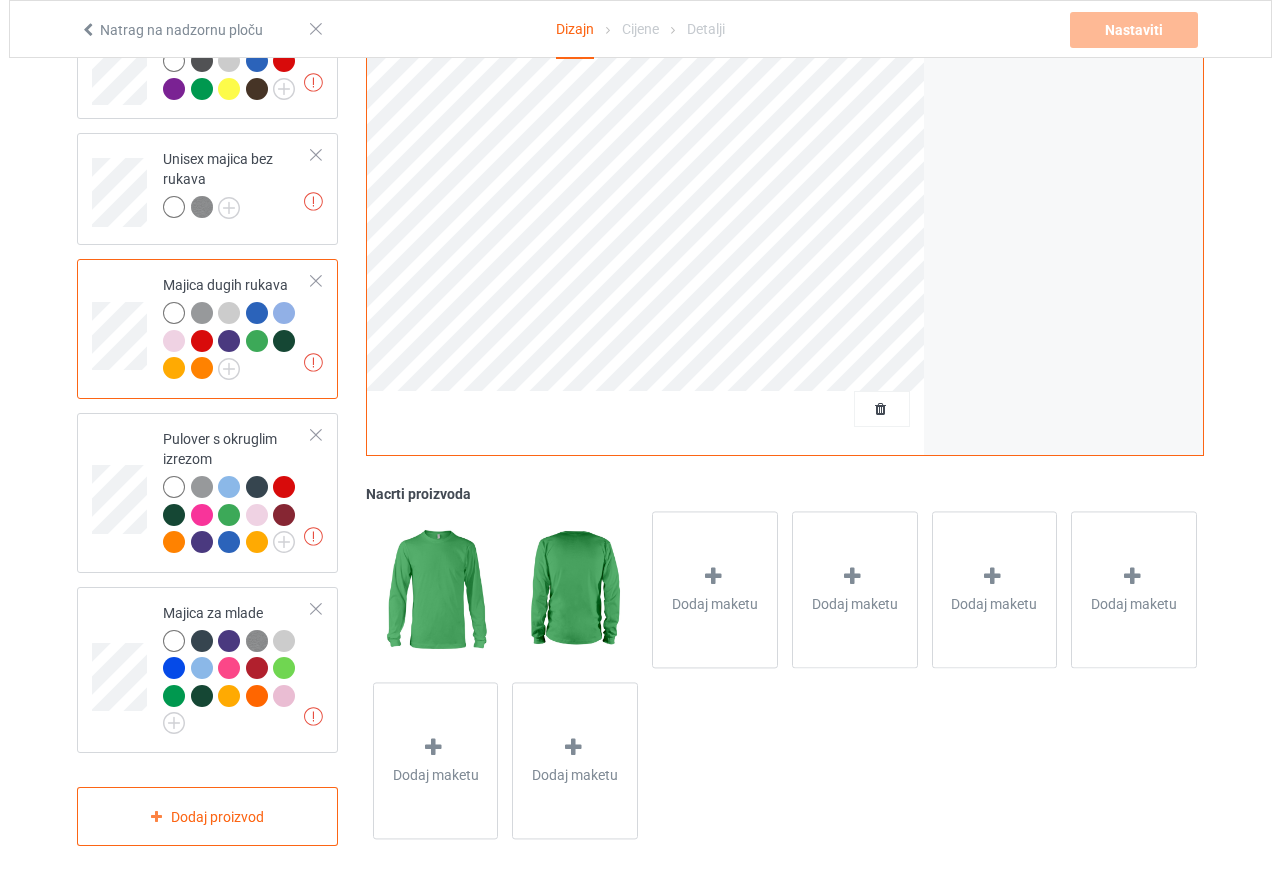 scroll, scrollTop: 995, scrollLeft: 0, axis: vertical 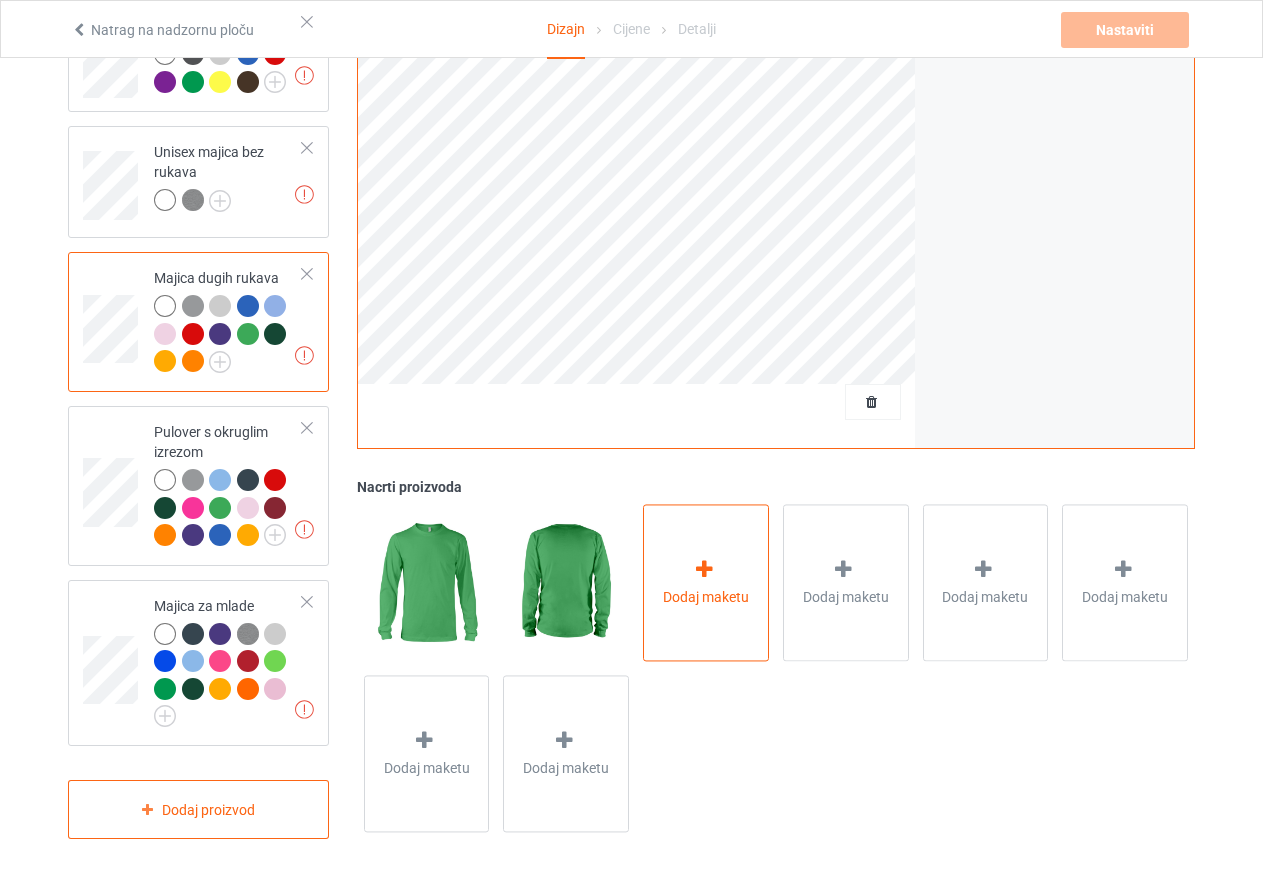 click at bounding box center [704, 569] 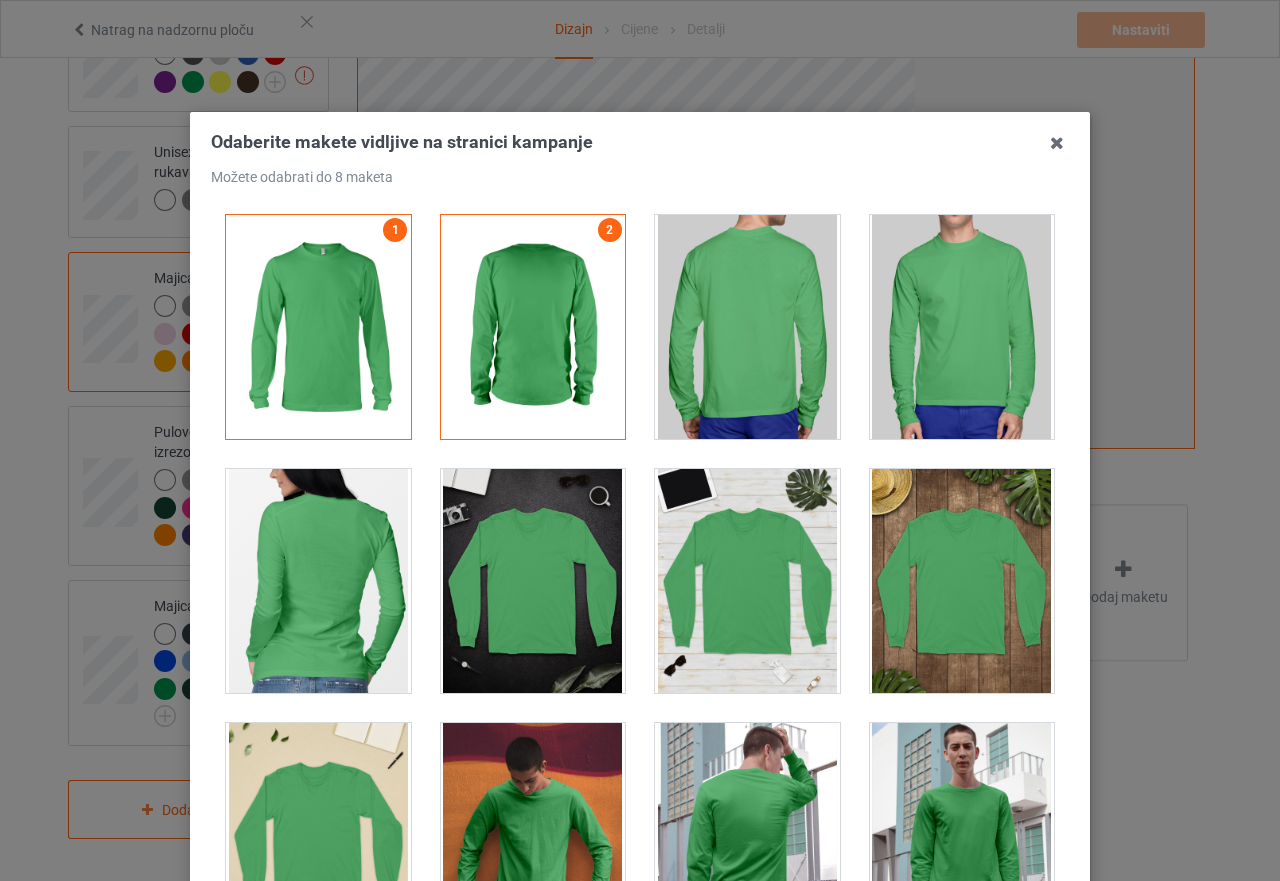click at bounding box center (962, 581) 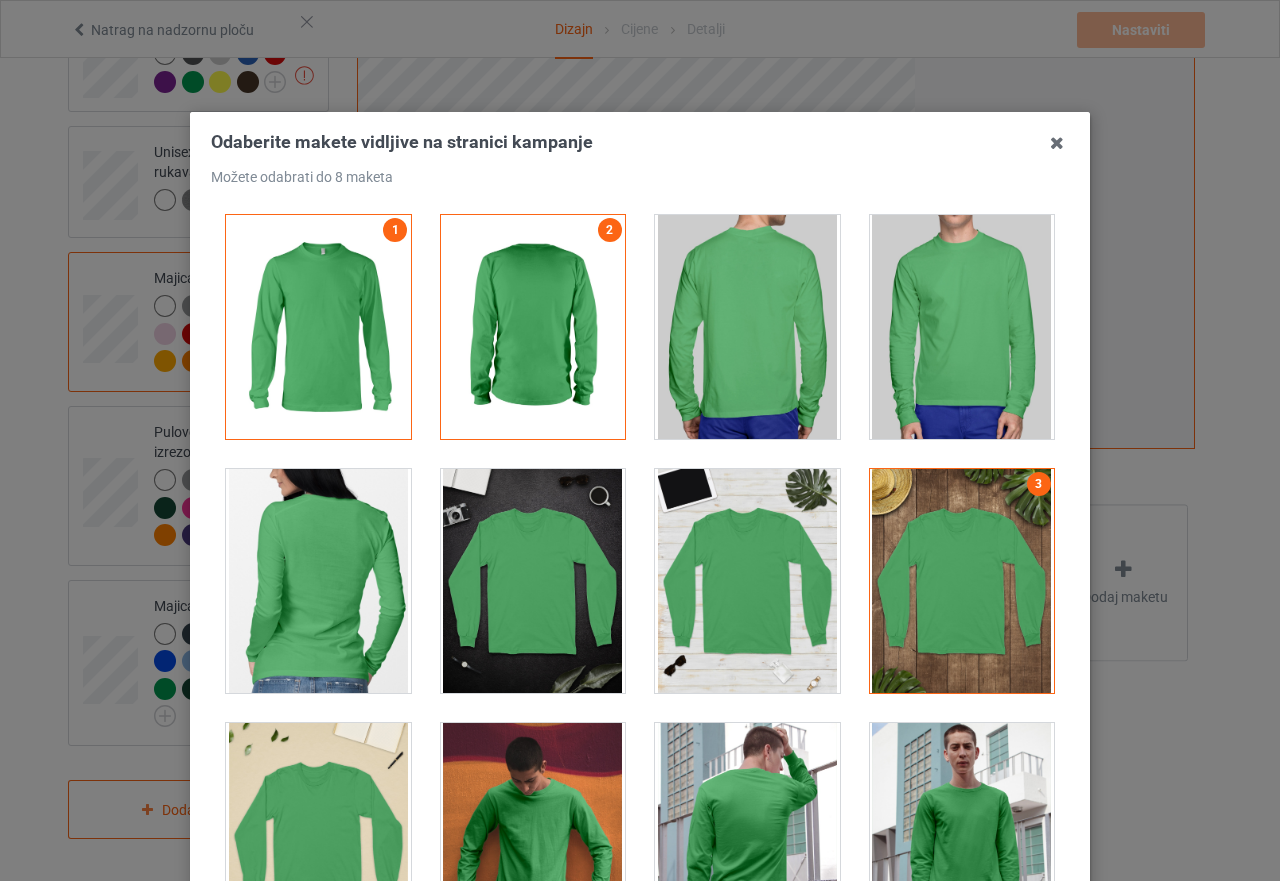 click at bounding box center [747, 581] 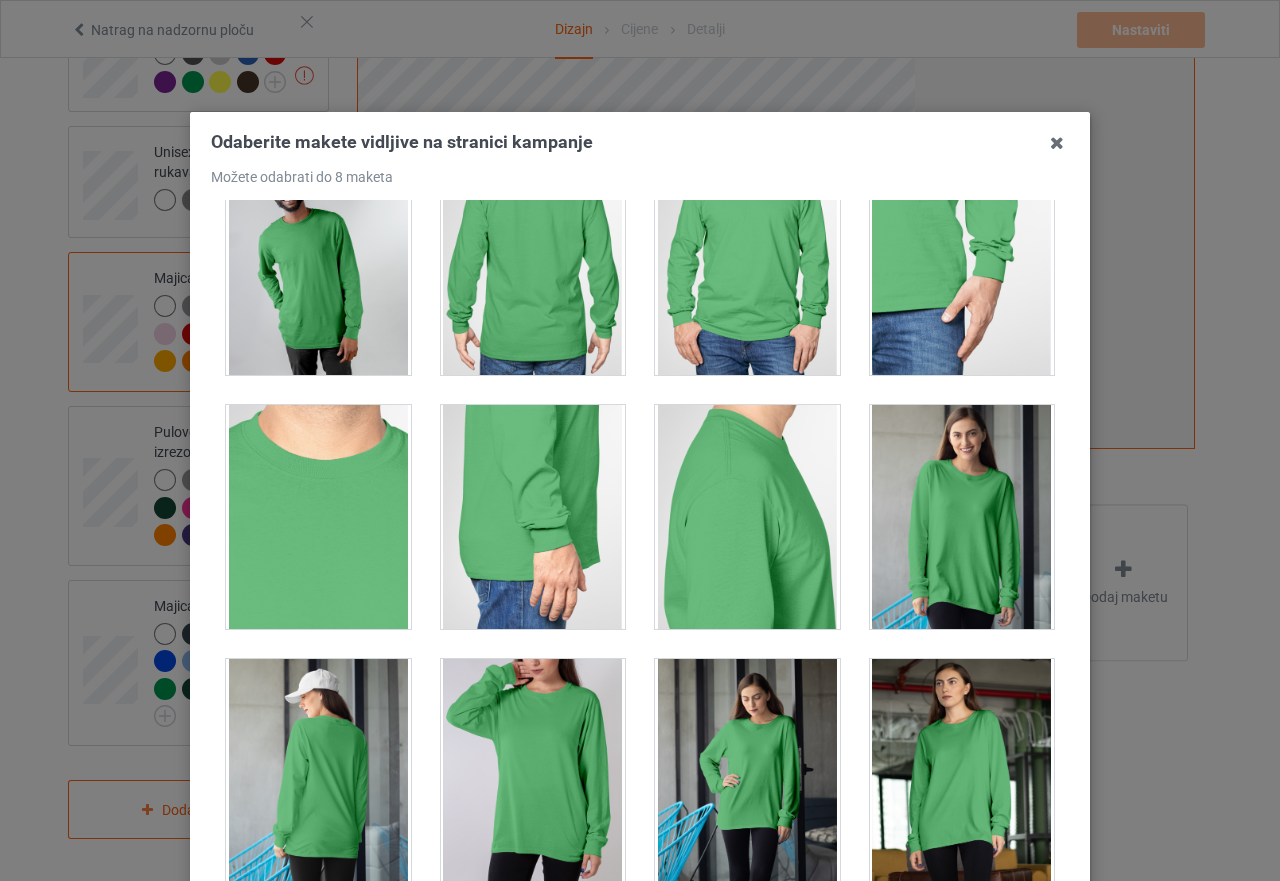 scroll, scrollTop: 1600, scrollLeft: 0, axis: vertical 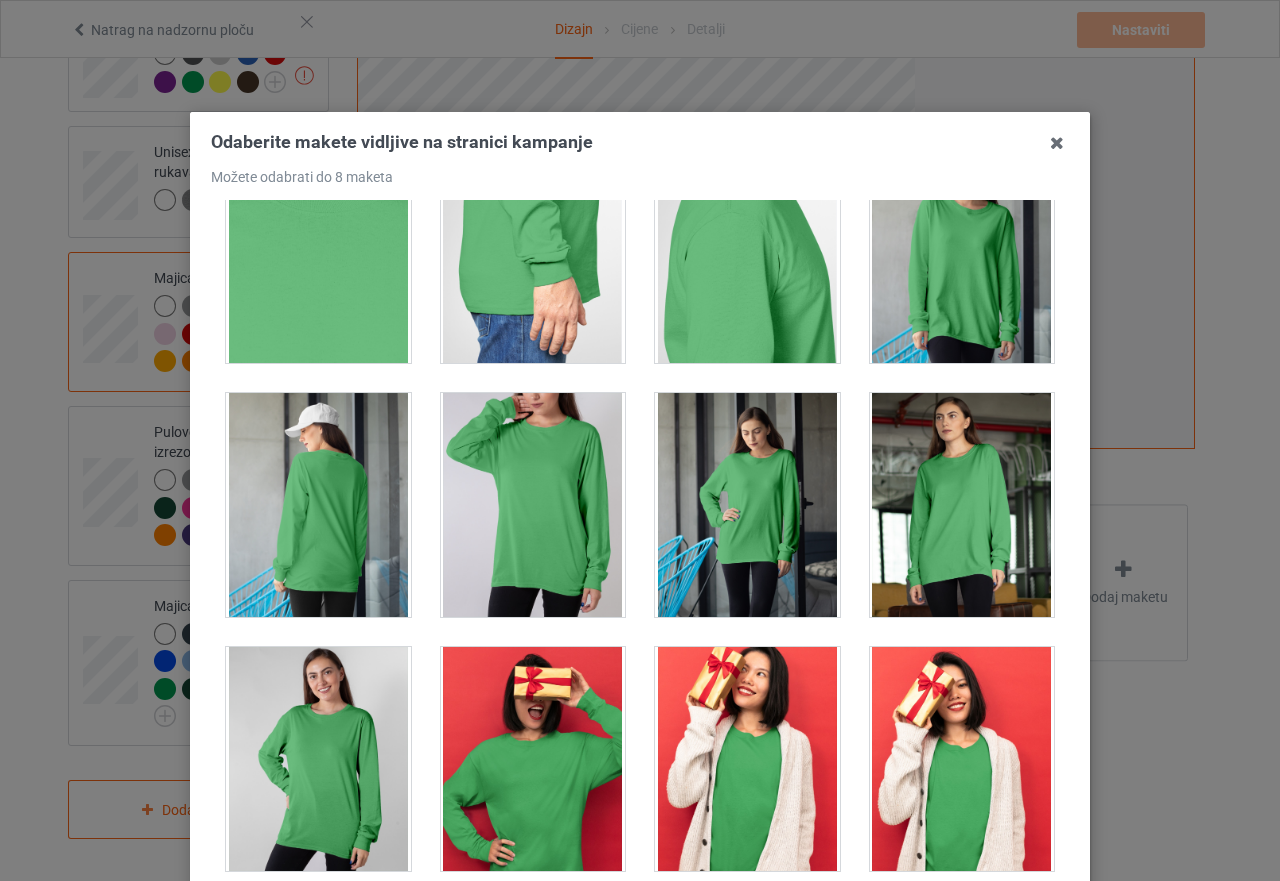 click at bounding box center (318, 759) 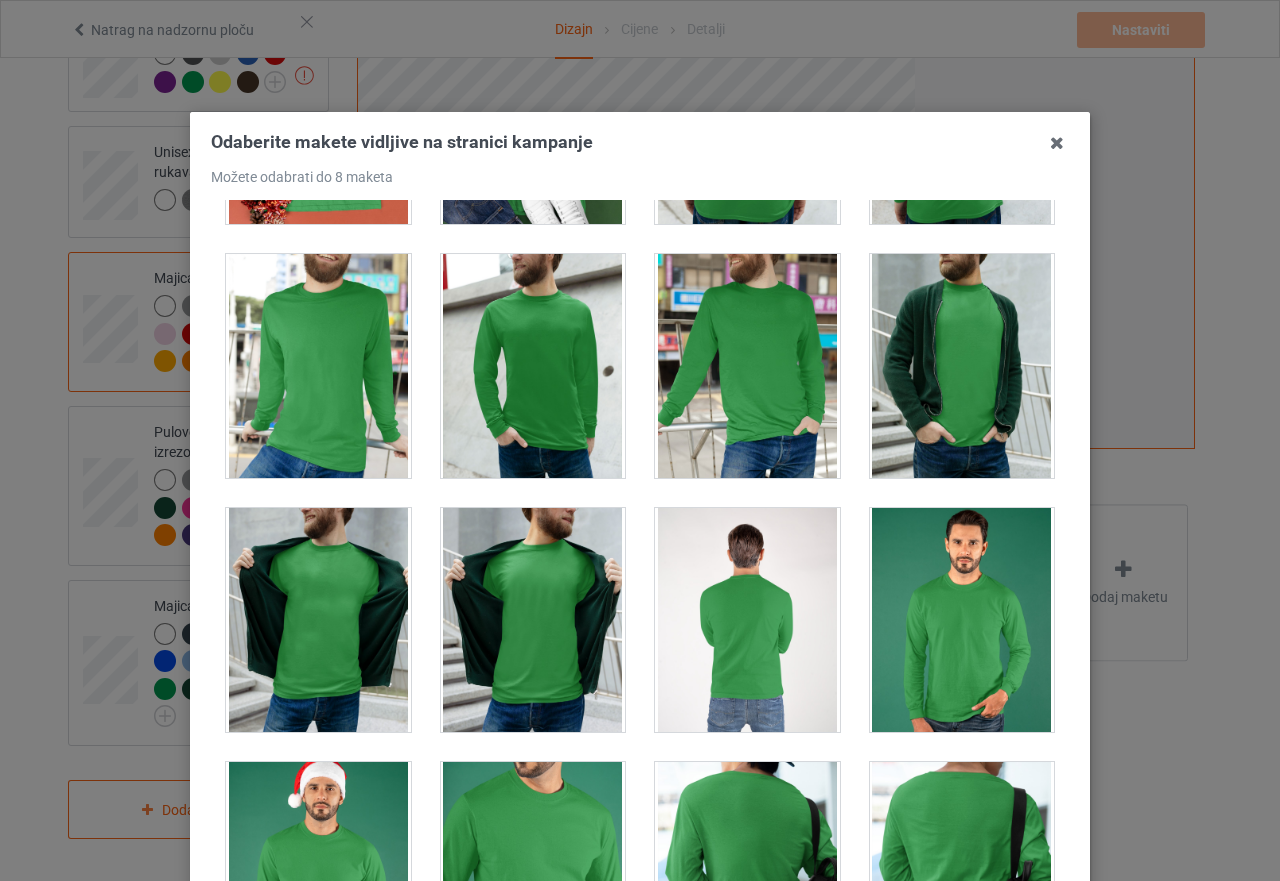 scroll, scrollTop: 2900, scrollLeft: 0, axis: vertical 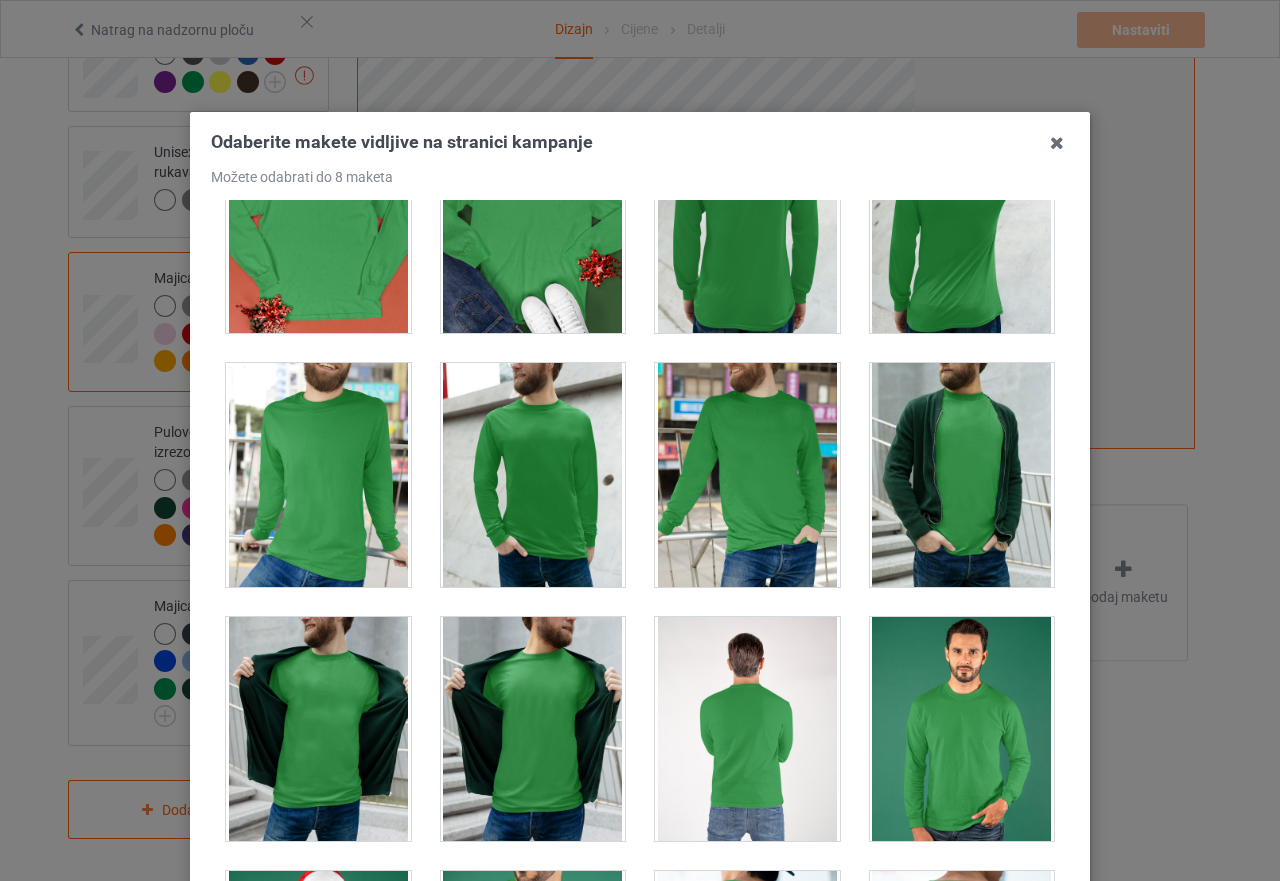 click at bounding box center [962, 475] 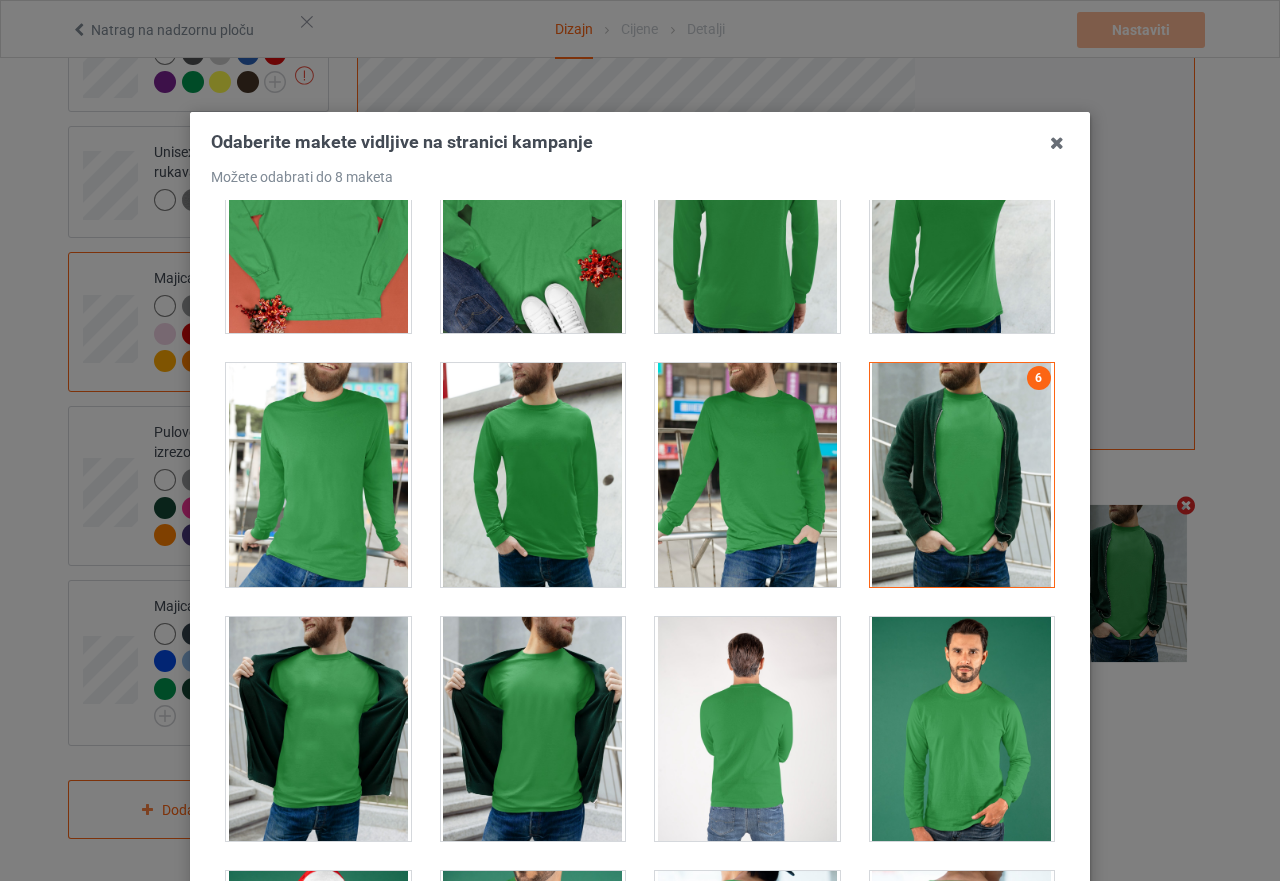 click at bounding box center [318, 729] 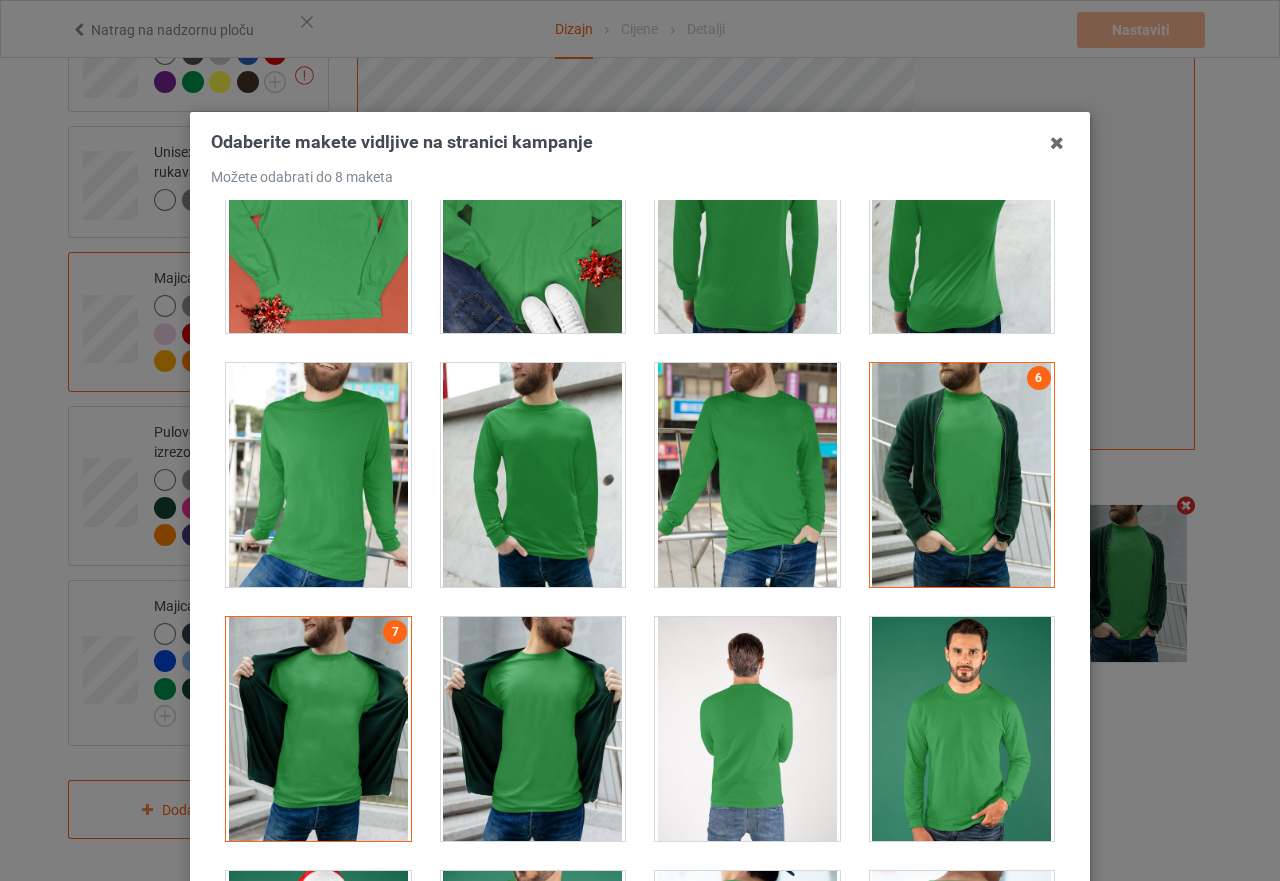 click at bounding box center (318, 729) 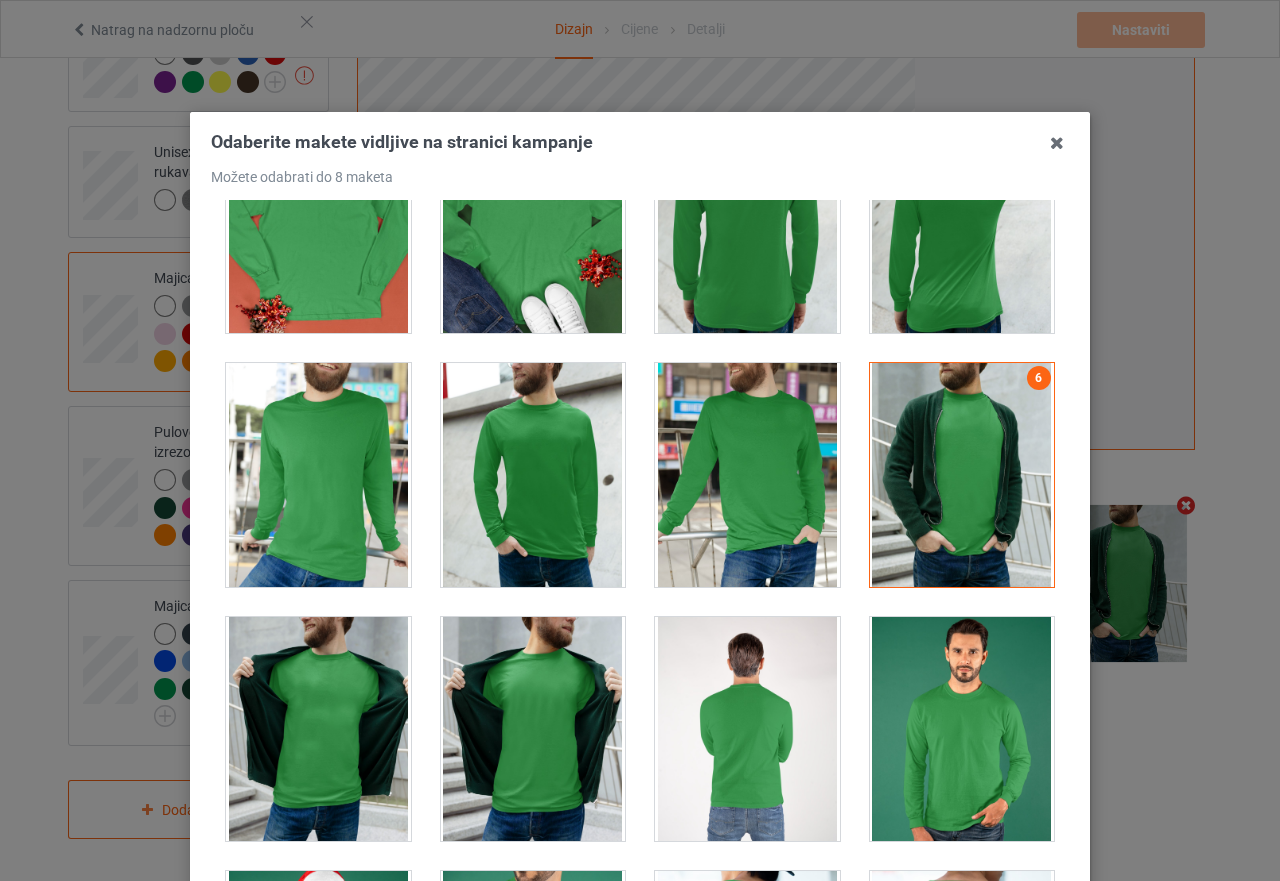 click at bounding box center (533, 729) 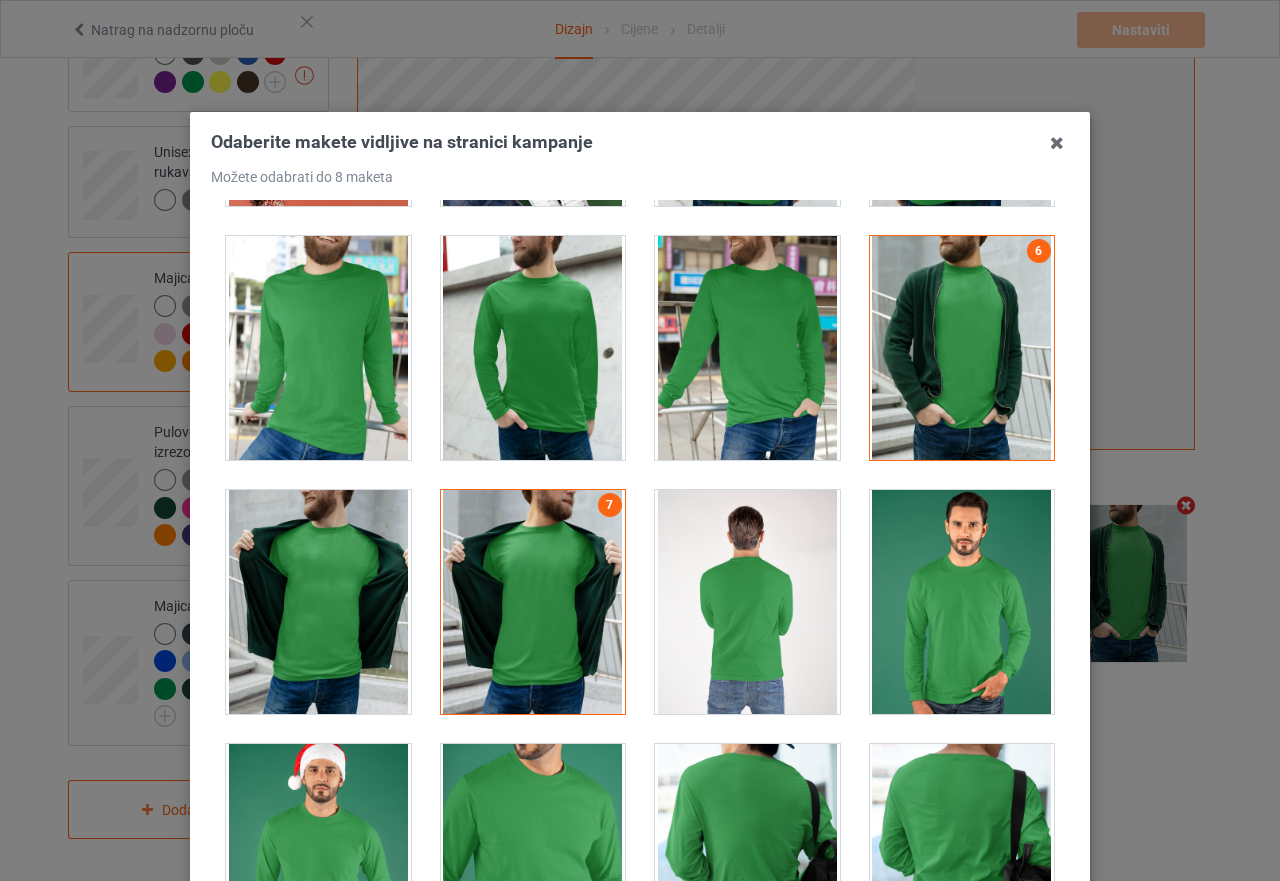 scroll, scrollTop: 3400, scrollLeft: 0, axis: vertical 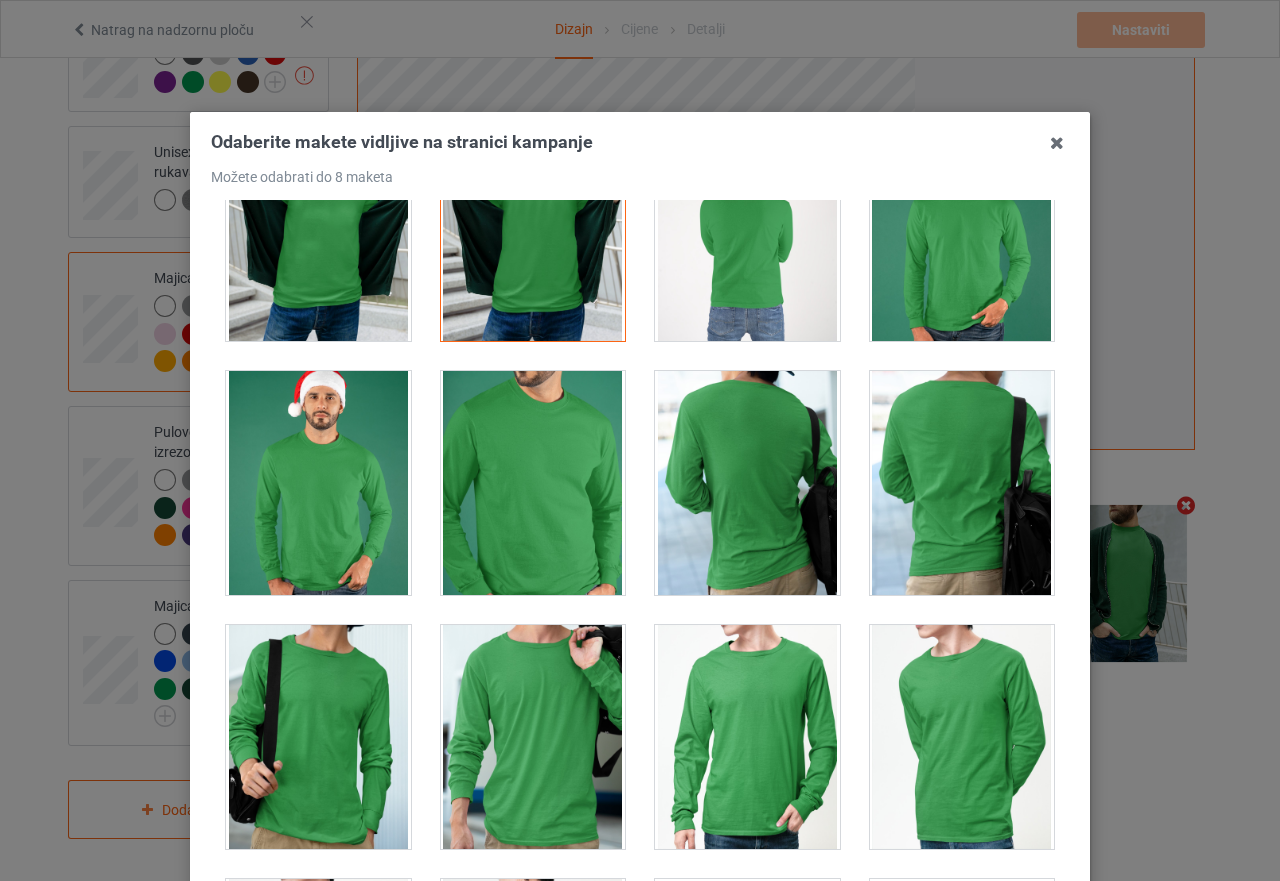 click at bounding box center (533, 483) 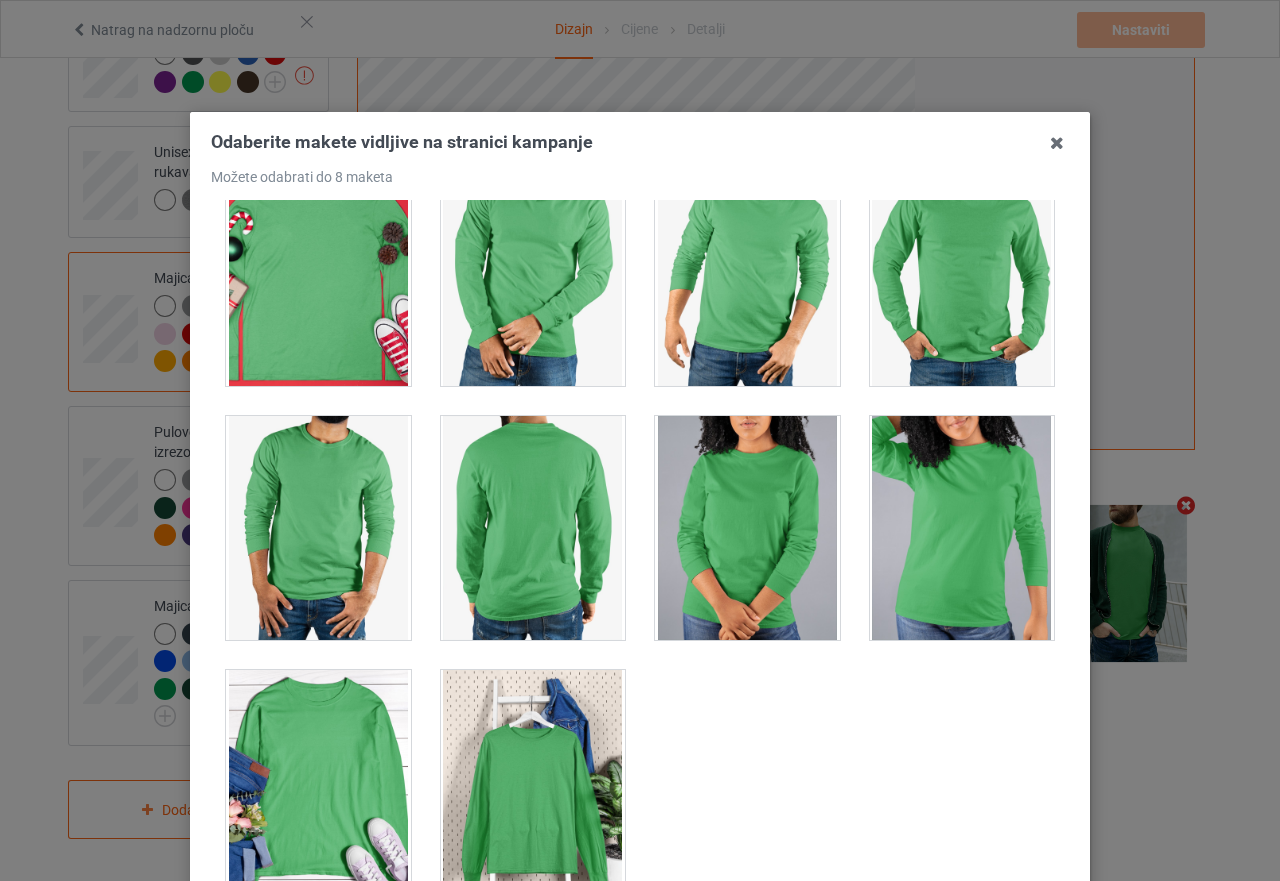 scroll, scrollTop: 5391, scrollLeft: 0, axis: vertical 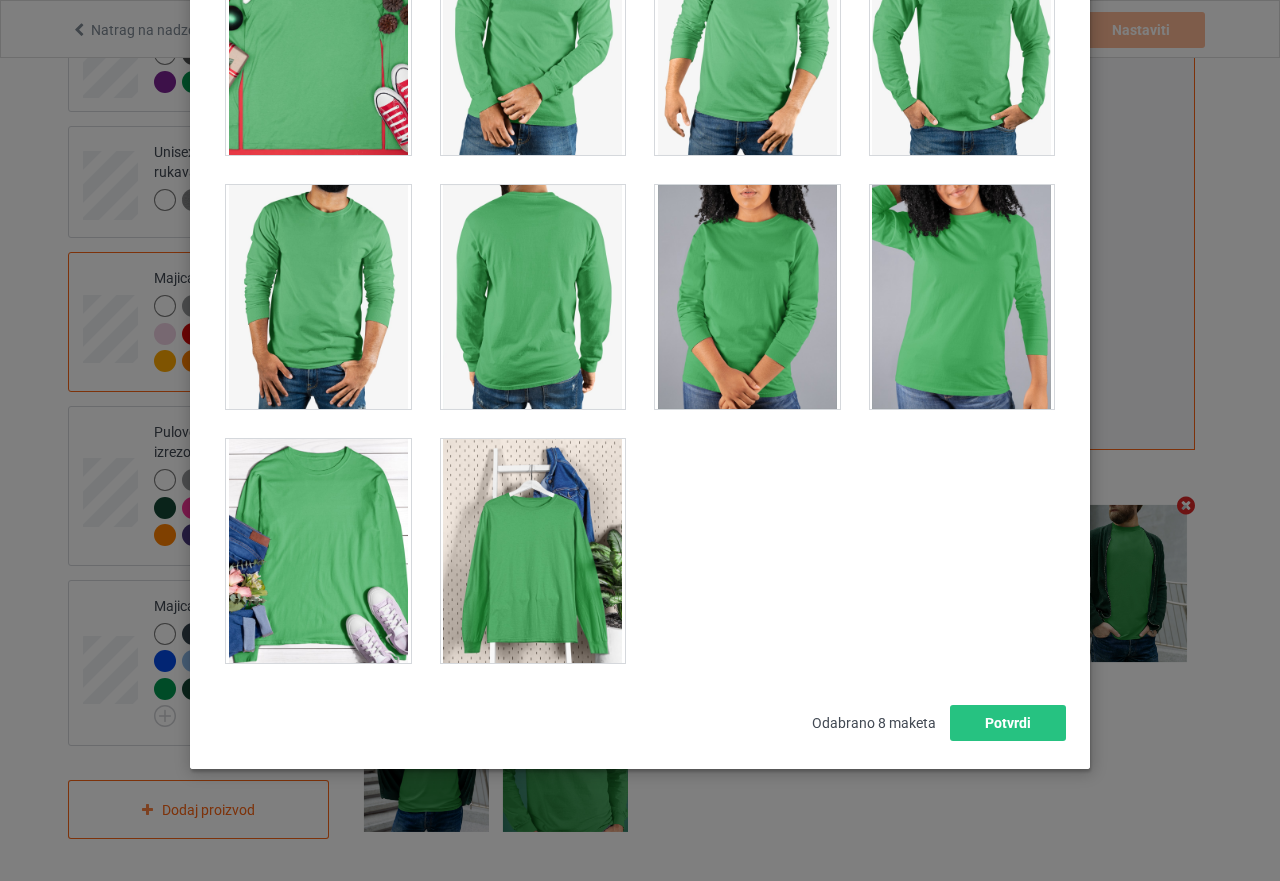 click at bounding box center [318, 551] 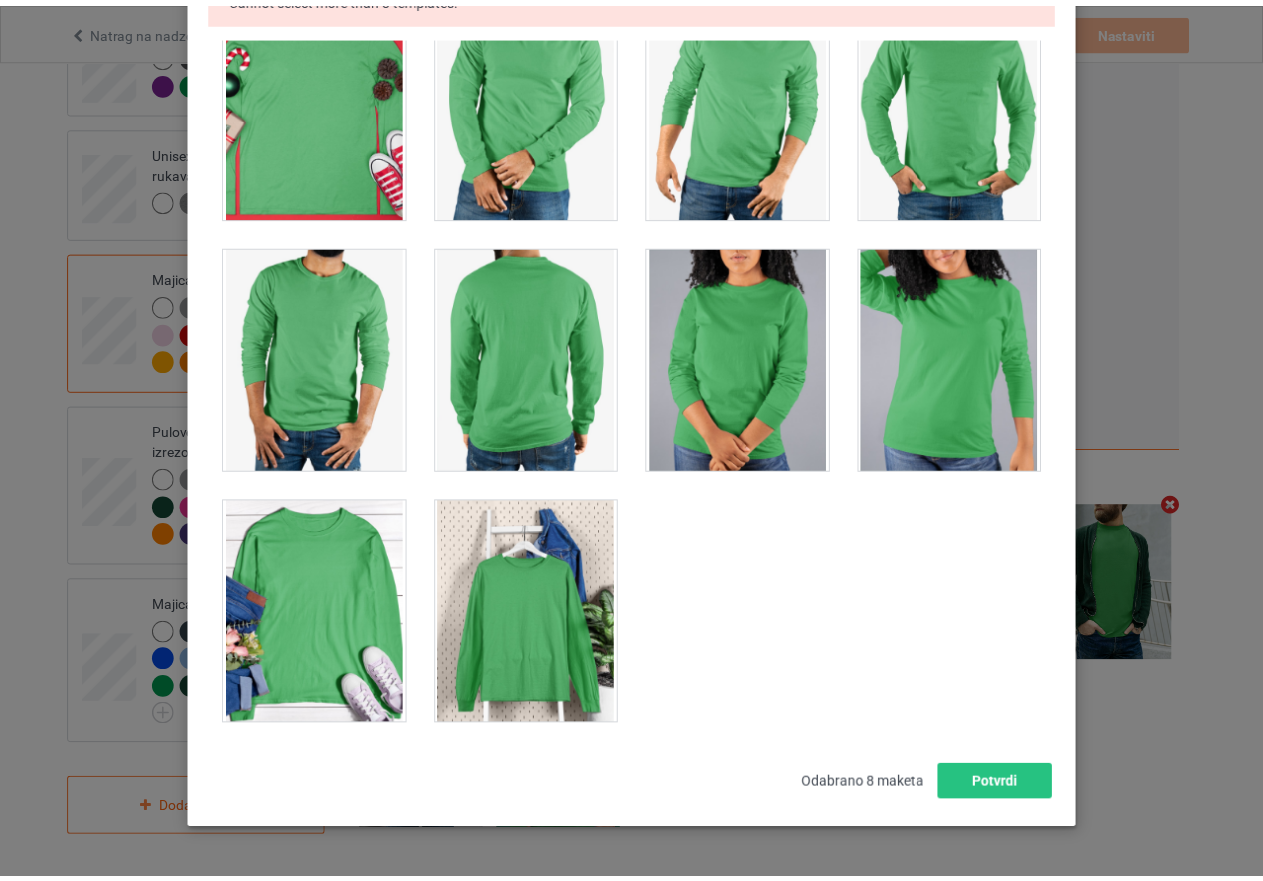 scroll, scrollTop: 289, scrollLeft: 0, axis: vertical 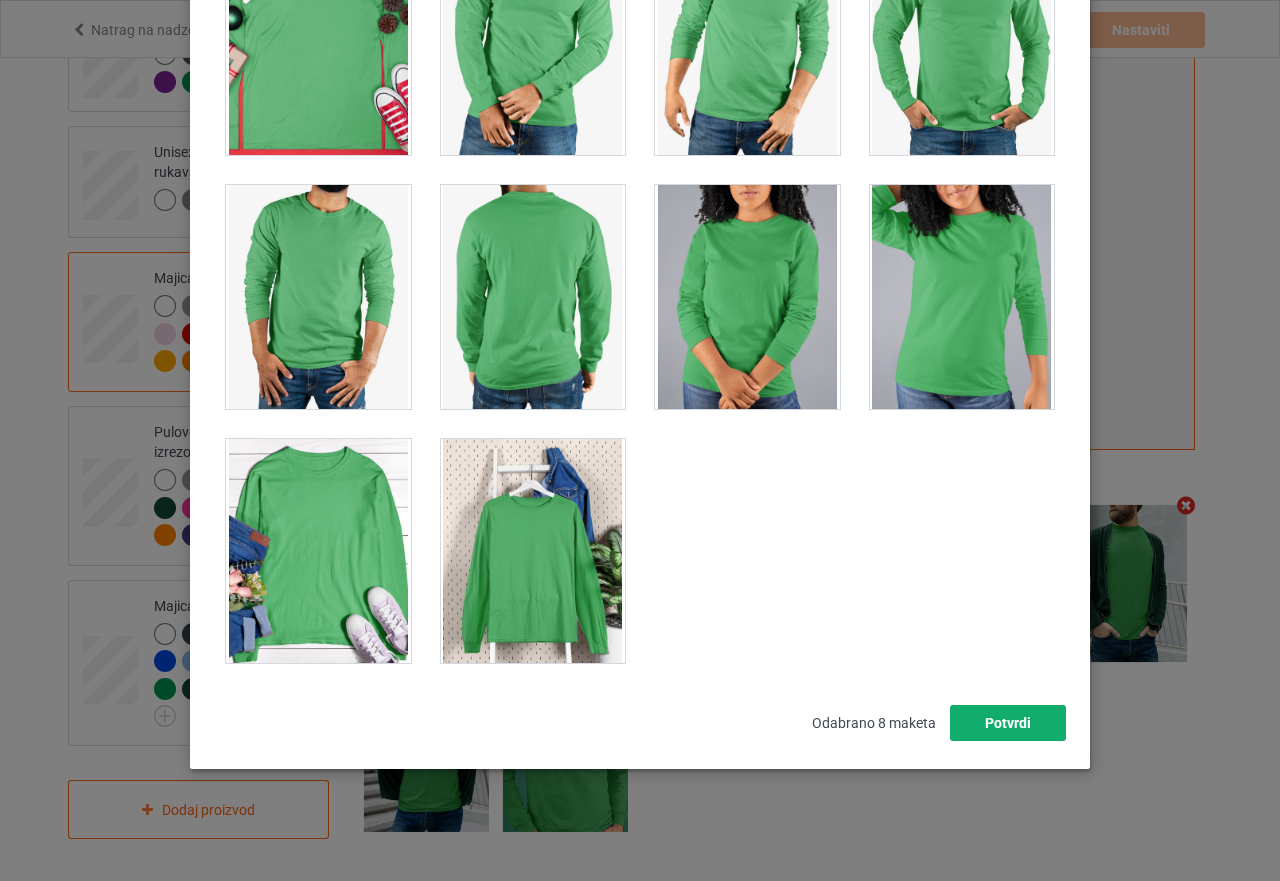 click on "Potvrdi" at bounding box center [1008, 723] 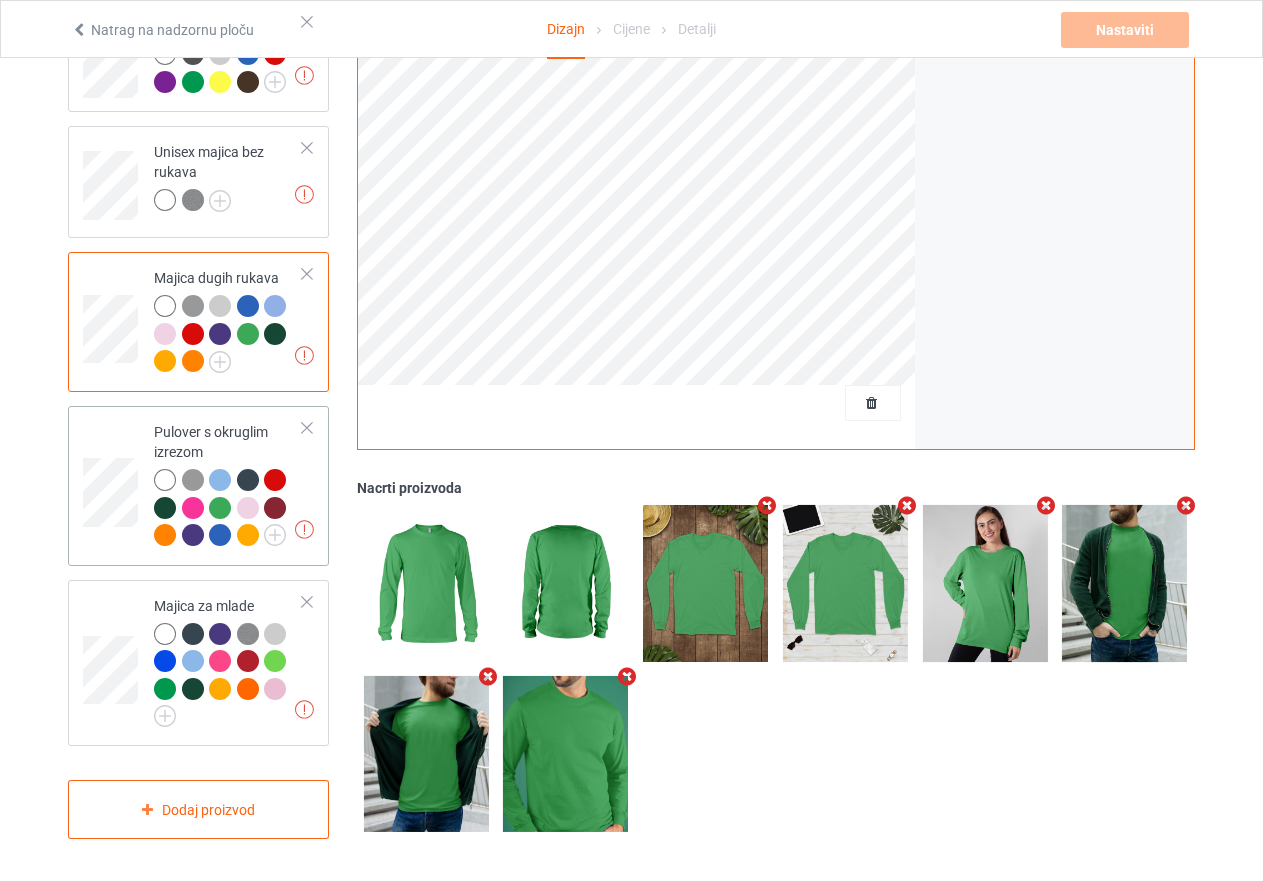 click on "Razlučivost grafičkog materijala niža od 150 DPI može rezultirati lošim ispisom Pulover s okruglim izrezom" at bounding box center [228, 486] 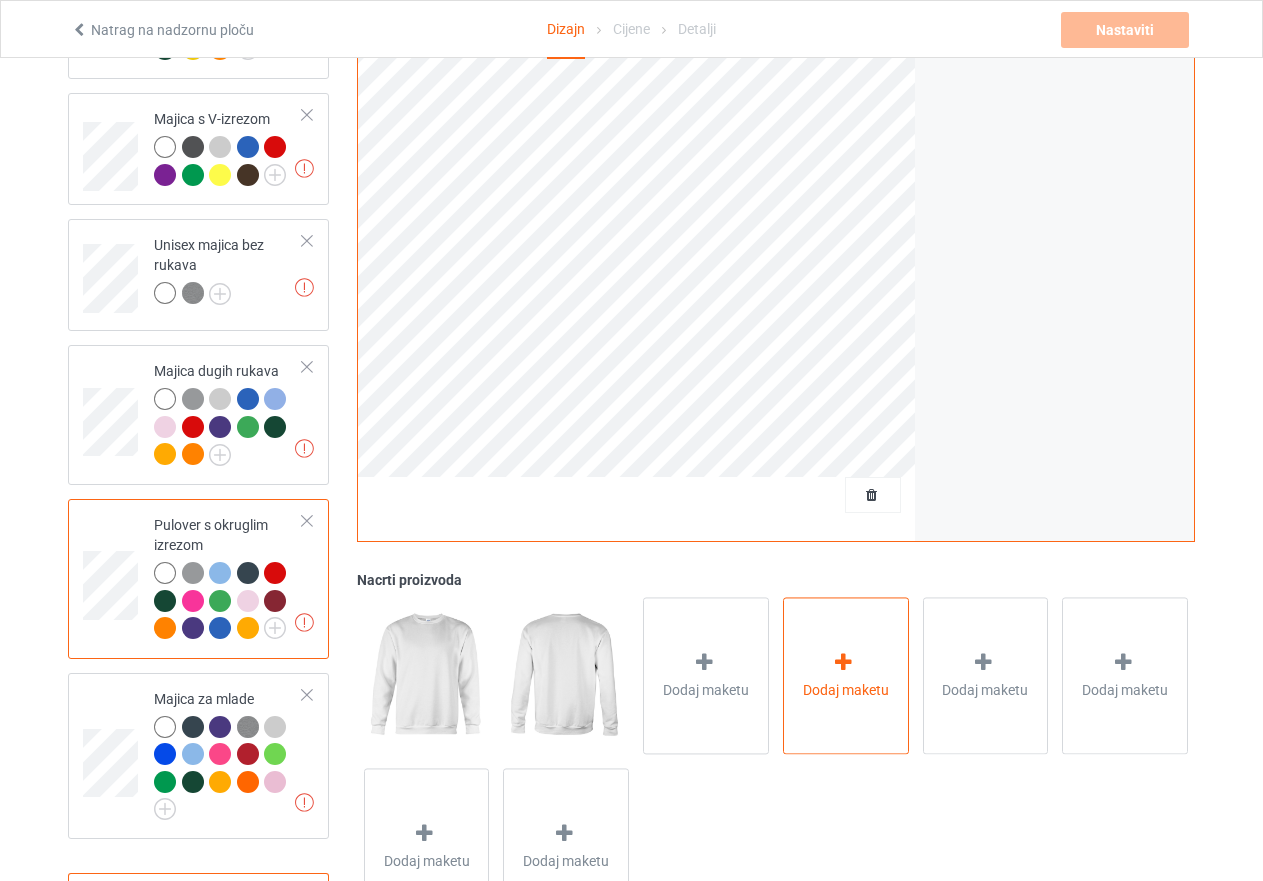 scroll, scrollTop: 895, scrollLeft: 0, axis: vertical 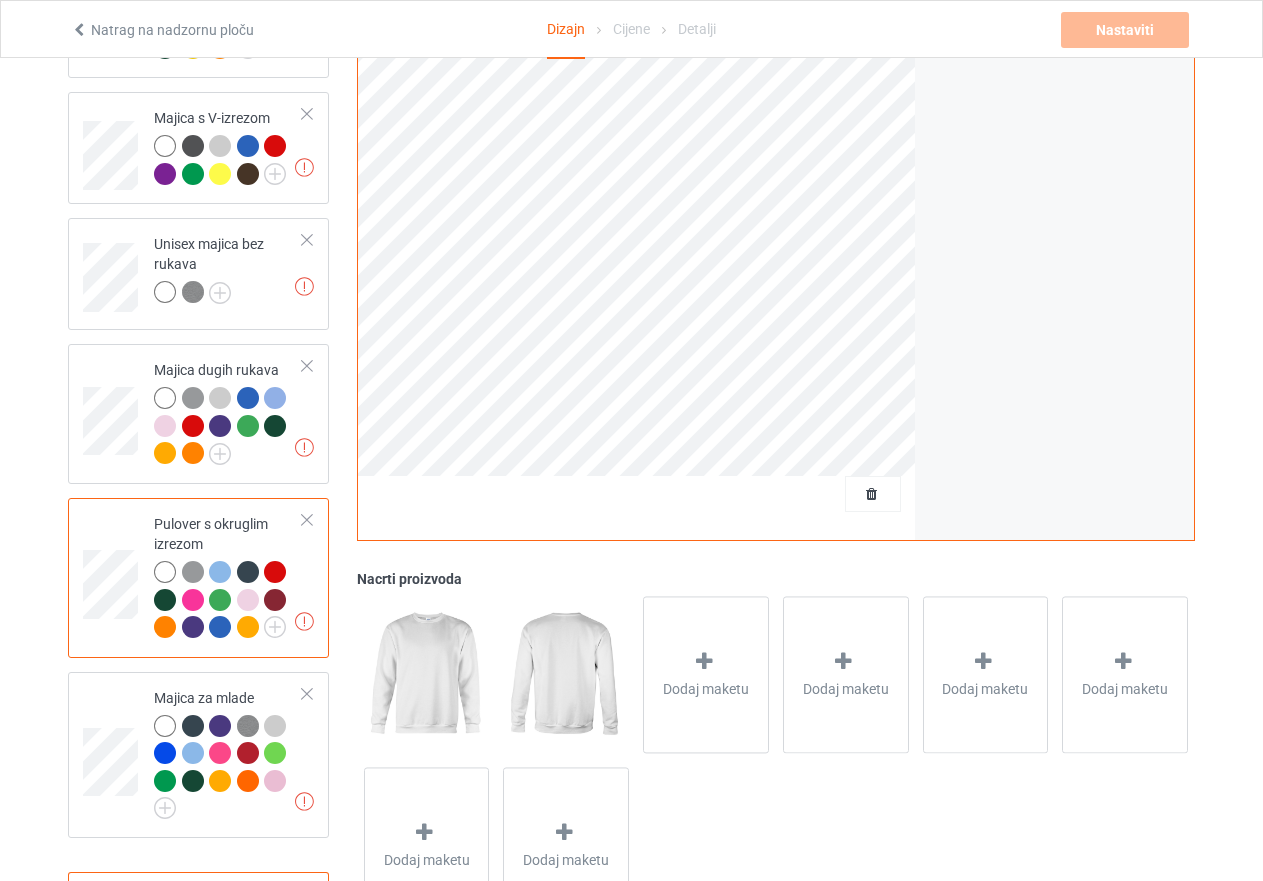click at bounding box center (248, 627) 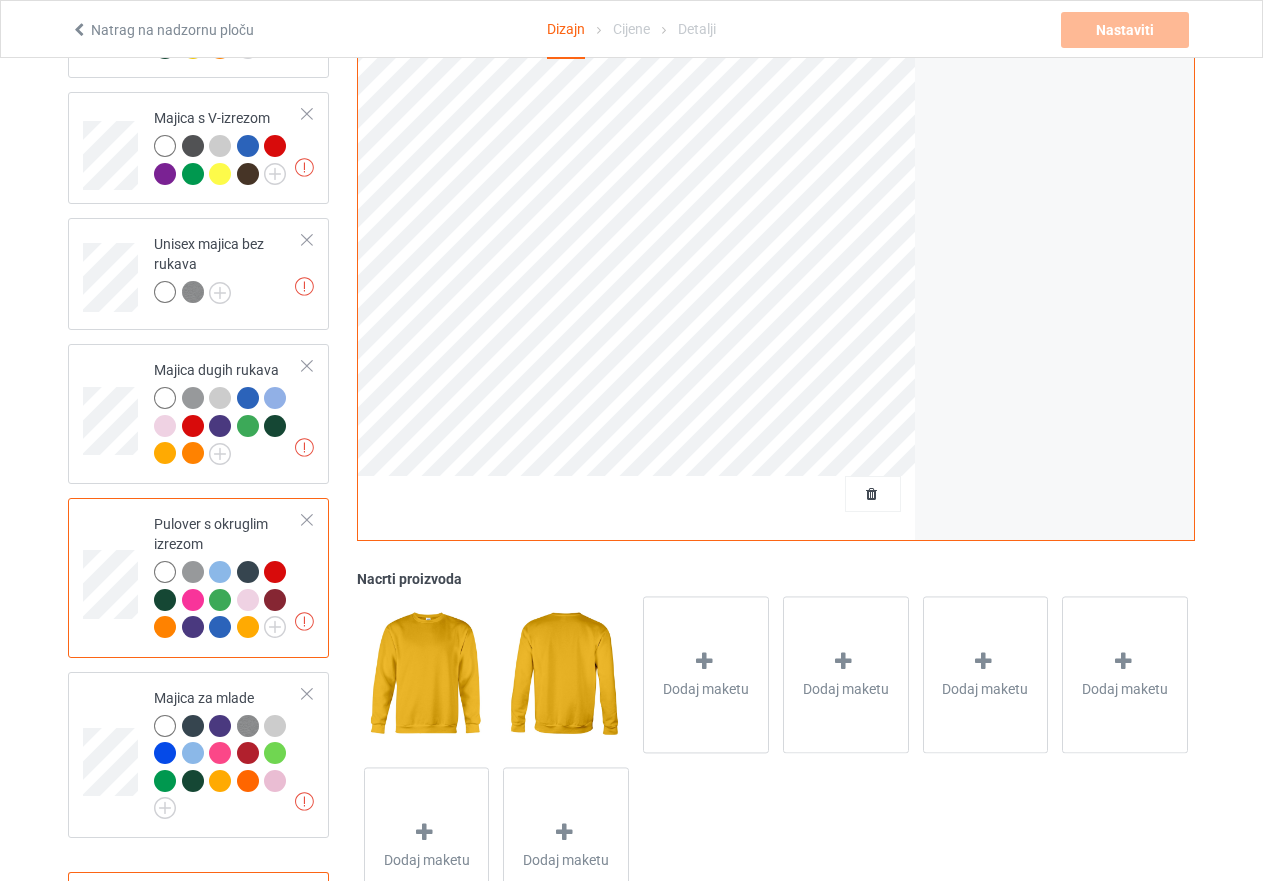 click at bounding box center (193, 572) 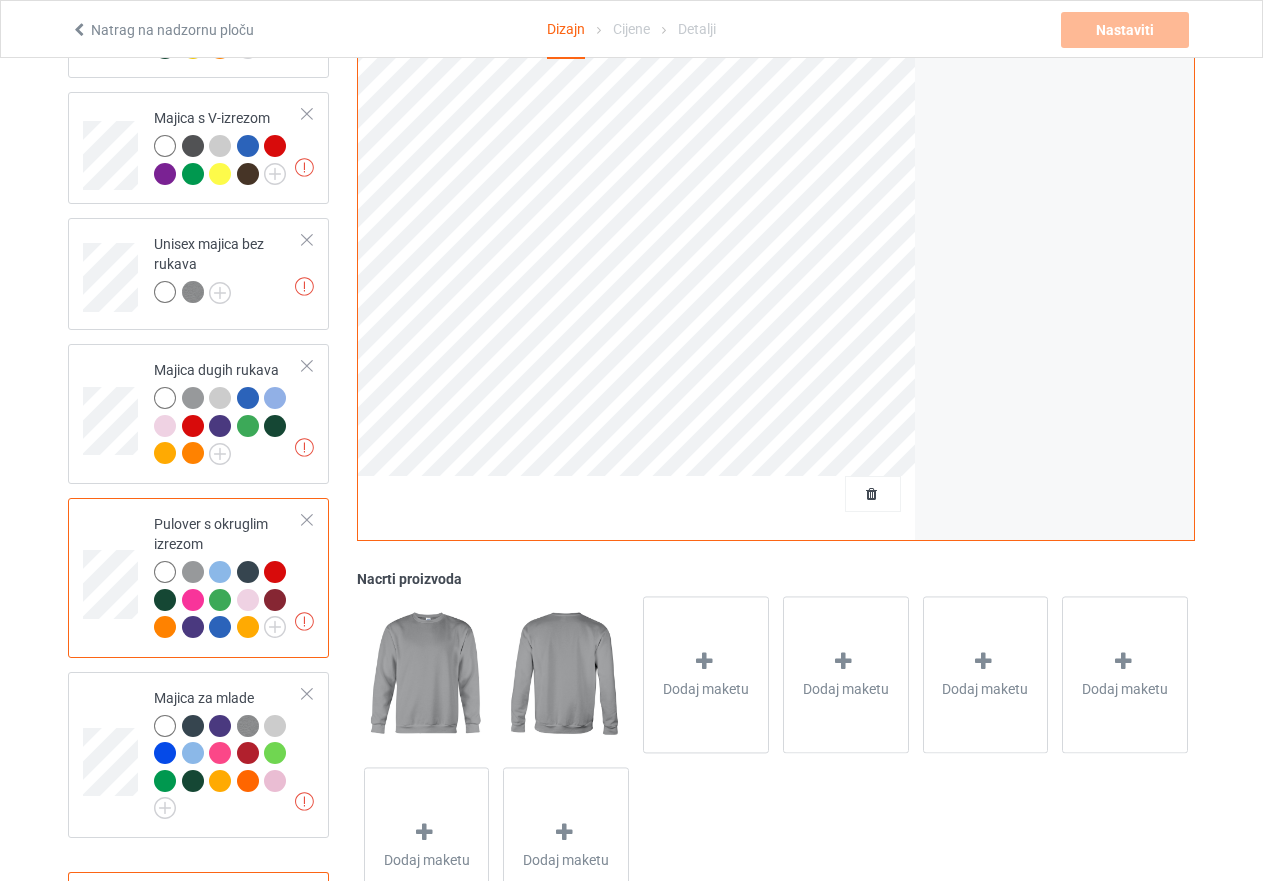 click at bounding box center [248, 627] 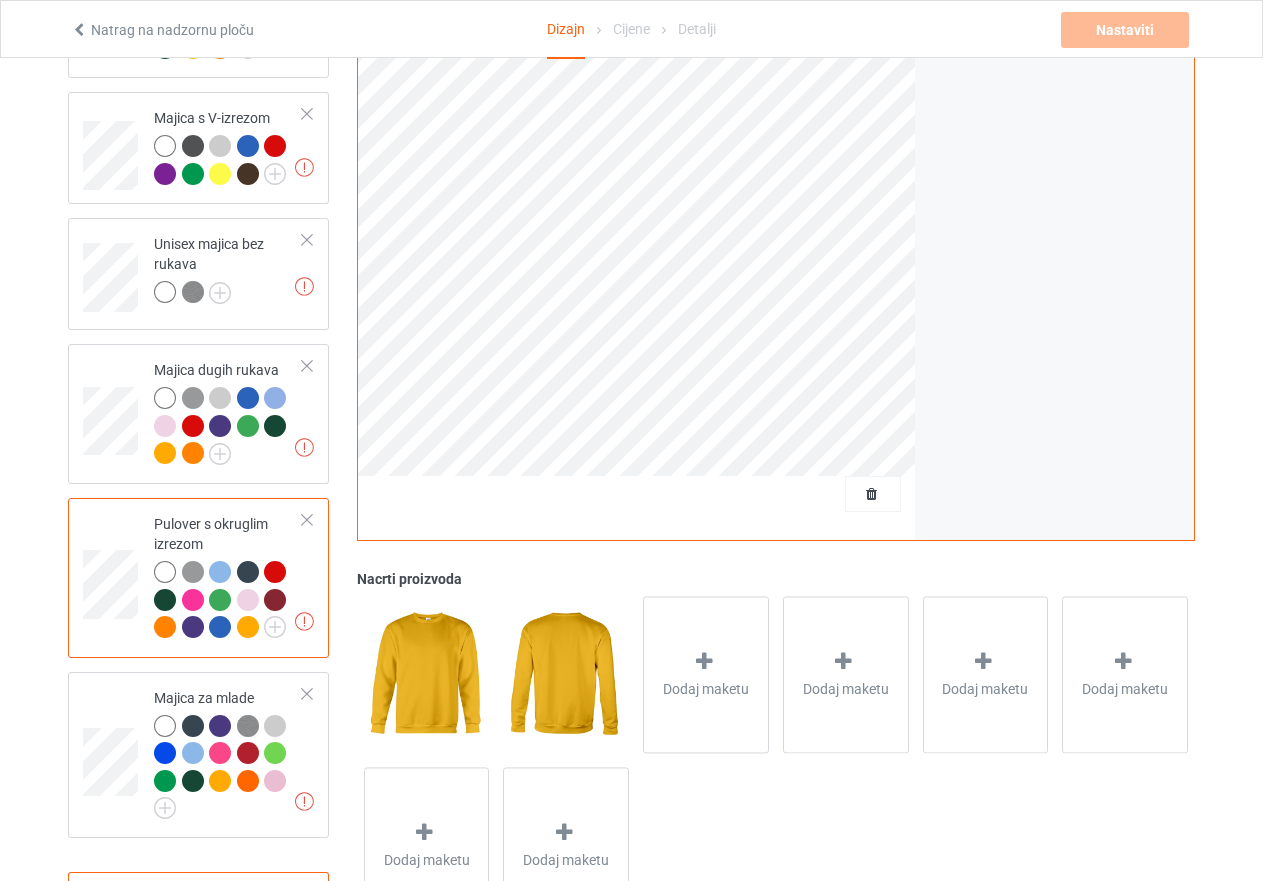 click at bounding box center (248, 600) 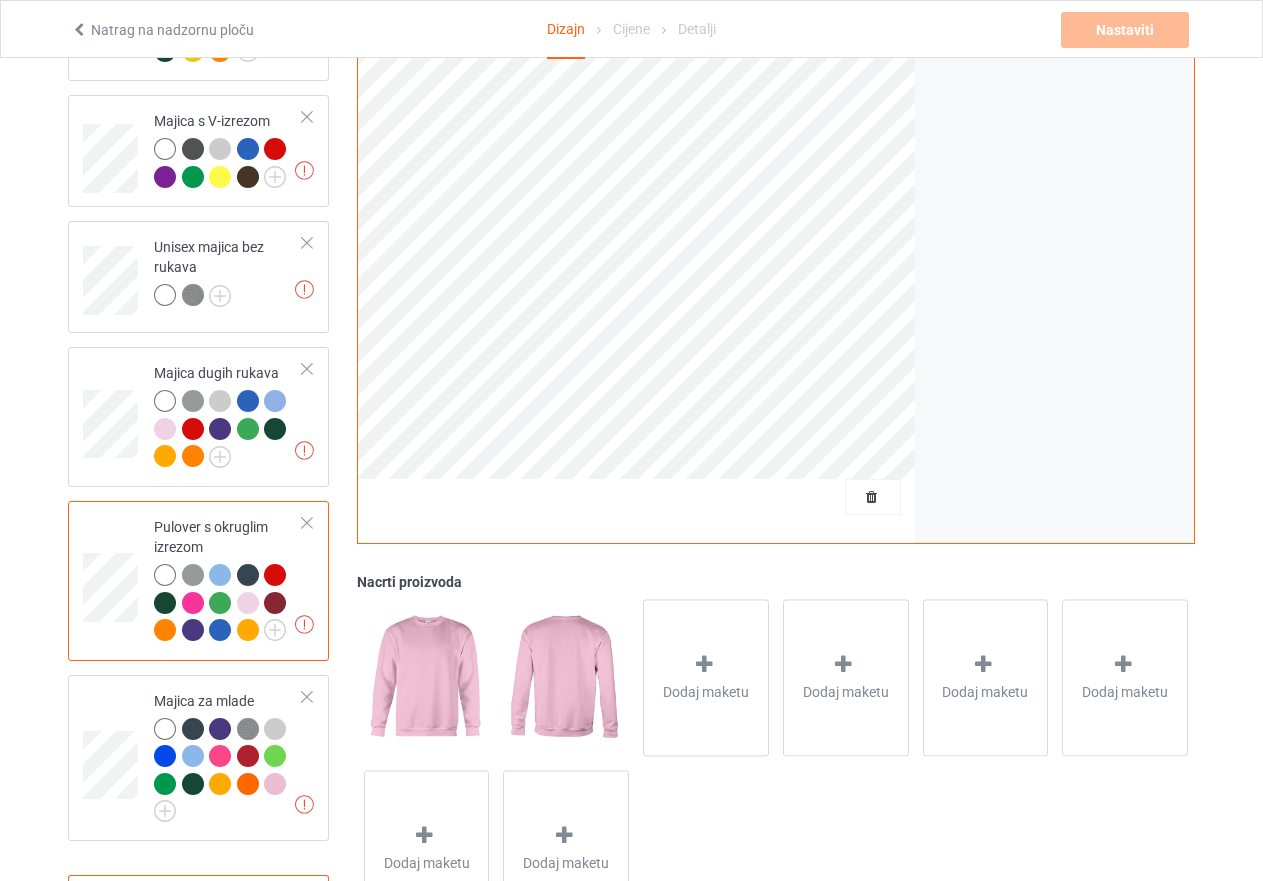 scroll, scrollTop: 895, scrollLeft: 0, axis: vertical 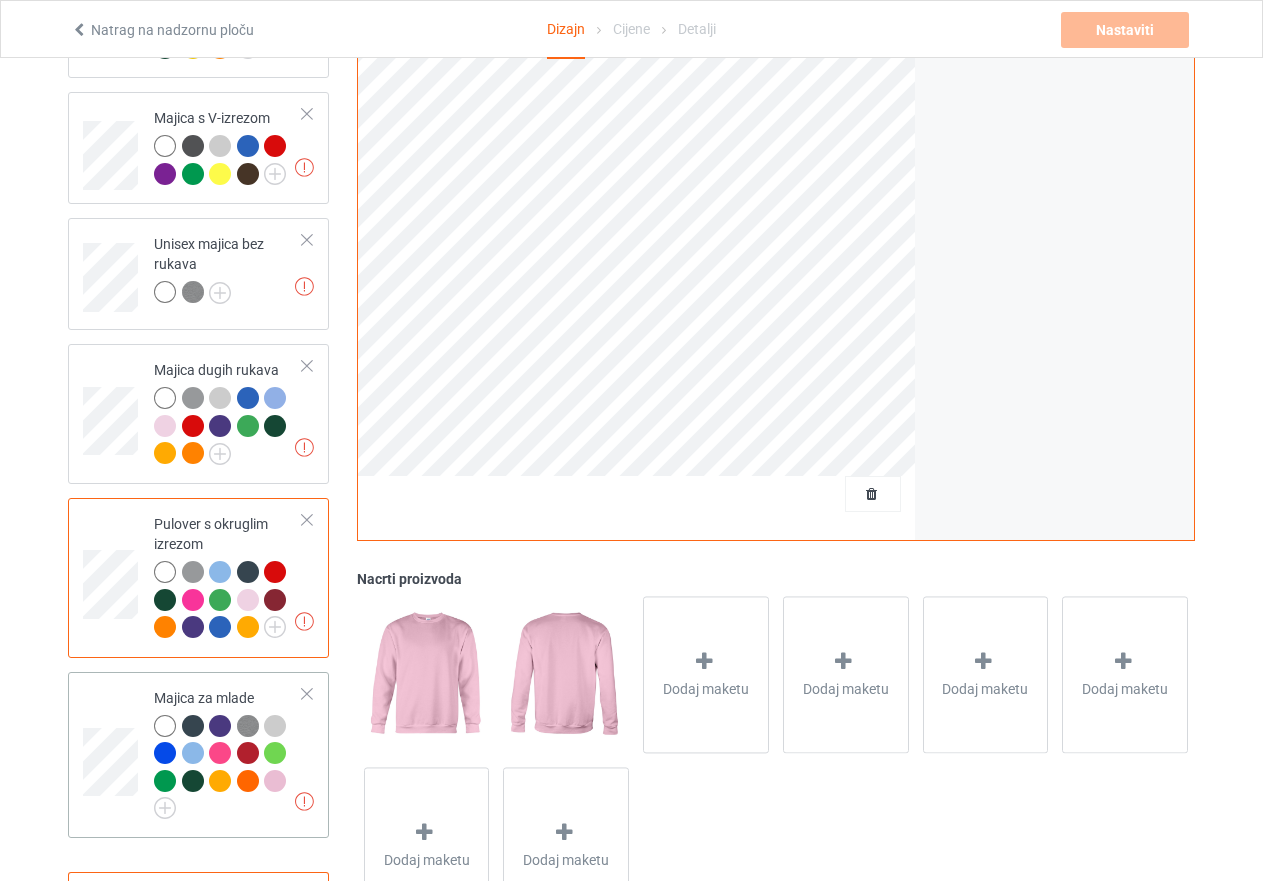 click at bounding box center [275, 753] 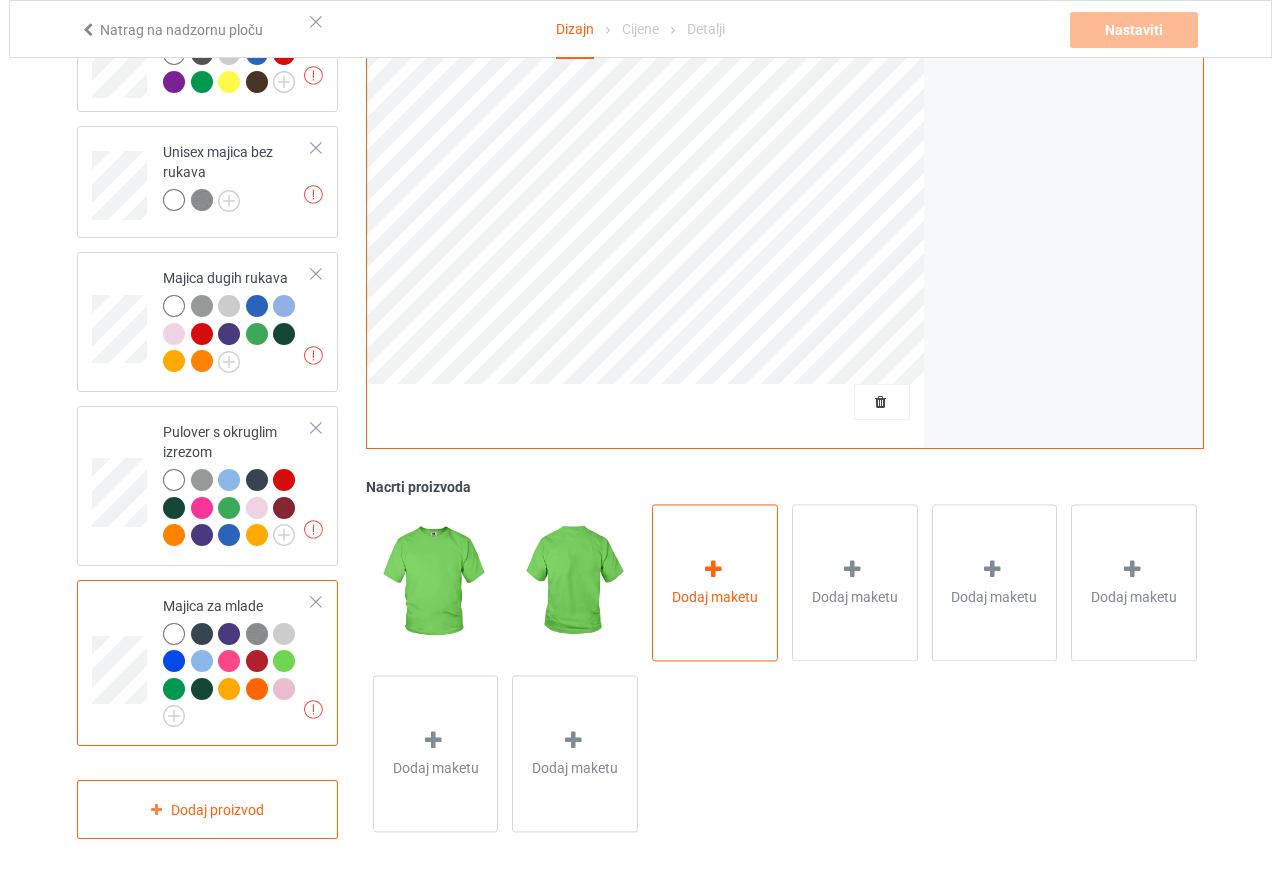 scroll, scrollTop: 995, scrollLeft: 0, axis: vertical 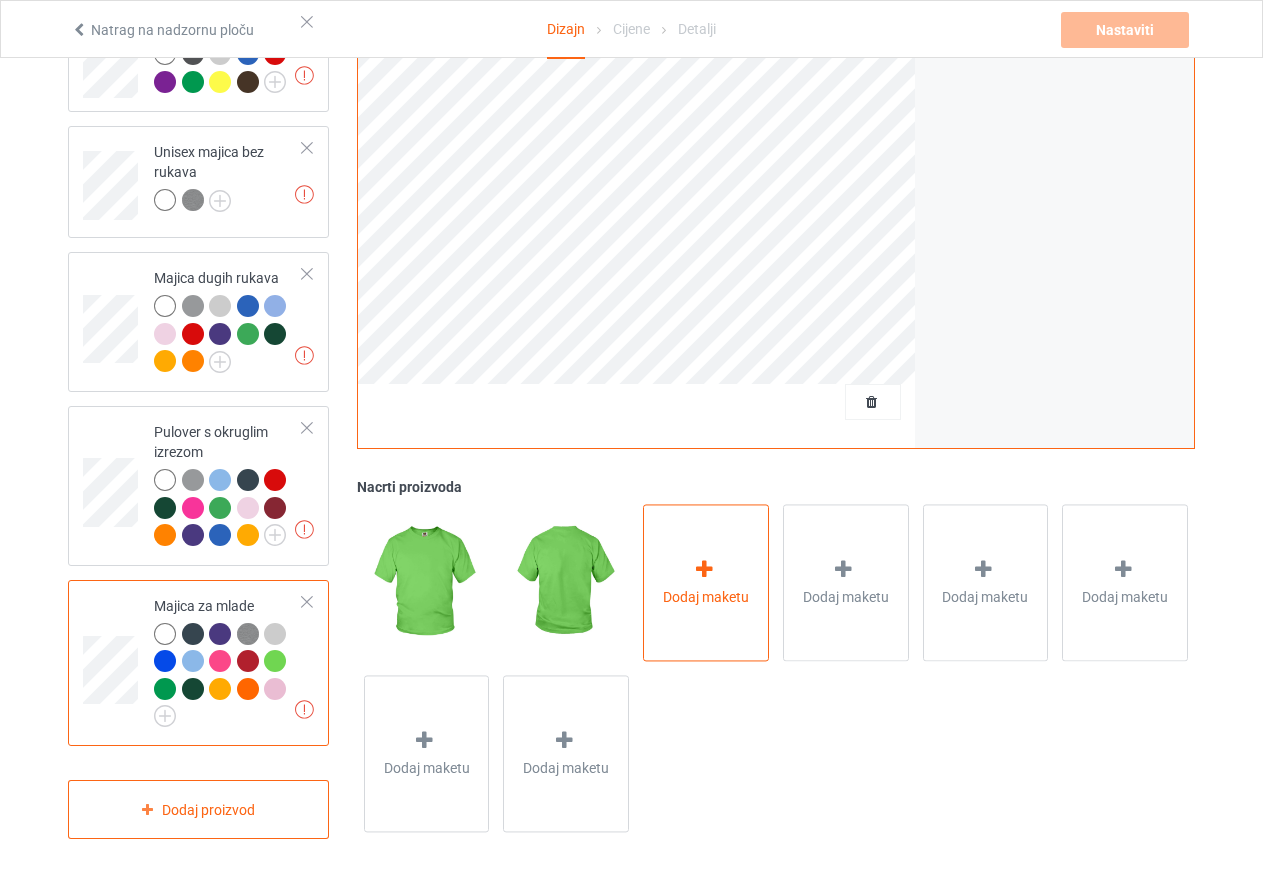 click at bounding box center [704, 569] 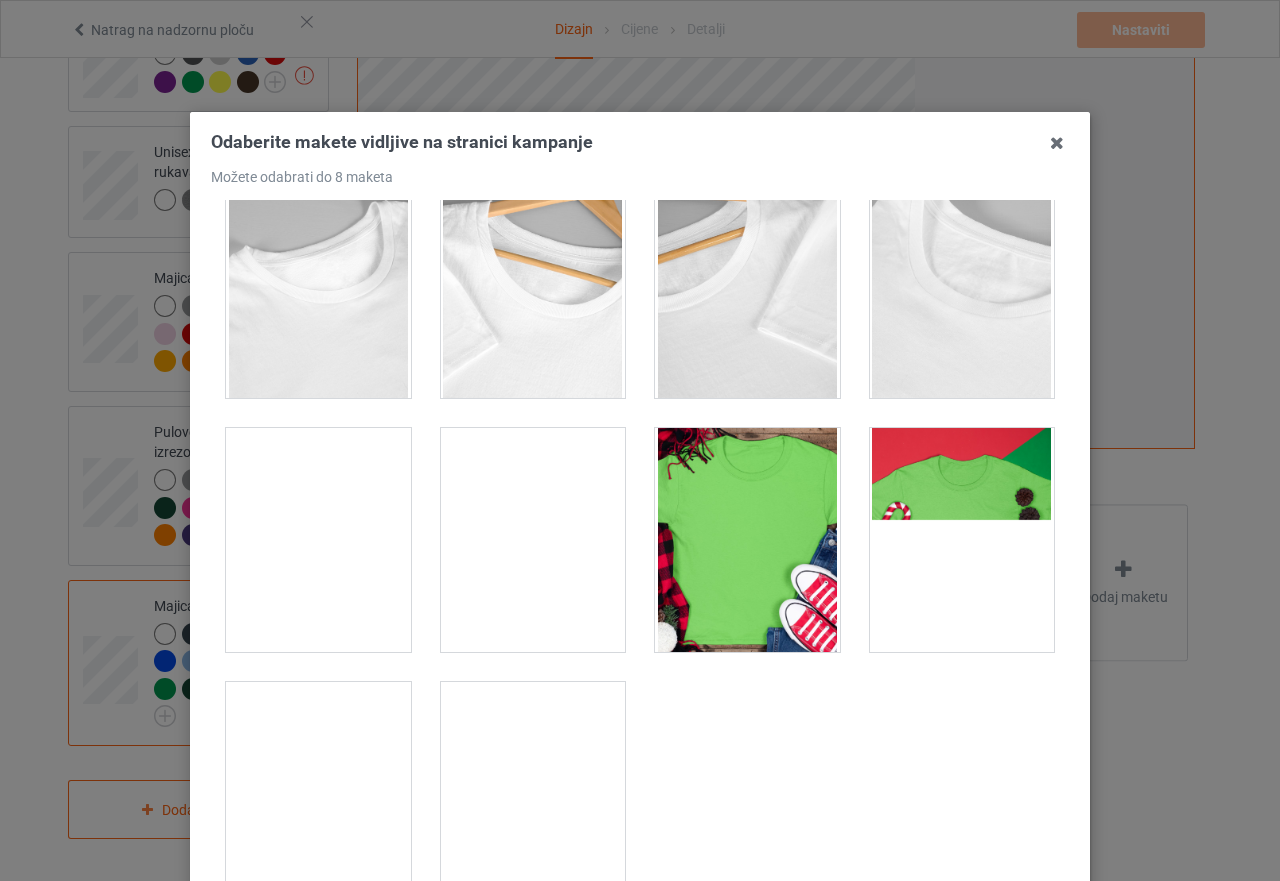 scroll, scrollTop: 1073, scrollLeft: 0, axis: vertical 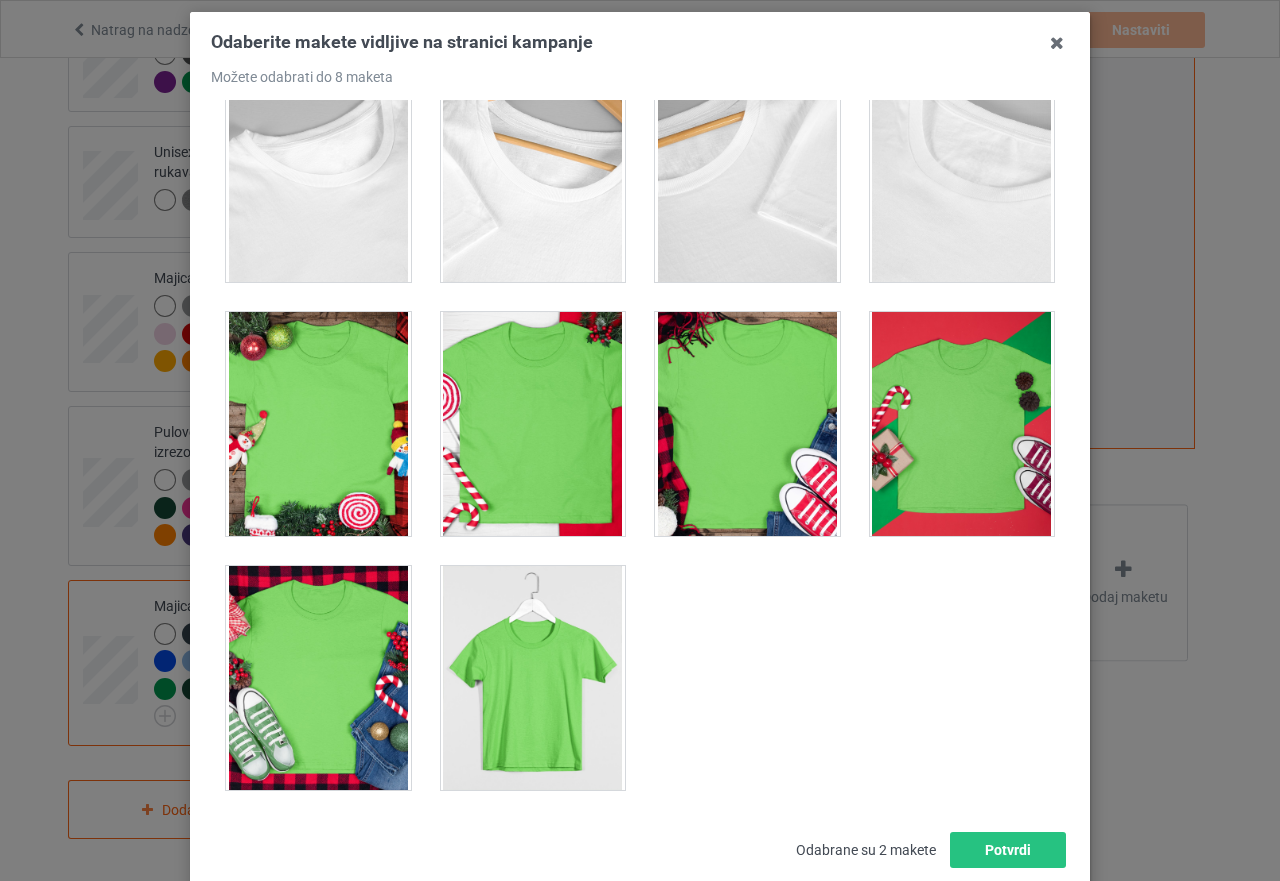 click at bounding box center [318, 678] 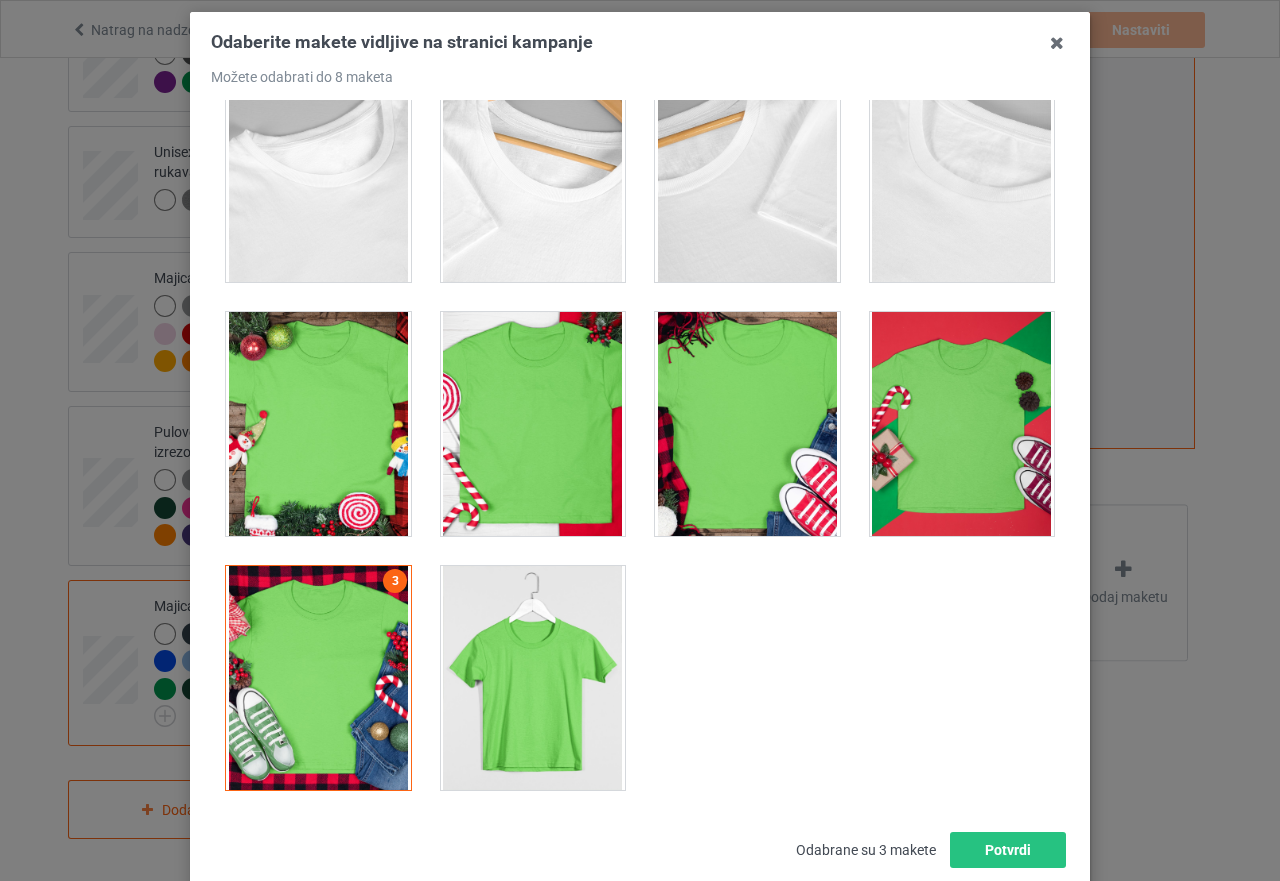 click at bounding box center (533, 424) 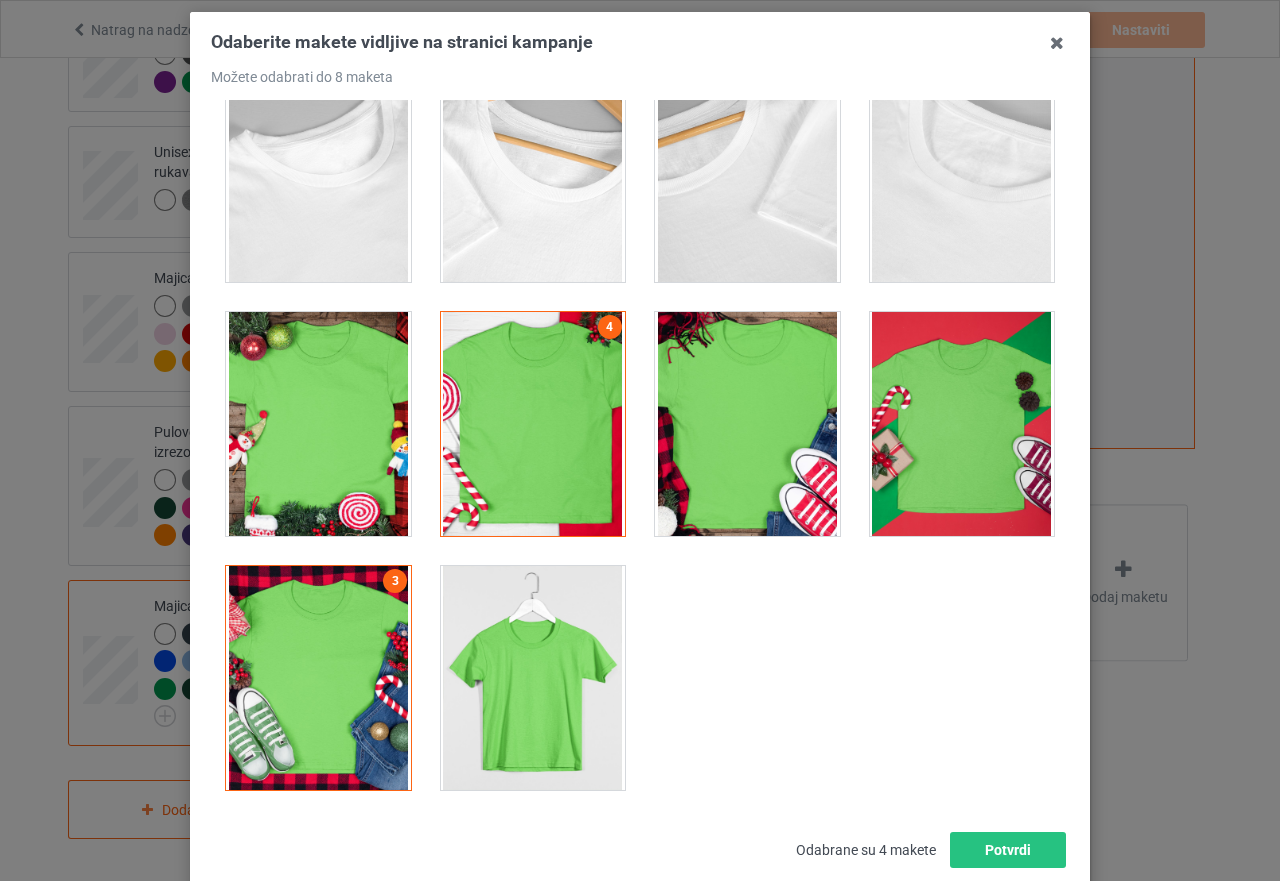 click at bounding box center (533, 424) 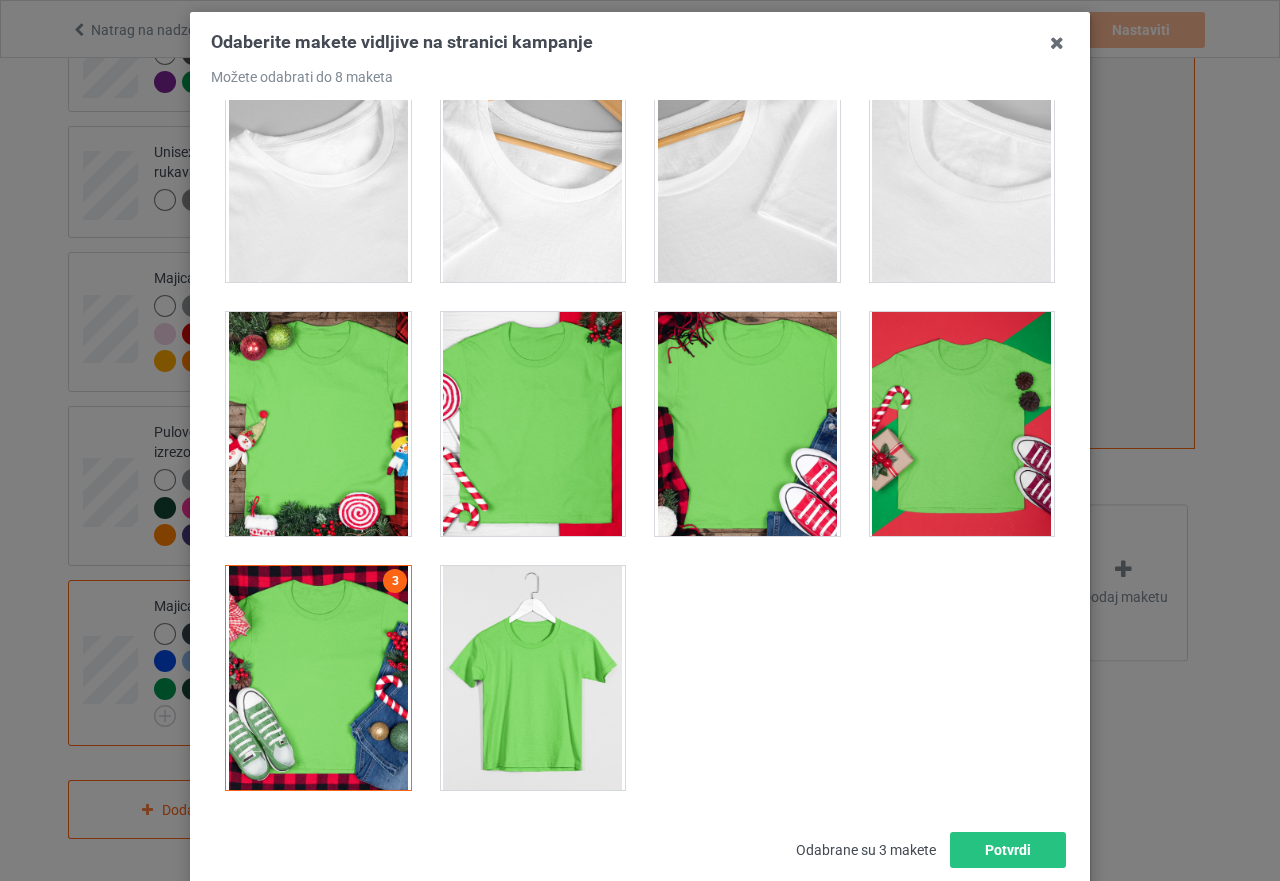 click at bounding box center (747, 424) 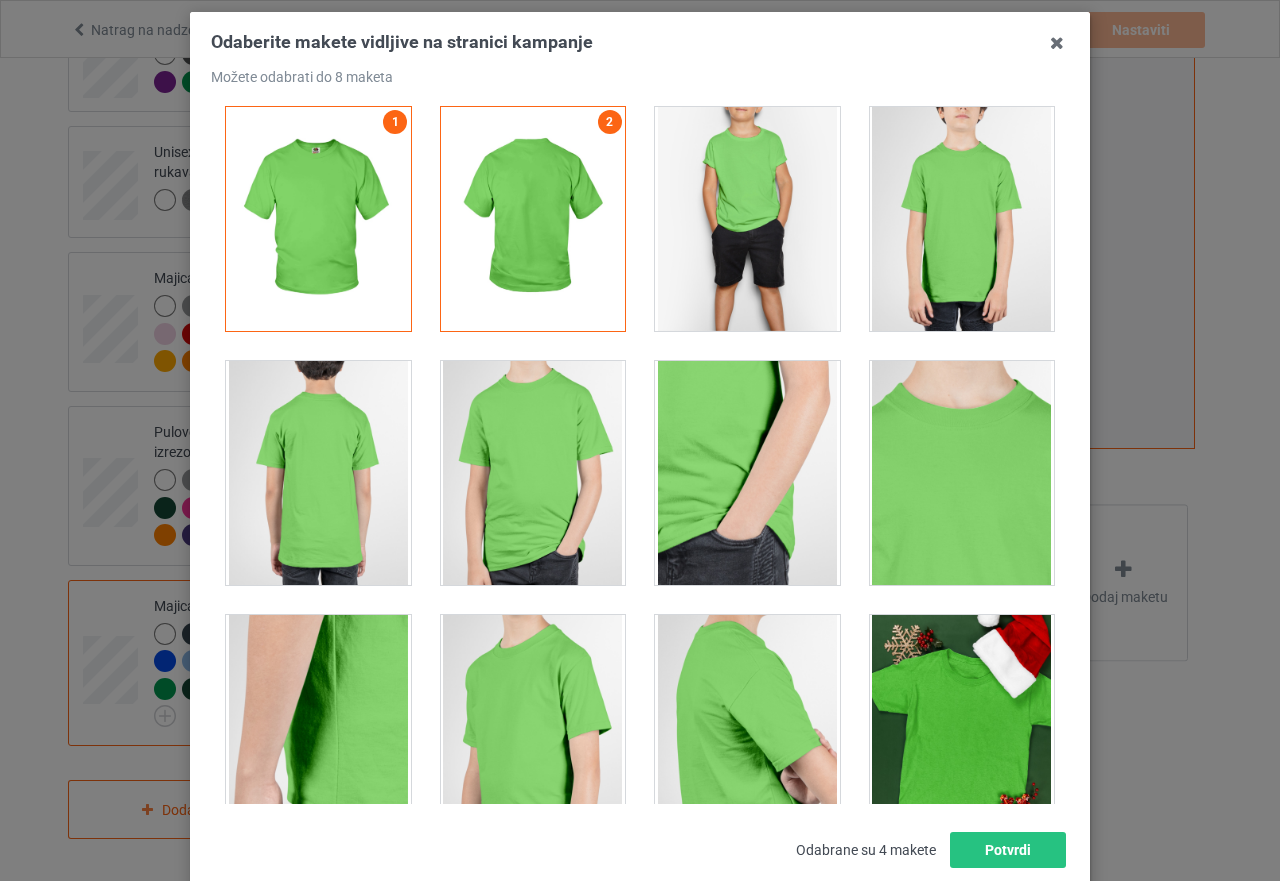 scroll, scrollTop: 0, scrollLeft: 0, axis: both 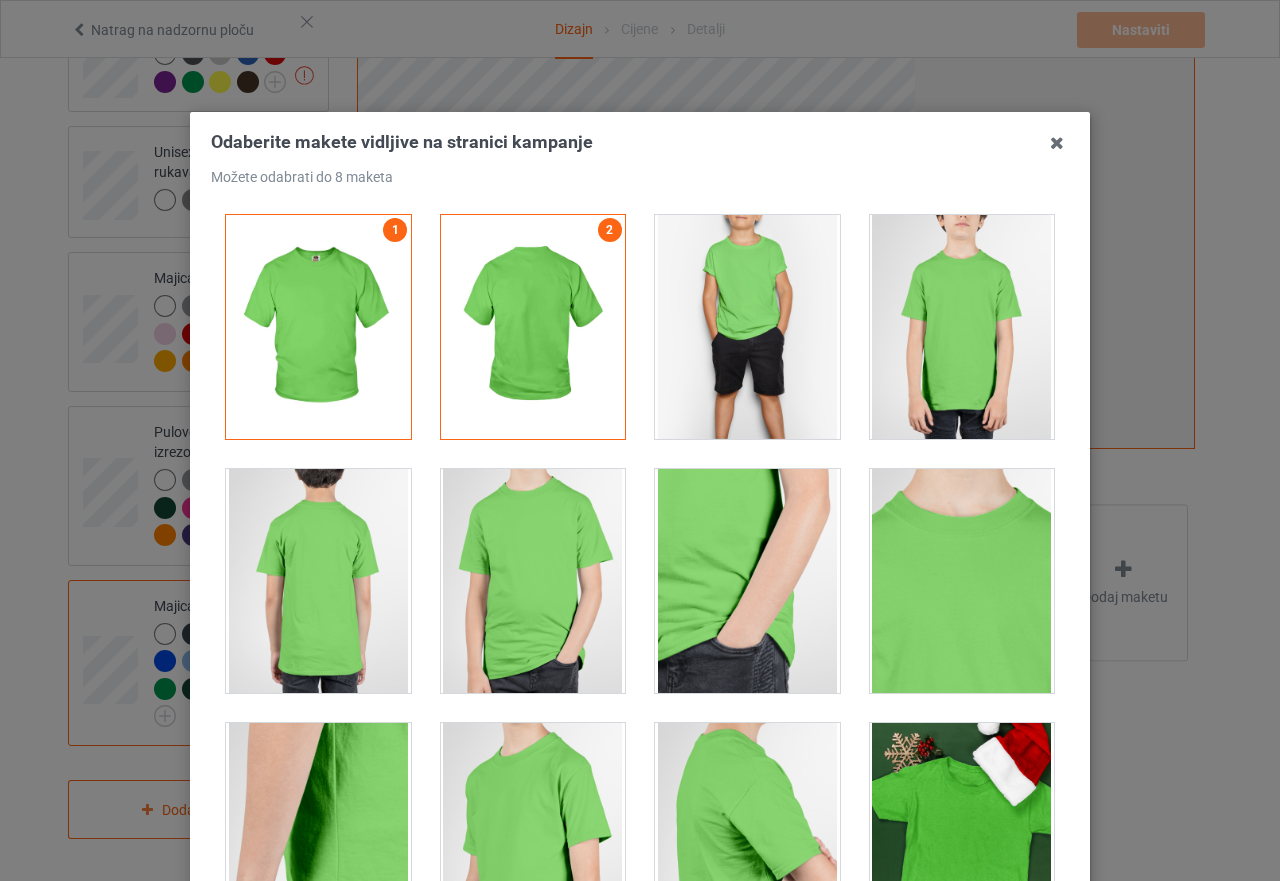 click at bounding box center (962, 327) 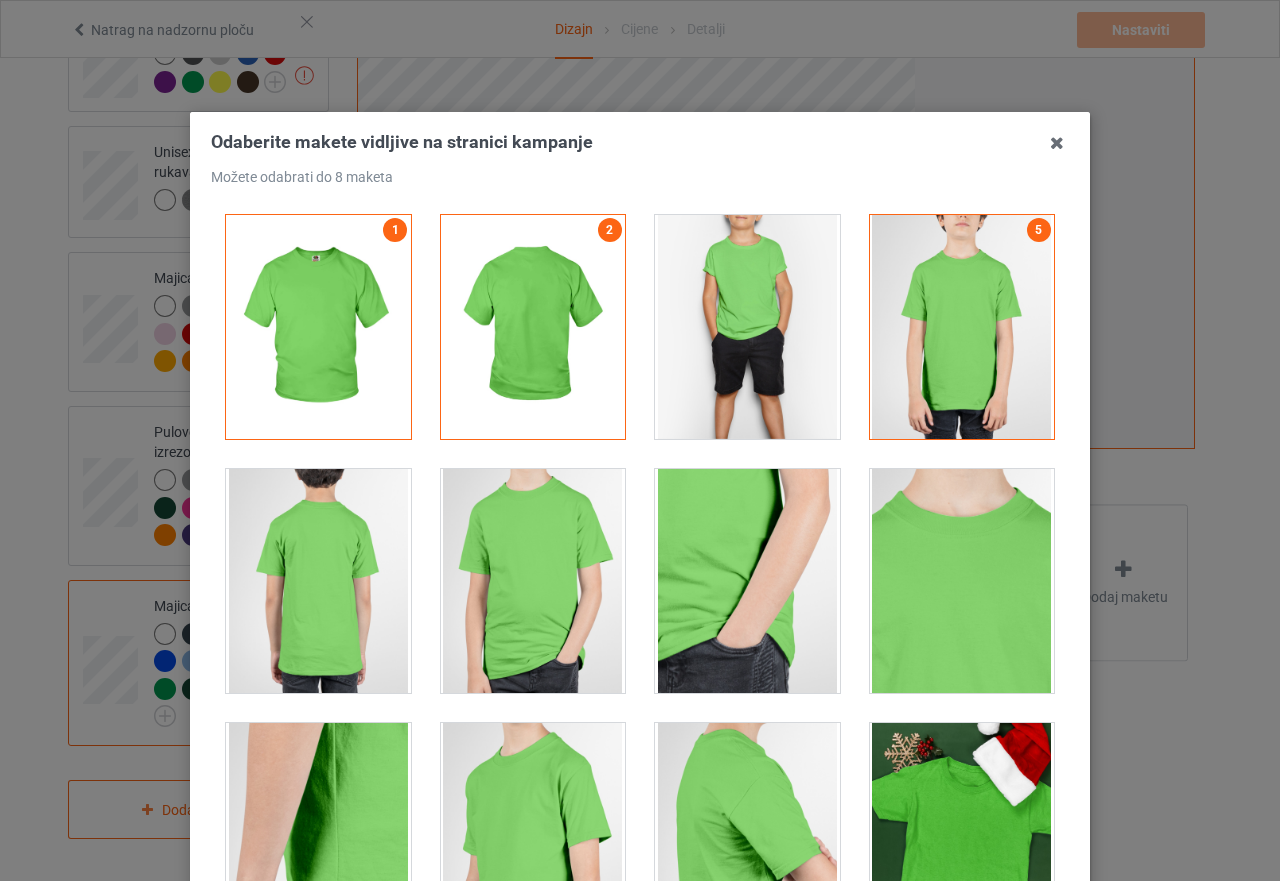 click at bounding box center [533, 581] 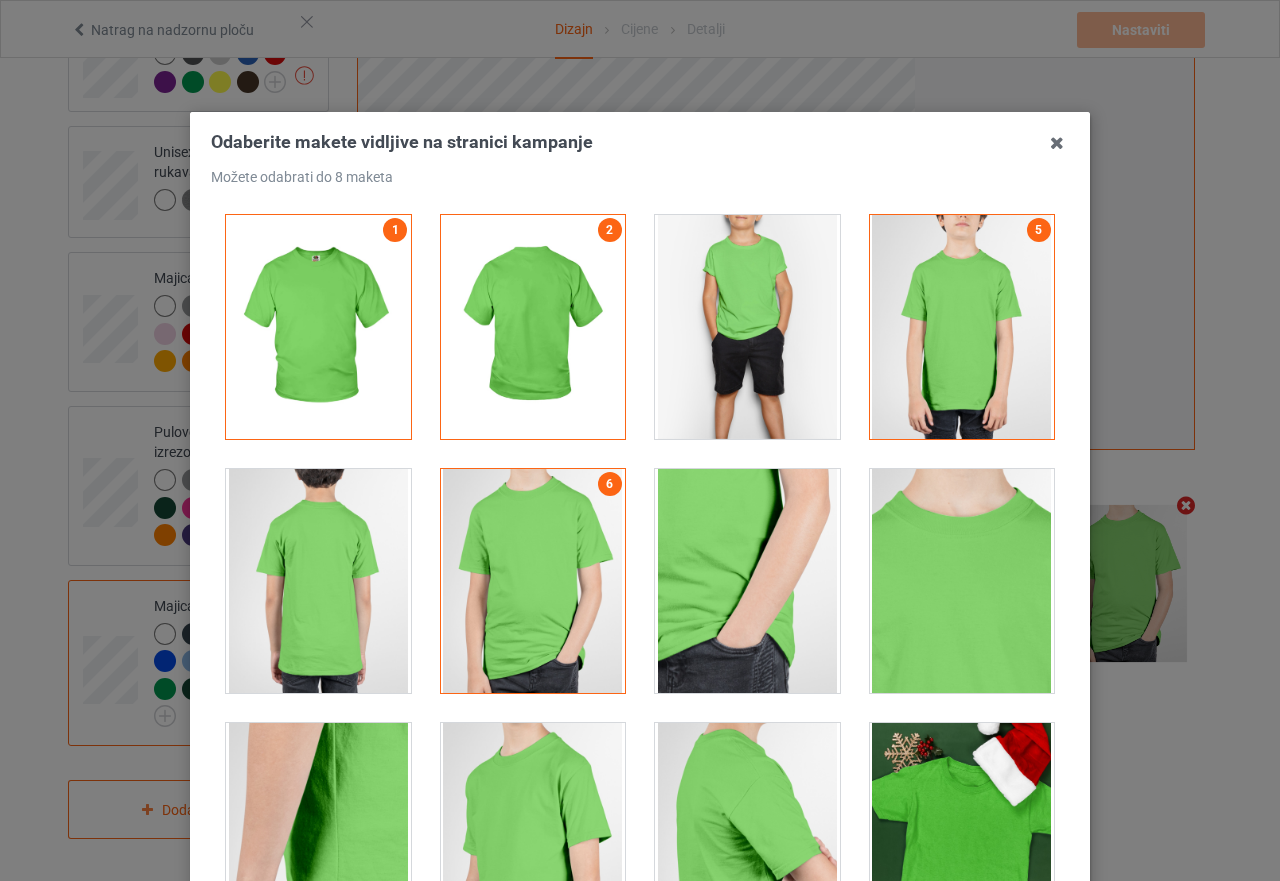 click at bounding box center (747, 327) 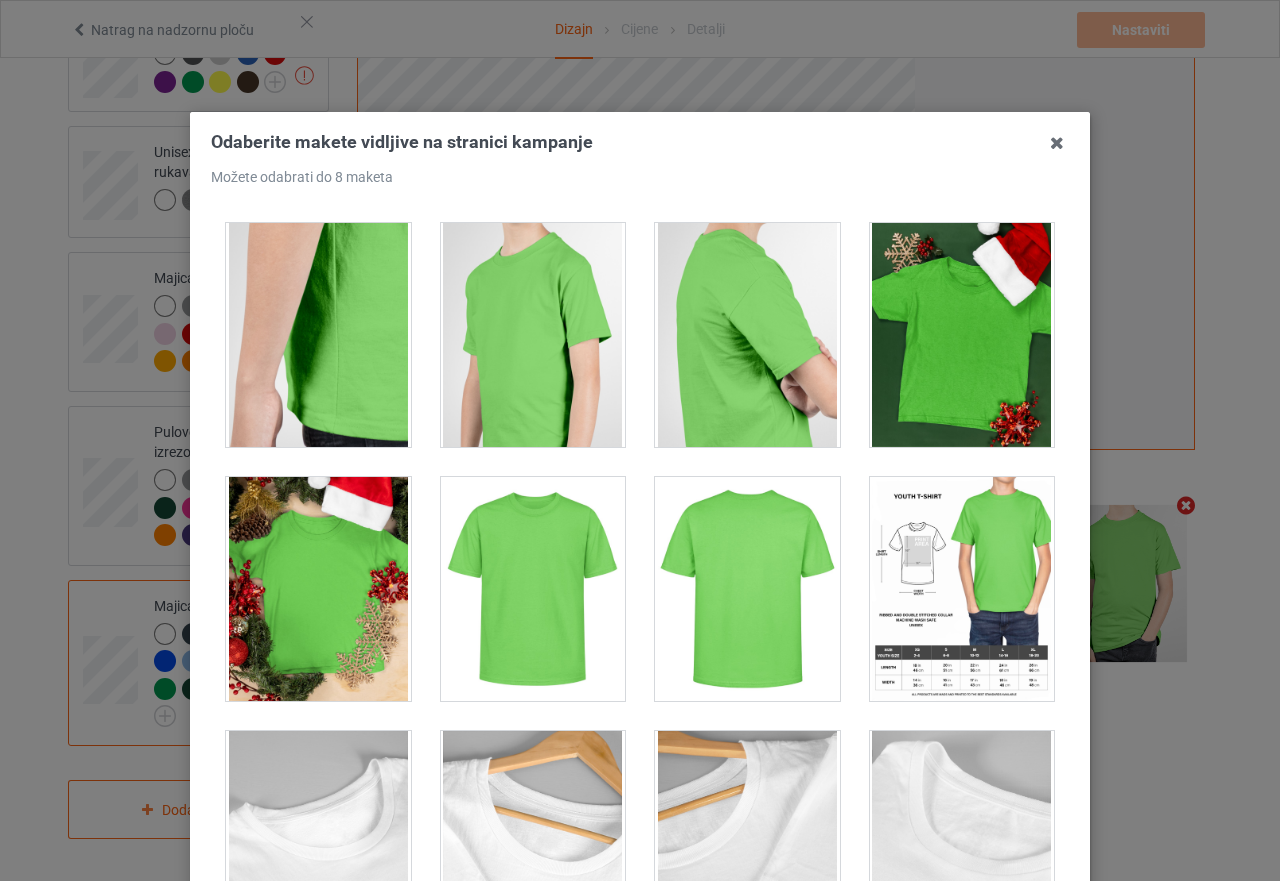 scroll, scrollTop: 600, scrollLeft: 0, axis: vertical 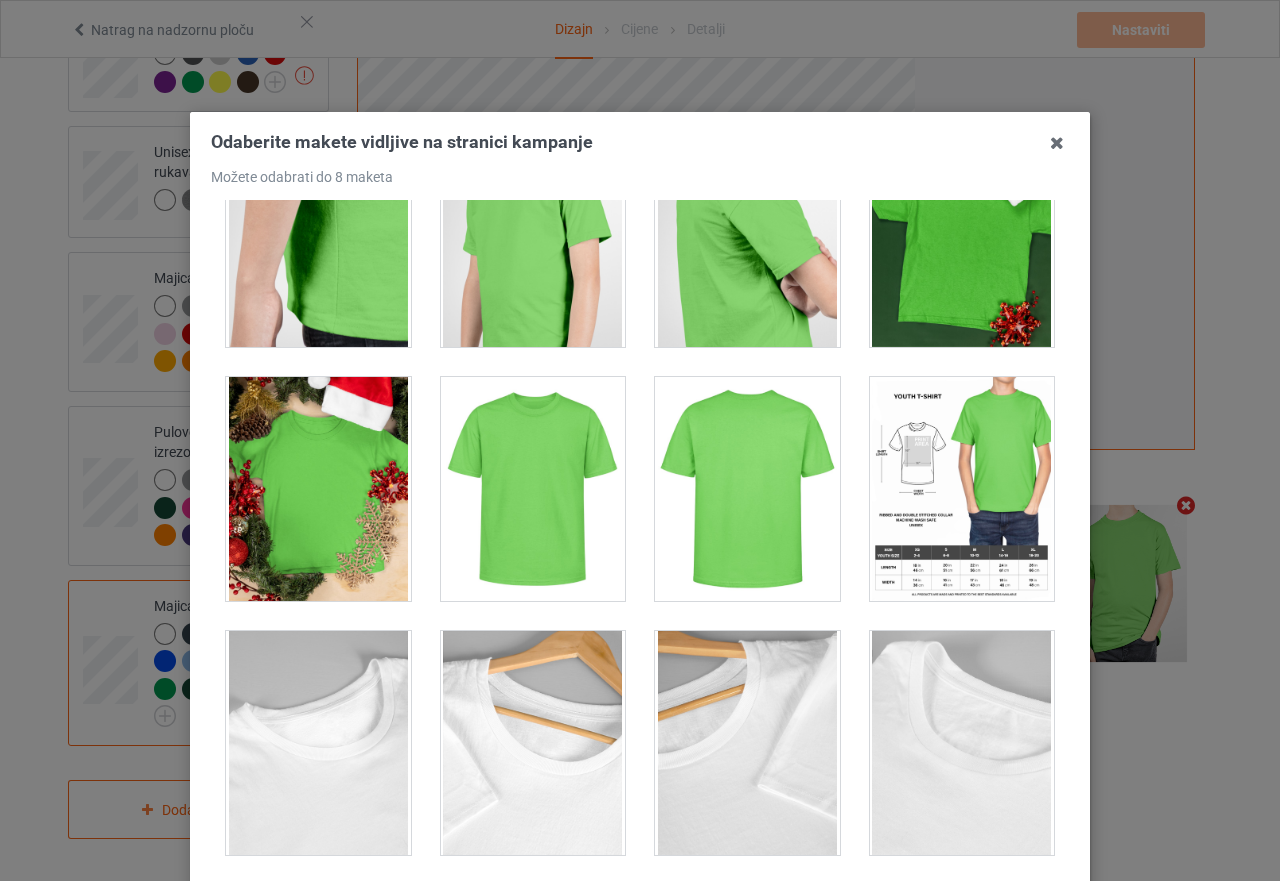 click at bounding box center (533, 489) 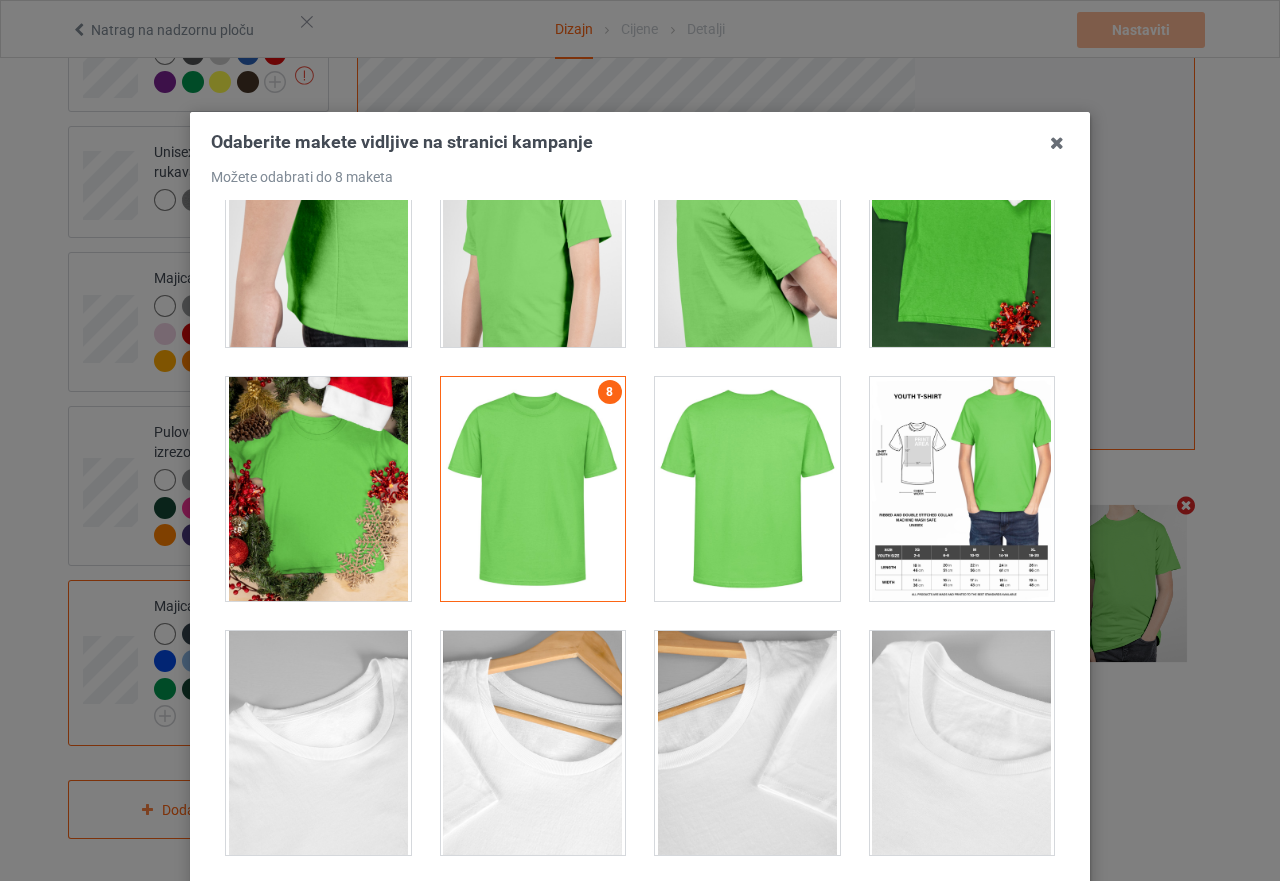click at bounding box center [533, 489] 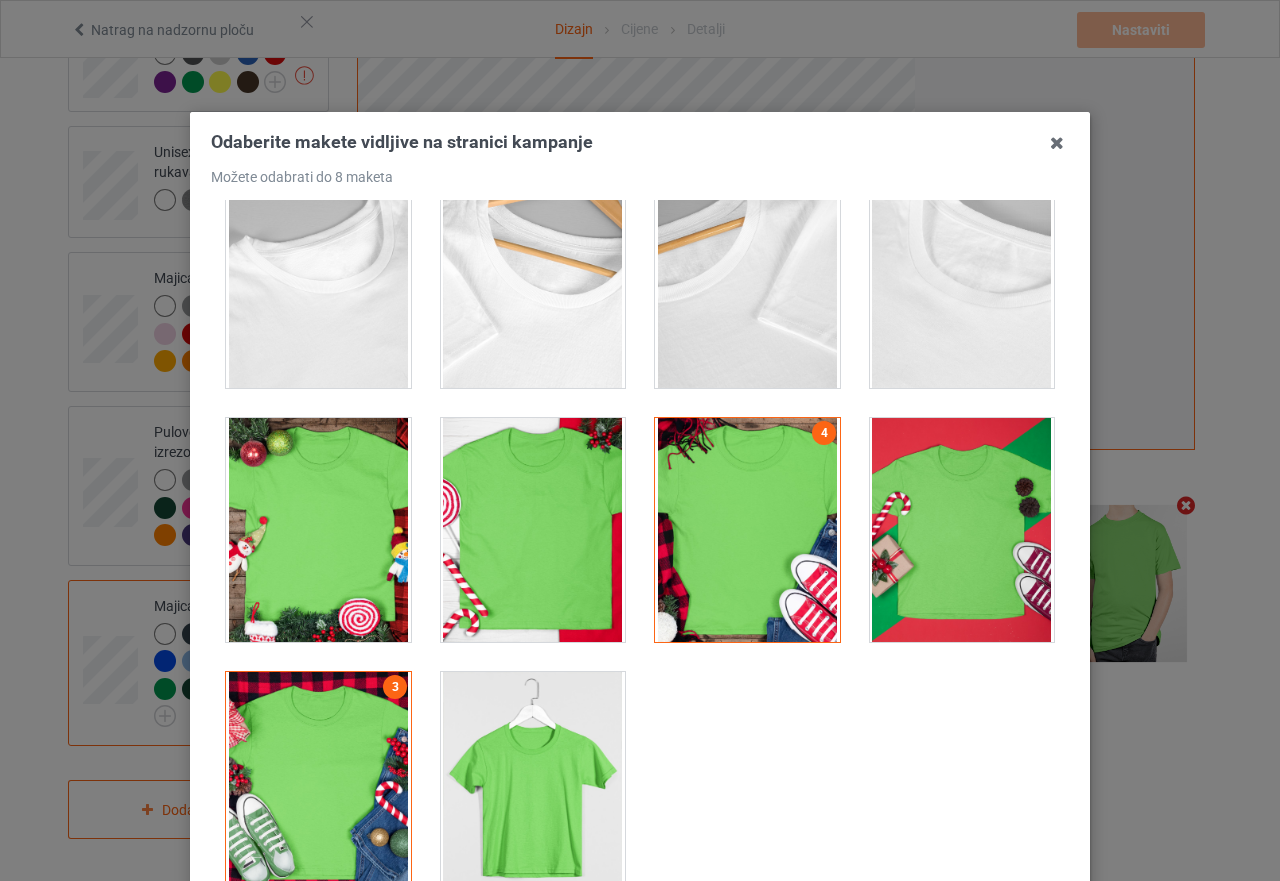 scroll, scrollTop: 1073, scrollLeft: 0, axis: vertical 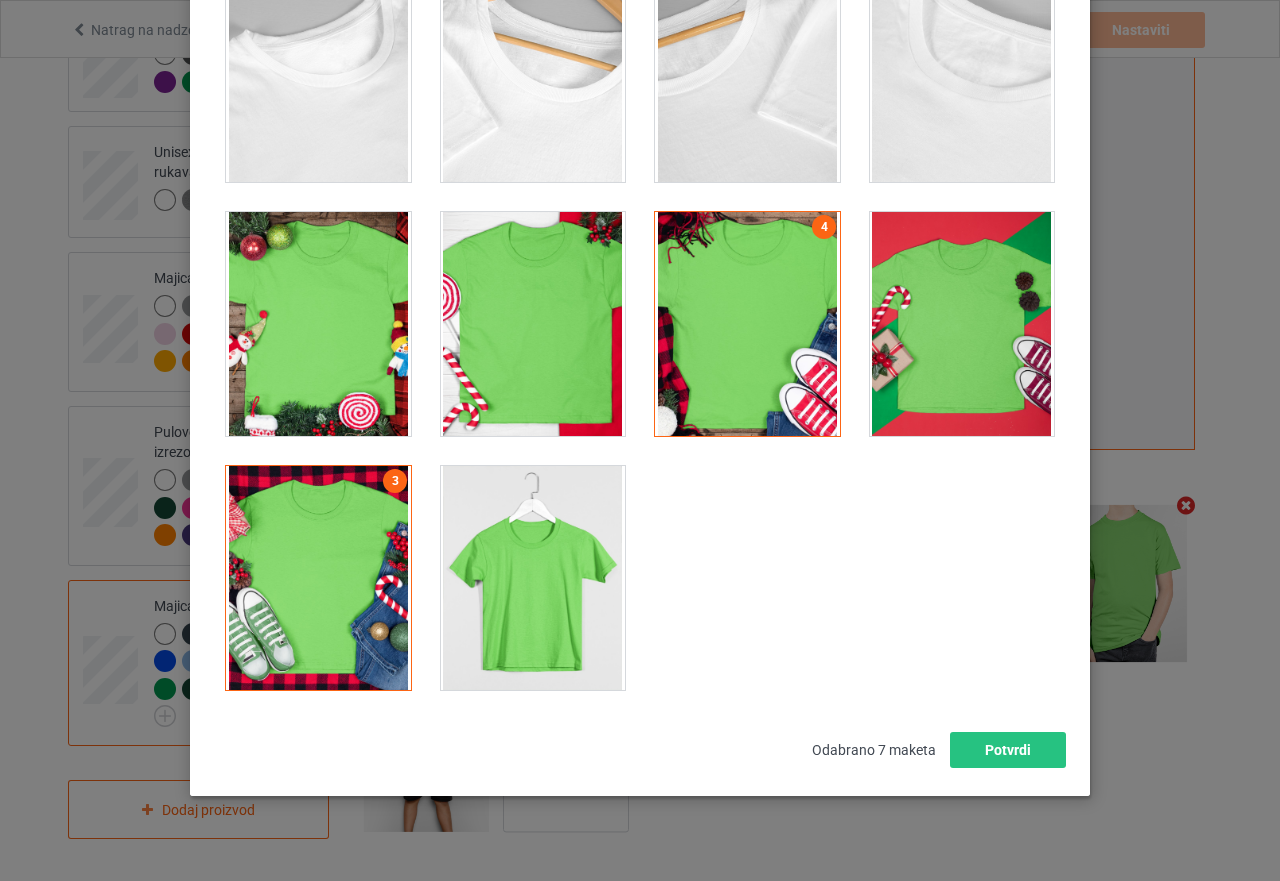 click at bounding box center (533, 578) 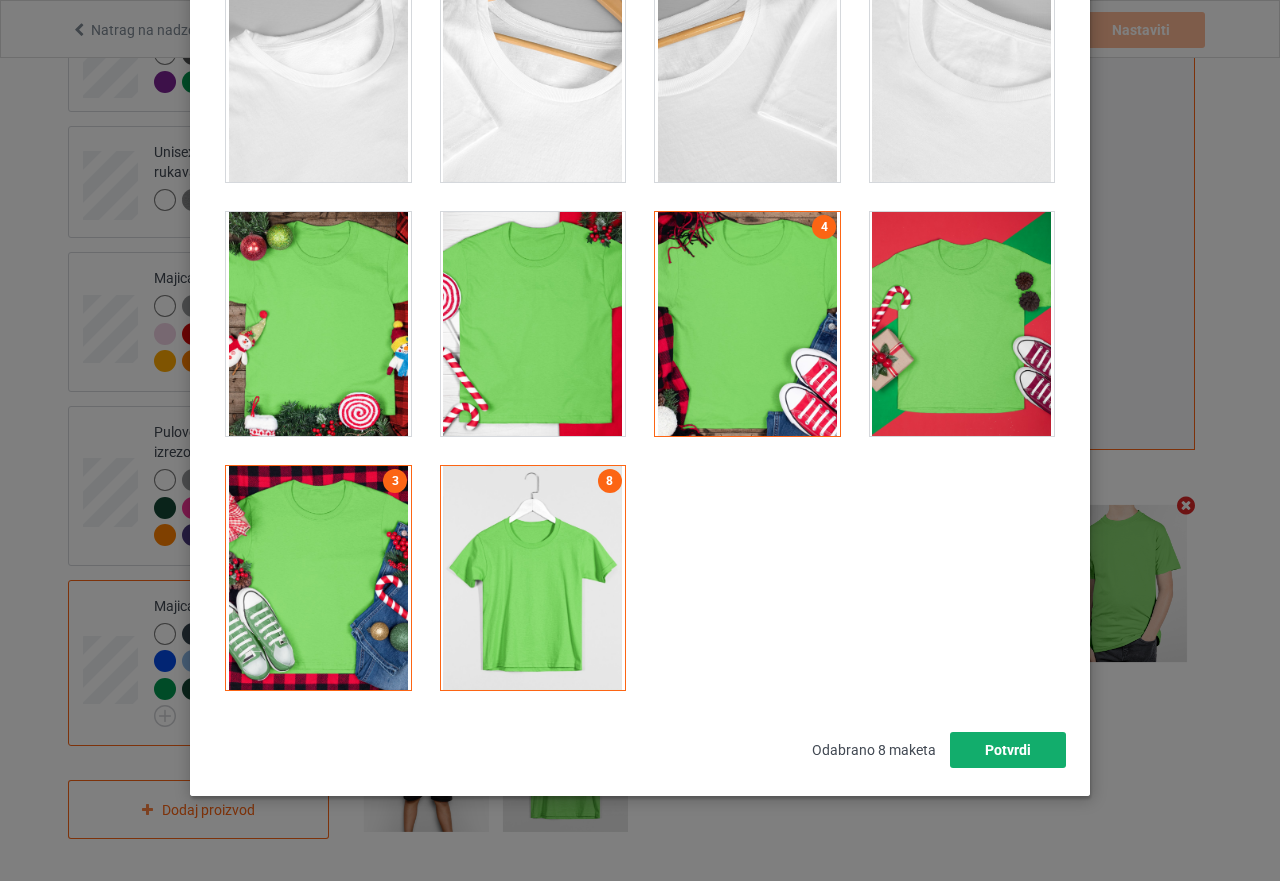 click on "Potvrdi" at bounding box center (1008, 750) 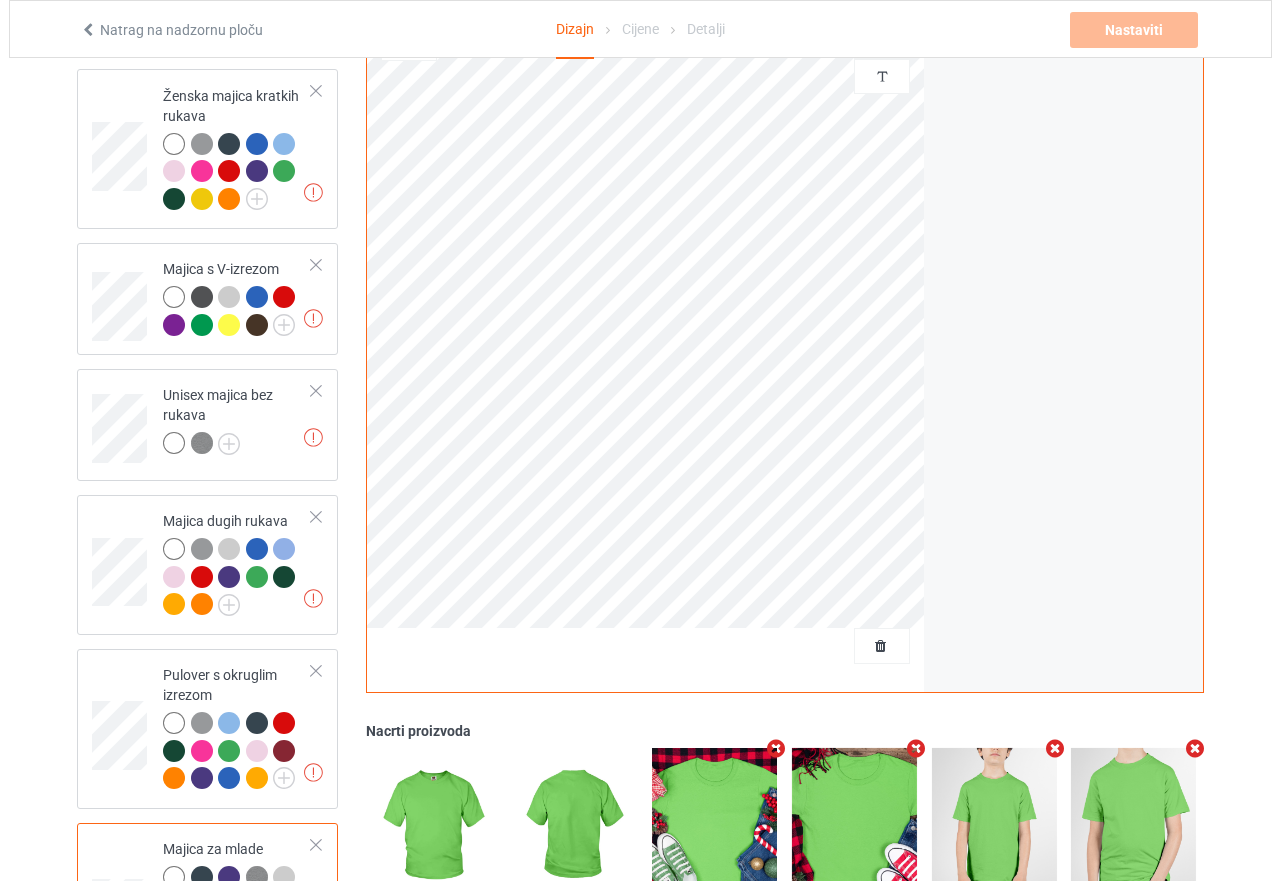 scroll, scrollTop: 995, scrollLeft: 0, axis: vertical 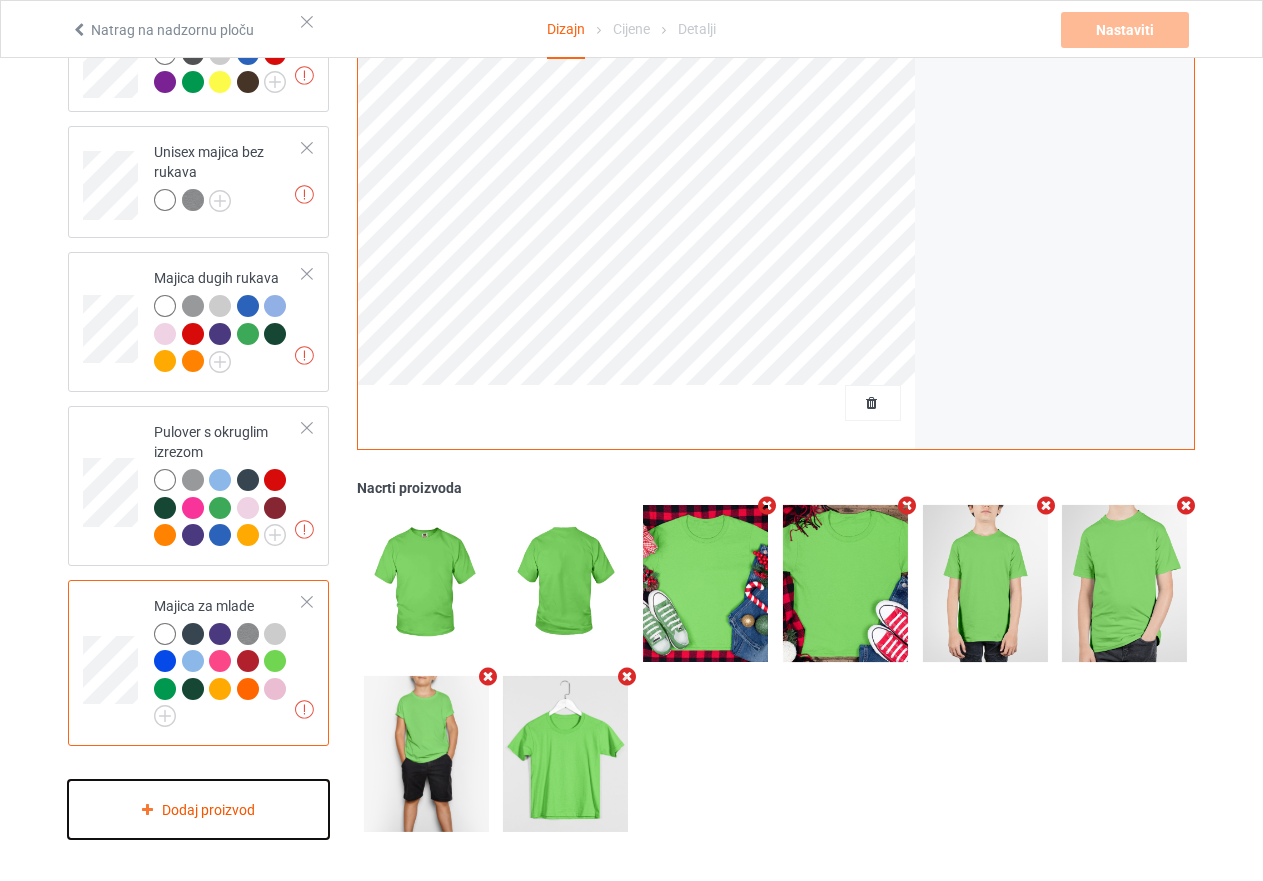 click on "Dodaj proizvod" at bounding box center [208, 810] 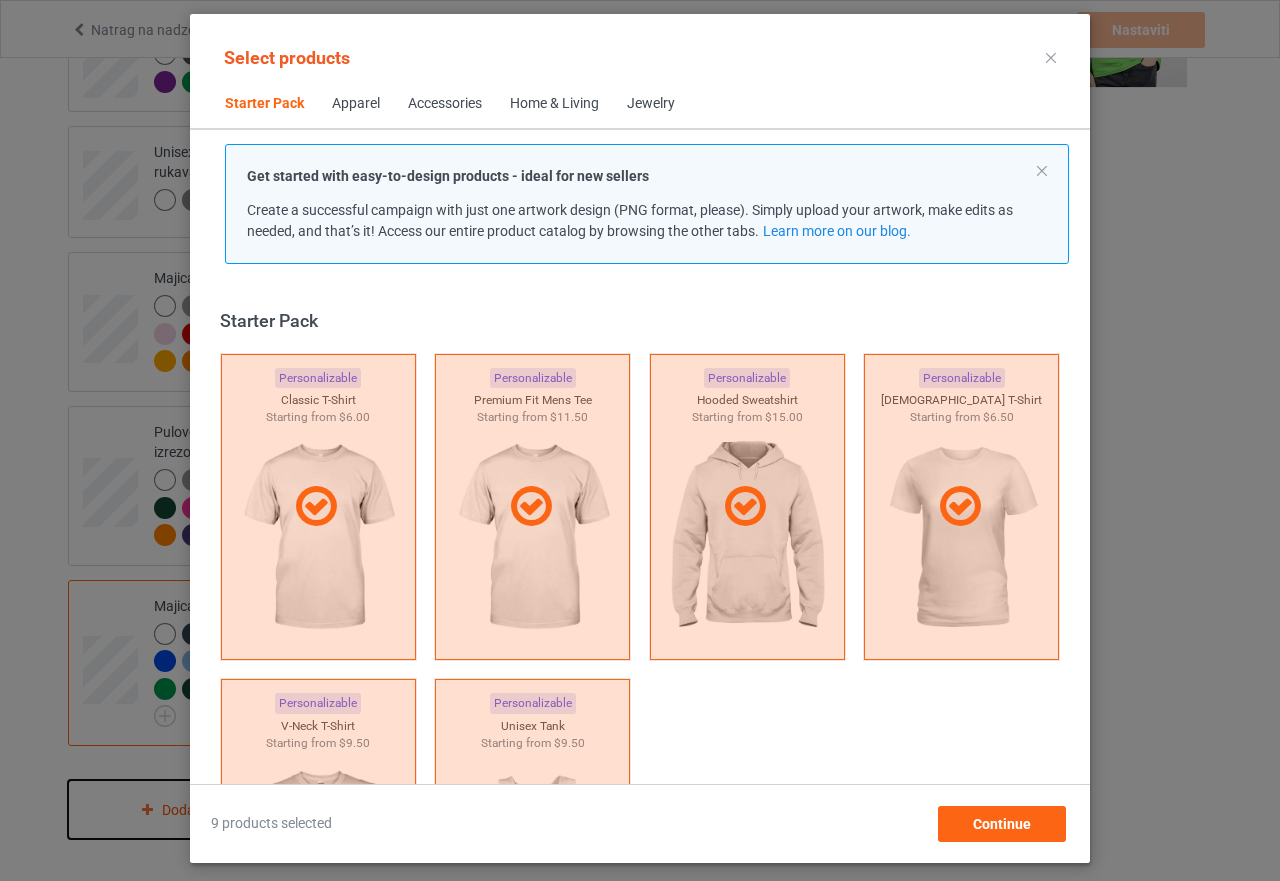 scroll, scrollTop: 26, scrollLeft: 0, axis: vertical 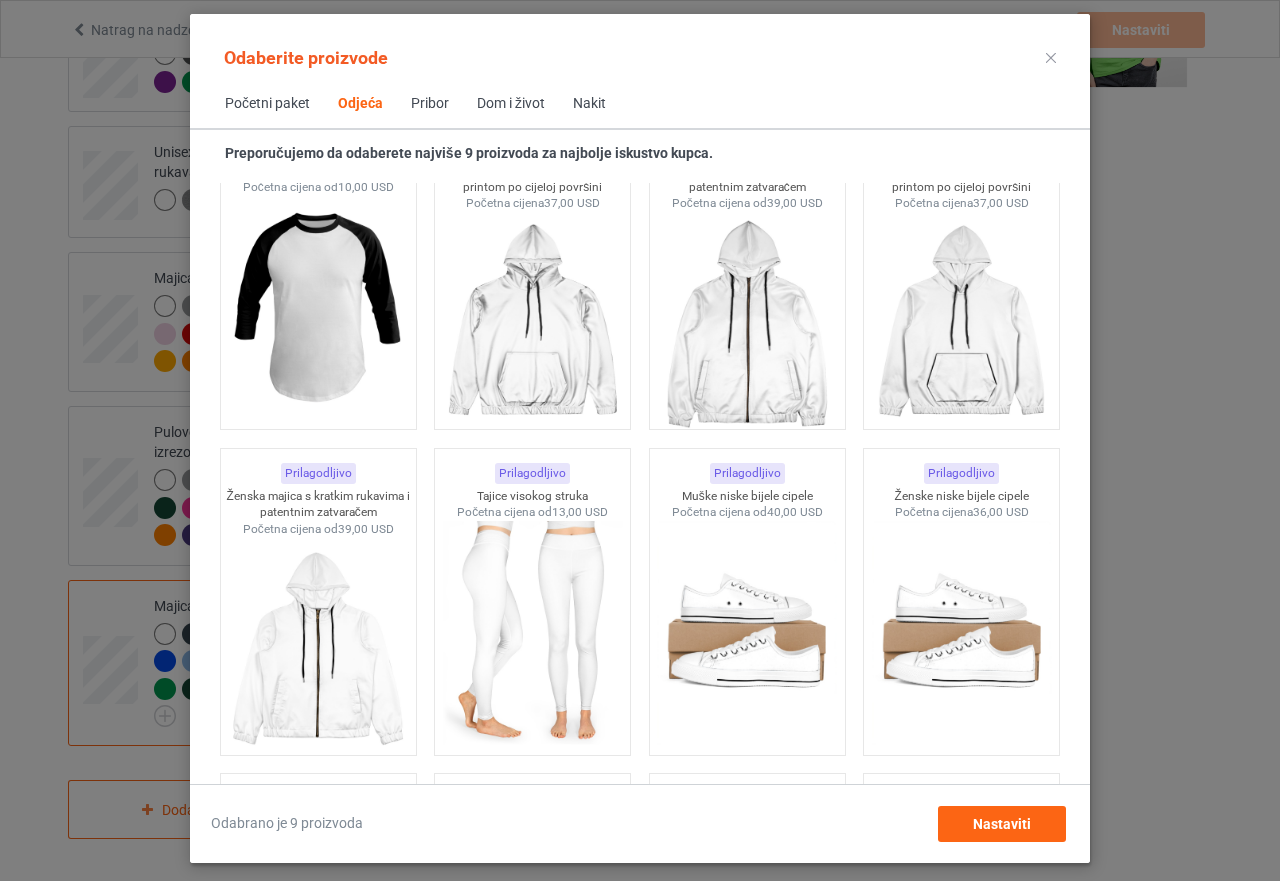click at bounding box center (1051, 58) 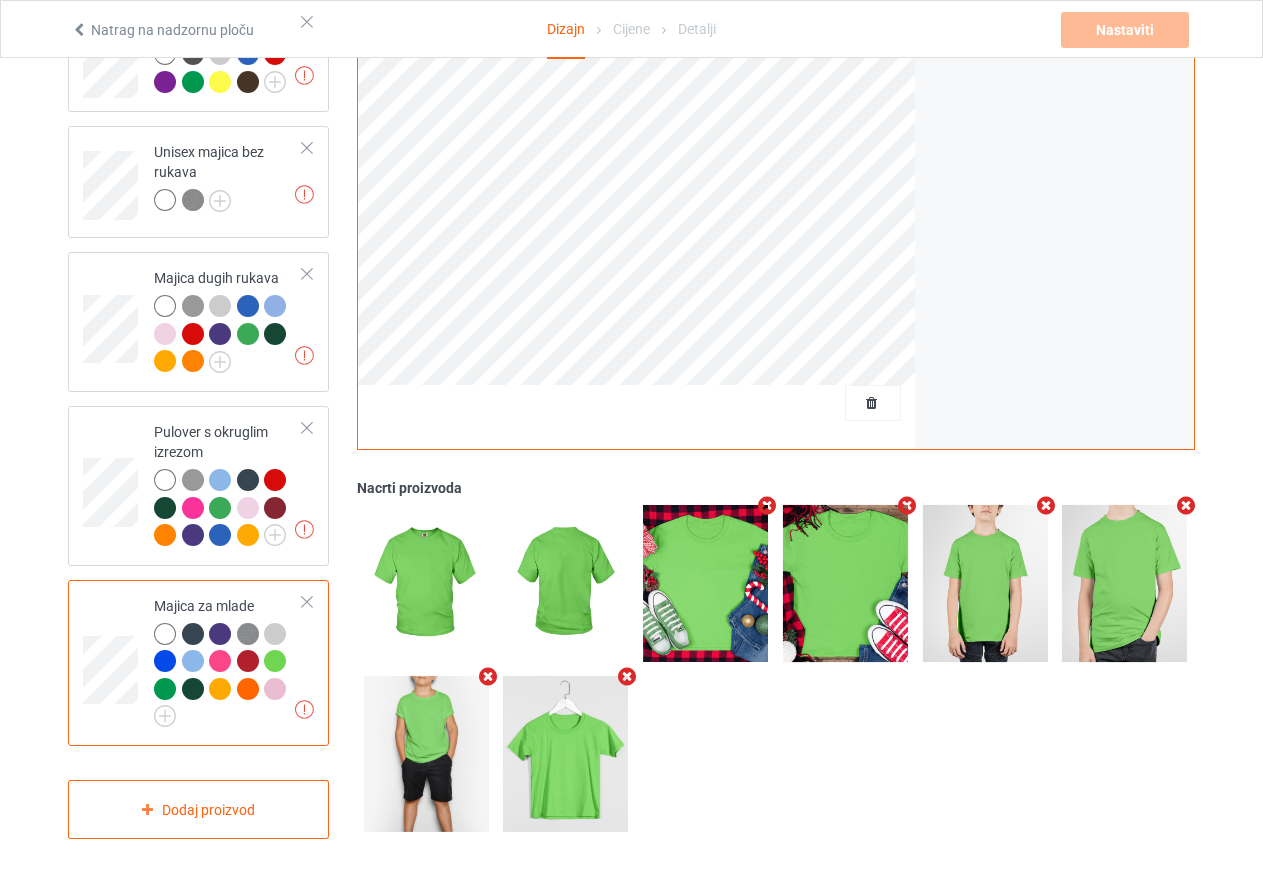 click on "Natrag na nadzornu ploču Dizajn Cijene Detalji Nastaviti Razlučivost grafičkog materijala niža od 150 DPI može rezultirati lošim ispisom" at bounding box center (631, 29) 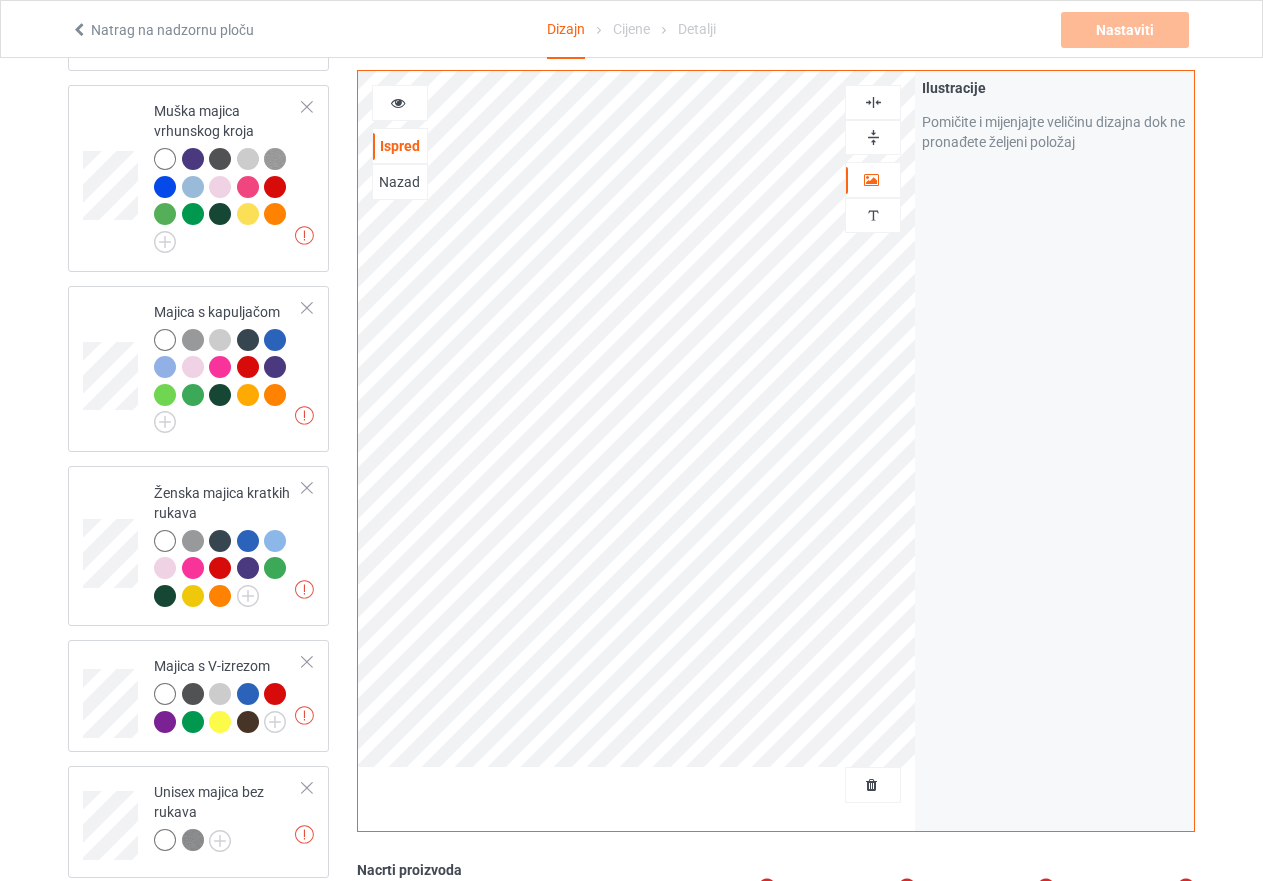 scroll, scrollTop: 0, scrollLeft: 0, axis: both 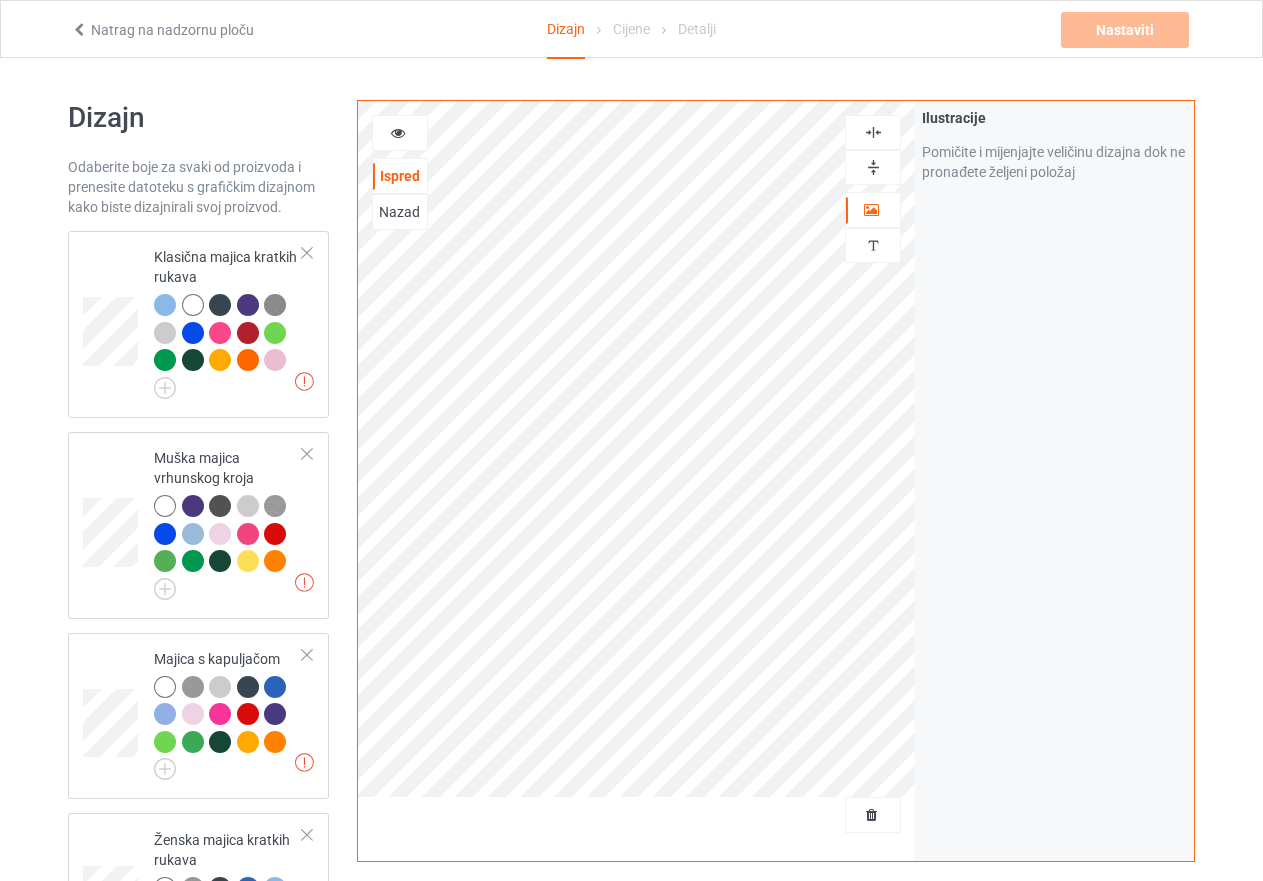 click on "Cijene" at bounding box center [631, 29] 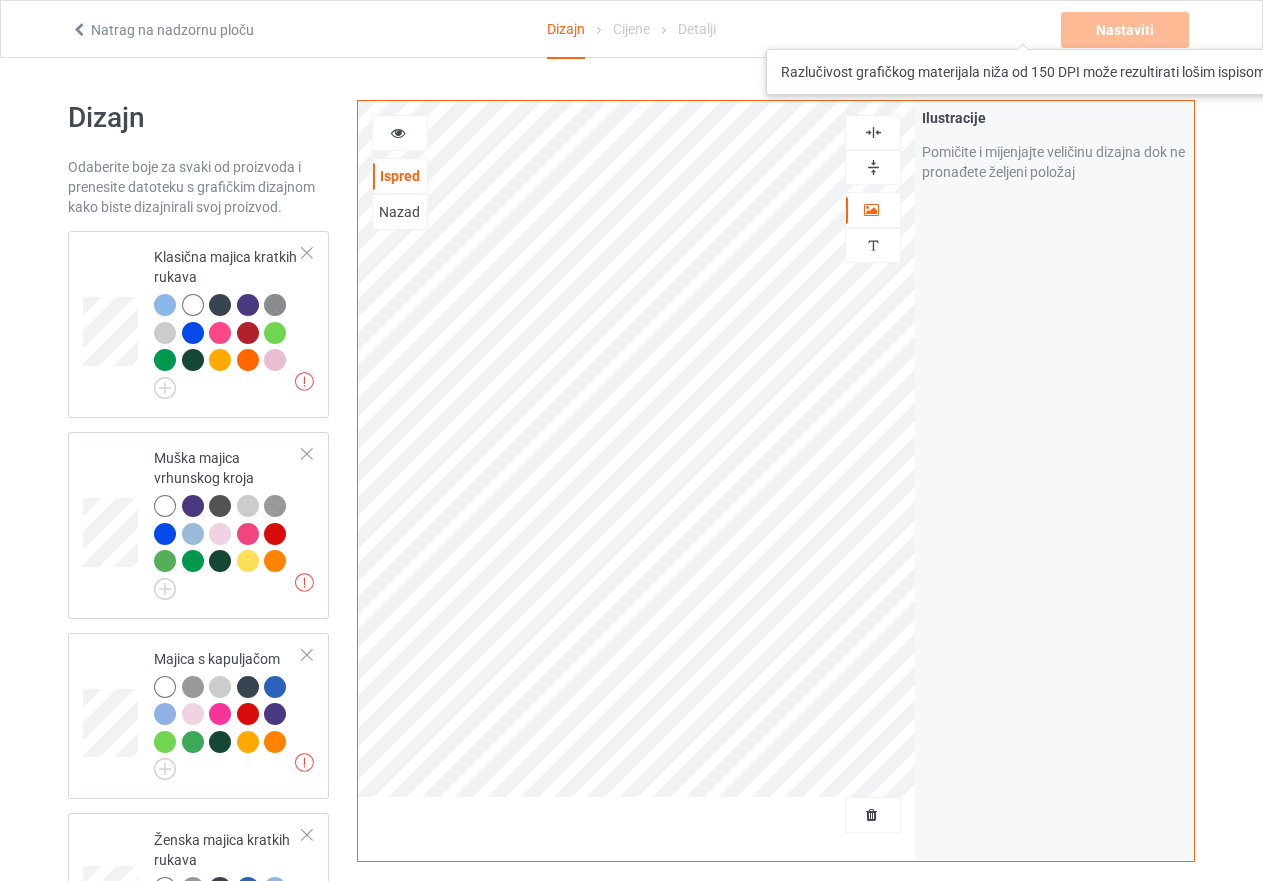 click on "Nastaviti Razlučivost grafičkog materijala niža od 150 DPI može rezultirati lošim ispisom" at bounding box center (1127, 30) 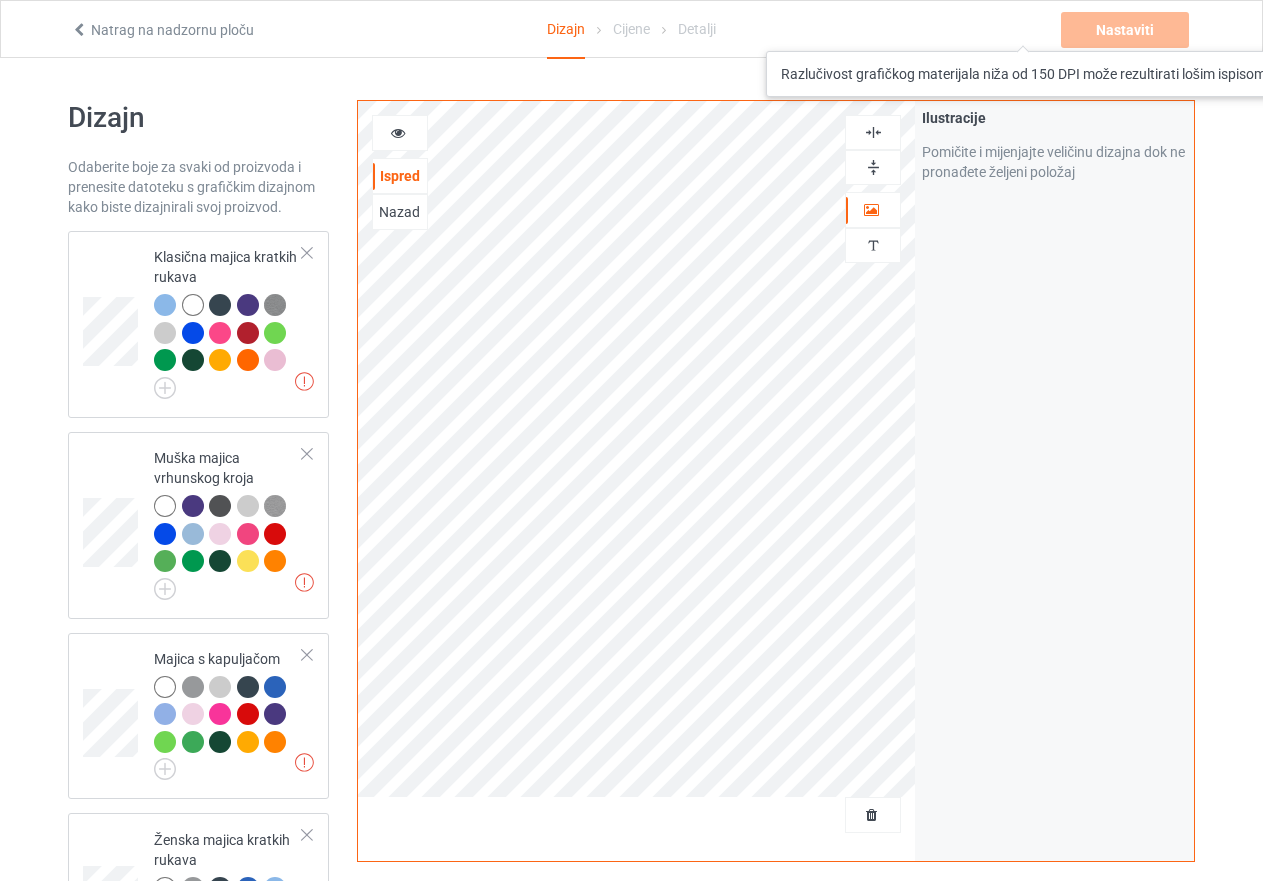 click on "Nastaviti Razlučivost grafičkog materijala niža od 150 DPI može rezultirati lošim ispisom" at bounding box center (1127, 30) 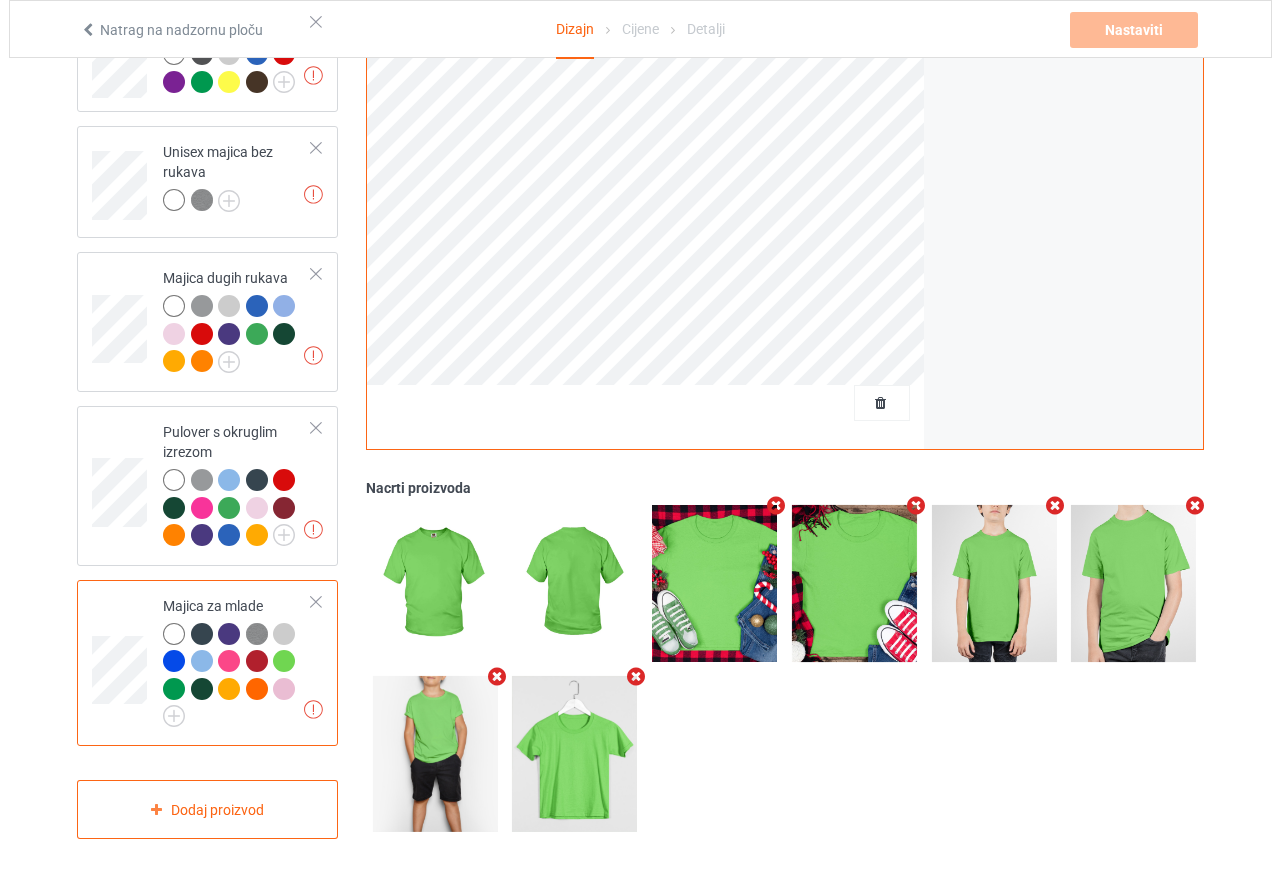 scroll, scrollTop: 995, scrollLeft: 0, axis: vertical 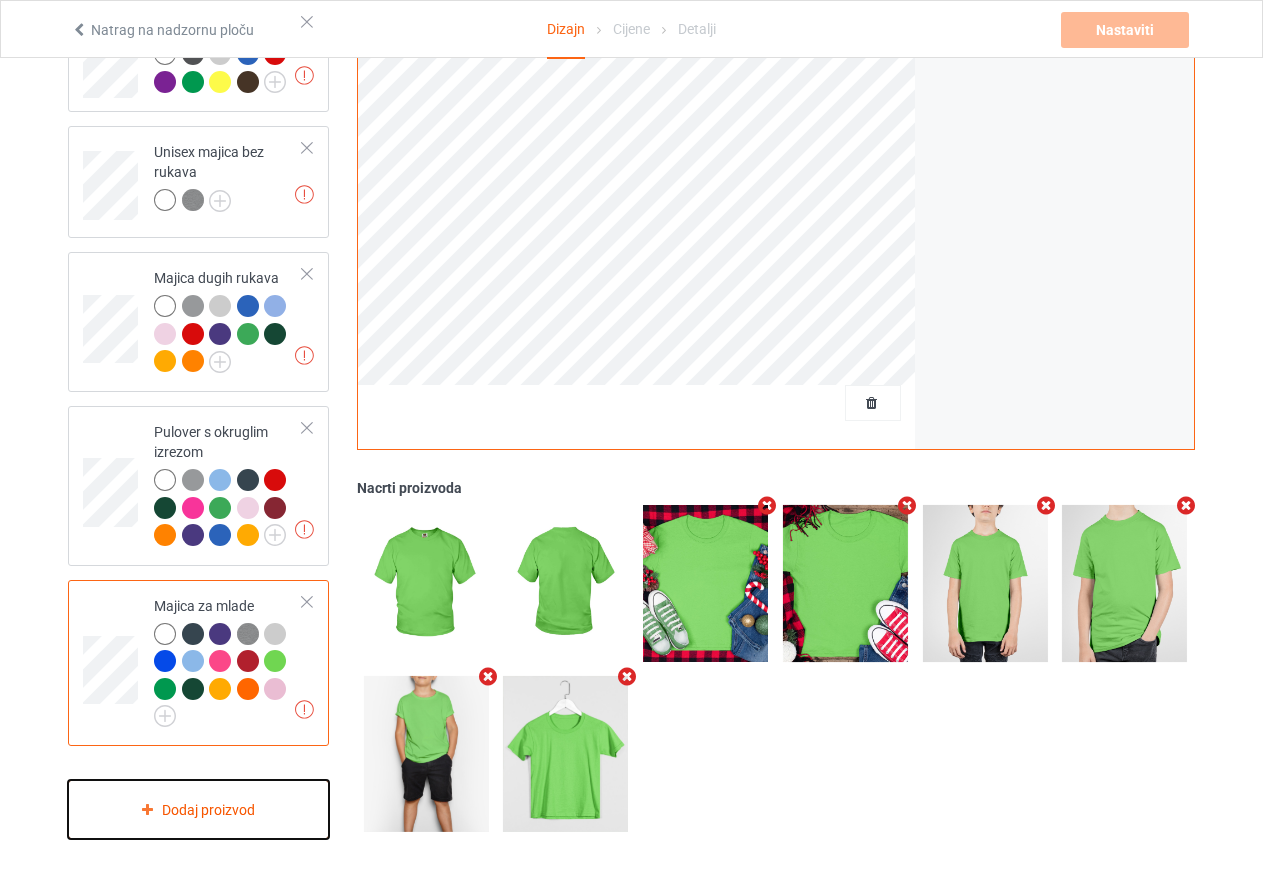 click on "Dodaj proizvod" at bounding box center (208, 810) 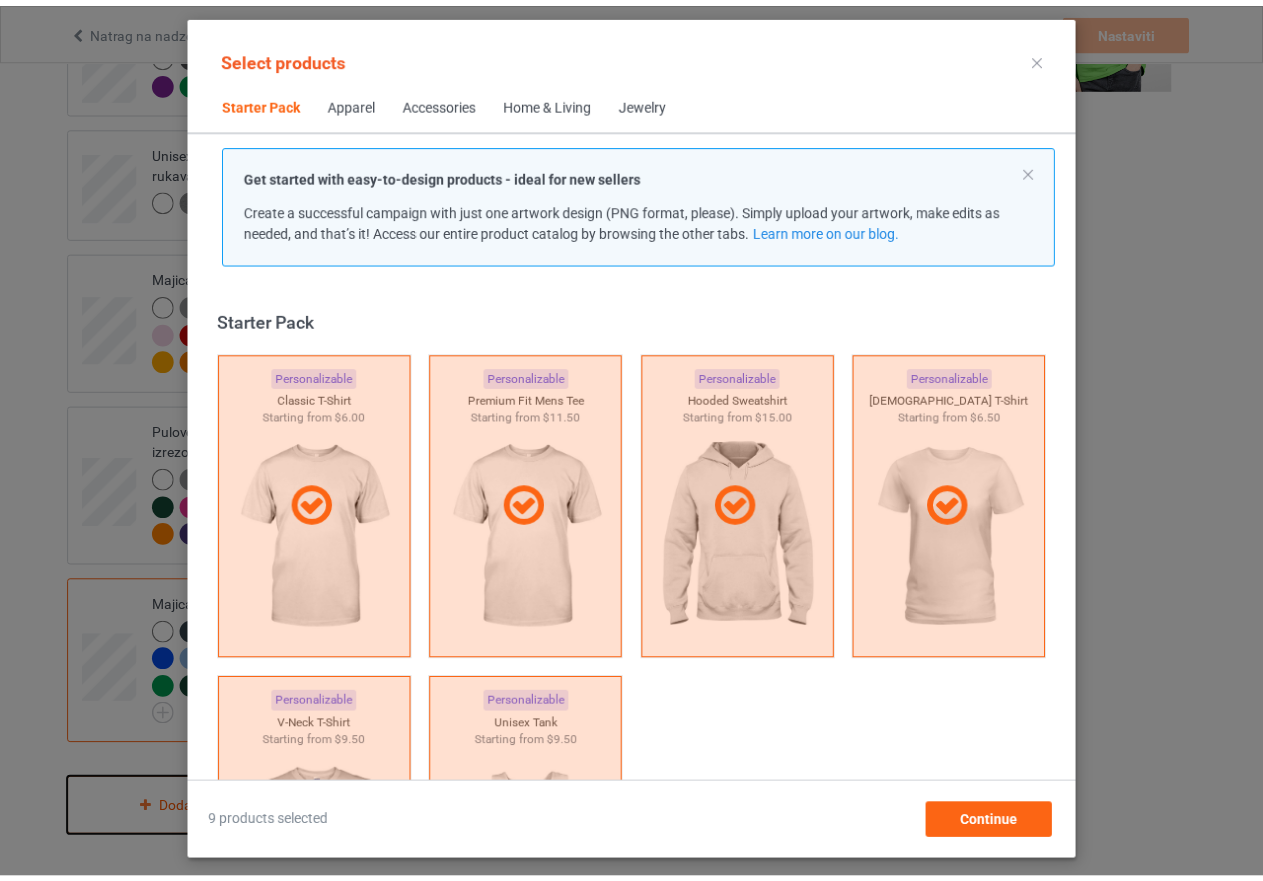 scroll, scrollTop: 26, scrollLeft: 0, axis: vertical 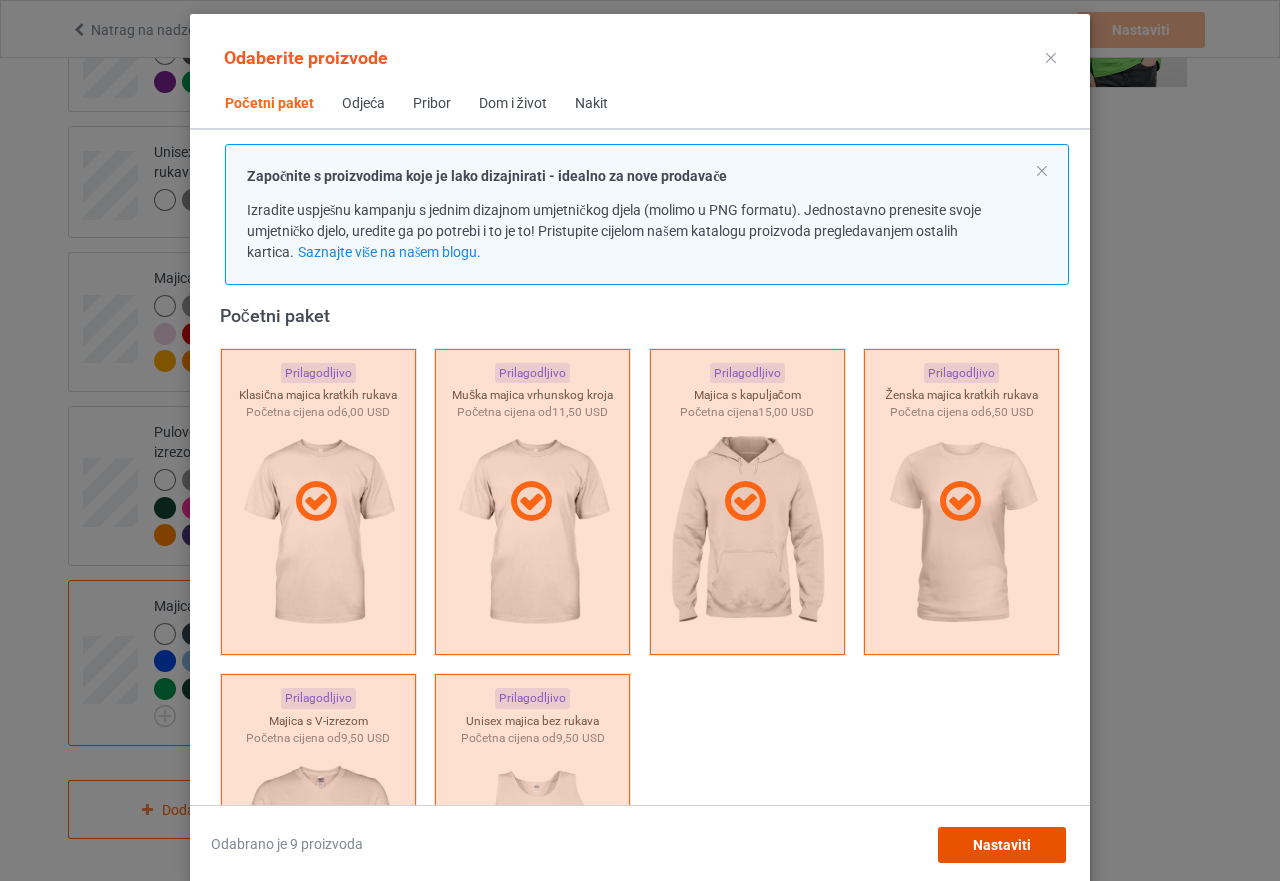 click on "Nastaviti" at bounding box center (1002, 845) 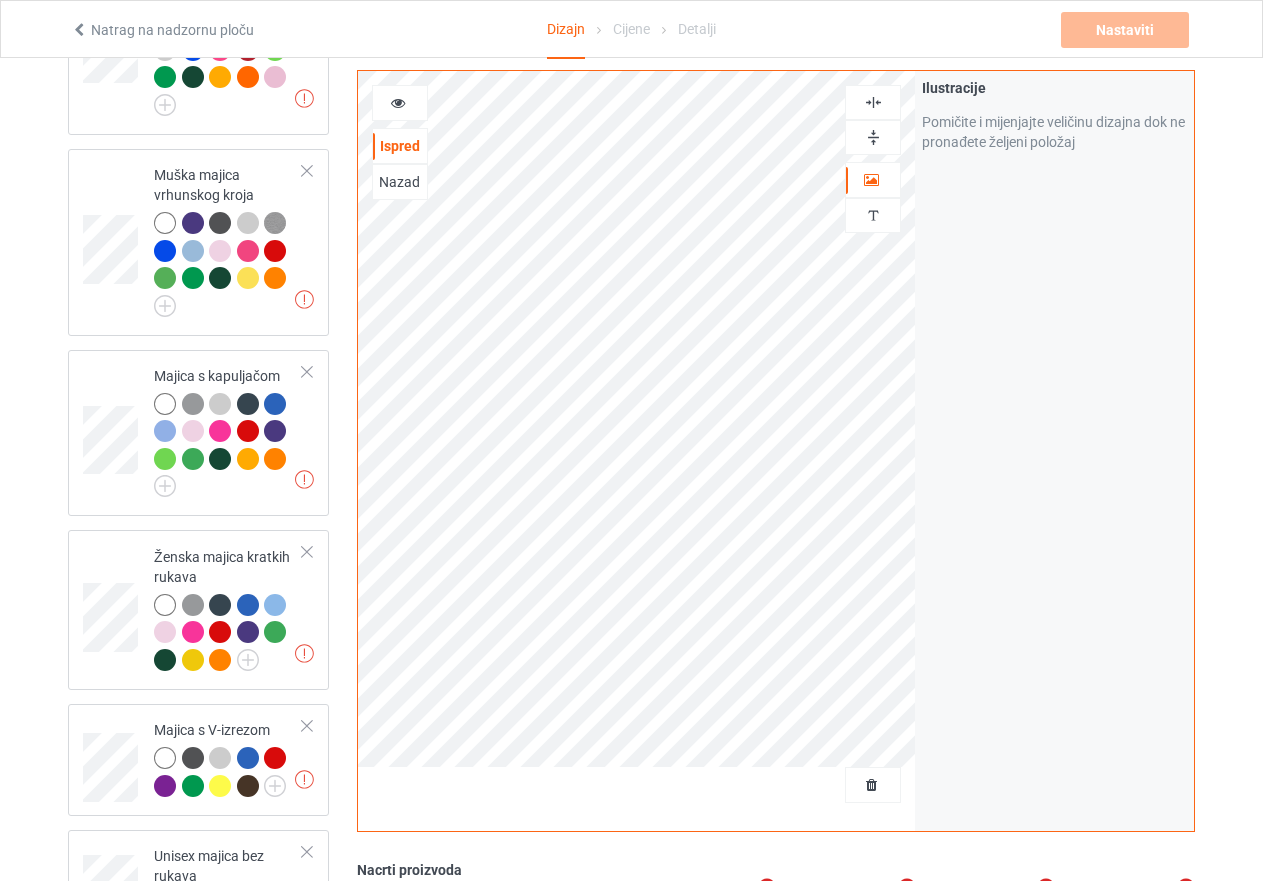 scroll, scrollTop: 0, scrollLeft: 0, axis: both 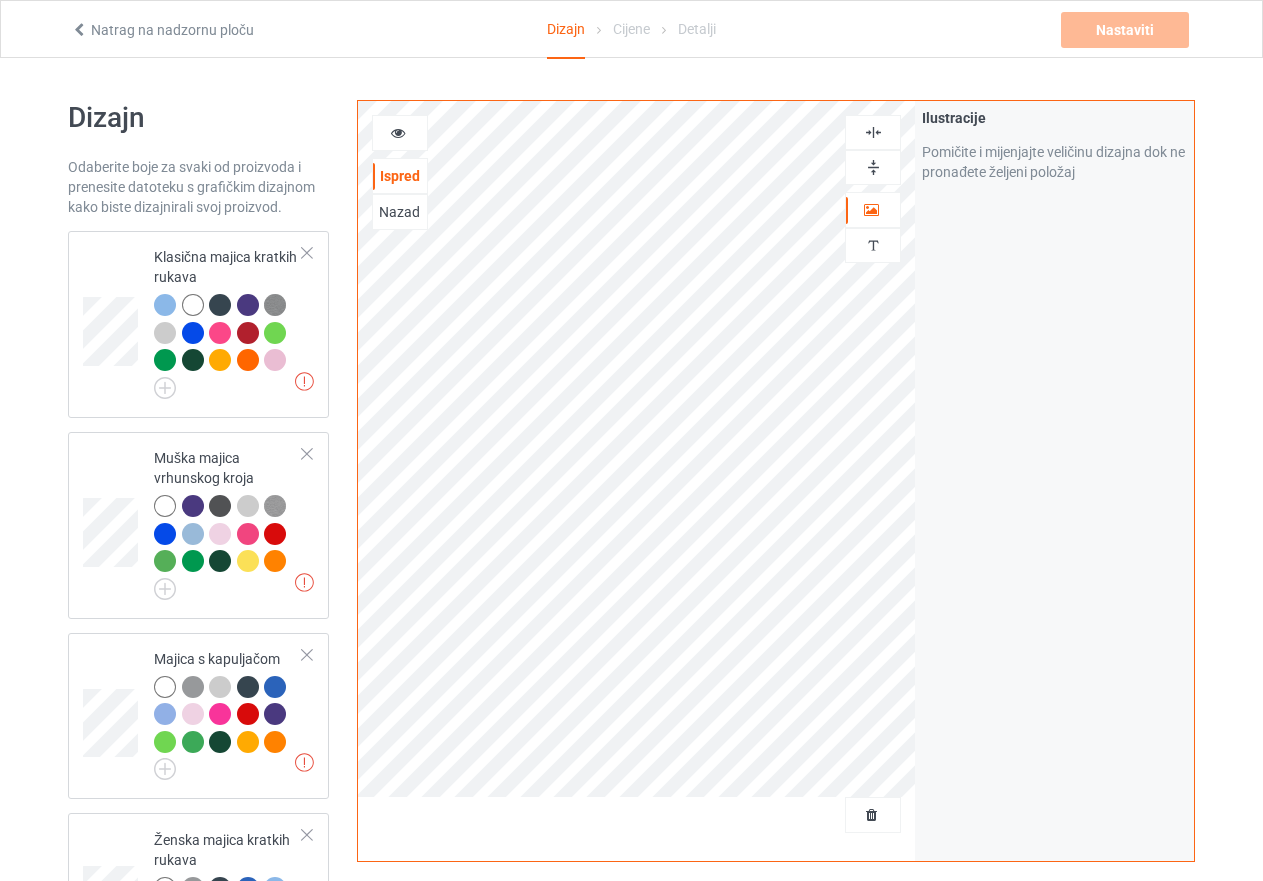click on "Nazad" at bounding box center [399, 212] 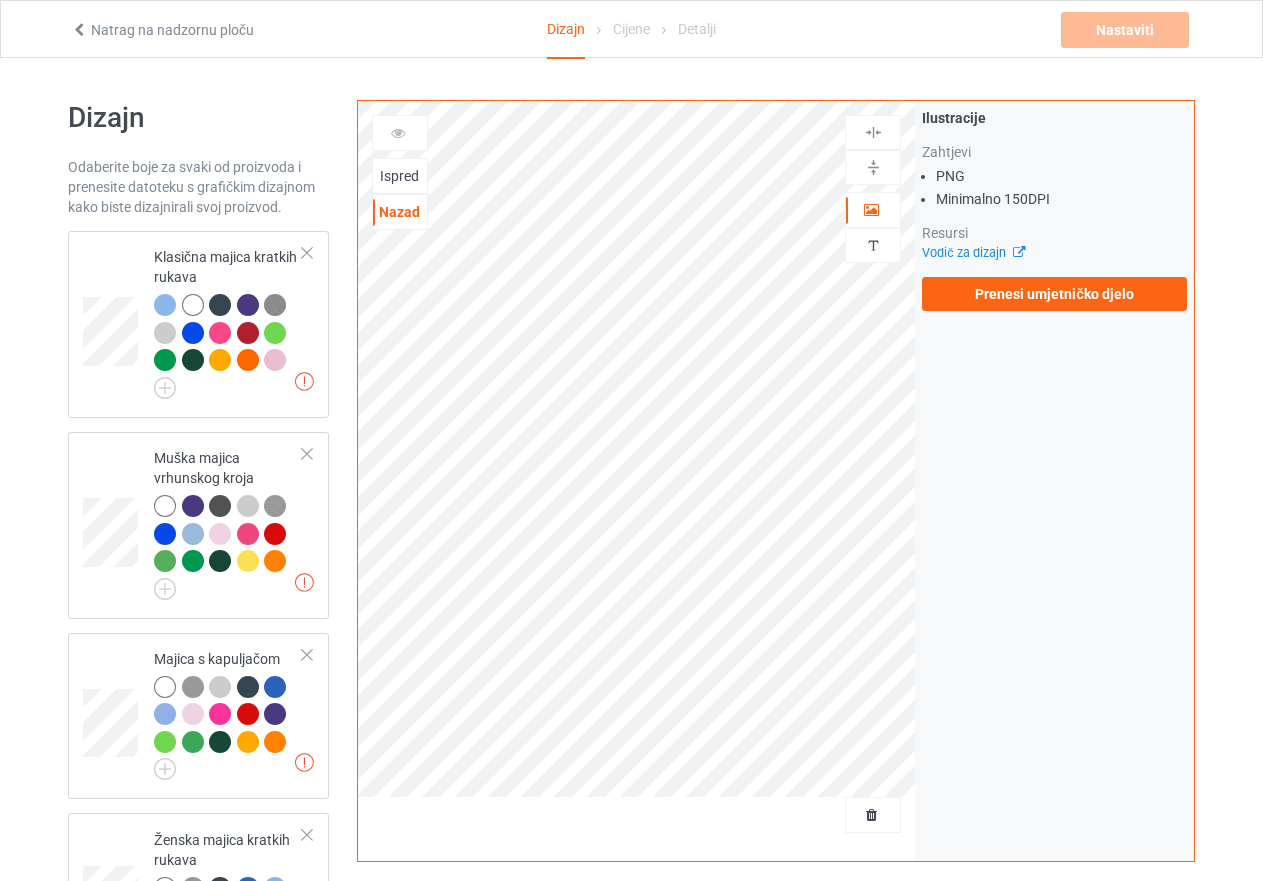 click on "Ispred" at bounding box center [399, 176] 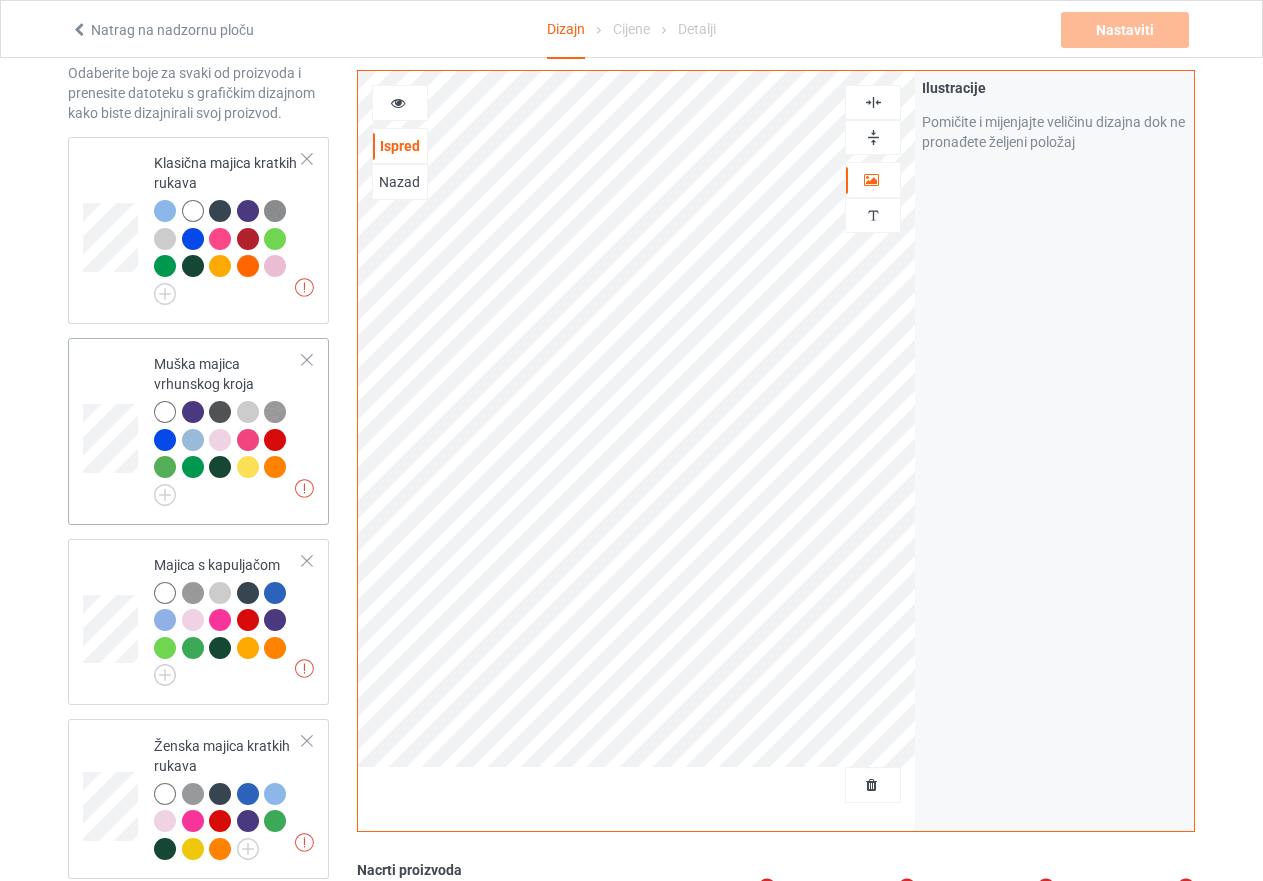scroll, scrollTop: 100, scrollLeft: 0, axis: vertical 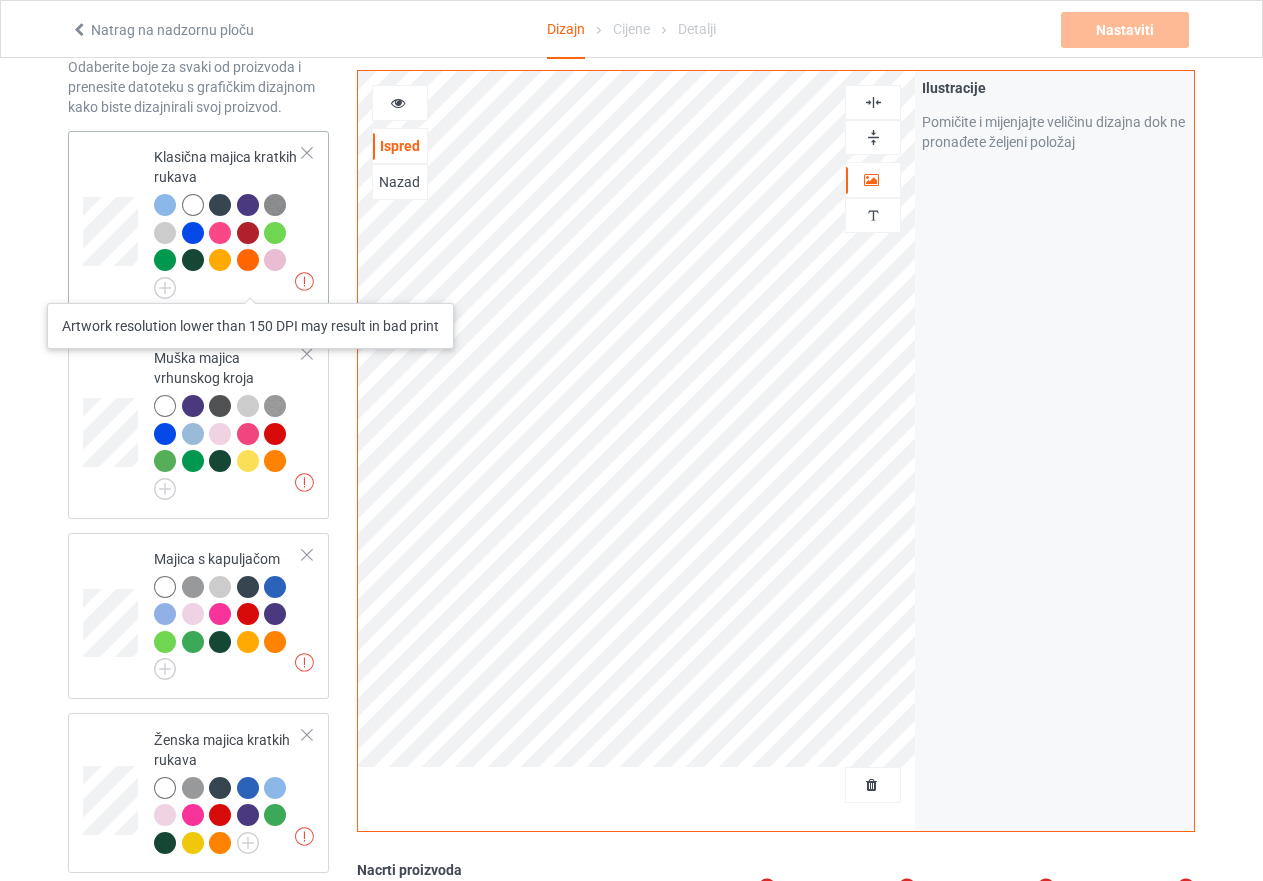 click at bounding box center (304, 281) 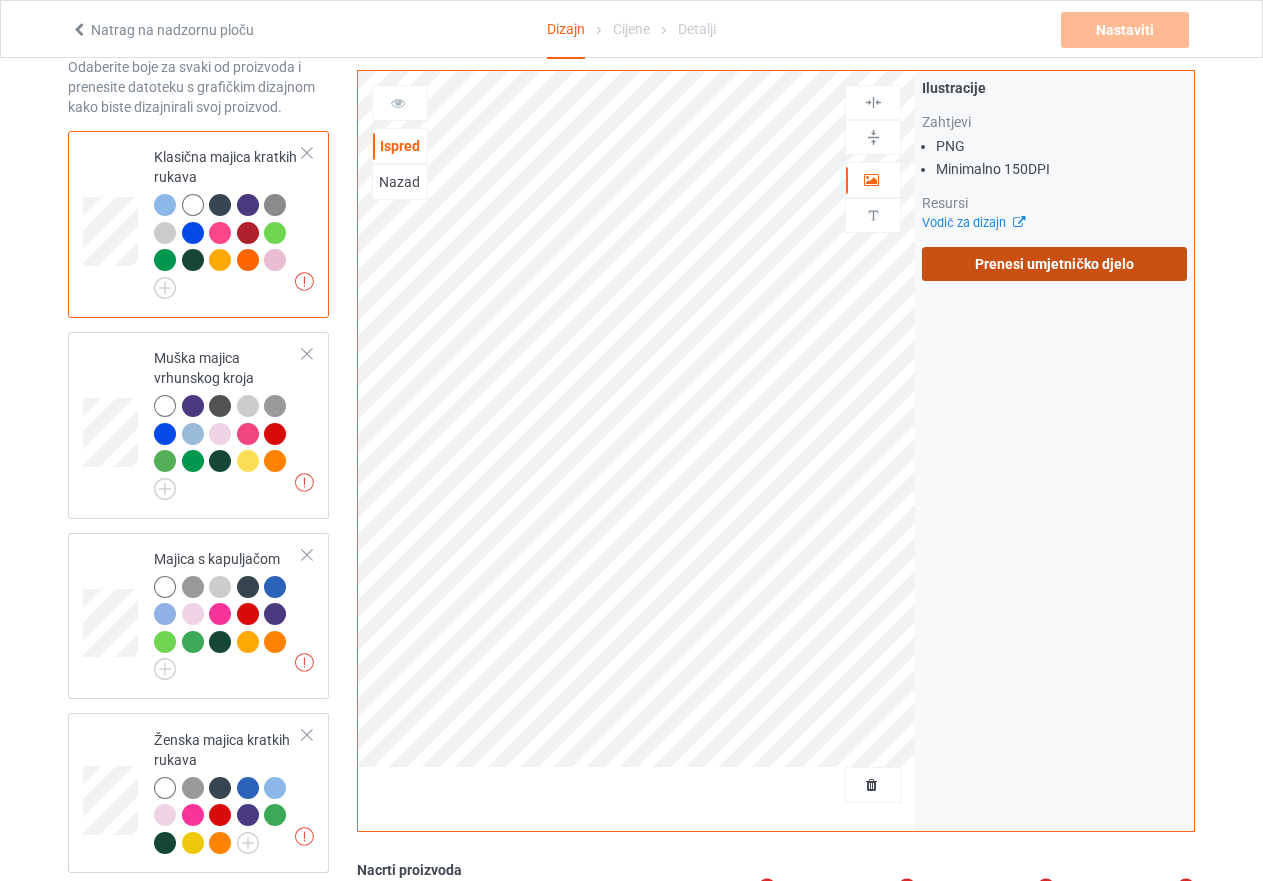 click on "Prenesi umjetničko djelo" at bounding box center [1054, 264] 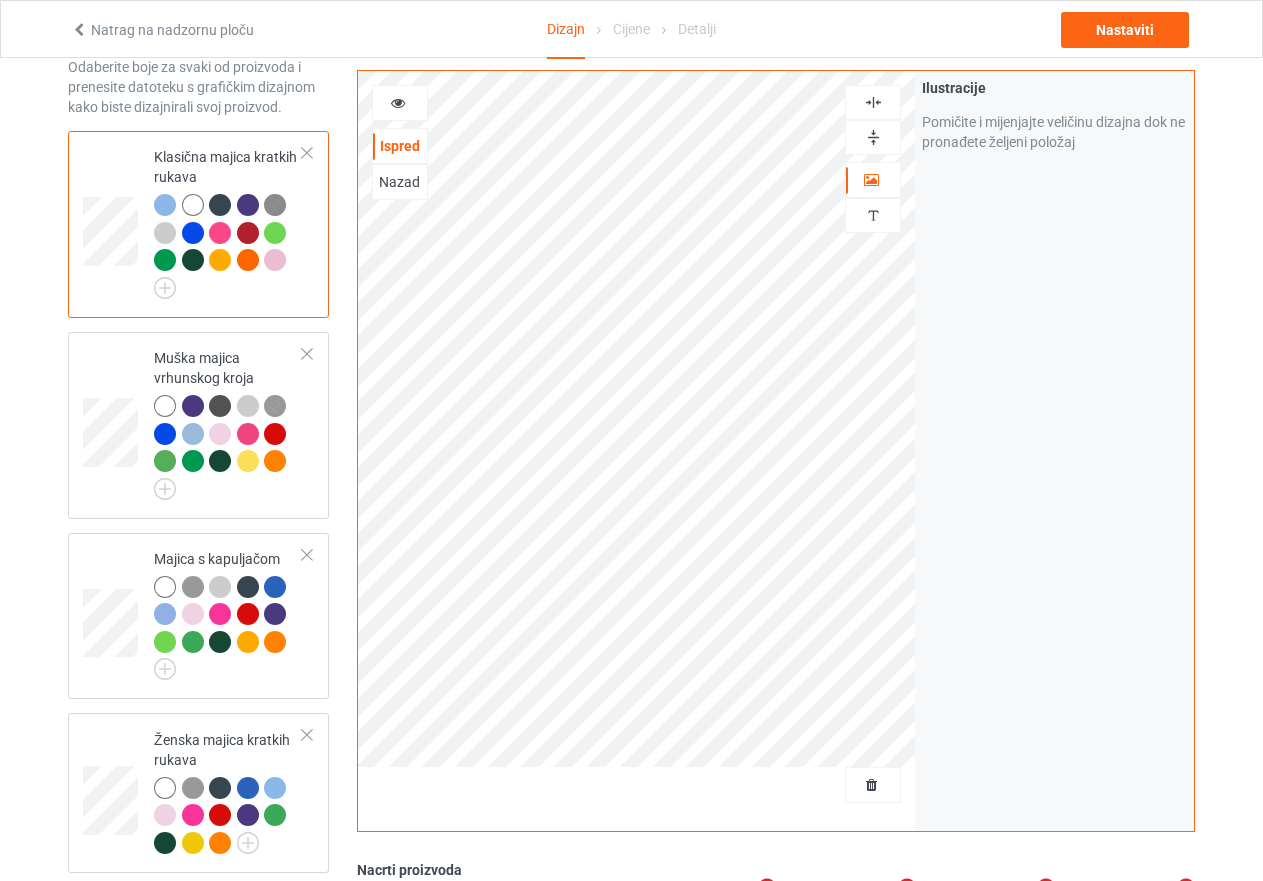click on "Ilustracije Pomičite i mijenjajte veličinu dizajna dok ne pronađete željeni položaj" at bounding box center [1054, 451] 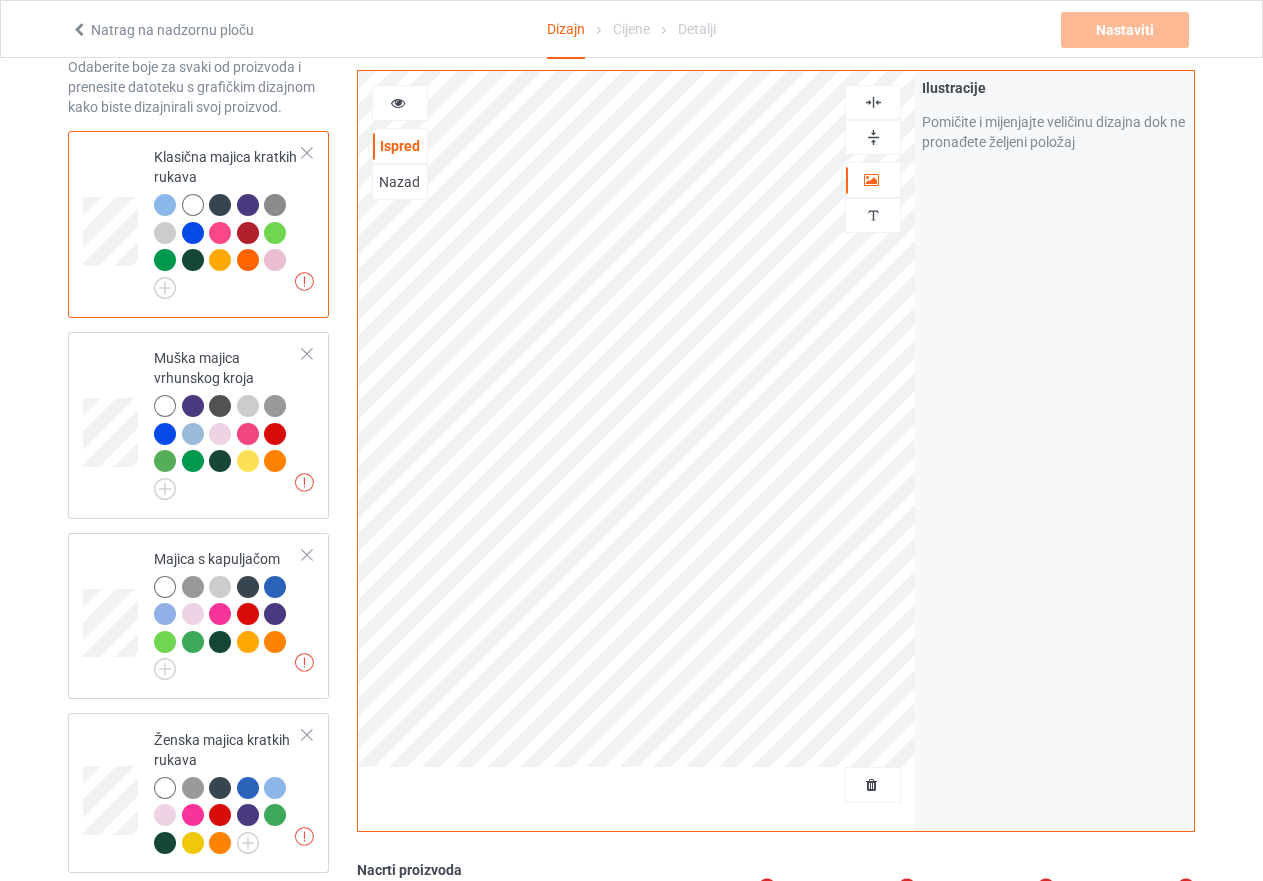 click at bounding box center (873, 137) 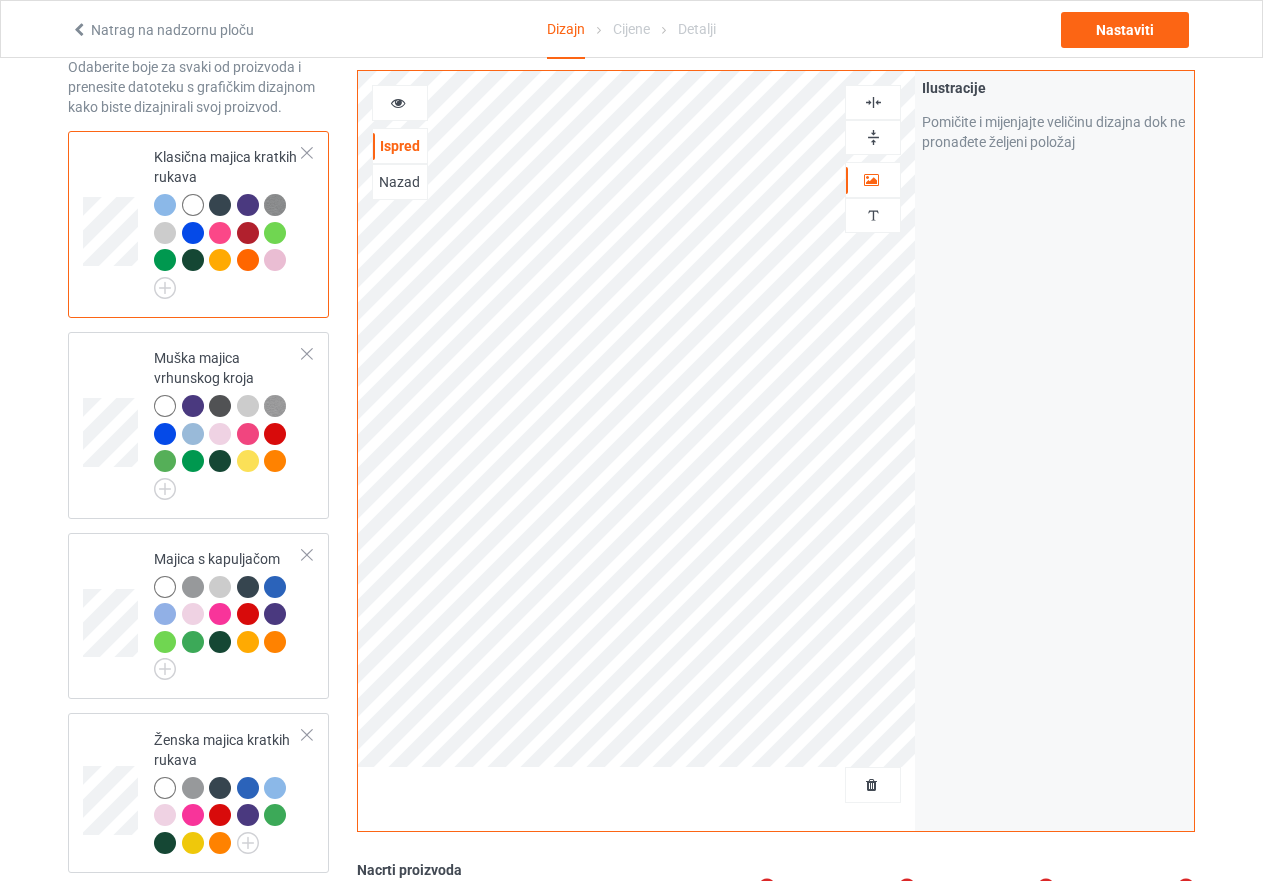 click at bounding box center [873, 137] 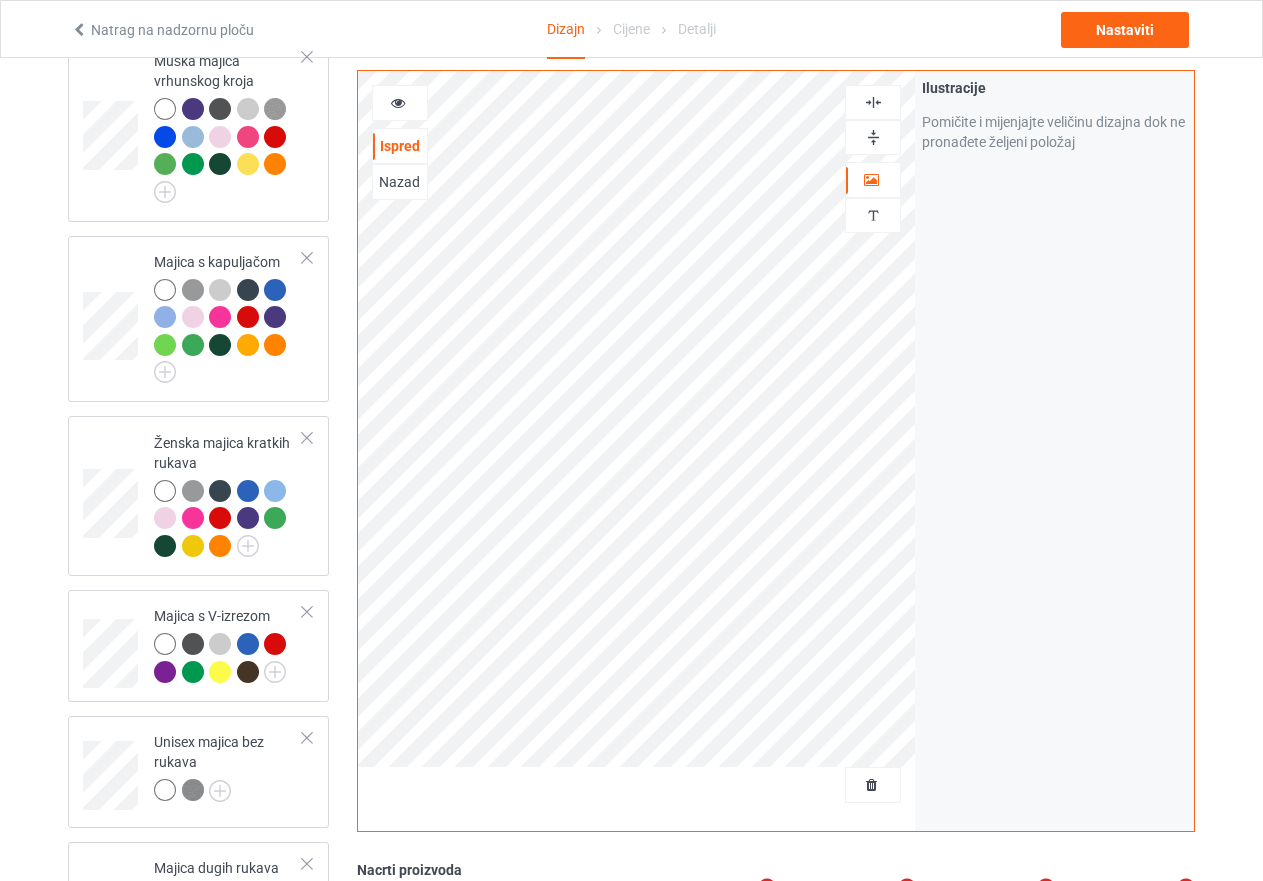 scroll, scrollTop: 395, scrollLeft: 0, axis: vertical 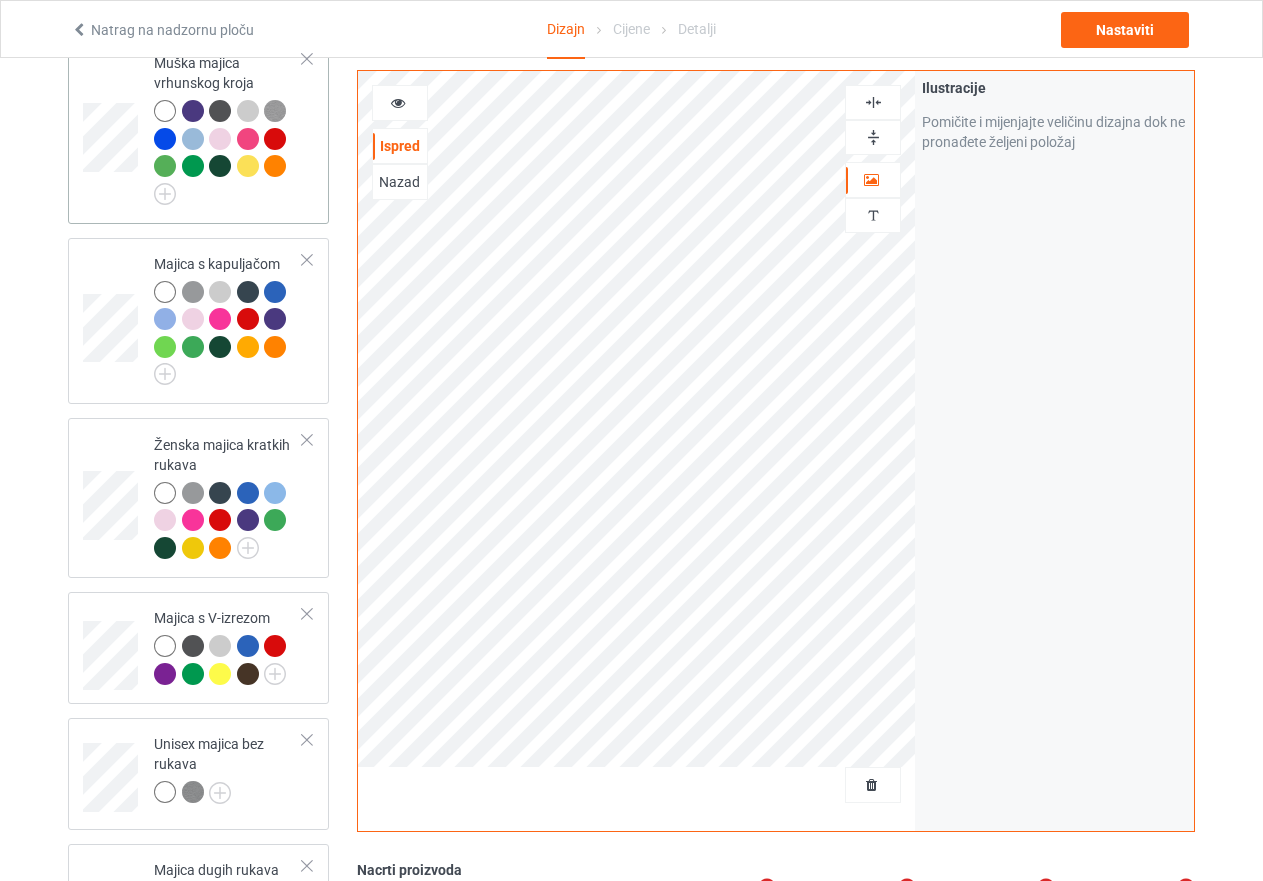 click at bounding box center [165, 166] 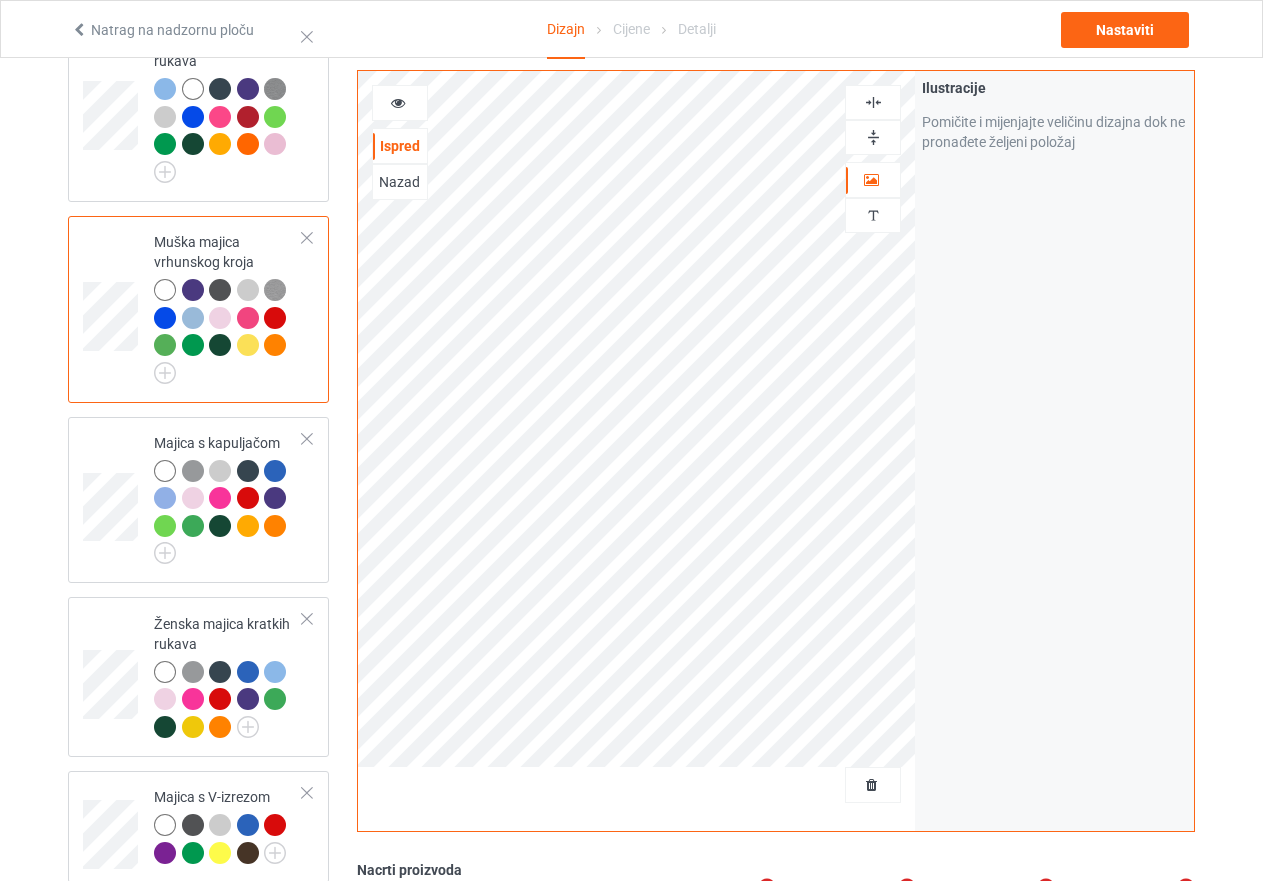 scroll, scrollTop: 195, scrollLeft: 0, axis: vertical 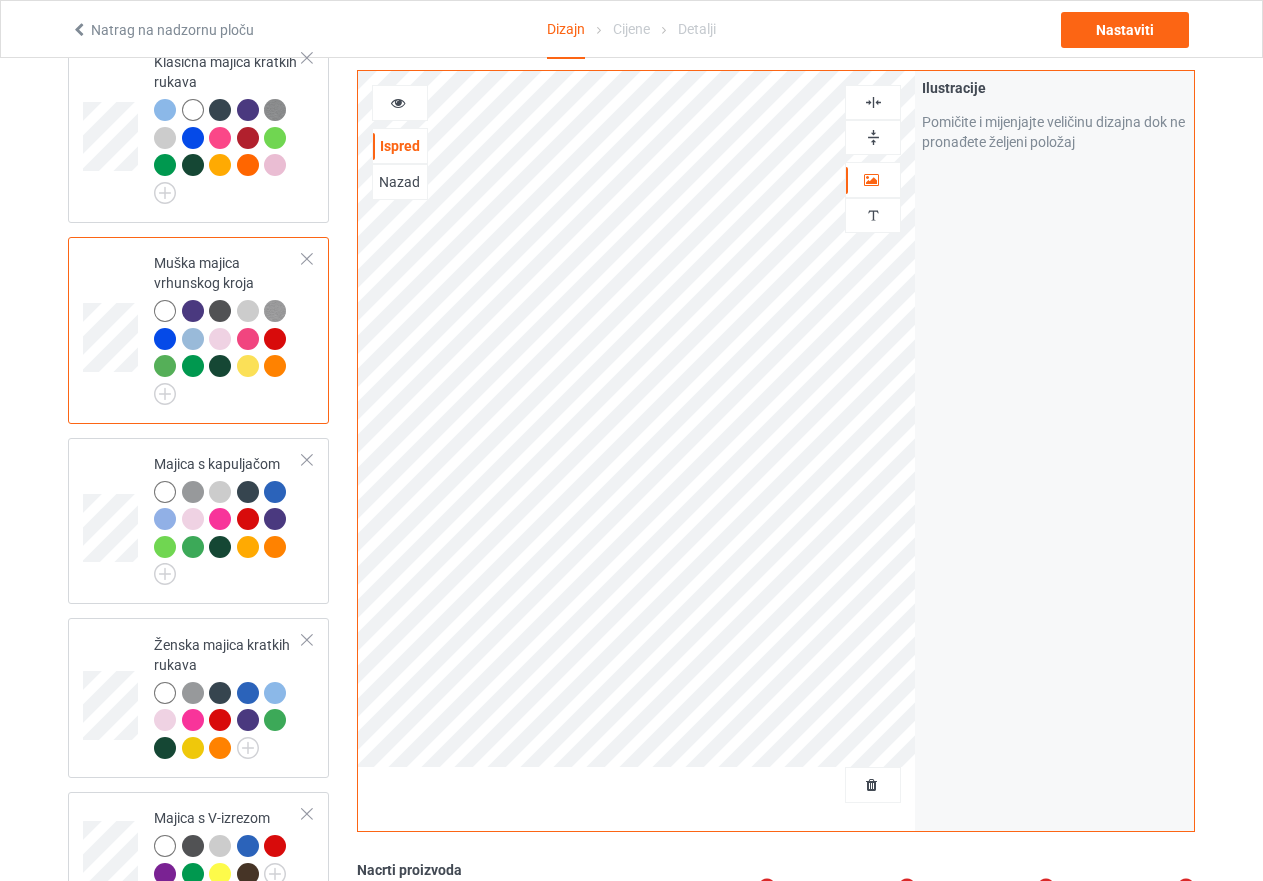 click at bounding box center [228, 352] 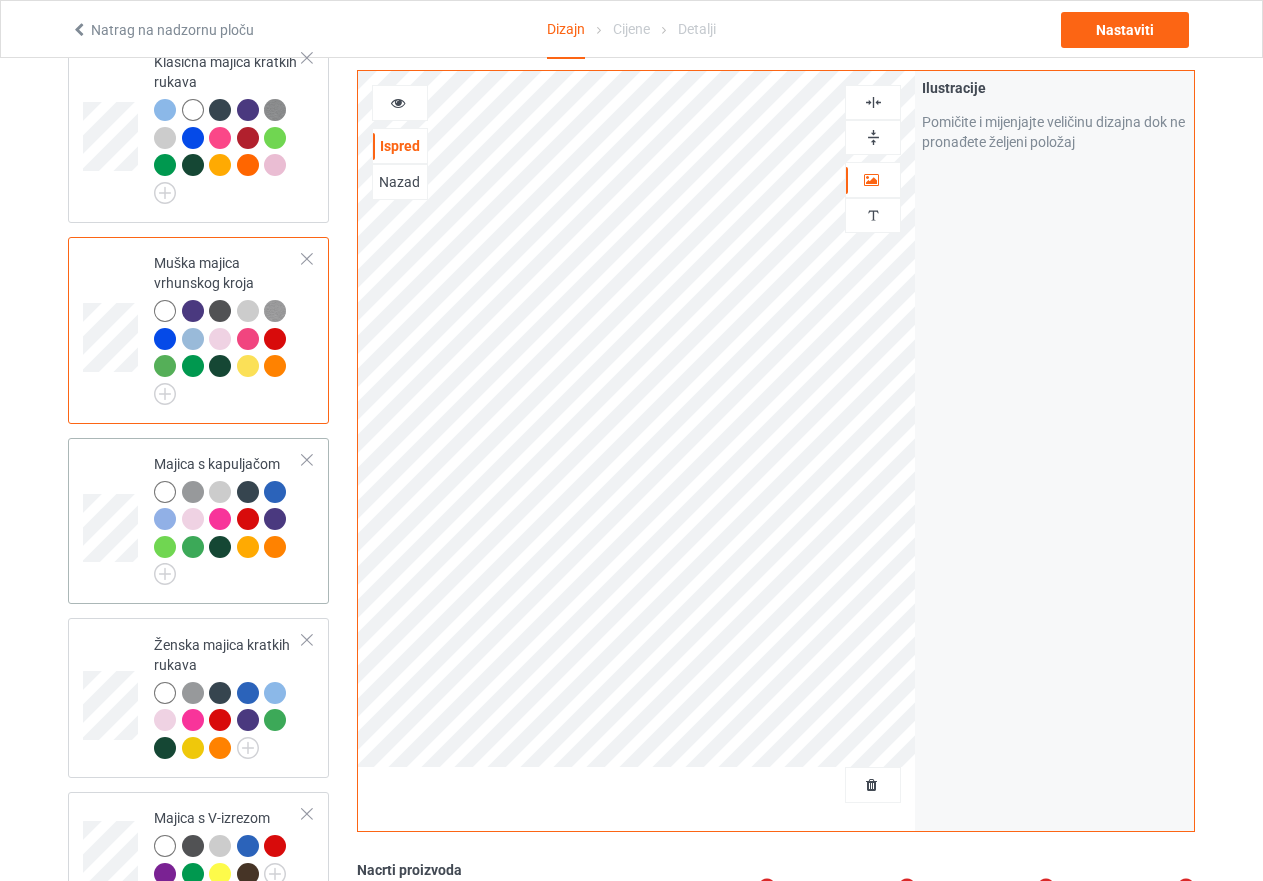 click on "Majica s kapuljačom" at bounding box center (228, 521) 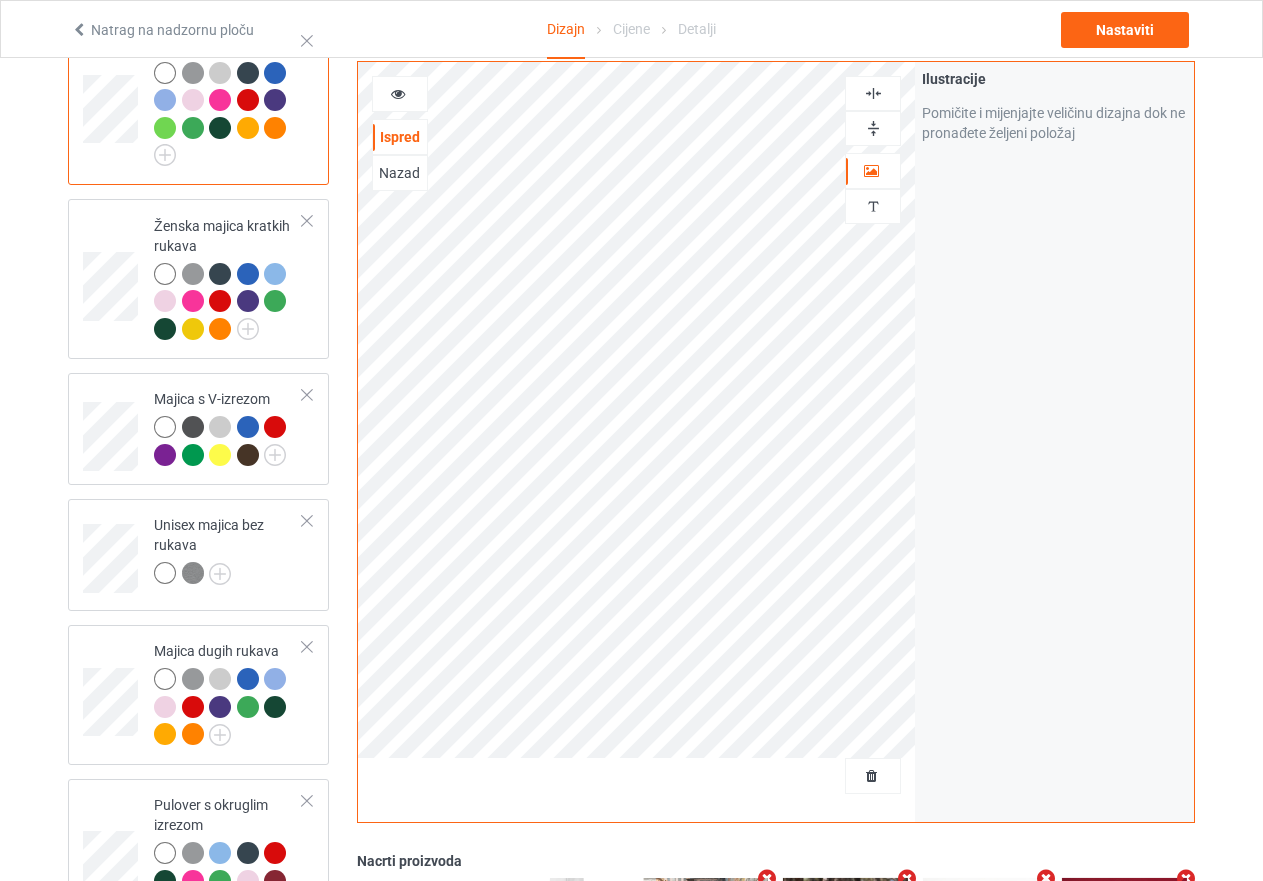 scroll, scrollTop: 595, scrollLeft: 0, axis: vertical 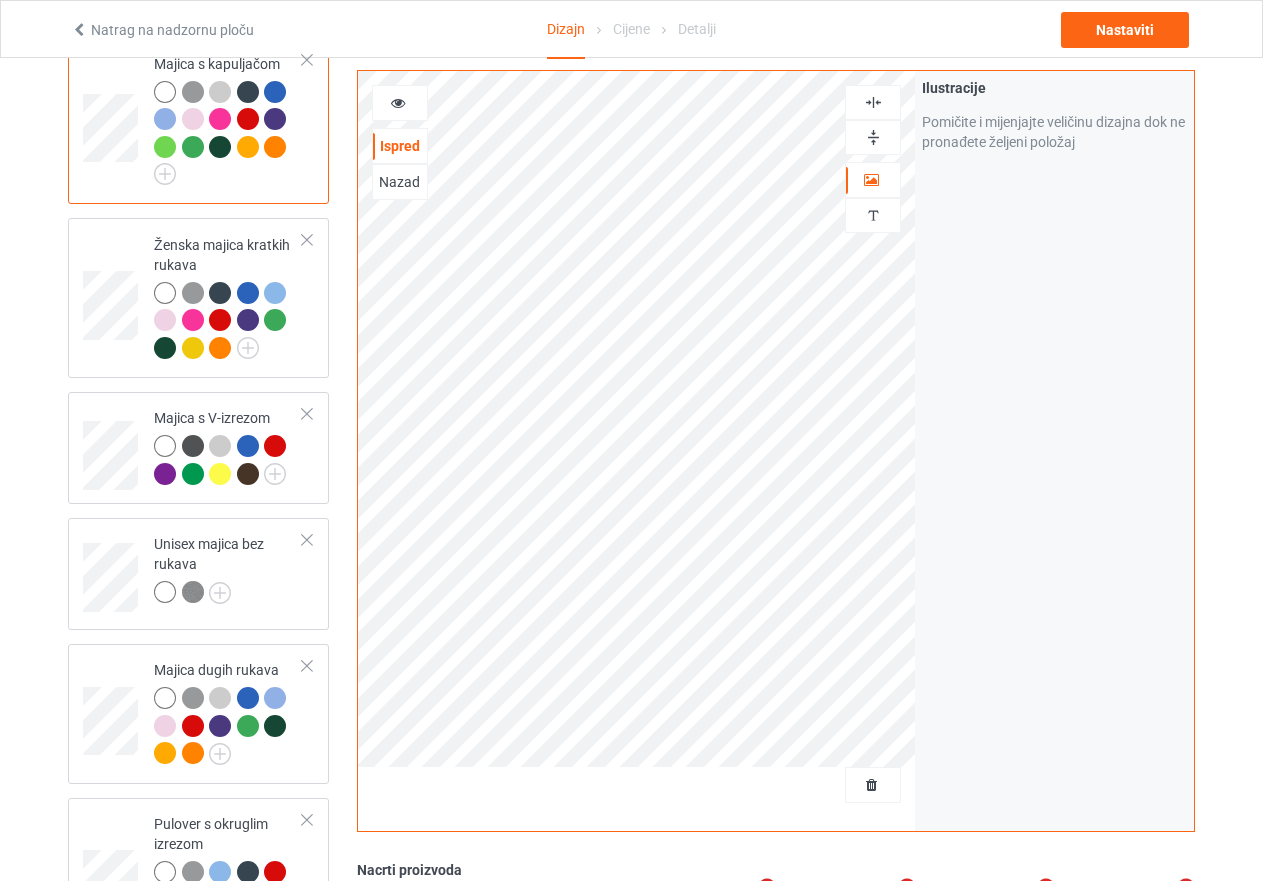 click at bounding box center (193, 92) 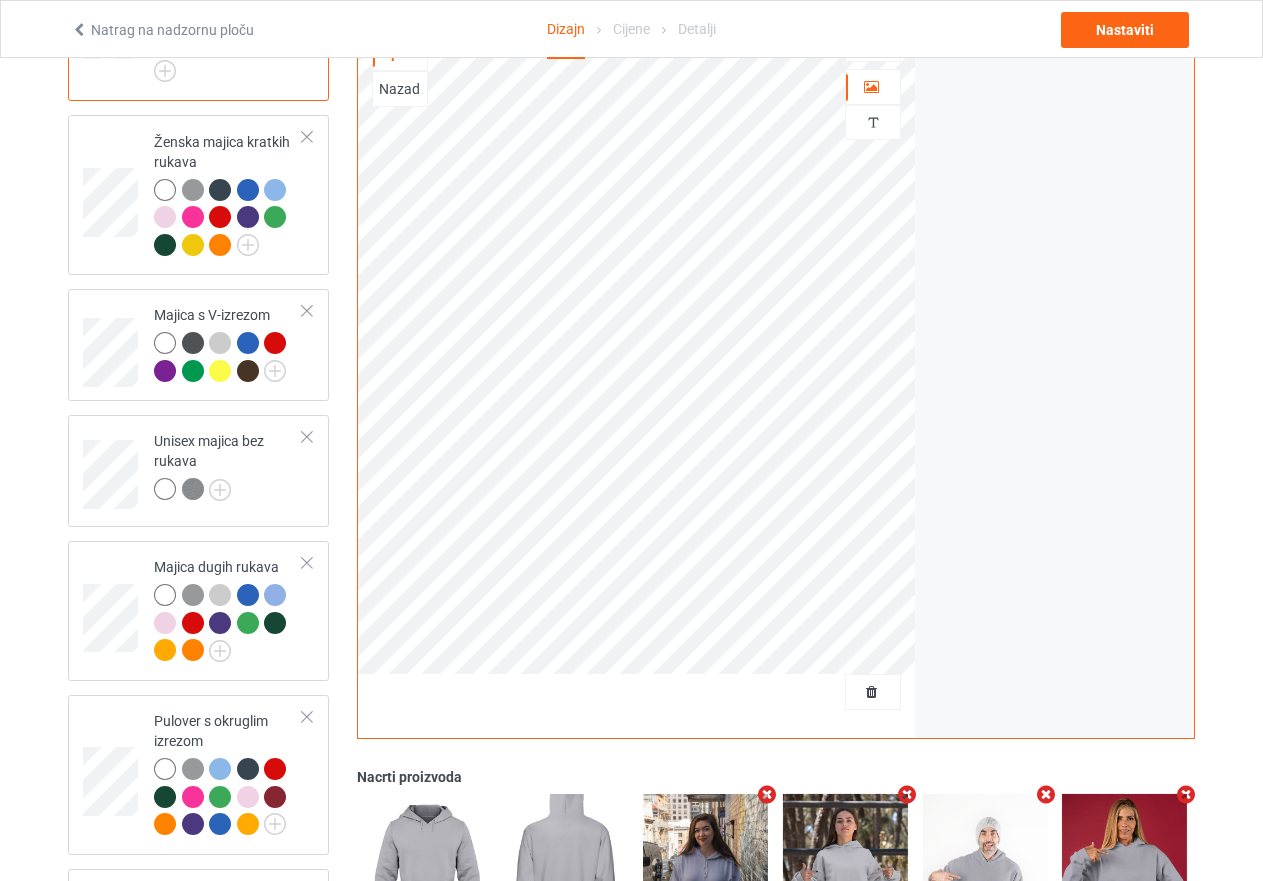 scroll, scrollTop: 695, scrollLeft: 0, axis: vertical 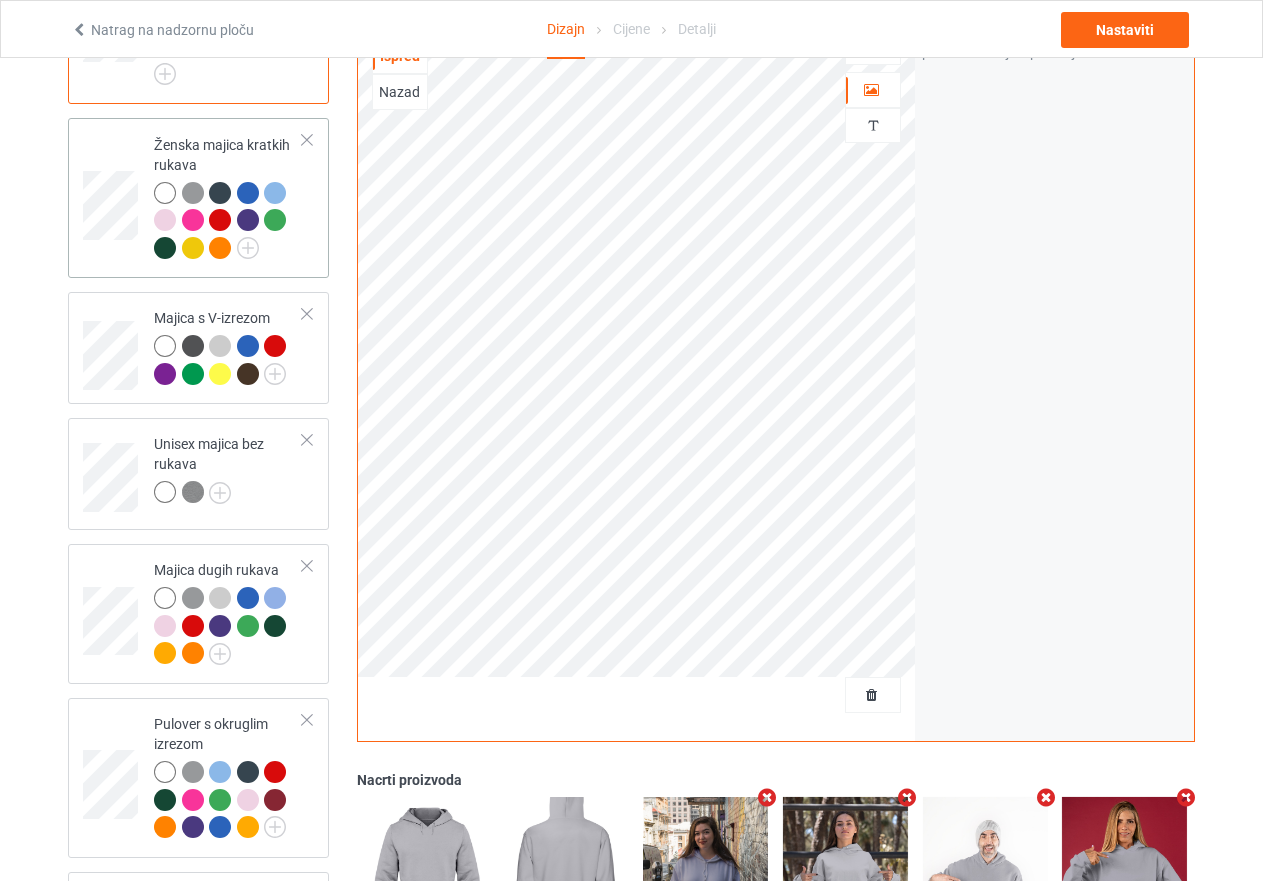 click at bounding box center (275, 193) 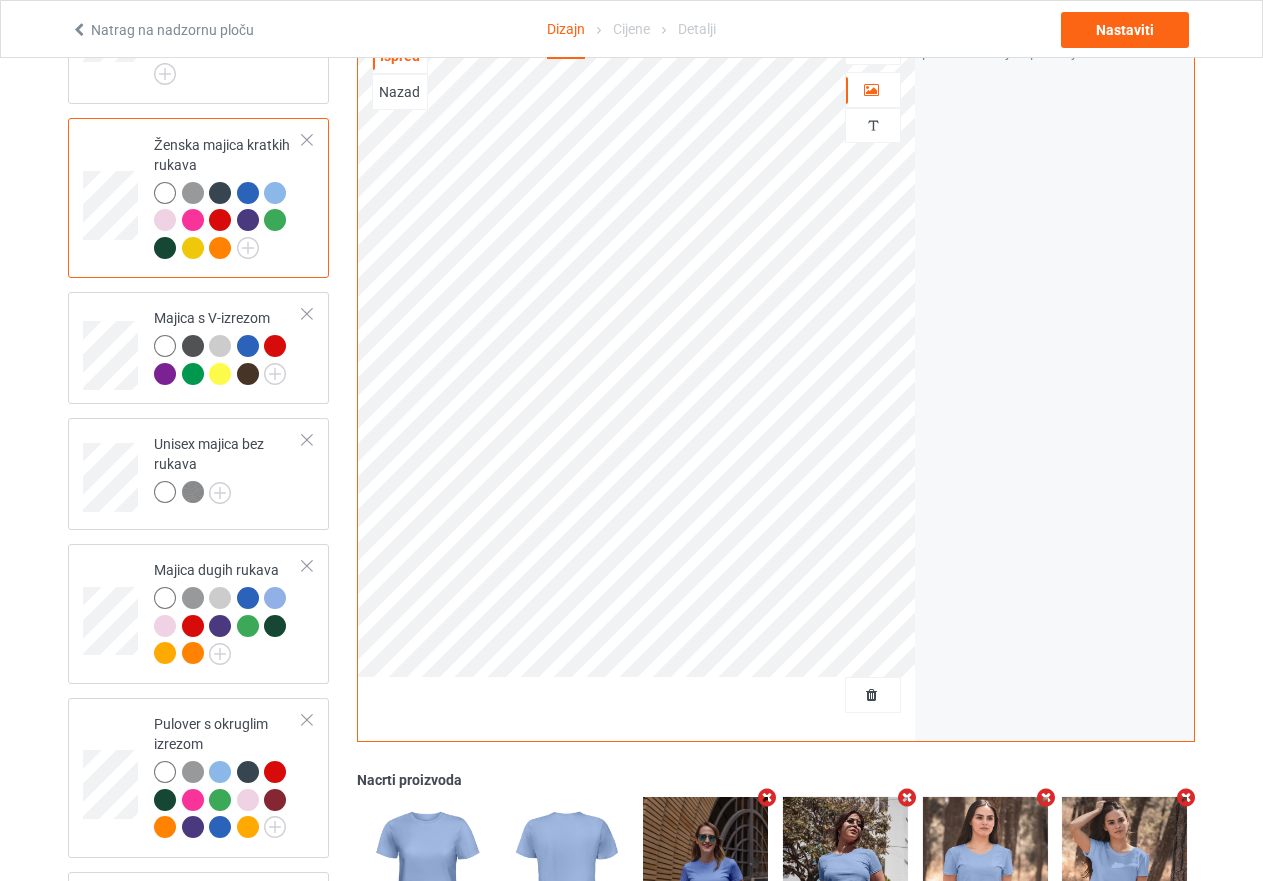 click at bounding box center [275, 220] 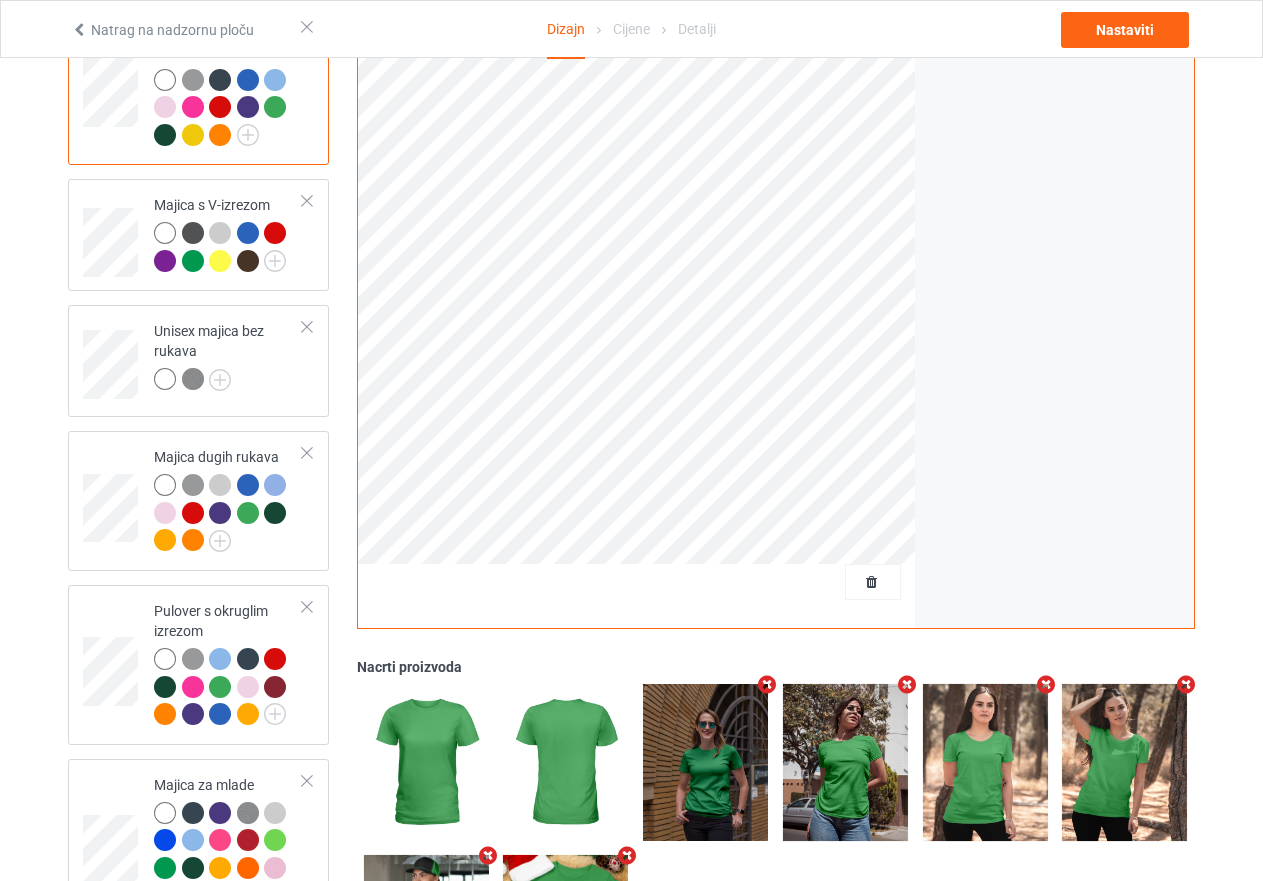 scroll, scrollTop: 795, scrollLeft: 0, axis: vertical 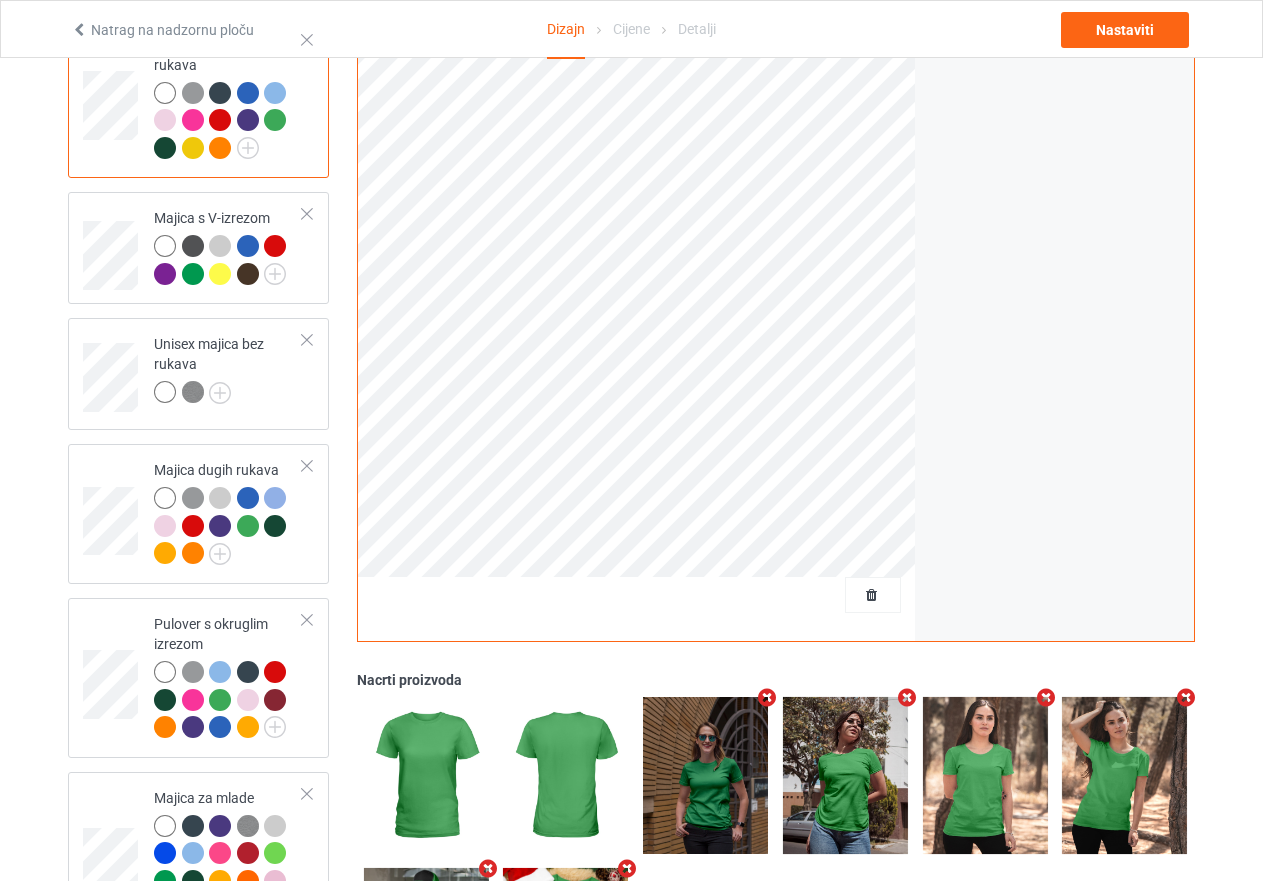 click at bounding box center [220, 148] 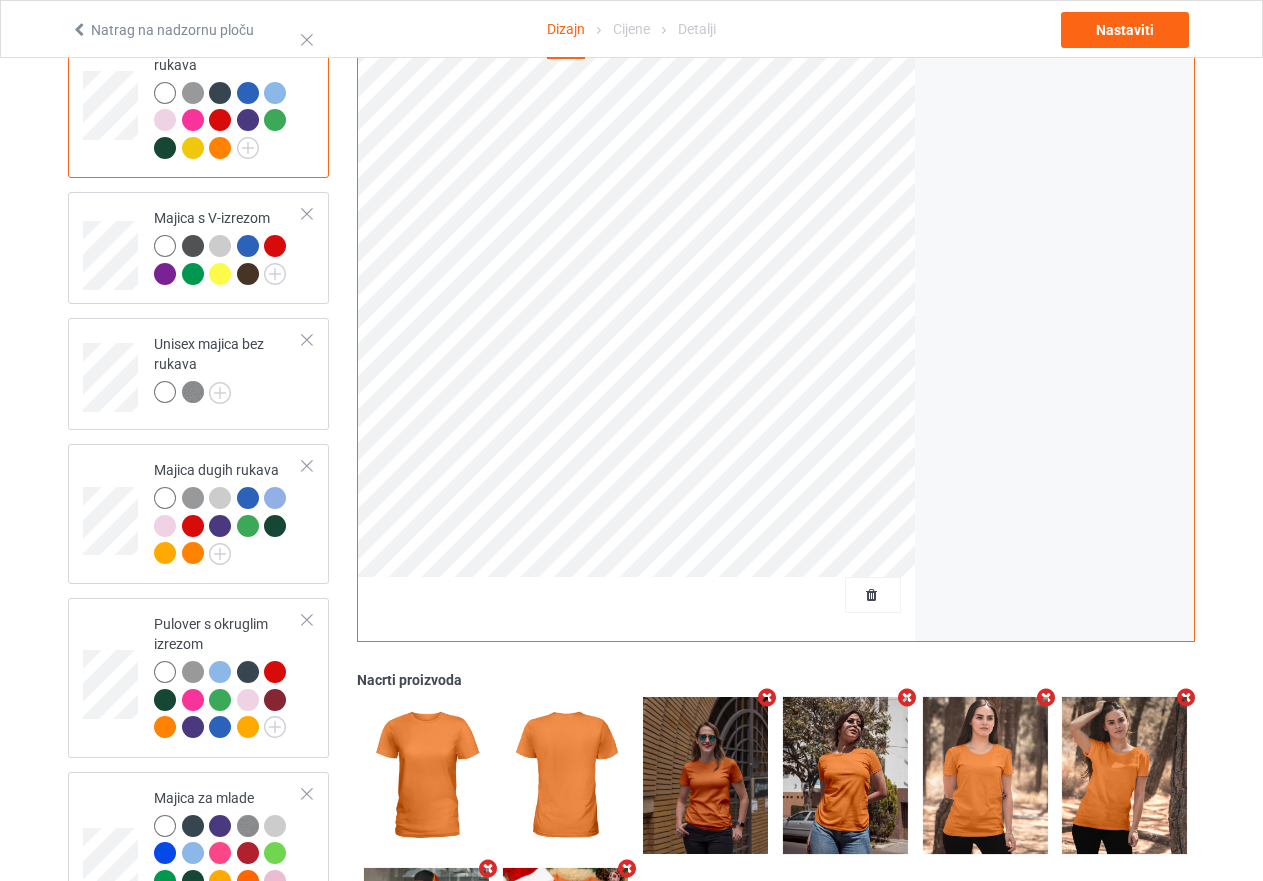 click at bounding box center (165, 93) 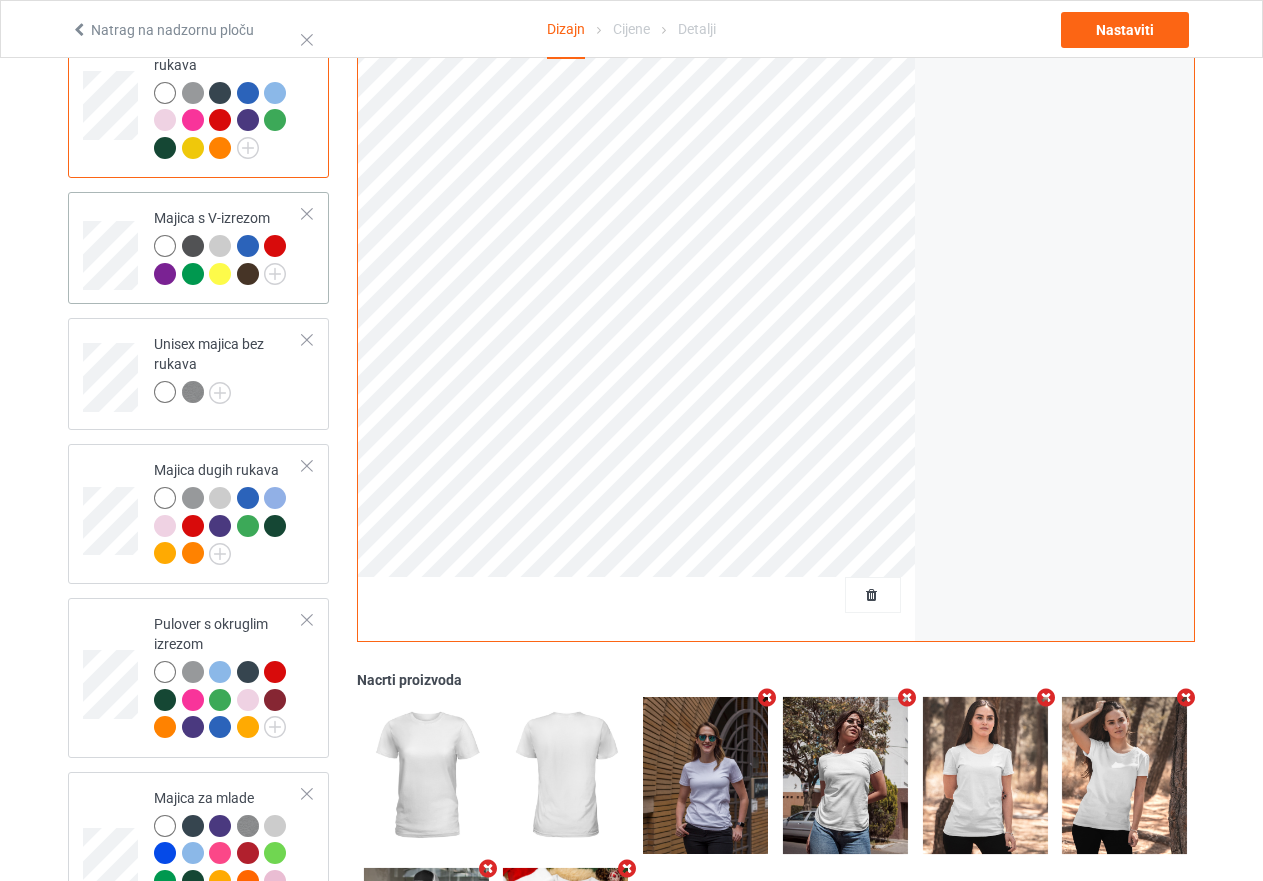 click at bounding box center (228, 262) 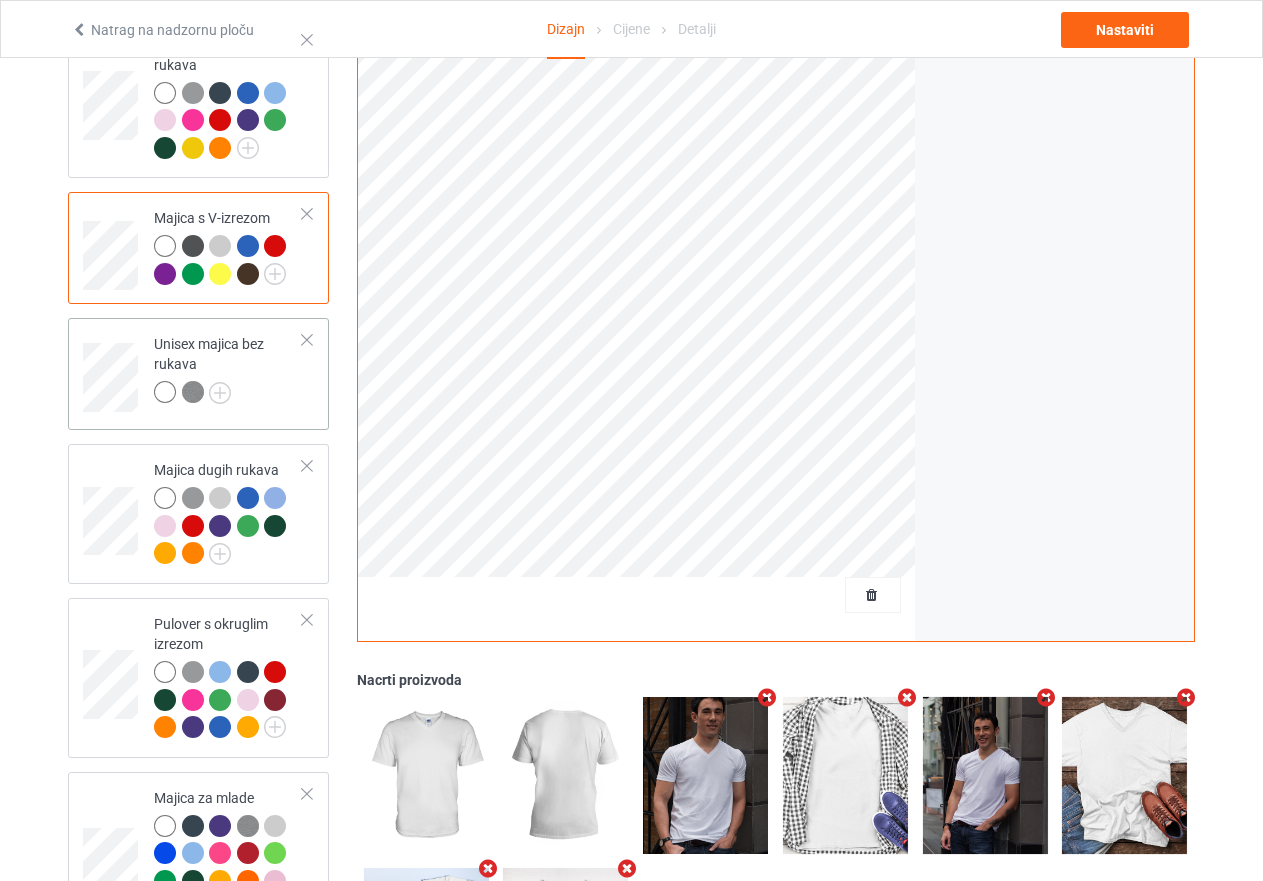 click at bounding box center [228, 395] 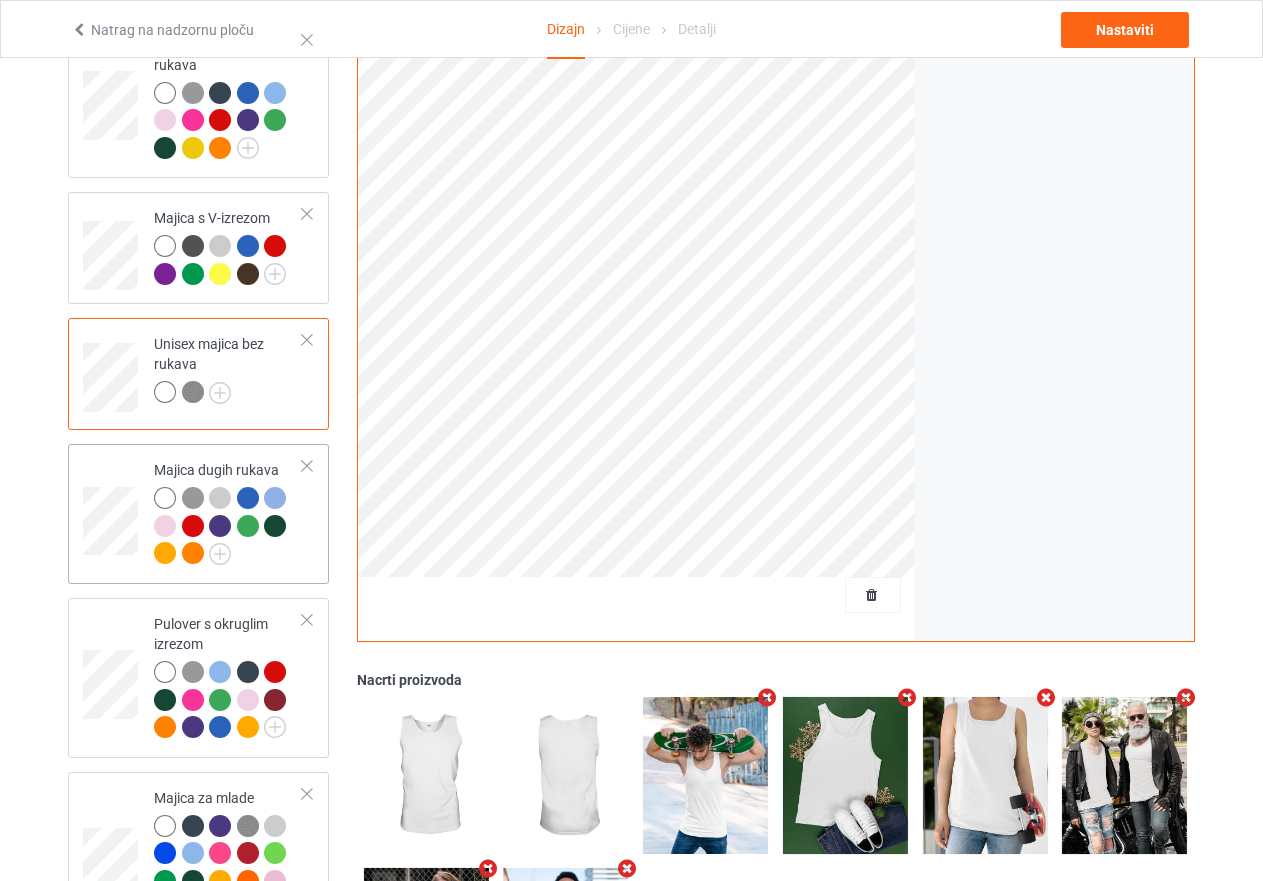click at bounding box center [228, 528] 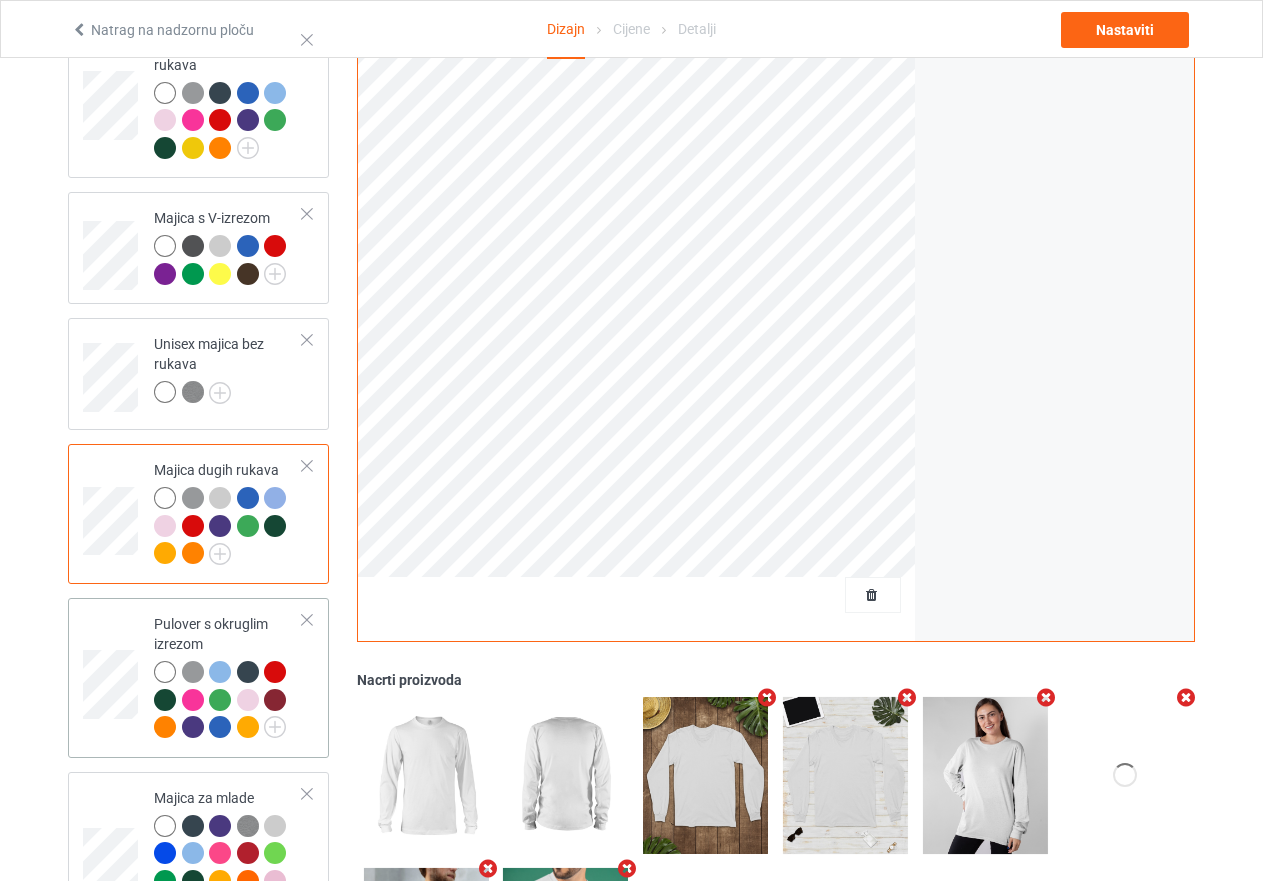 click at bounding box center [228, 702] 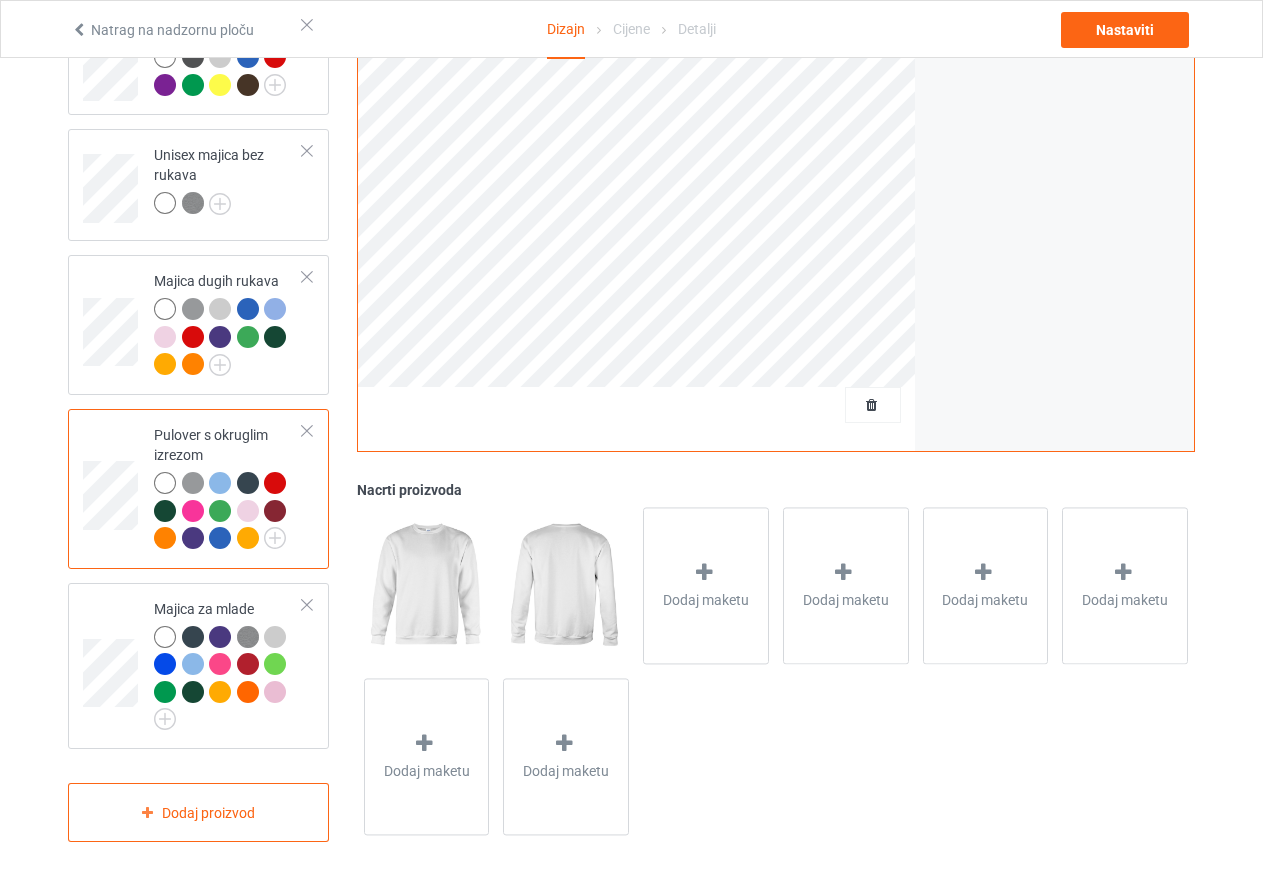 scroll, scrollTop: 995, scrollLeft: 0, axis: vertical 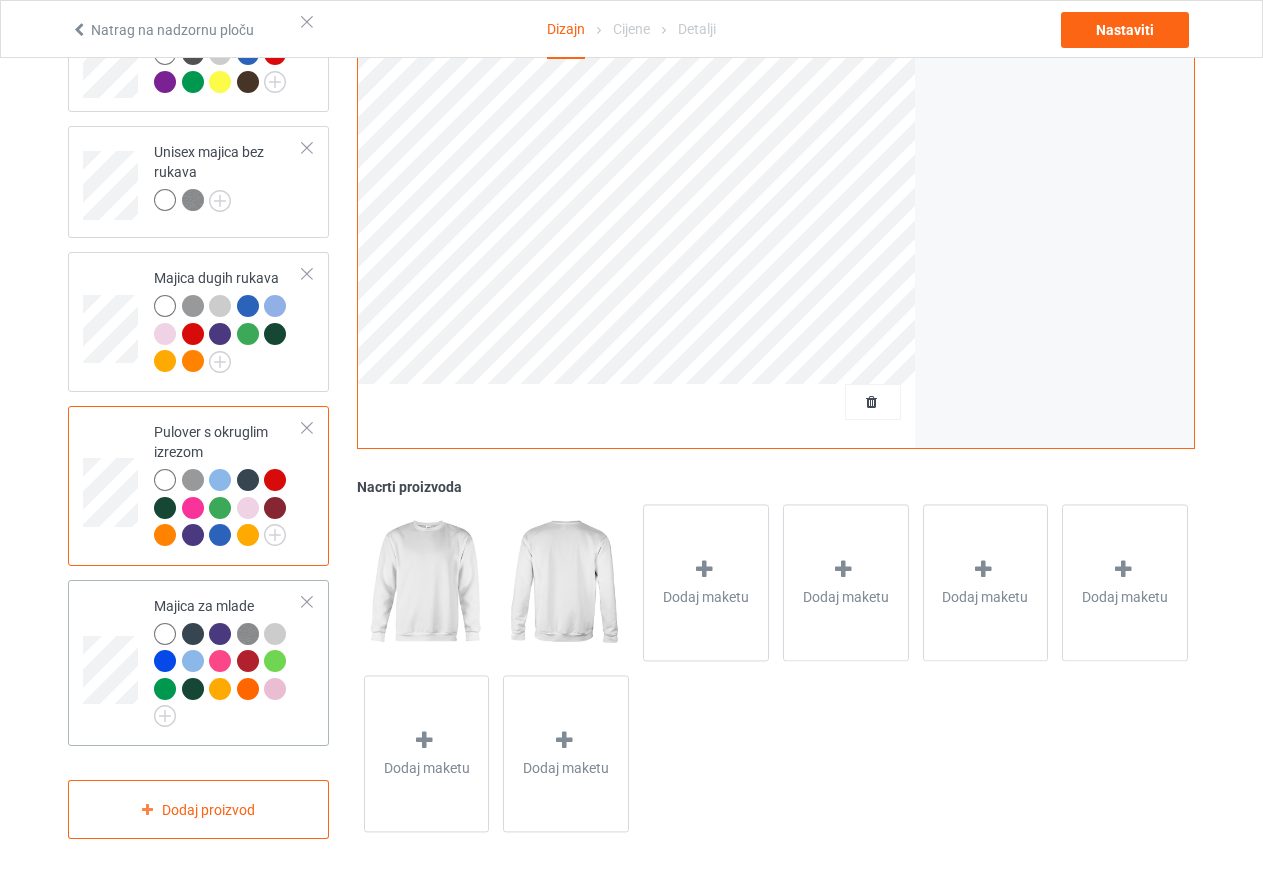 click at bounding box center [228, 675] 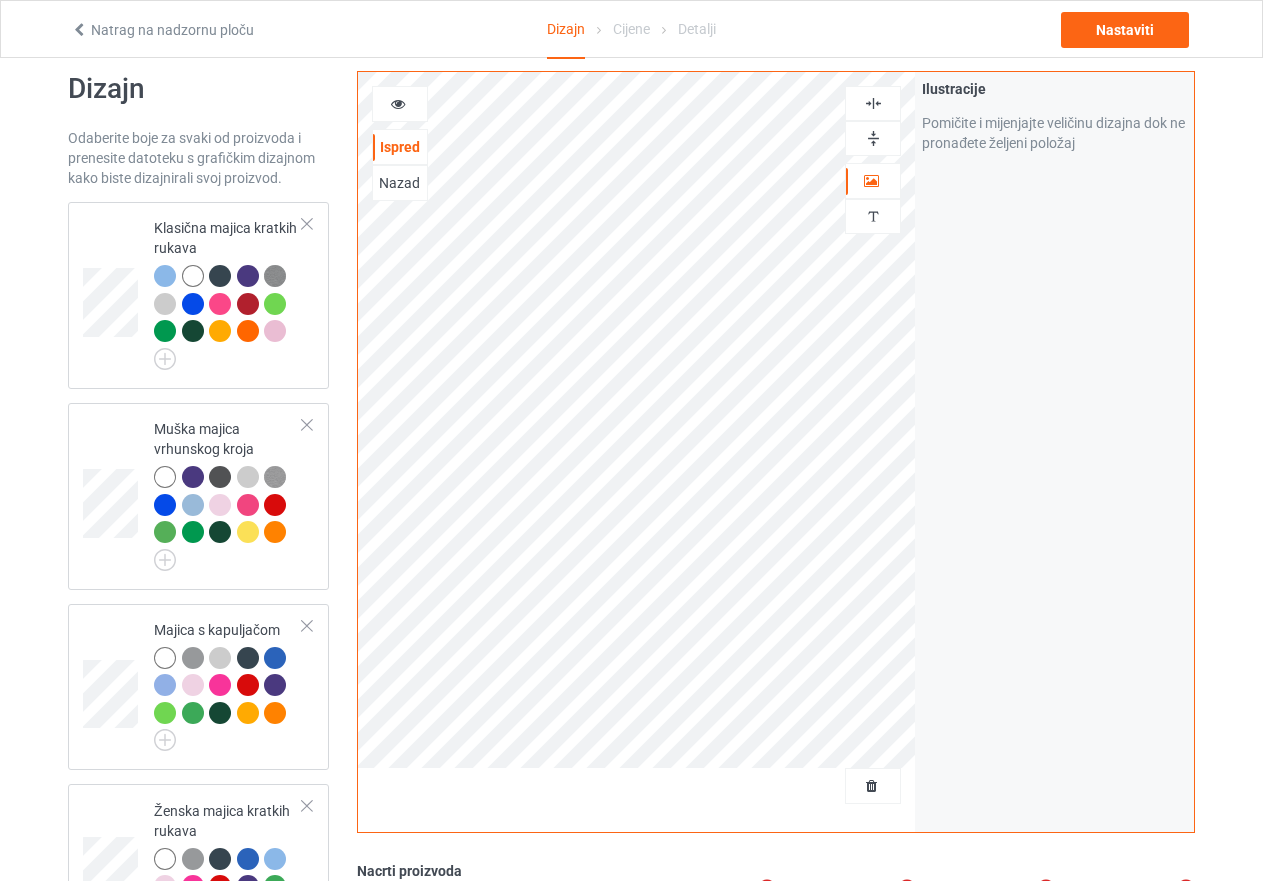 scroll, scrollTop: 0, scrollLeft: 0, axis: both 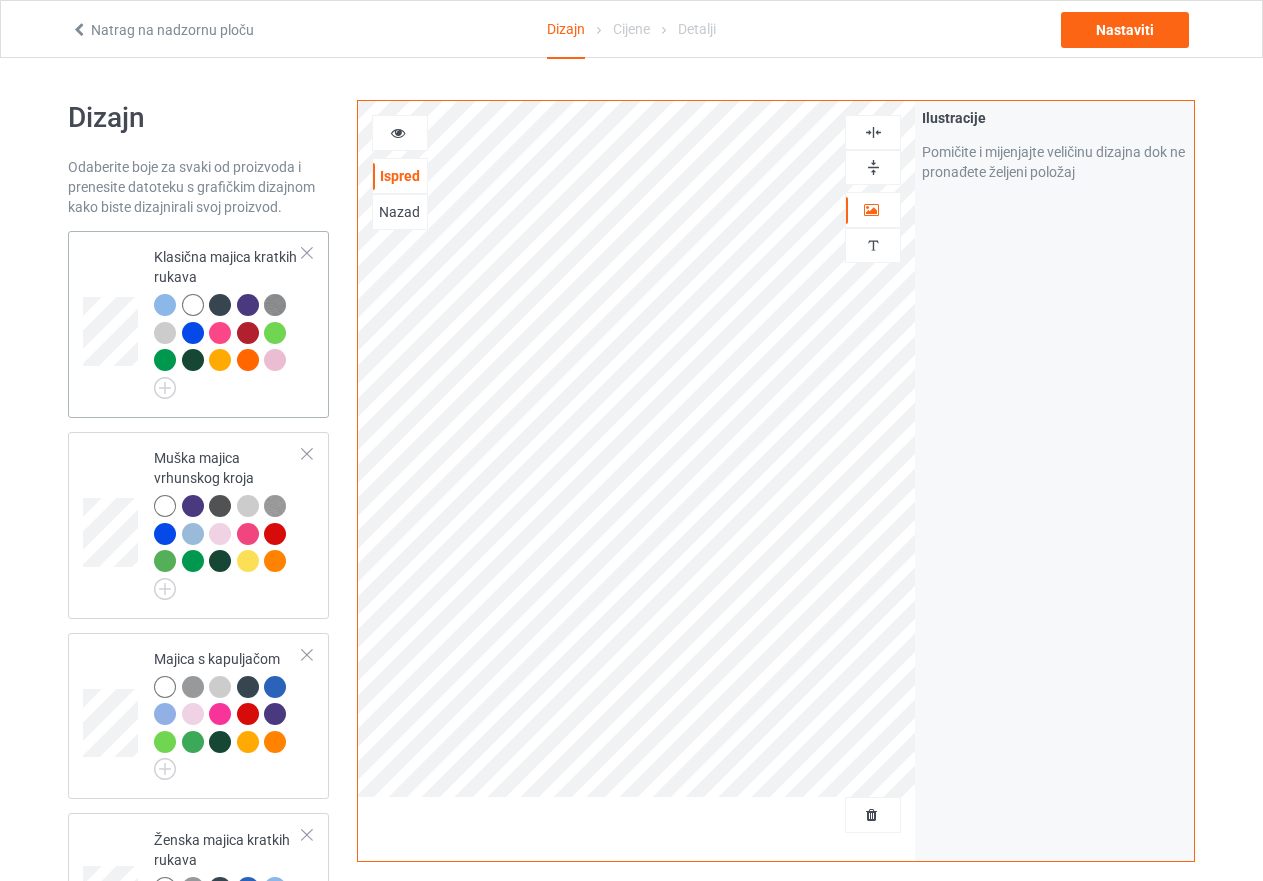 click on "Klasična majica kratkih rukava" at bounding box center (228, 324) 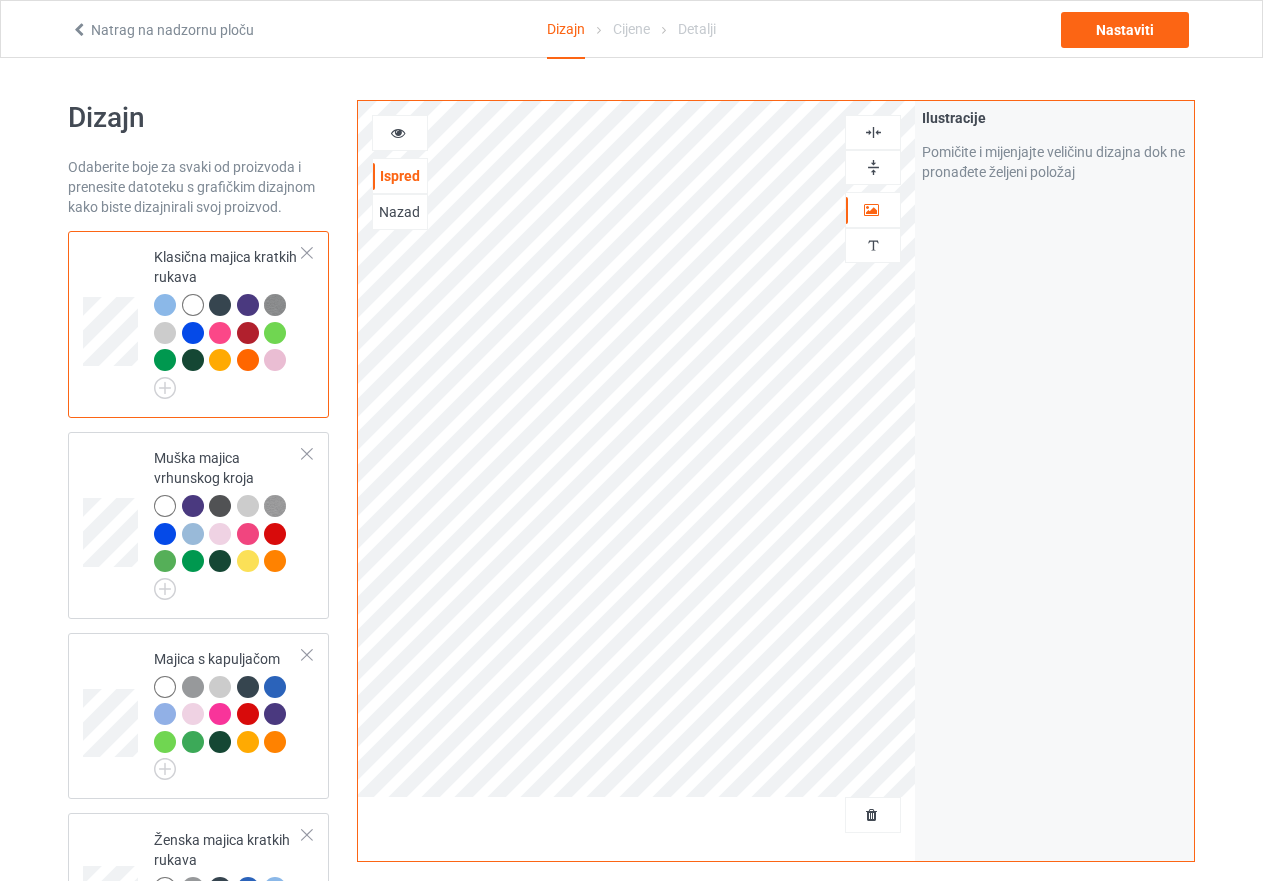 click at bounding box center (275, 333) 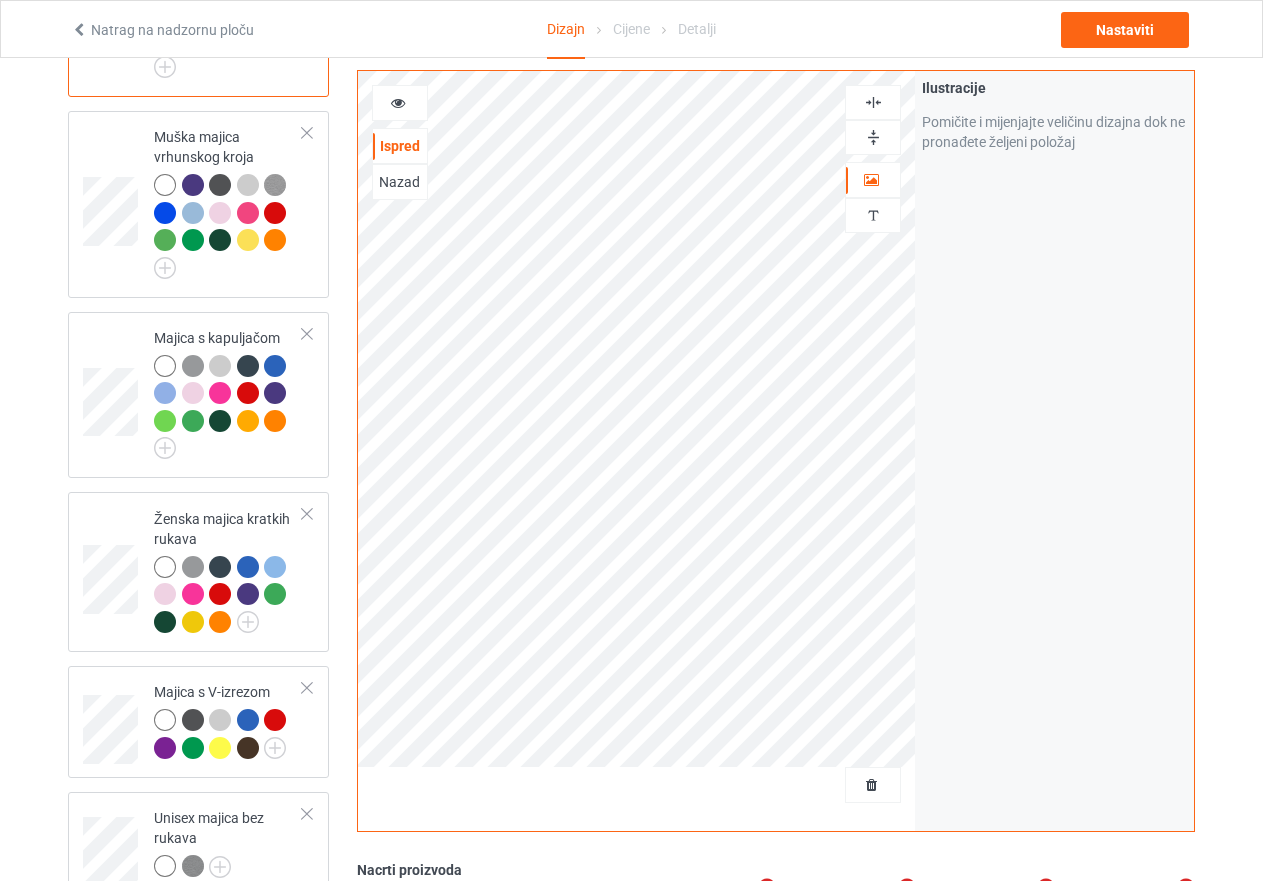 scroll, scrollTop: 295, scrollLeft: 0, axis: vertical 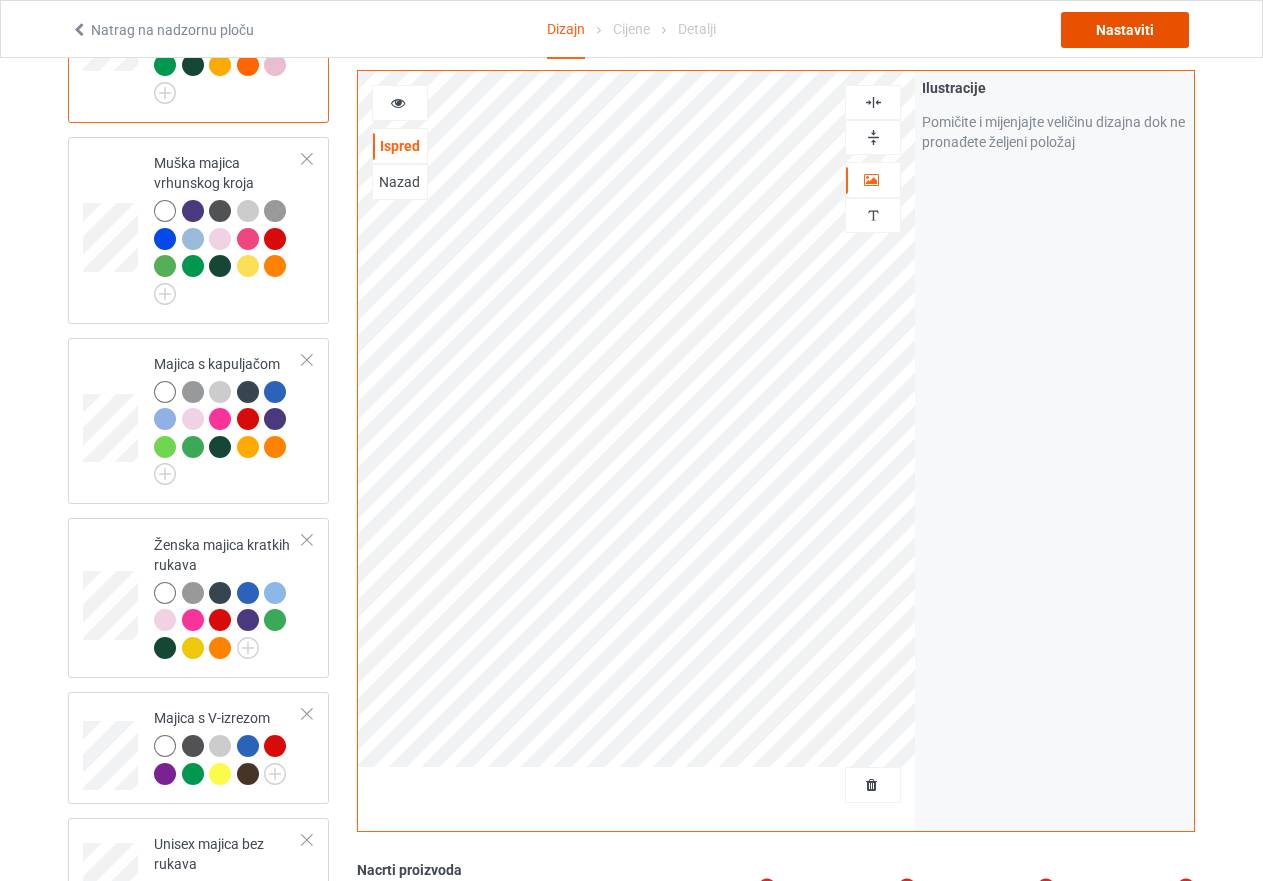 click on "Nastaviti" at bounding box center [1125, 30] 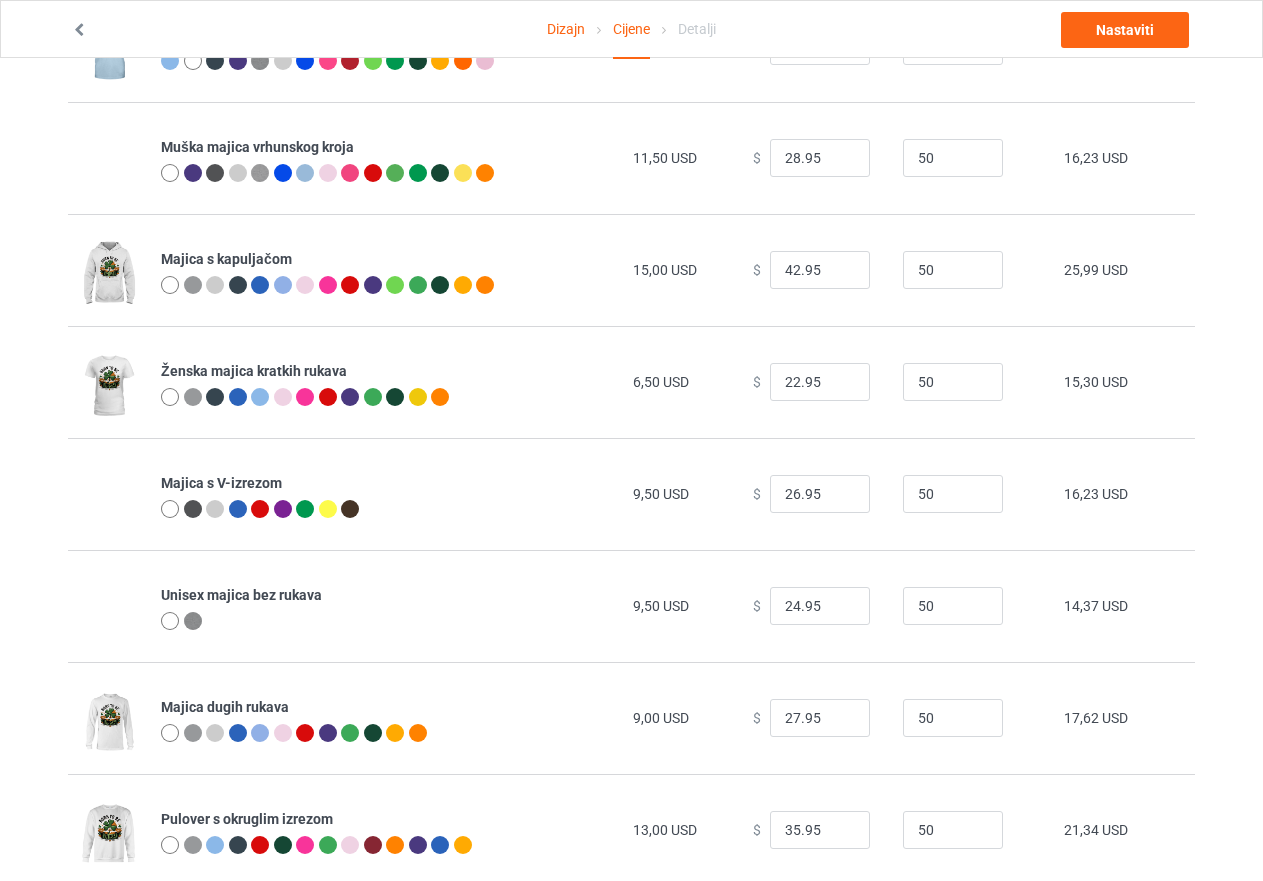 scroll, scrollTop: 0, scrollLeft: 0, axis: both 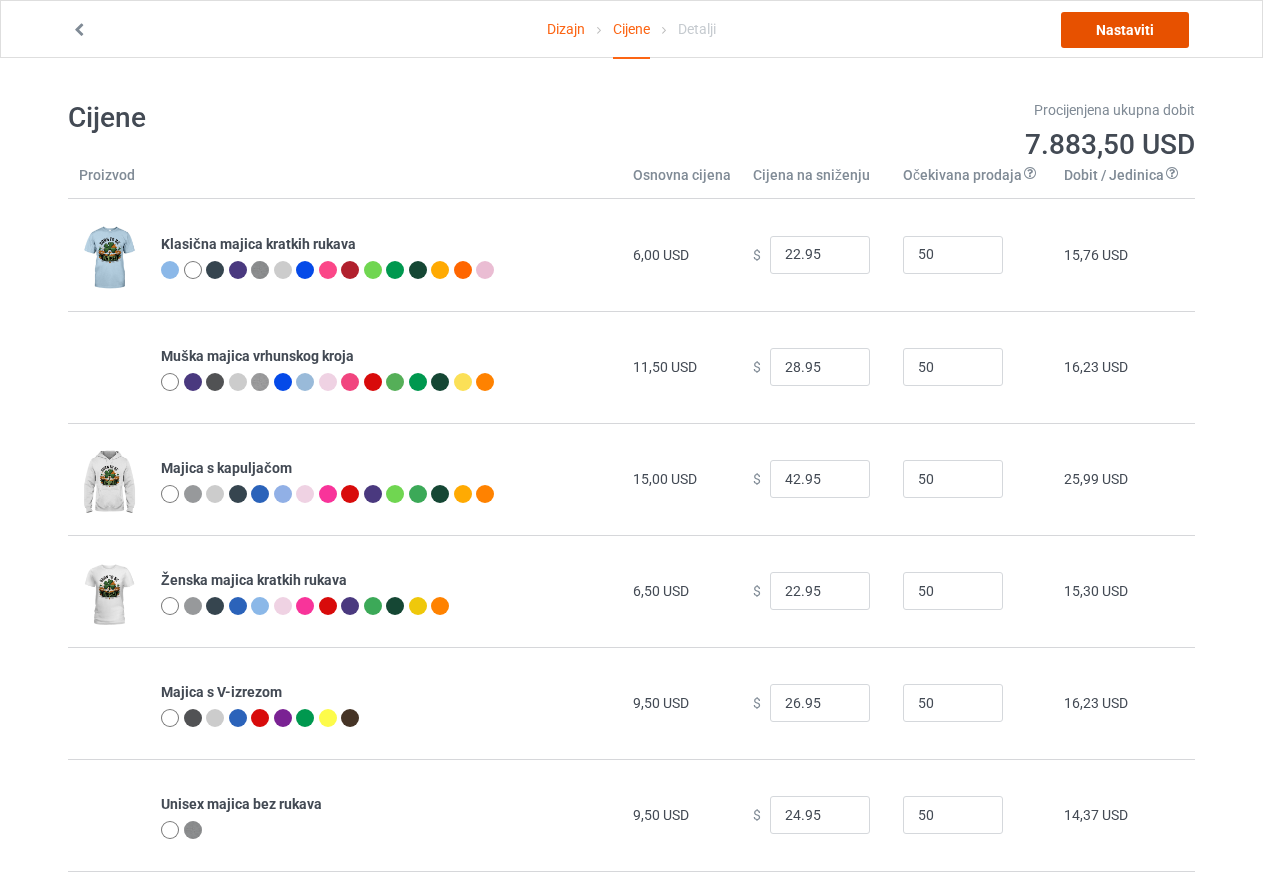 click on "Nastaviti" at bounding box center (1125, 30) 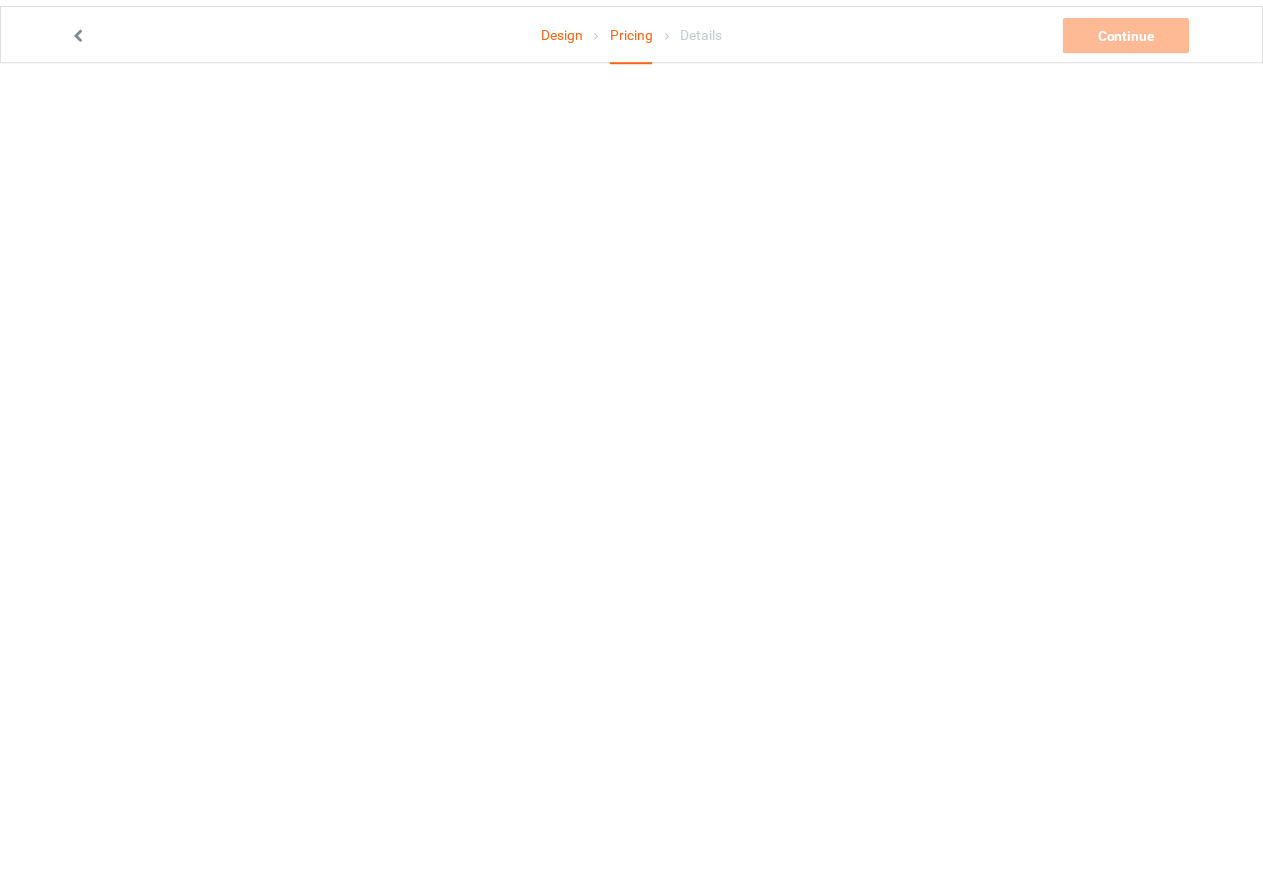 scroll, scrollTop: 0, scrollLeft: 0, axis: both 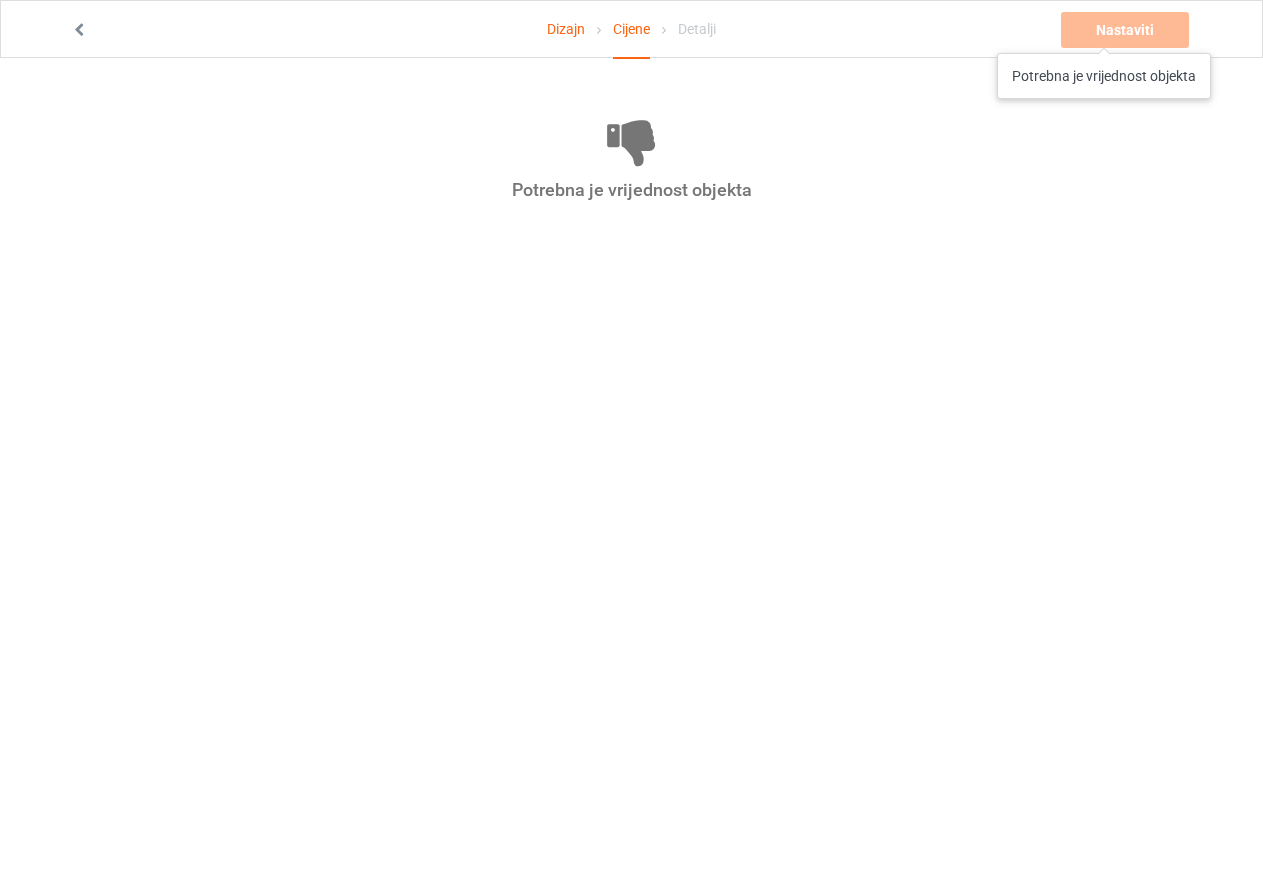 click on "Nastaviti Potrebna je vrijednost objekta" at bounding box center [1127, 30] 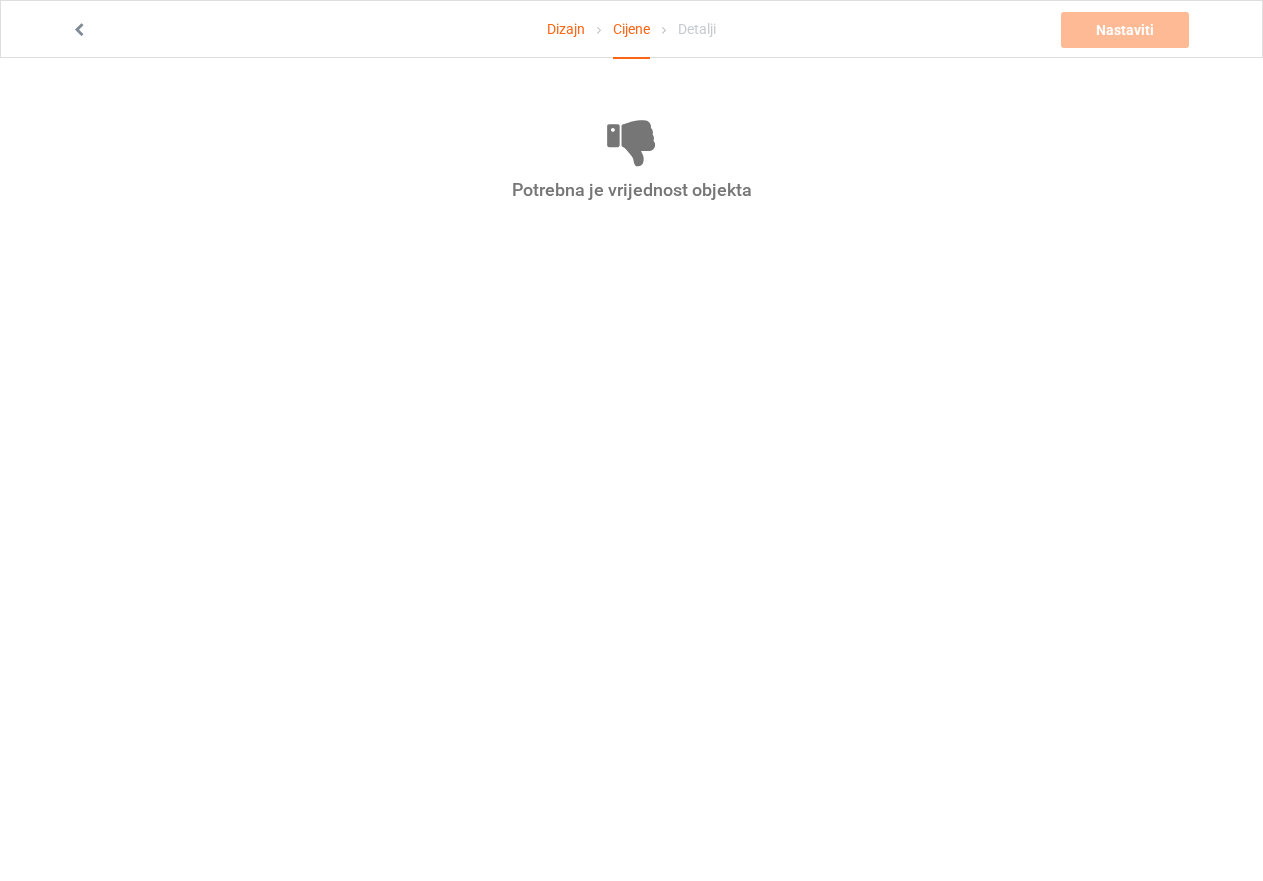 click on "Dizajn" at bounding box center (566, 29) 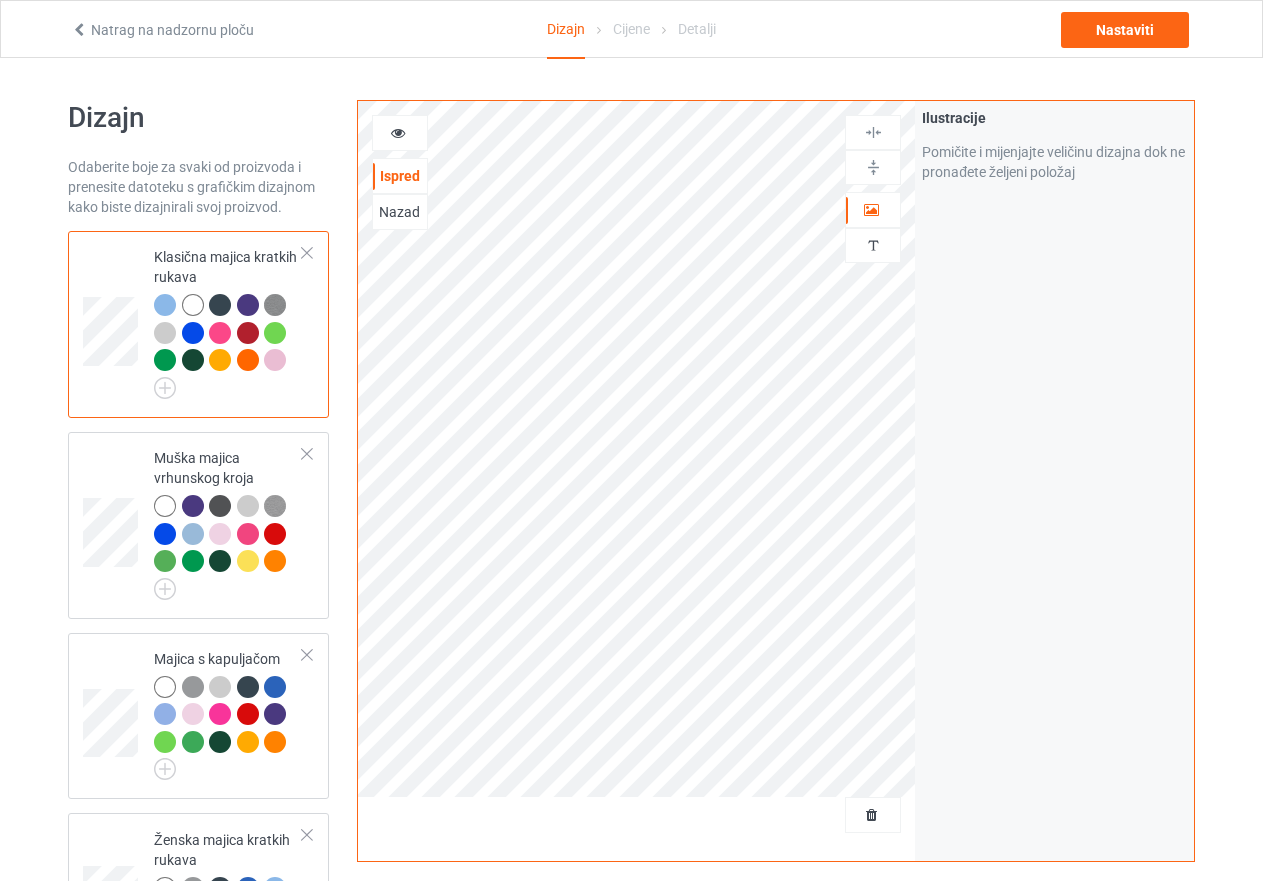click at bounding box center (275, 333) 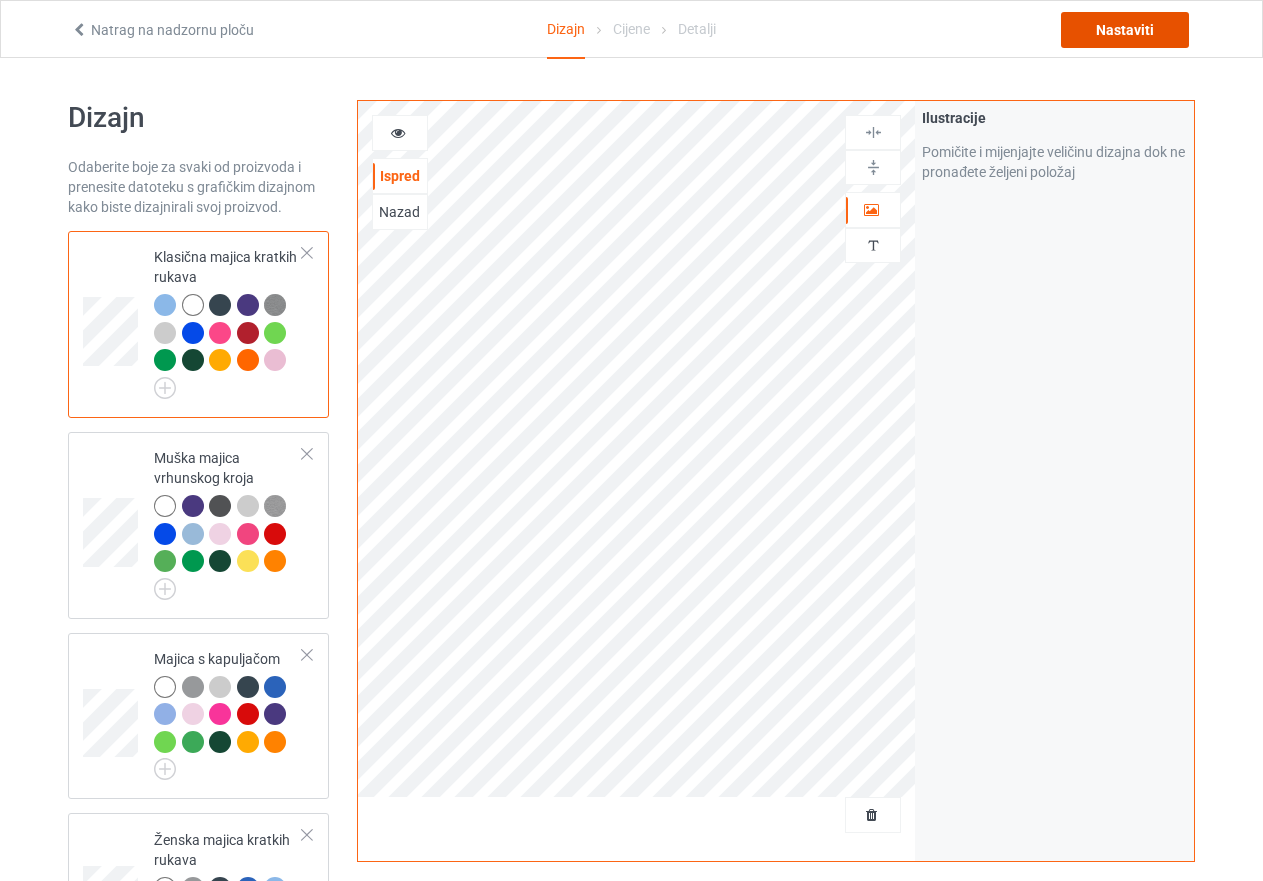 click on "Nastaviti" at bounding box center (1125, 30) 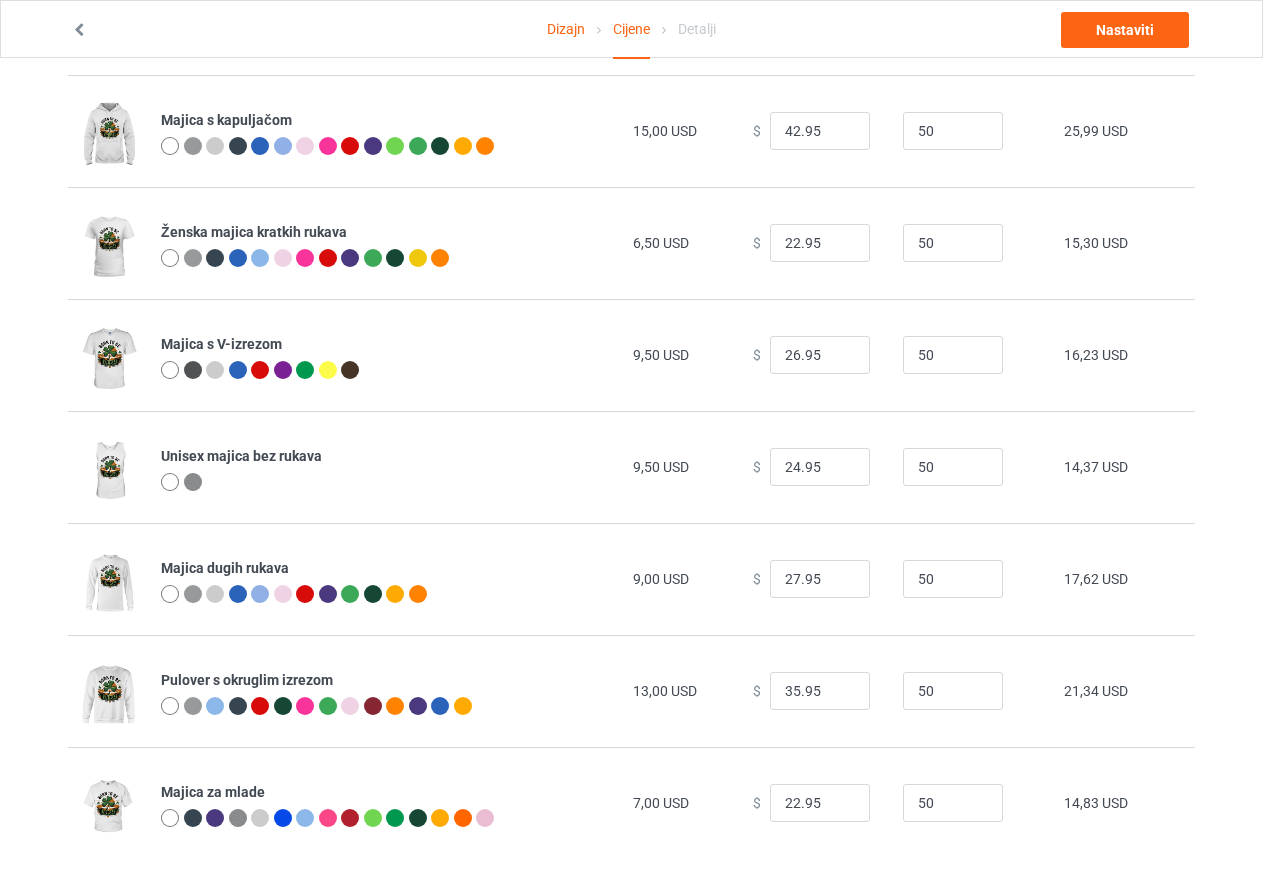 scroll, scrollTop: 0, scrollLeft: 0, axis: both 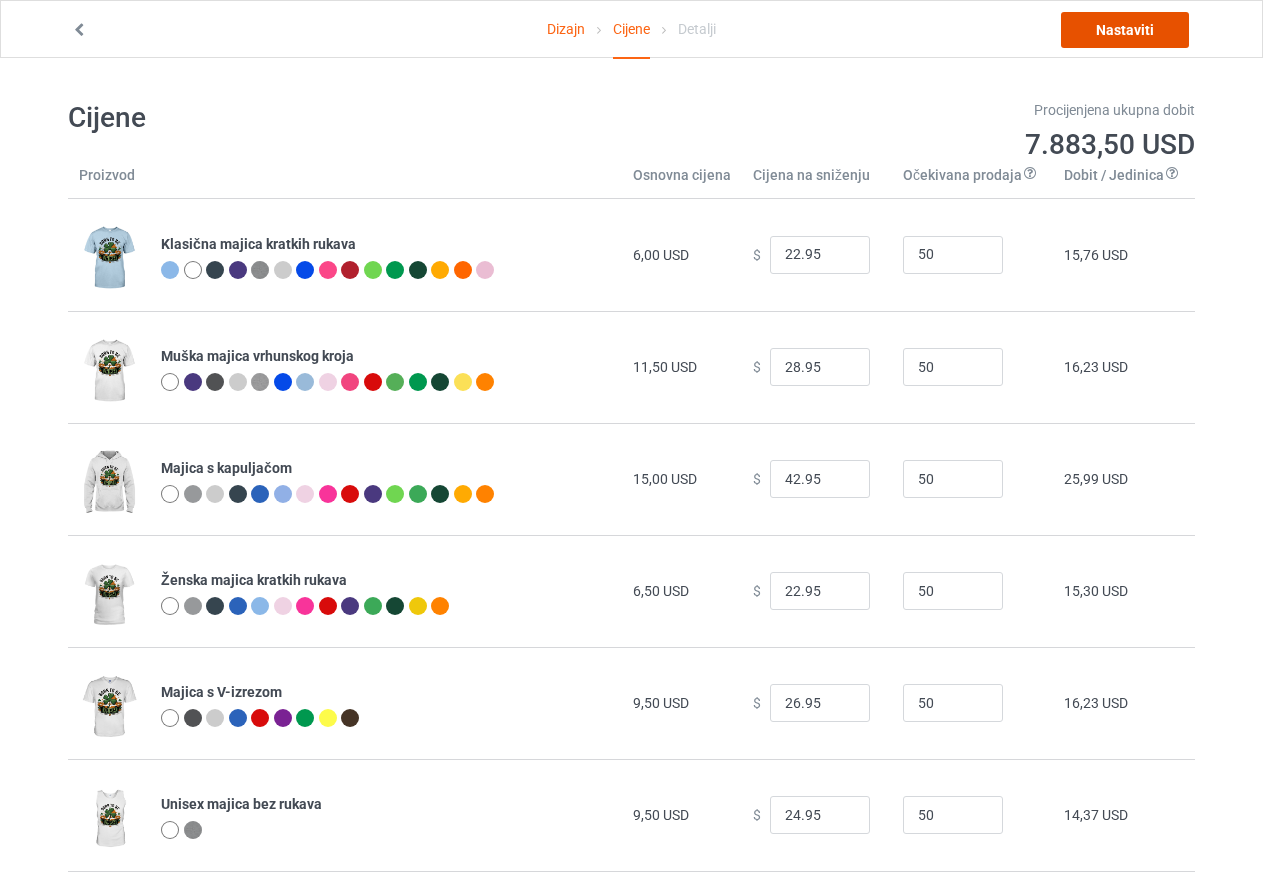 click on "Nastaviti" at bounding box center [1125, 30] 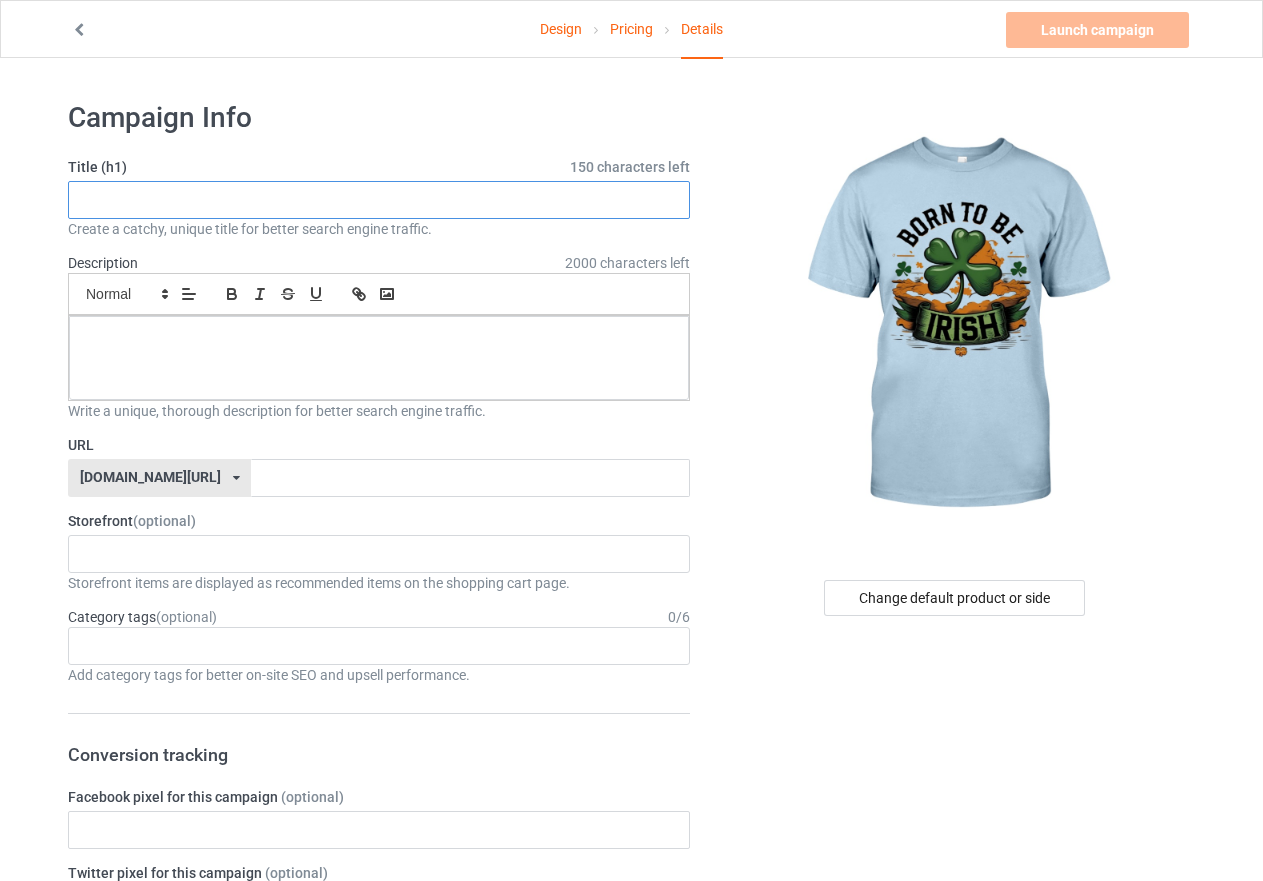 click at bounding box center [379, 200] 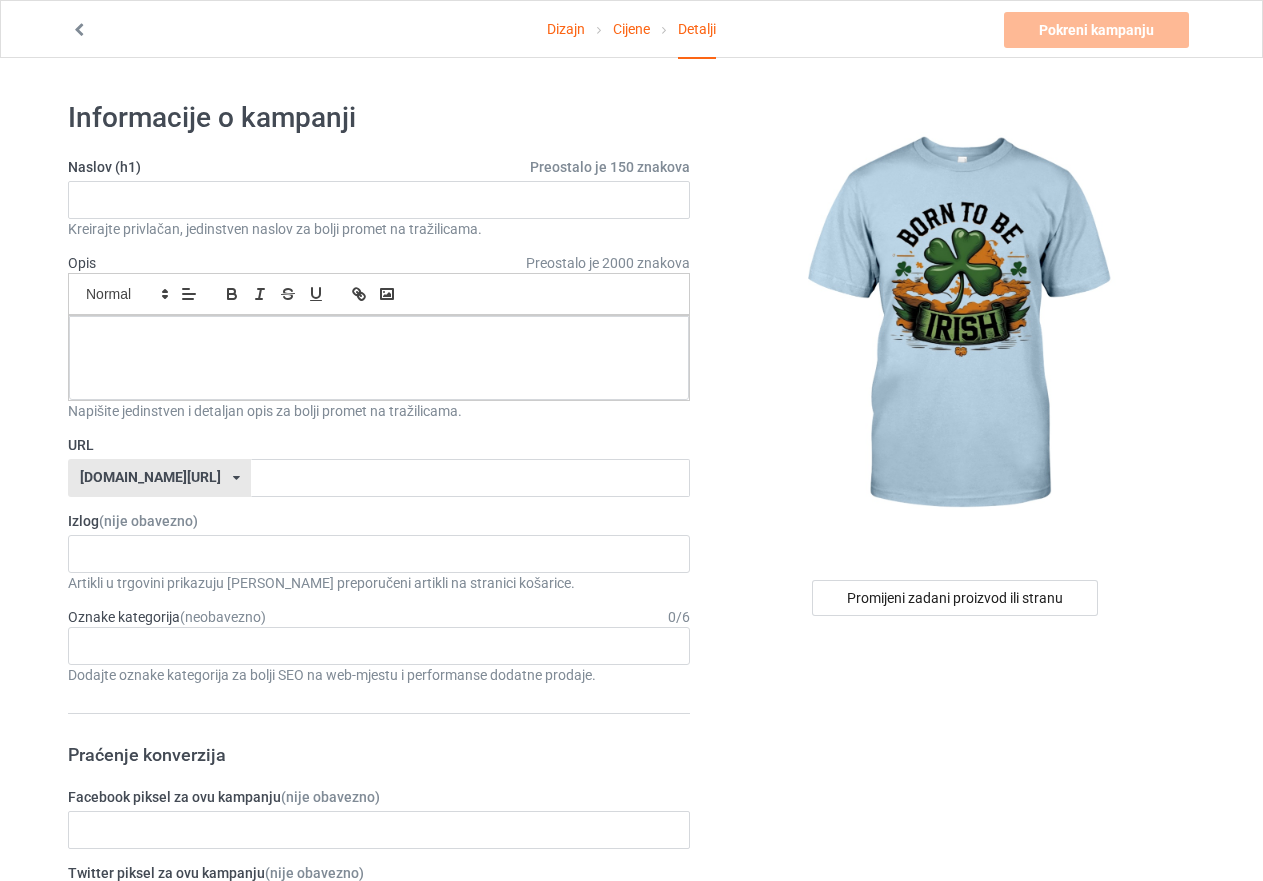 click at bounding box center (236, 478) 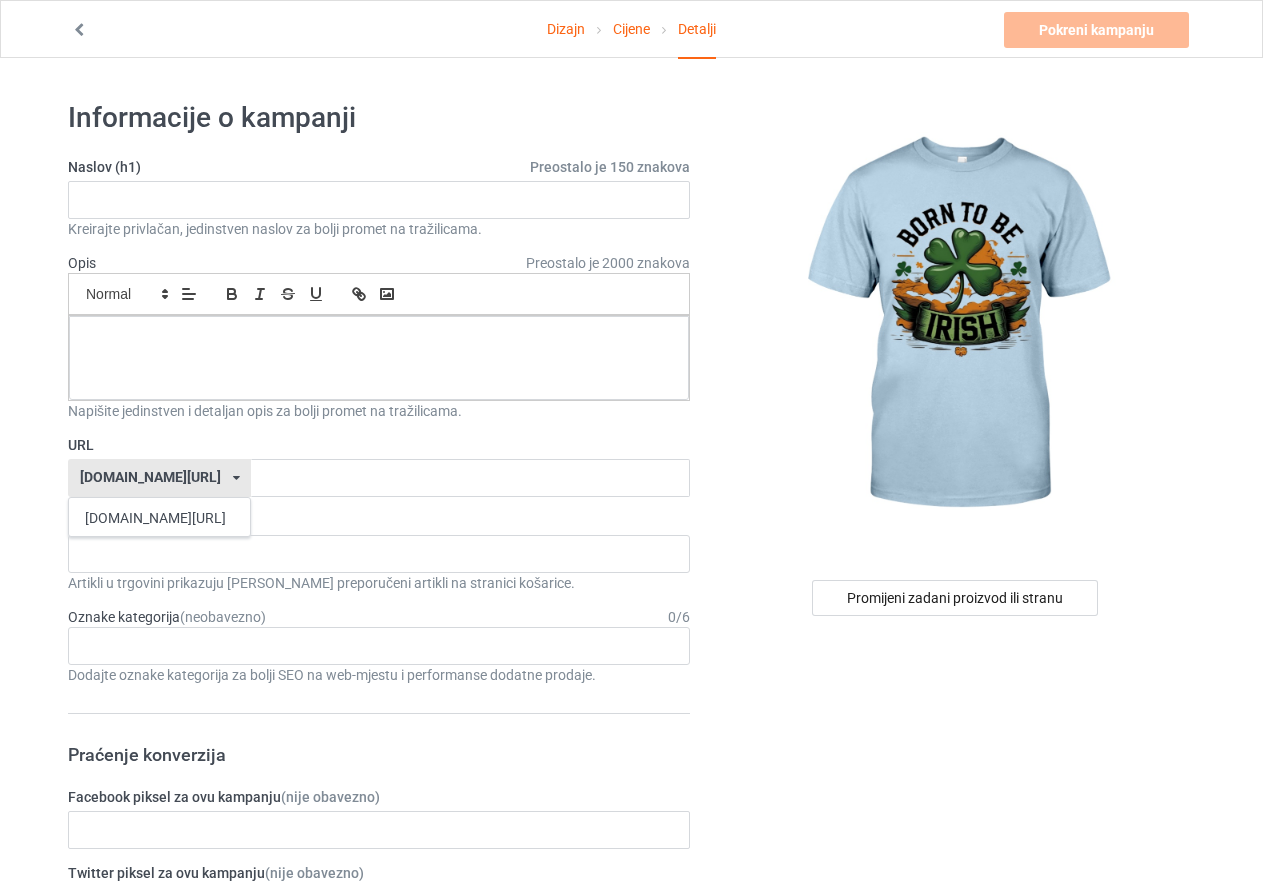 click at bounding box center (236, 478) 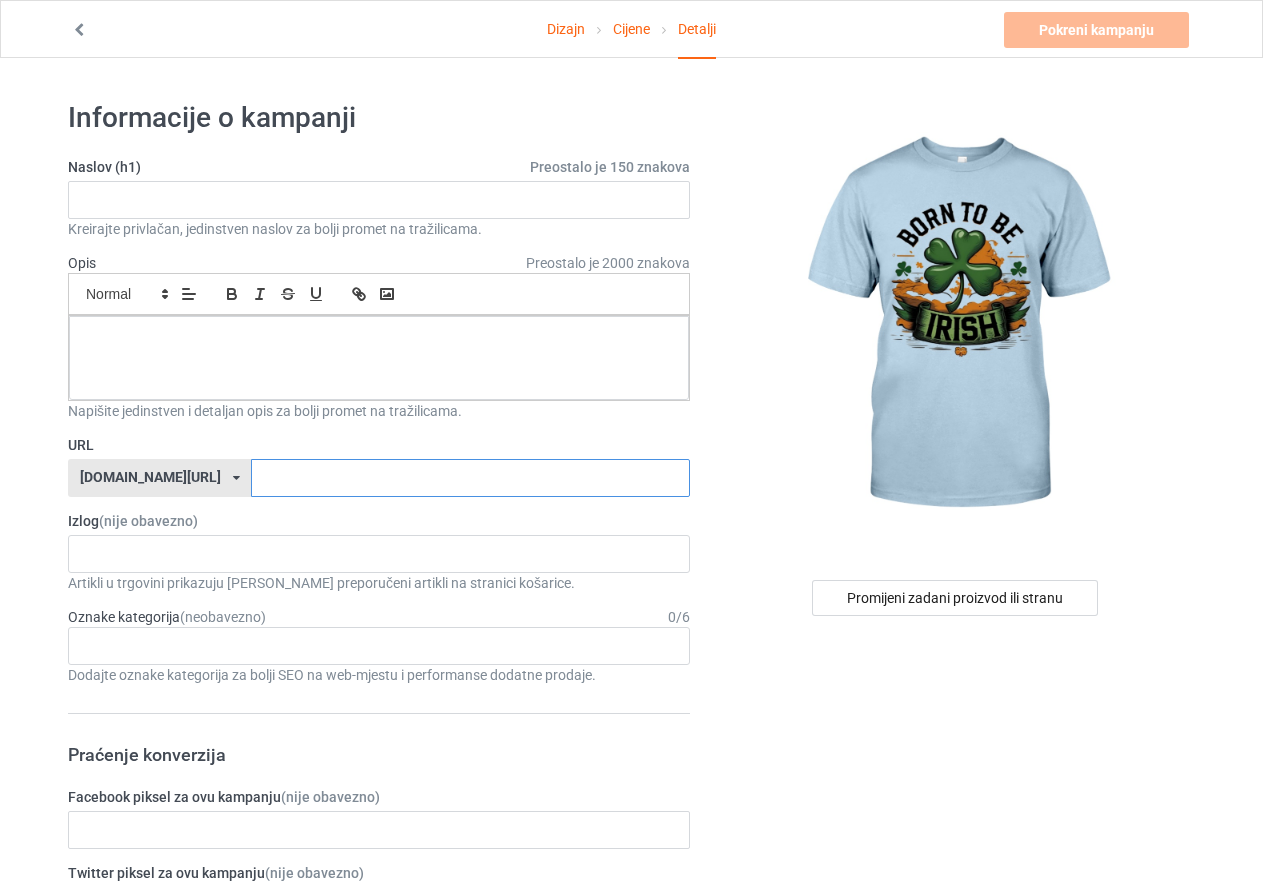 click at bounding box center [470, 478] 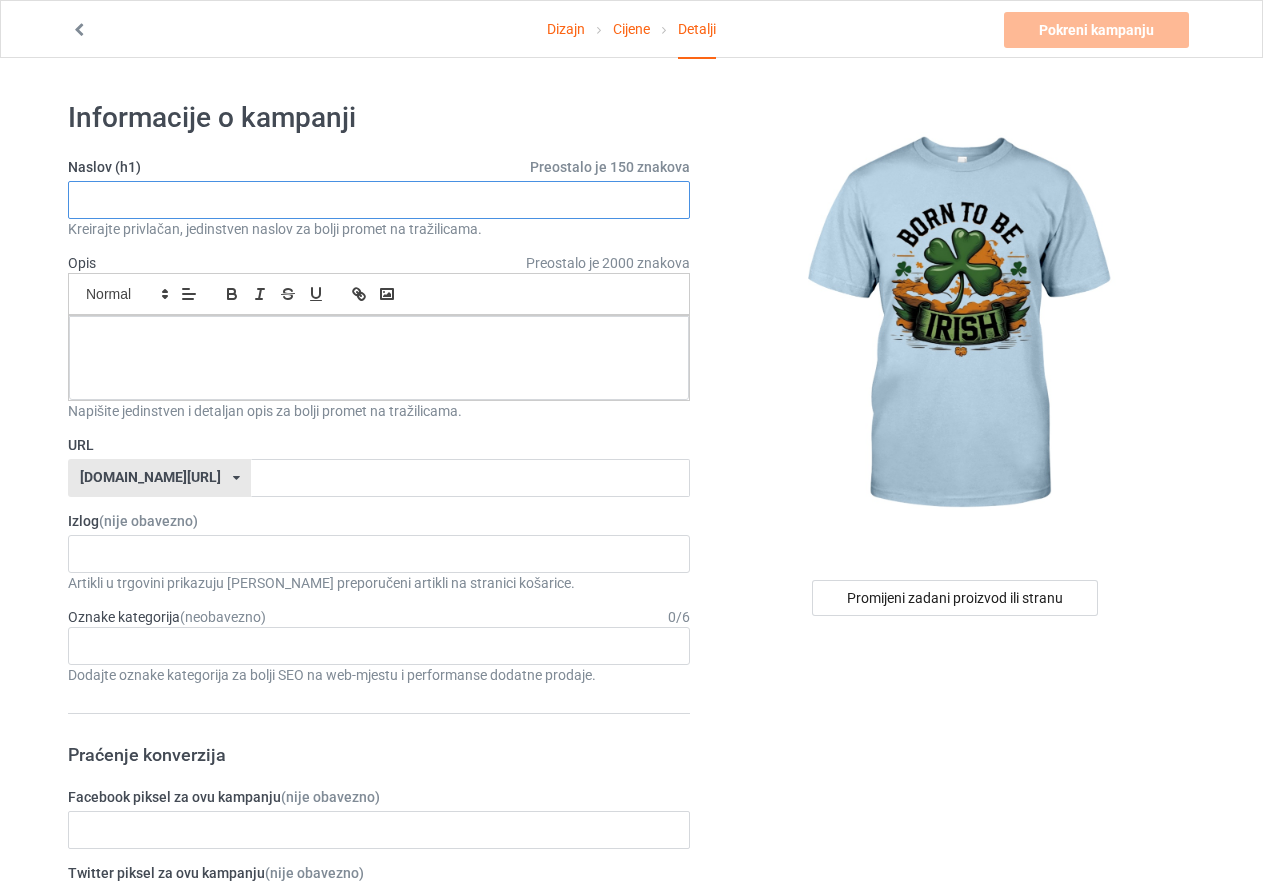 click at bounding box center [379, 200] 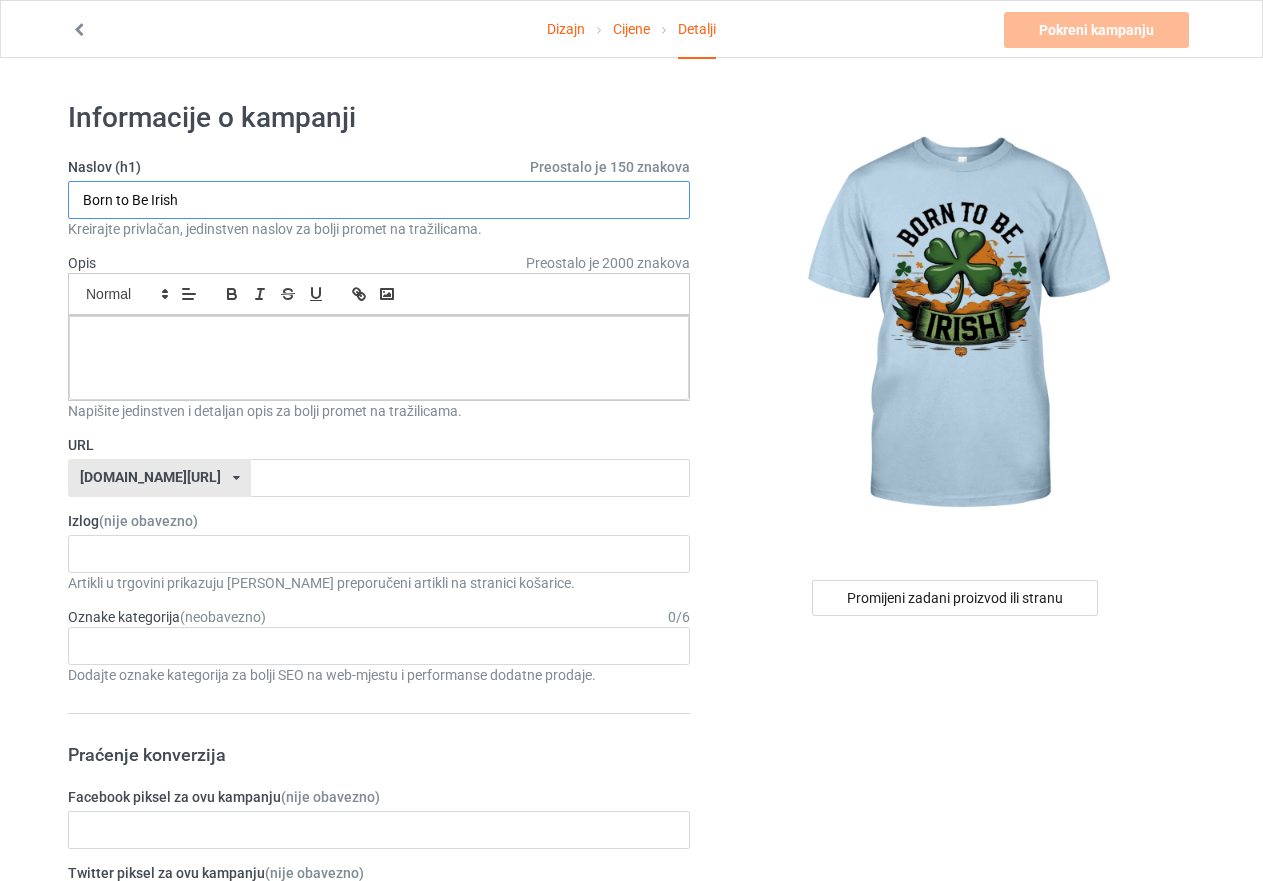 type on "Born to Be Irish" 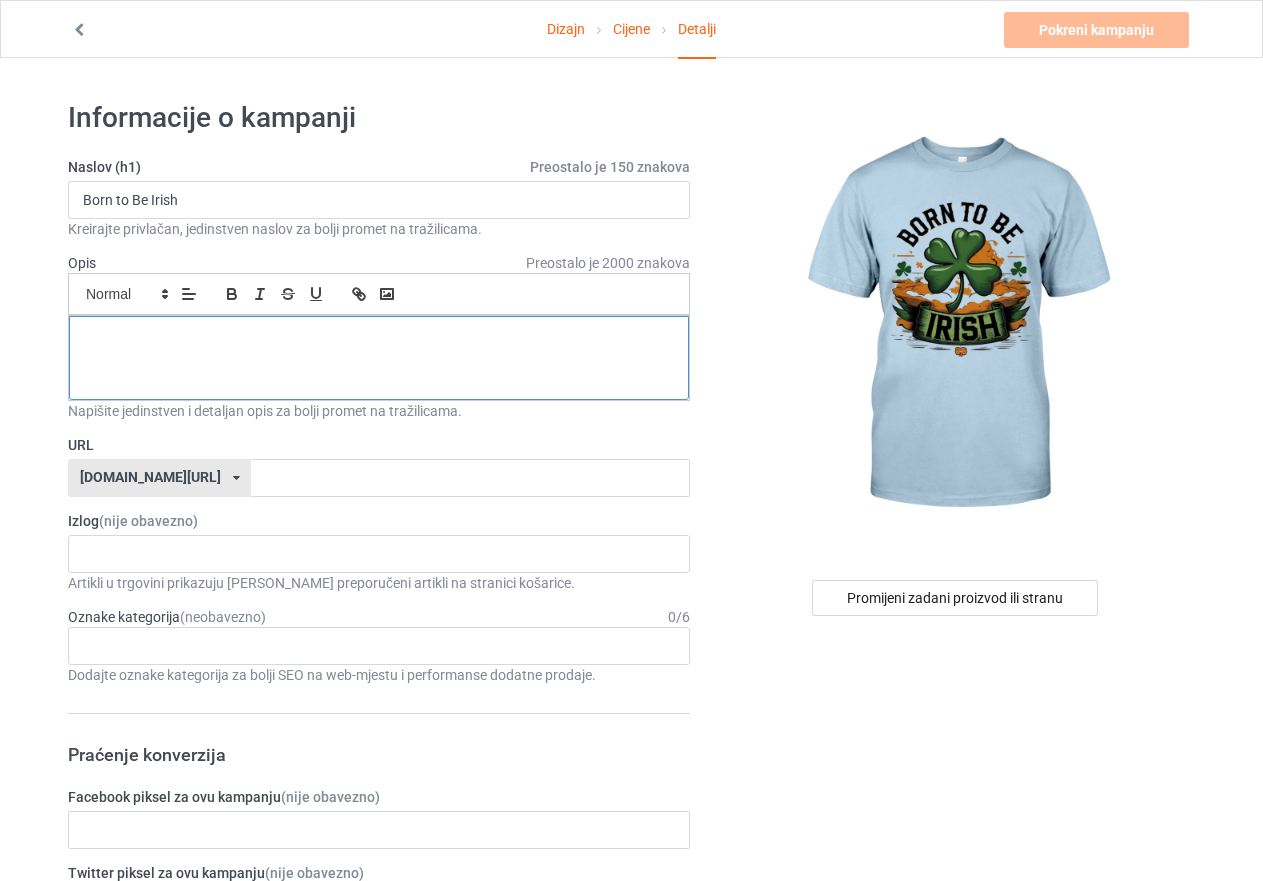 click at bounding box center (379, 338) 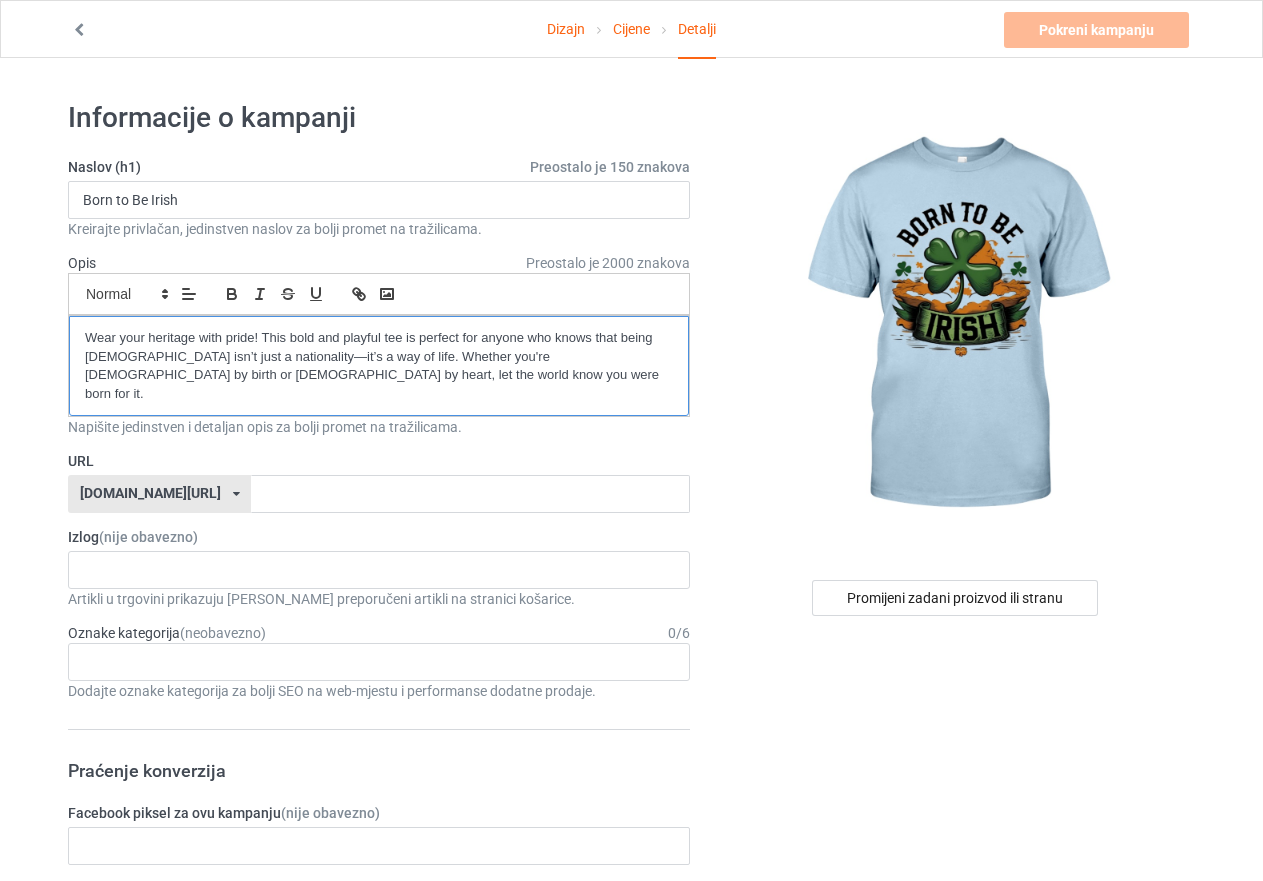 scroll, scrollTop: 0, scrollLeft: 0, axis: both 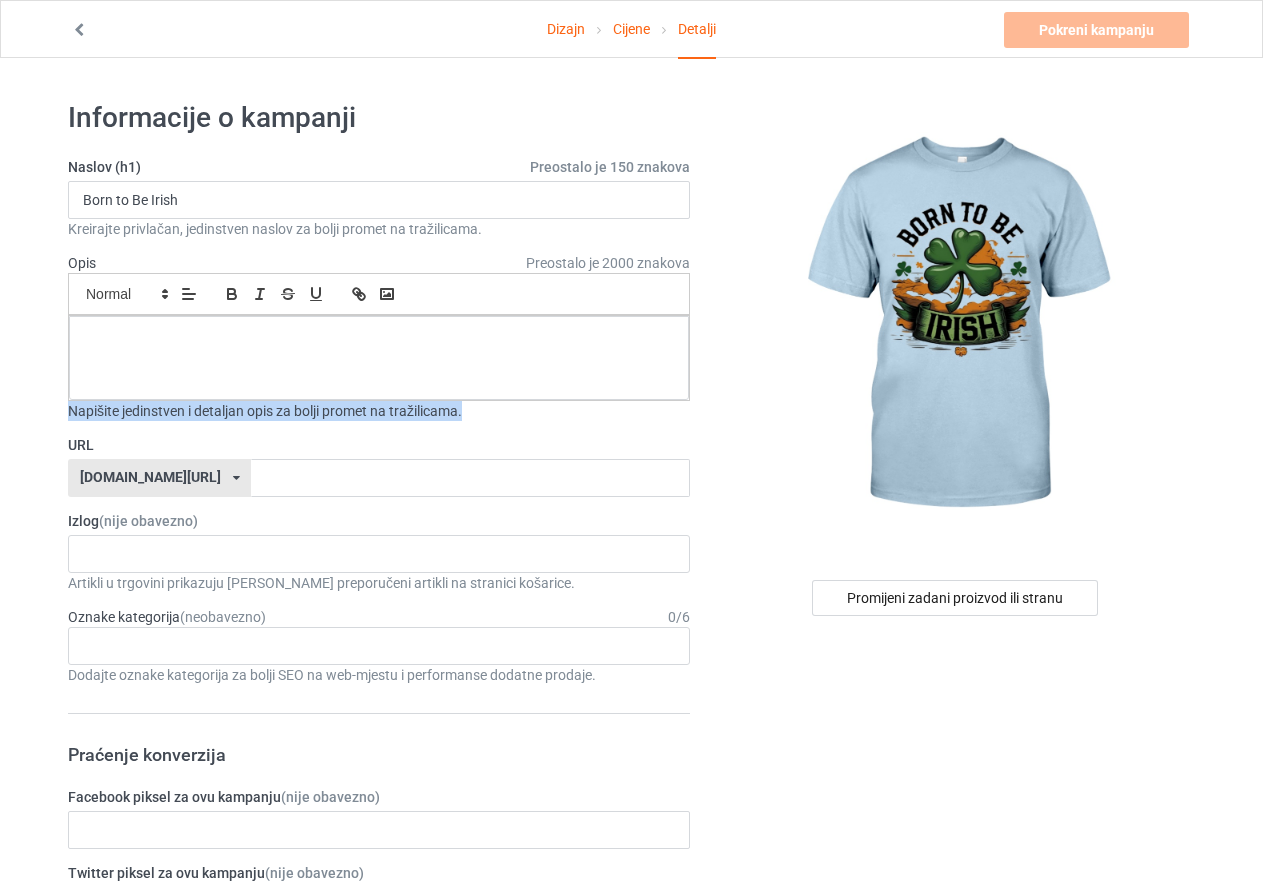 drag, startPoint x: 482, startPoint y: 411, endPoint x: 56, endPoint y: 411, distance: 426 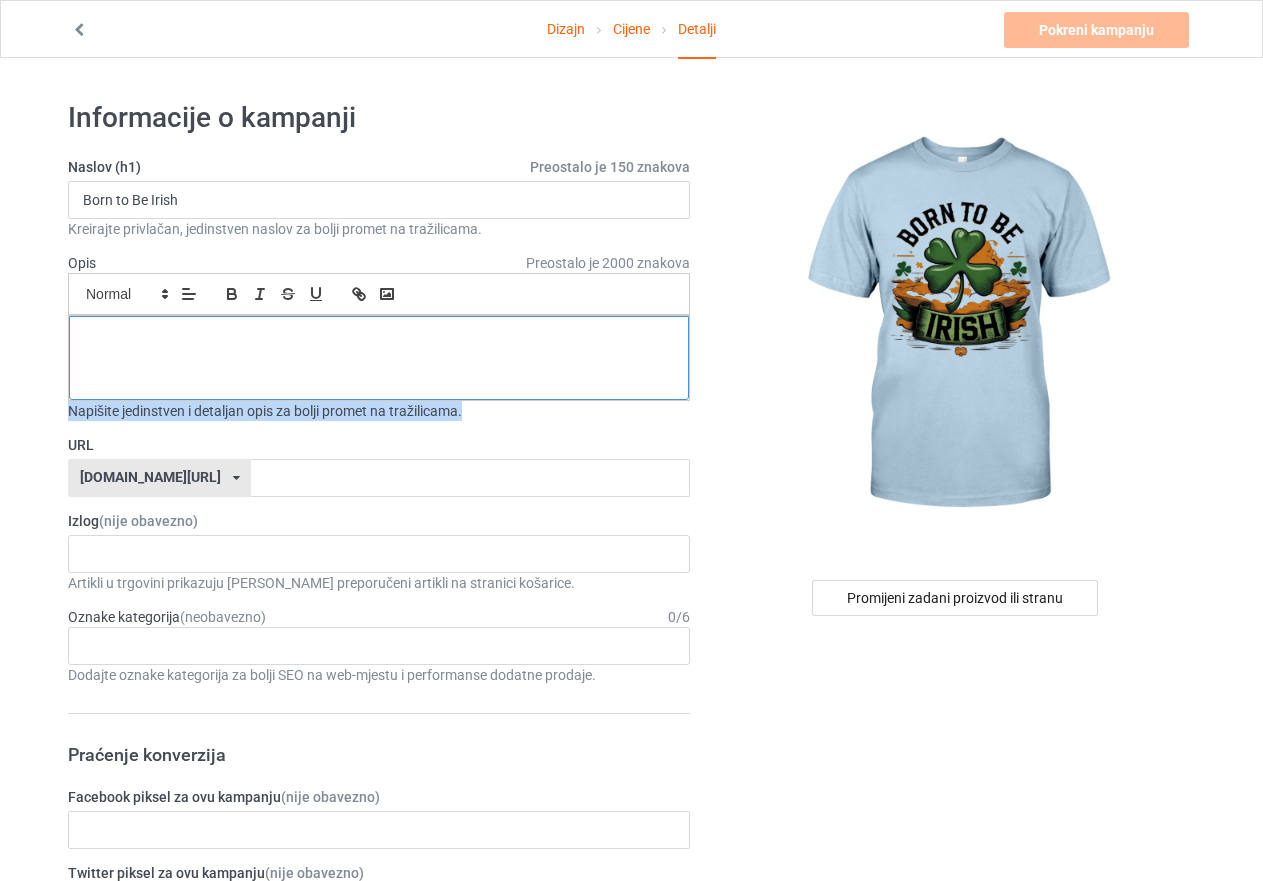click at bounding box center [379, 358] 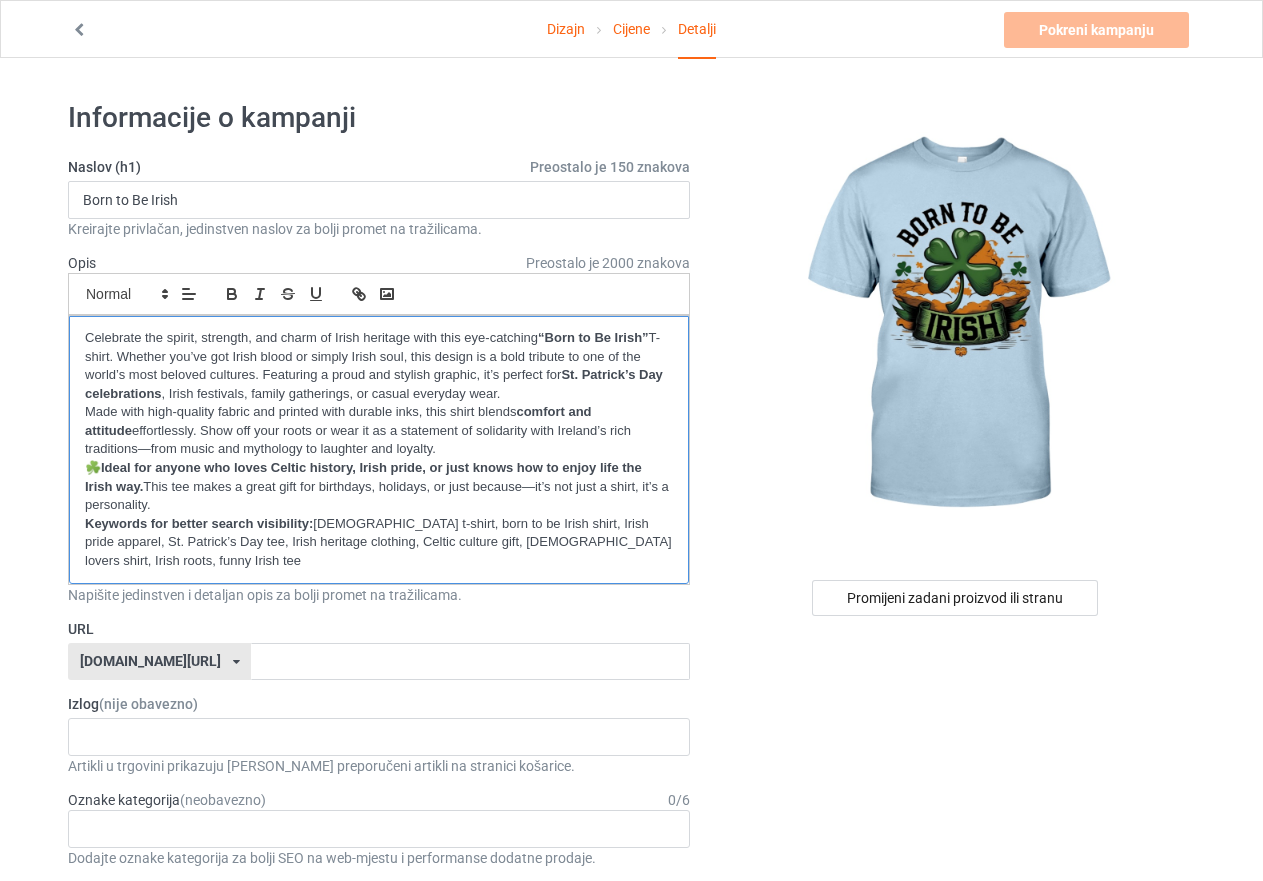 scroll, scrollTop: 0, scrollLeft: 0, axis: both 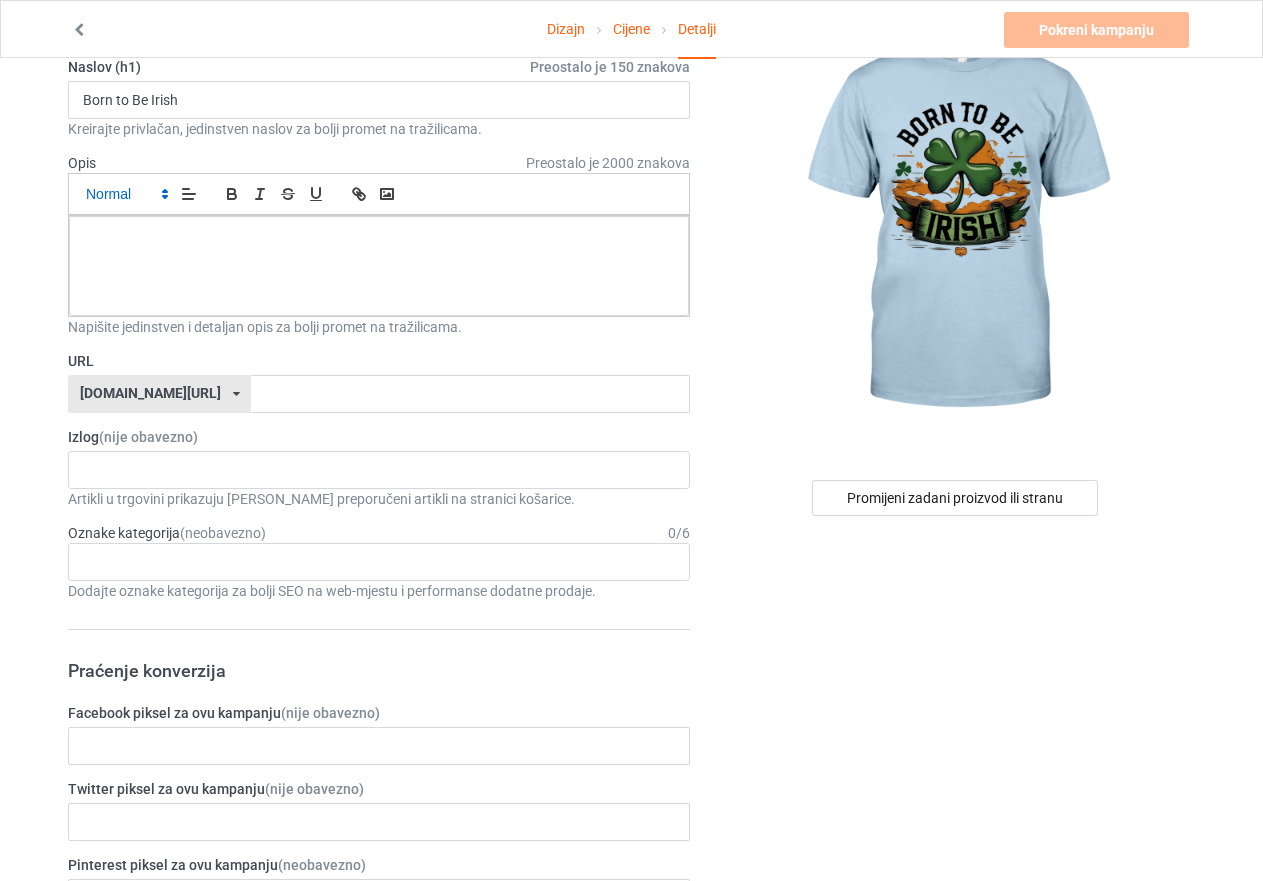 click at bounding box center (126, 194) 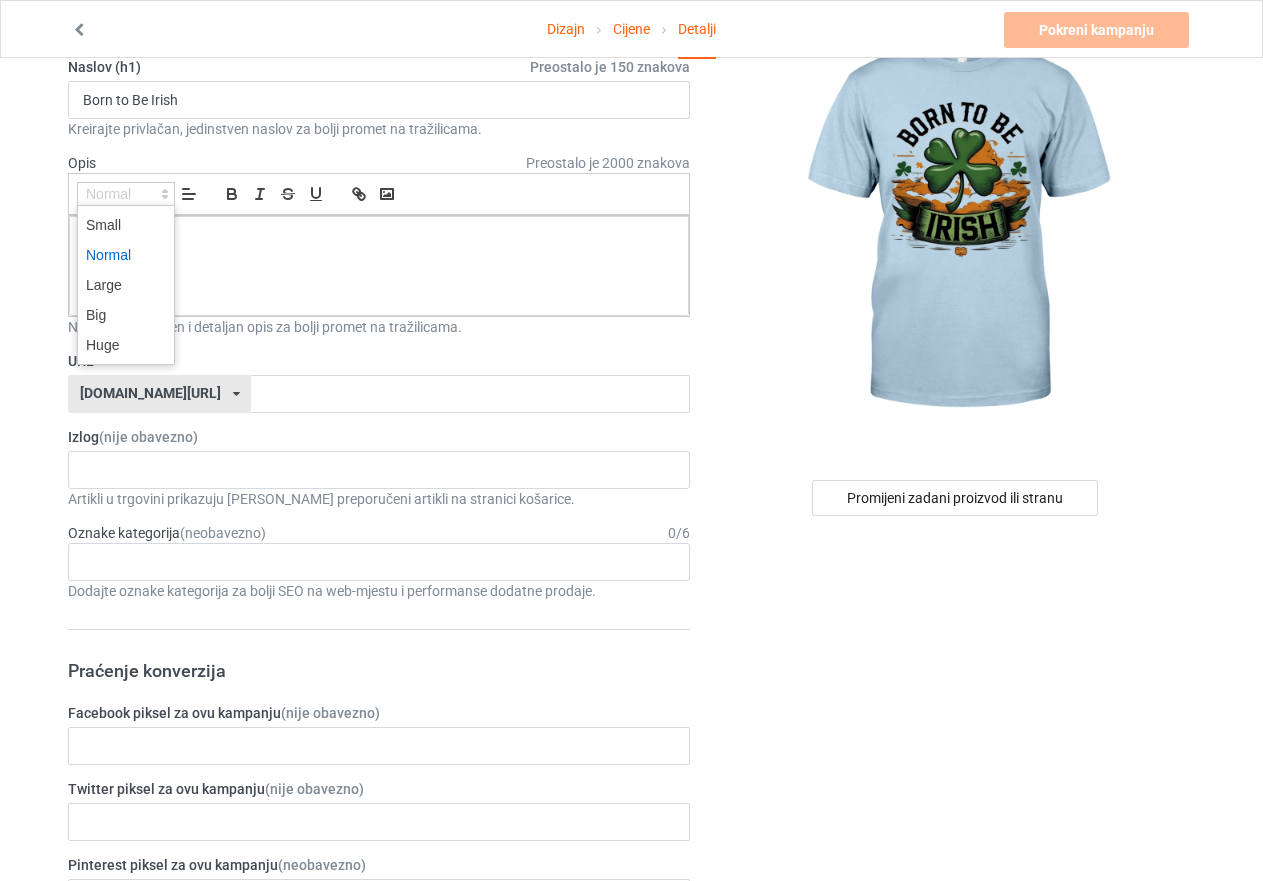 click at bounding box center [126, 255] 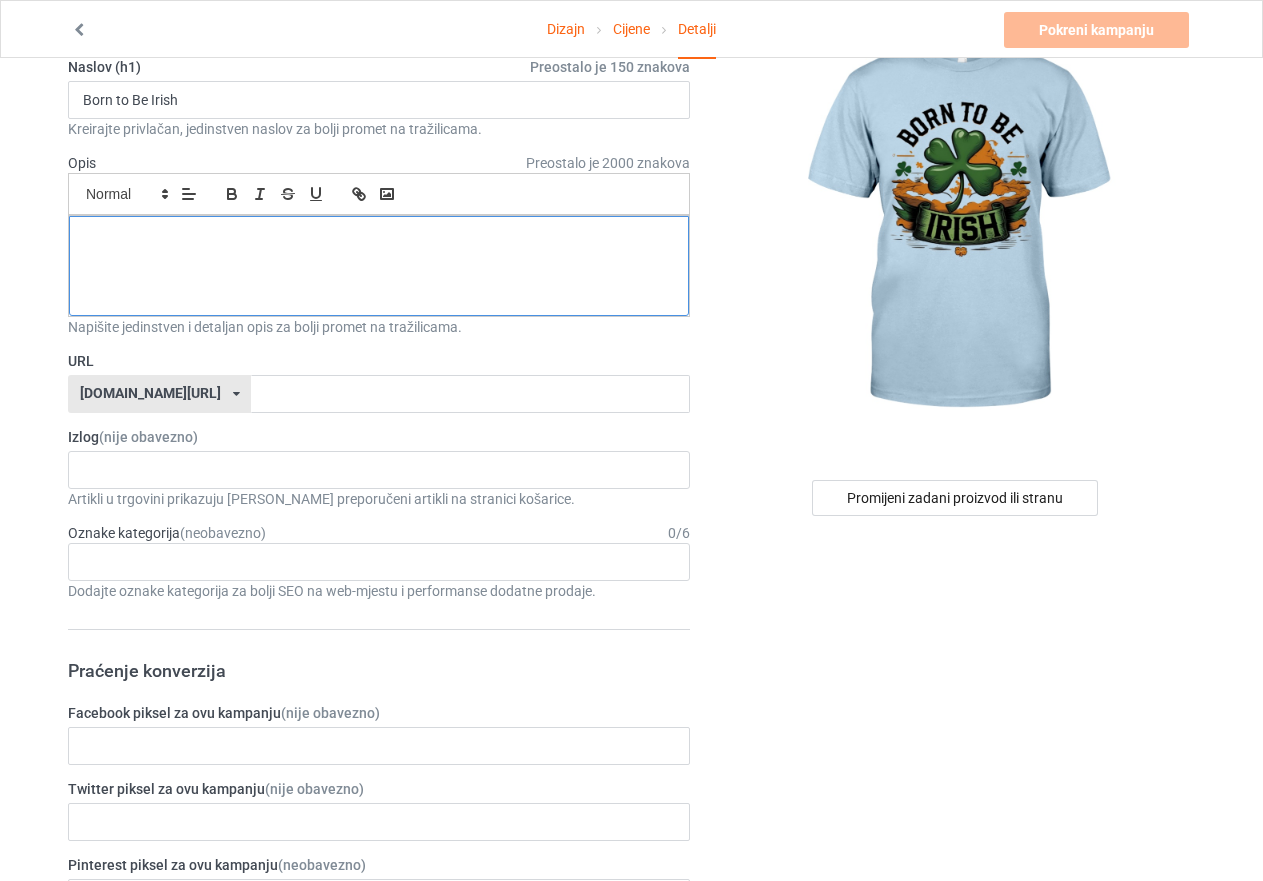 click at bounding box center [379, 238] 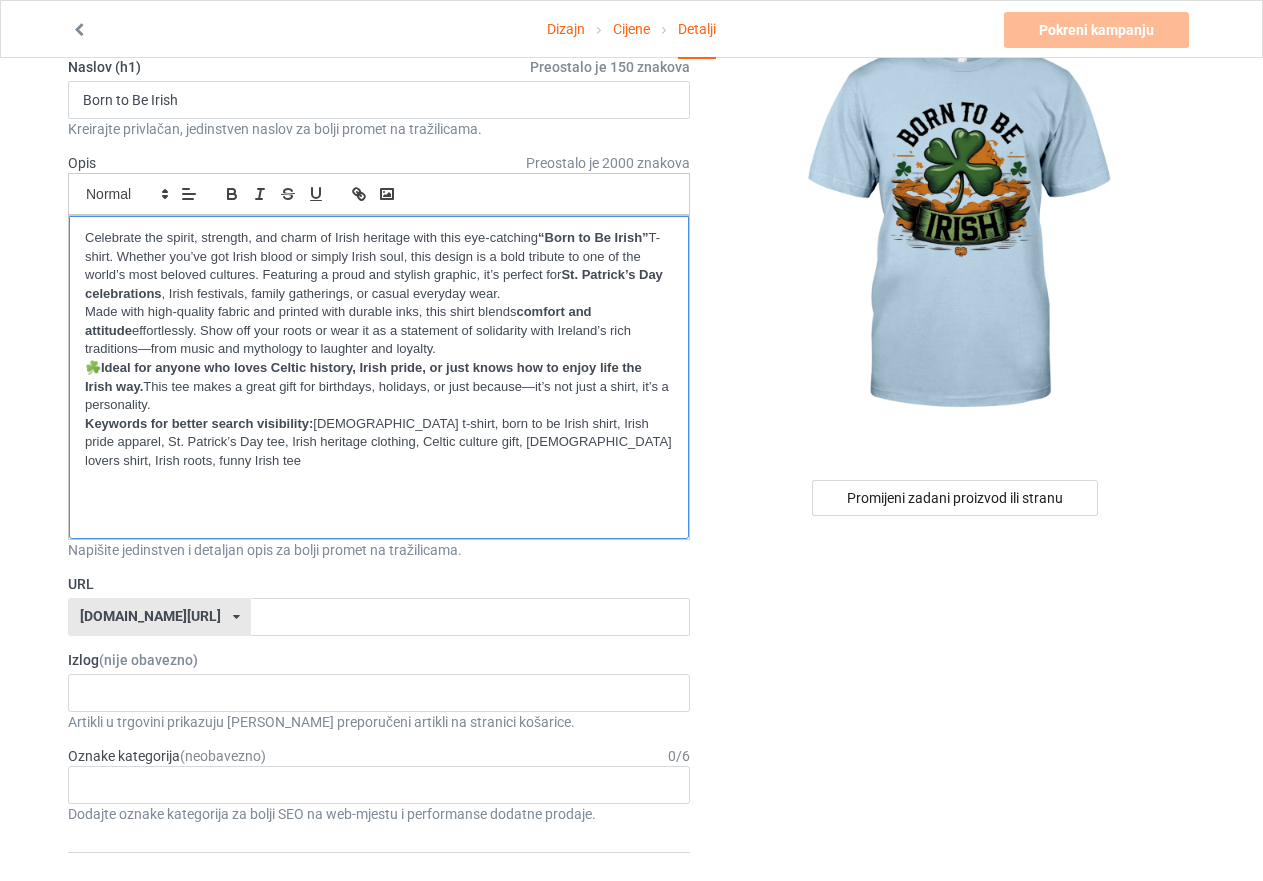 scroll, scrollTop: 0, scrollLeft: 0, axis: both 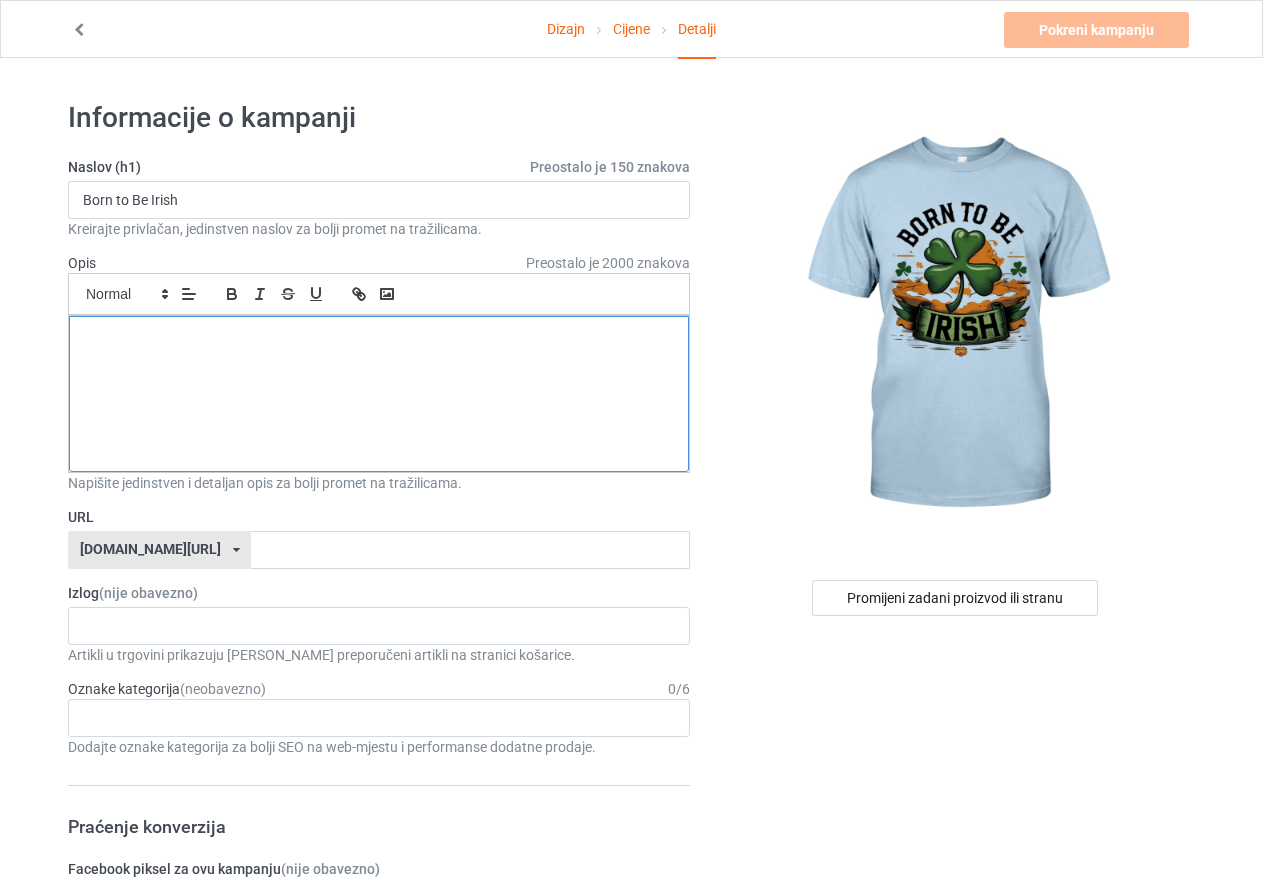 click at bounding box center [379, 338] 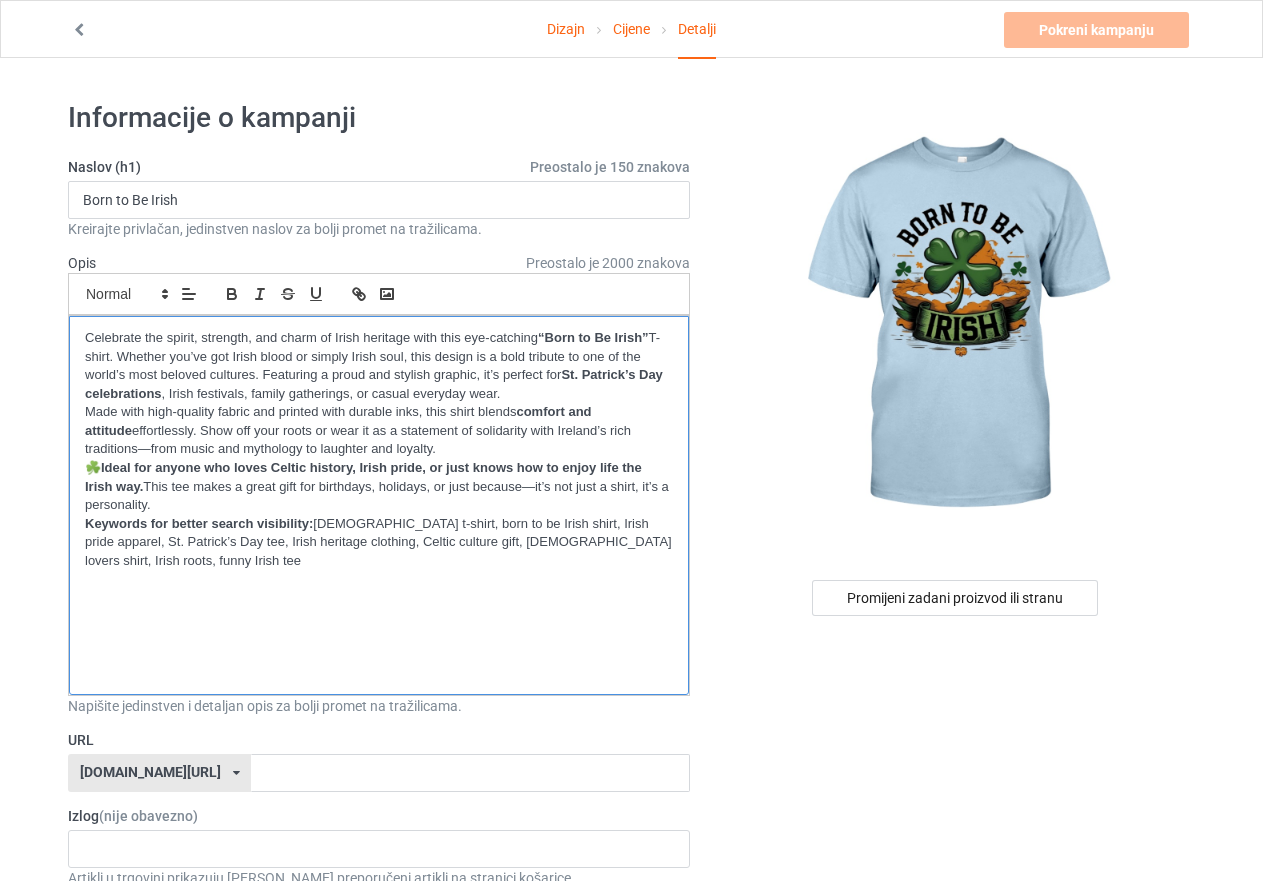 scroll, scrollTop: 0, scrollLeft: 0, axis: both 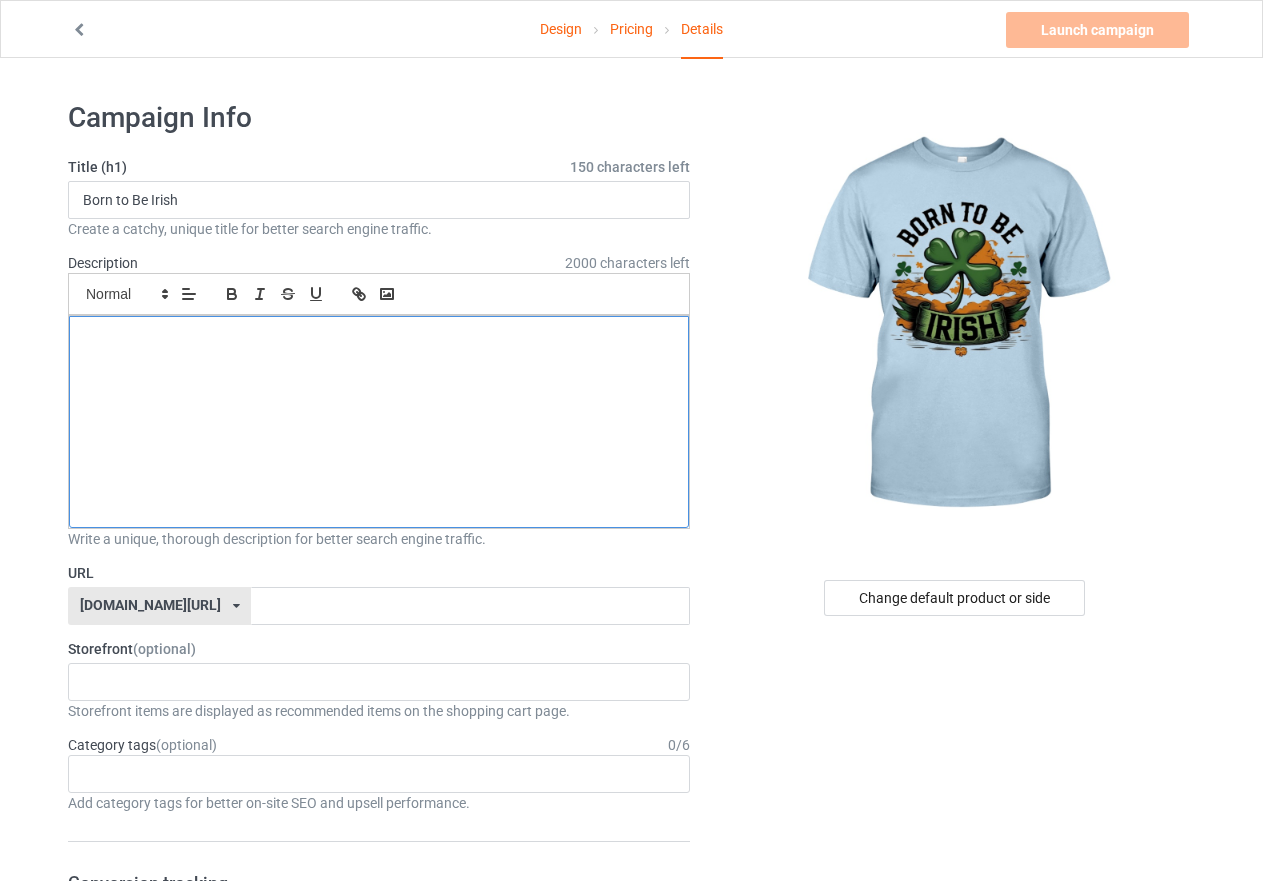 click at bounding box center [379, 338] 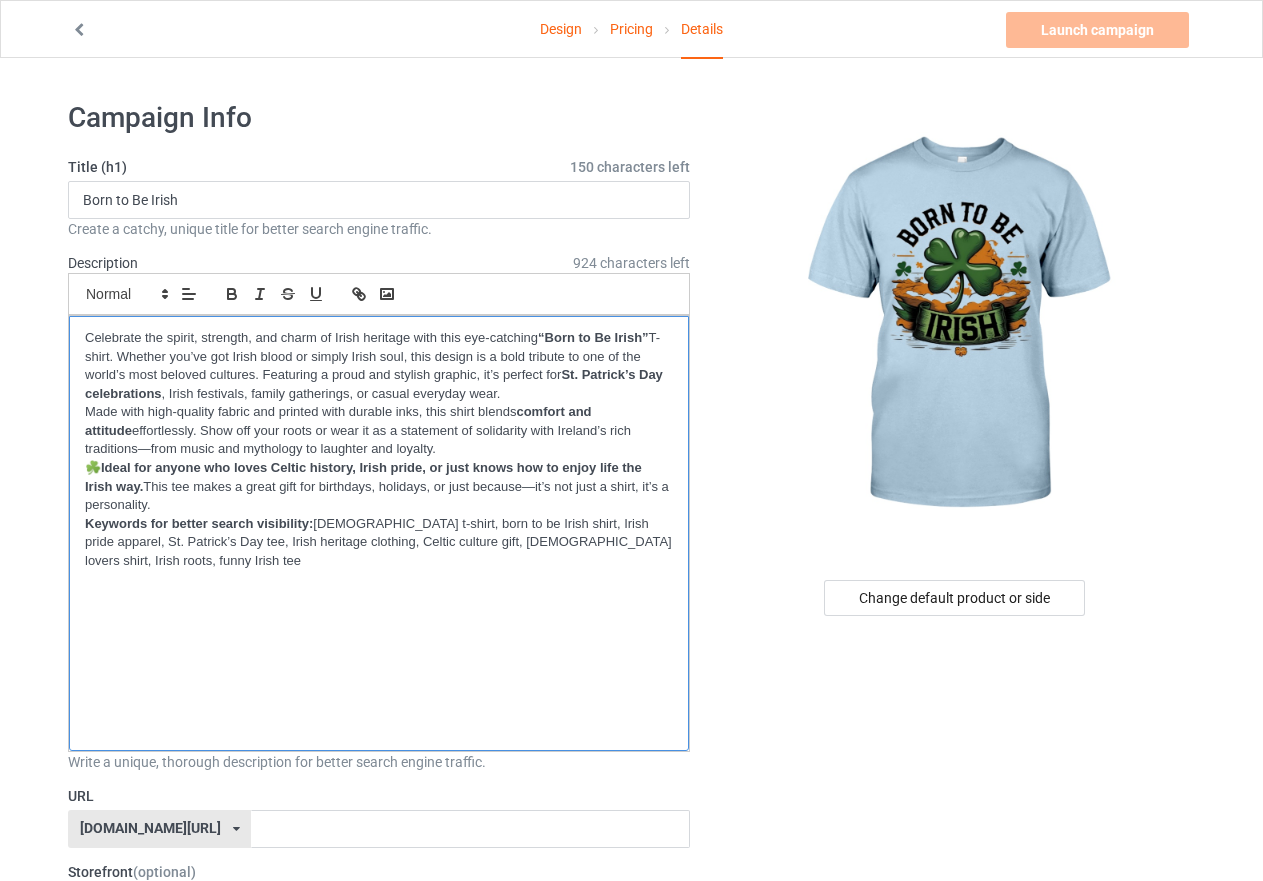 scroll, scrollTop: 0, scrollLeft: 0, axis: both 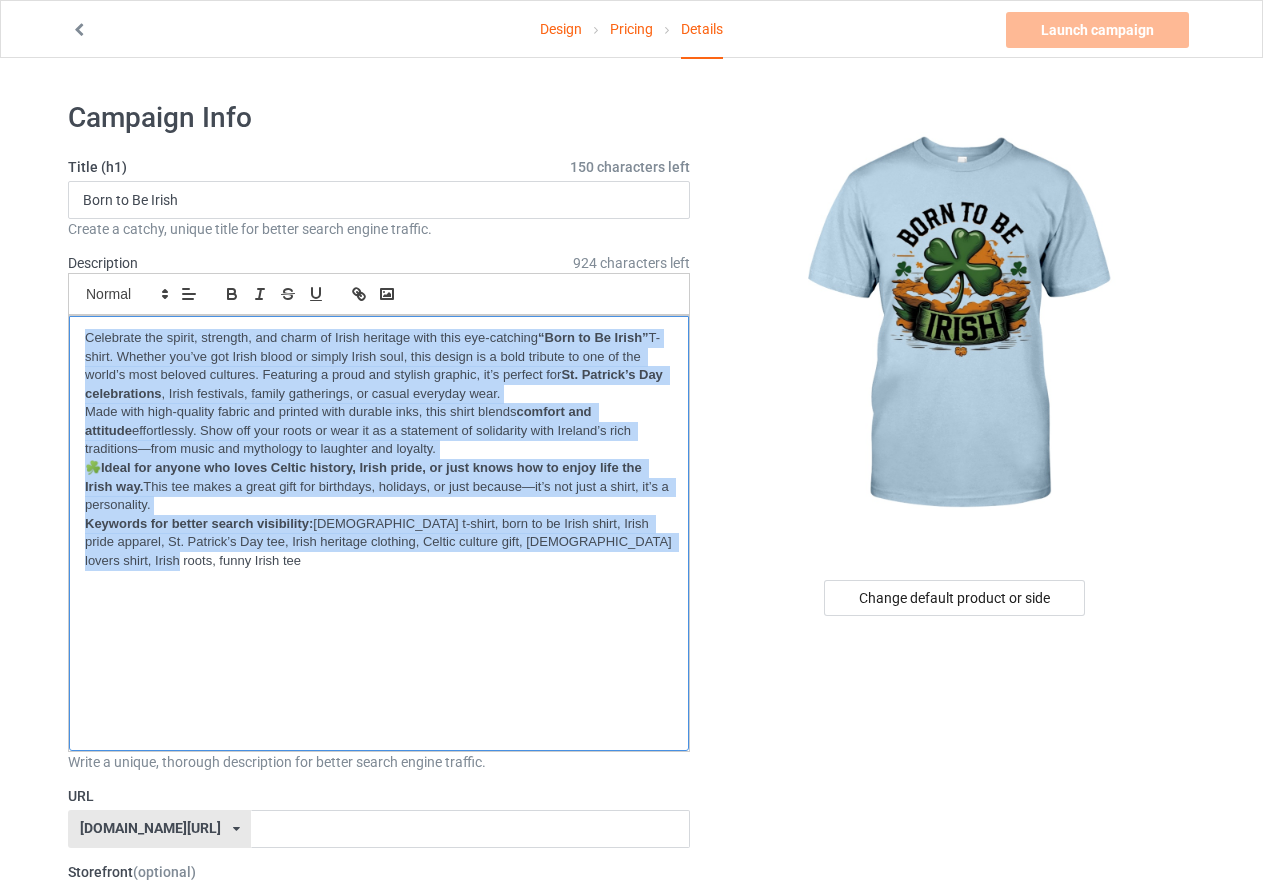 drag, startPoint x: 83, startPoint y: 342, endPoint x: 121, endPoint y: 565, distance: 226.2145 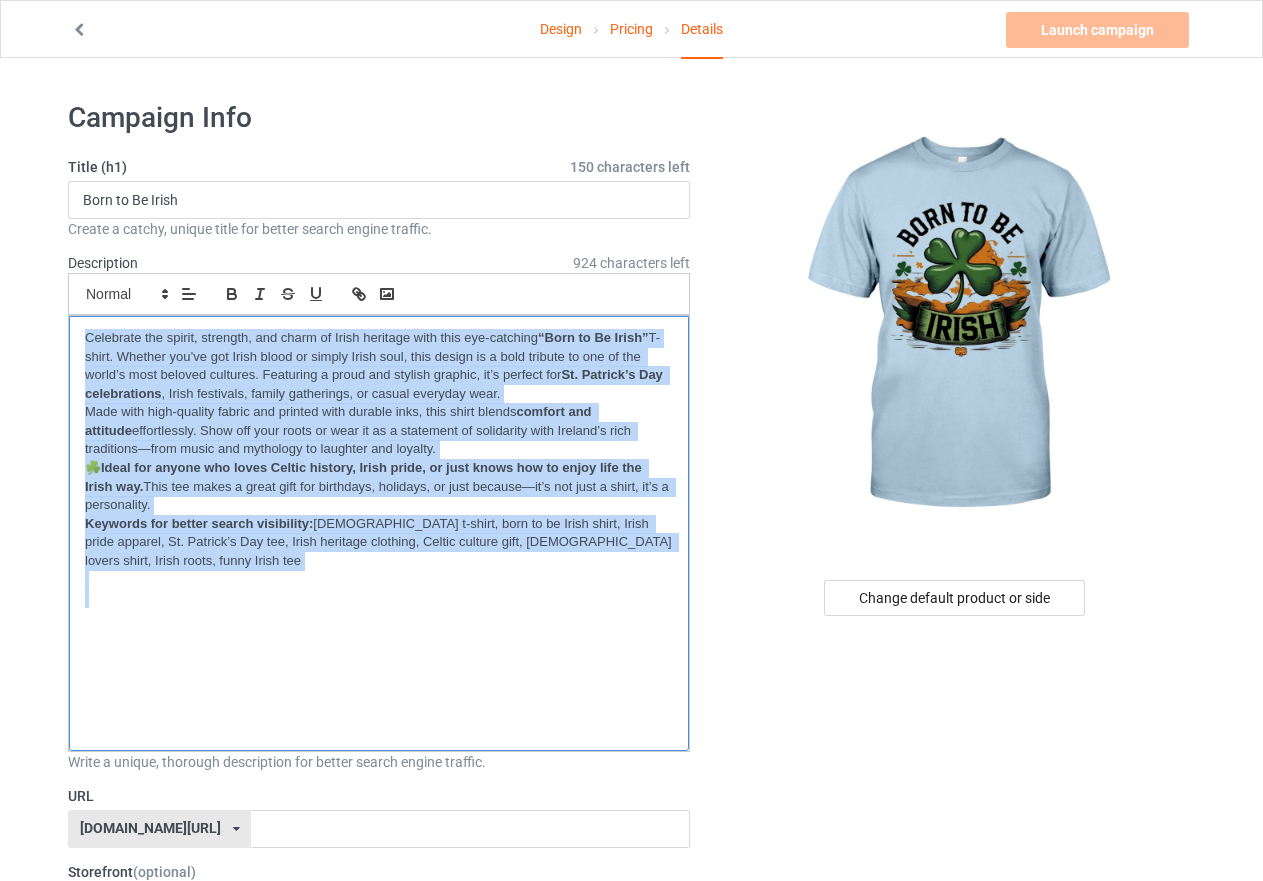 drag, startPoint x: 78, startPoint y: 333, endPoint x: 132, endPoint y: 588, distance: 260.65494 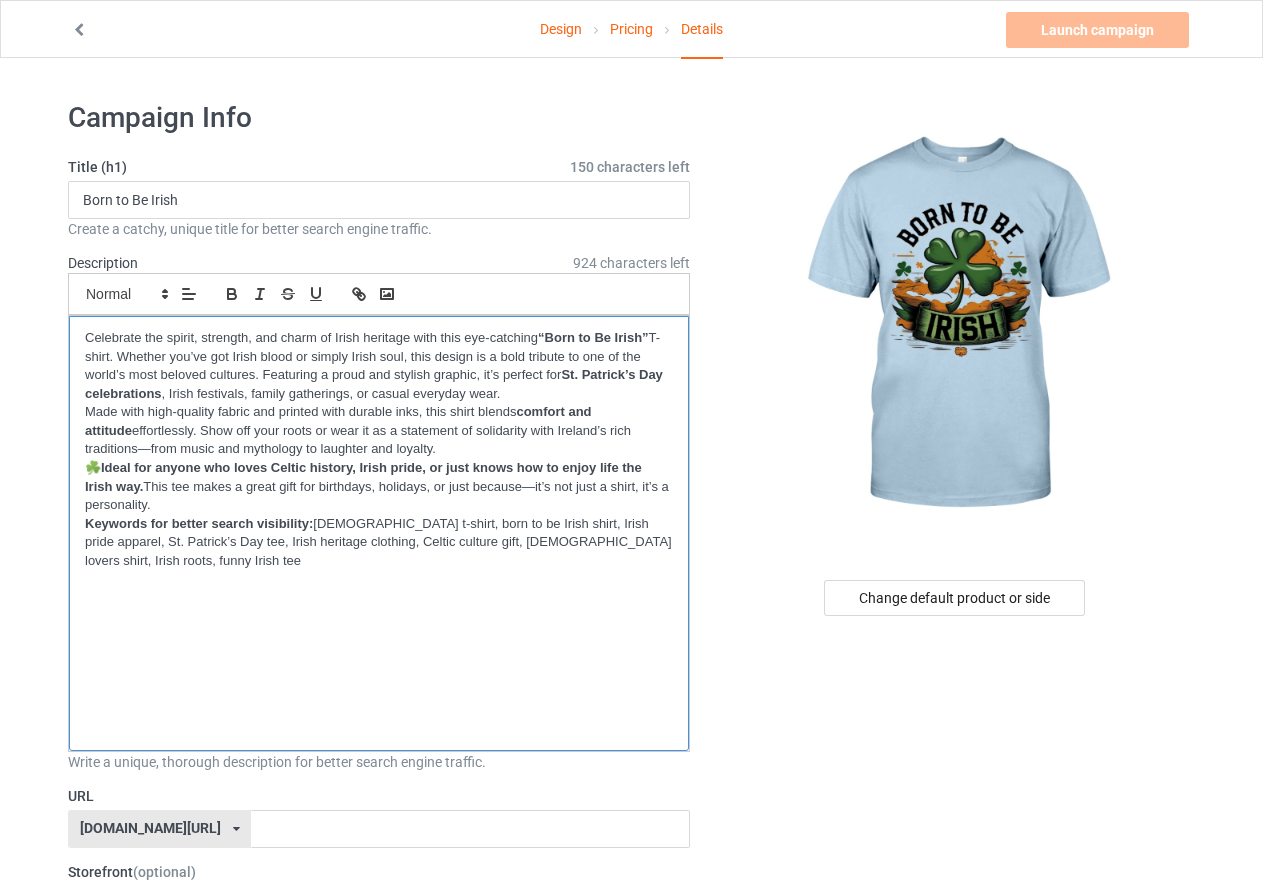click on "Keywords for better search visibility:  Irish t-shirt, born to be Irish shirt, Irish pride apparel, St. Patrick’s Day tee, Irish heritage clothing, Celtic culture gift, Ireland lovers shirt, Irish roots, funny Irish tee" at bounding box center [379, 543] 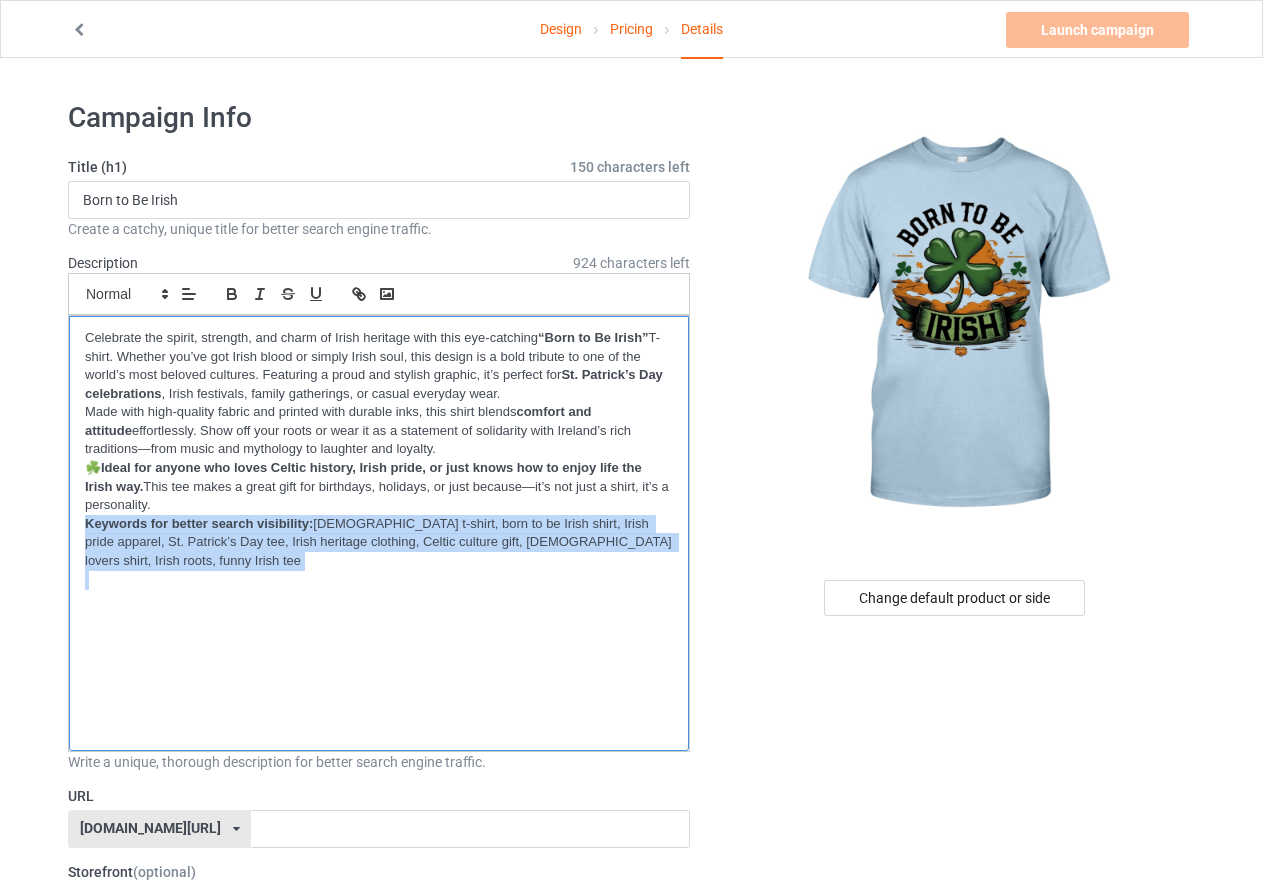 drag, startPoint x: 119, startPoint y: 566, endPoint x: 81, endPoint y: 527, distance: 54.451813 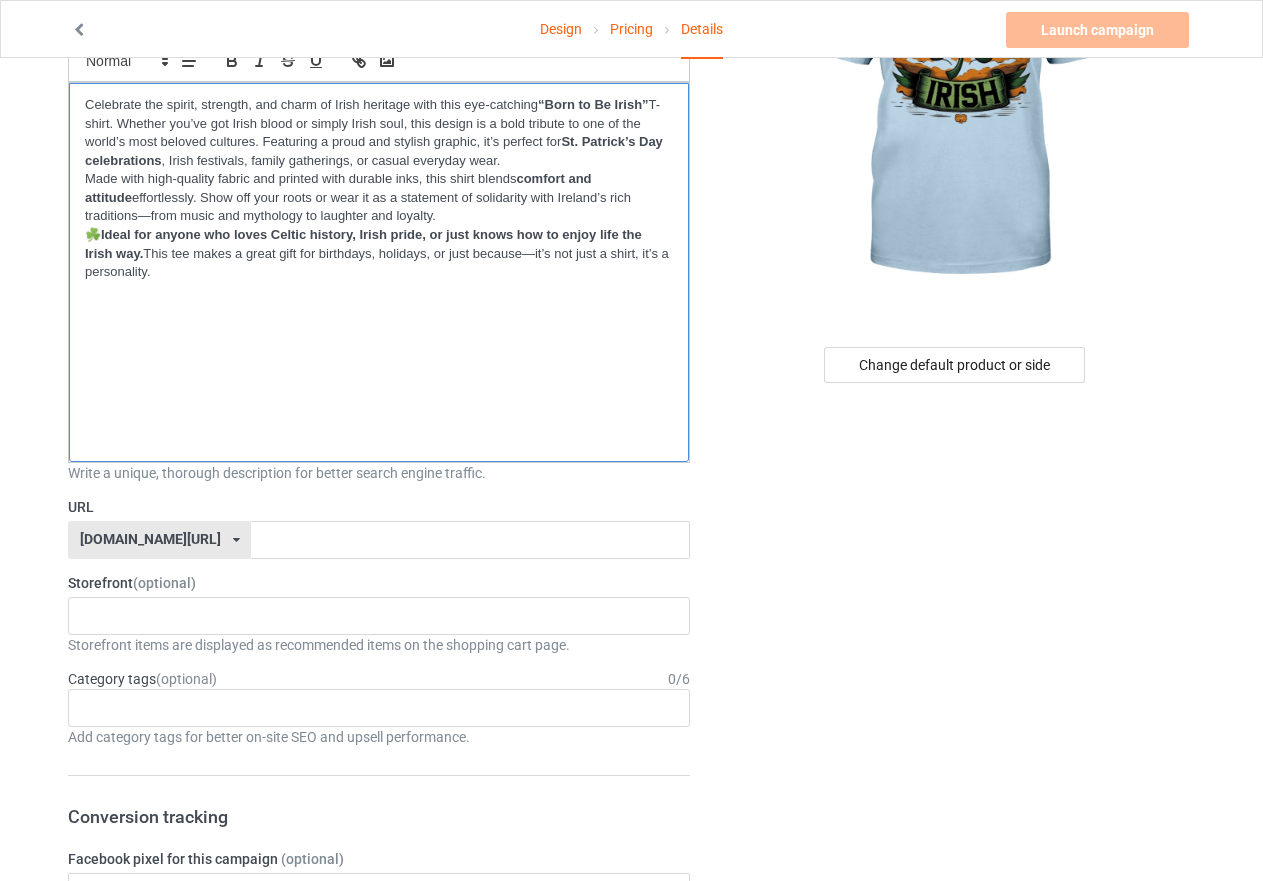 scroll, scrollTop: 300, scrollLeft: 0, axis: vertical 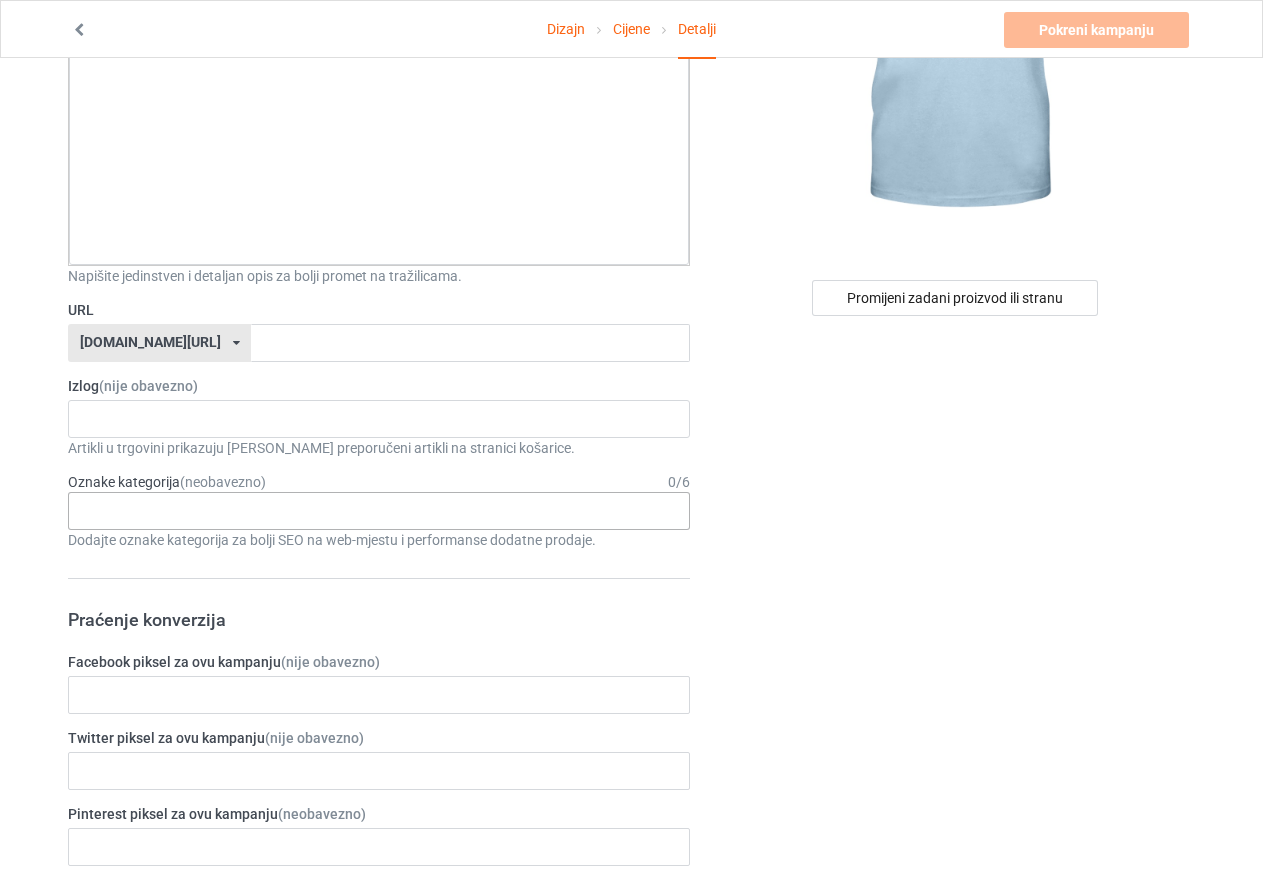 click on "Age > 1-19 > 1 Age > 1-12 Months > 1 Month Age > 1-12 Months Age > 1-19 Age > 1-19 > 10 Age > 1-12 Months > 10 Month Age > 80-100 > 100 Sports > Running > 10K Run Age > 1-19 > 11 Age > 1-12 Months > 11 Month Age > 1-19 > 12 Age > 1-12 Months > 12 Month Age > 1-19 > 13 Age > 1-19 > 14 Age > 1-19 > 15 Sports > Running > 15K Run Age > 1-19 > 16 Age > 1-19 > 17 Age > 1-19 > 18 Age > 1-19 > 19 Age > Decades > 1920s Age > Decades > 1930s Age > Decades > 1940s Age > Decades > 1950s Age > Decades > 1960s Age > Decades > 1970s Age > Decades > 1980s Age > Decades > 1990s Age > 1-19 > 2 Age > 1-12 Months > 2 Month Age > 20-39 > 20 Age > 20-39 Age > Decades > 2000s Age > Decades > 2010s Age > 20-39 > 21 Age > 20-39 > 22 Age > 20-39 > 23 Age > 20-39 > 24 Age > 20-39 > 25 Age > 20-39 > 26 Age > 20-39 > 27 Age > 20-39 > 28 Age > 20-39 > 29 Age > 1-19 > 3 Age > 1-12 Months > 3 Month Sports > Basketball > 3-Pointer Age > 20-39 > 30 Age > 20-39 > 31 Age > 20-39 > 32 Age > 20-39 > 33 Age > 20-39 > 34 Age > 20-39 > 35 Age Jobs 1" at bounding box center [379, 511] 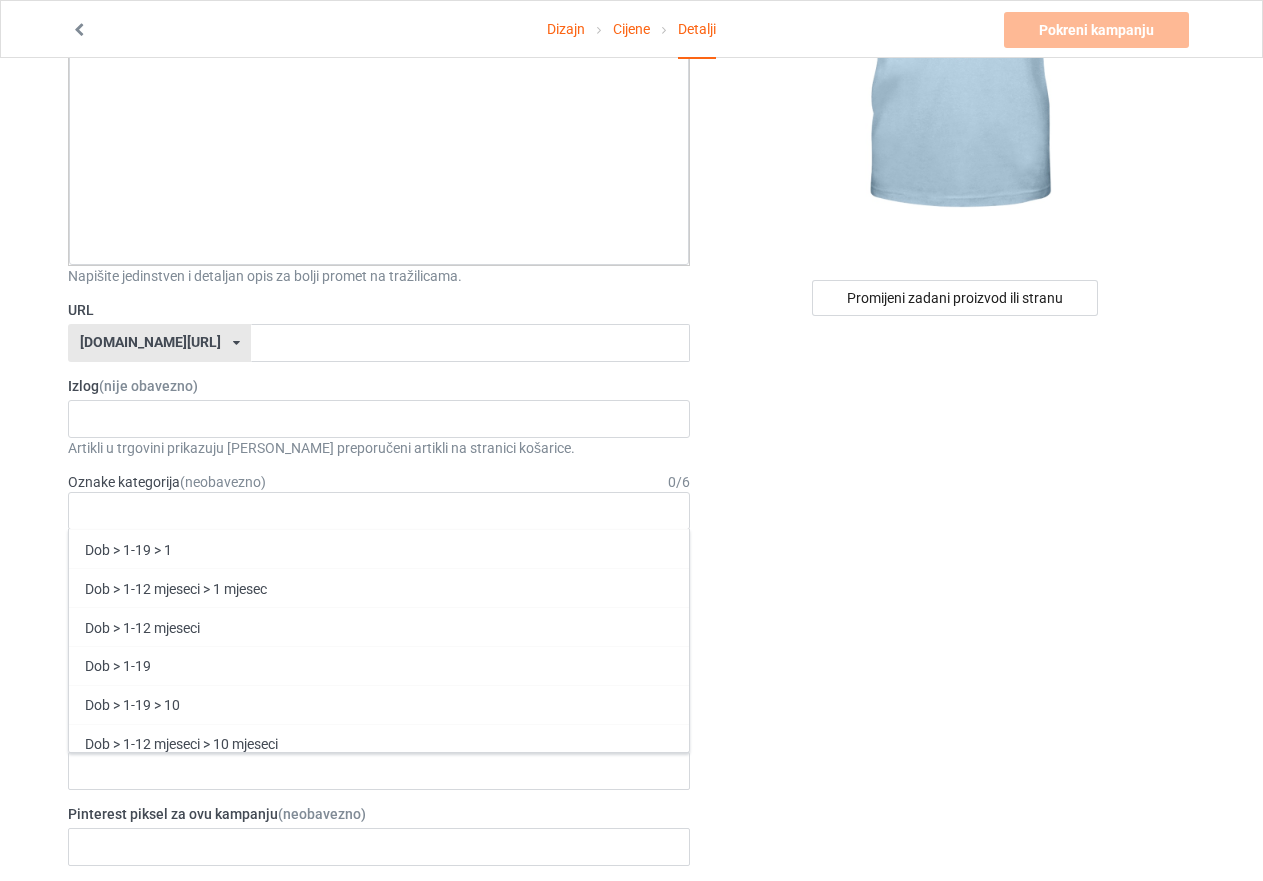 click on "Promijeni zadani proizvod ili stranu" at bounding box center (956, 938) 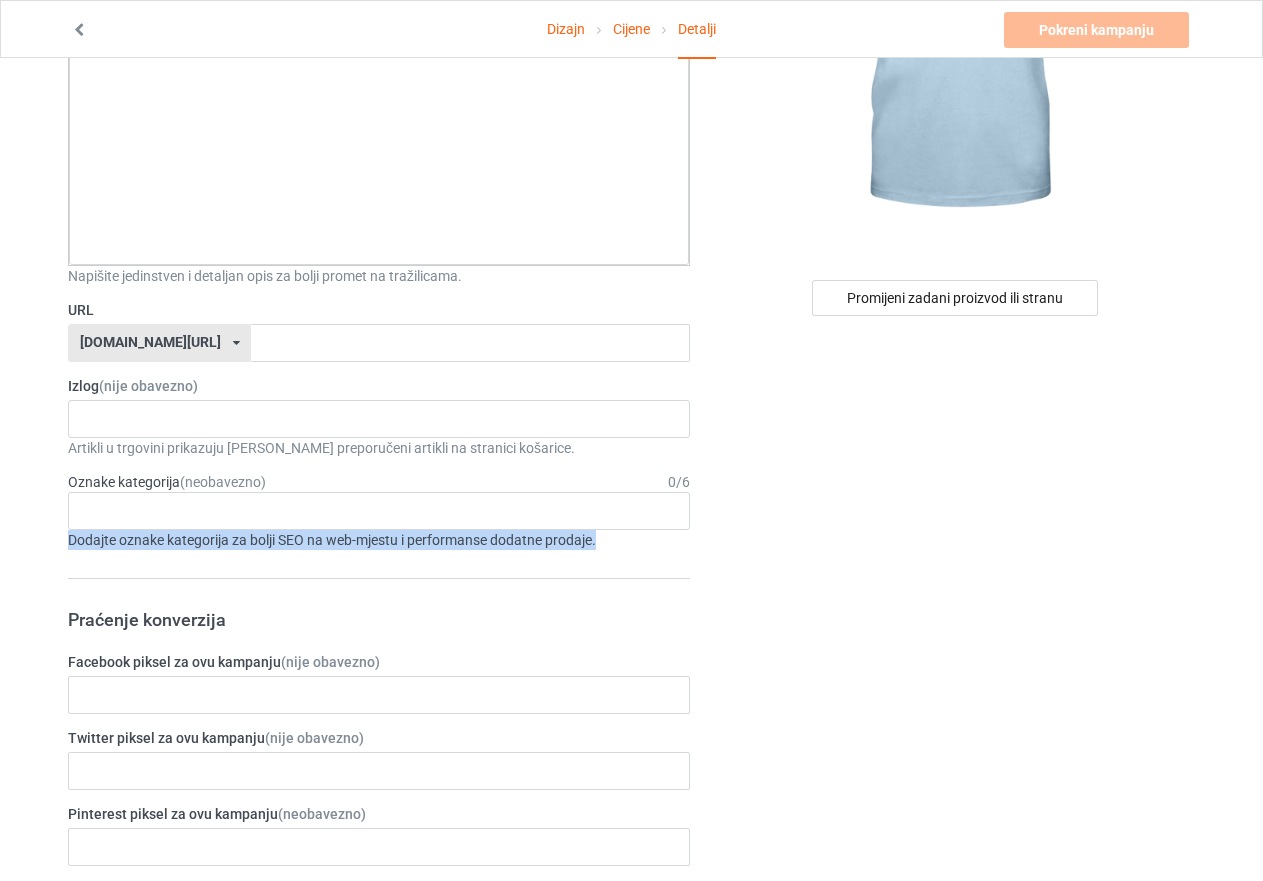 drag, startPoint x: 607, startPoint y: 539, endPoint x: 59, endPoint y: 538, distance: 548.0009 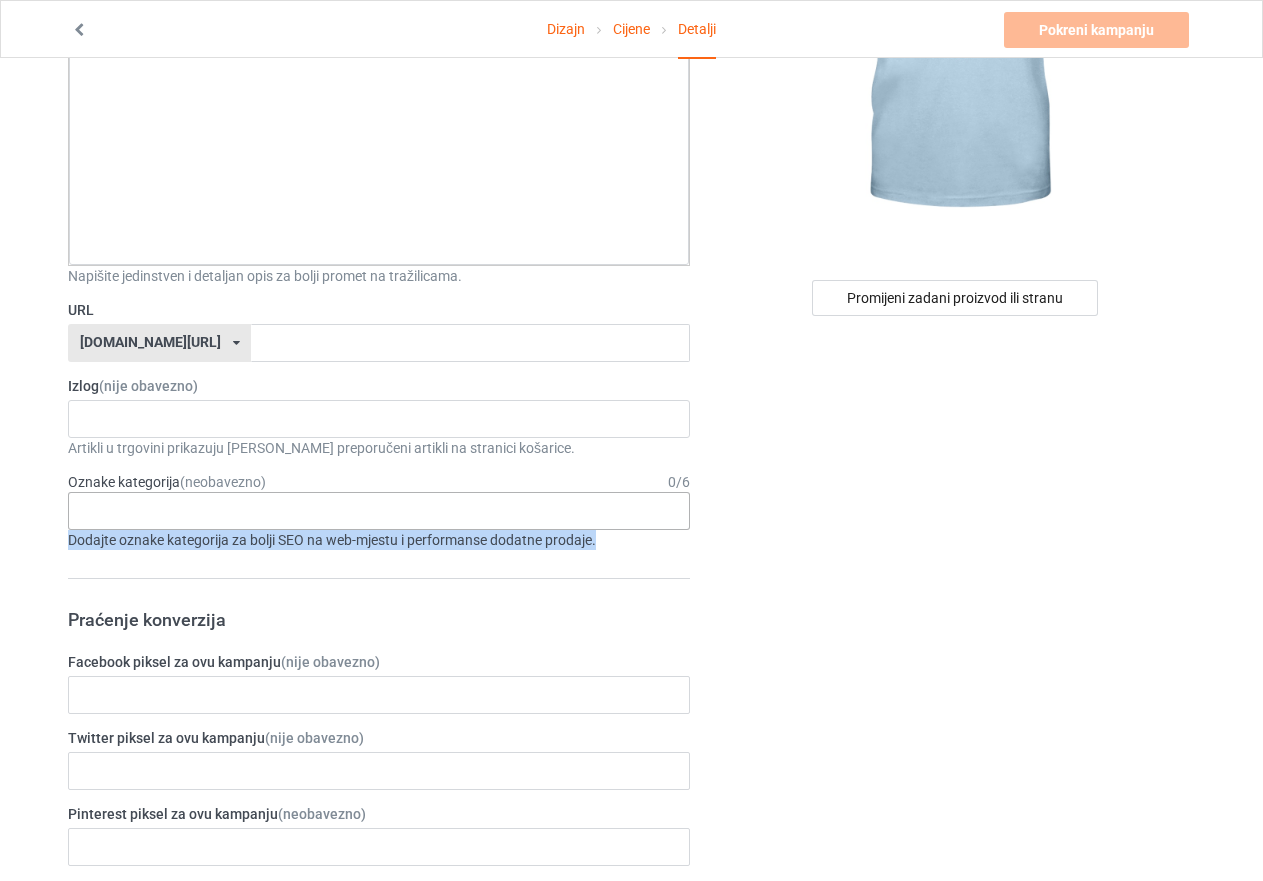 click at bounding box center (98, 510) 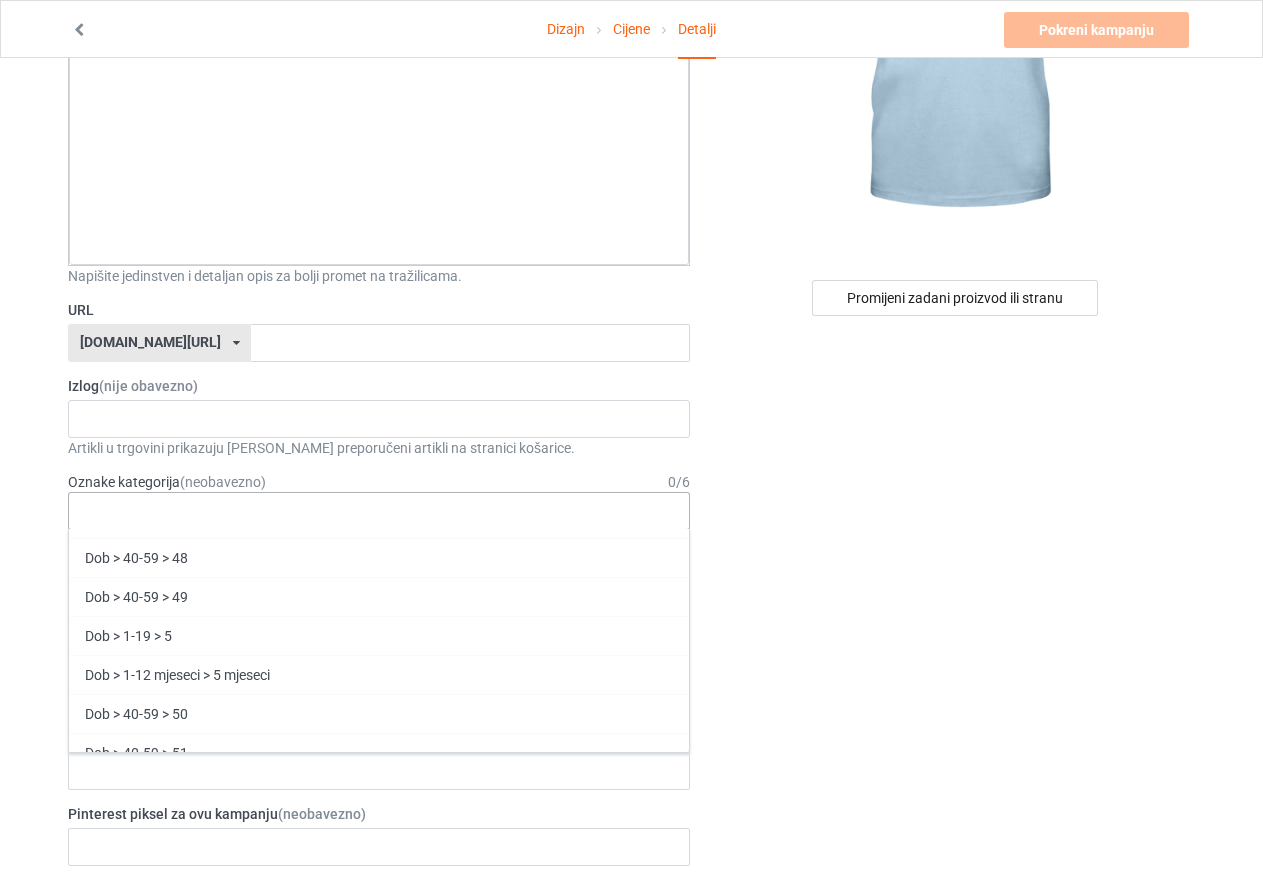 scroll, scrollTop: 2900, scrollLeft: 0, axis: vertical 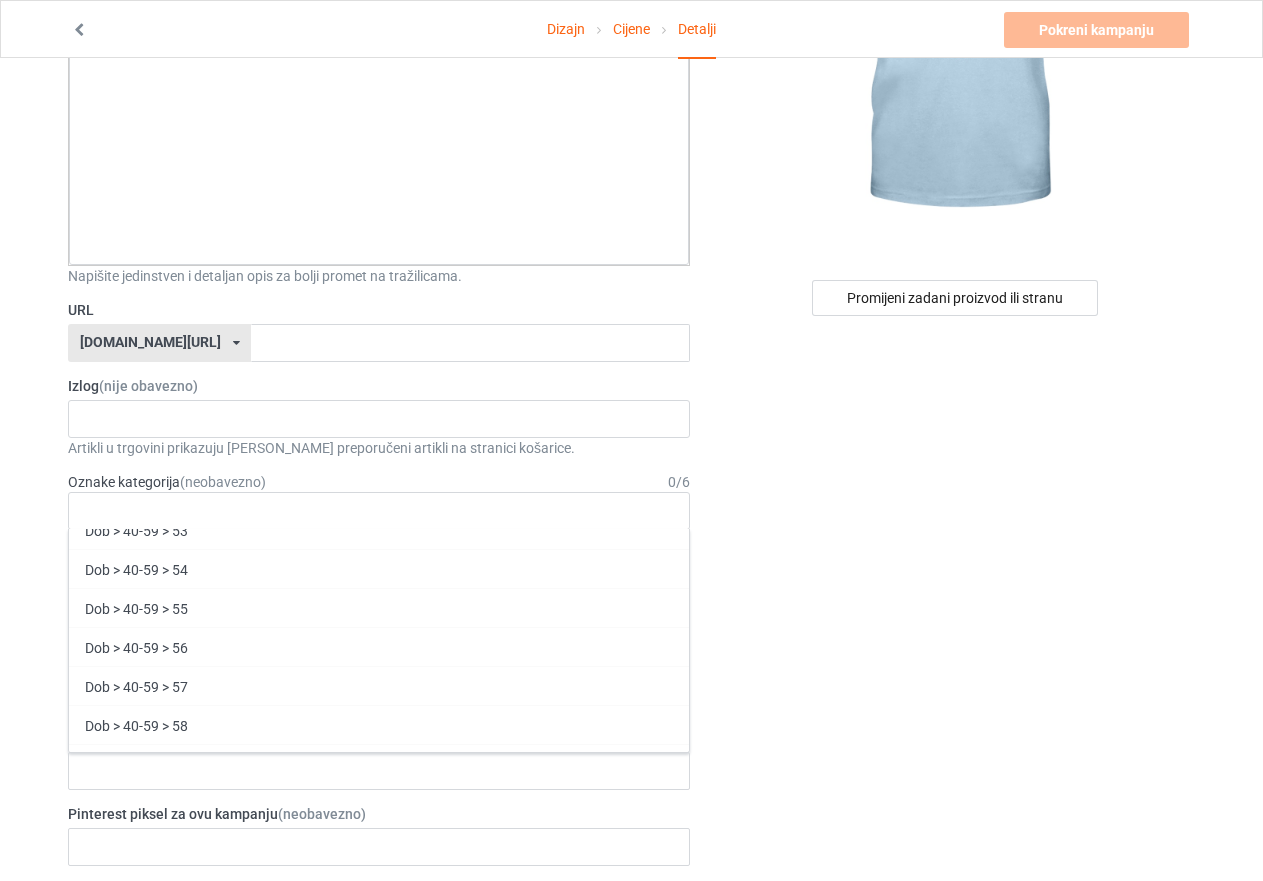 click on "Promijeni zadani proizvod ili stranu" at bounding box center (956, 938) 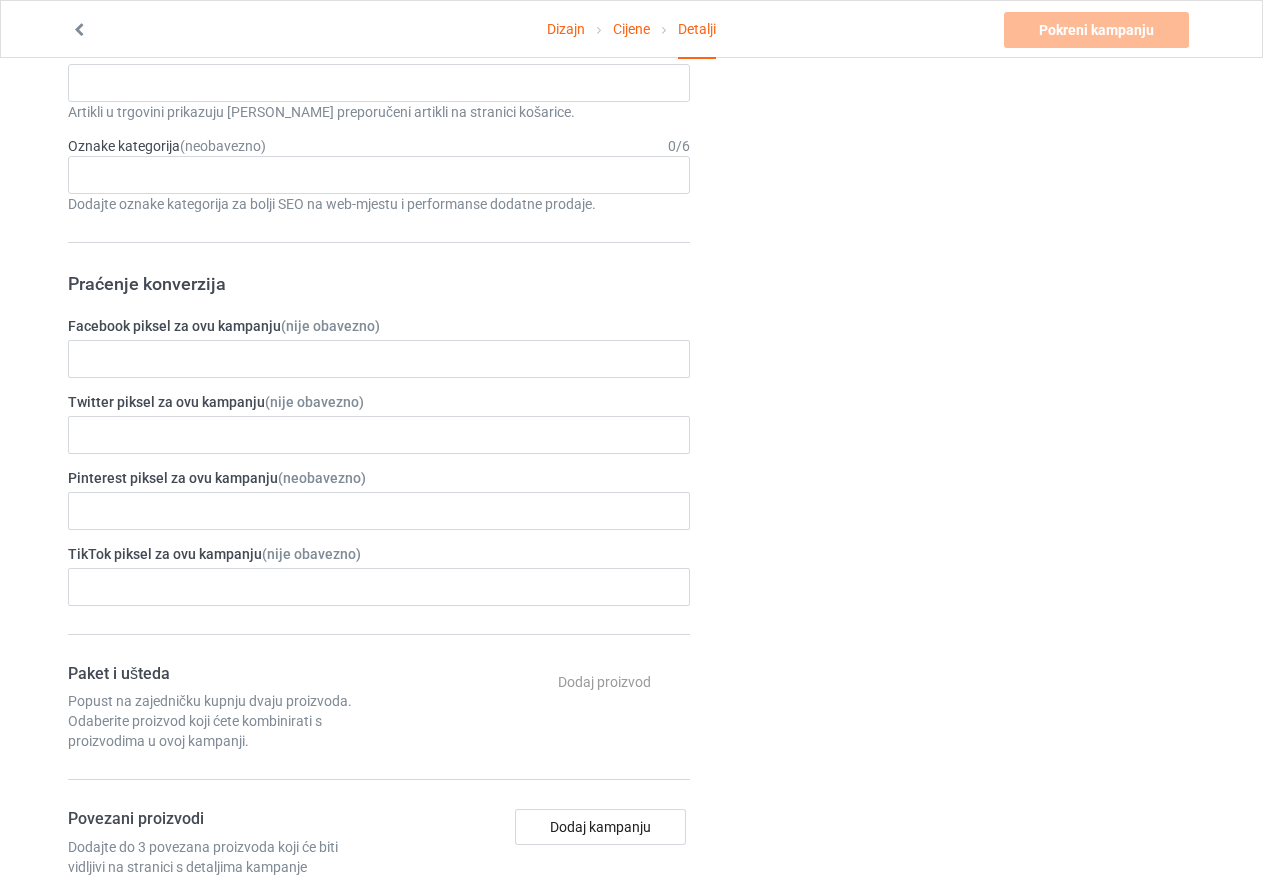 scroll, scrollTop: 536, scrollLeft: 0, axis: vertical 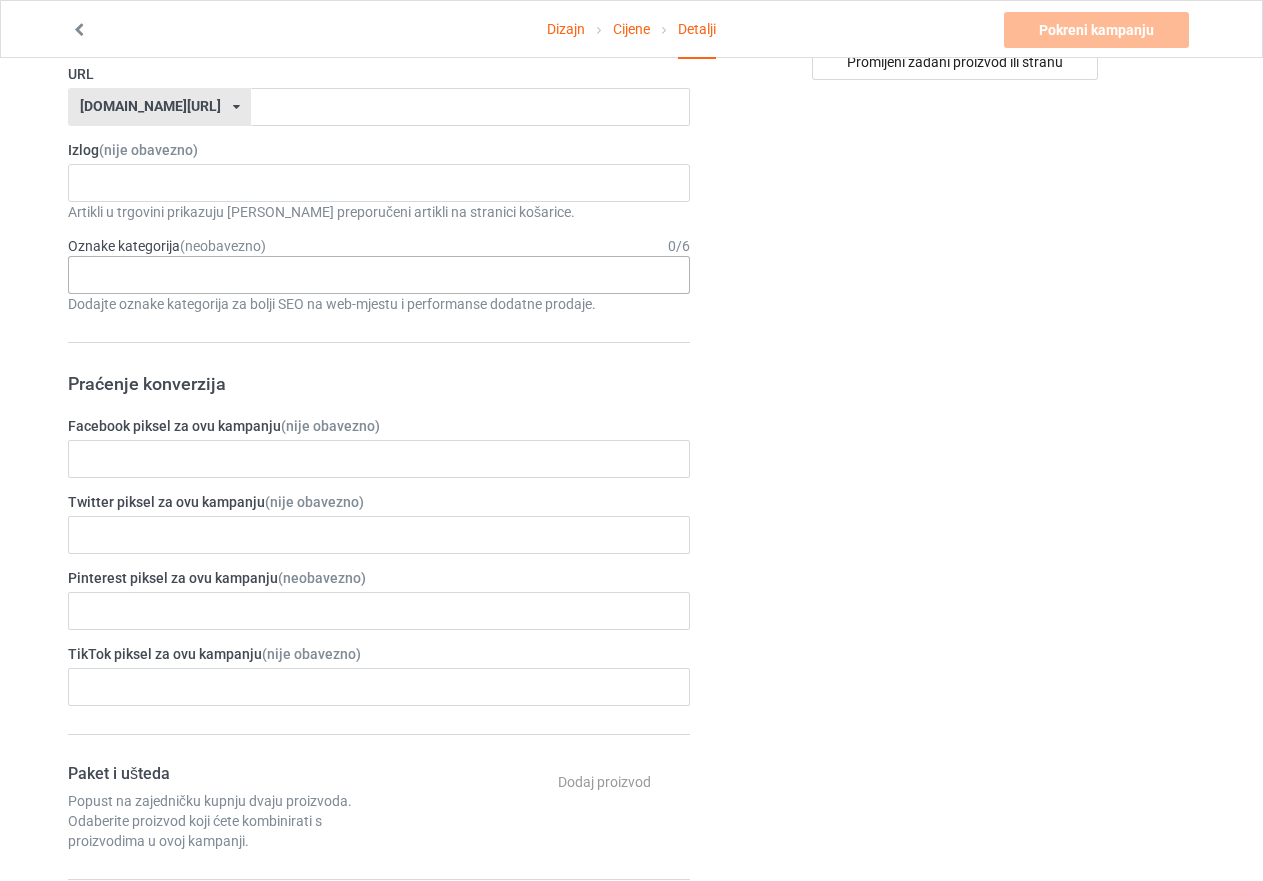 click on "Dob > 1-19 > 1 Dob > 1-12 mjeseci > 1 mjesec Dob > 1-12 mjeseci Dob > 1-19 Dob > 1-19 > 10 Dob > 1-12 mjeseci > 10 mjeseci Dob > 80-100 > 100 Sport > Trčanje > Trčanje na 10 km Dob > 1-19 > 11 Dob > 1-12 mjeseci > 11 mjeseci Dob > 1-19 > 12 Dob > 1-12 mjeseci > 12 mjeseci Dob > 1-19 > 13 Dob > 1-19 > 14 Dob > 1-19 > 15 Sport > Trčanje > Trčanje na 15 km Dob > 1-19 > 16 Dob > 1-19 > 17 Dob > 1-19 > 18 Dob > 1-19 > 19 Dob > Desetljeća > 1920-e Dob > Desetljeća > 1930-e Dob > Desetljeća > 1940-e Dob > Desetljeća > 1950-e Dob > Desetljeća > 1960-e Dob > Desetljeća > 1970-e Dob > Desetljeća > 1980-e Dob > Desetljeća > 1990-e Dob > 1-19 > 2 Dob > 1-12 mjeseci > 2 mjeseca Dob > 20-39 > 20 Dob > 20-39 Dob > Desetljeća > 2000-e Dob > Desetljeća > 2010-e Dob > 20-39 > 21 Dob > 20-39 > 22 Dob > 20-39 > 23 Dob > 20-39 > 24 Dob > 20-39 > 25 Dob > 20-39 > 26 Dob > 20-39 > 27 Dob > 20-39 > 28 Dob > 20-39 > 29 Dob > 1-19 > 3 Dob > 1-12 mjeseci > 3 mjeseca Sport > Košarka > Trica Dob > 20-39 > 30 Dob > 1-19 > 4" at bounding box center (379, 275) 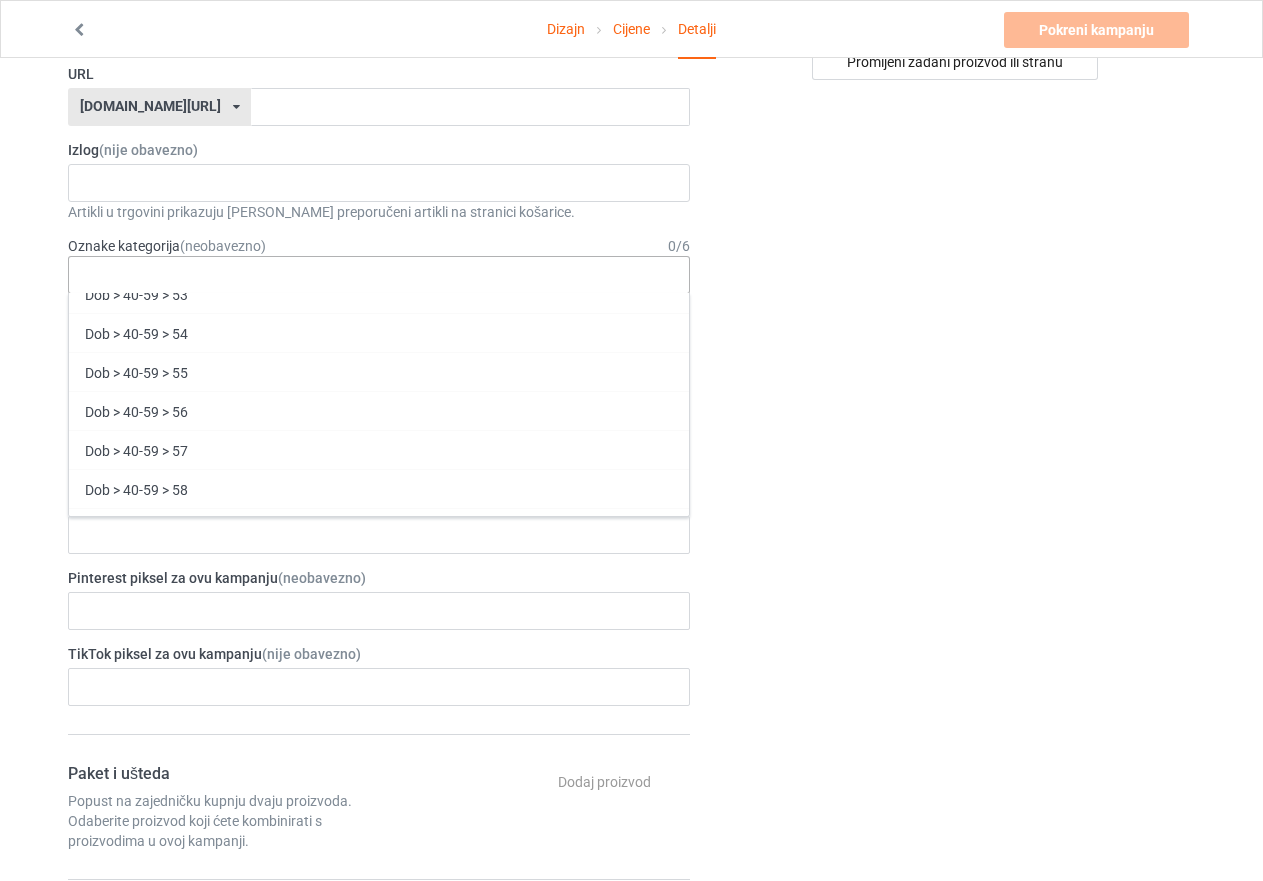 drag, startPoint x: 184, startPoint y: 306, endPoint x: 106, endPoint y: 270, distance: 85.90693 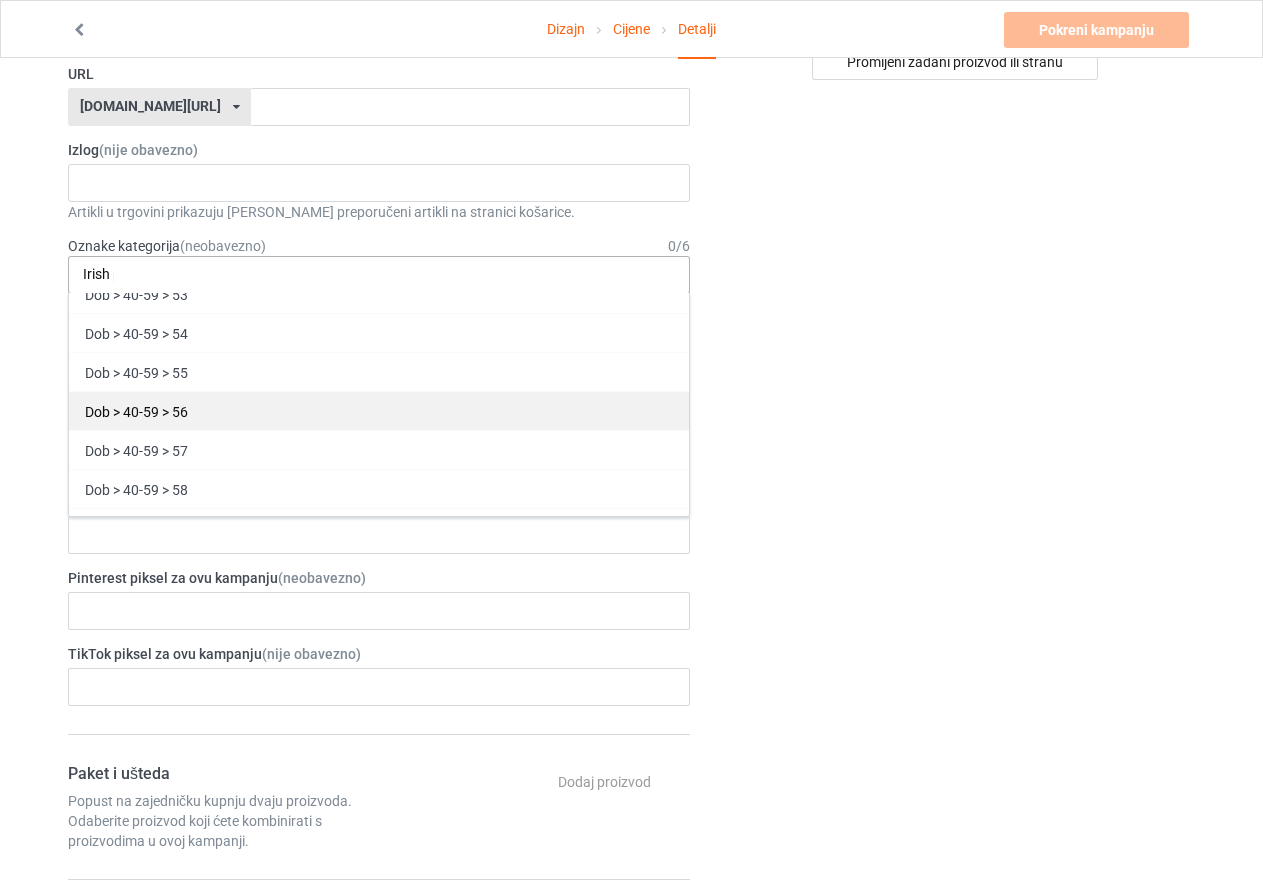 scroll, scrollTop: 0, scrollLeft: 1374, axis: horizontal 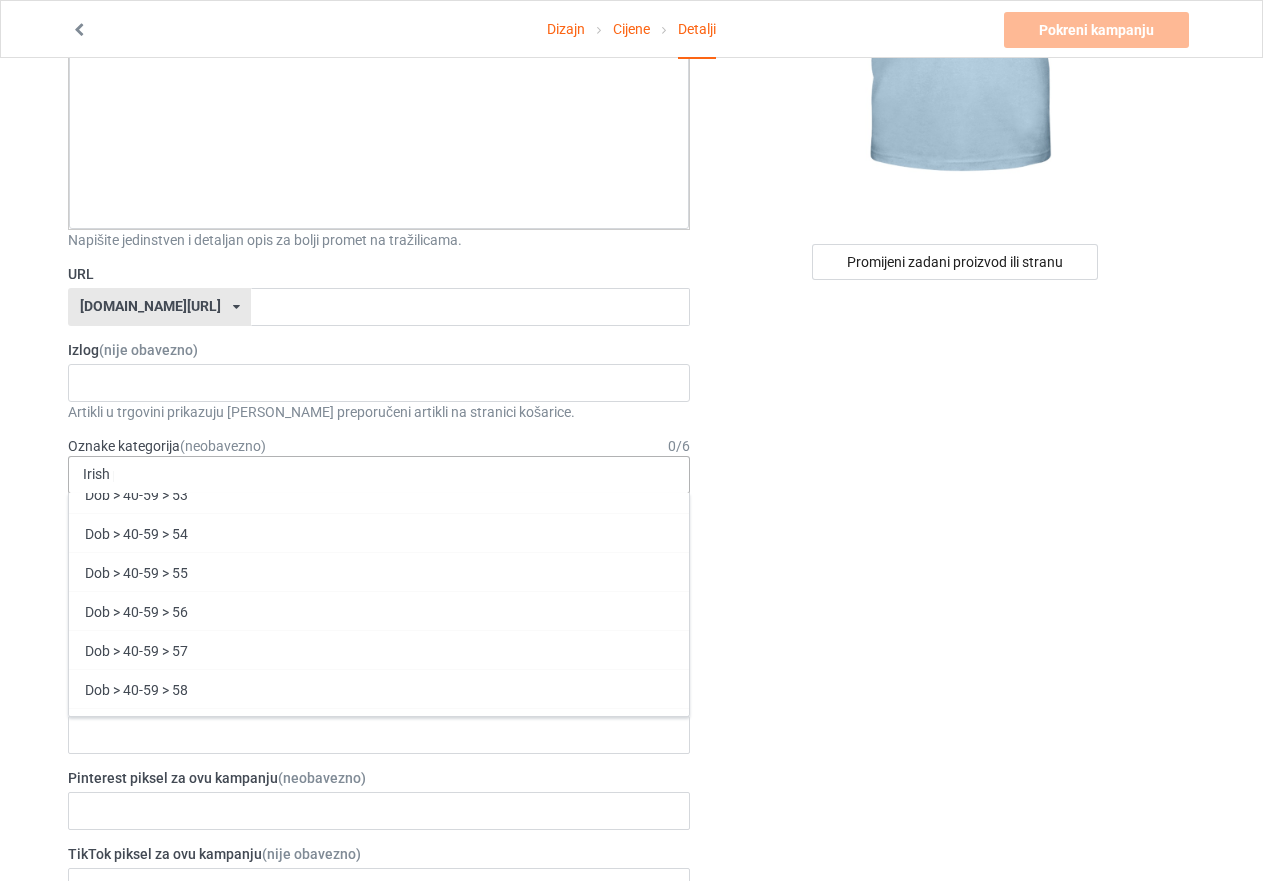 drag, startPoint x: 99, startPoint y: 478, endPoint x: 69, endPoint y: 480, distance: 30.066593 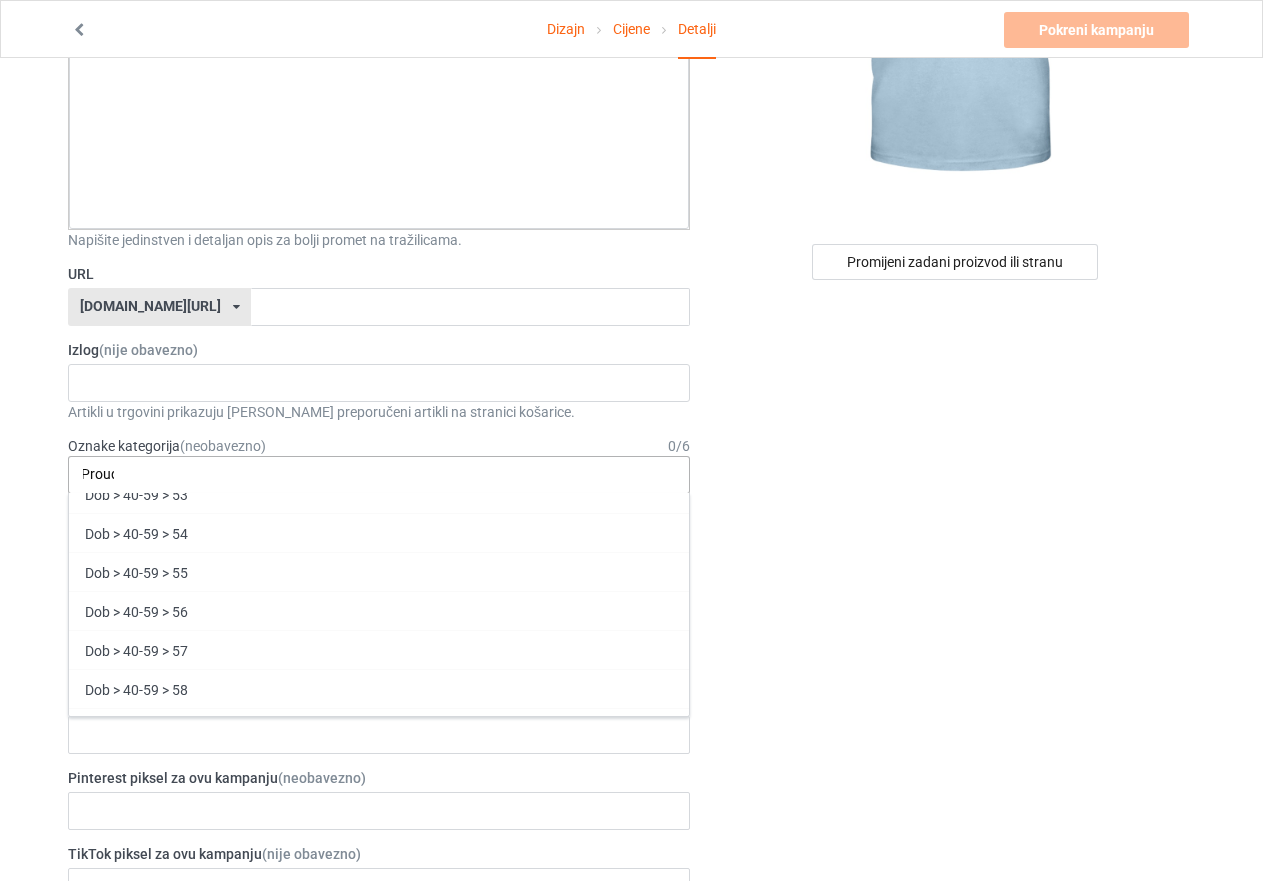scroll, scrollTop: 0, scrollLeft: 1368, axis: horizontal 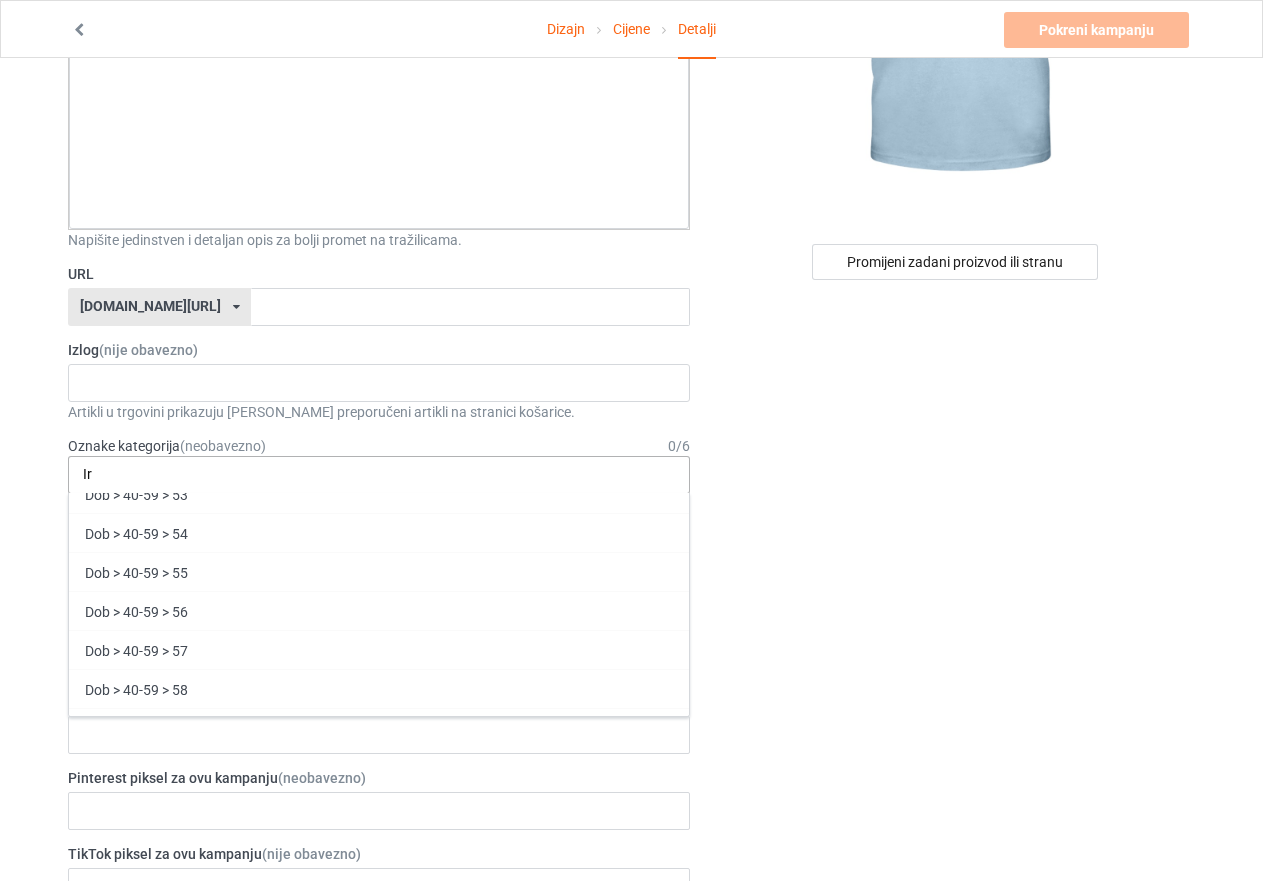 type on "I" 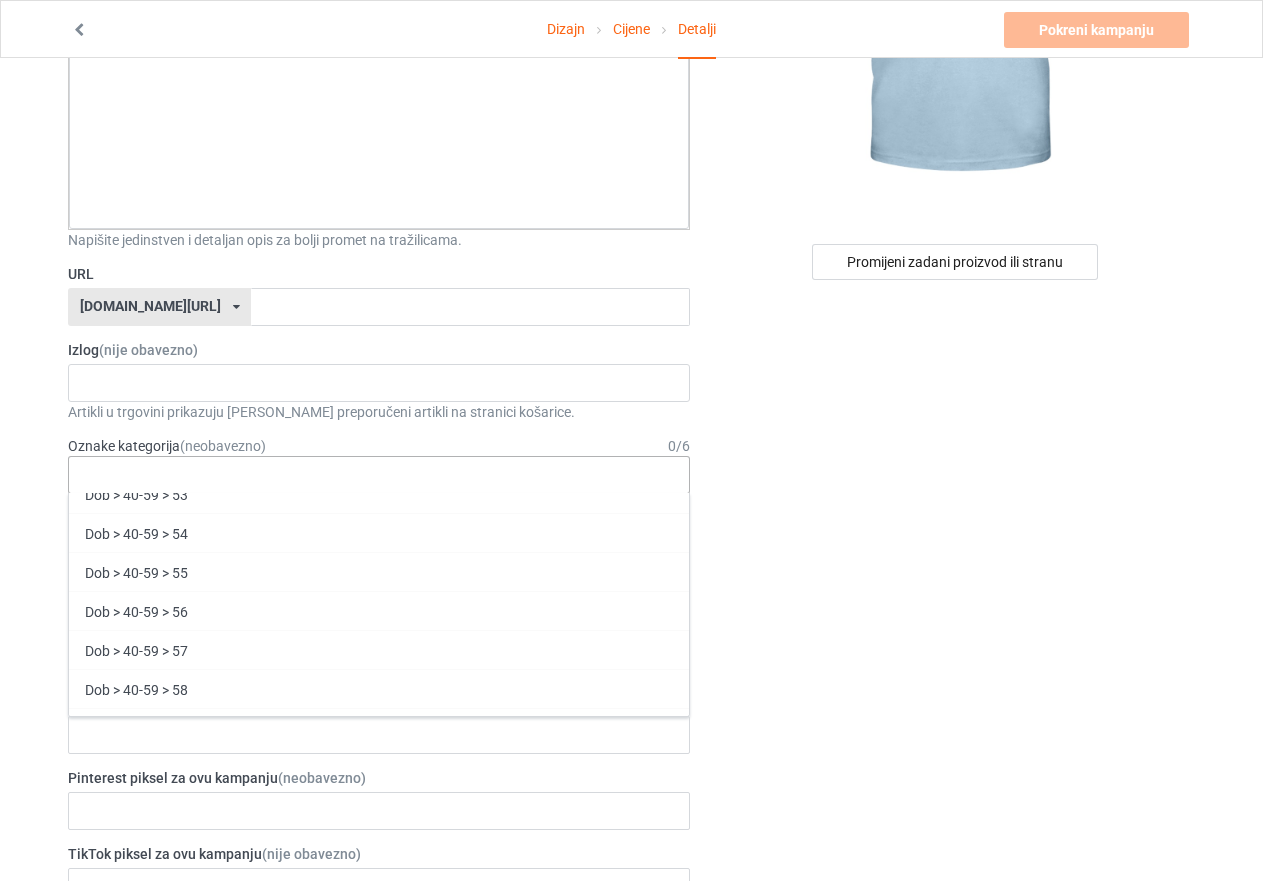 scroll, scrollTop: 0, scrollLeft: 0, axis: both 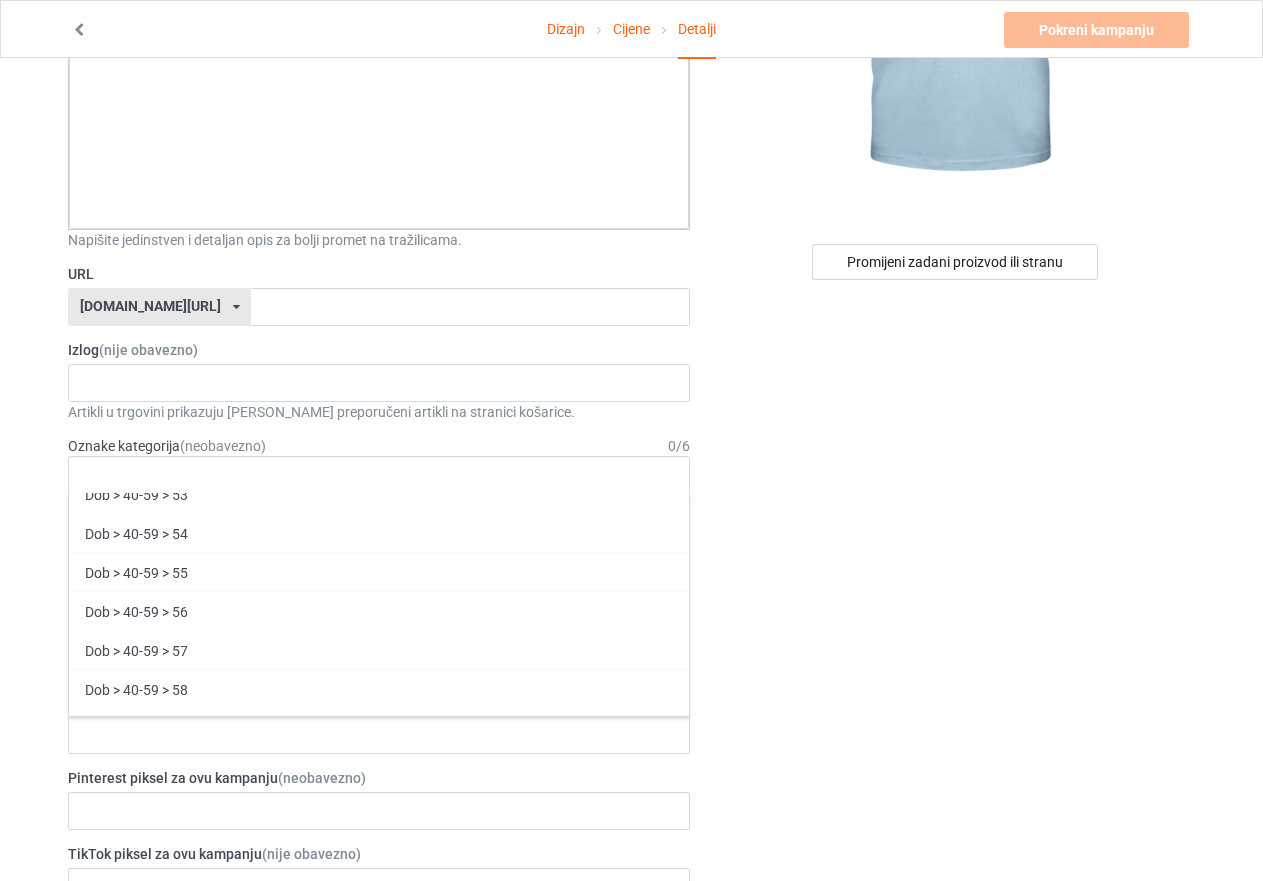 type 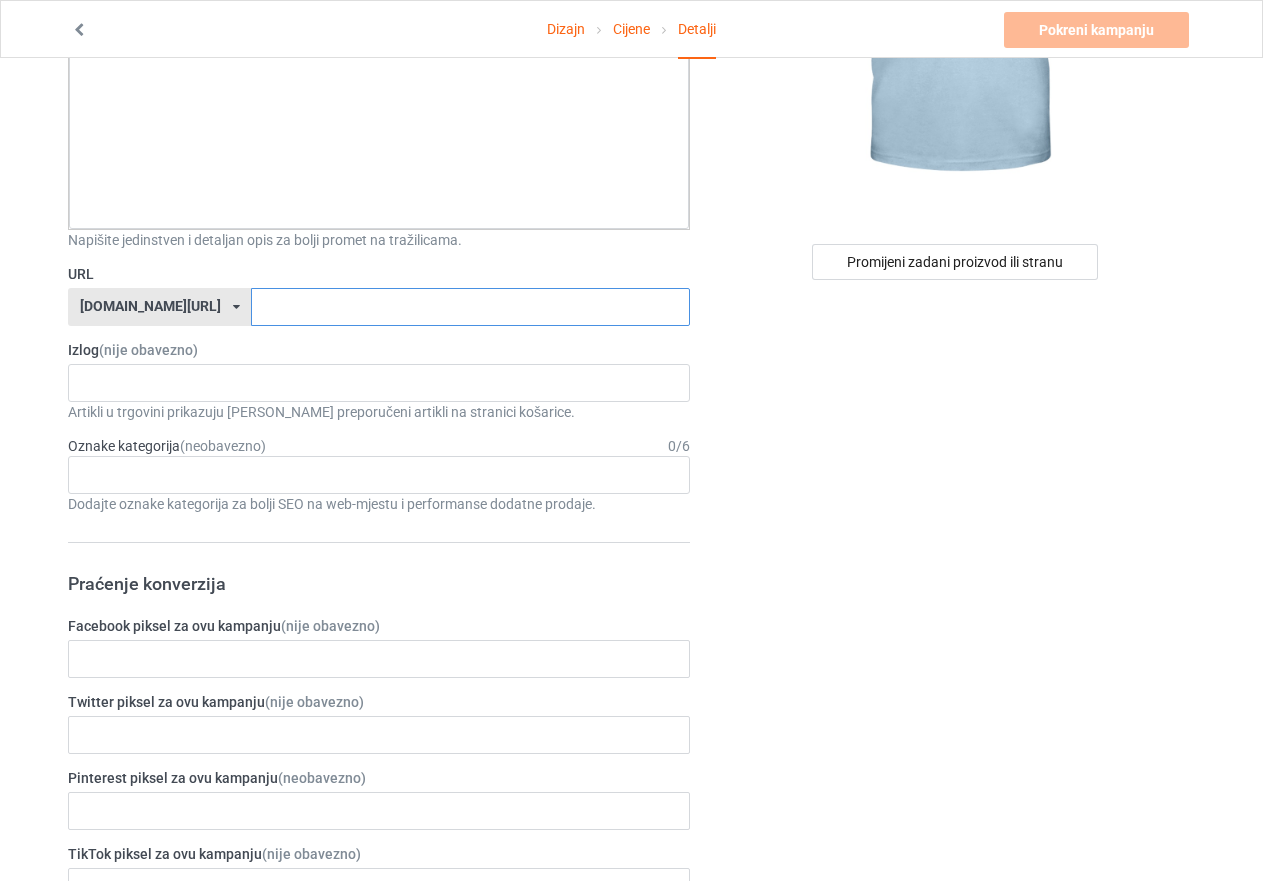click at bounding box center [470, 307] 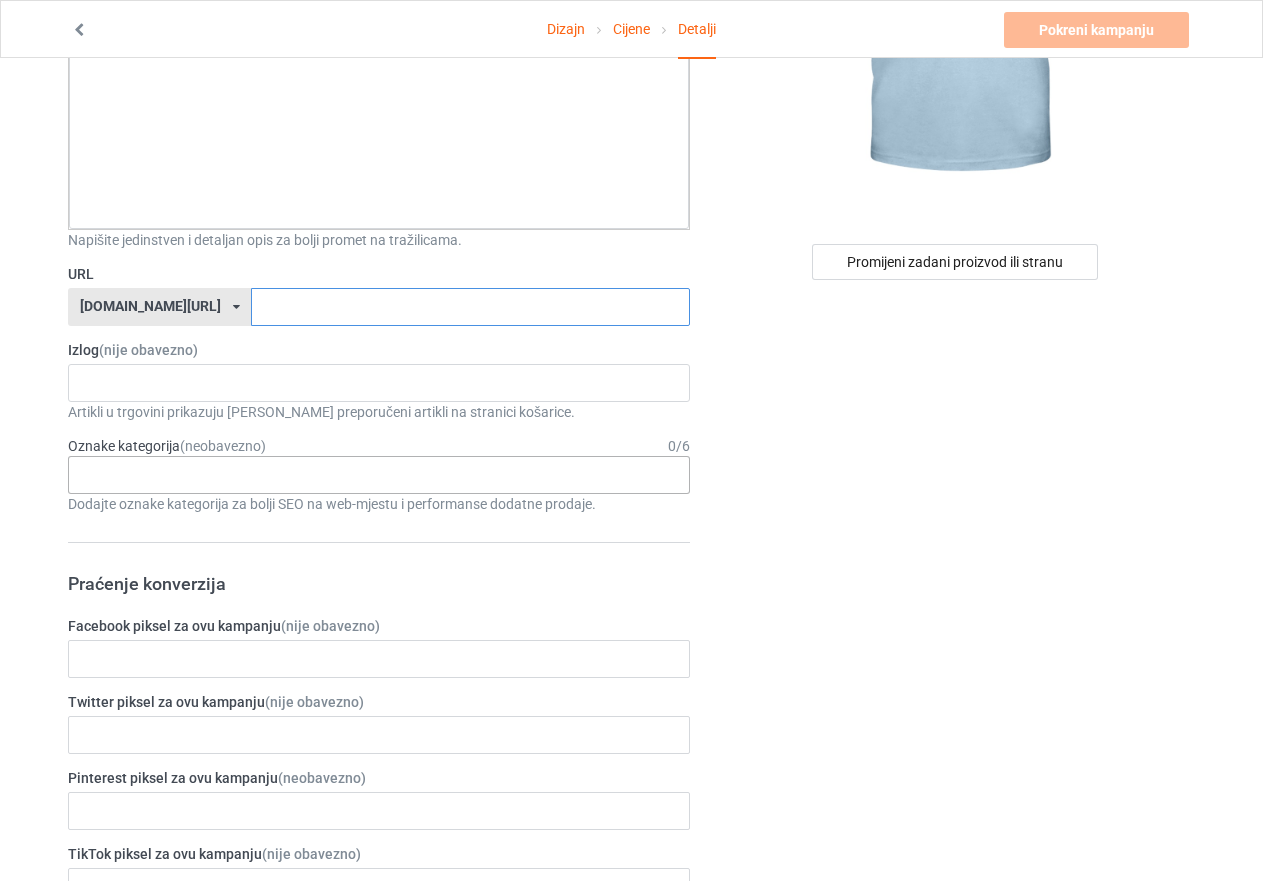 scroll, scrollTop: 0, scrollLeft: 0, axis: both 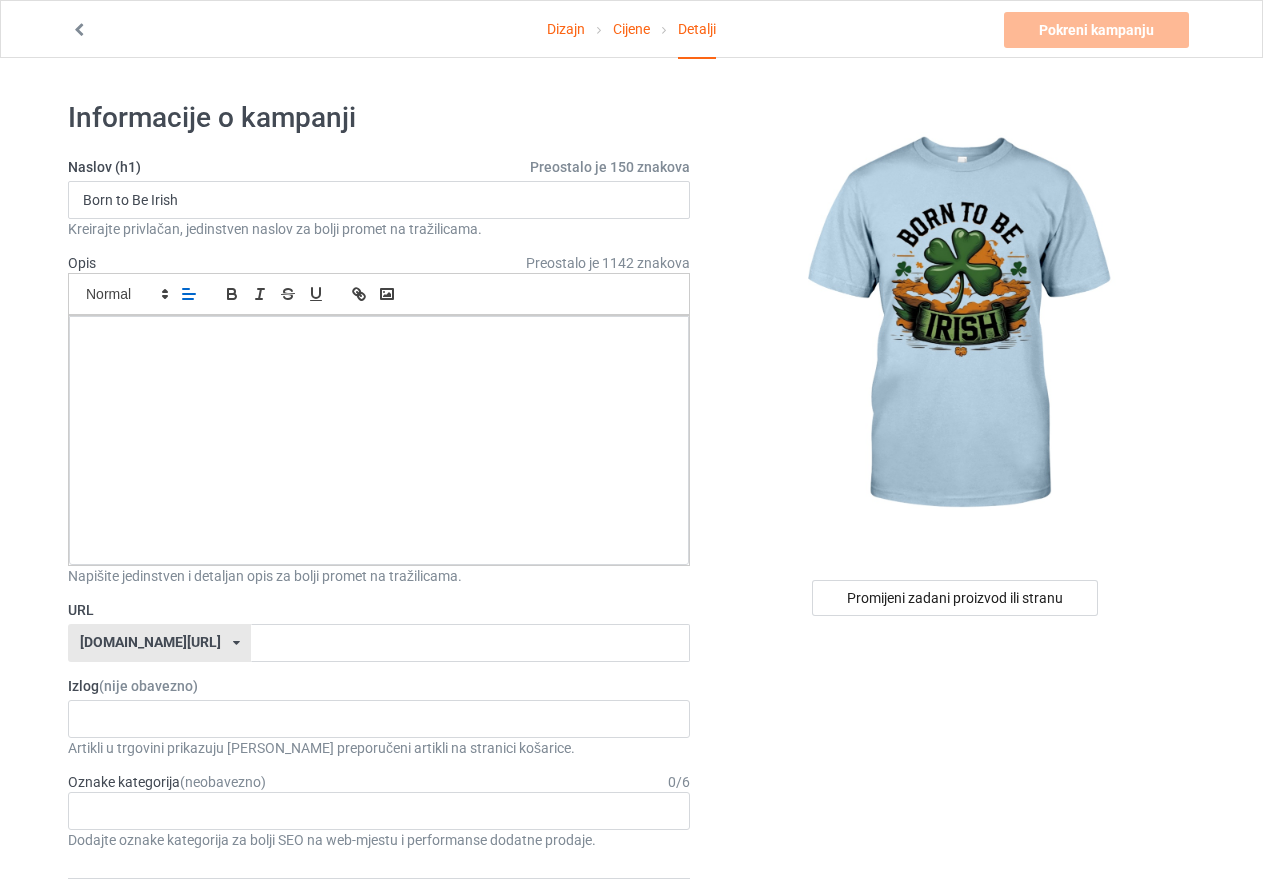 click 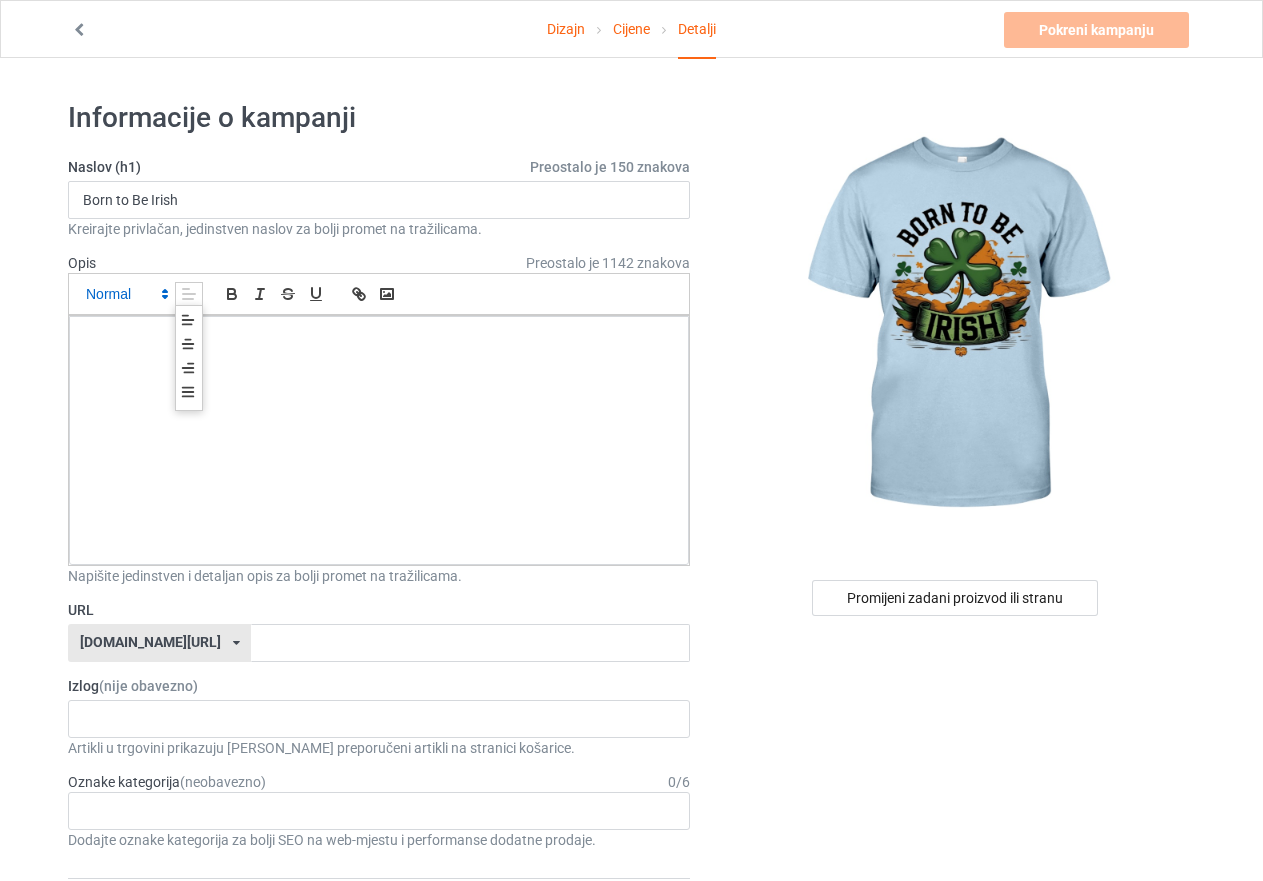 click 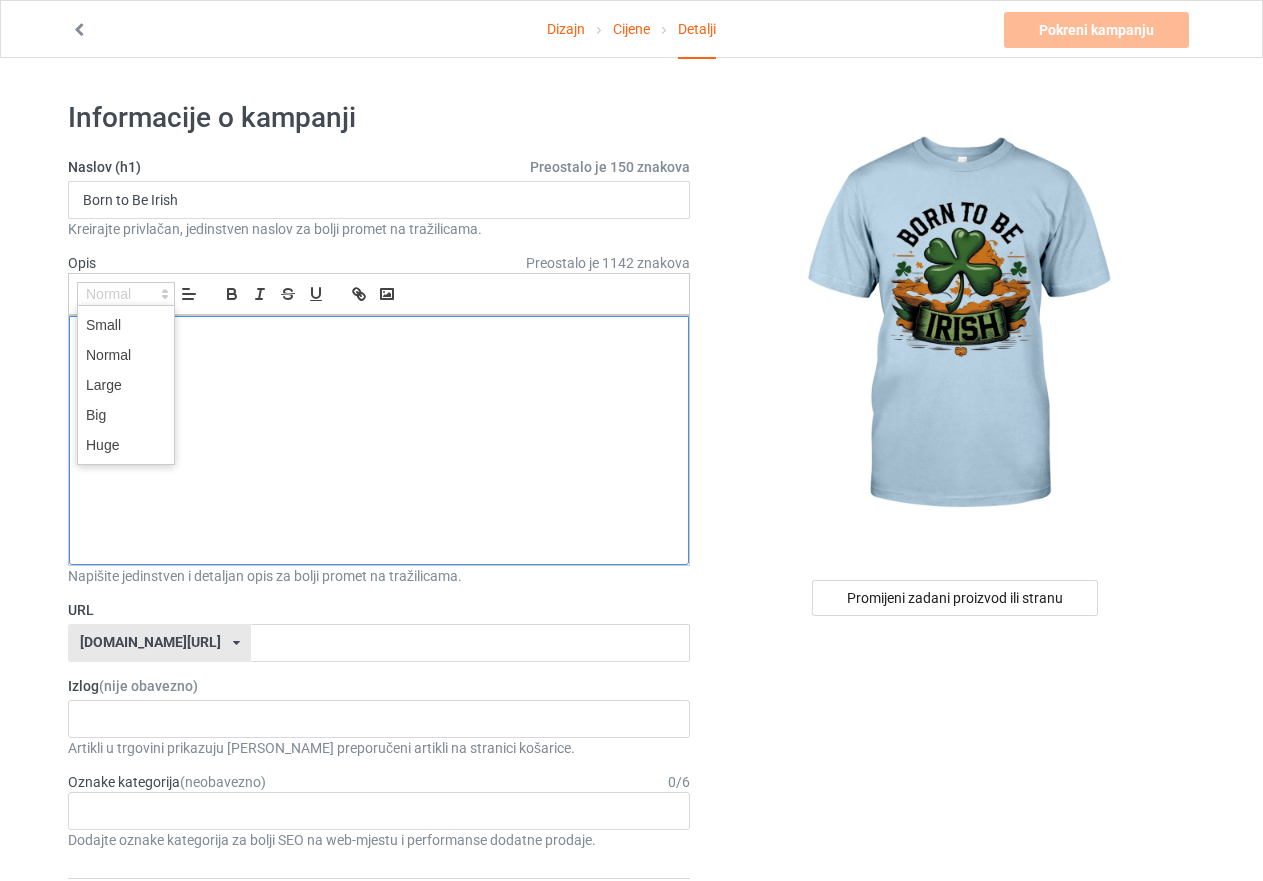 click at bounding box center [379, 412] 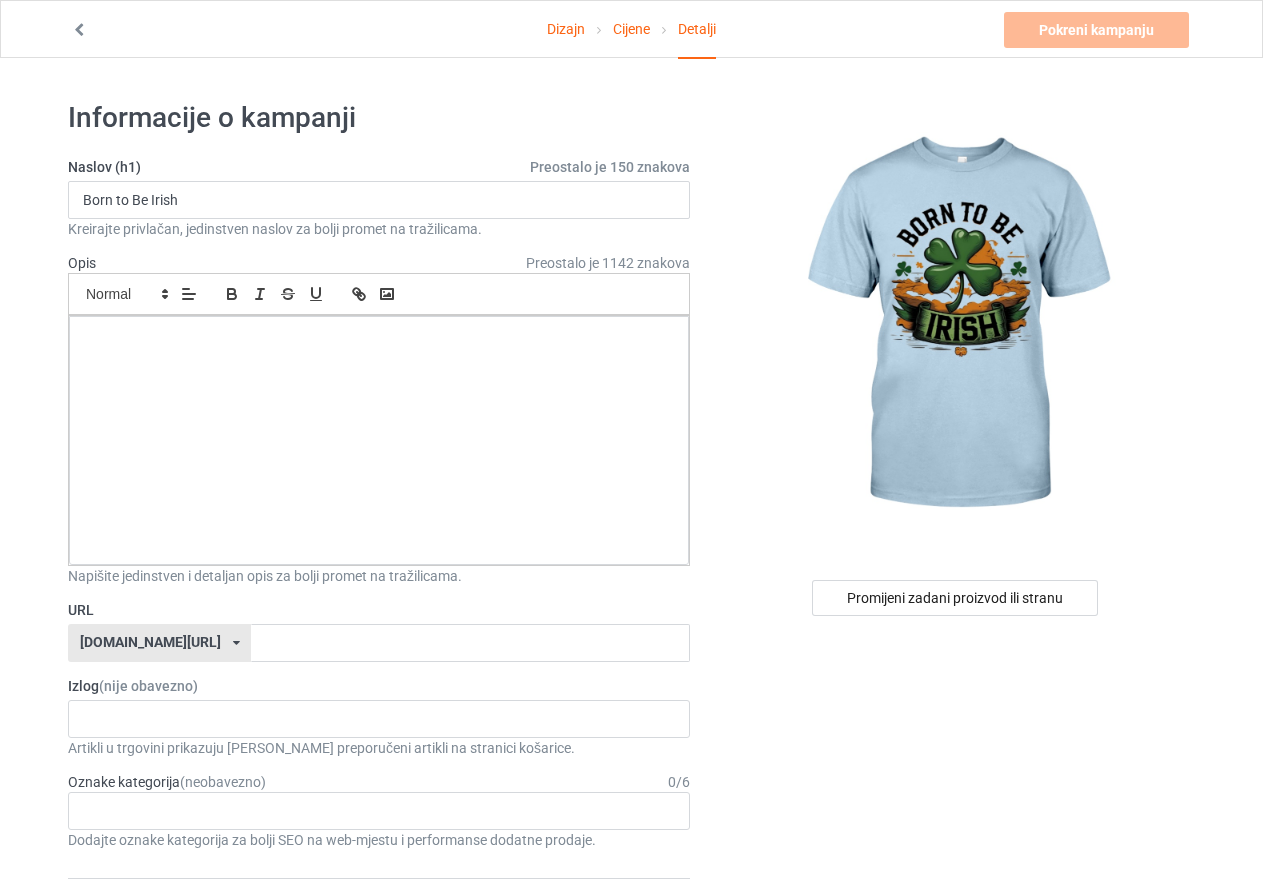 click on "Preostalo je 1142" at bounding box center [580, 263] 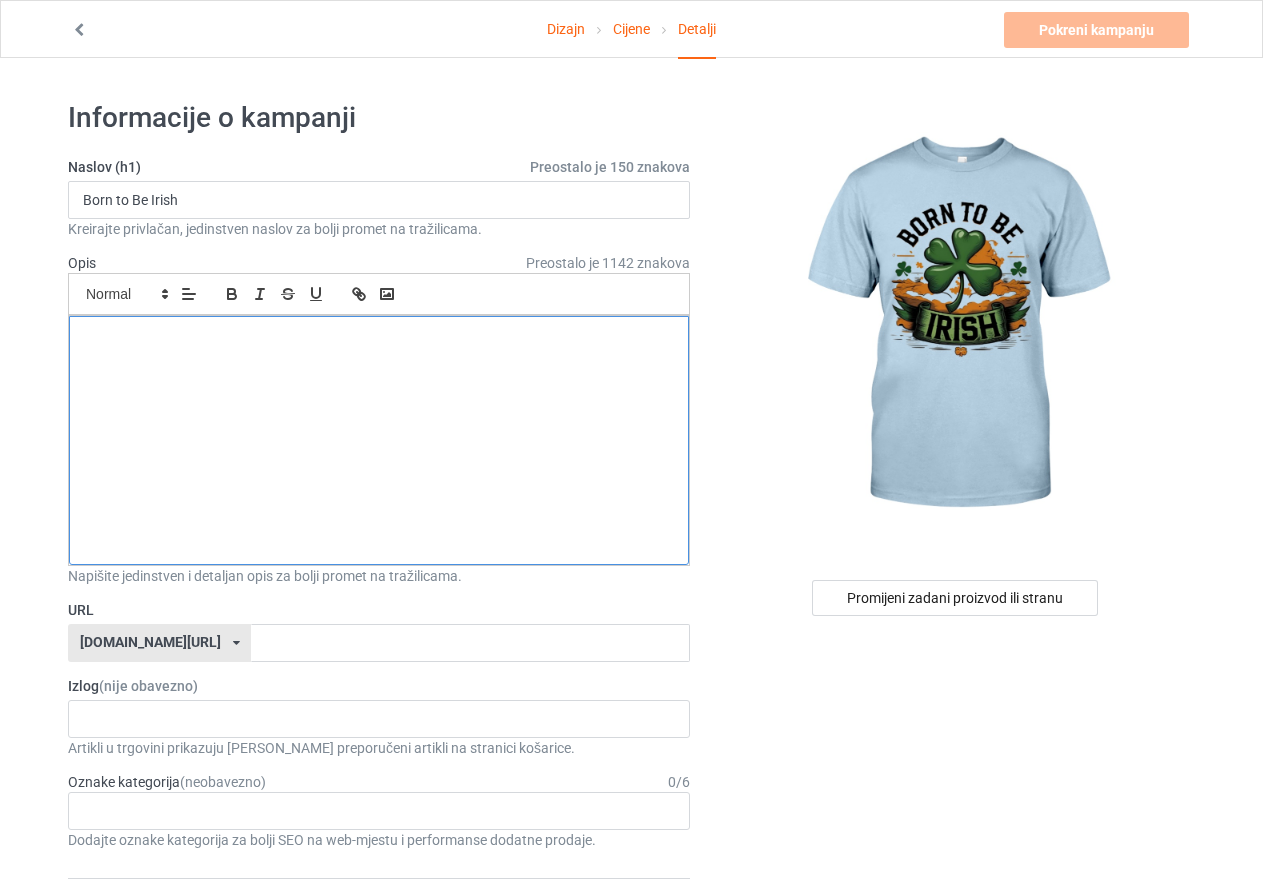 click at bounding box center [379, 412] 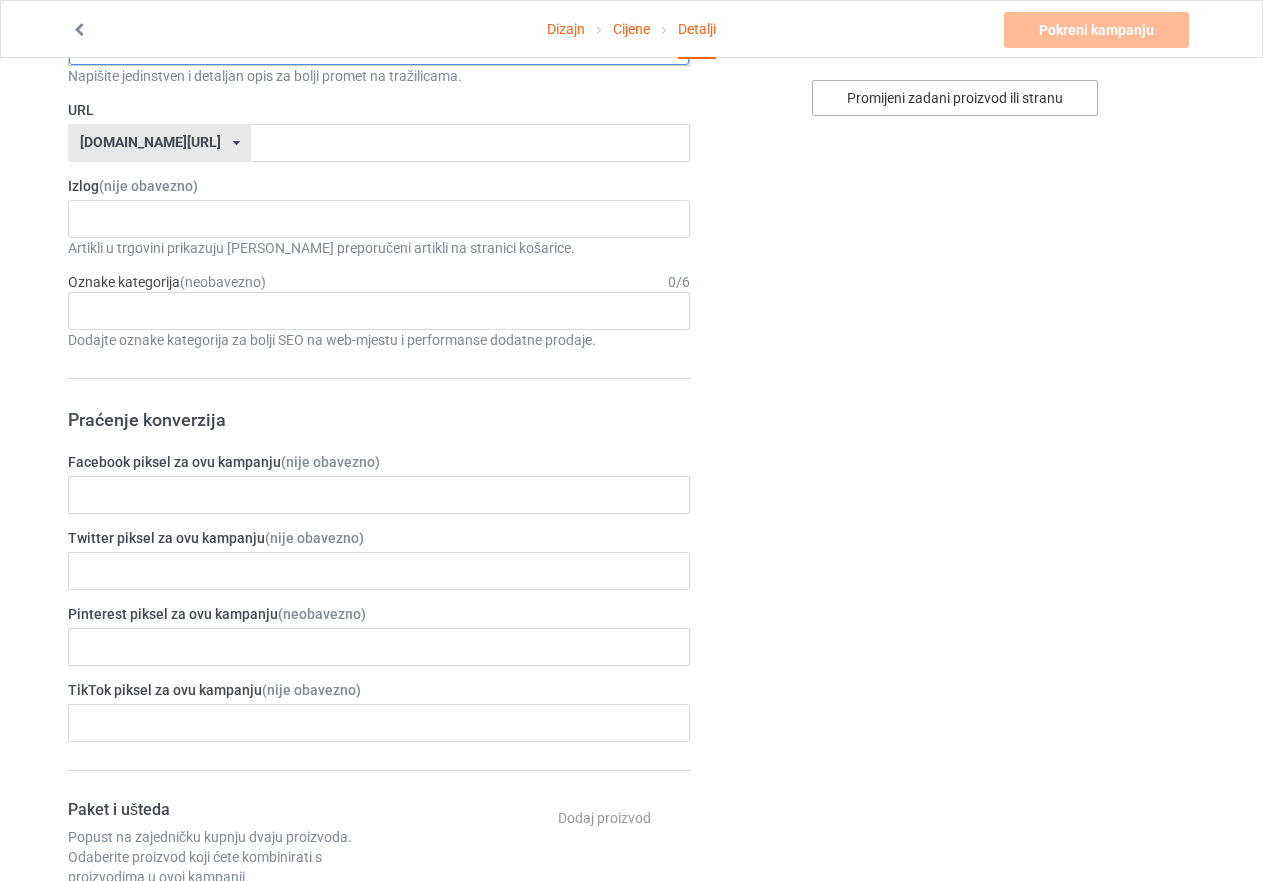 scroll, scrollTop: 1000, scrollLeft: 0, axis: vertical 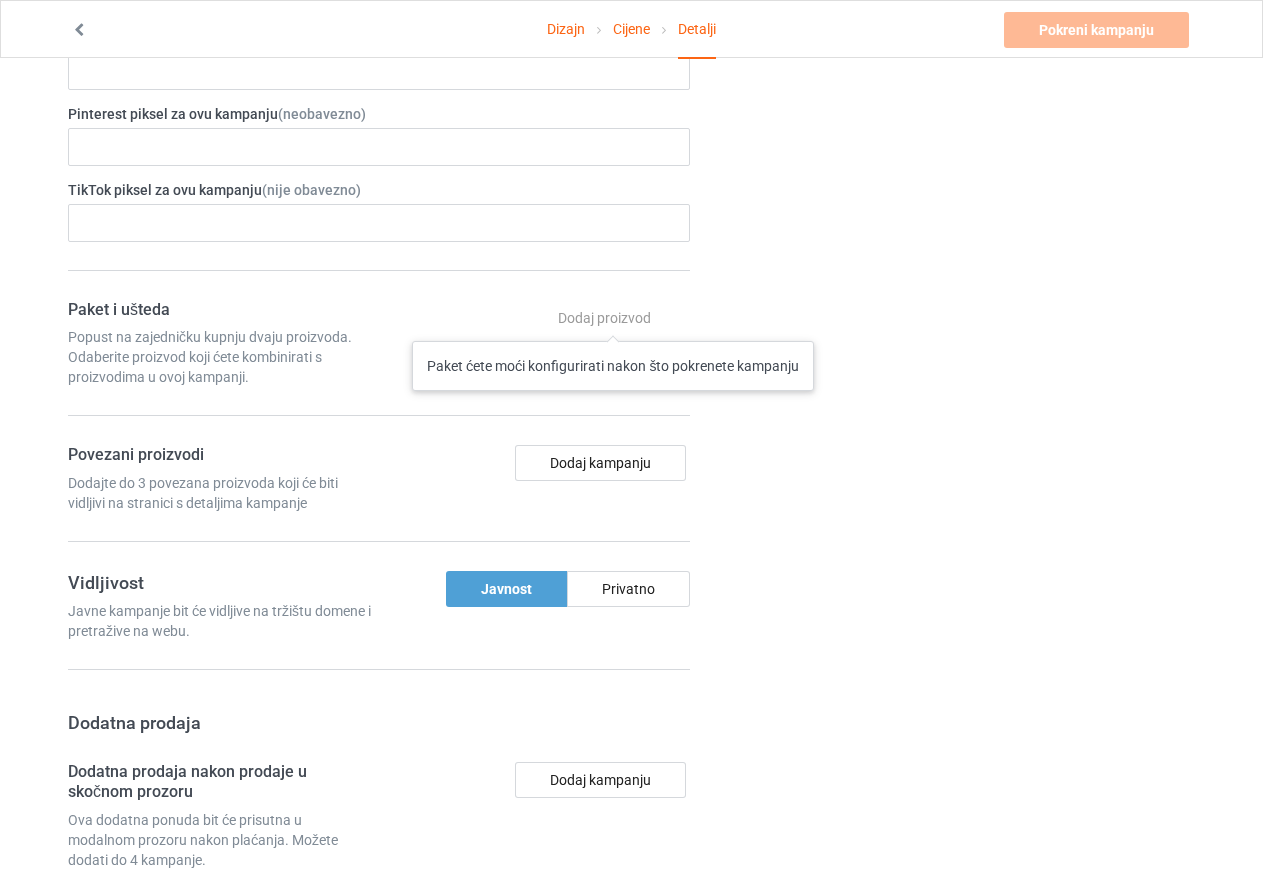 click on "Dodaj proizvod Paket ćete moći konfigurirati nakon što pokrenete kampanju" at bounding box center [606, 318] 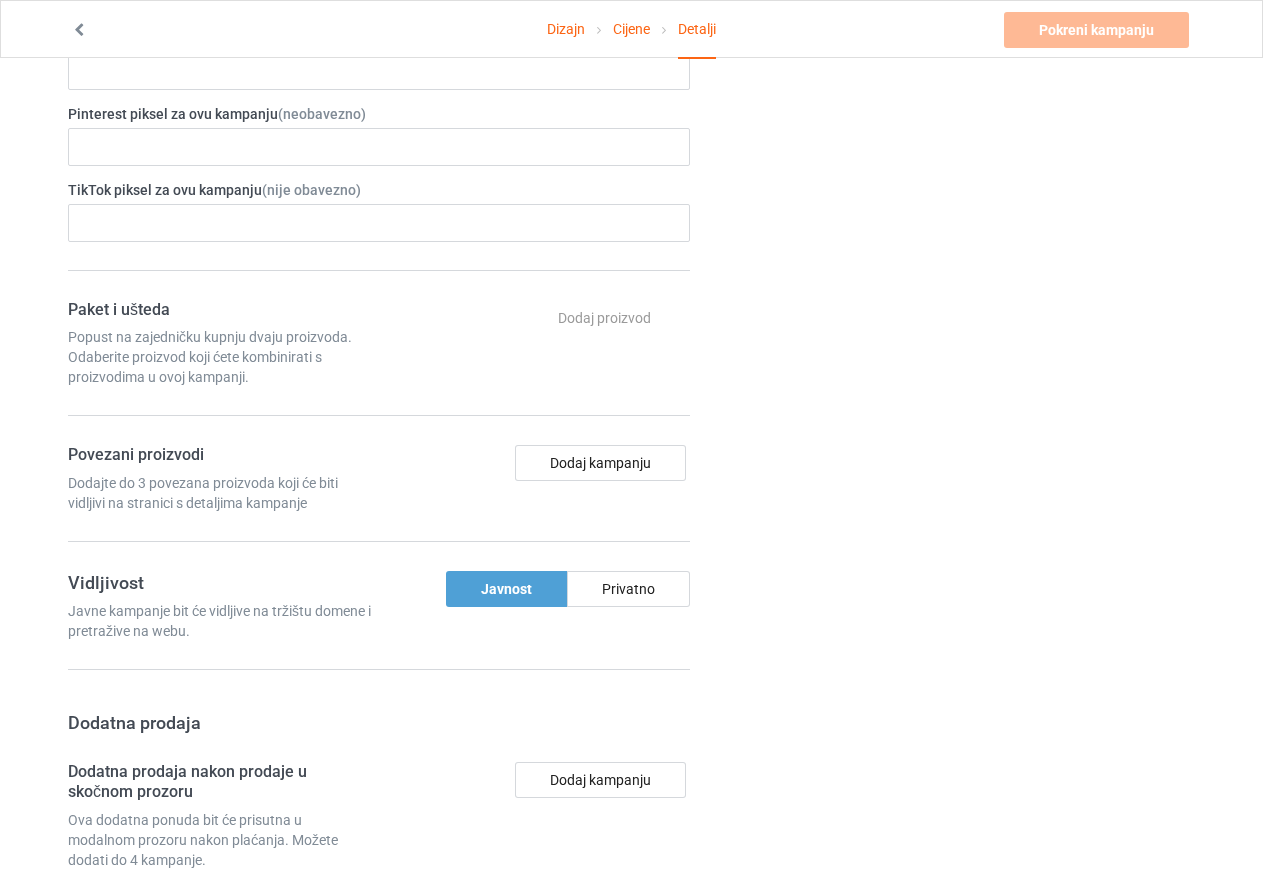scroll, scrollTop: 1500, scrollLeft: 0, axis: vertical 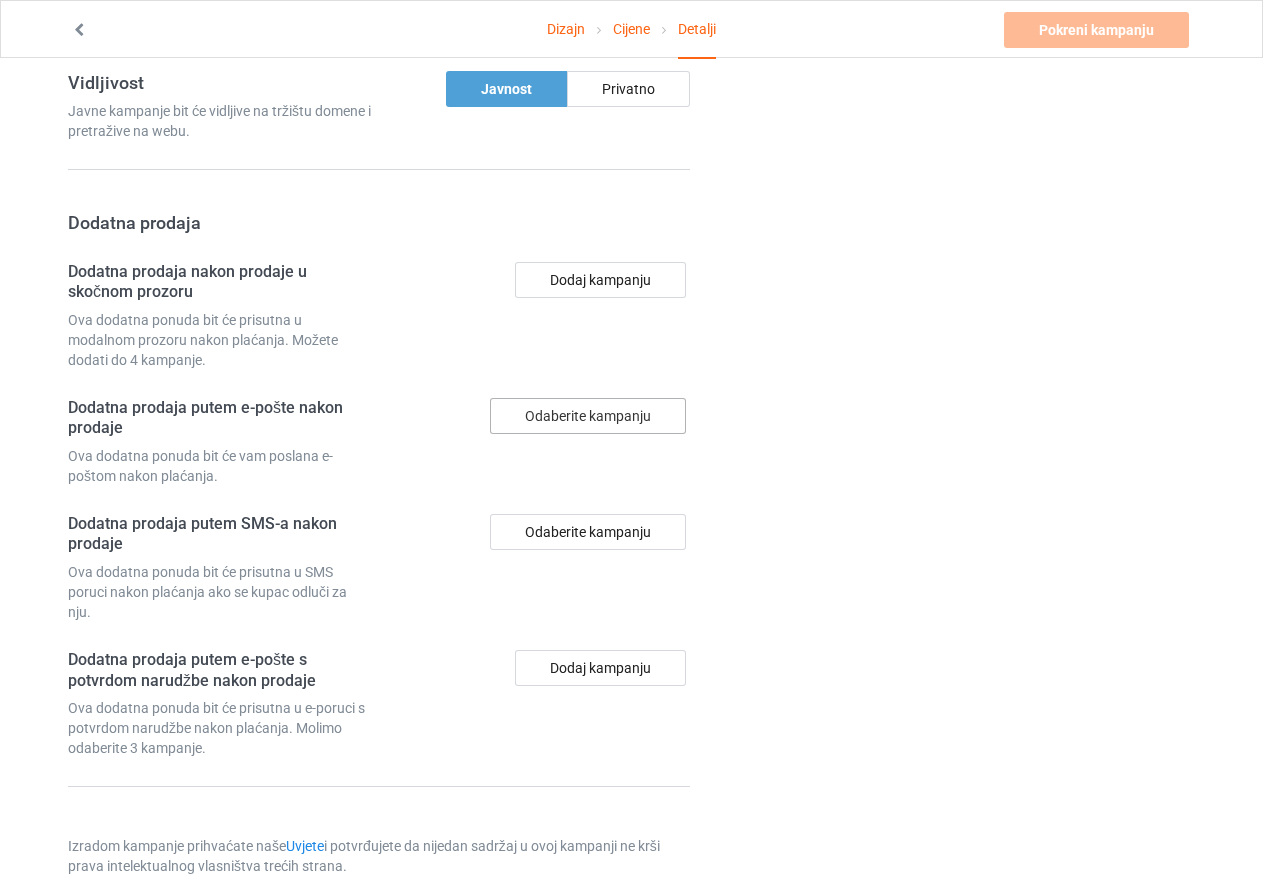 click on "Odaberite kampanju" at bounding box center [588, 416] 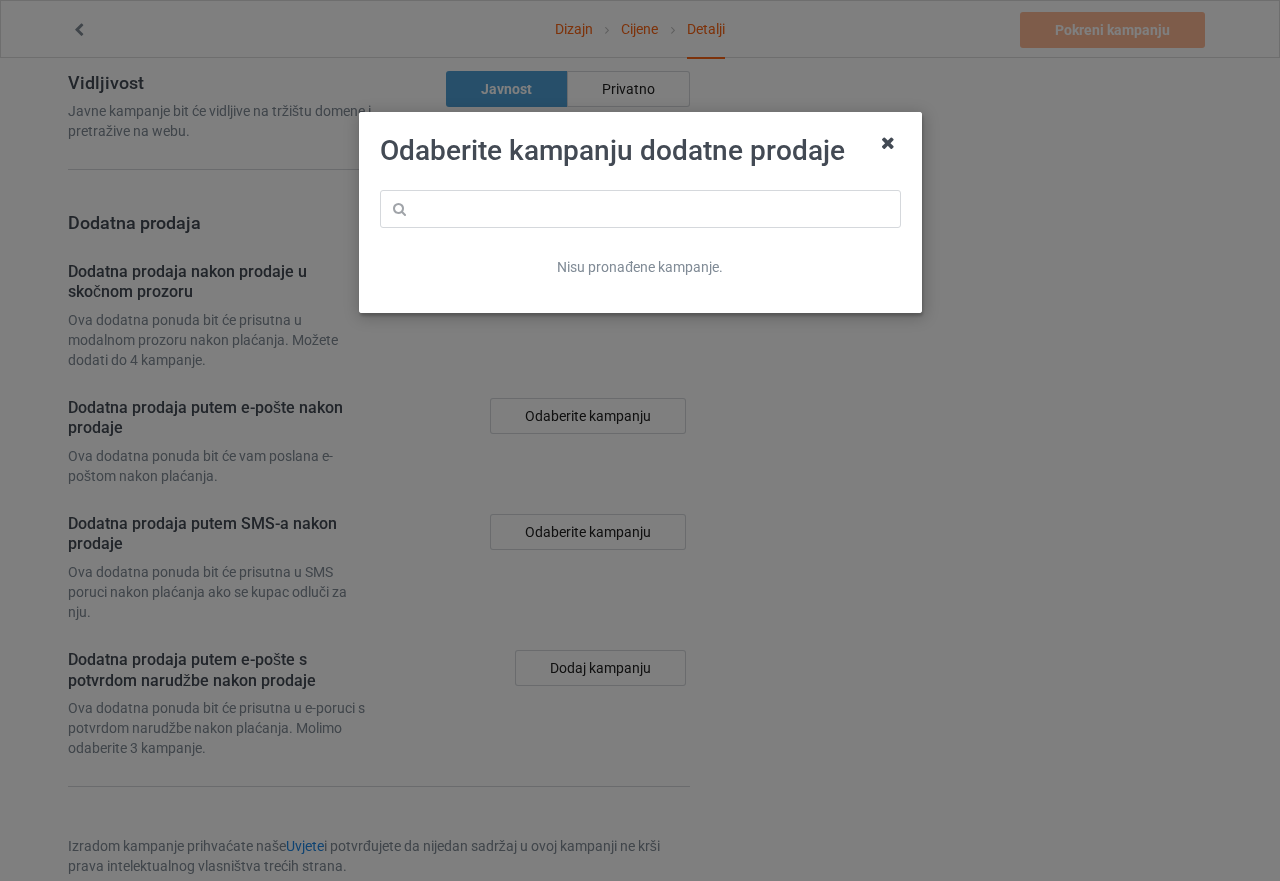 click at bounding box center (888, 143) 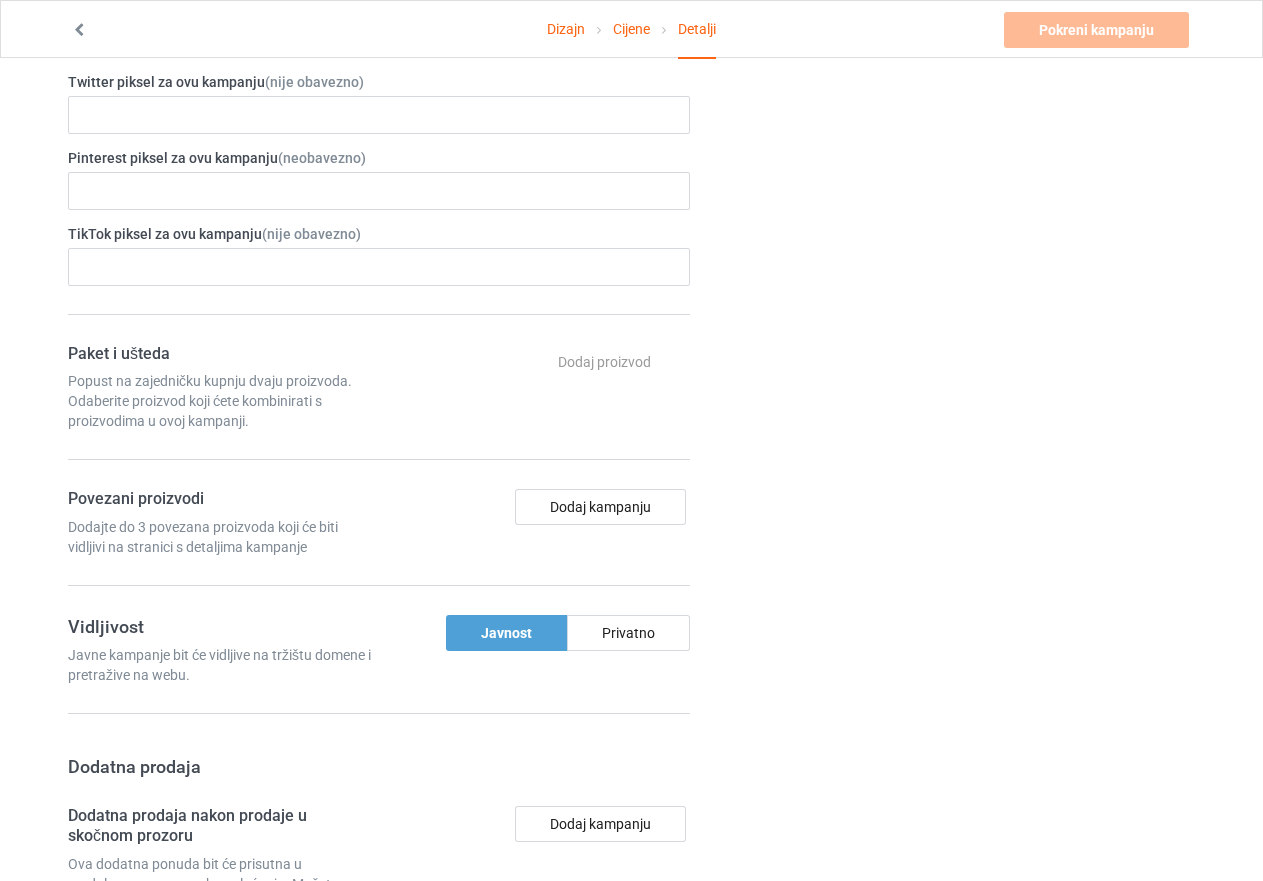 scroll, scrollTop: 1000, scrollLeft: 0, axis: vertical 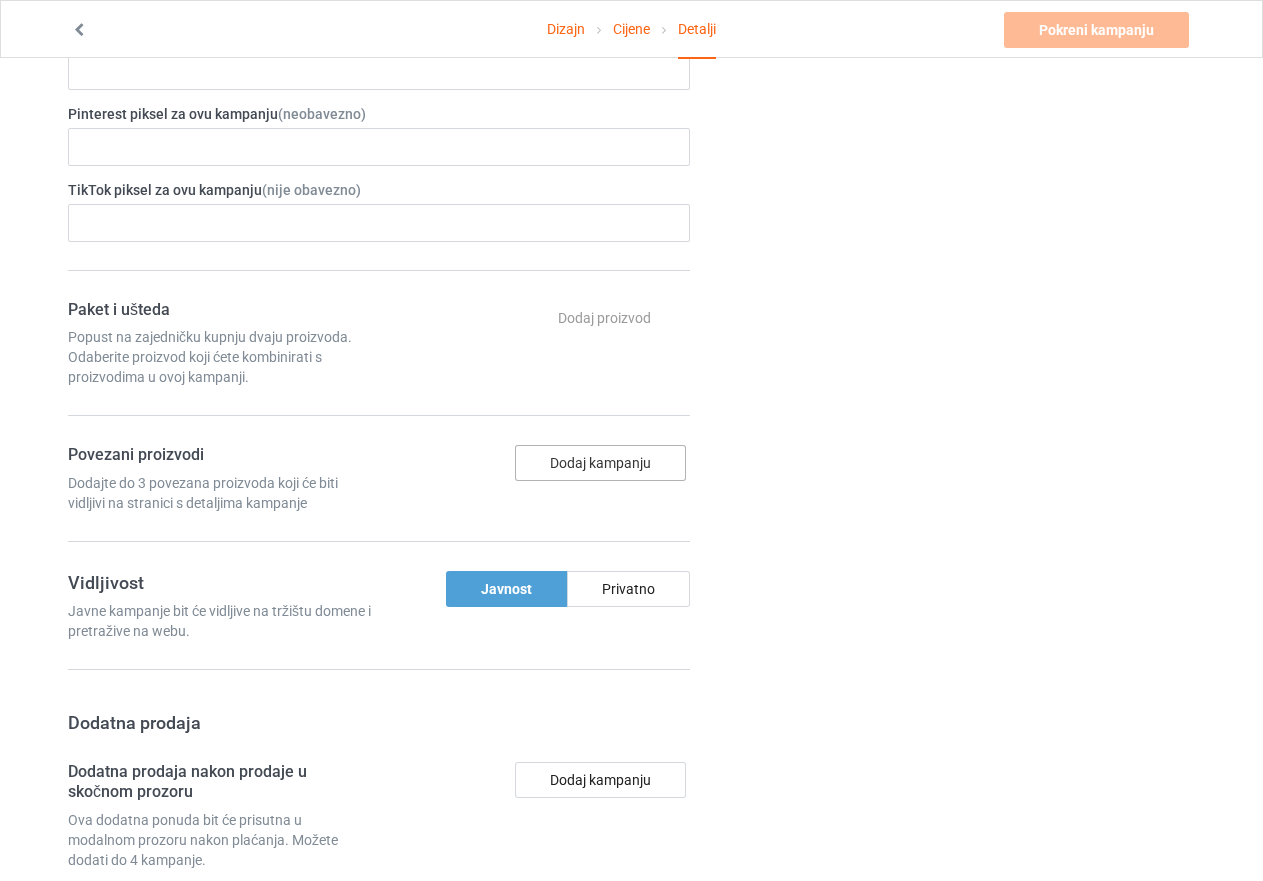 click on "Dodaj kampanju" at bounding box center [600, 463] 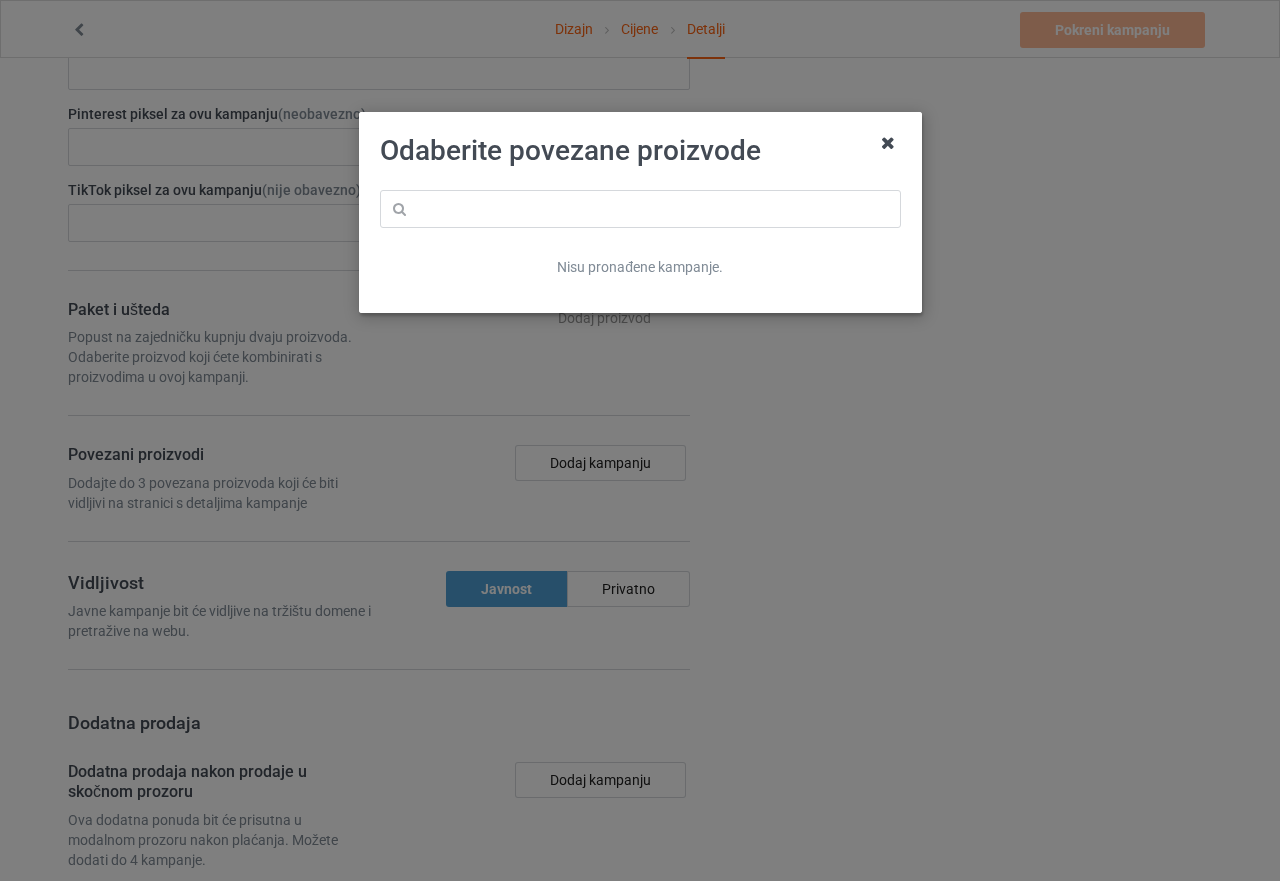 click at bounding box center (888, 143) 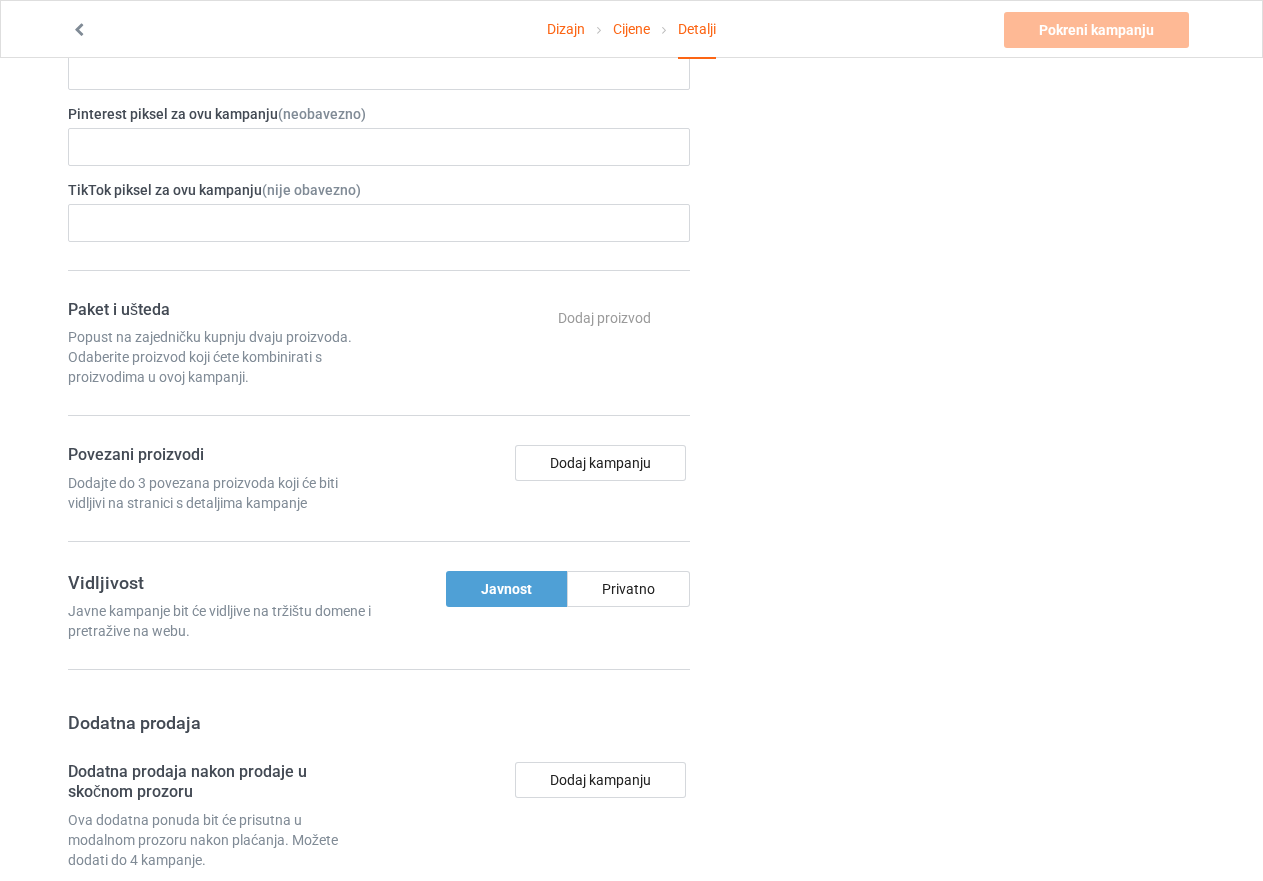 scroll, scrollTop: 1500, scrollLeft: 0, axis: vertical 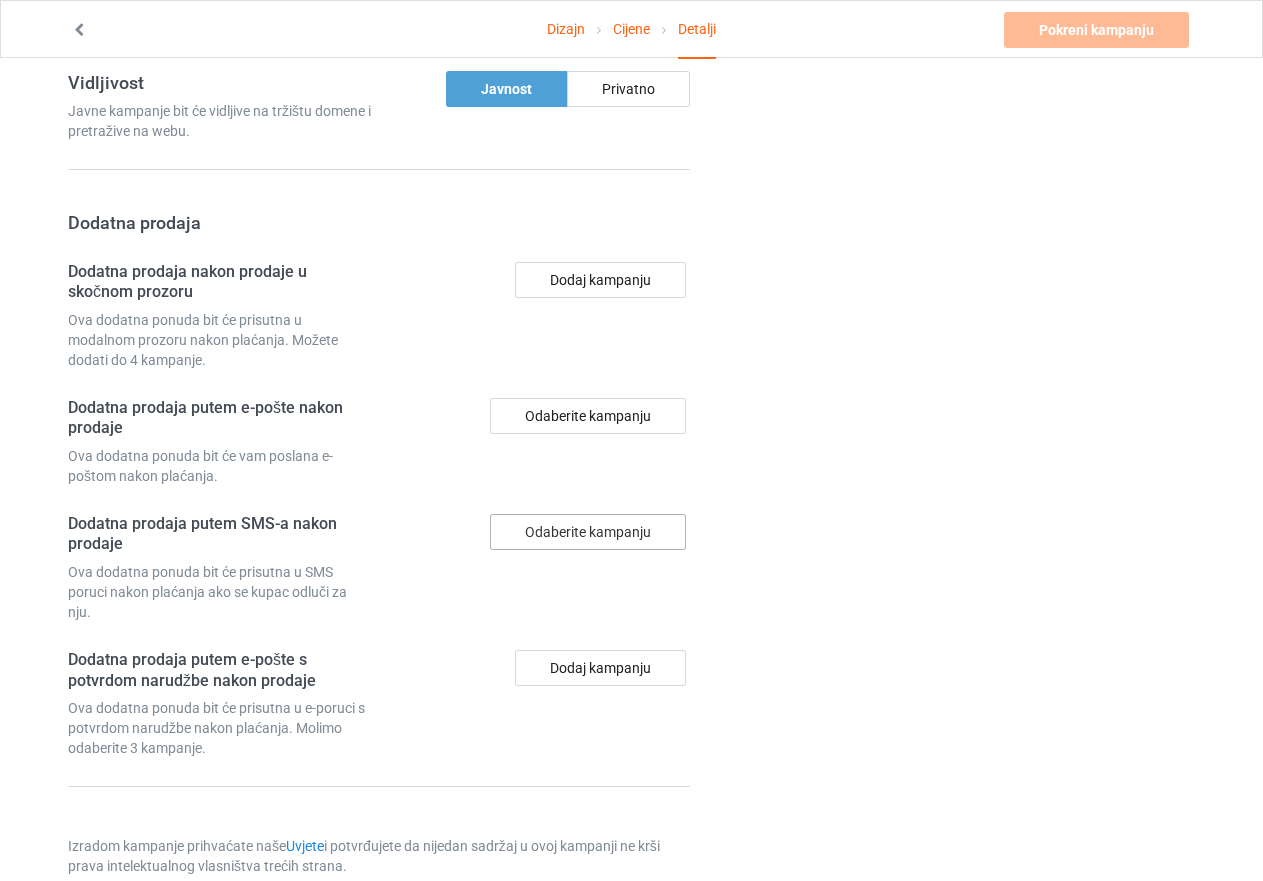 click on "Odaberite kampanju" at bounding box center (588, 532) 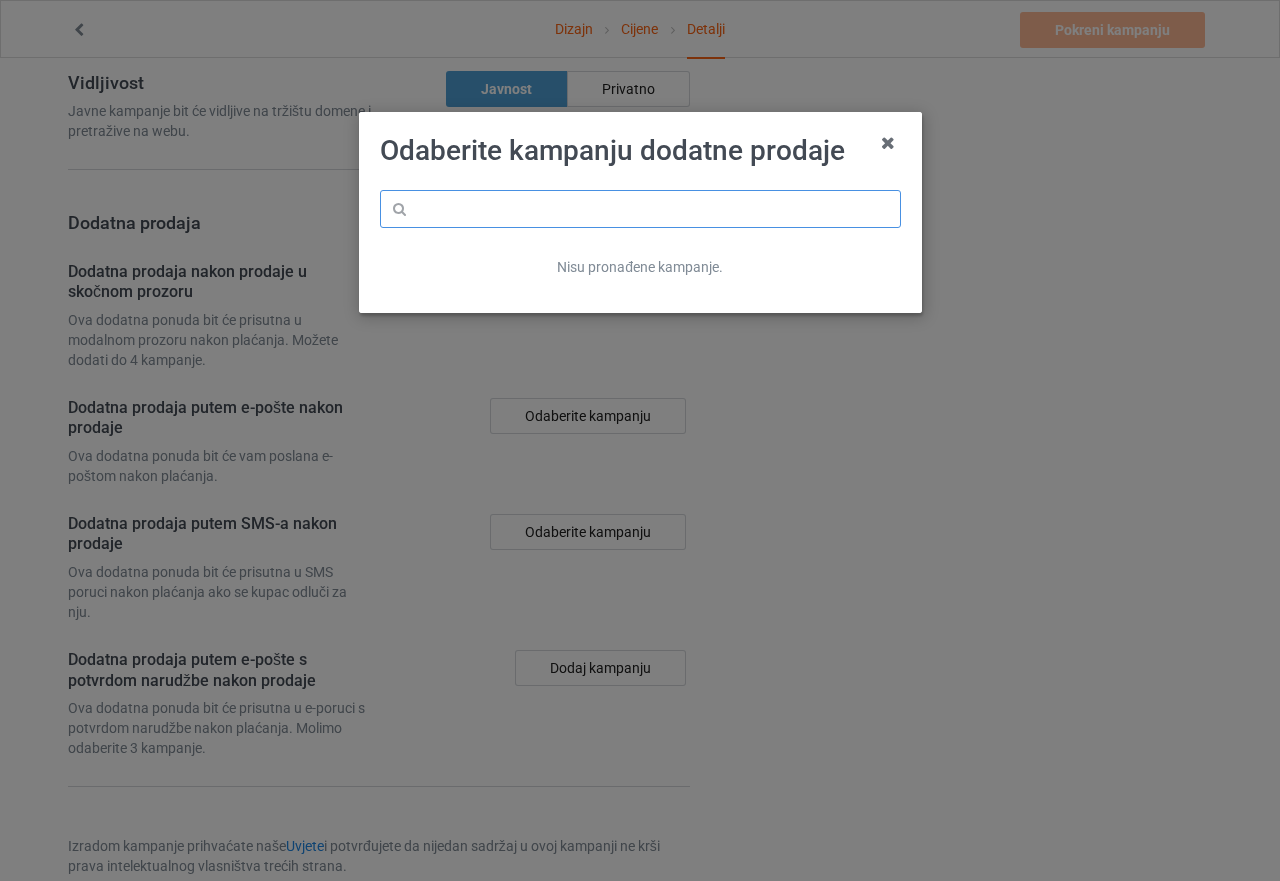 click at bounding box center [640, 209] 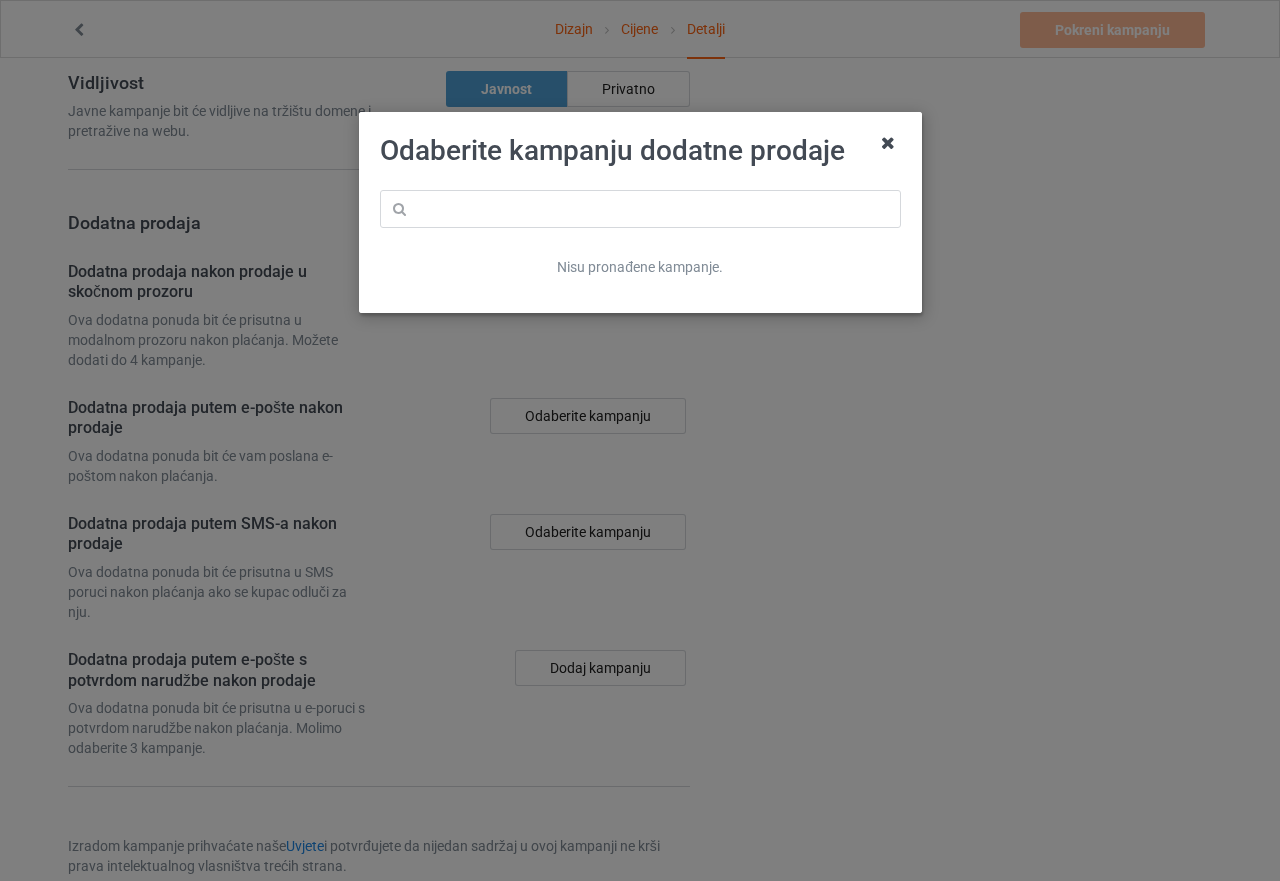 click at bounding box center [888, 143] 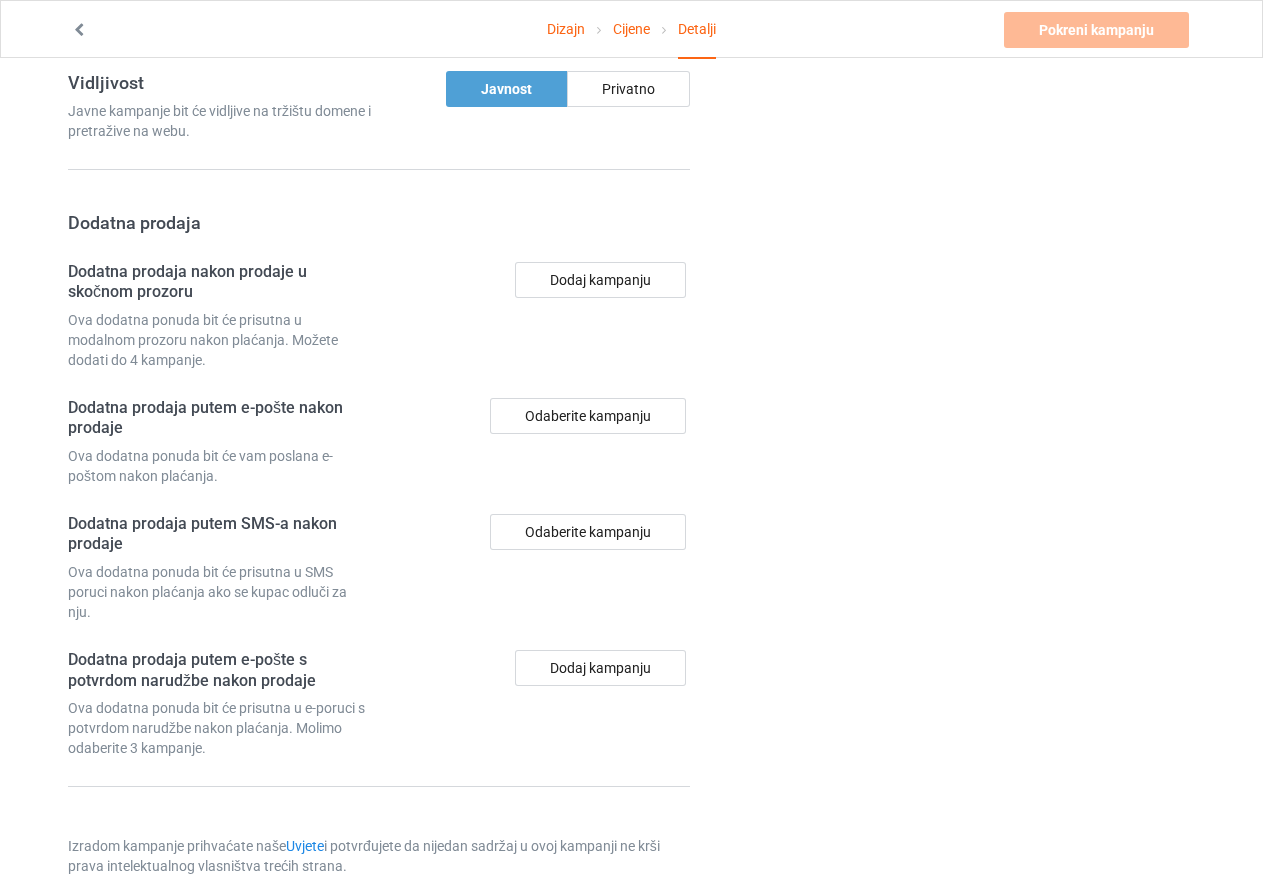 scroll, scrollTop: 1536, scrollLeft: 0, axis: vertical 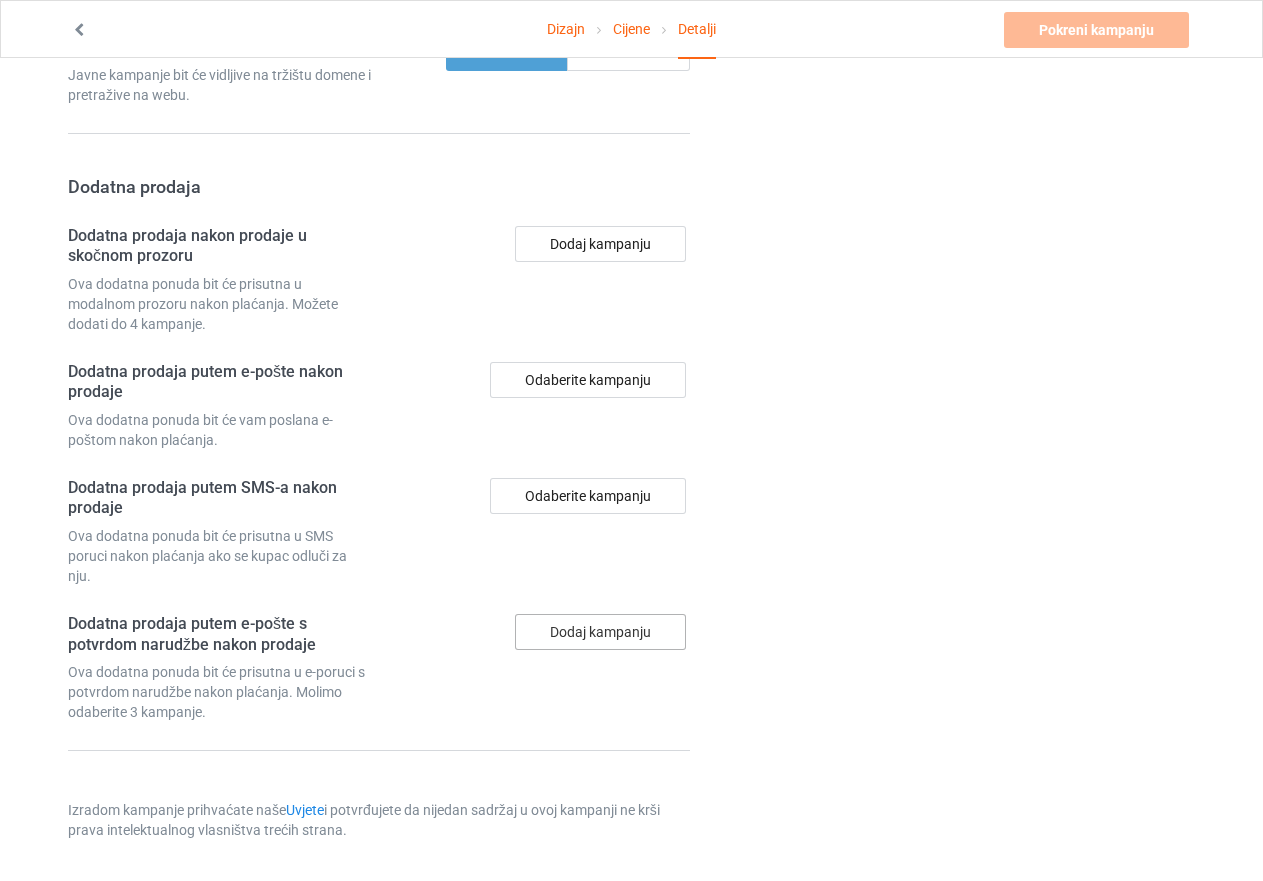 click on "Dodaj kampanju" at bounding box center [600, 632] 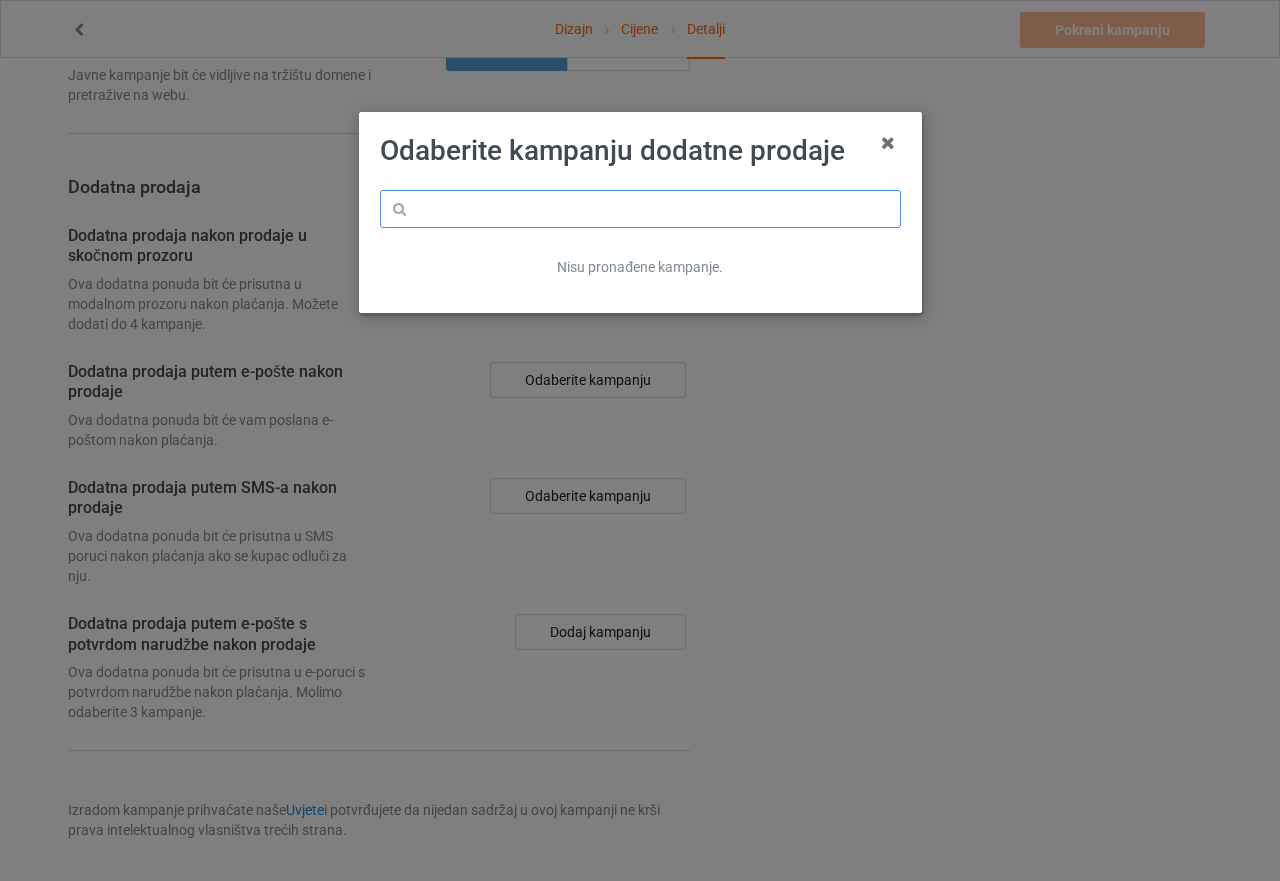 click at bounding box center [640, 209] 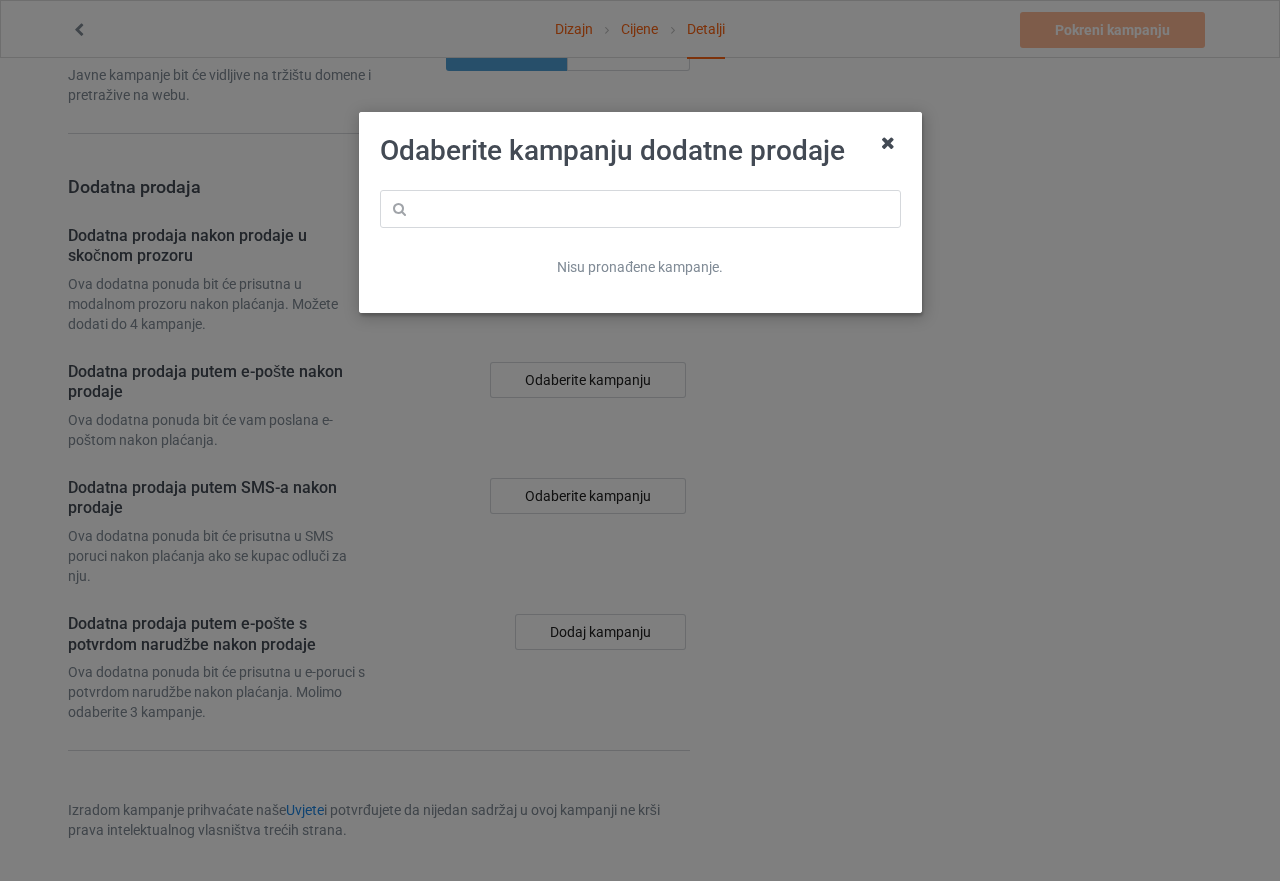 drag, startPoint x: 889, startPoint y: 141, endPoint x: 781, endPoint y: 354, distance: 238.81583 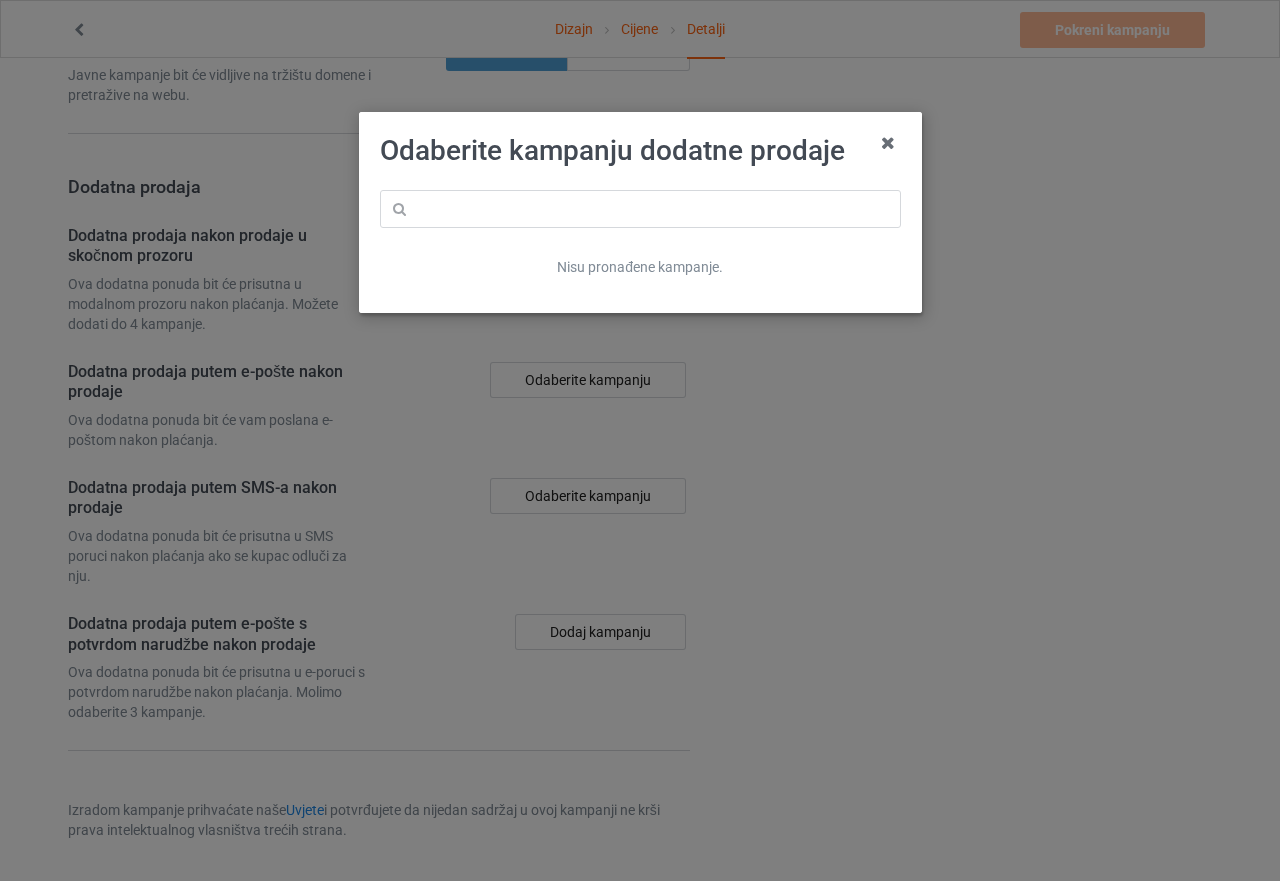 click at bounding box center [888, 143] 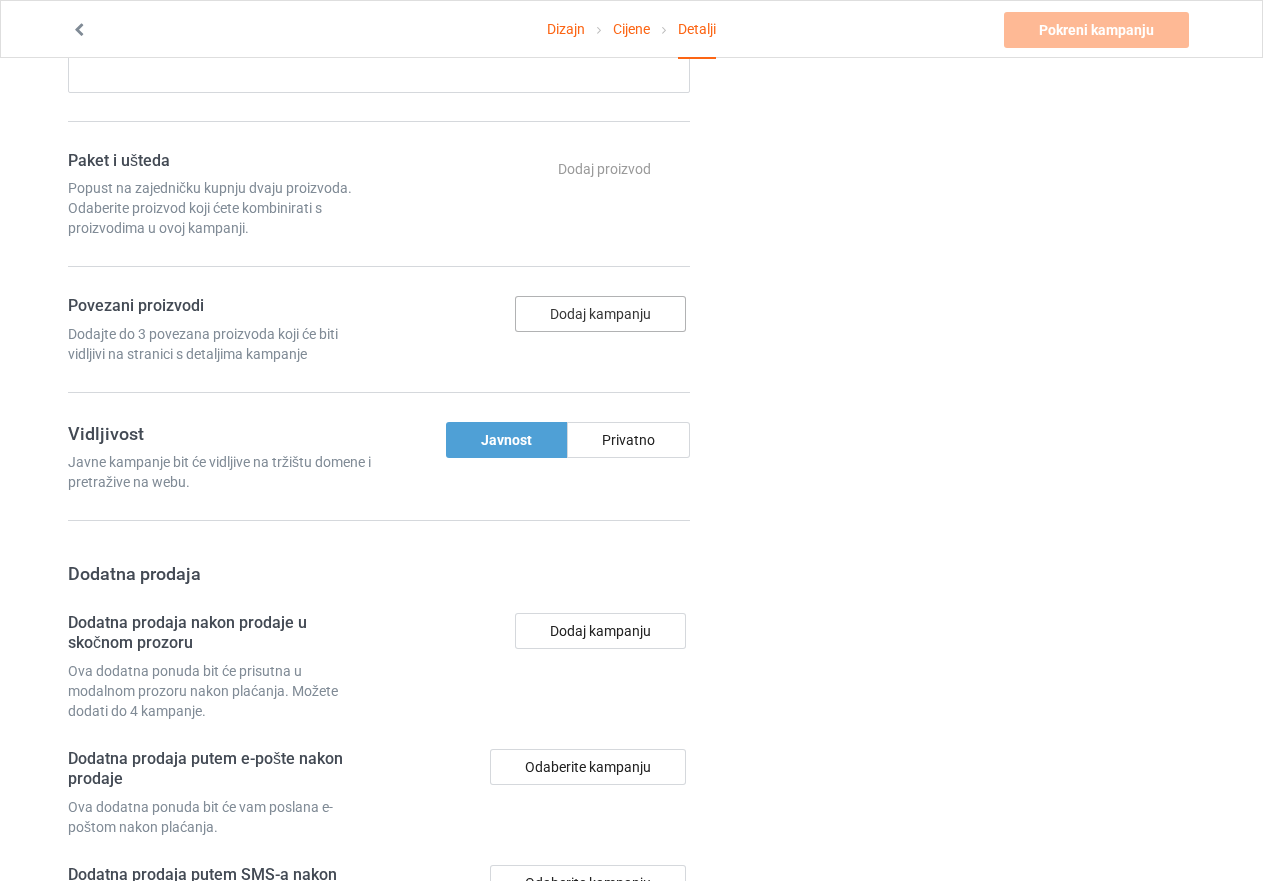 scroll, scrollTop: 1136, scrollLeft: 0, axis: vertical 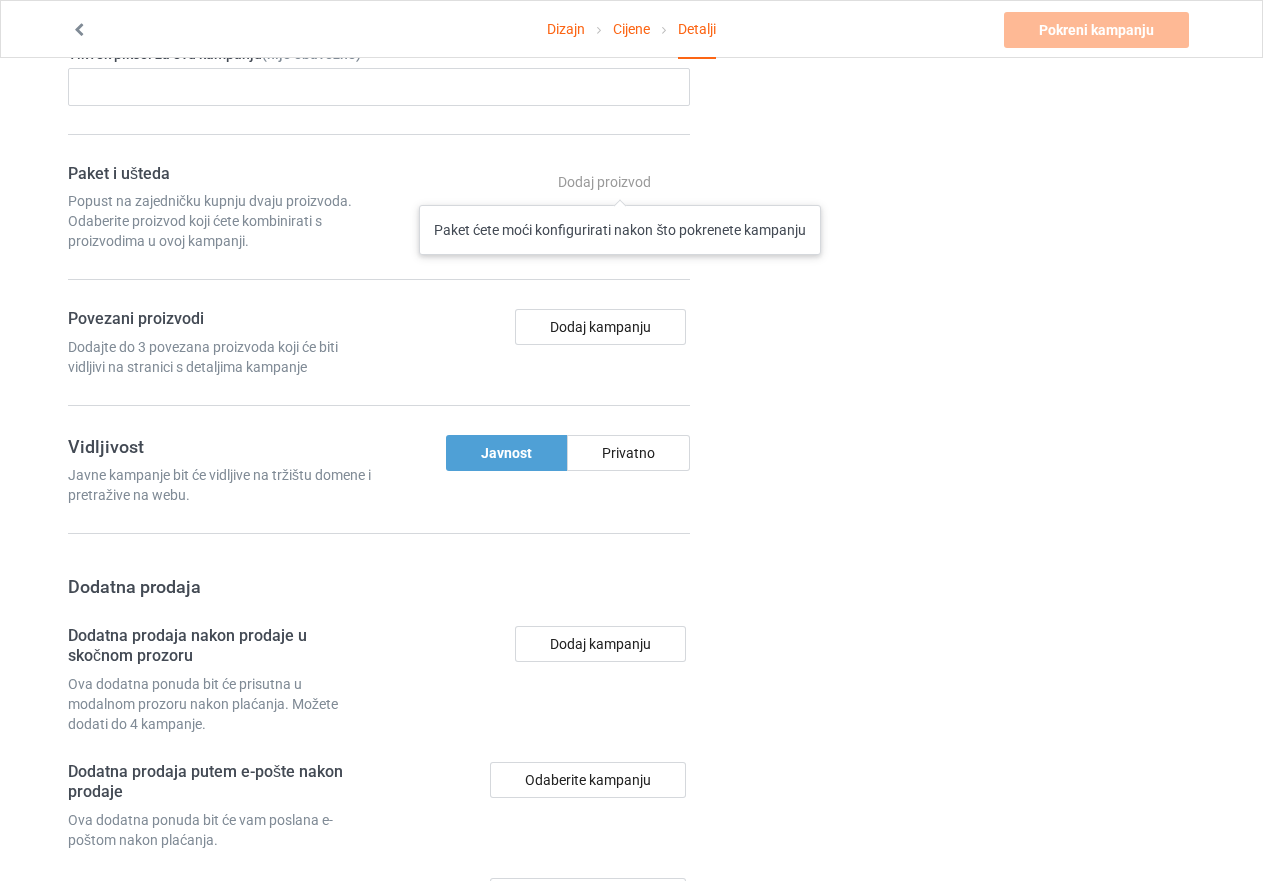 click on "Dodaj proizvod Paket ćete moći konfigurirati nakon što pokrenete kampanju" at bounding box center (606, 182) 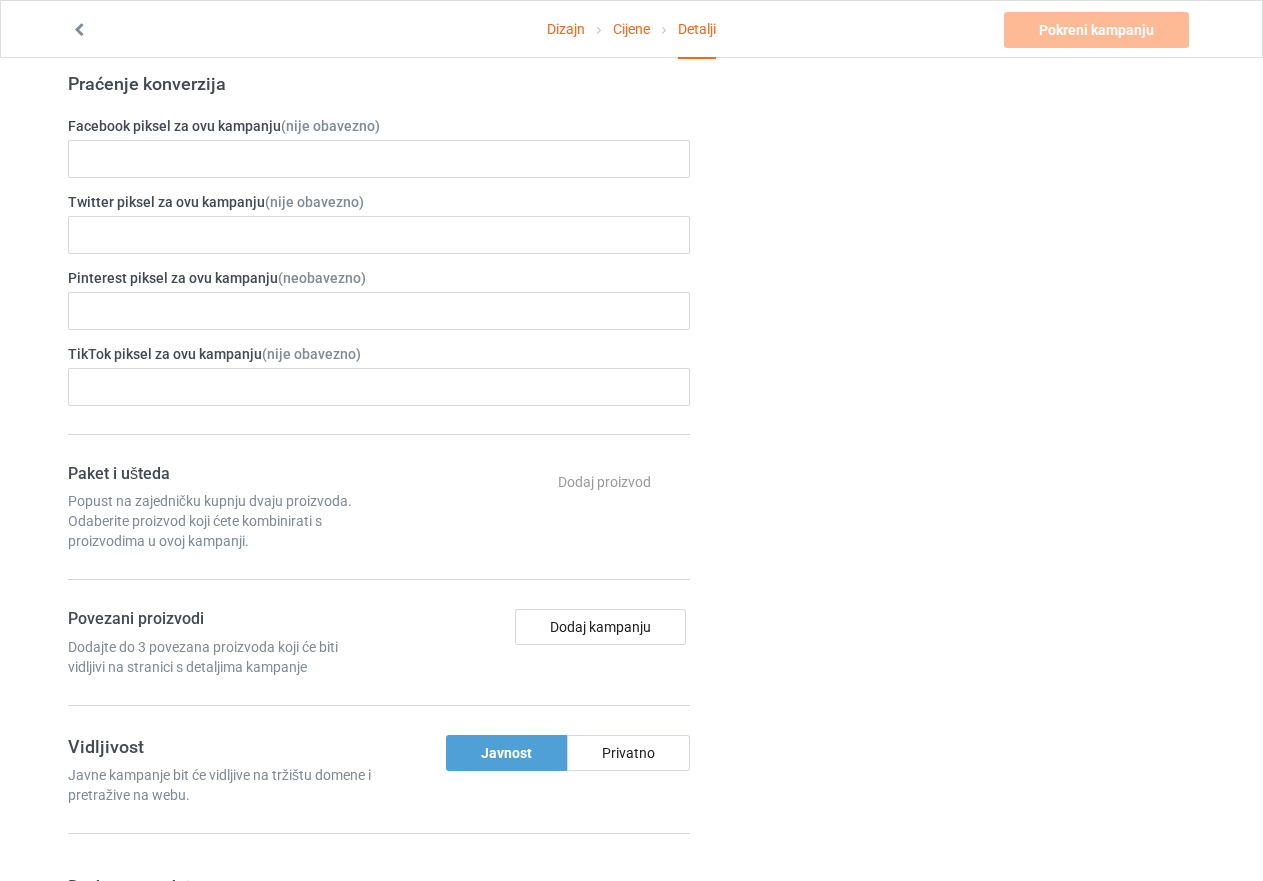 scroll, scrollTop: 736, scrollLeft: 0, axis: vertical 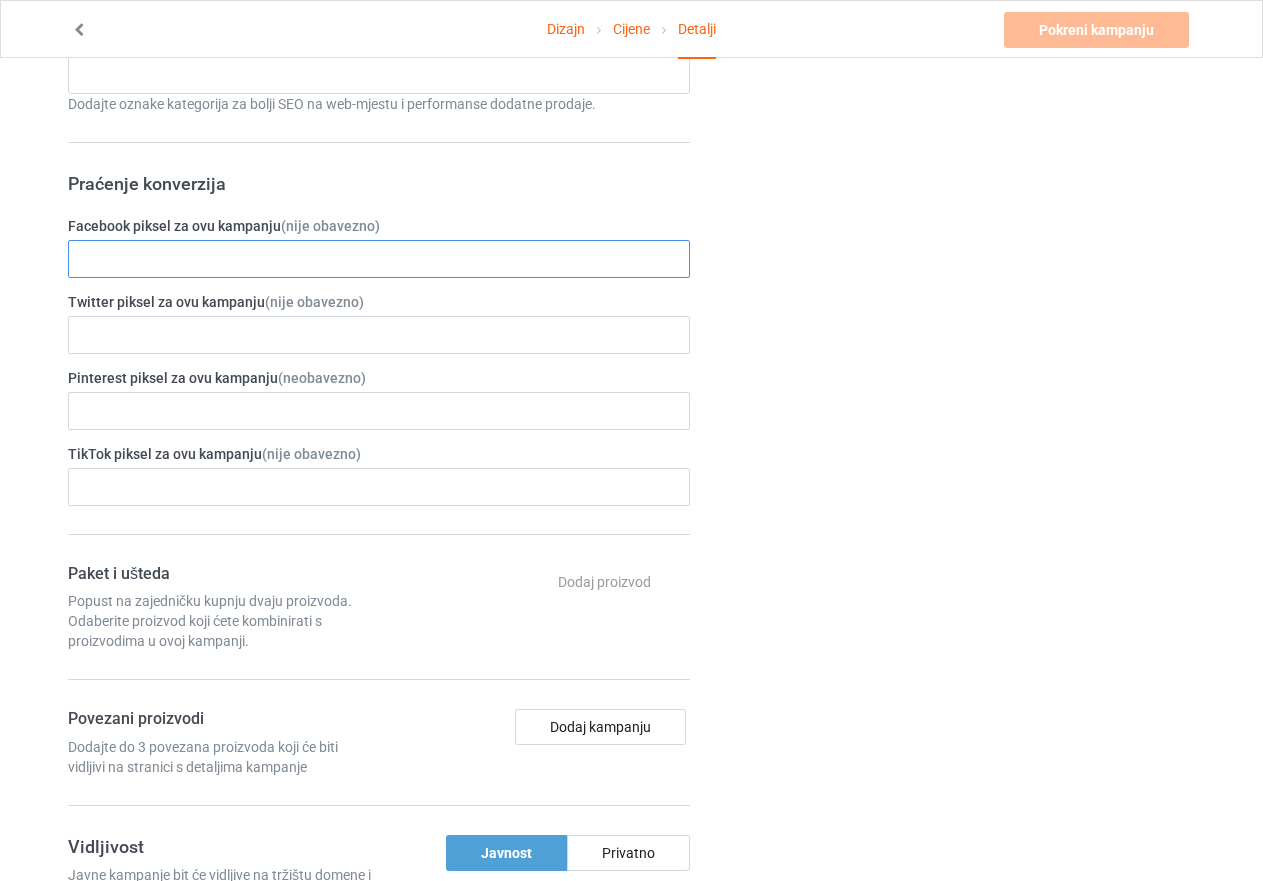 click at bounding box center [379, 259] 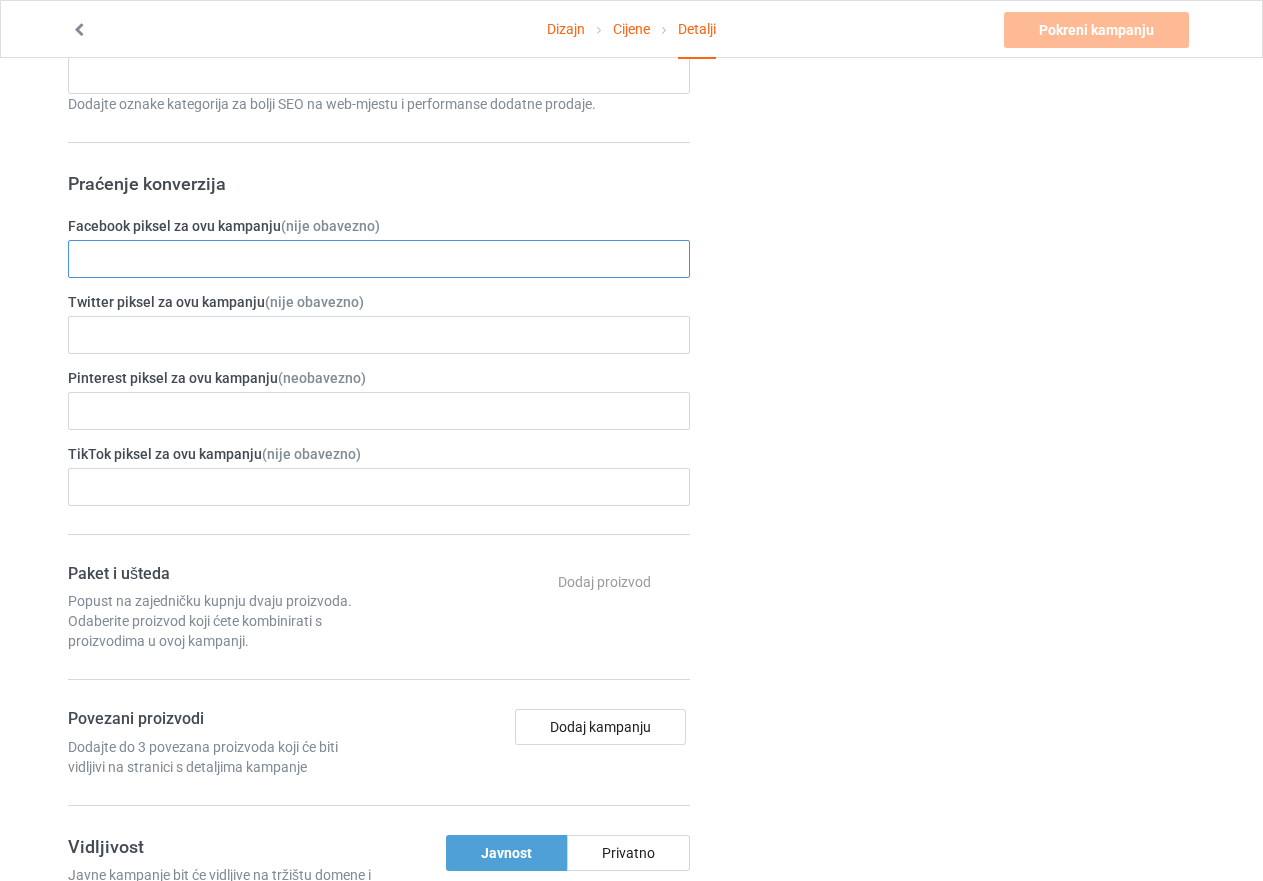 click at bounding box center (379, 259) 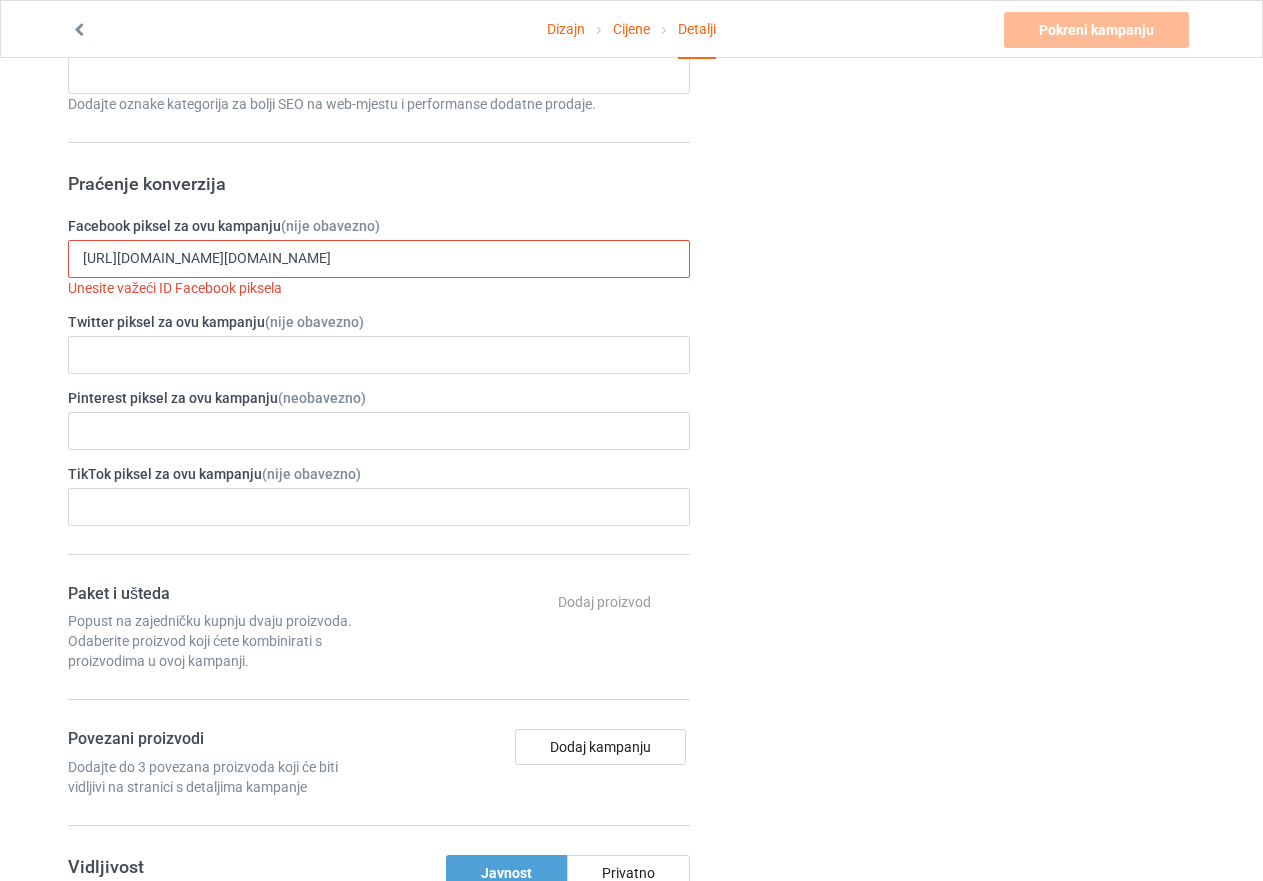 drag, startPoint x: 404, startPoint y: 258, endPoint x: 63, endPoint y: 240, distance: 341.47473 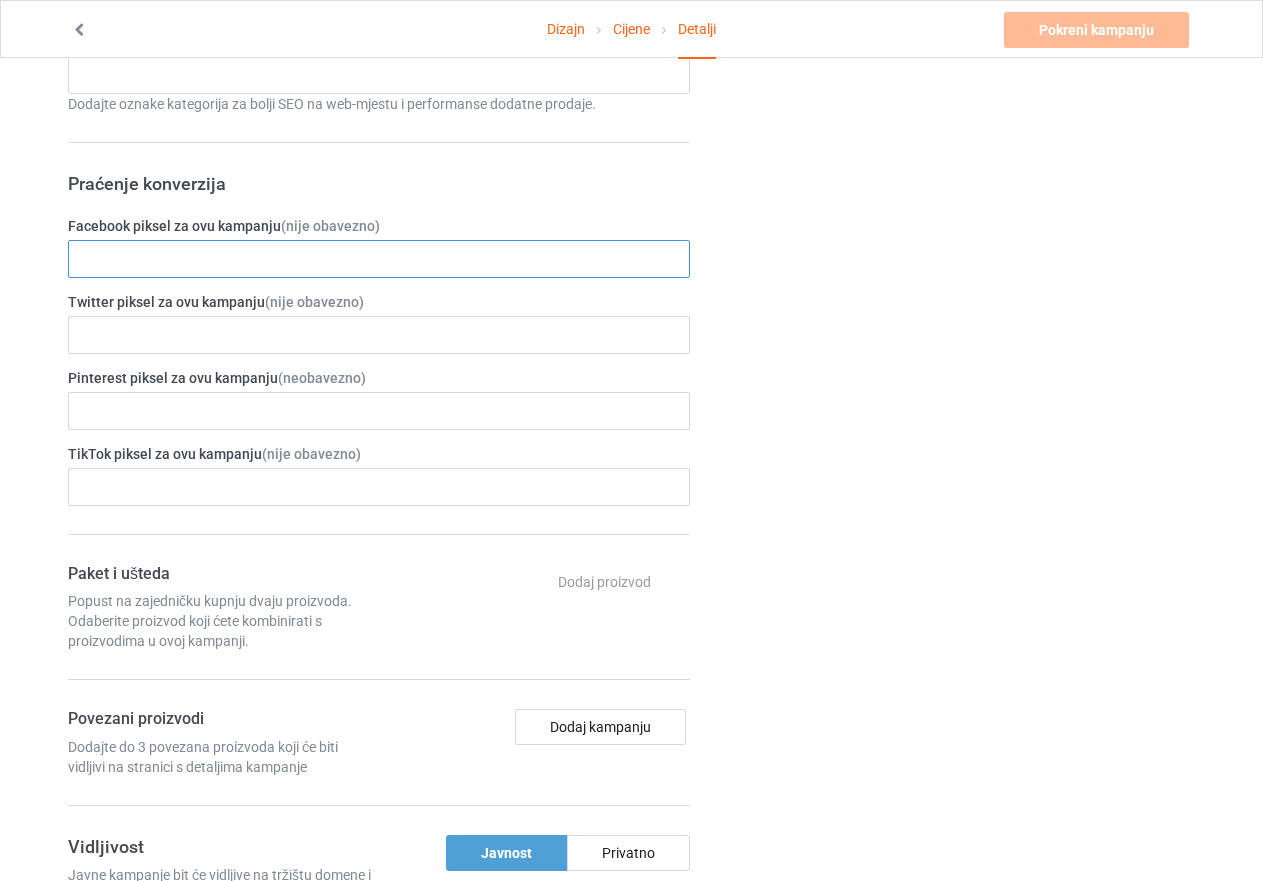 click at bounding box center [379, 259] 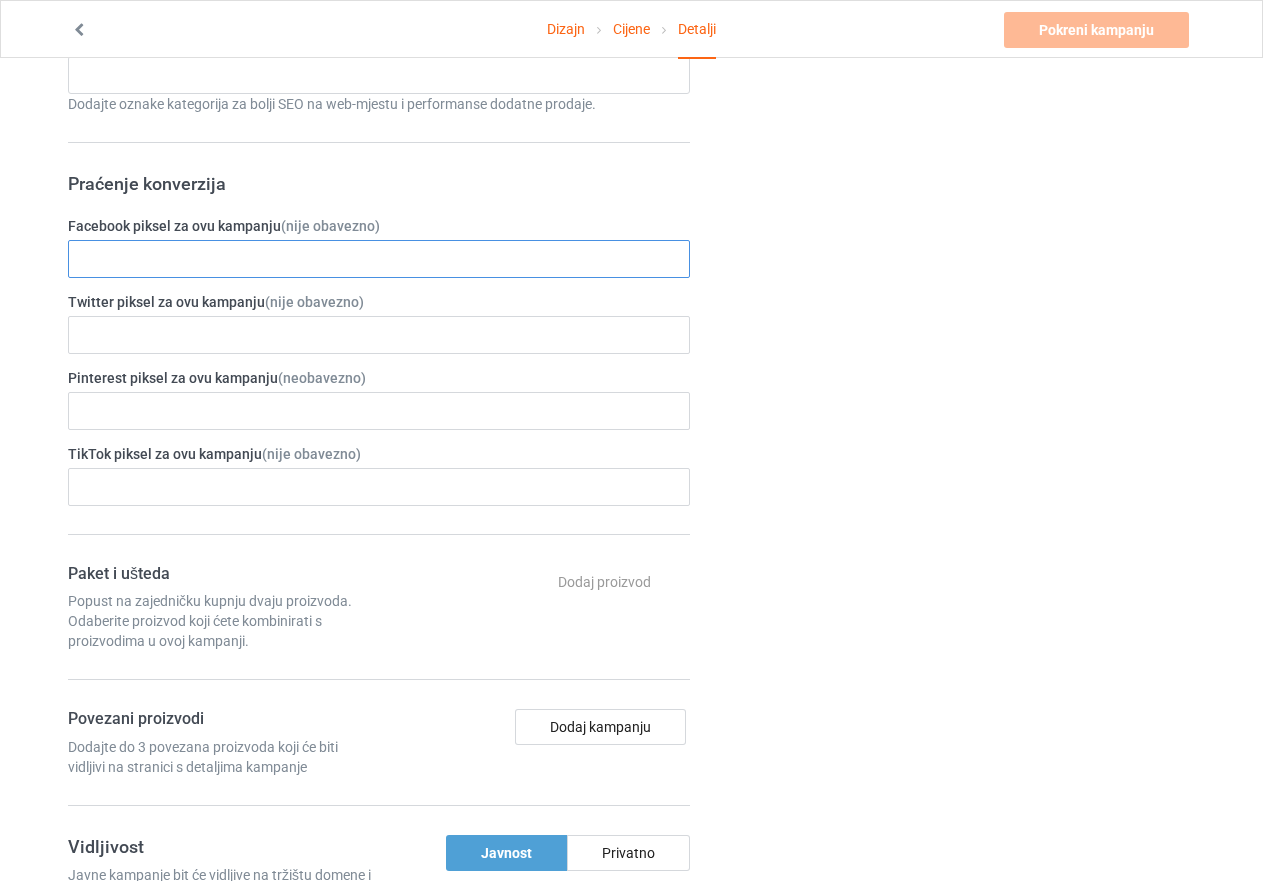 paste on "https://www.facebook.com/suzy234.redbubble/" 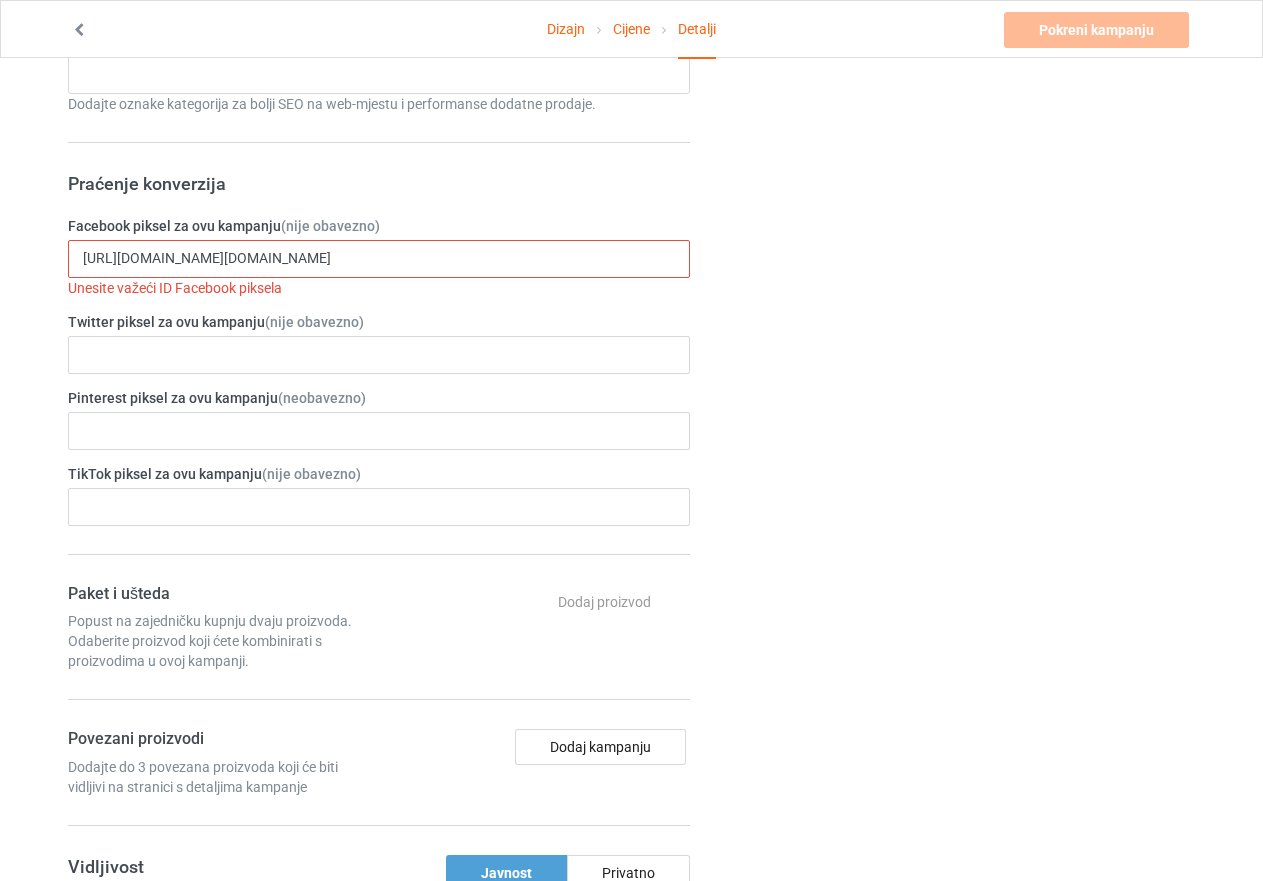 type on "https://www.facebook.com/suzy234.redbubble/" 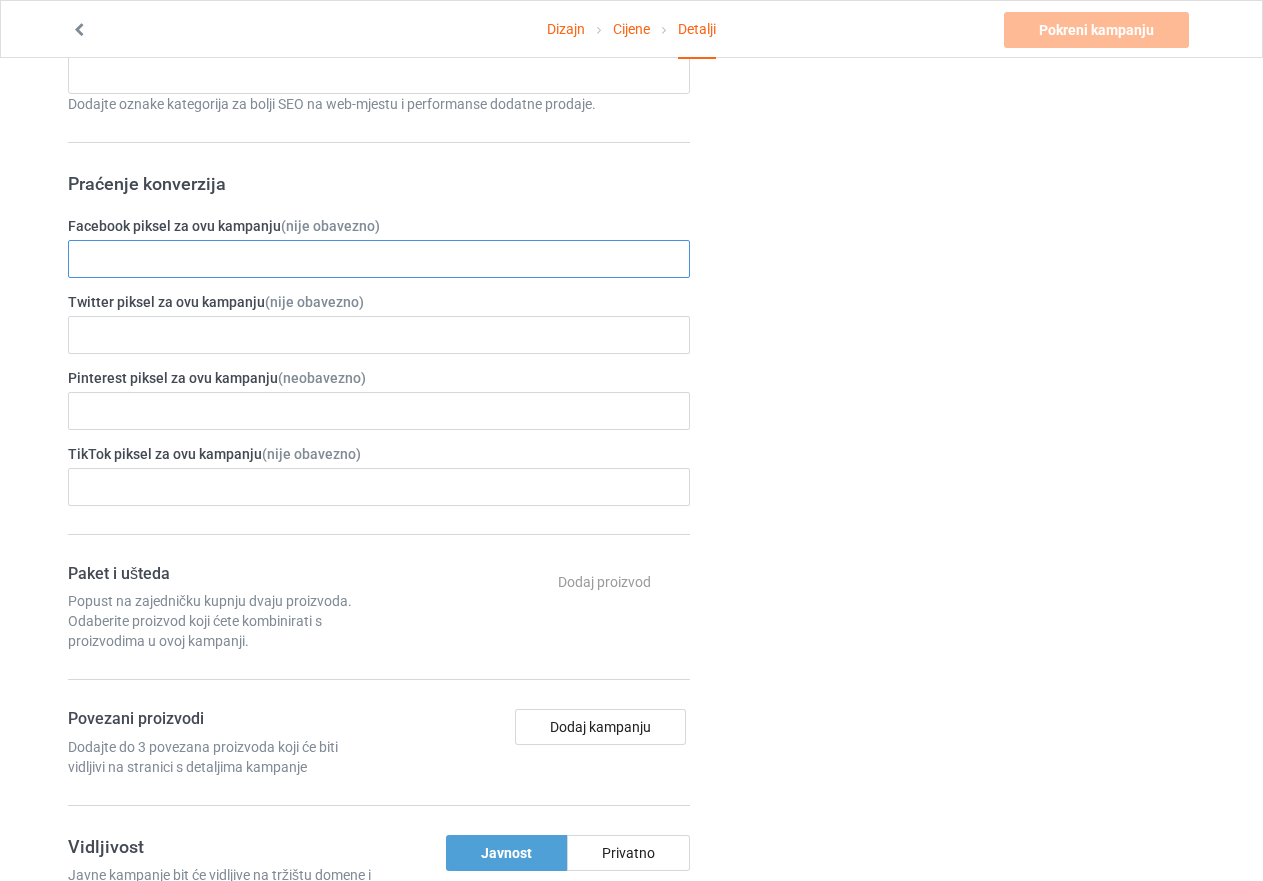 click at bounding box center [379, 259] 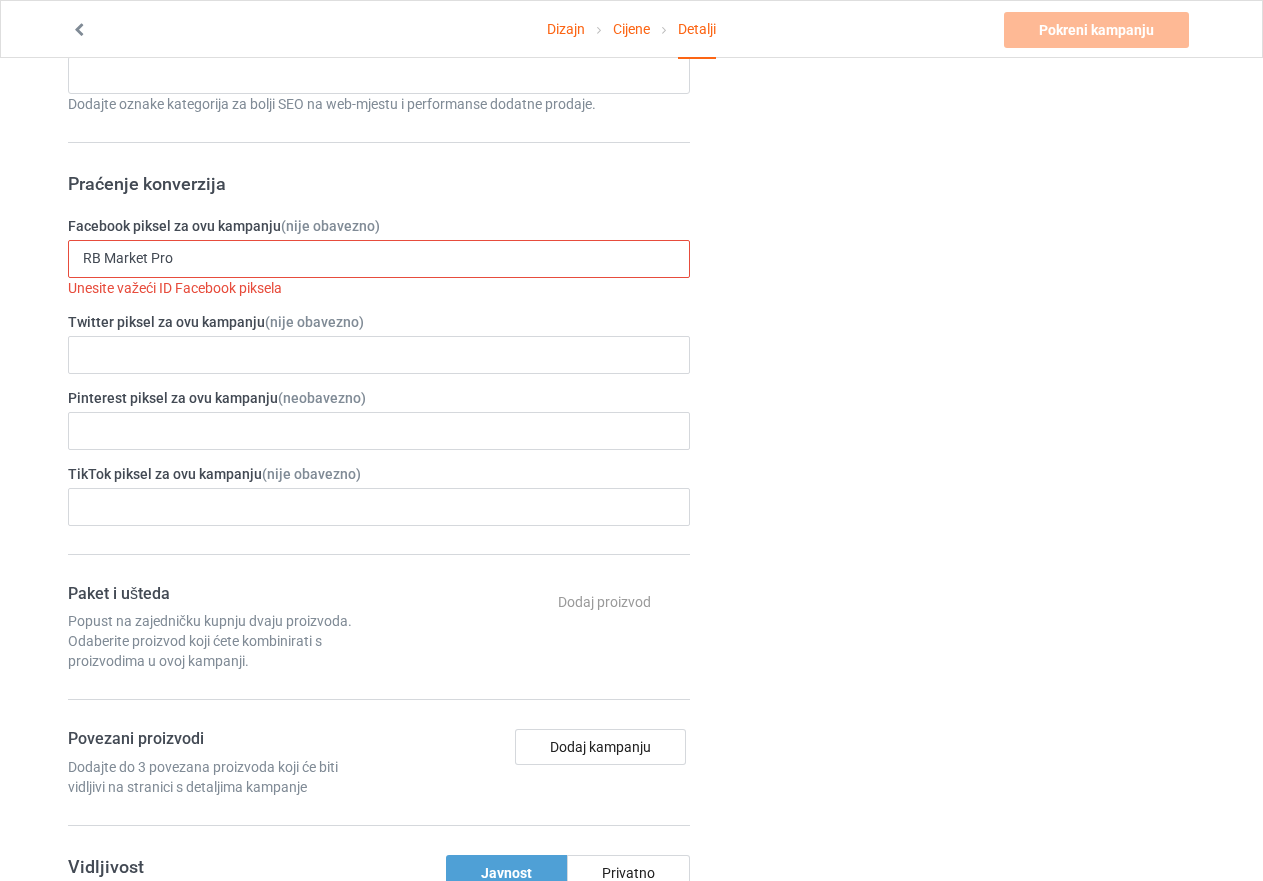drag, startPoint x: 222, startPoint y: 254, endPoint x: 47, endPoint y: 253, distance: 175.00285 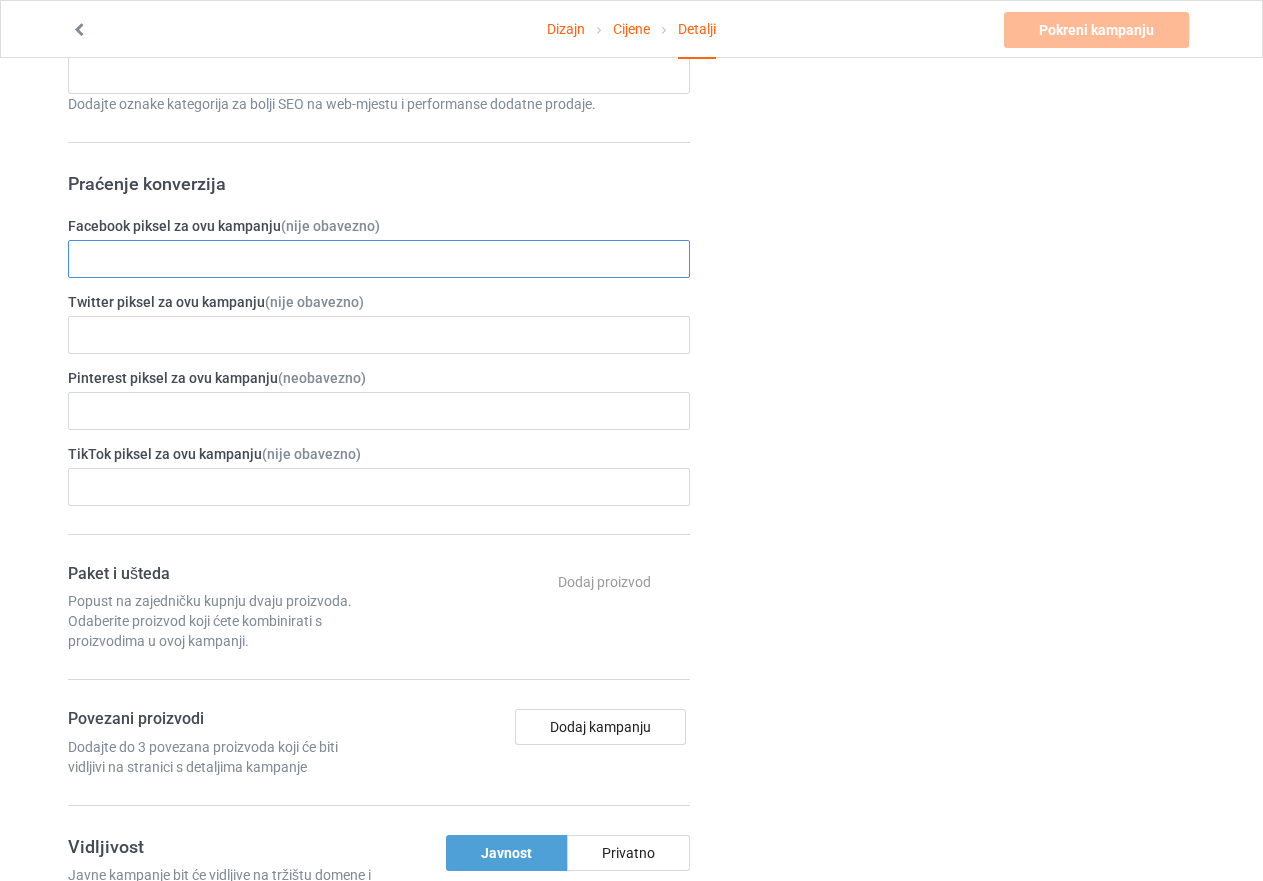 type 